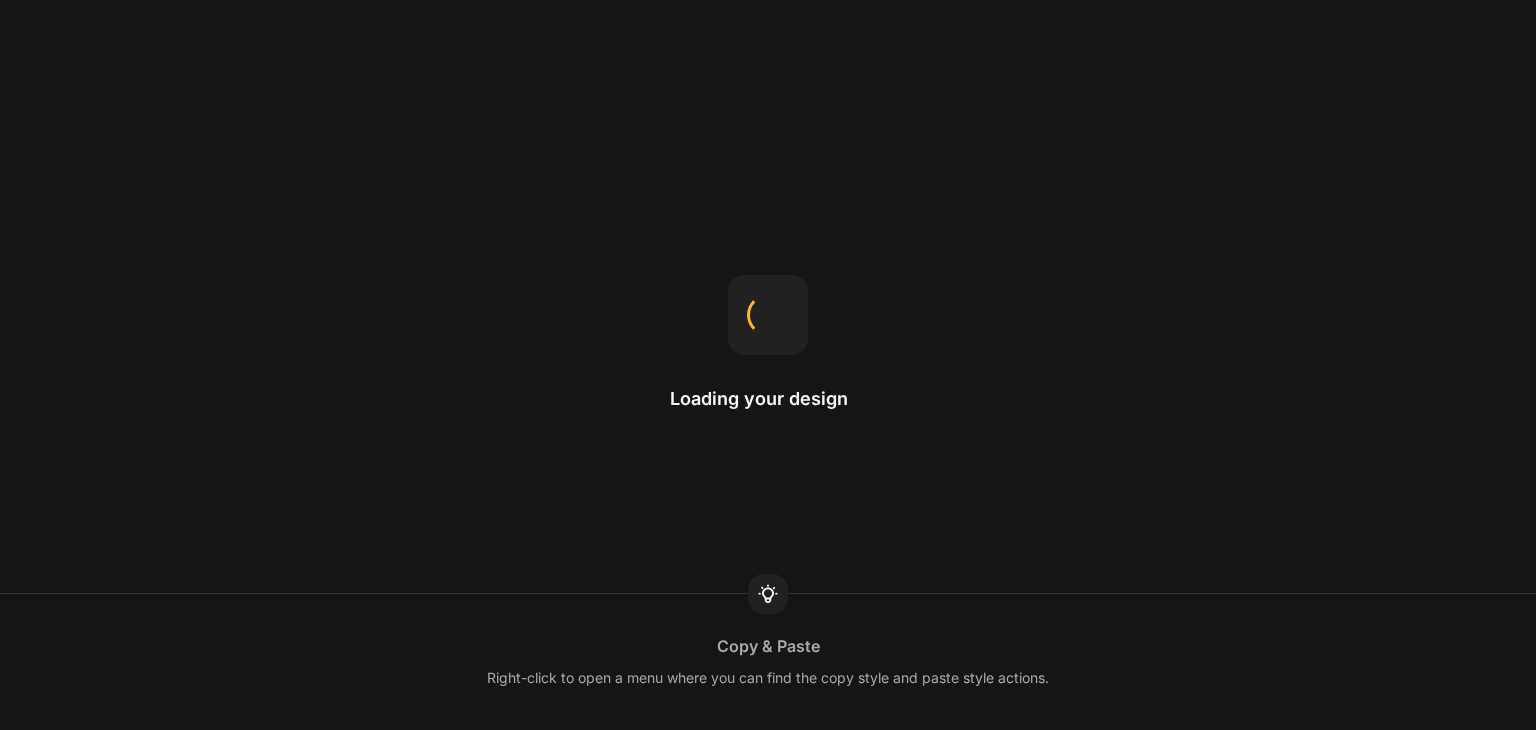 scroll, scrollTop: 0, scrollLeft: 0, axis: both 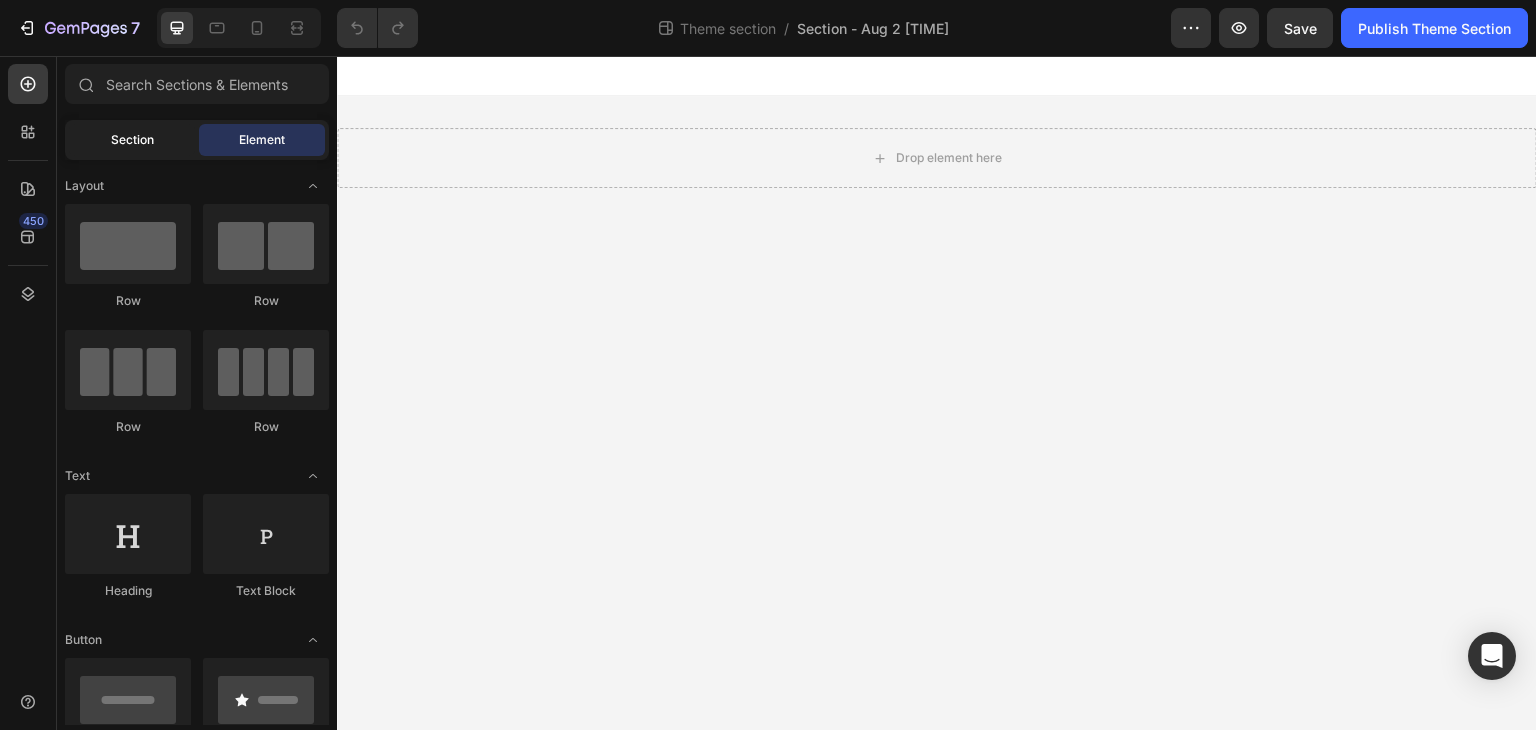 click on "Section" at bounding box center [132, 140] 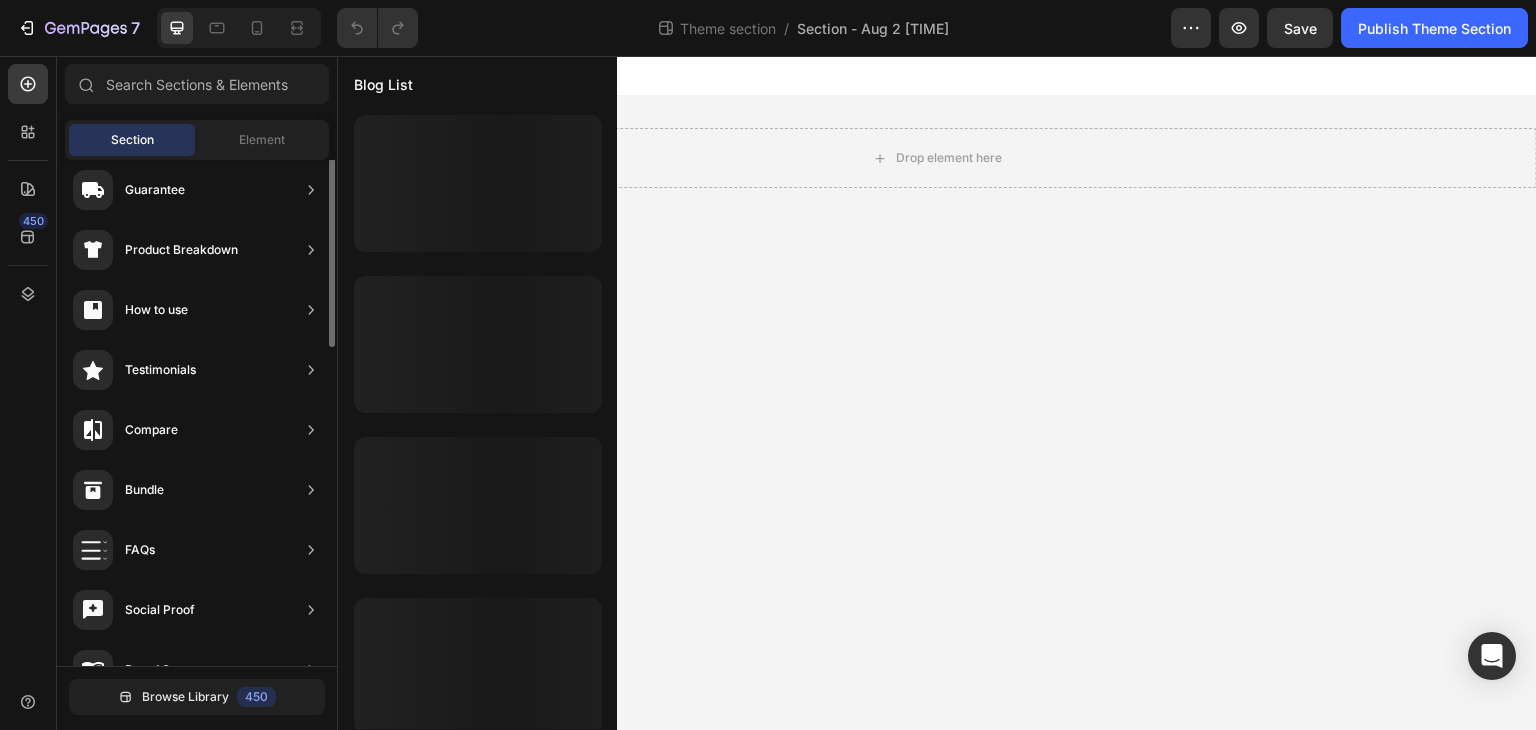 scroll, scrollTop: 0, scrollLeft: 0, axis: both 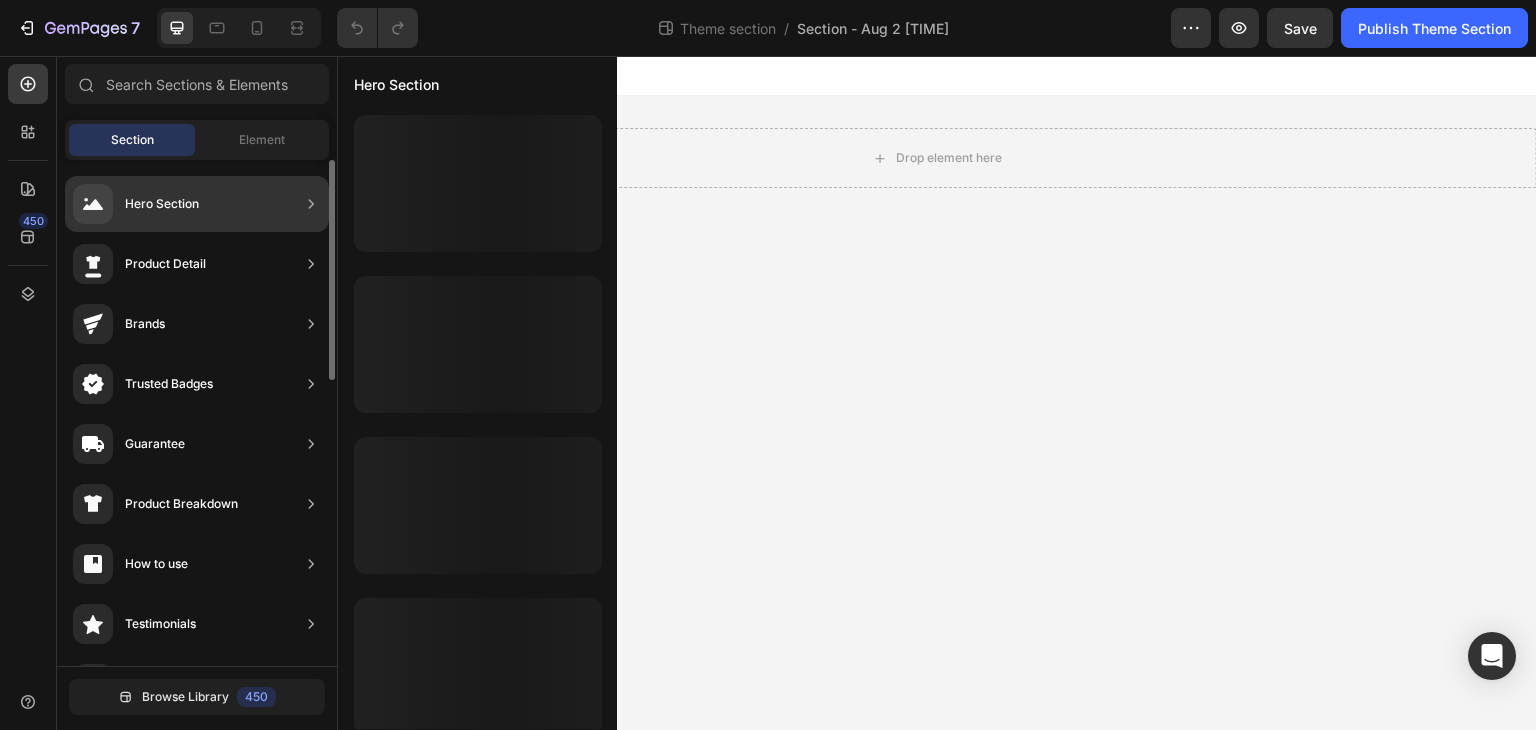 click on "Hero Section" at bounding box center [162, 204] 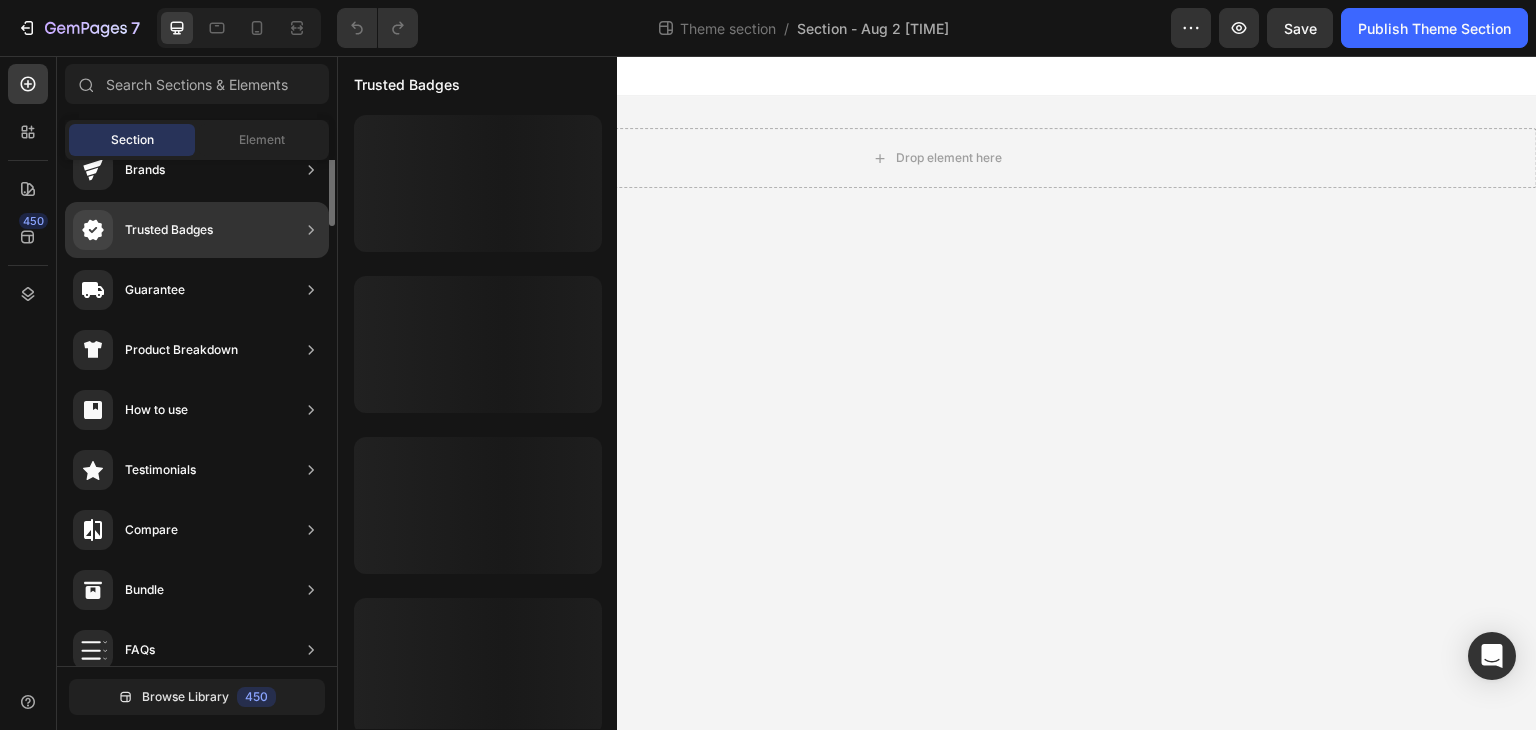 scroll, scrollTop: 0, scrollLeft: 0, axis: both 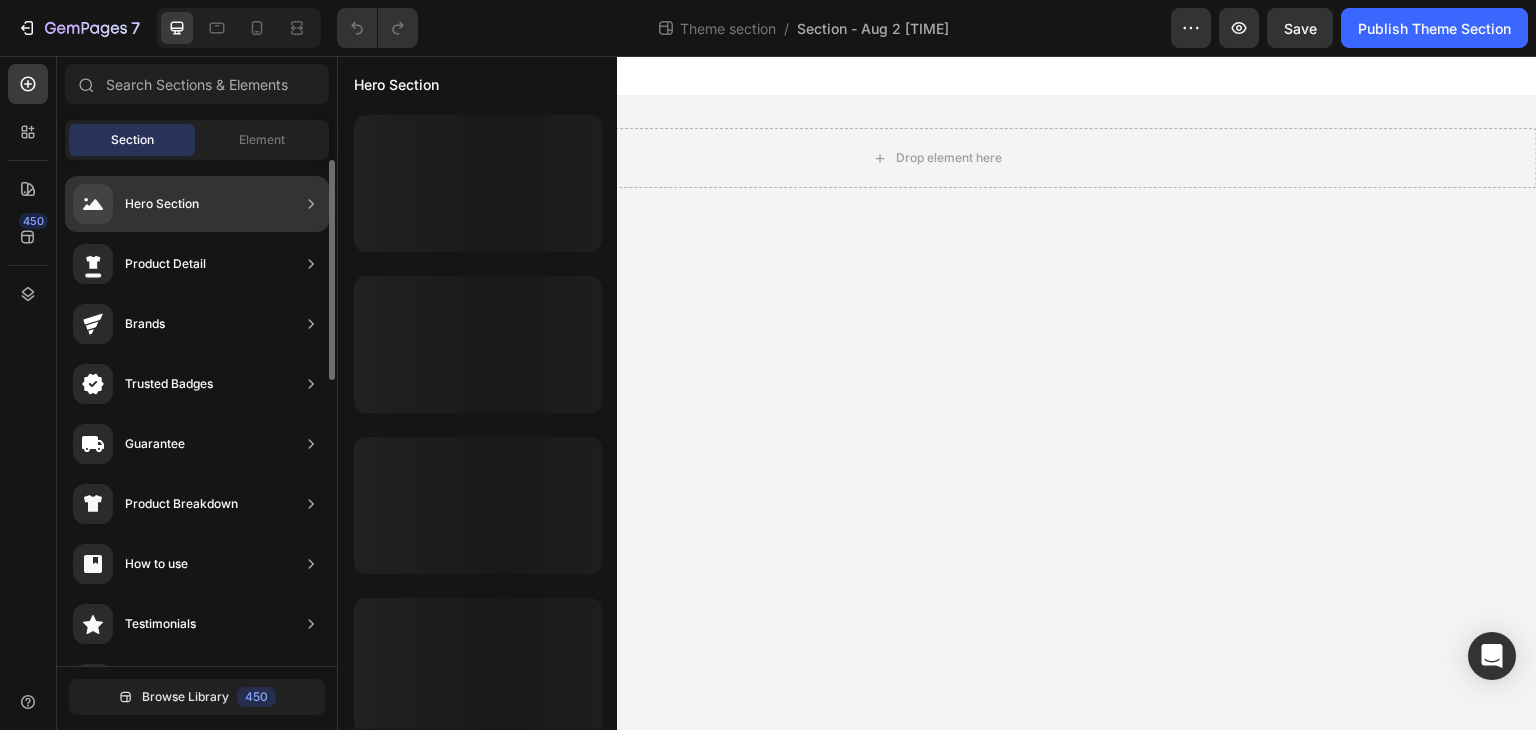 click on "Hero Section" 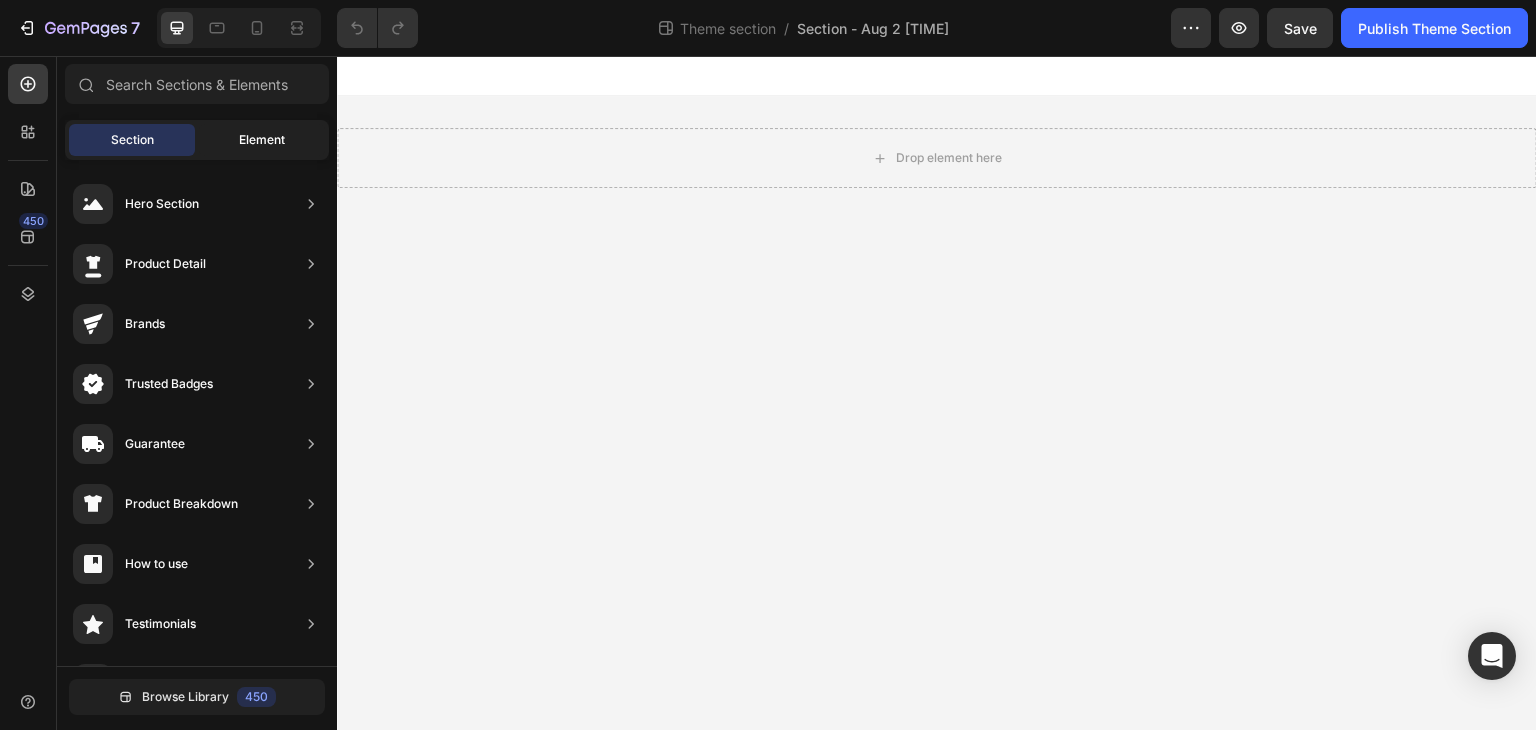 click on "Element" at bounding box center [262, 140] 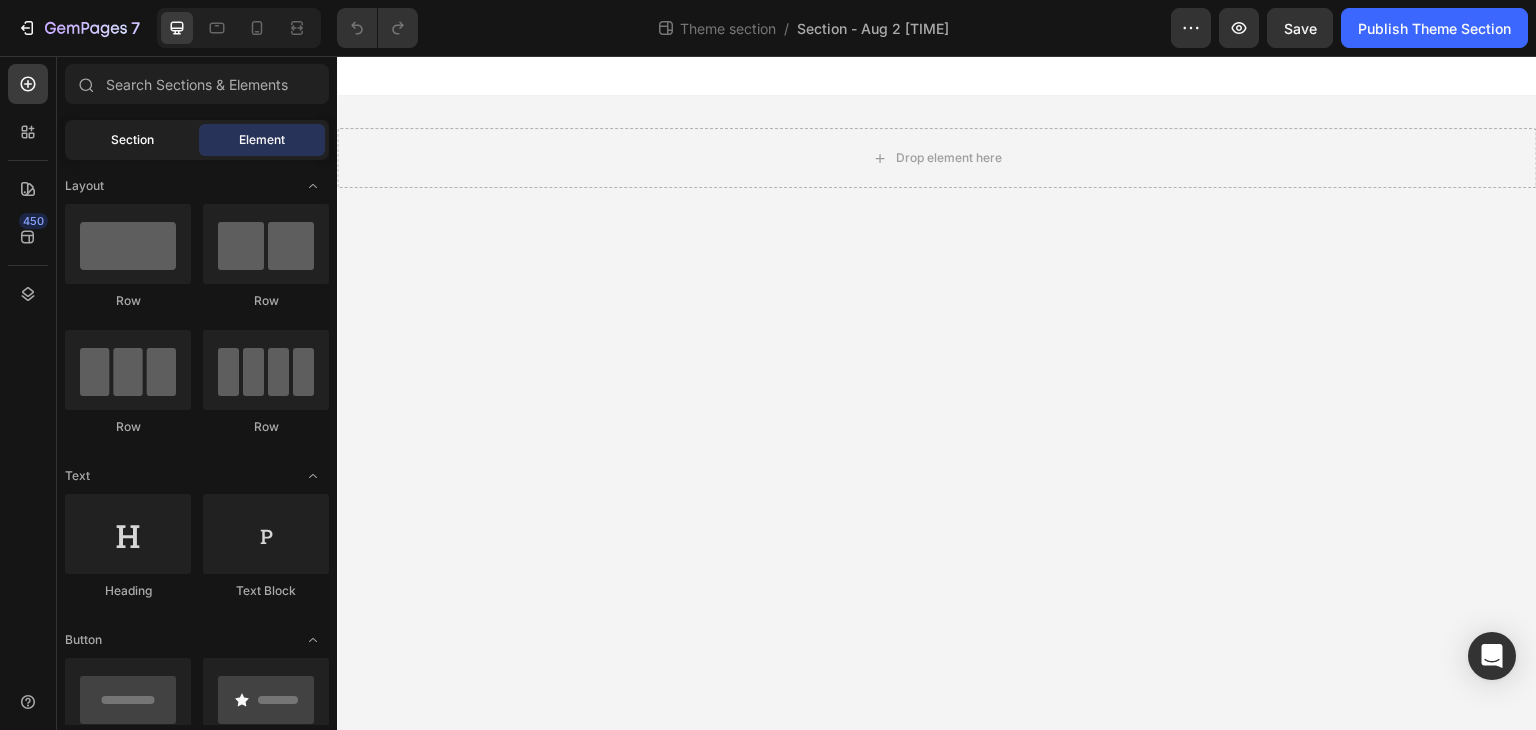 click on "Section" 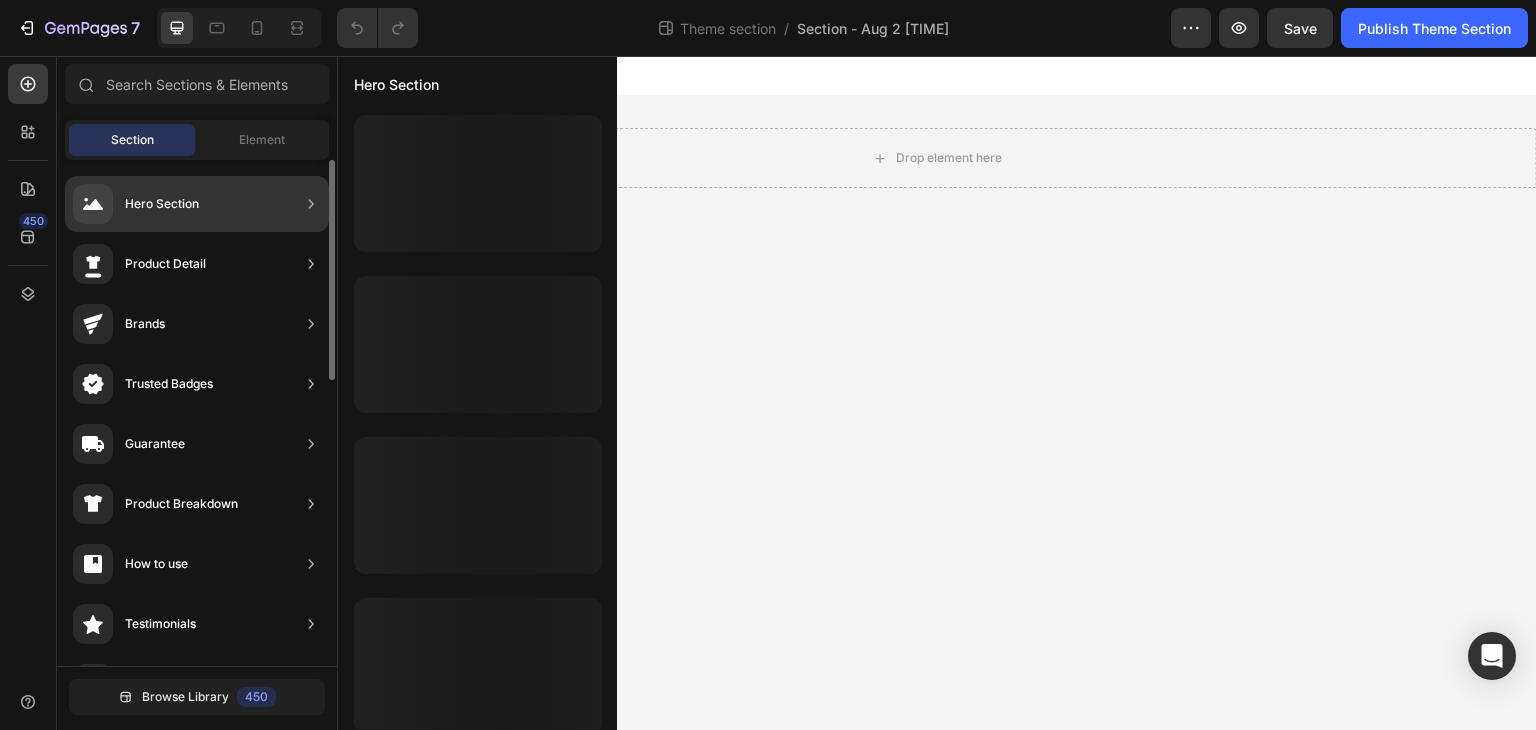 click at bounding box center (93, 204) 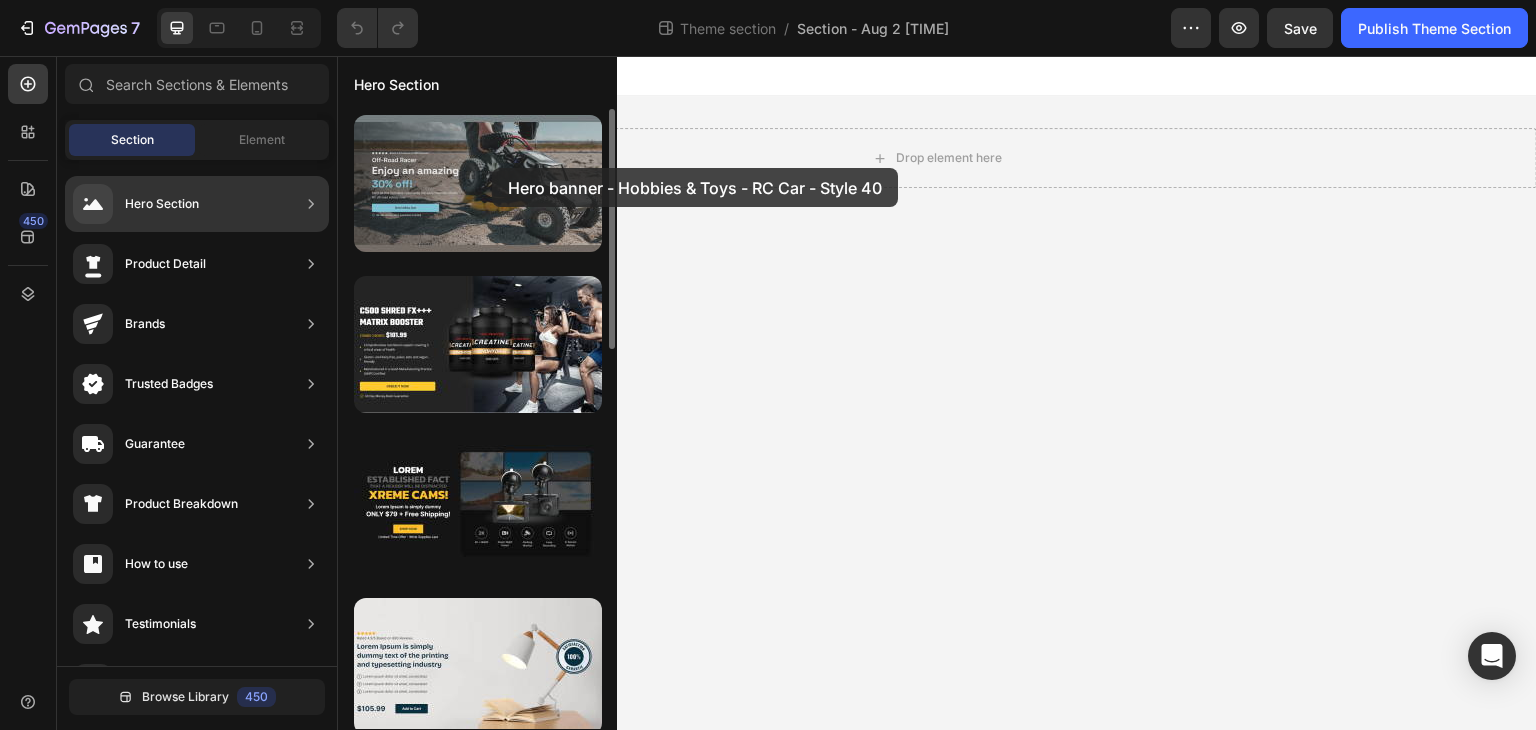 drag, startPoint x: 464, startPoint y: 201, endPoint x: 475, endPoint y: 178, distance: 25.495098 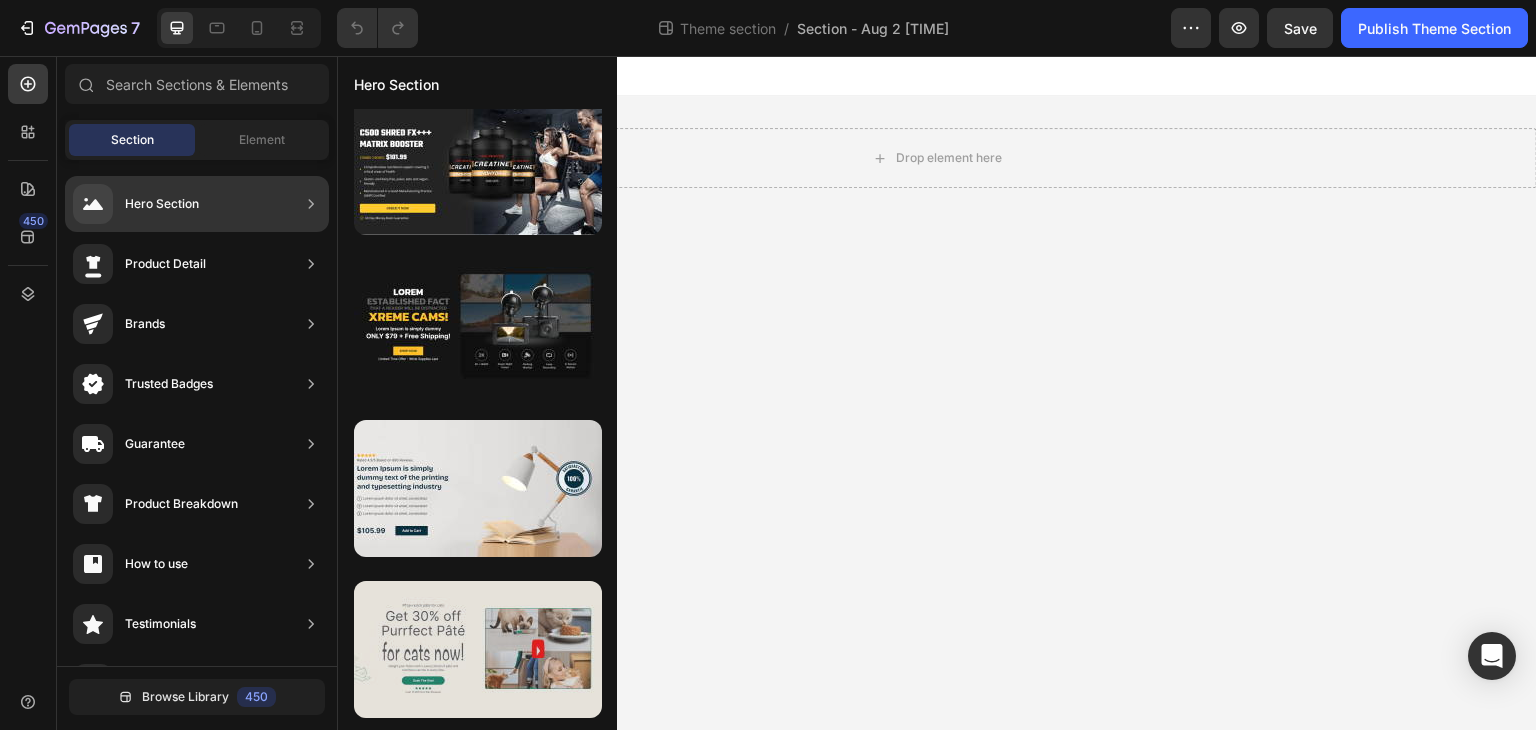 scroll, scrollTop: 0, scrollLeft: 0, axis: both 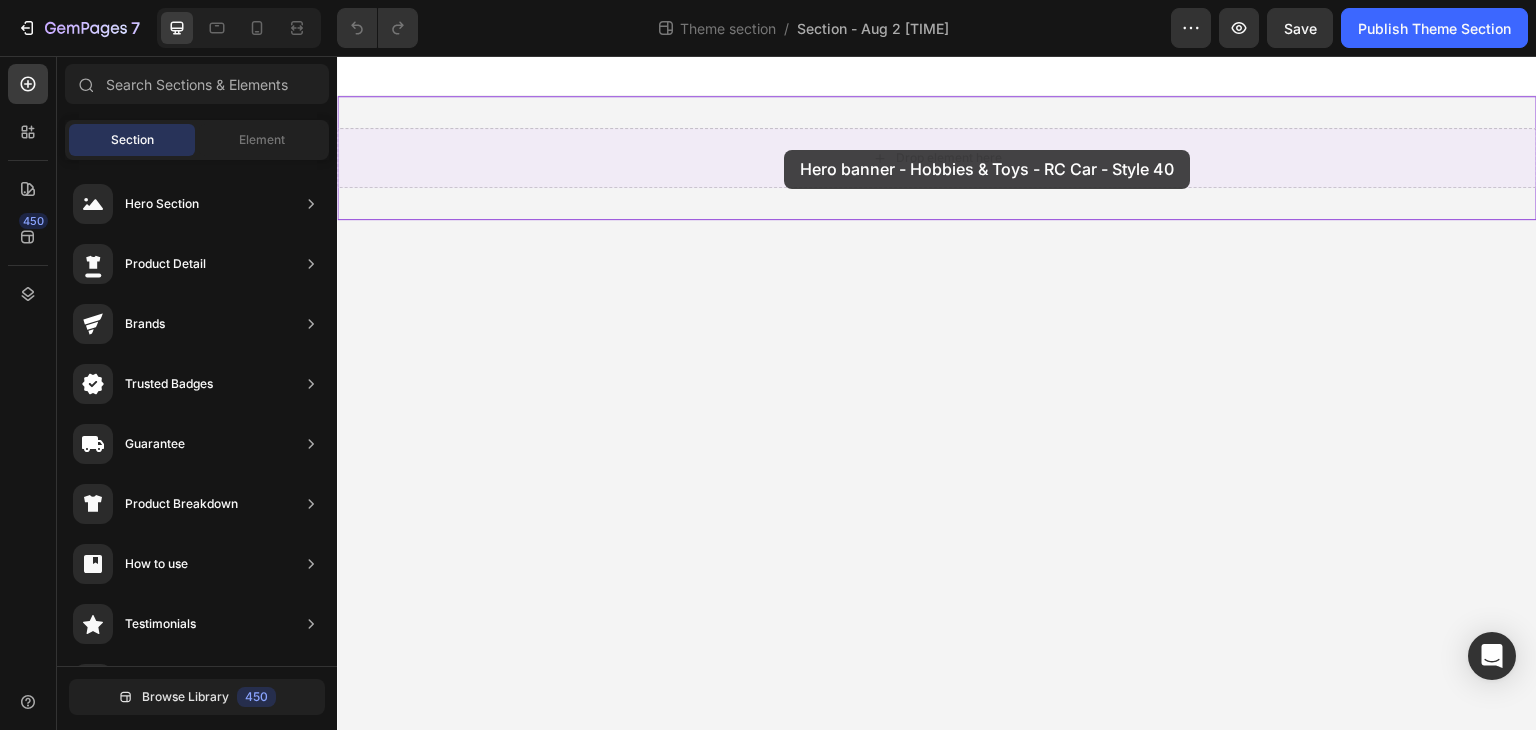 drag, startPoint x: 765, startPoint y: 262, endPoint x: 784, endPoint y: 150, distance: 113.600174 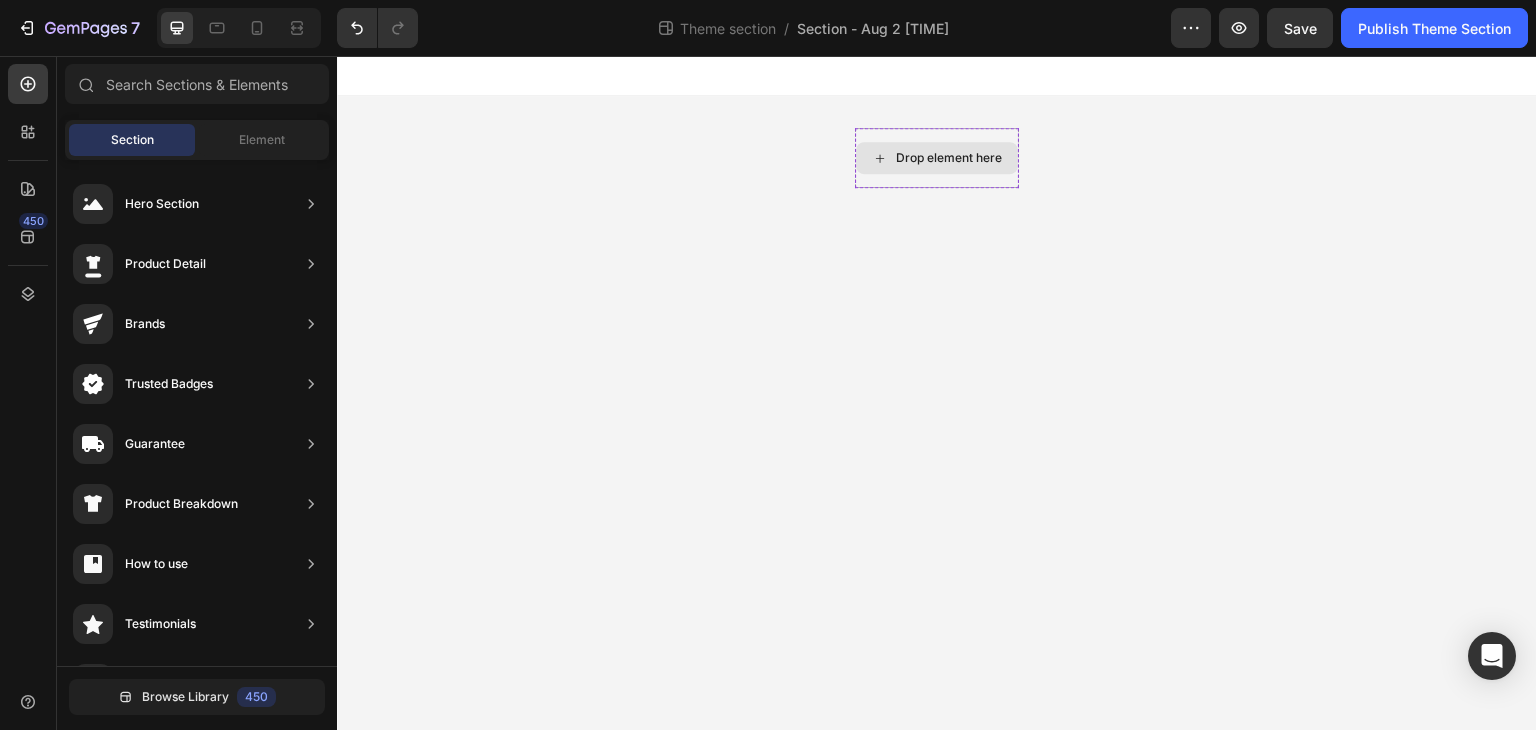 click on "Drop element here" at bounding box center [949, 158] 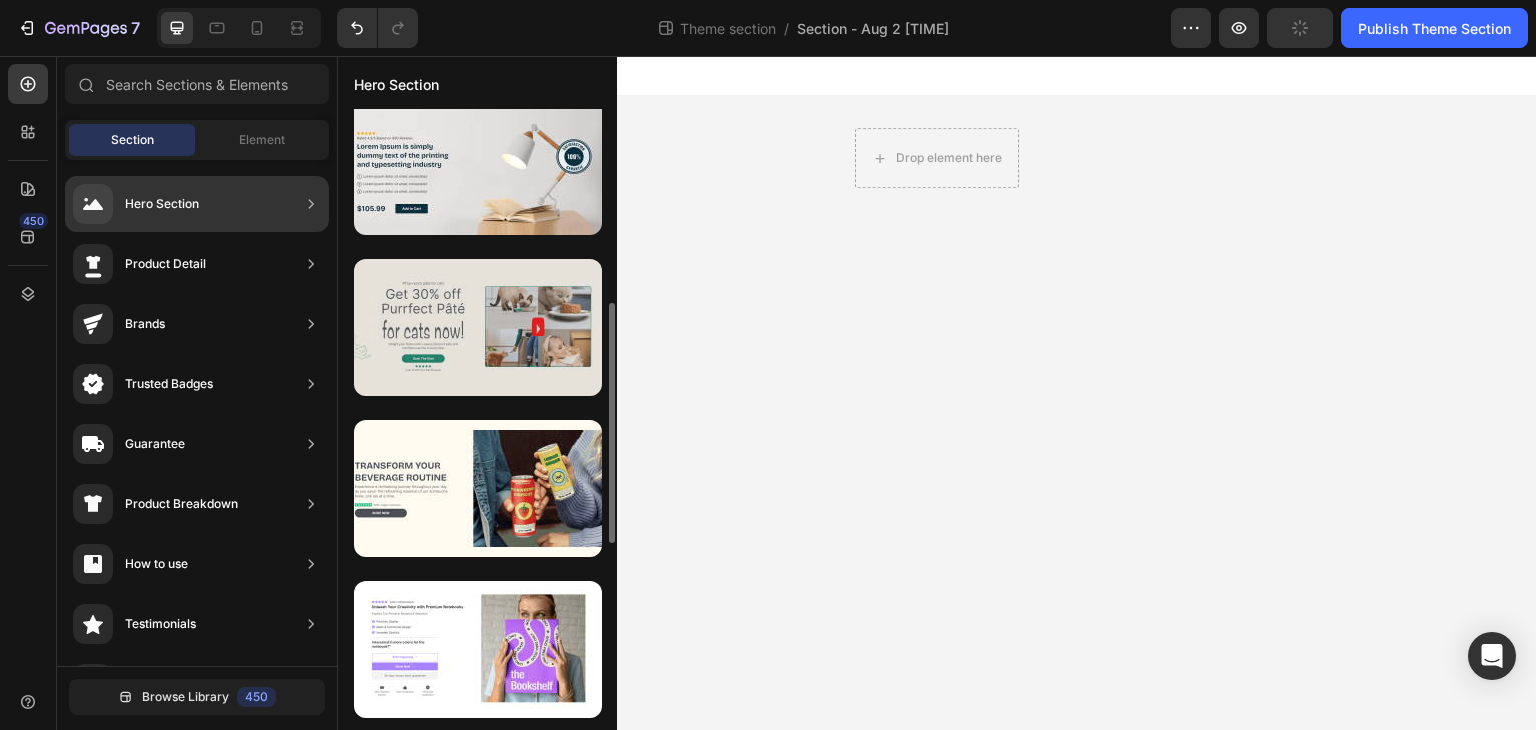 scroll, scrollTop: 600, scrollLeft: 0, axis: vertical 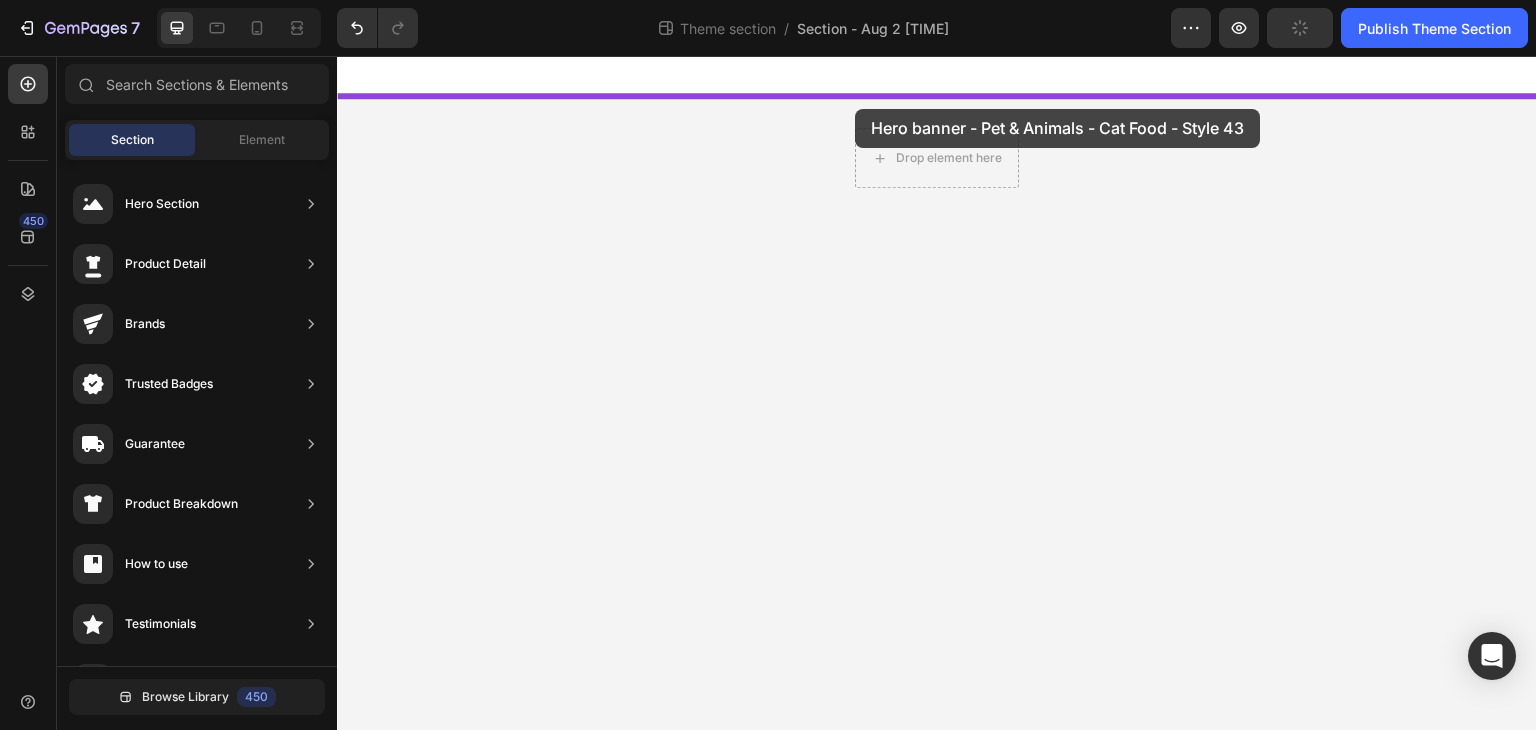 drag, startPoint x: 802, startPoint y: 286, endPoint x: 855, endPoint y: 109, distance: 184.76471 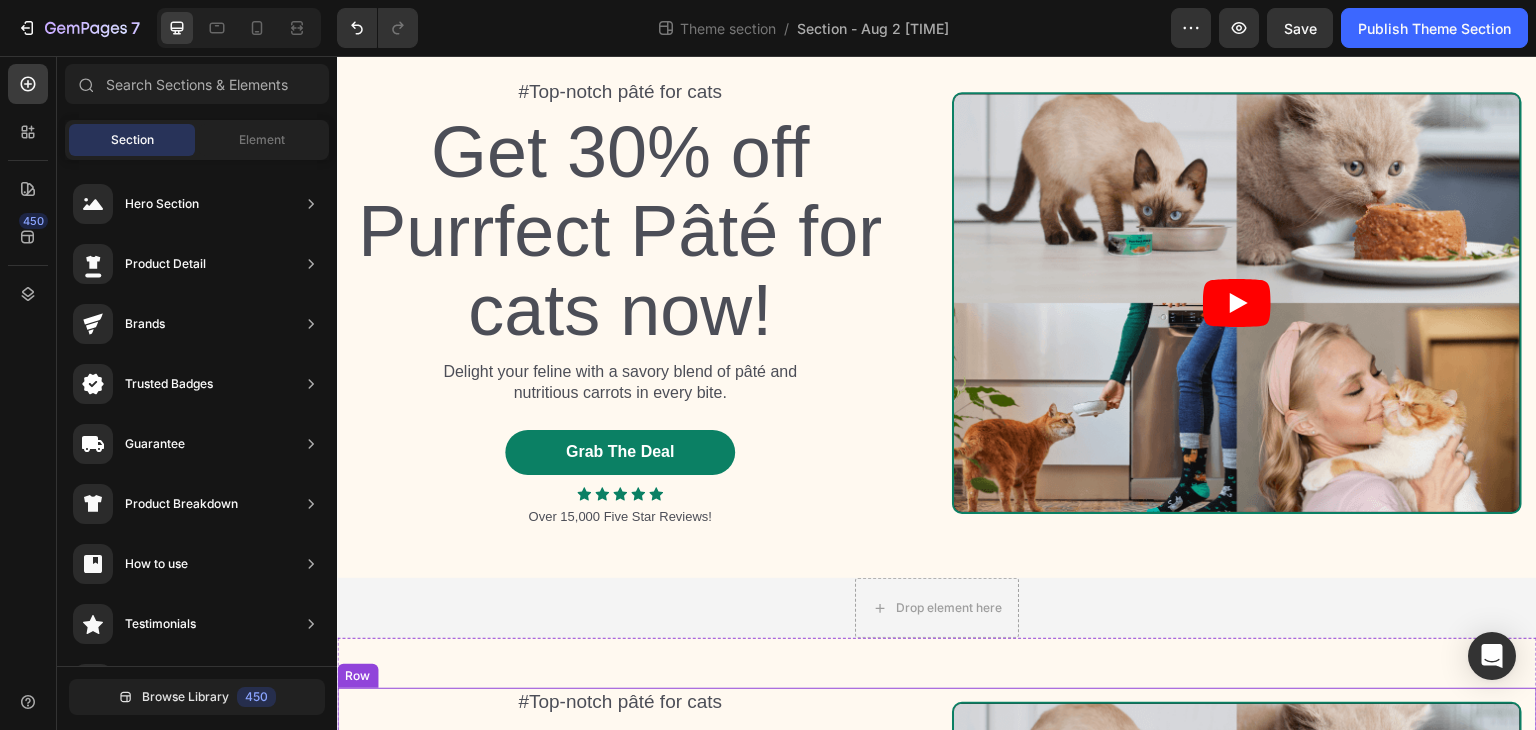 scroll, scrollTop: 590, scrollLeft: 0, axis: vertical 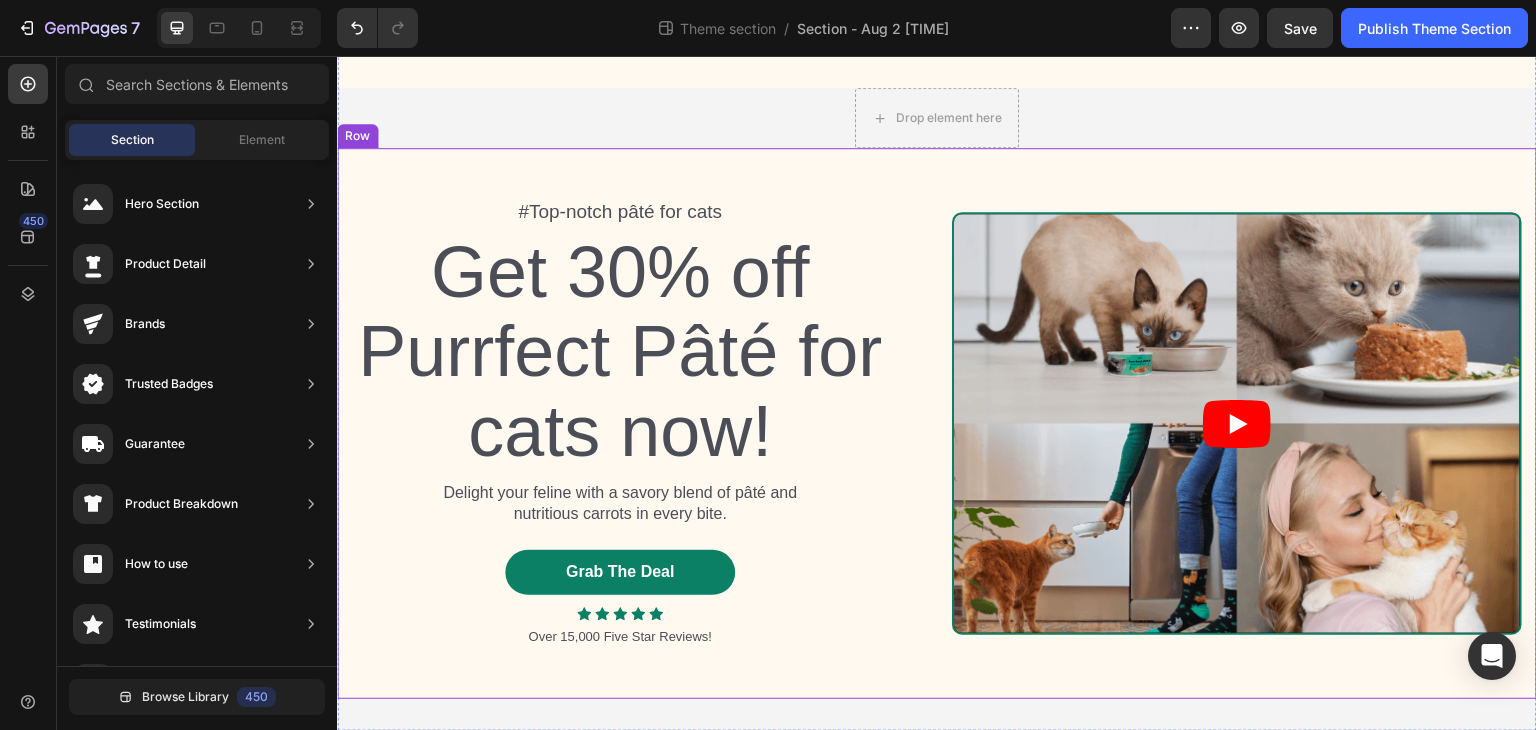 click on "#Top-notch pâté for cats Text Block Get [PERCENTAGE] off Purrfect Pâté for cats now! Heading Delight your feline with a savory blend of pâté and nutritious carrots in every bite. Text Block Grab The Deal Button Icon Icon Icon Icon Icon Icon List Over 15,000 Five Star Reviews! Text Block Row Video Row Row" at bounding box center [937, 423] 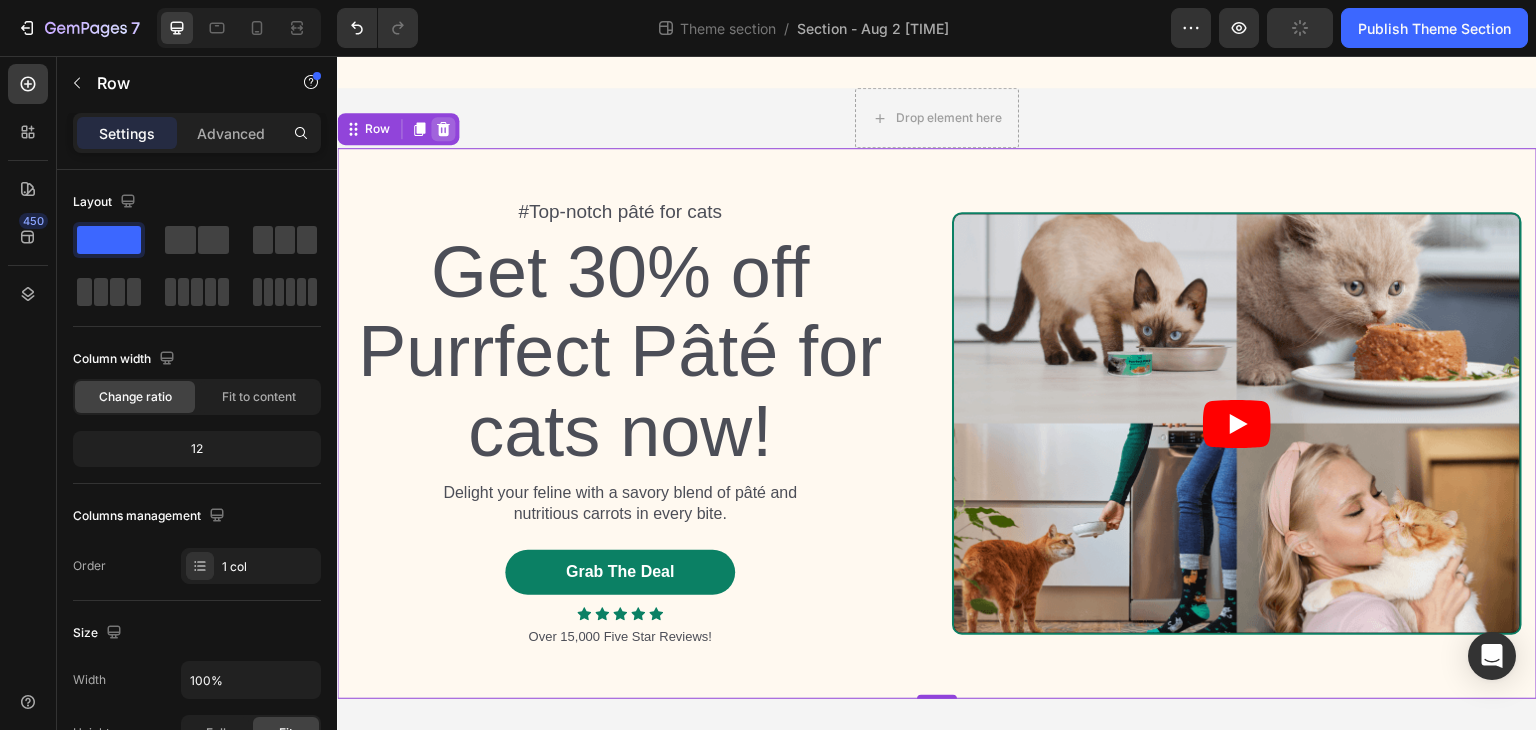click 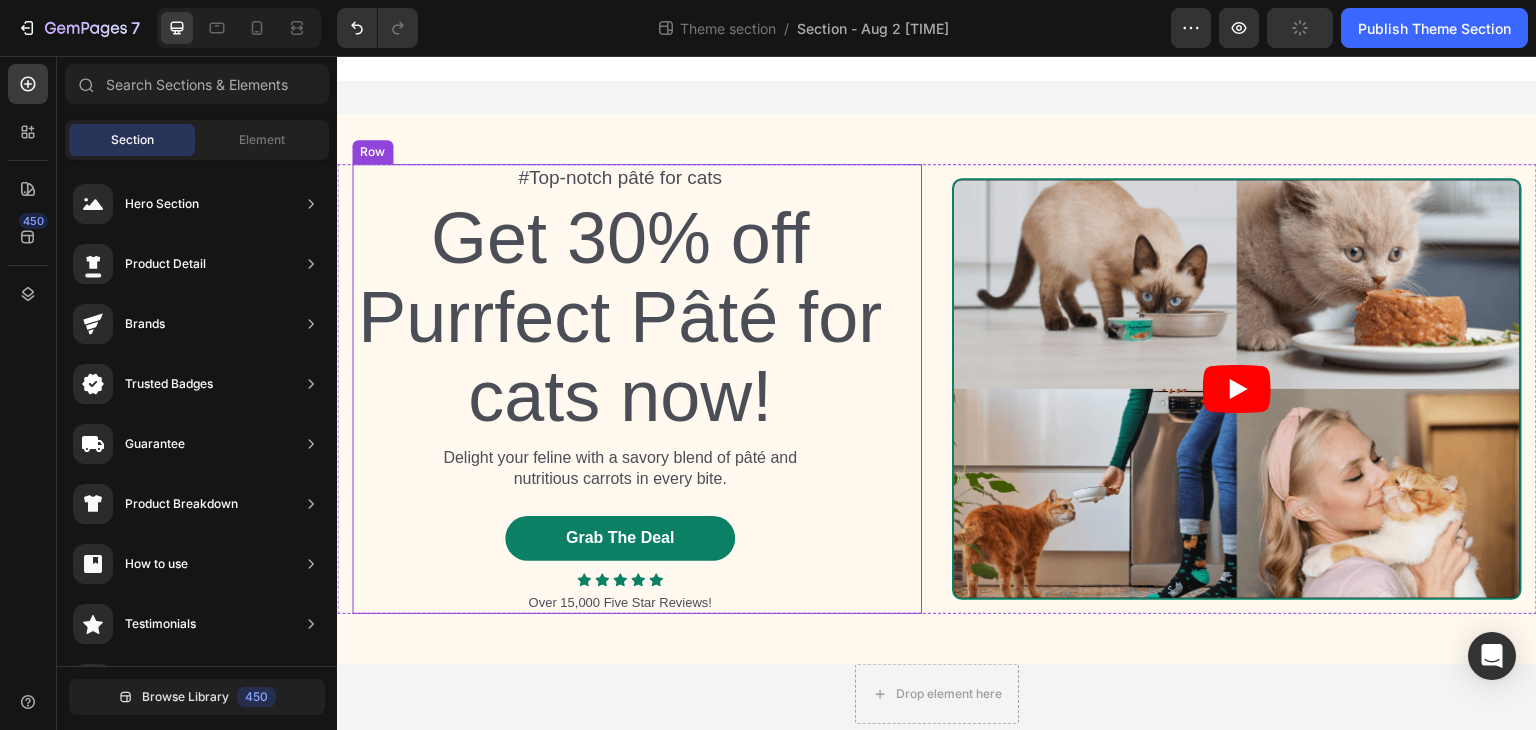 scroll, scrollTop: 0, scrollLeft: 0, axis: both 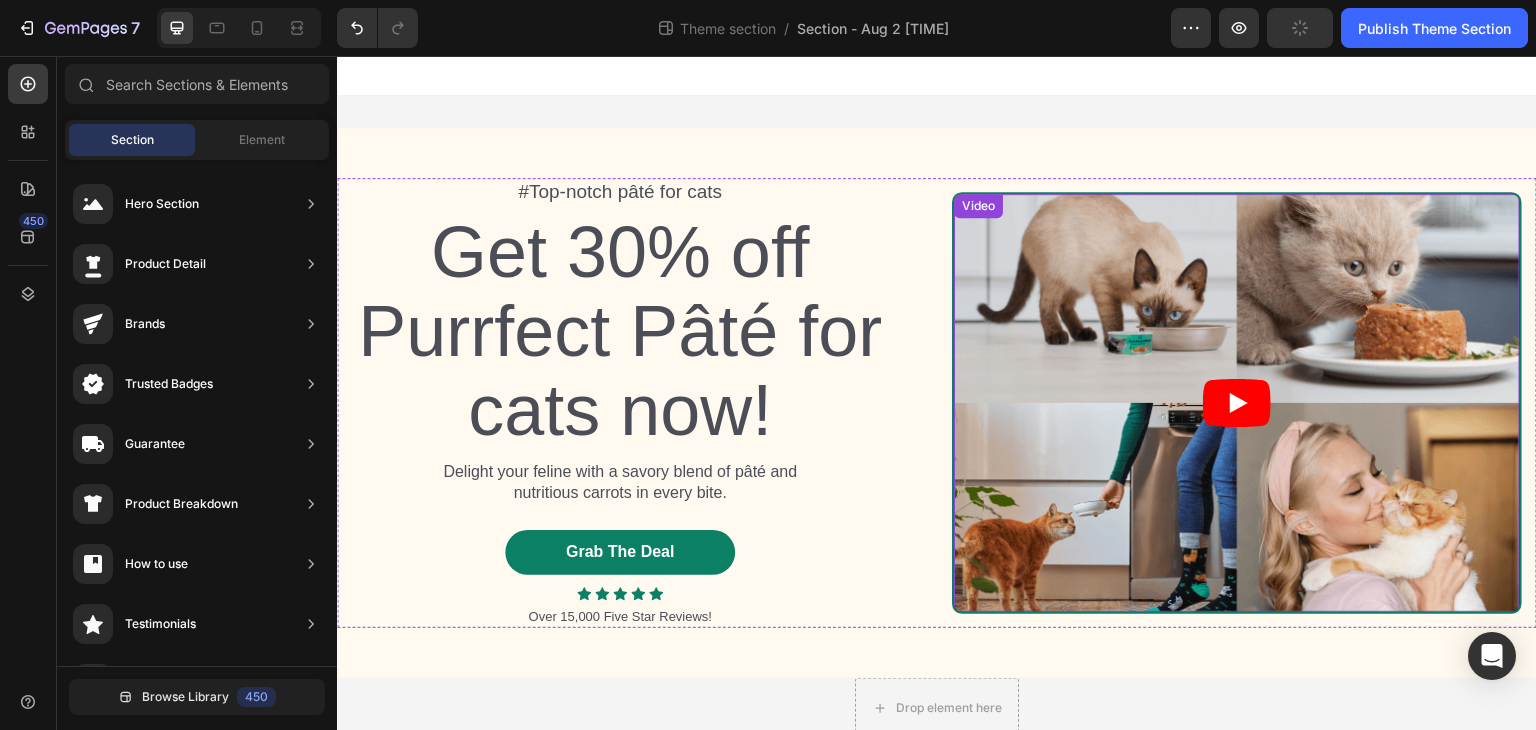 click at bounding box center (1237, 403) 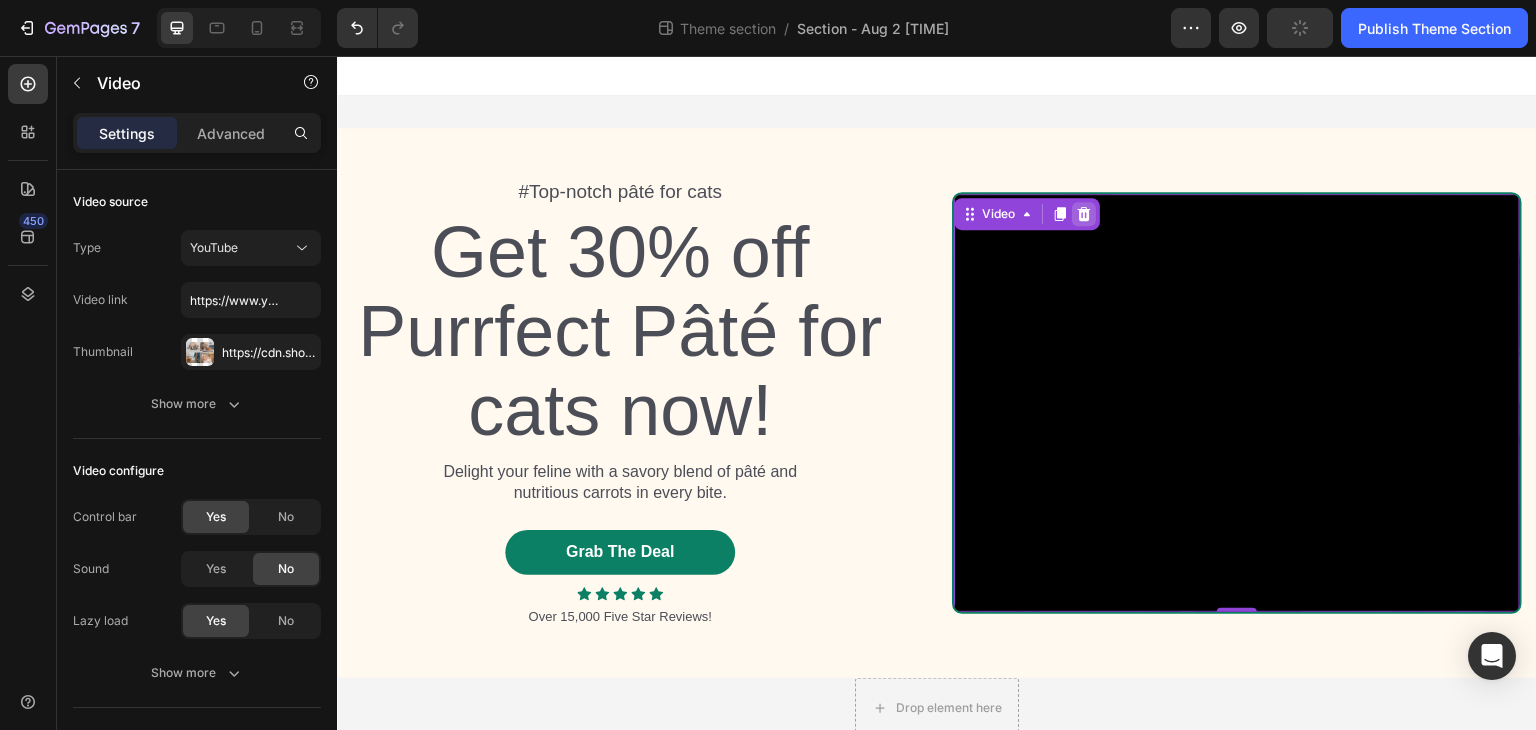 click 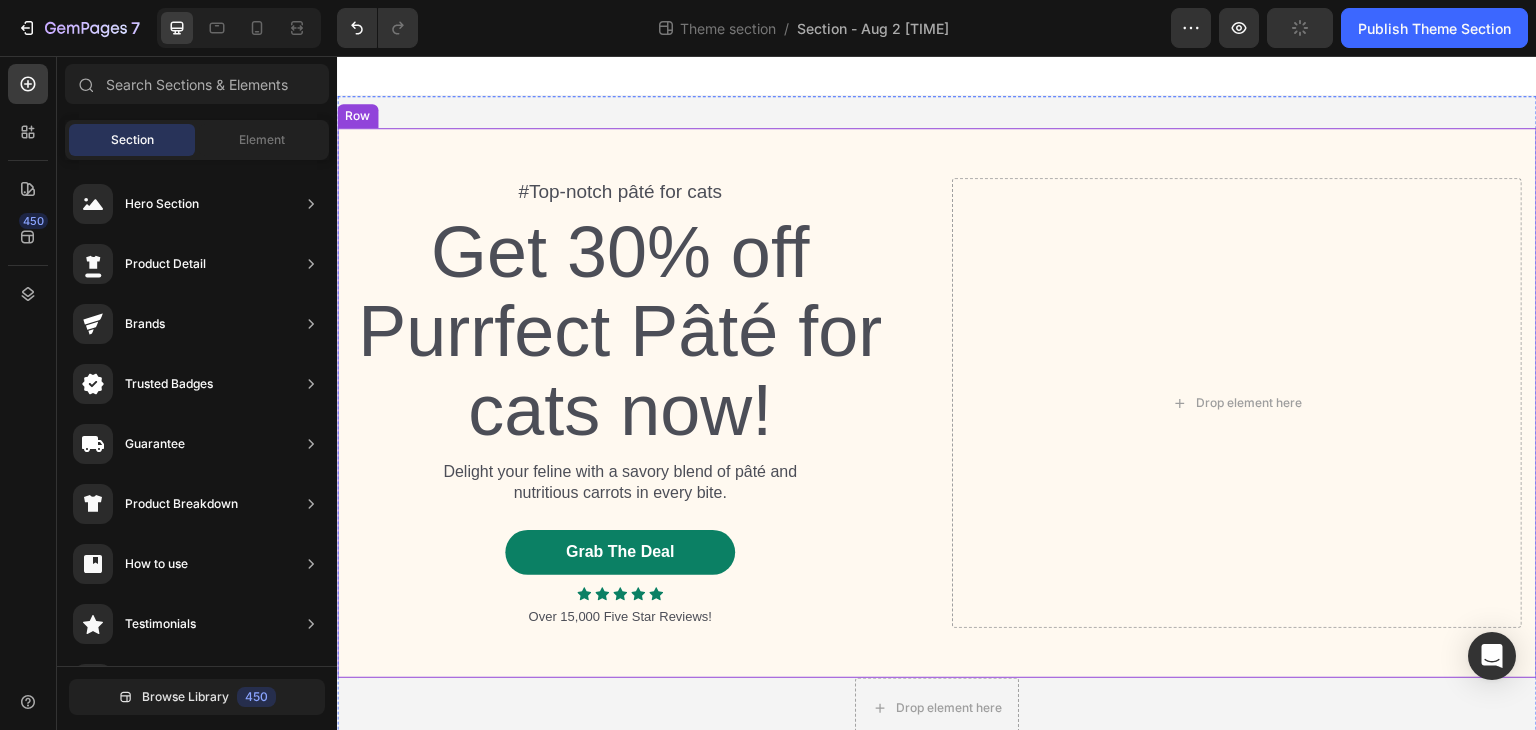 click on "#Top-notch pâté for cats Text Block Get [PERCENTAGE] off Purrfect Pâté for cats now! Heading Delight your feline with a savory blend of pâté and nutritious carrots in every bite. Text Block Grab The Deal Button Icon Icon Icon Icon Icon Icon List Over 15,000 Five Star Reviews! Text Block Row
Drop element here Row Row" at bounding box center [937, 403] 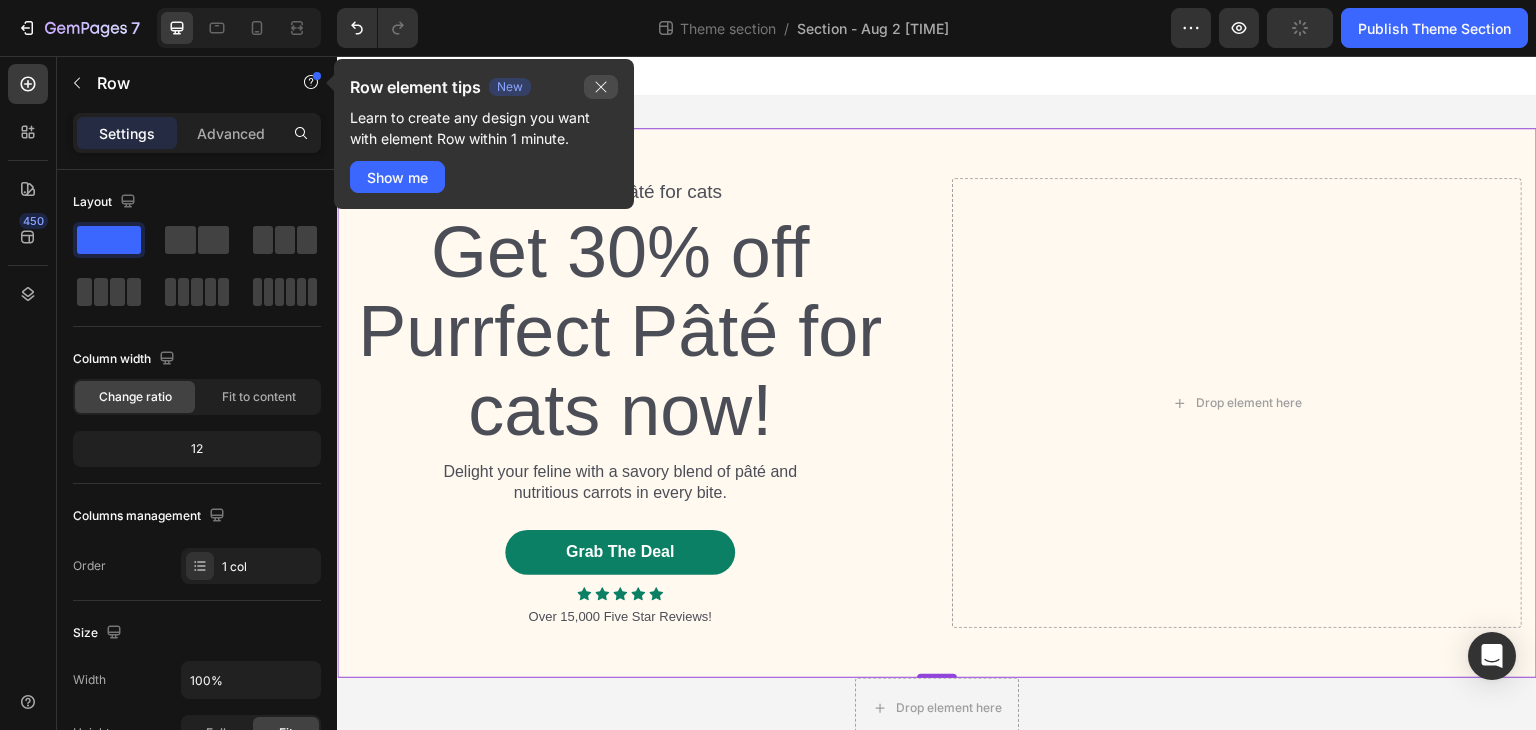 click 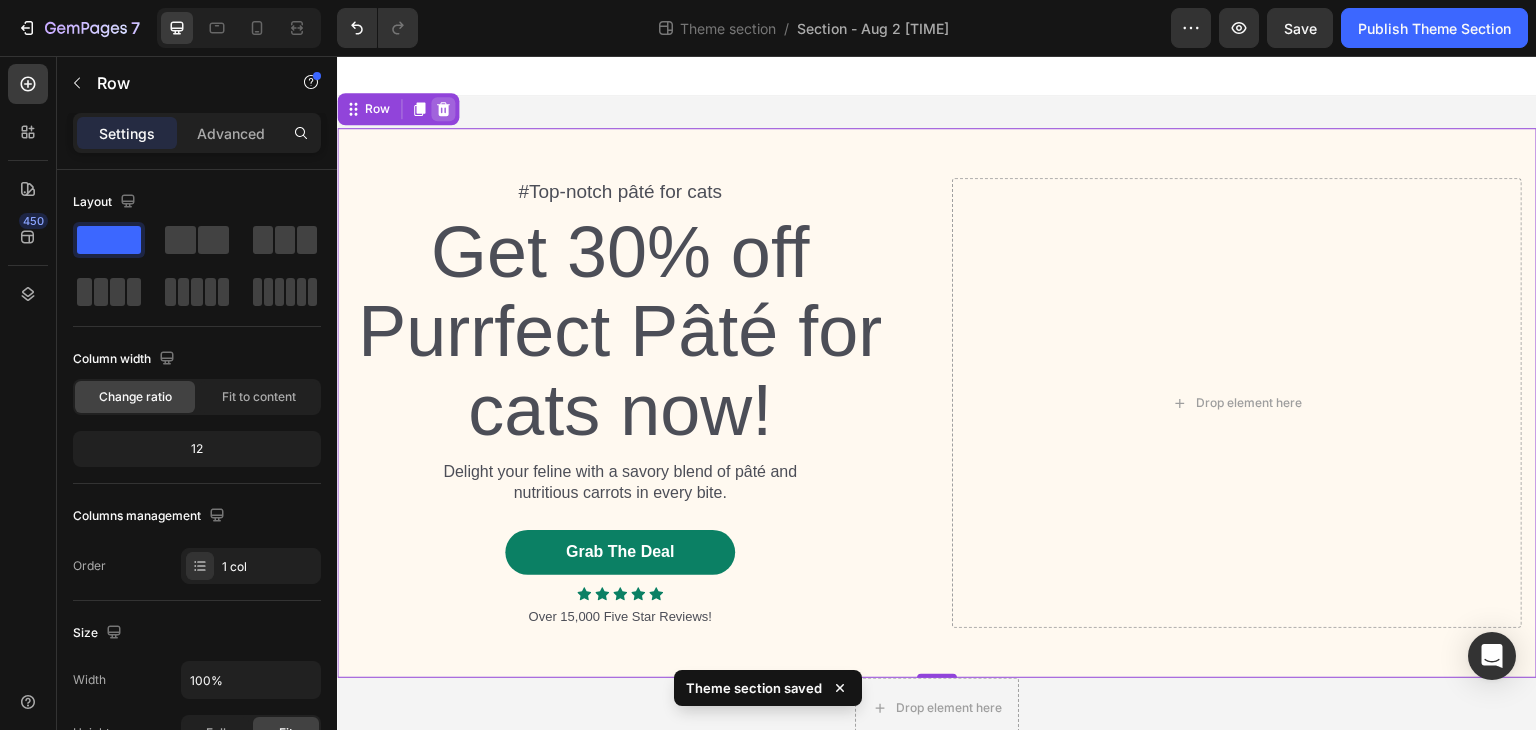 click 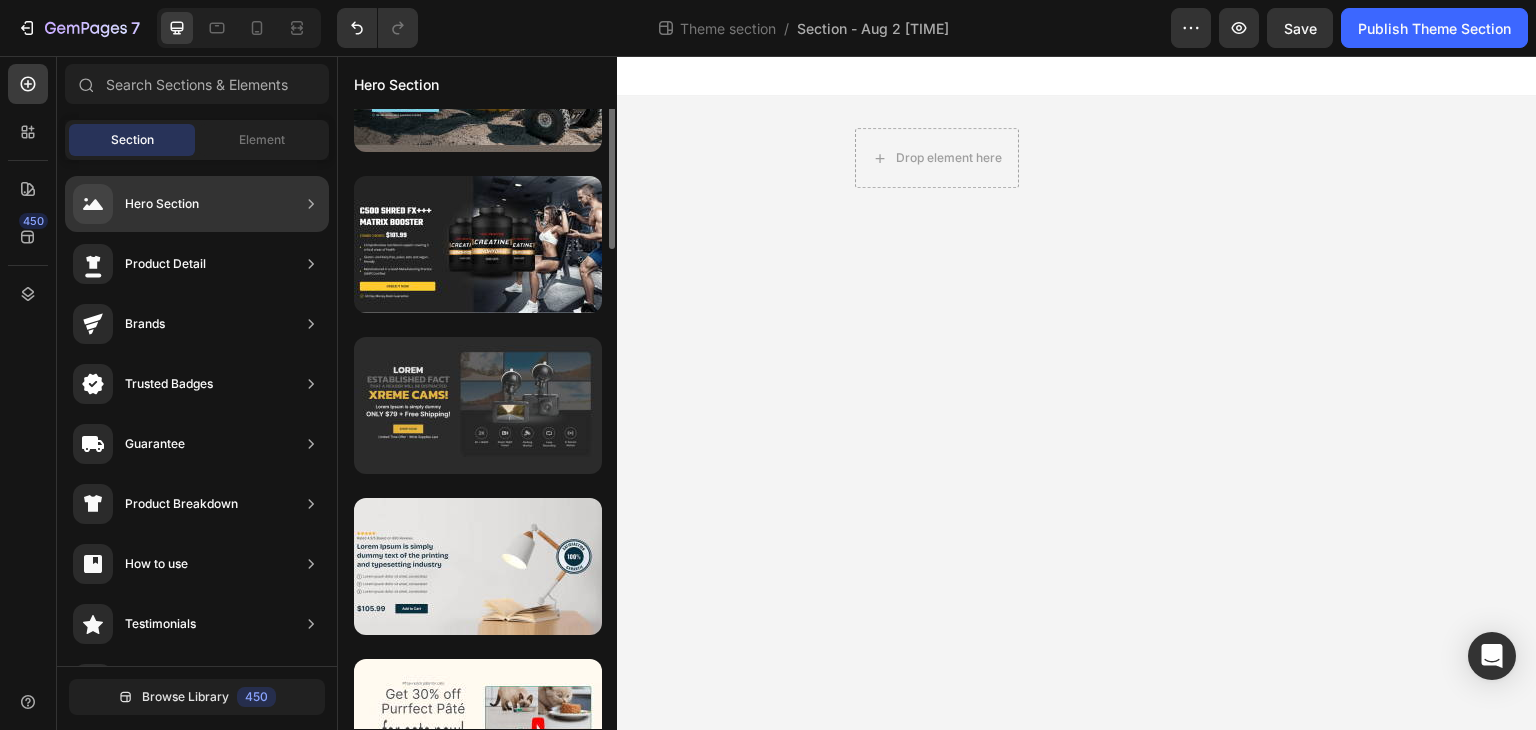 scroll, scrollTop: 0, scrollLeft: 0, axis: both 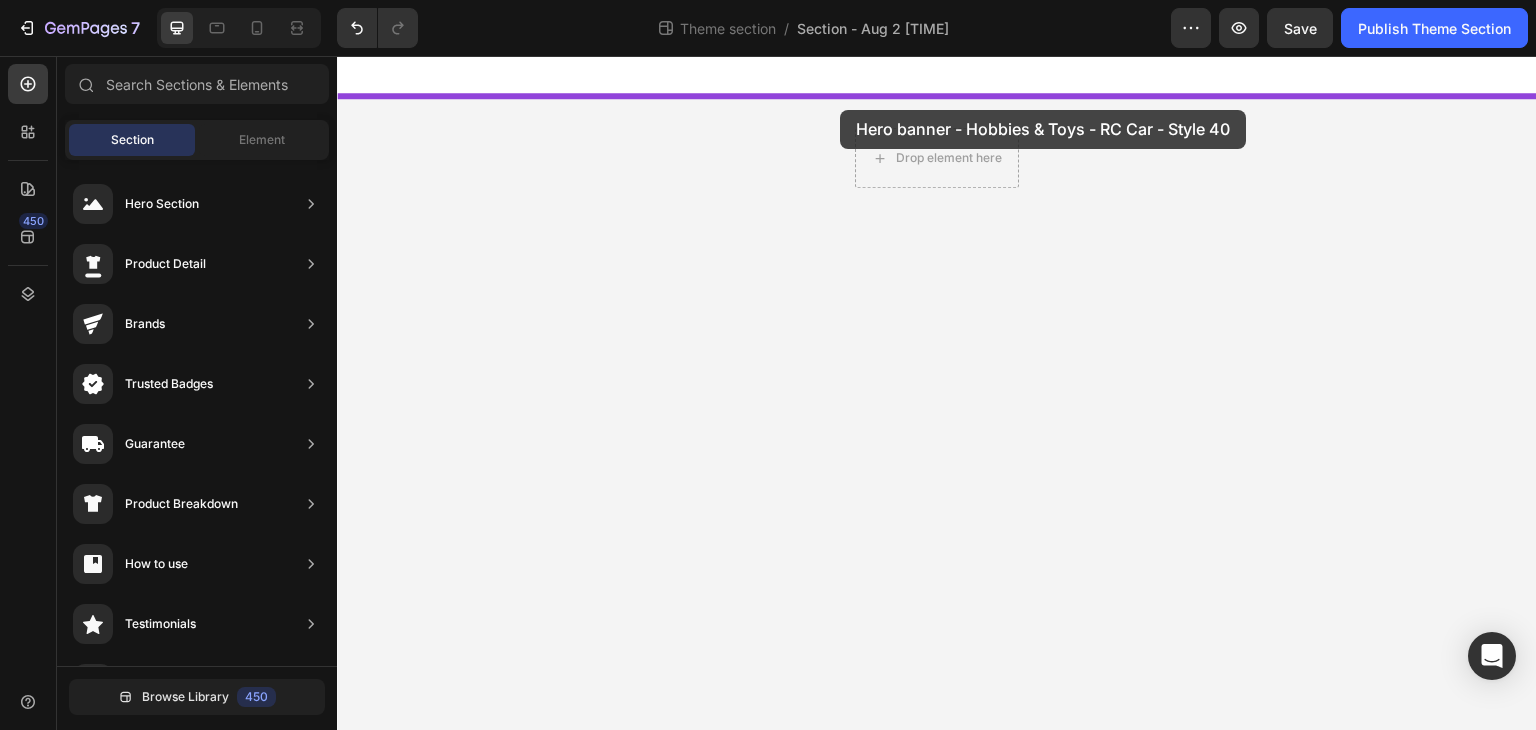 drag, startPoint x: 788, startPoint y: 228, endPoint x: 840, endPoint y: 110, distance: 128.9496 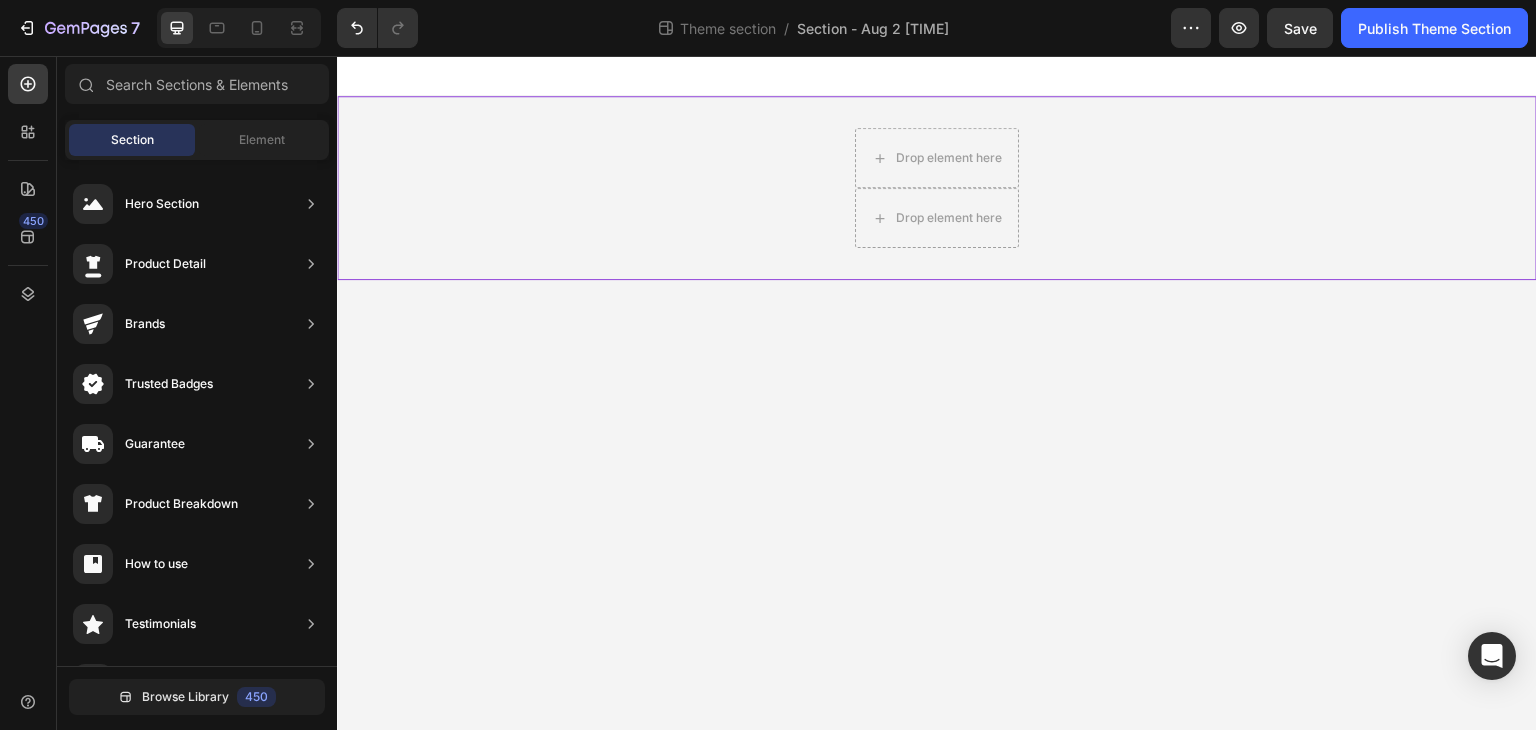 click on "Drop element here Row
Drop element here Row" at bounding box center [937, 188] 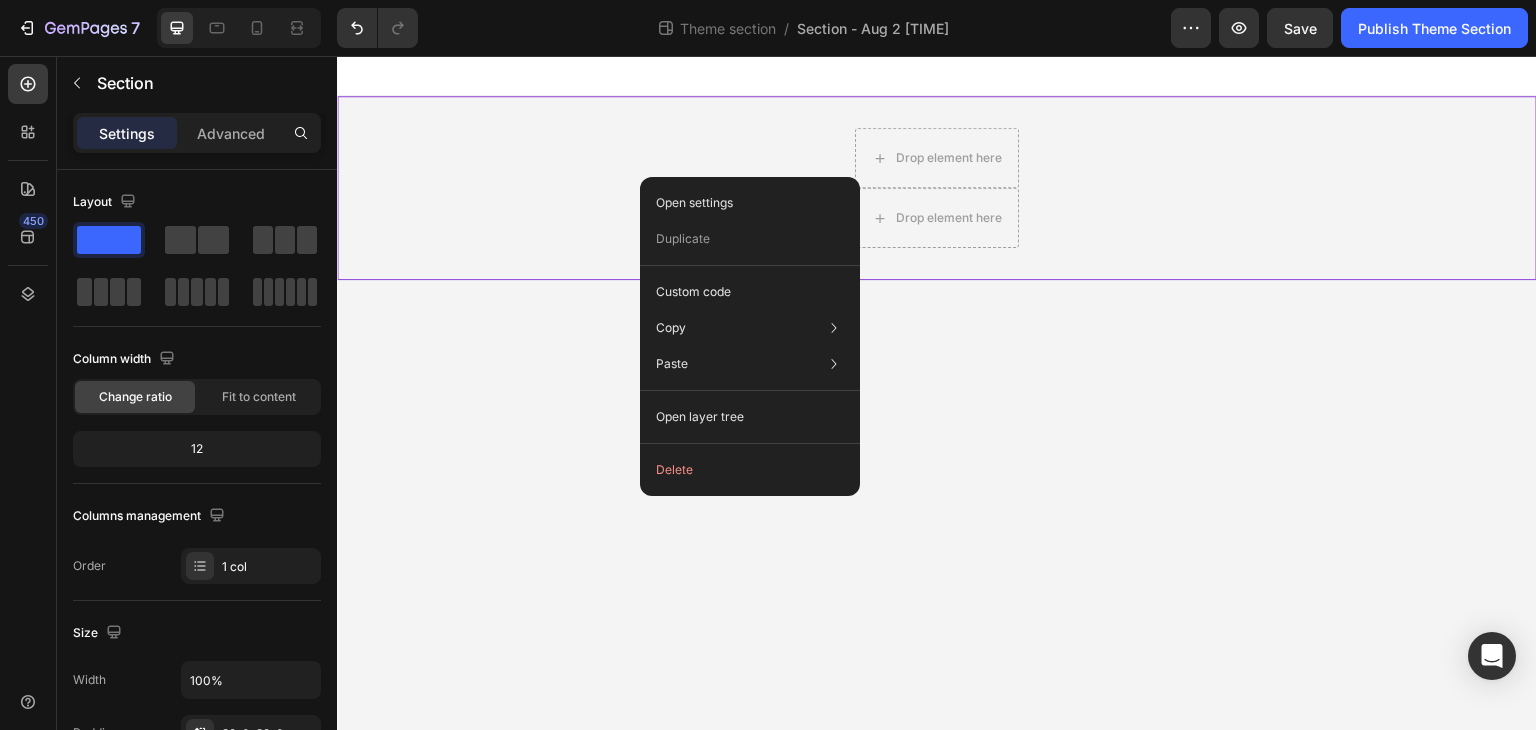 click on "Delete" 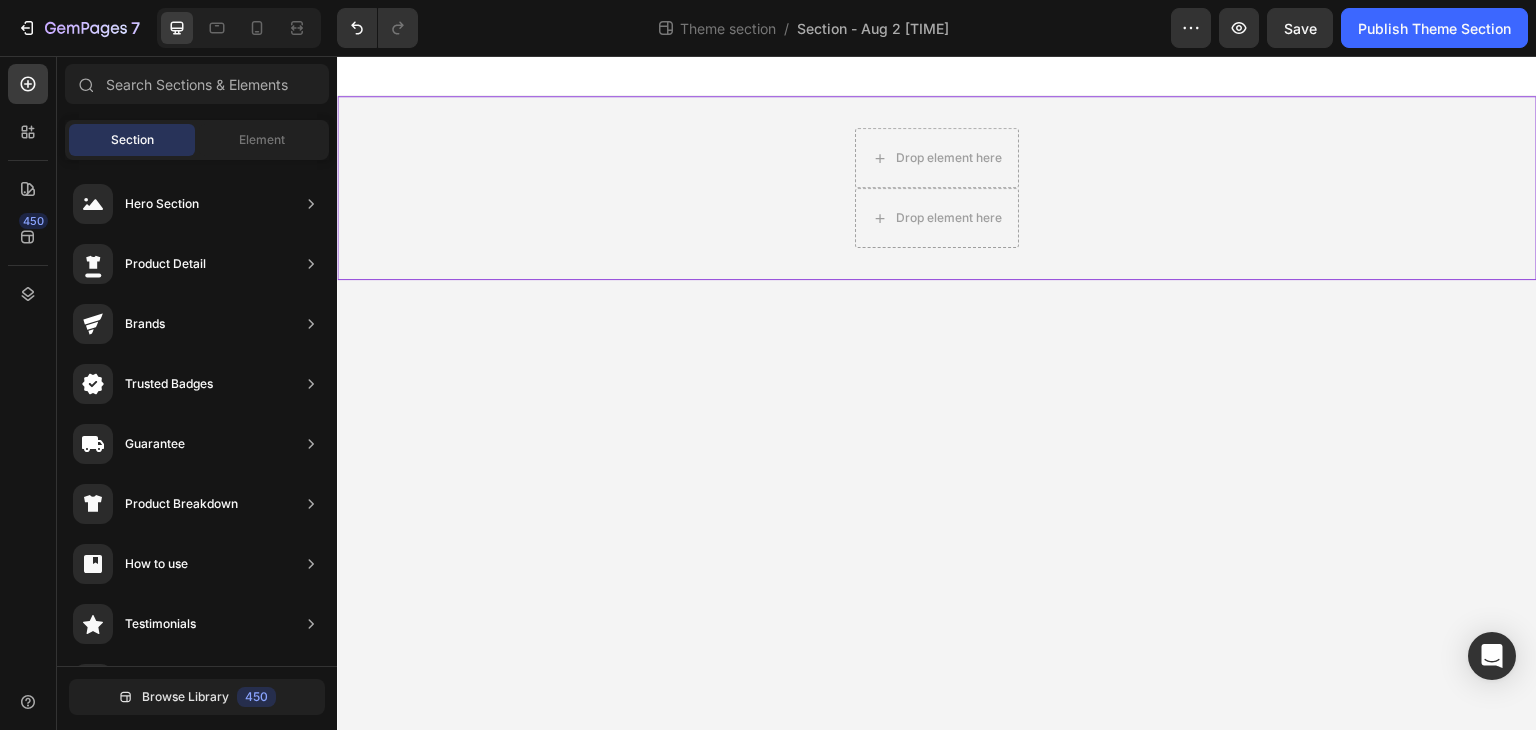 click on "Drop element here Row
Drop element here Row Root
Drag & drop element from sidebar or
Explore Library
Add section Choose templates inspired by CRO experts Generate layout from URL or image Add blank section then drag & drop elements" at bounding box center (937, 393) 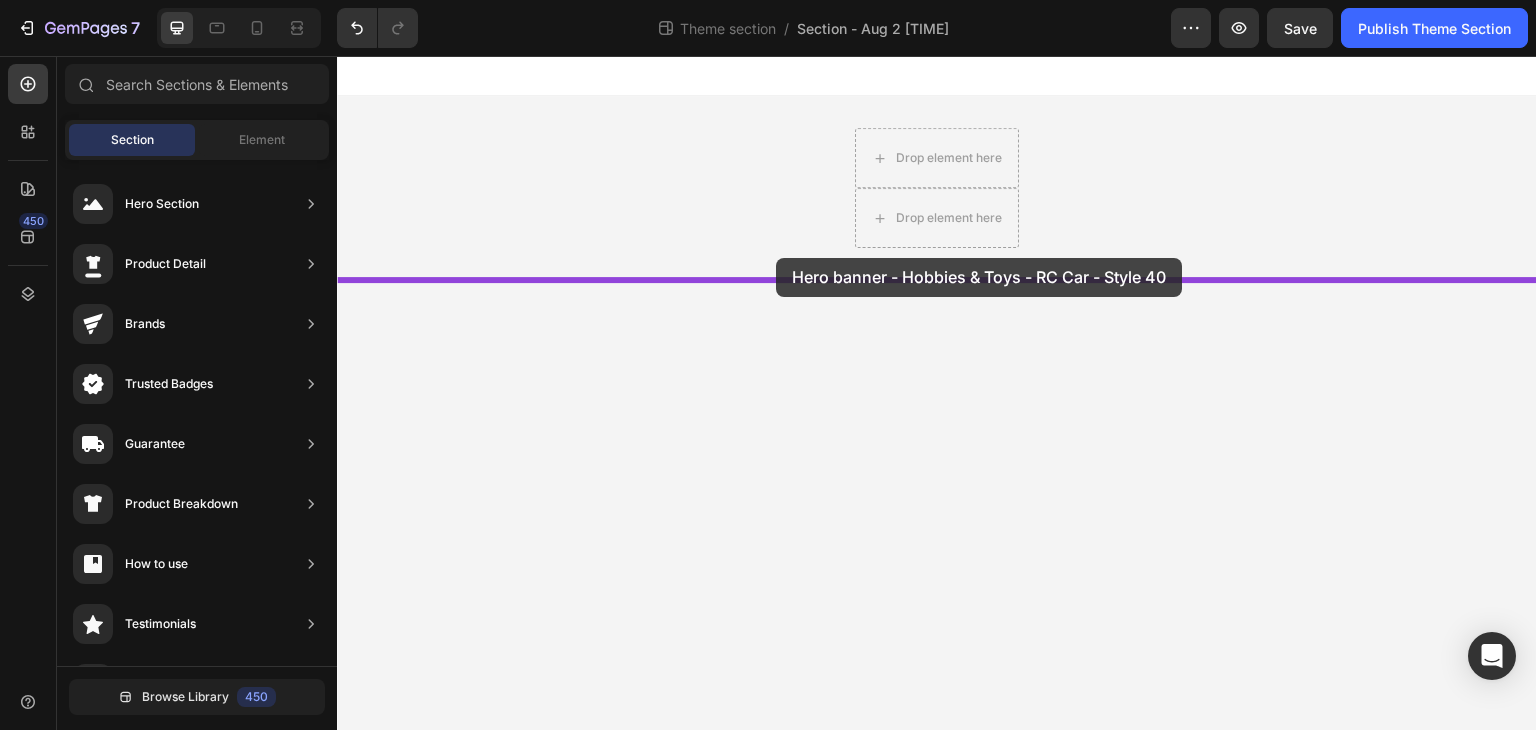 drag, startPoint x: 801, startPoint y: 263, endPoint x: 776, endPoint y: 259, distance: 25.317978 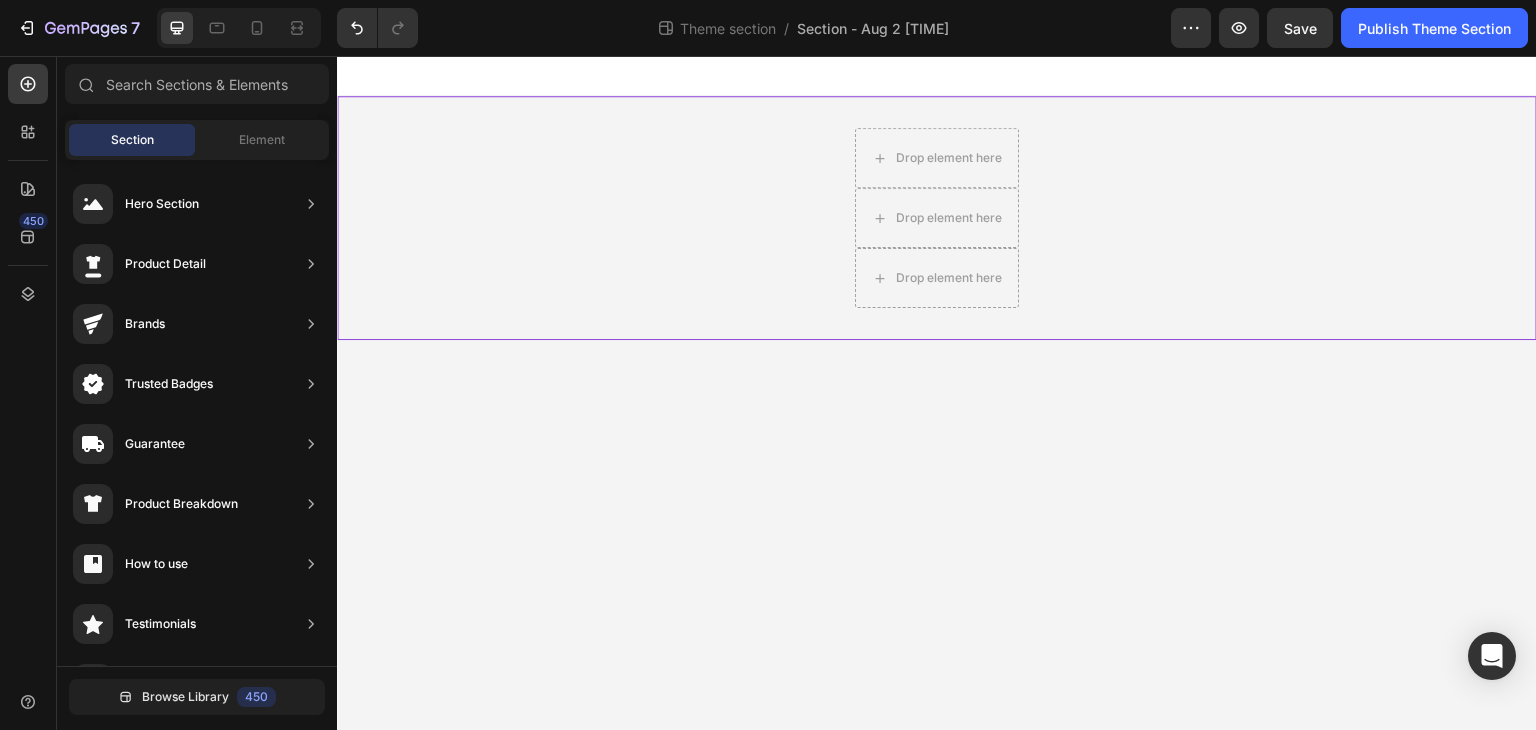 click on "Drop element here Row
Drop element here Row
Drop element here Row" at bounding box center [937, 218] 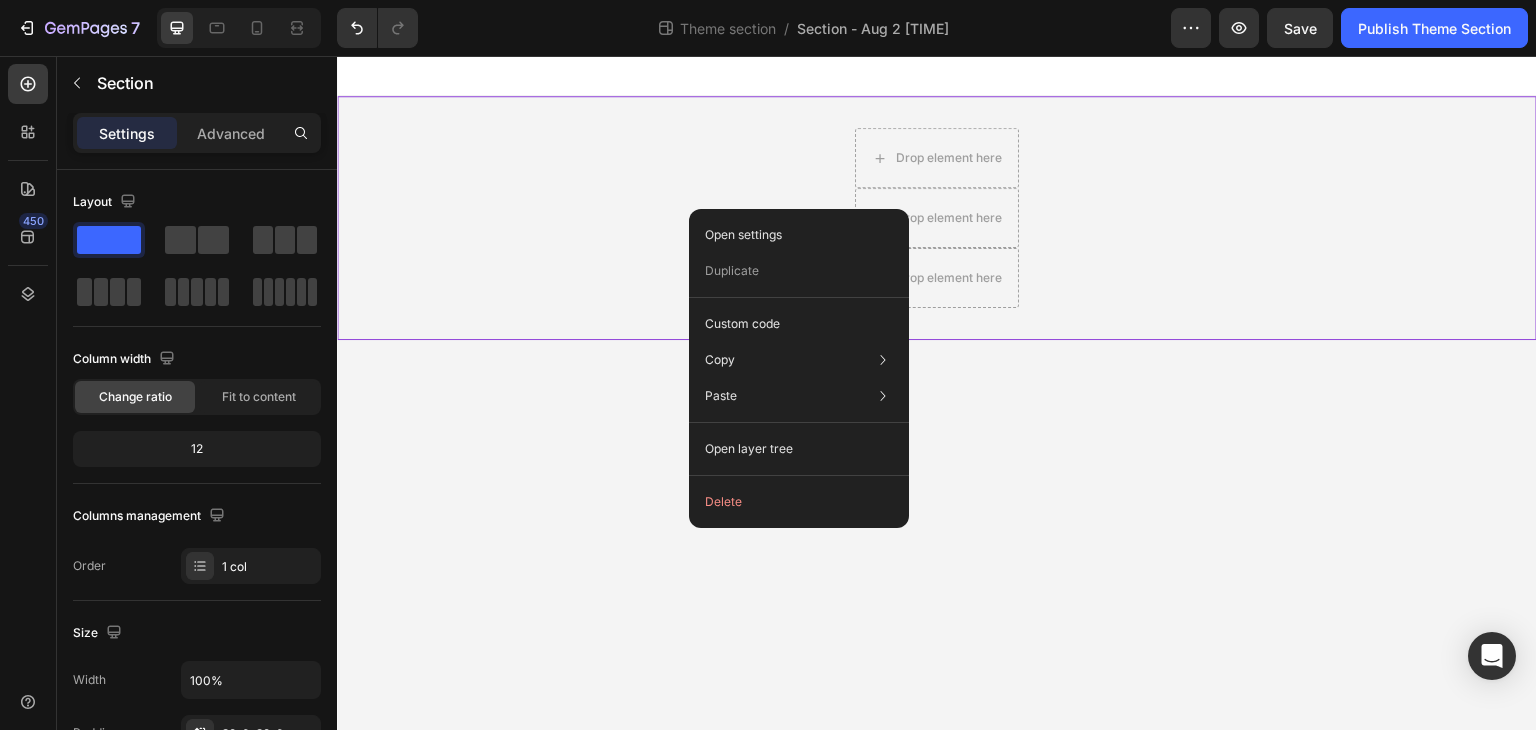click on "Delete" 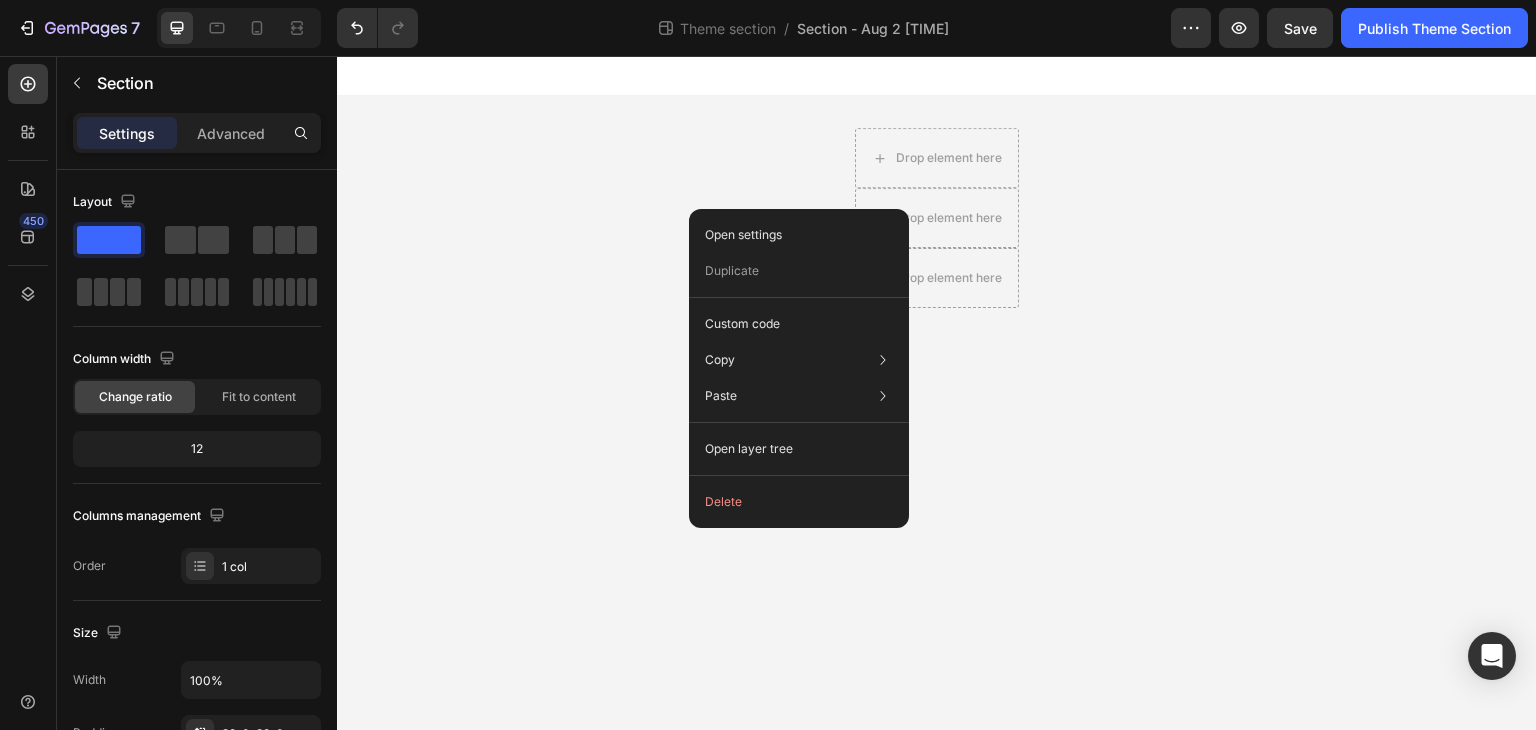 click on "Drop element here Row
Drop element here Row
Drop element here Row Root
Drag & drop element from sidebar or
Explore Library
Add section Choose templates inspired by CRO experts Generate layout from URL or image Add blank section then drag & drop elements" at bounding box center (937, 393) 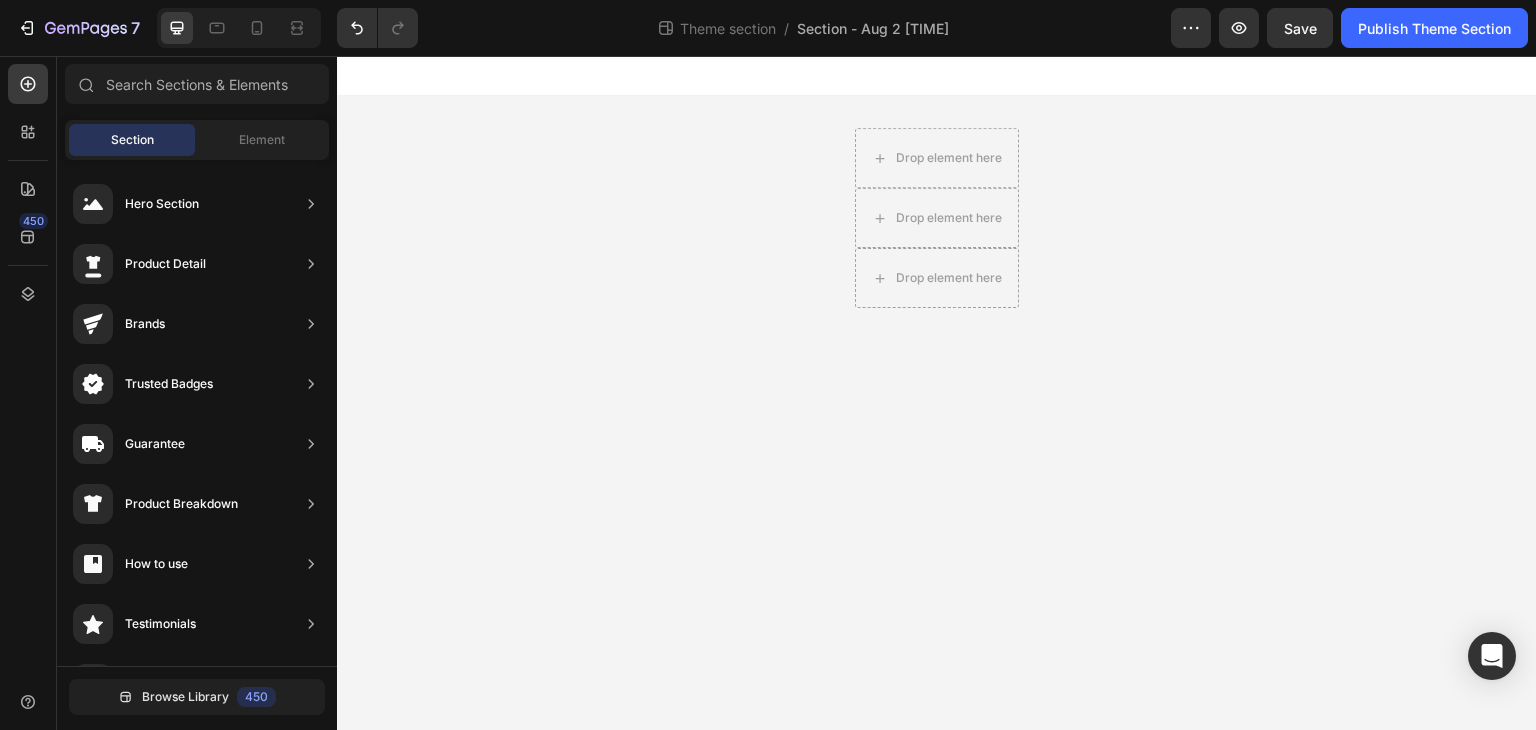 drag, startPoint x: 1069, startPoint y: 237, endPoint x: 669, endPoint y: 259, distance: 400.60455 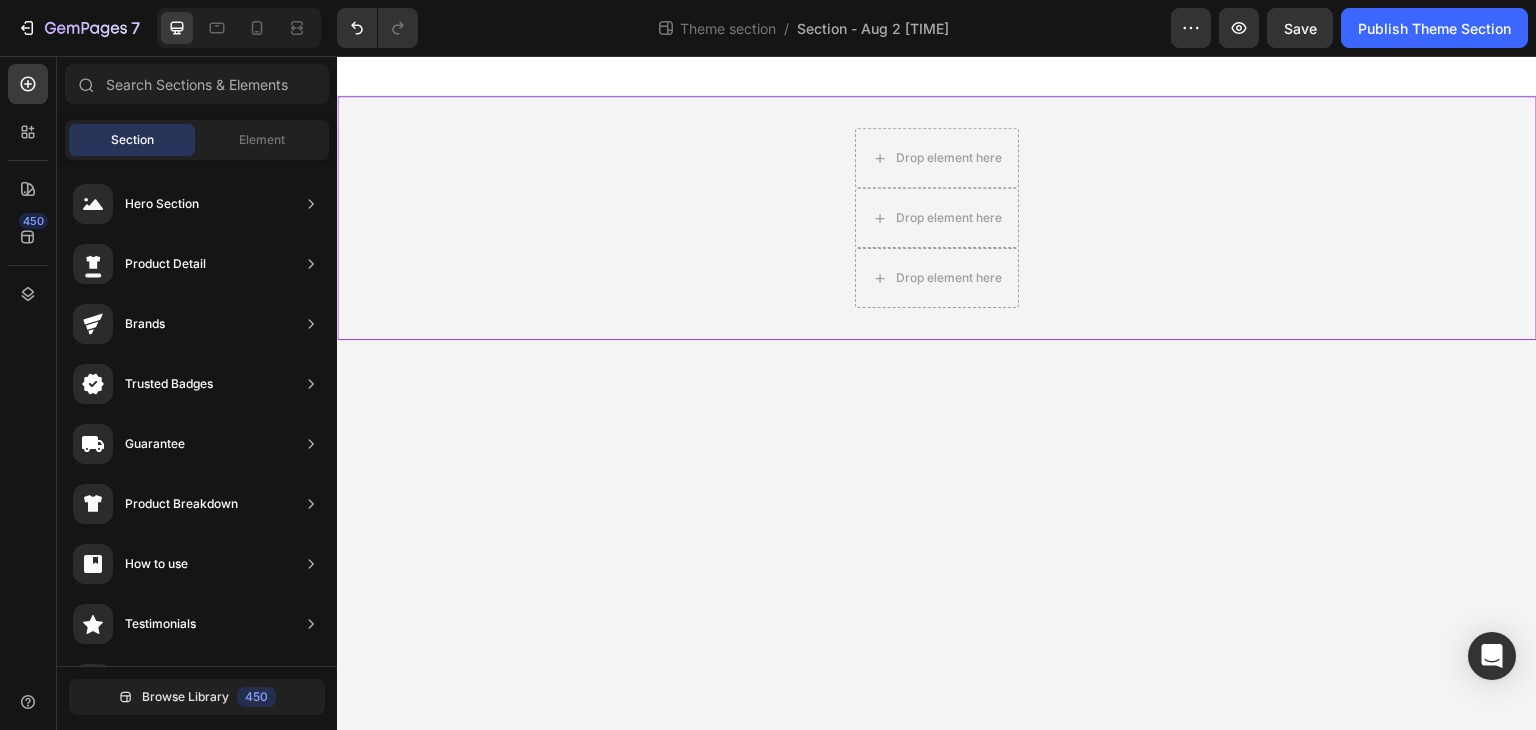 click on "Drop element here Row
Drop element here Row
Drop element here Row" at bounding box center (937, 218) 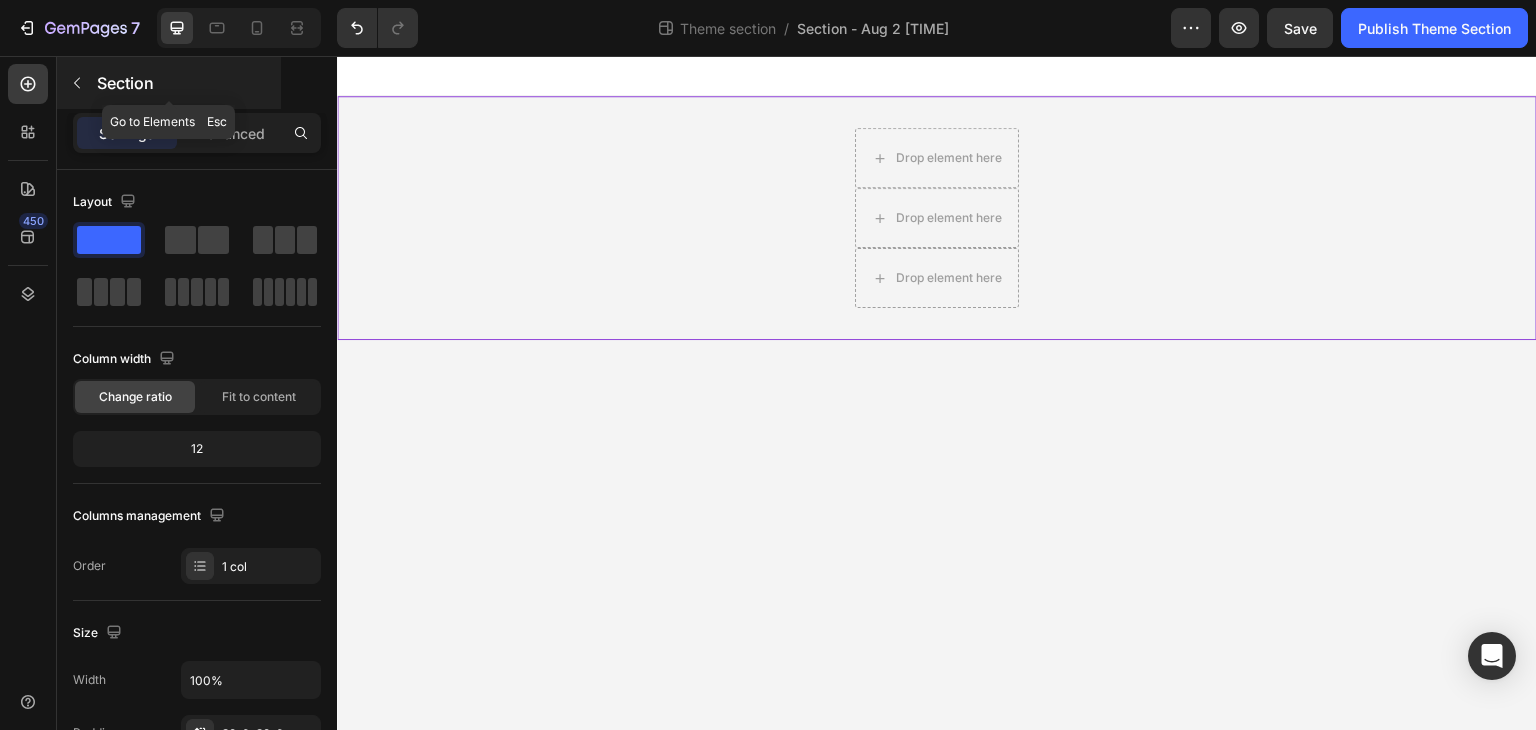 click 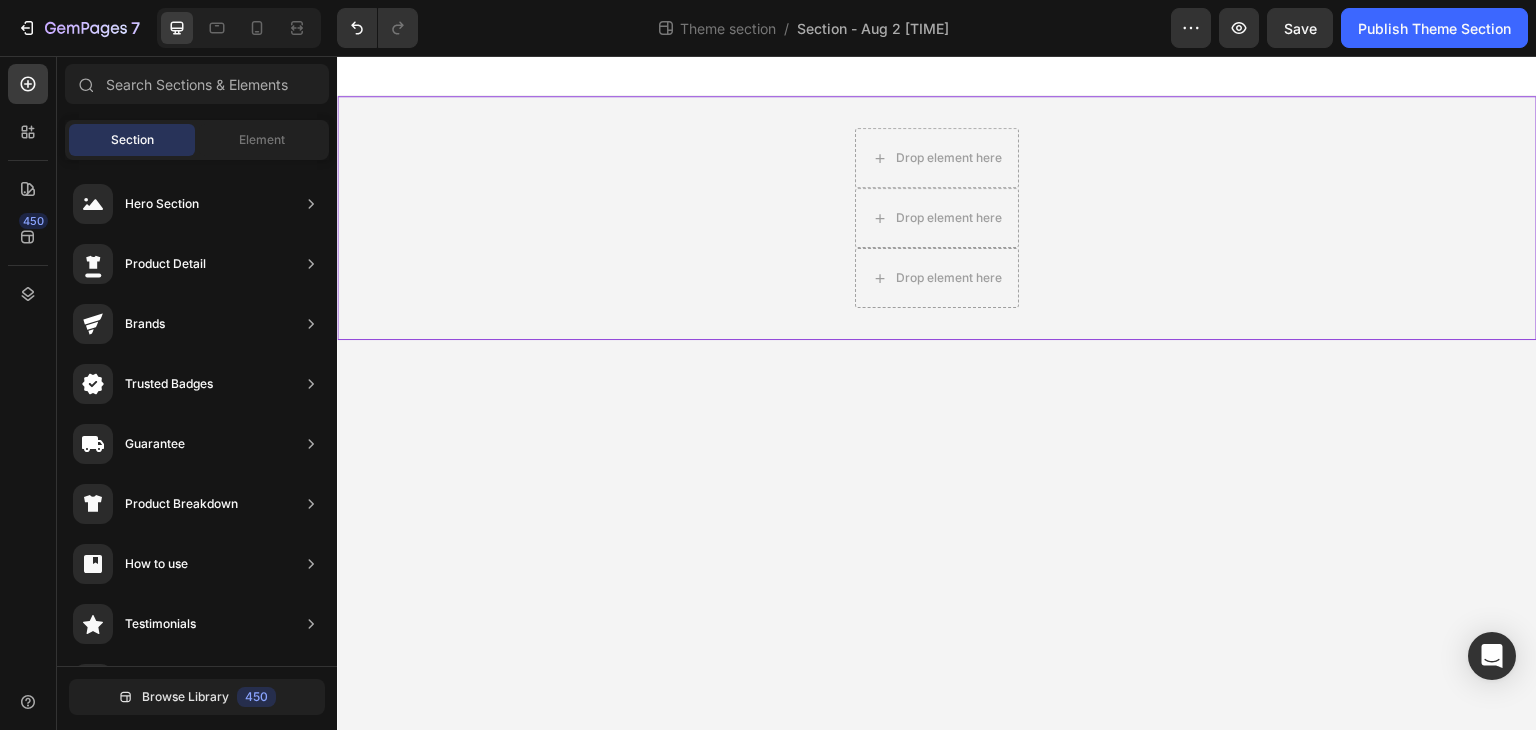 click on "Drop element here Row
Drop element here Row
Drop element here Row" at bounding box center (937, 218) 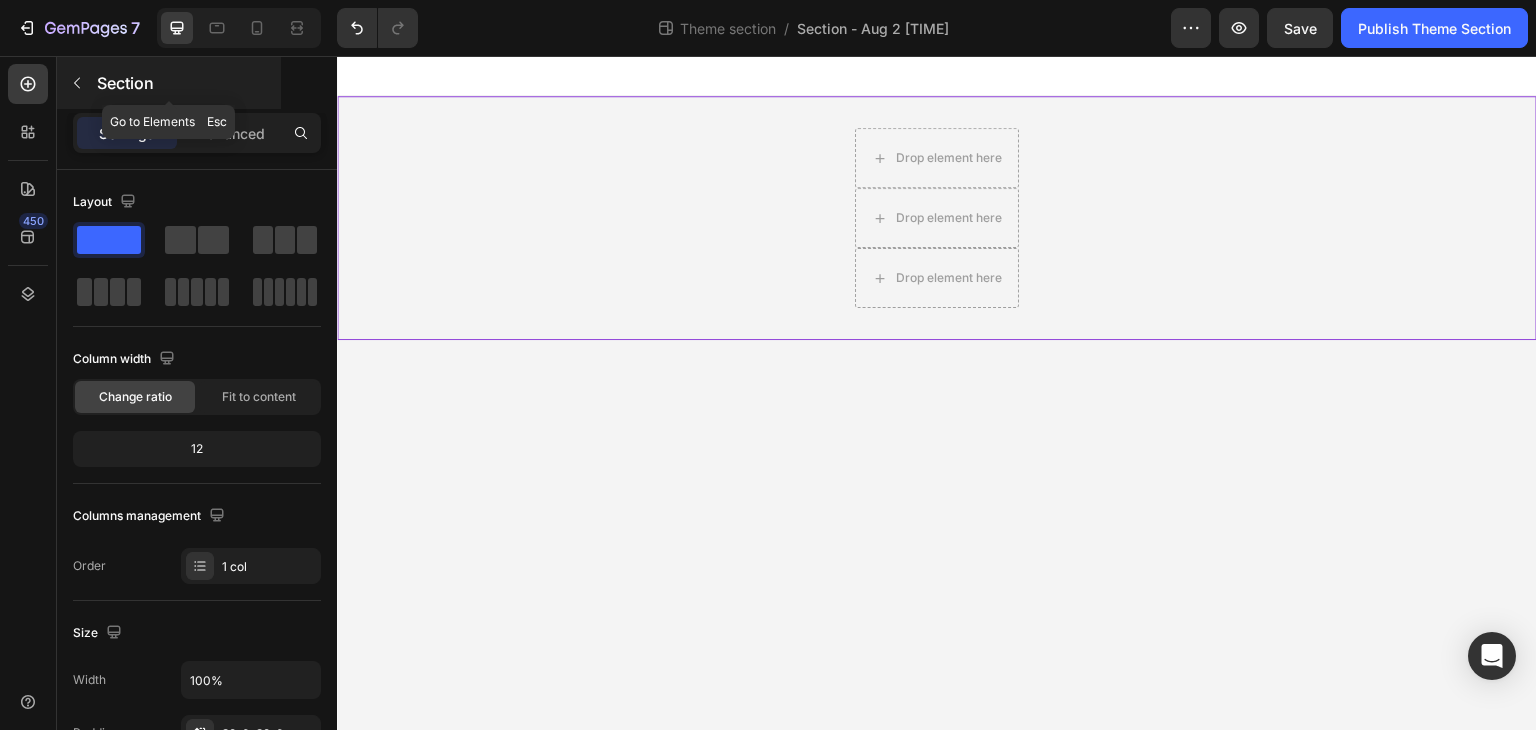 click 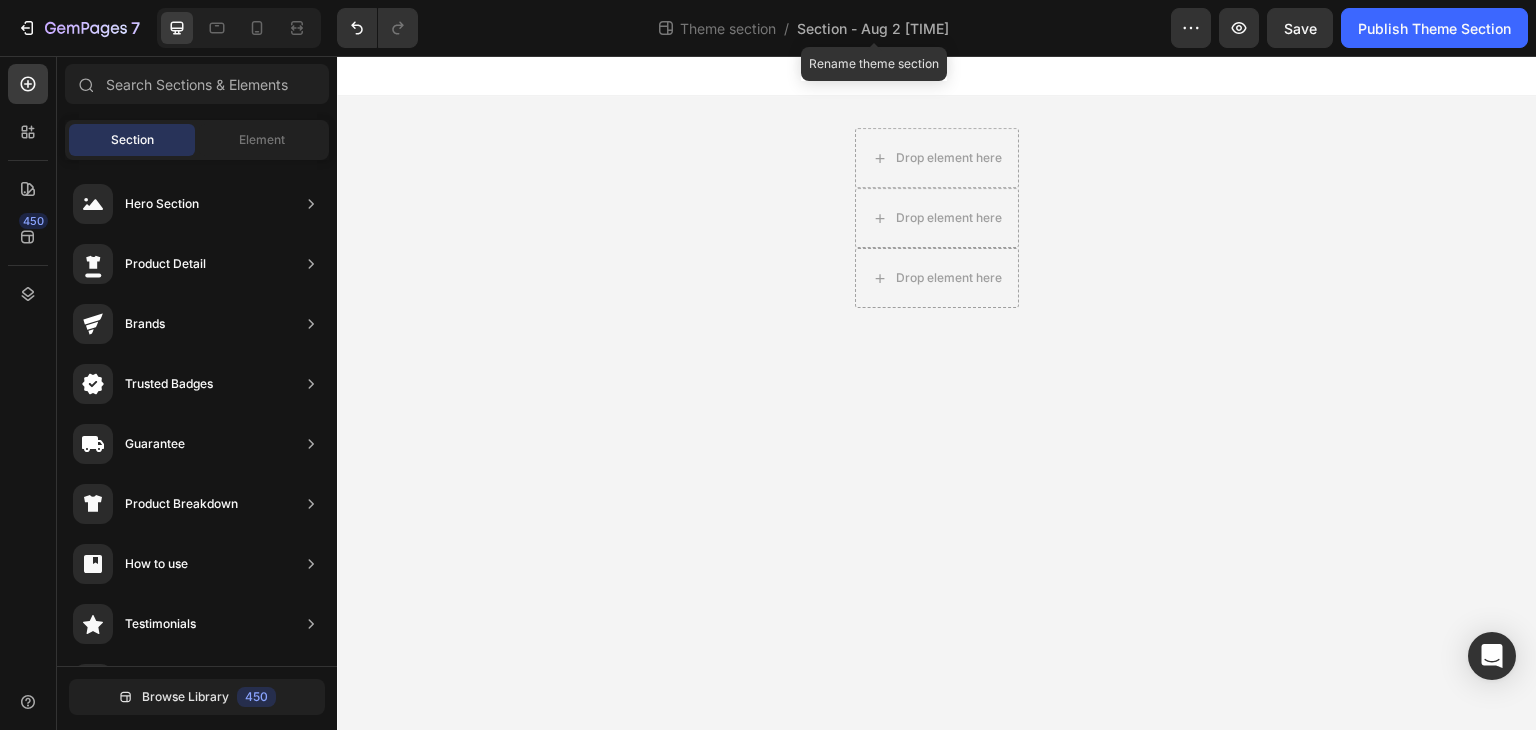 click on "Theme section / Section - Aug 2 [TIME] Rename theme section" 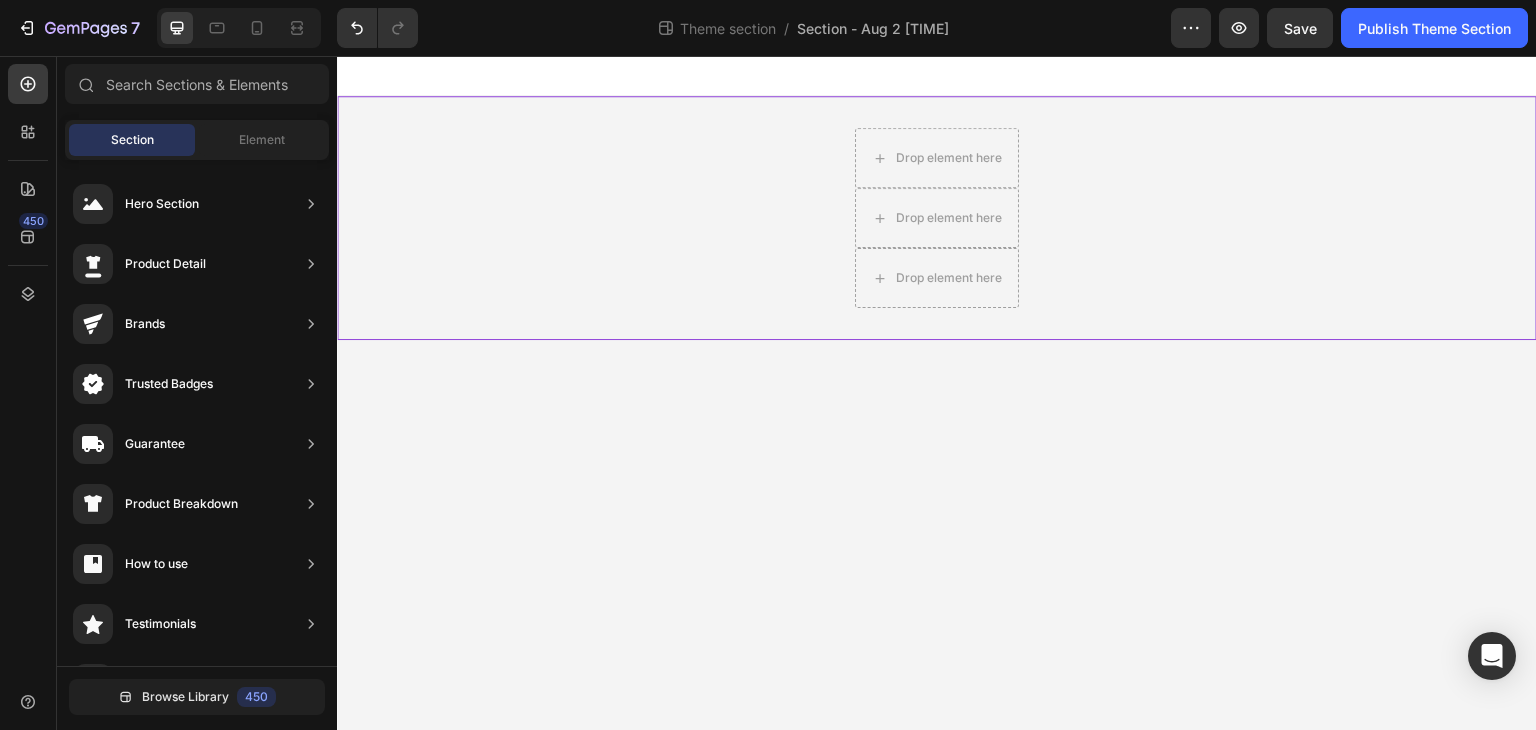 click on "Drop element here Row
Drop element here Row
Drop element here Row" at bounding box center (937, 218) 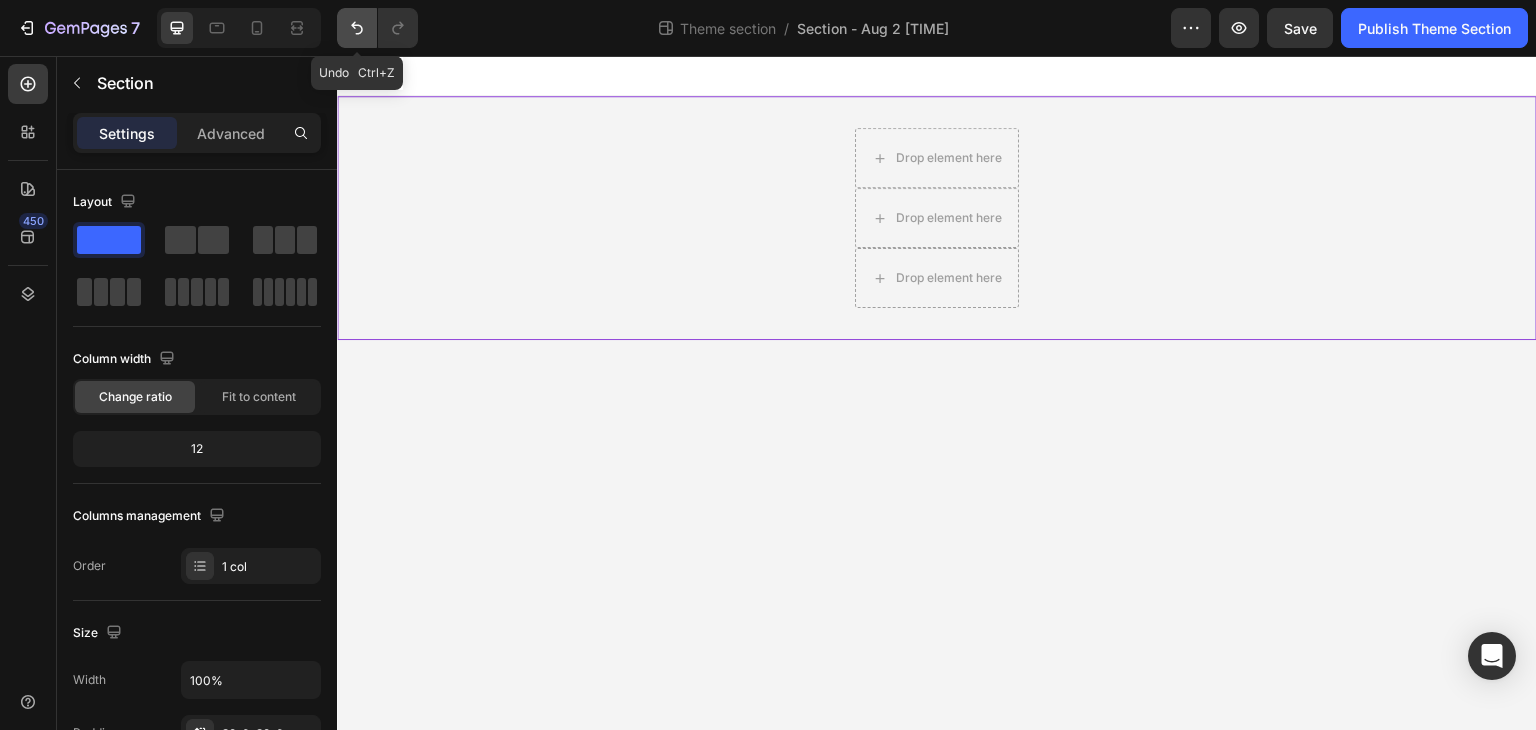 click 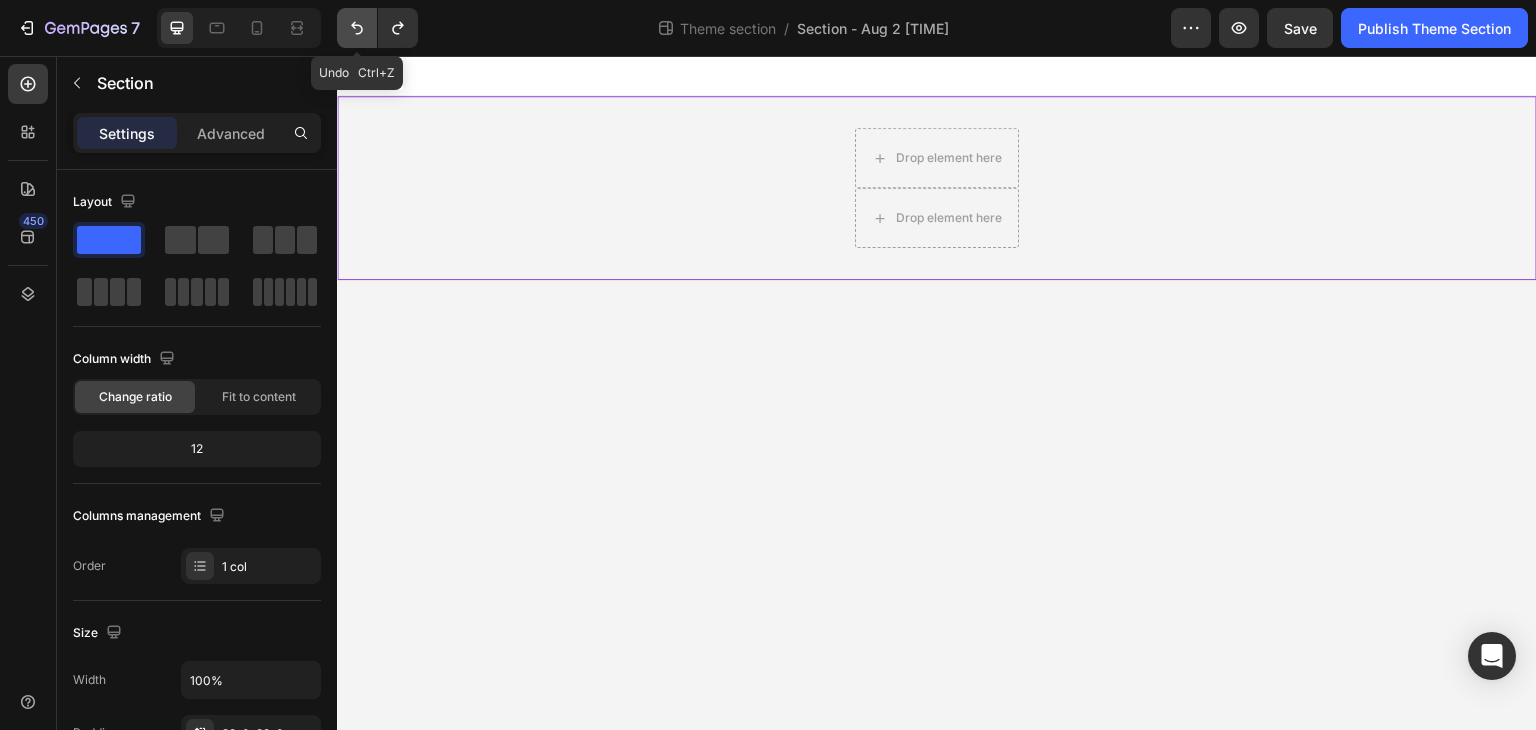 click 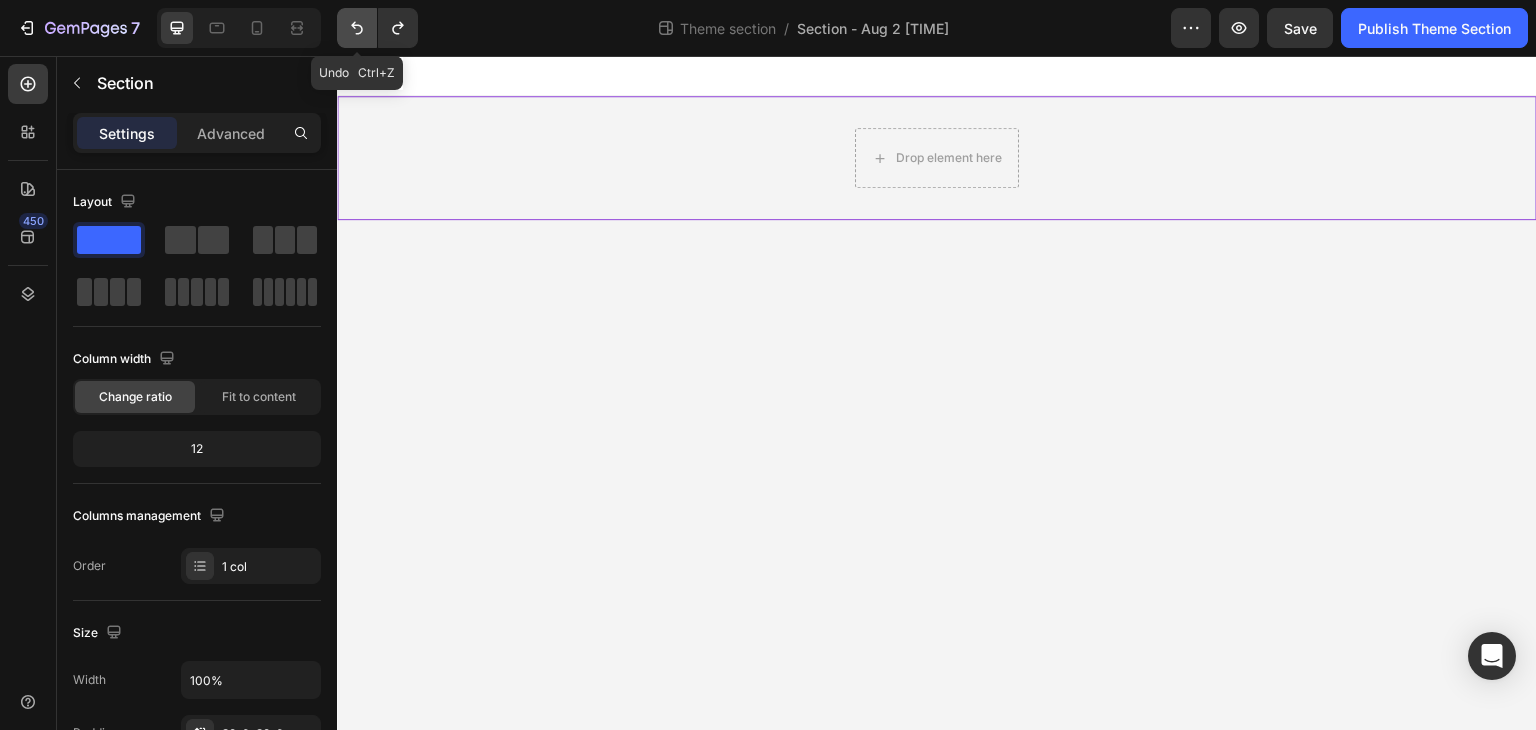 click 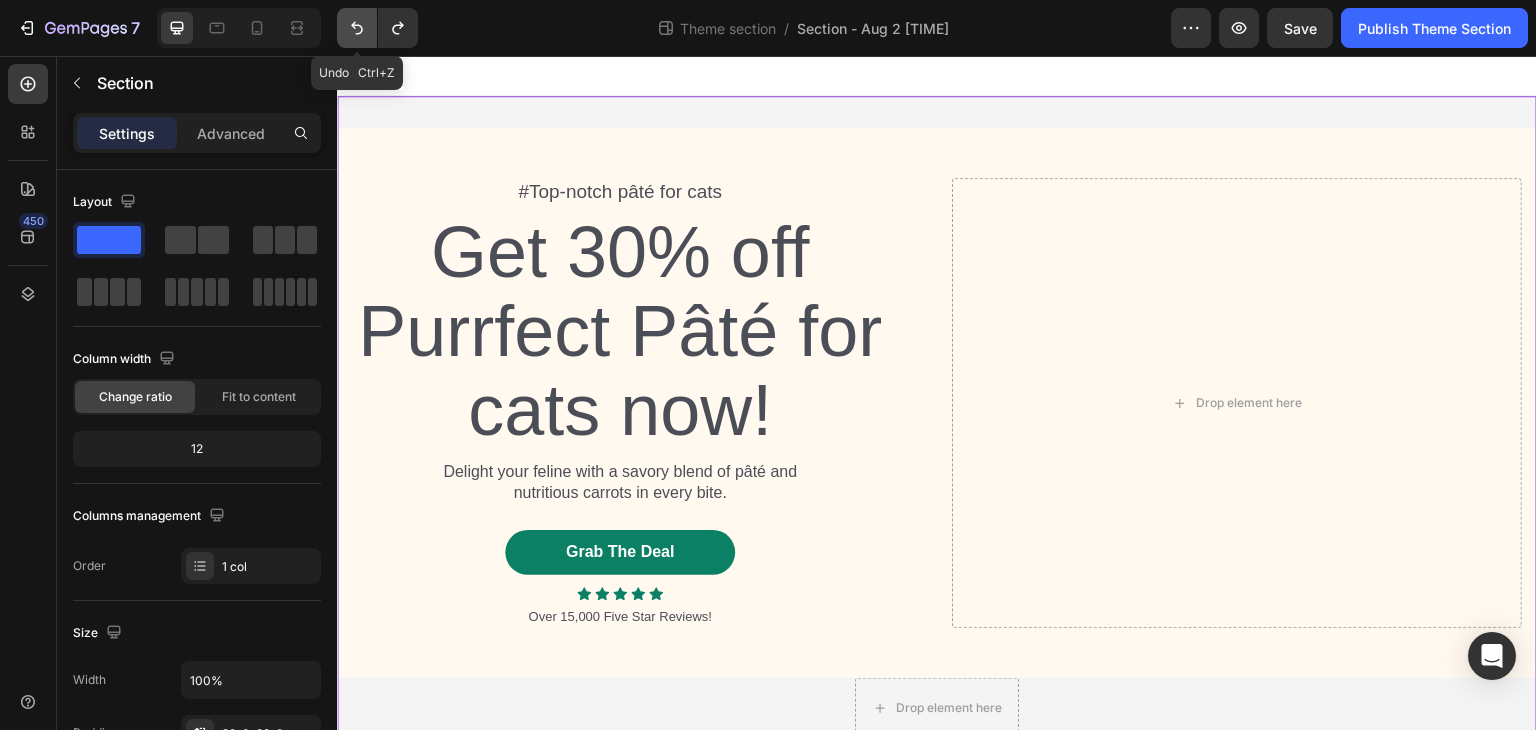 click 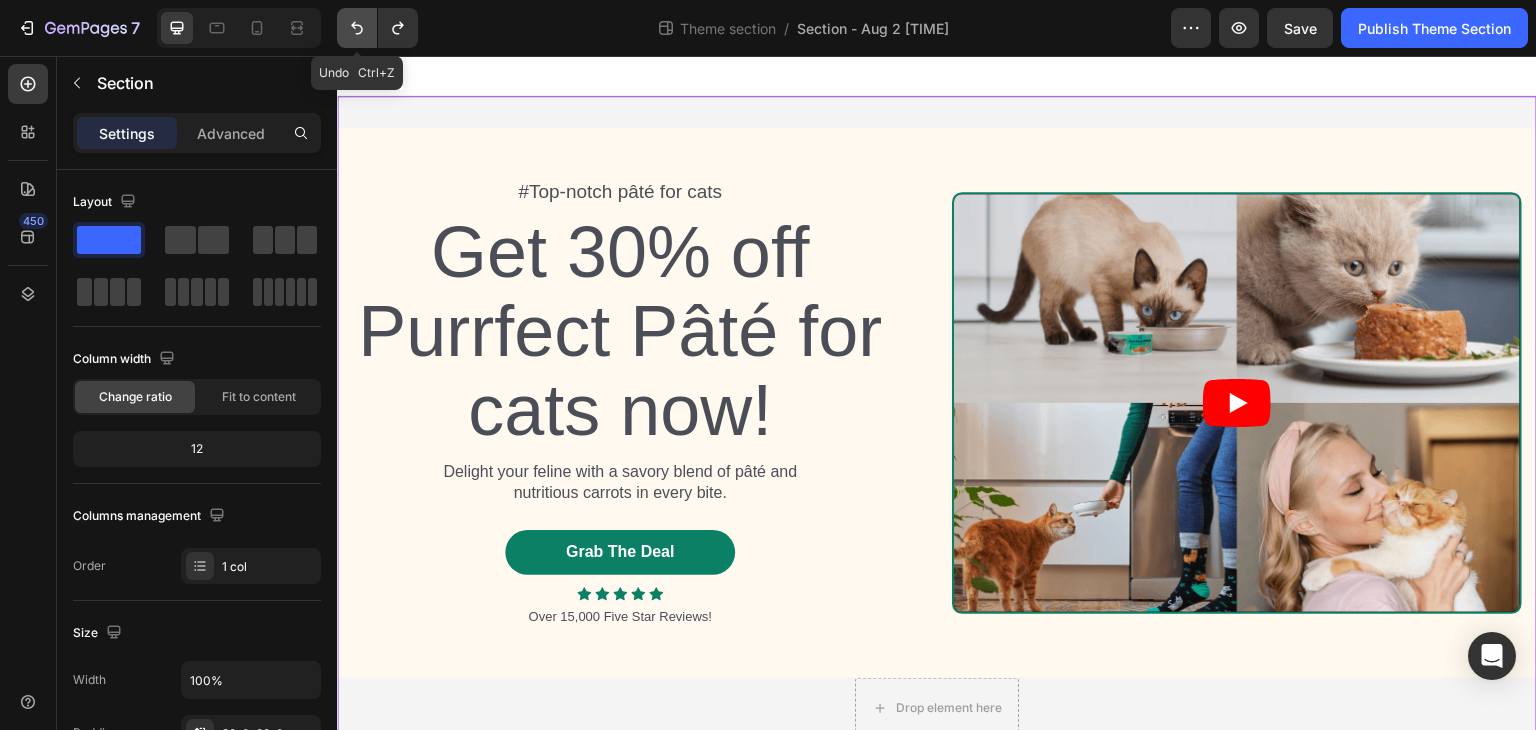 click 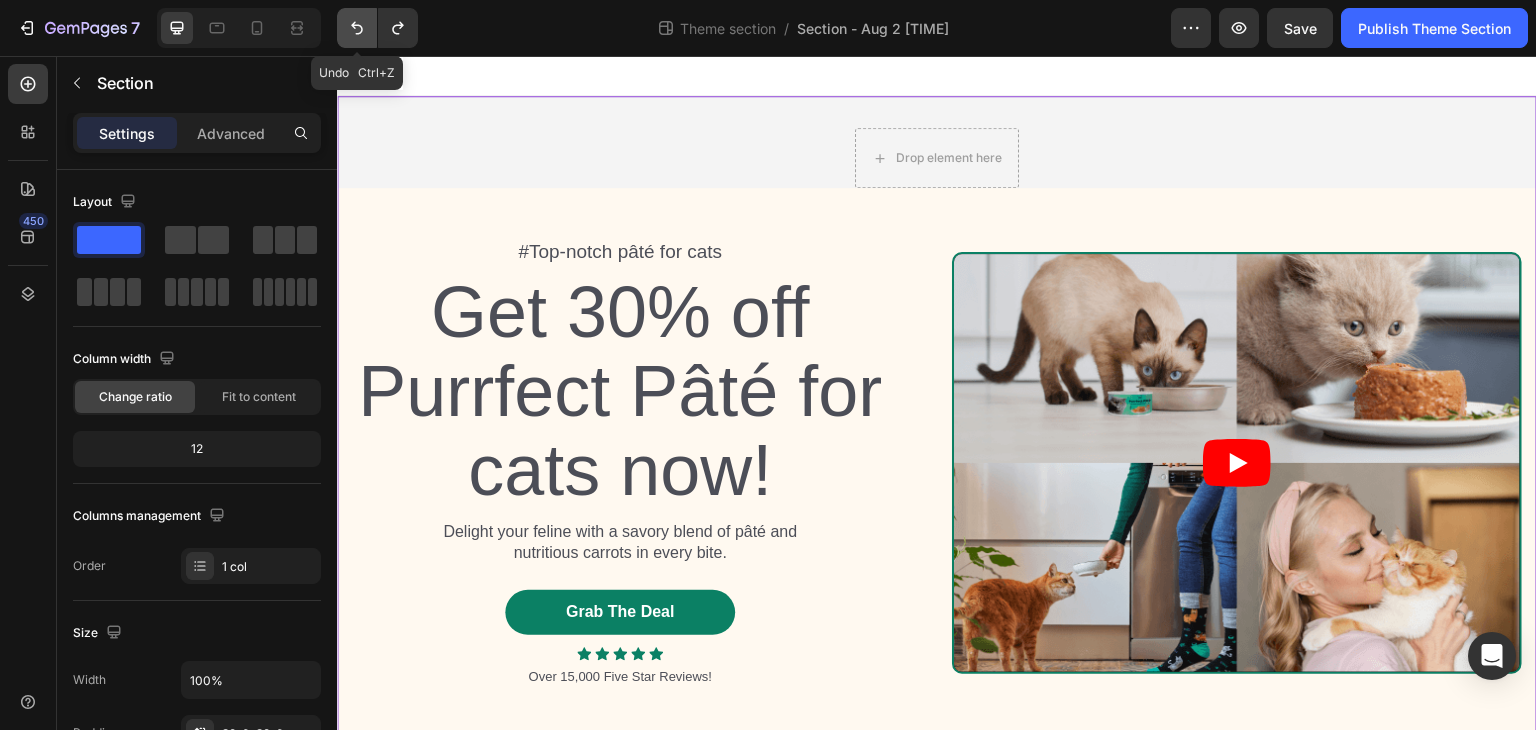 click 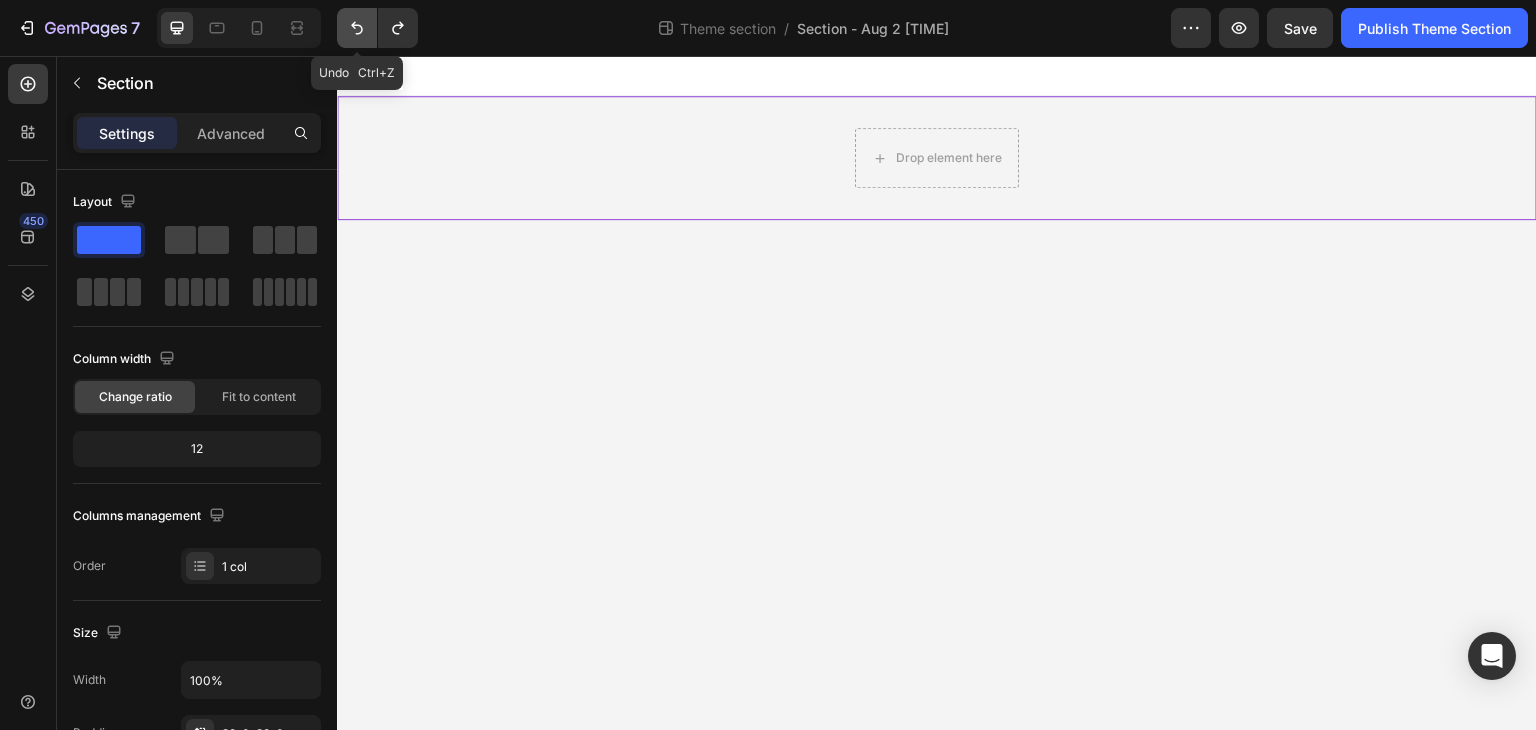 click 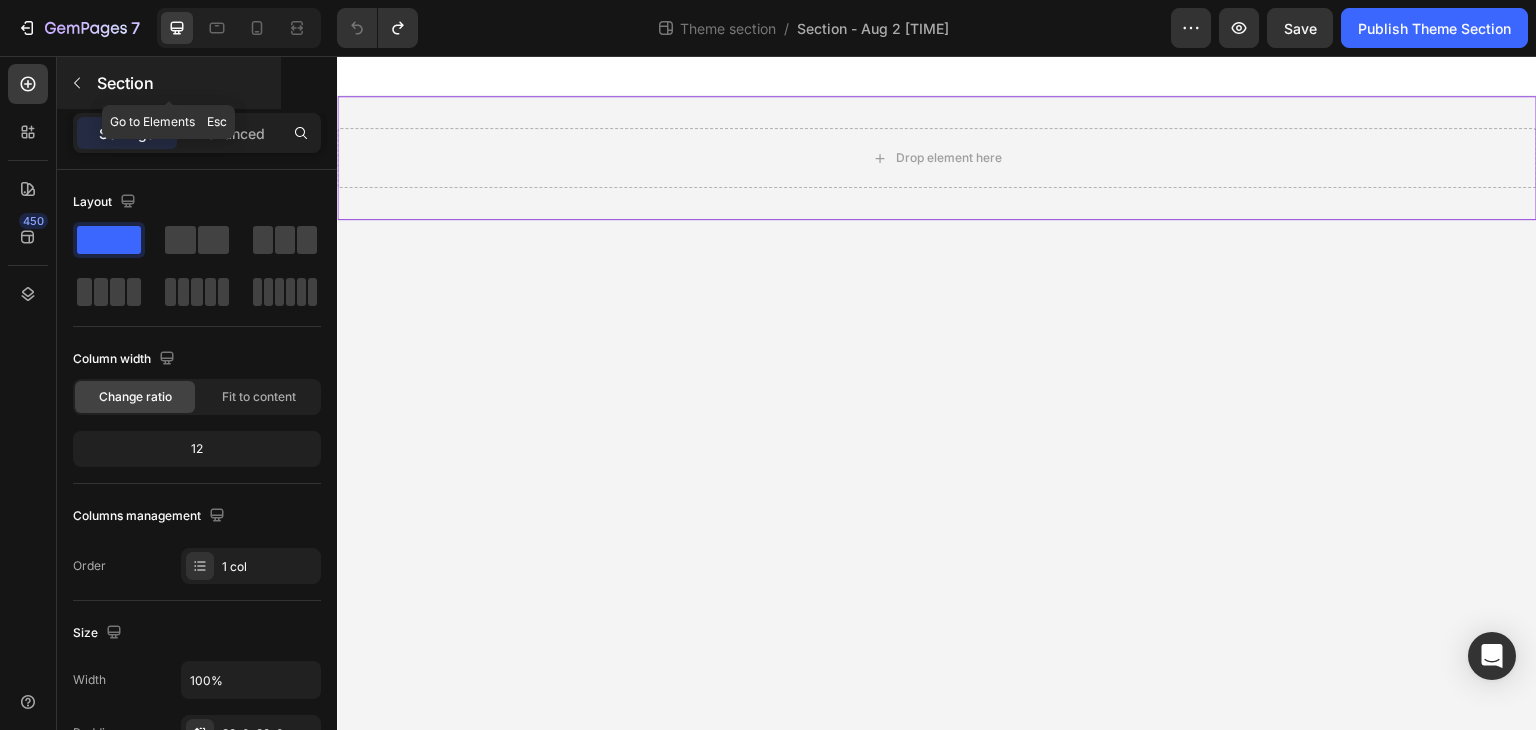 click at bounding box center [77, 83] 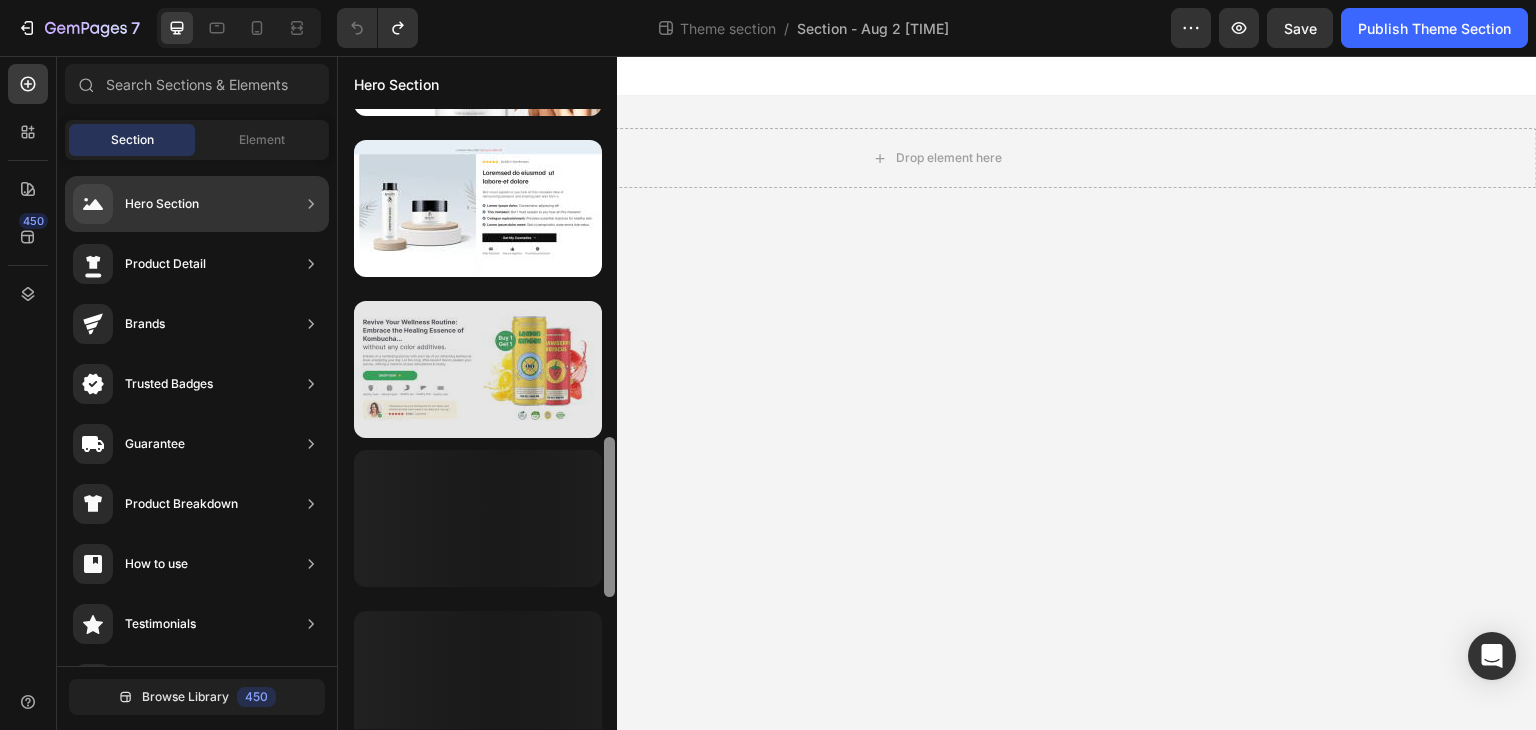 scroll, scrollTop: 1201, scrollLeft: 0, axis: vertical 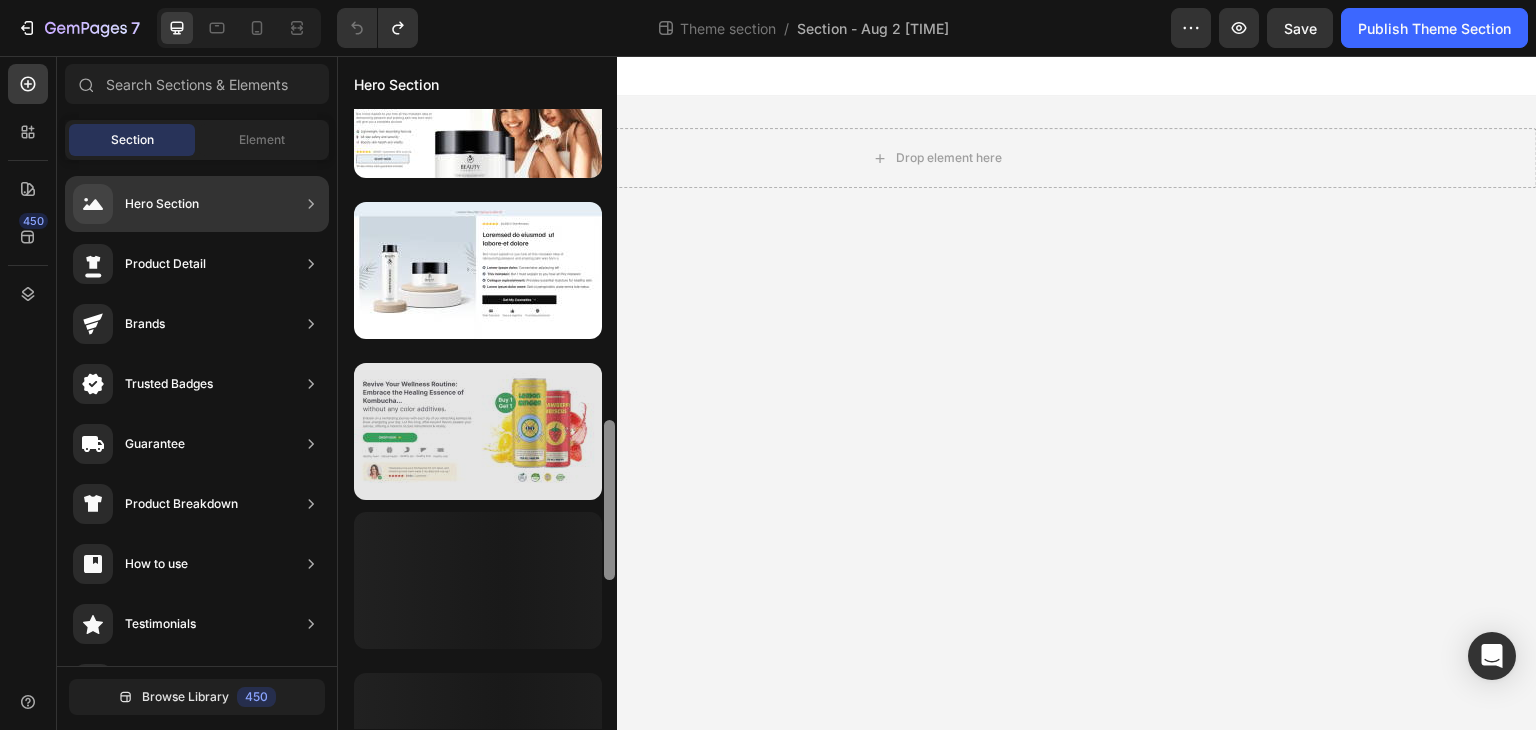 drag, startPoint x: 606, startPoint y: 483, endPoint x: 592, endPoint y: 437, distance: 48.08326 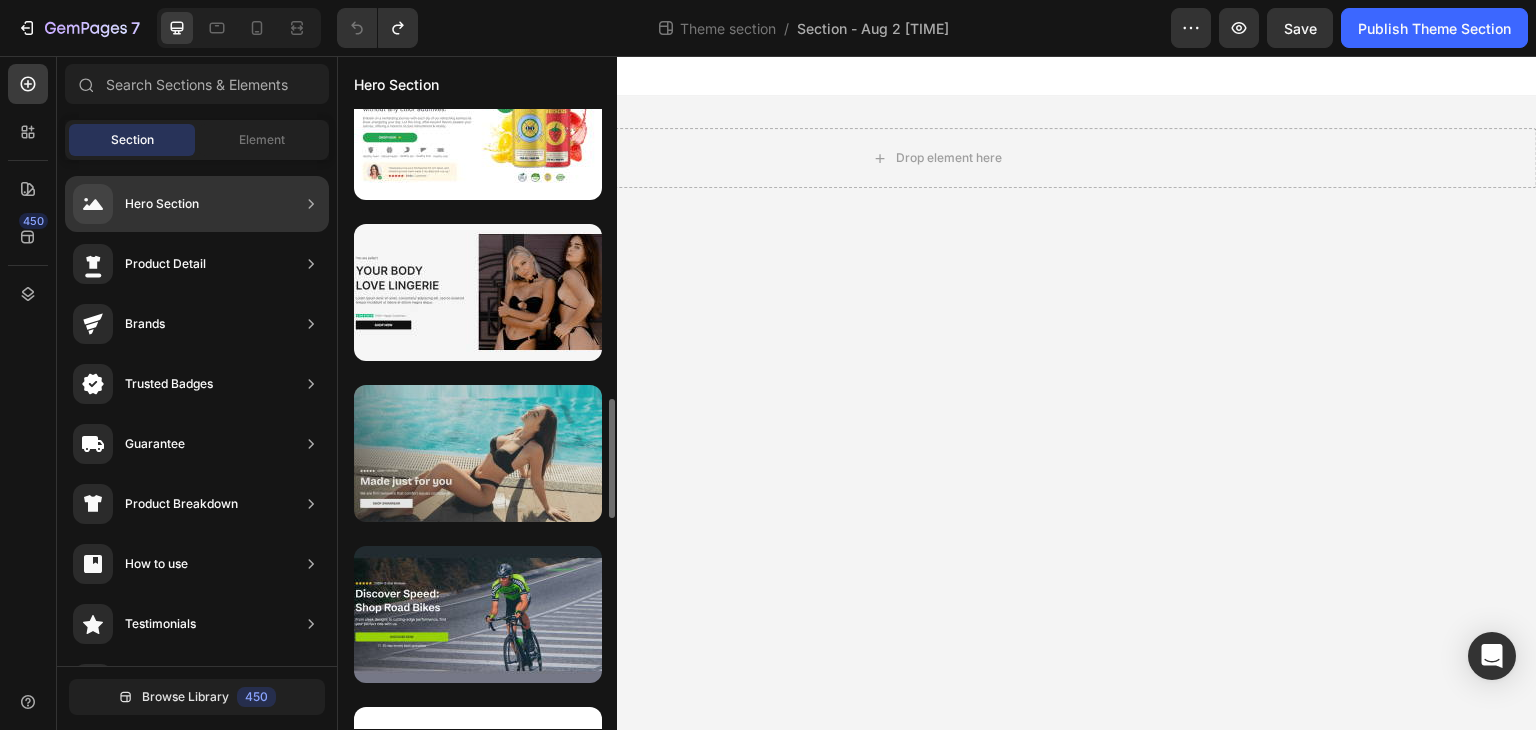 scroll, scrollTop: 1601, scrollLeft: 0, axis: vertical 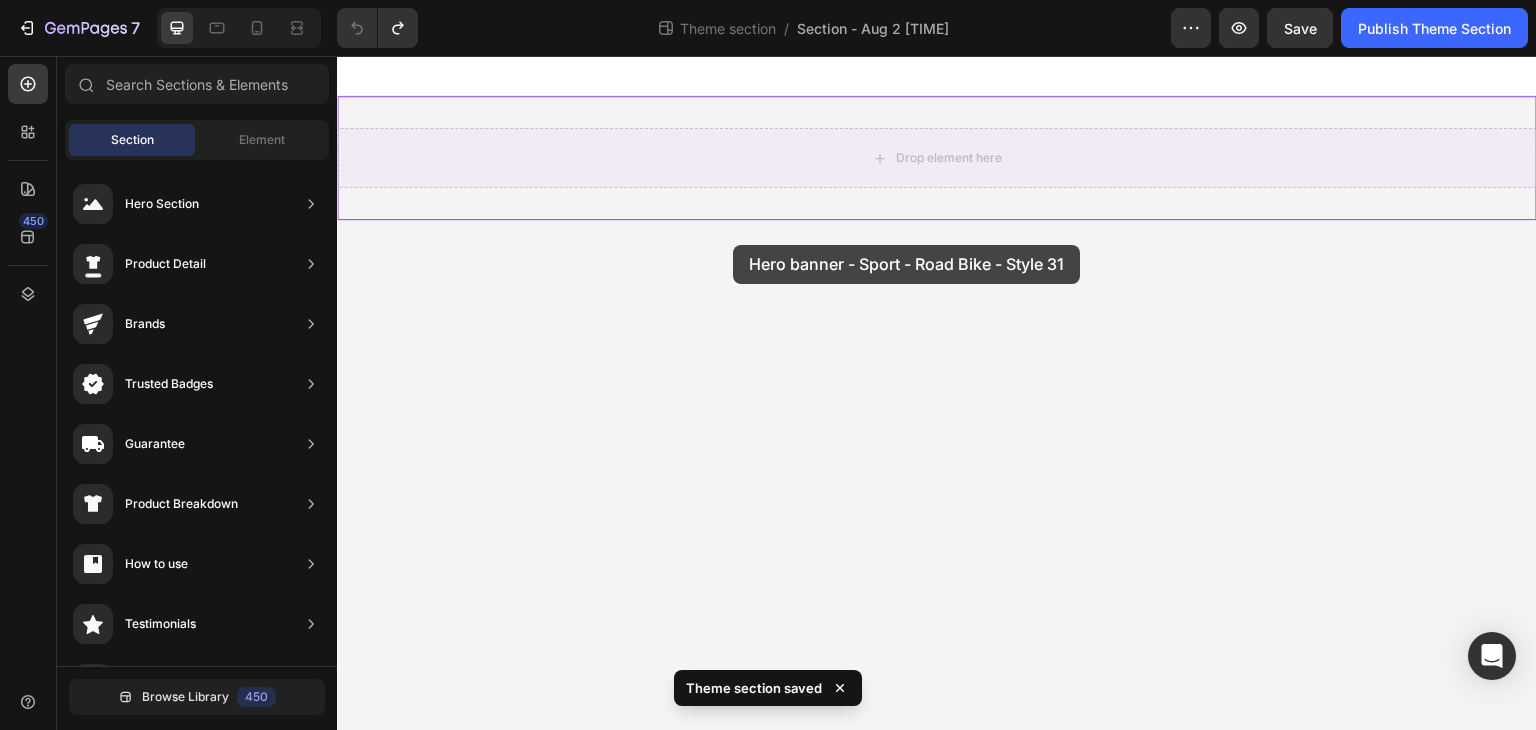drag, startPoint x: 813, startPoint y: 605, endPoint x: 733, endPoint y: 245, distance: 368.78177 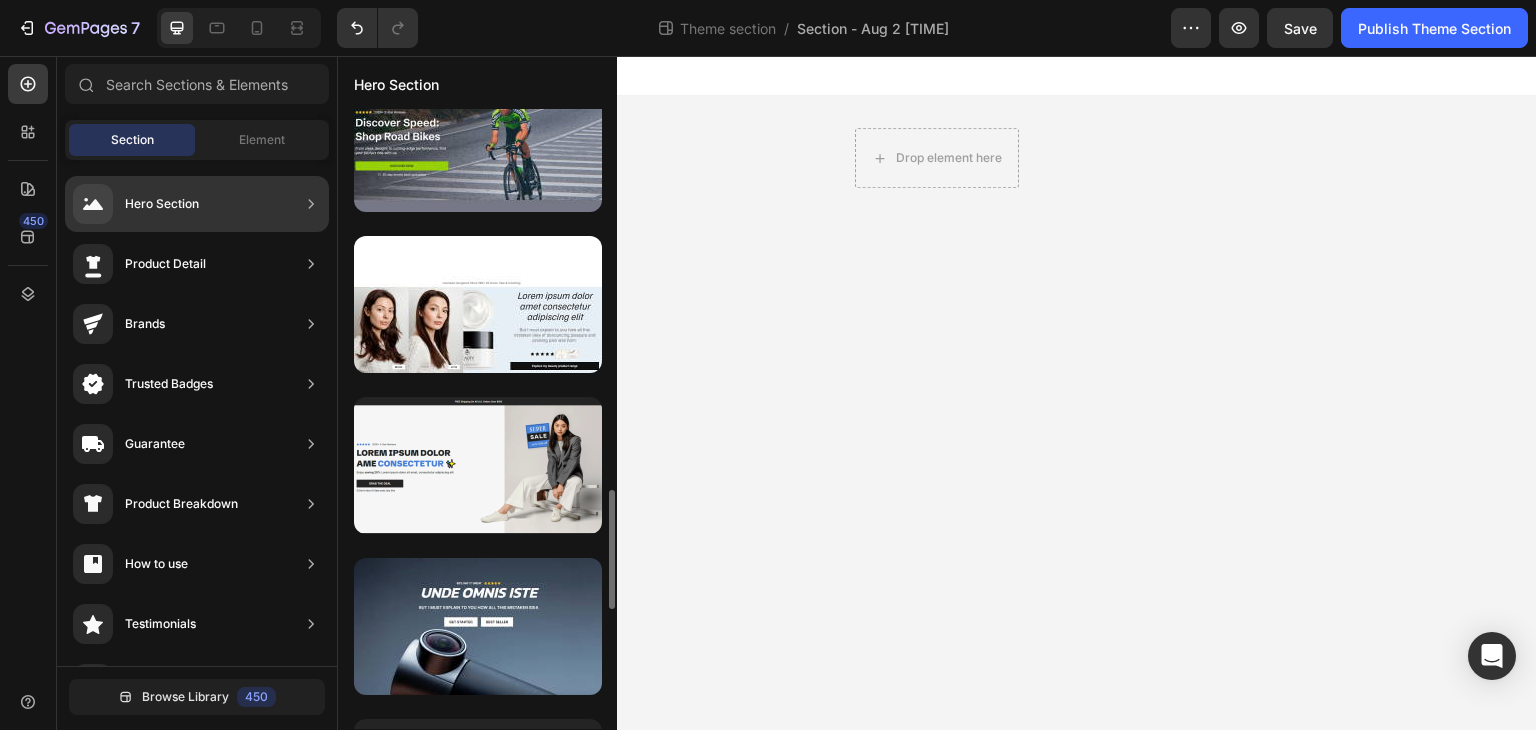 scroll, scrollTop: 2172, scrollLeft: 0, axis: vertical 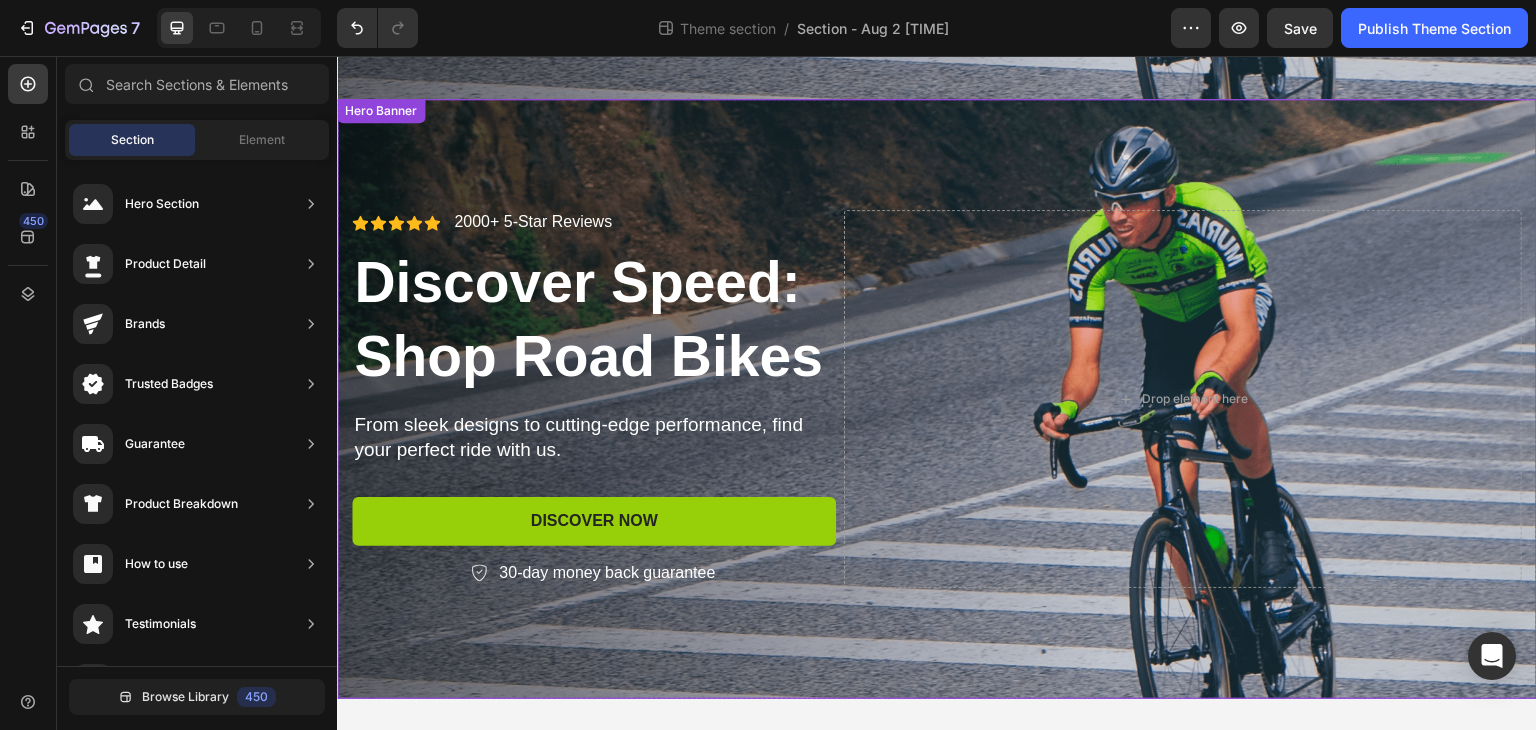 click on "Icon Icon Icon Icon Icon Icon List 2000+ 5-Star Reviews Text Block Row Discover Speed: Shop Road Bikes Heading From sleek designs to cutting-edge performance, find your perfect ride with us. Text Block Discover Now Button
30-day money back guarantee Item List Row
Drop element here Row" at bounding box center (937, 398) 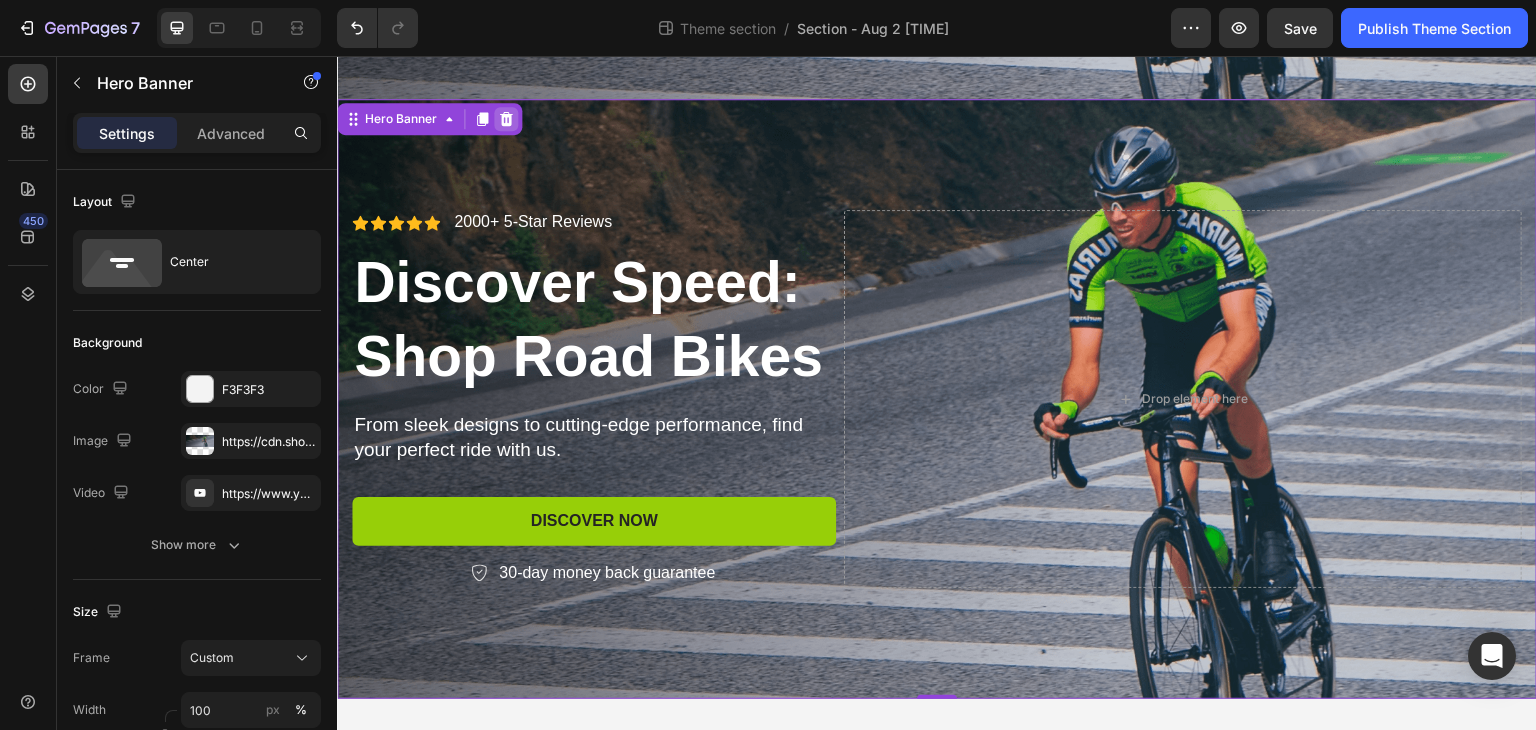 click 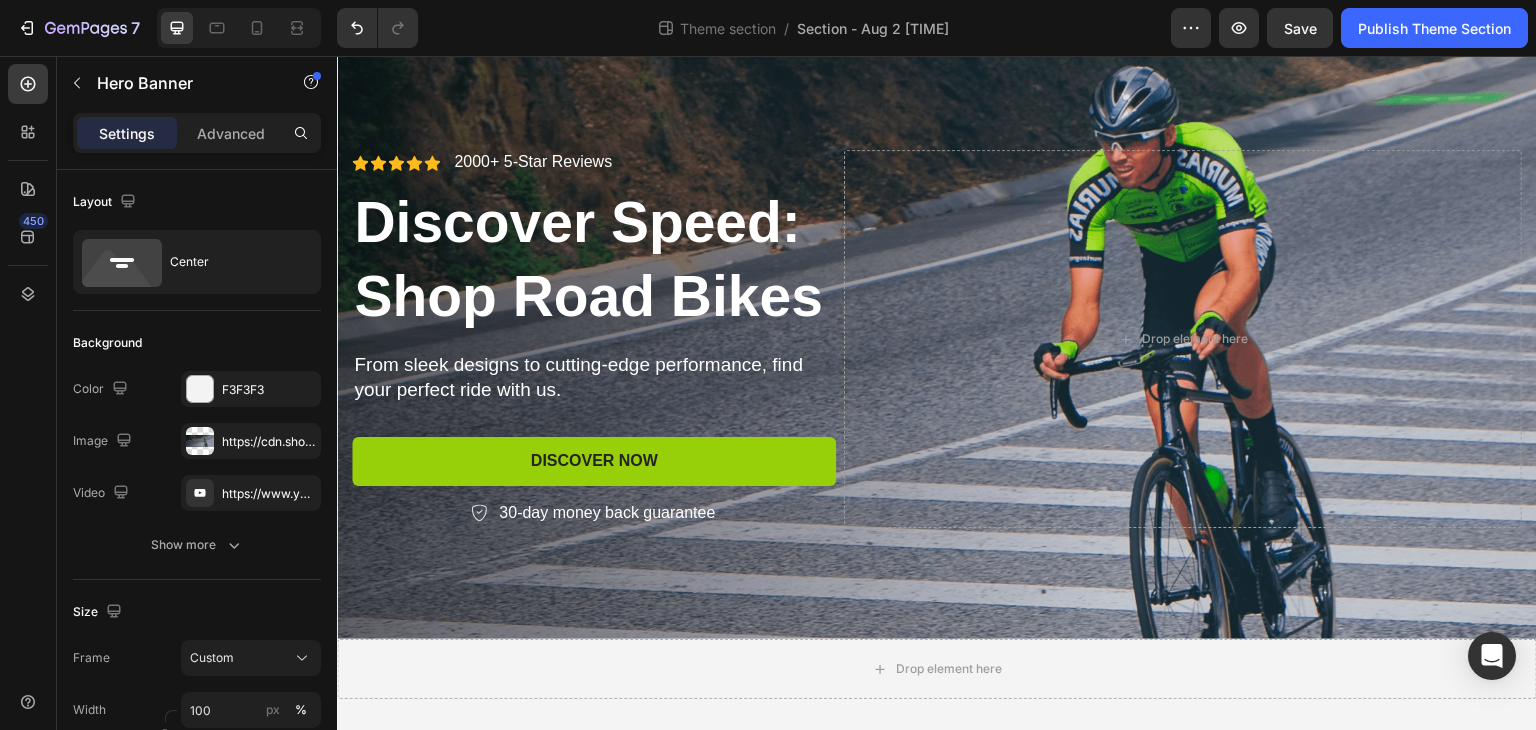 scroll, scrollTop: 749, scrollLeft: 0, axis: vertical 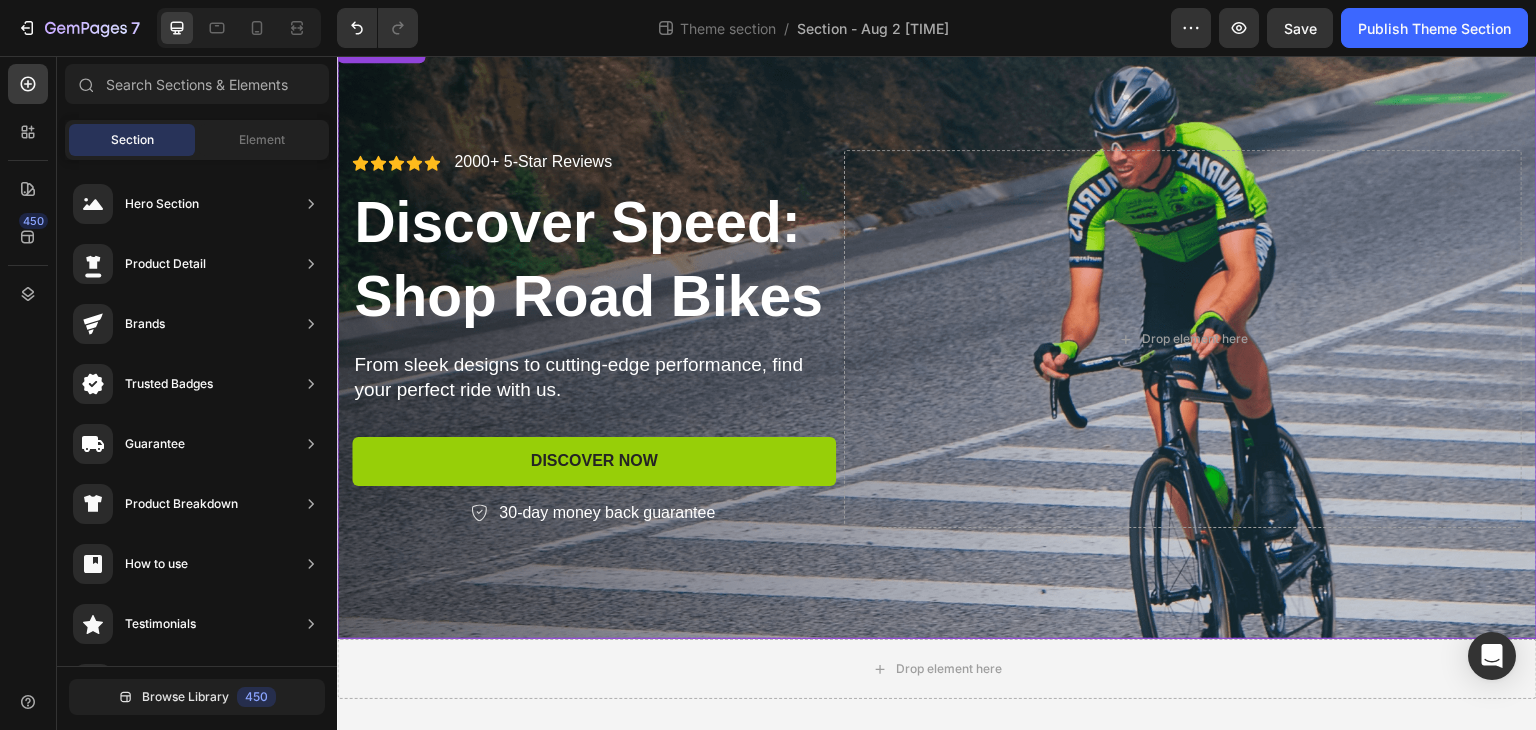 click at bounding box center [937, 339] 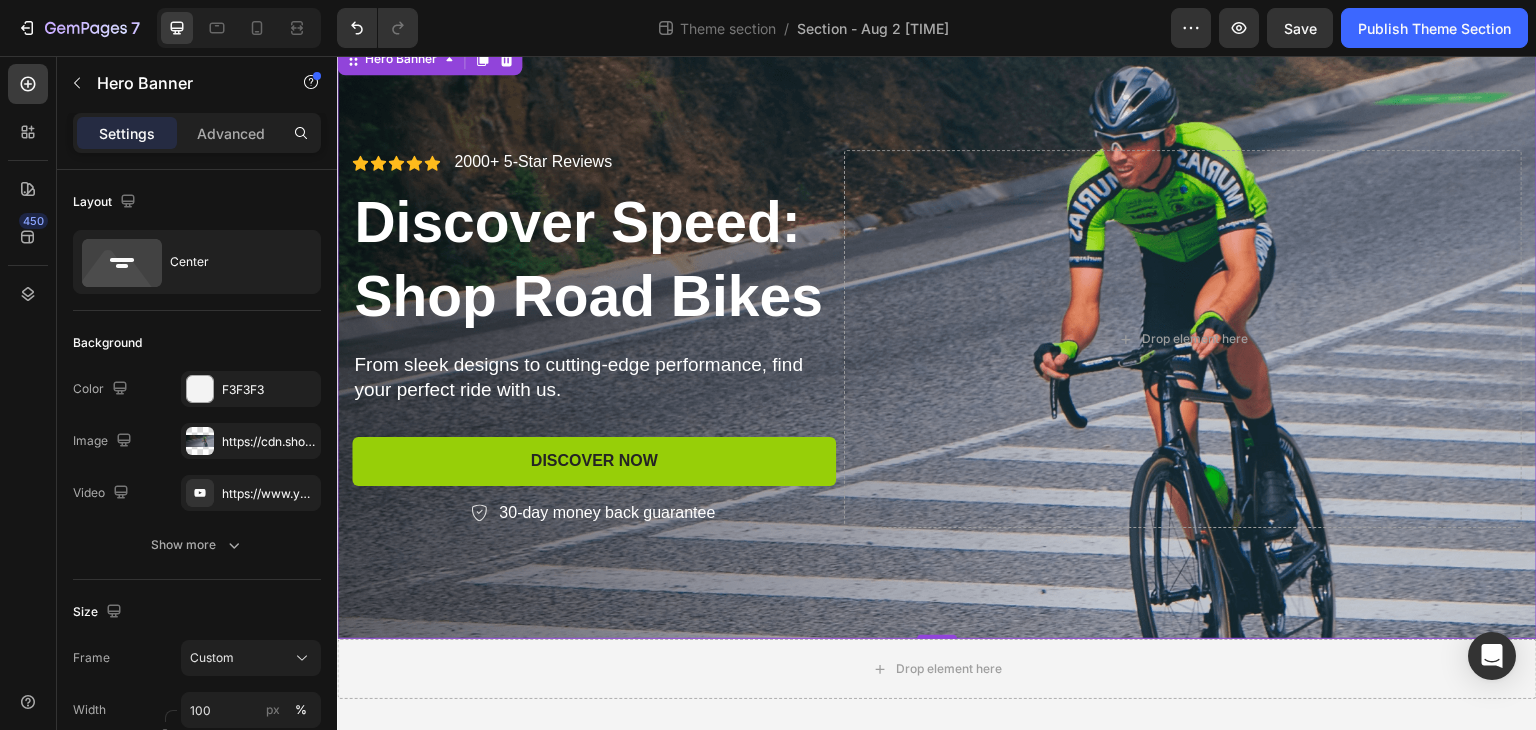 click on "7 Theme section / Section - Aug 2 [TIME] Preview Save Publish Theme Section" 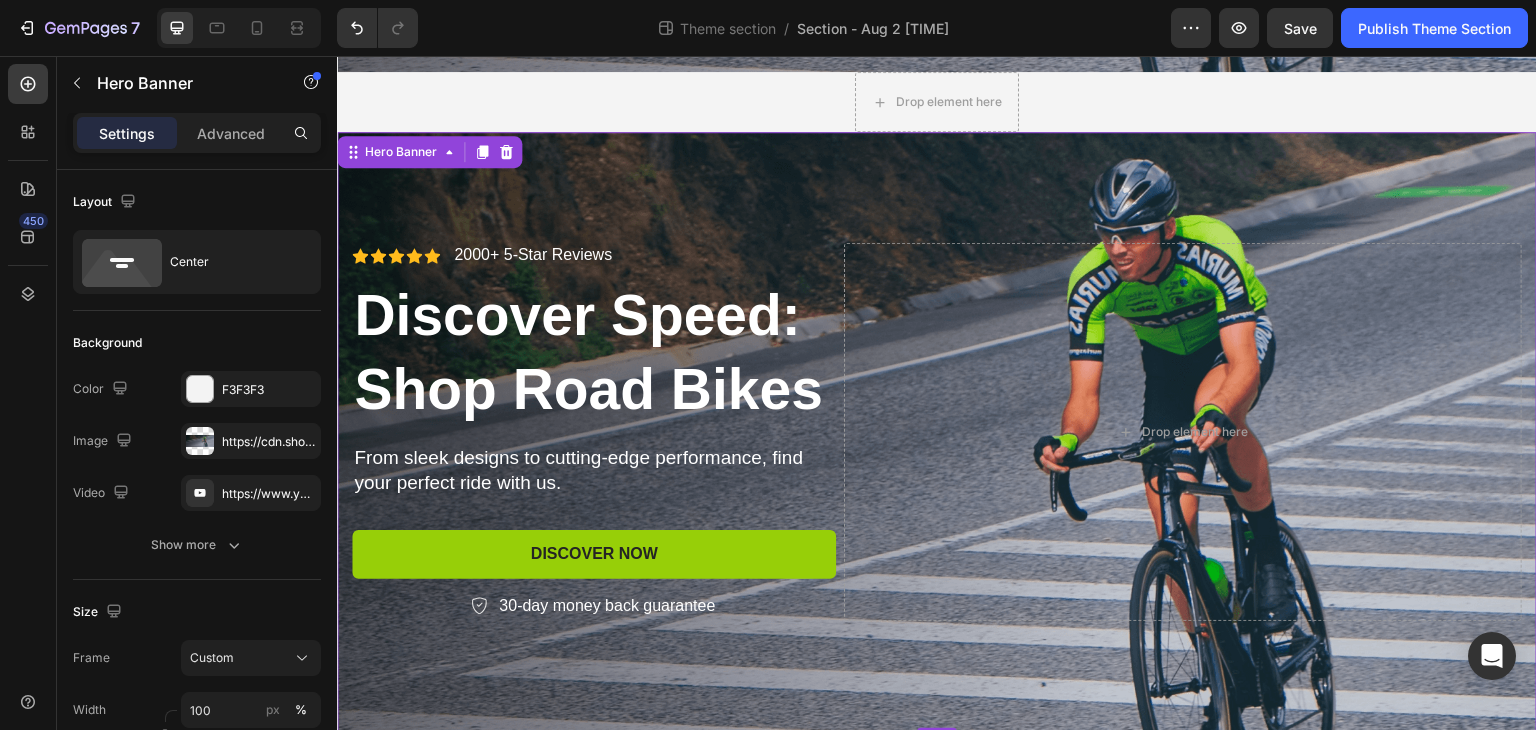 scroll, scrollTop: 549, scrollLeft: 0, axis: vertical 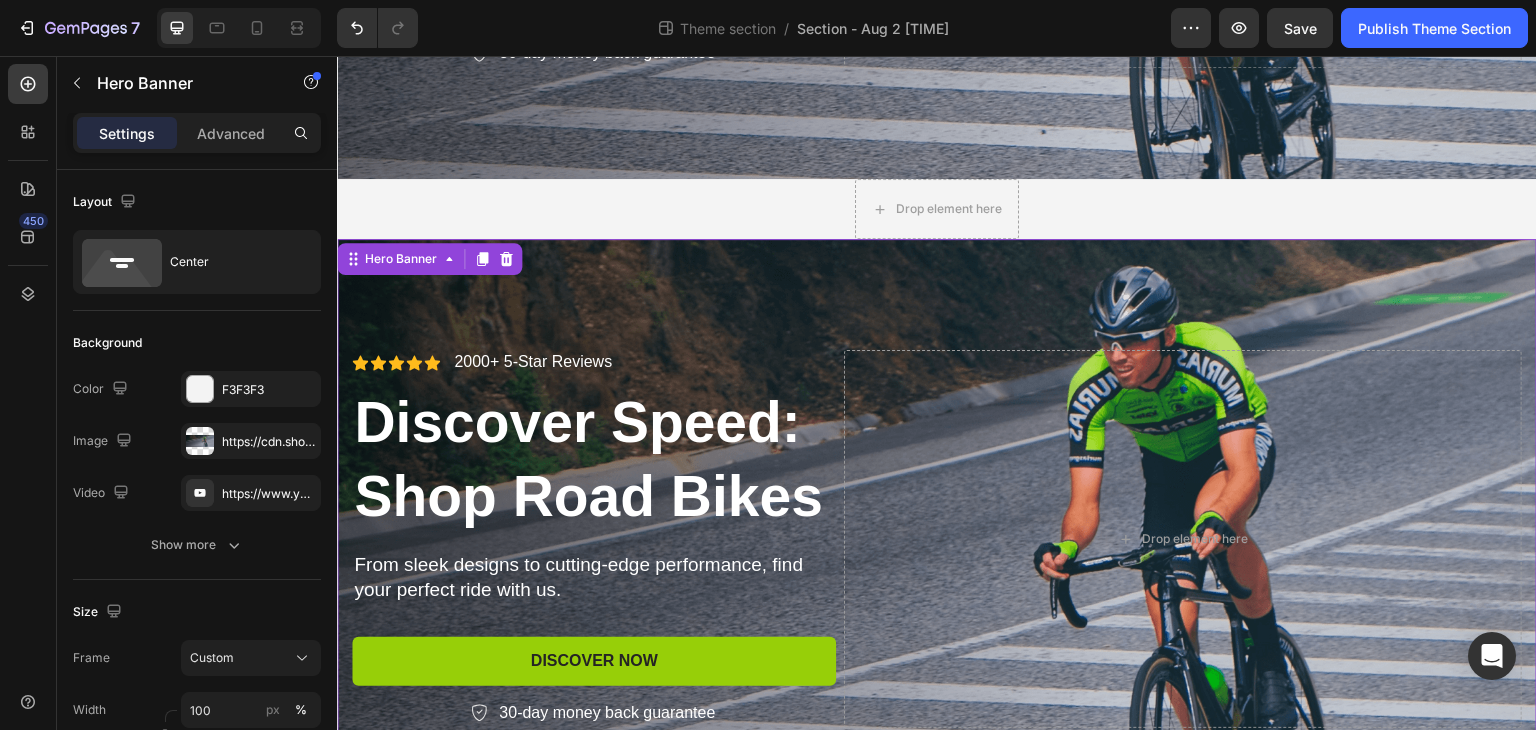 click 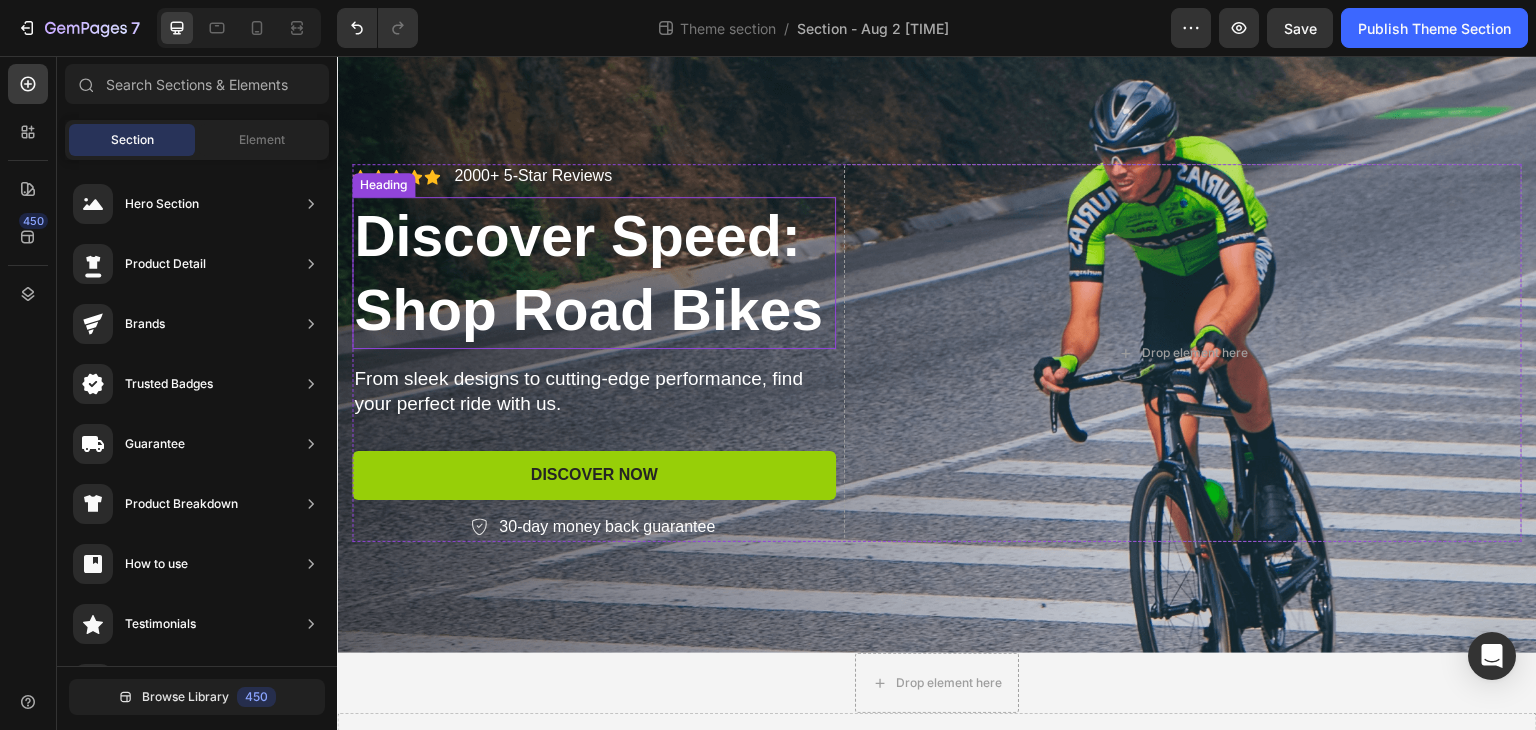 scroll, scrollTop: 0, scrollLeft: 0, axis: both 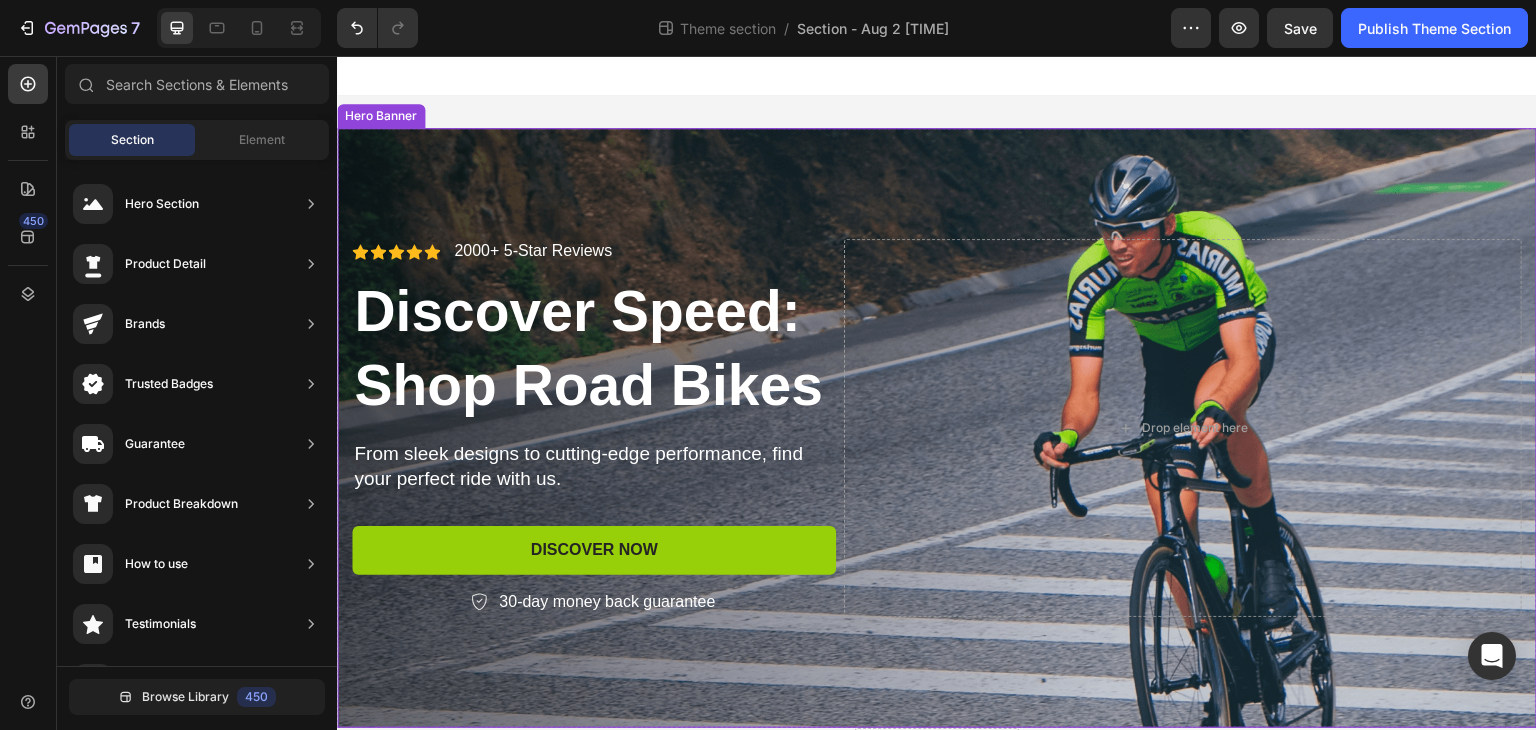 click at bounding box center (937, 428) 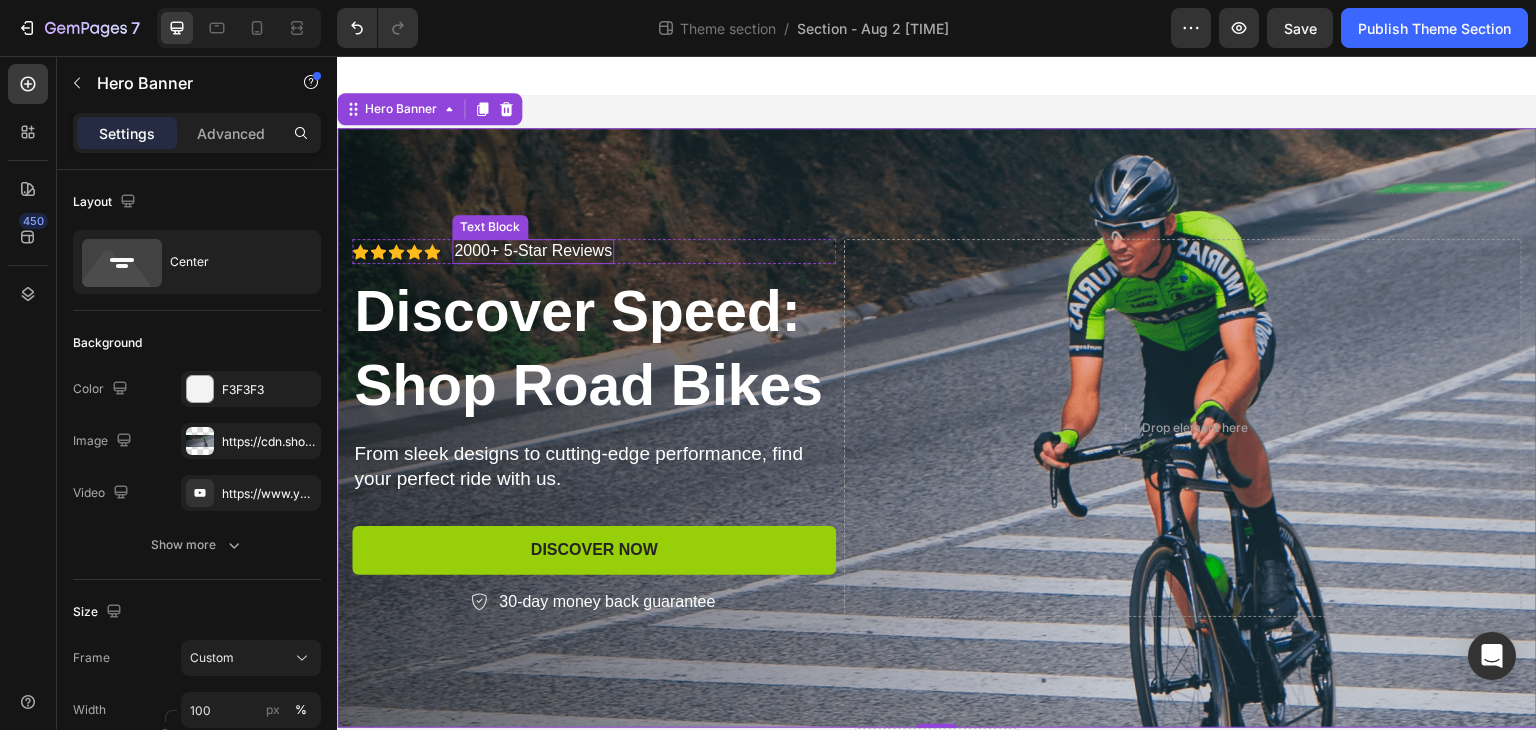 click on "2000+ 5-Star Reviews" at bounding box center [533, 251] 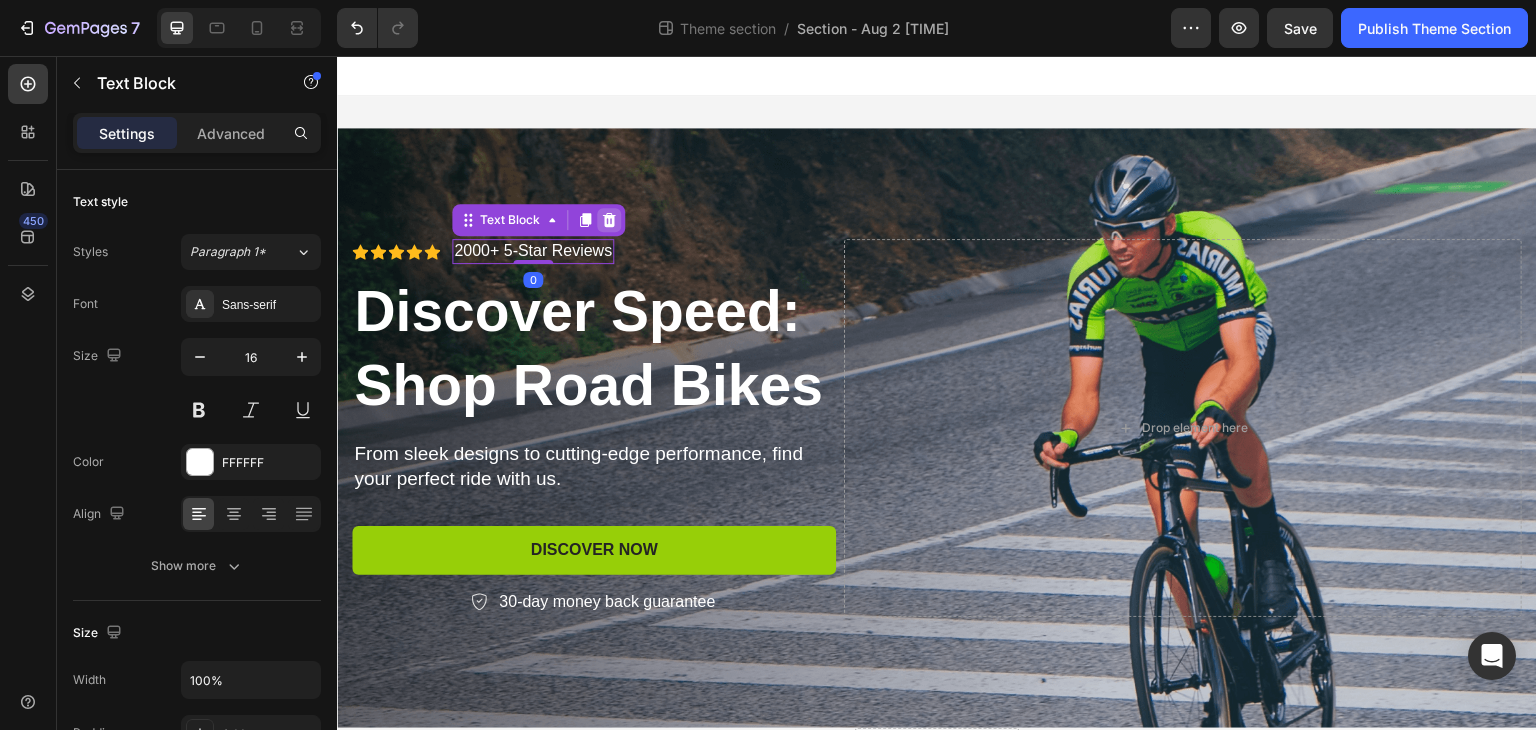 click at bounding box center [609, 220] 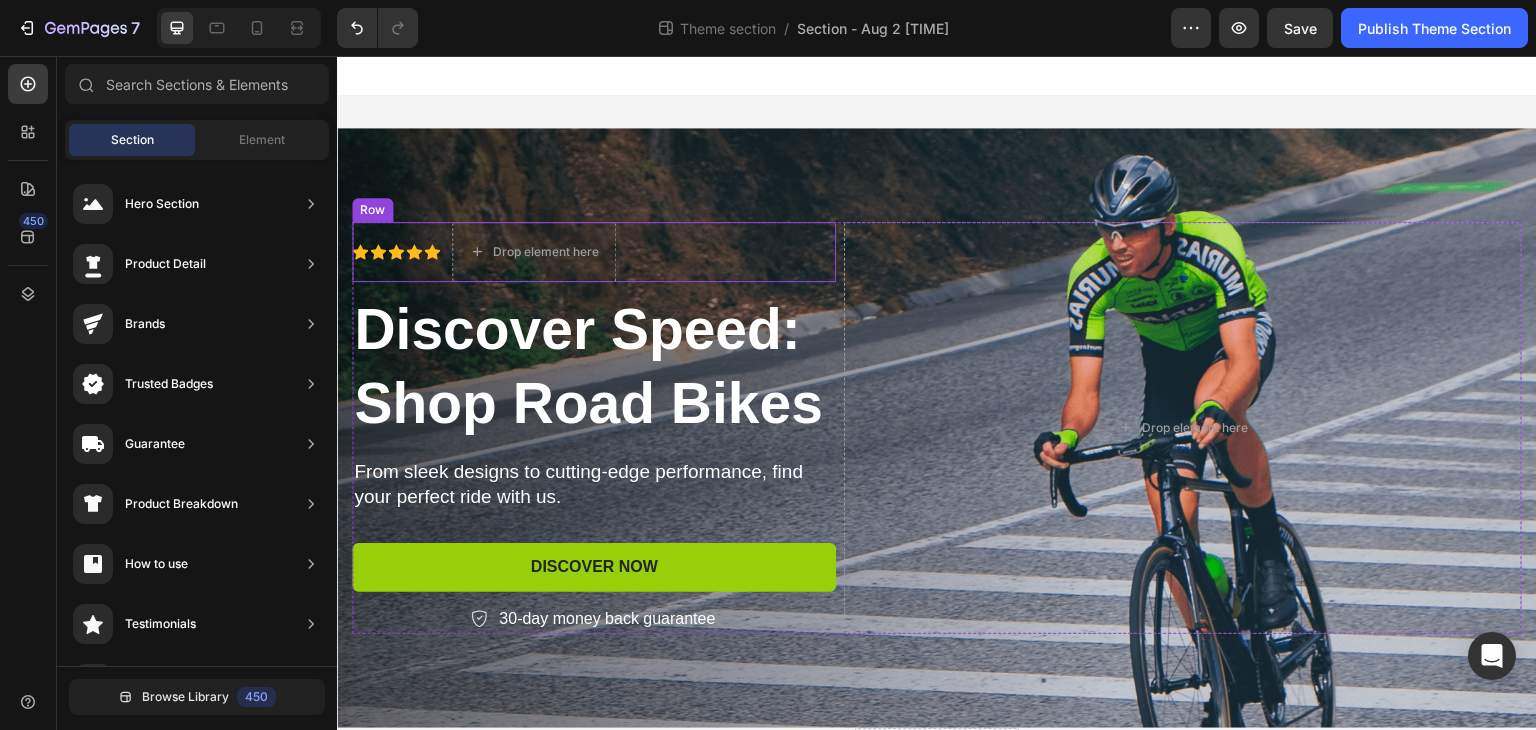 click on "Icon Icon Icon Icon Icon Icon List
Drop element here Row" at bounding box center [594, 252] 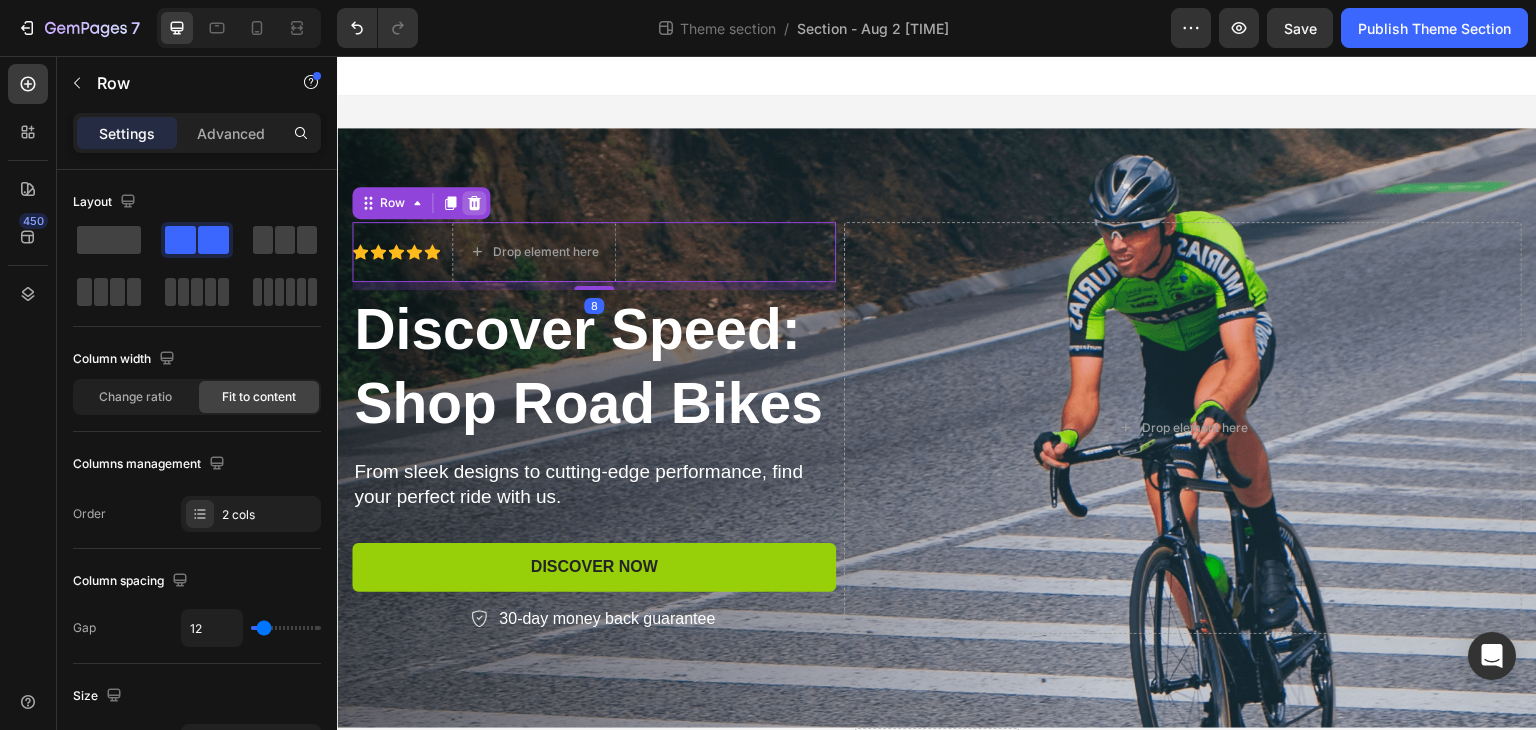 click 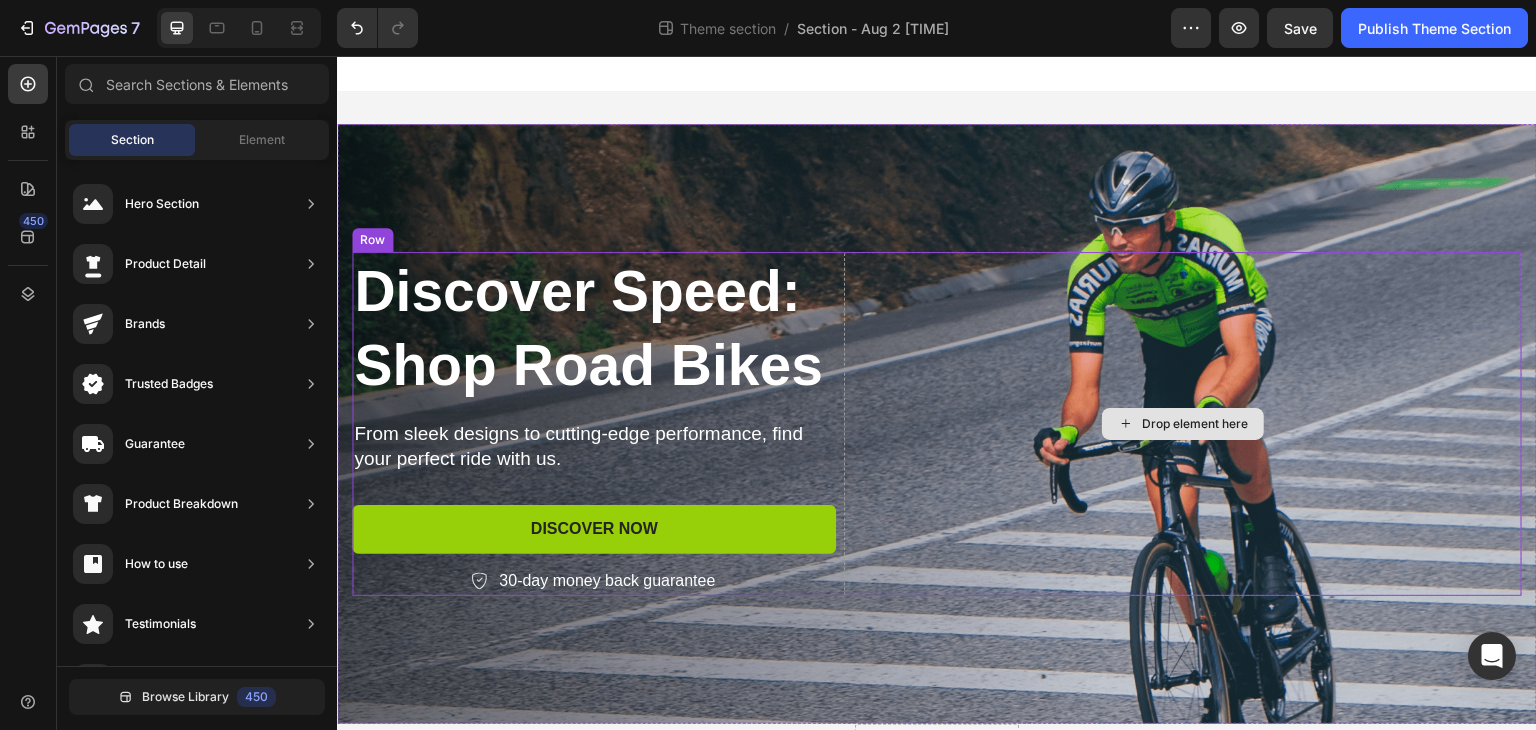 scroll, scrollTop: 0, scrollLeft: 0, axis: both 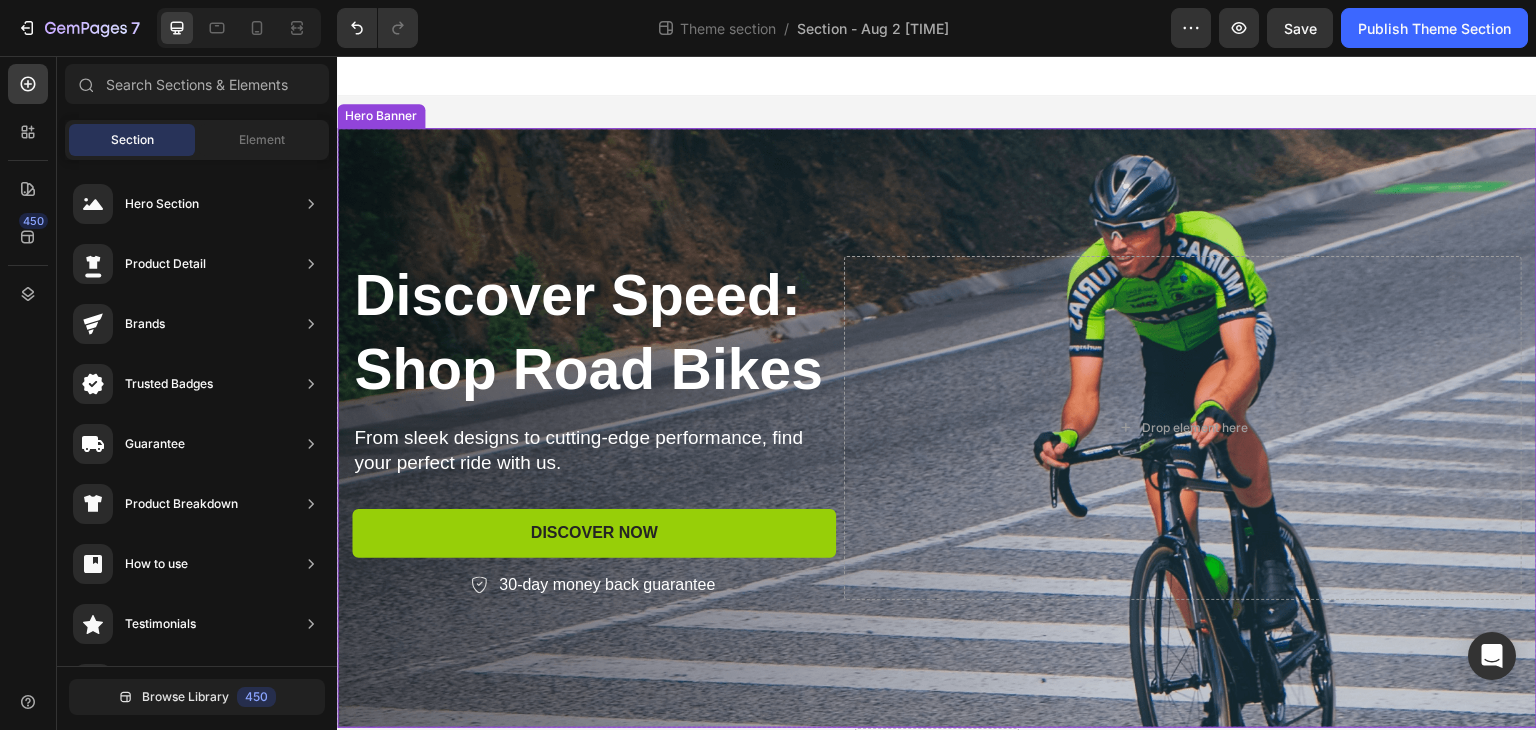 click at bounding box center (937, 428) 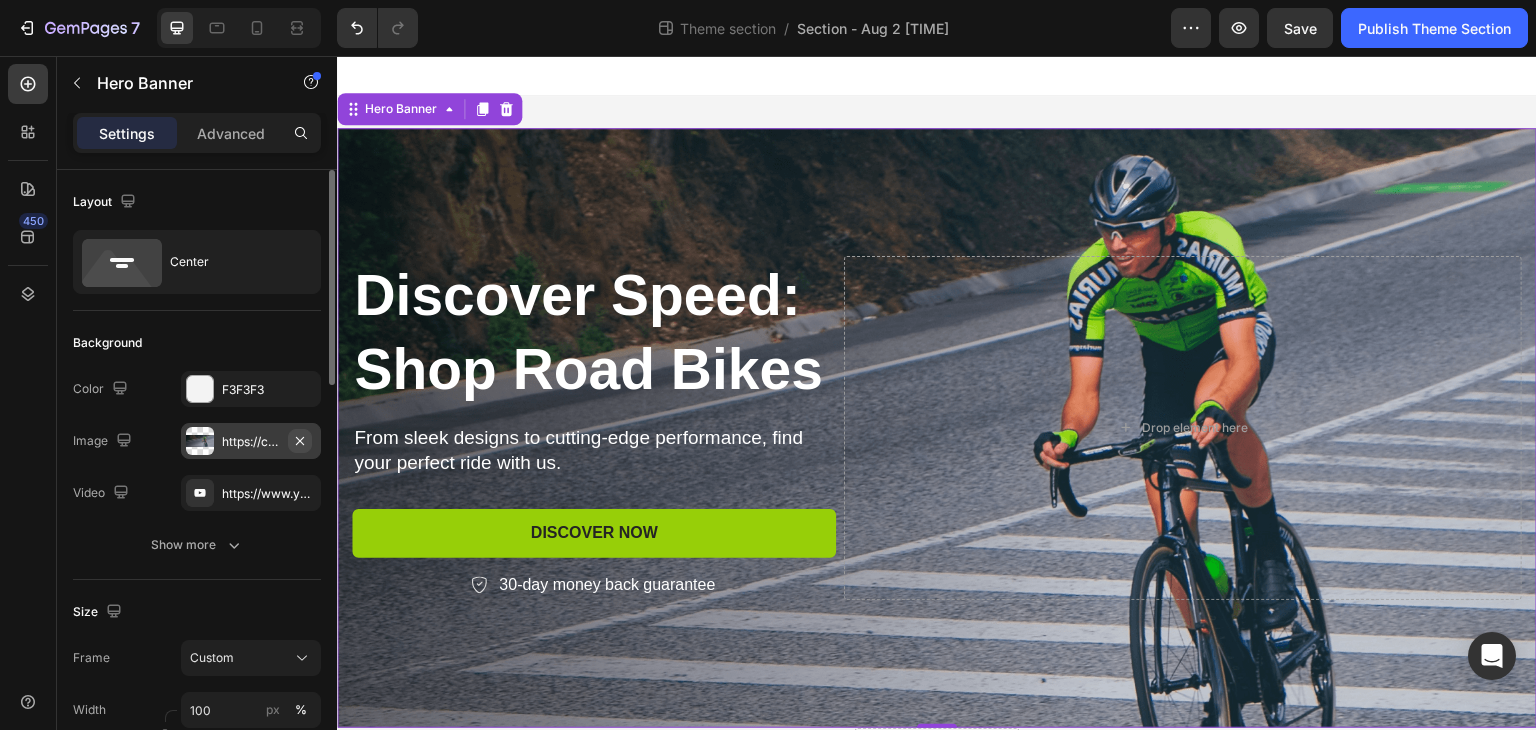 click 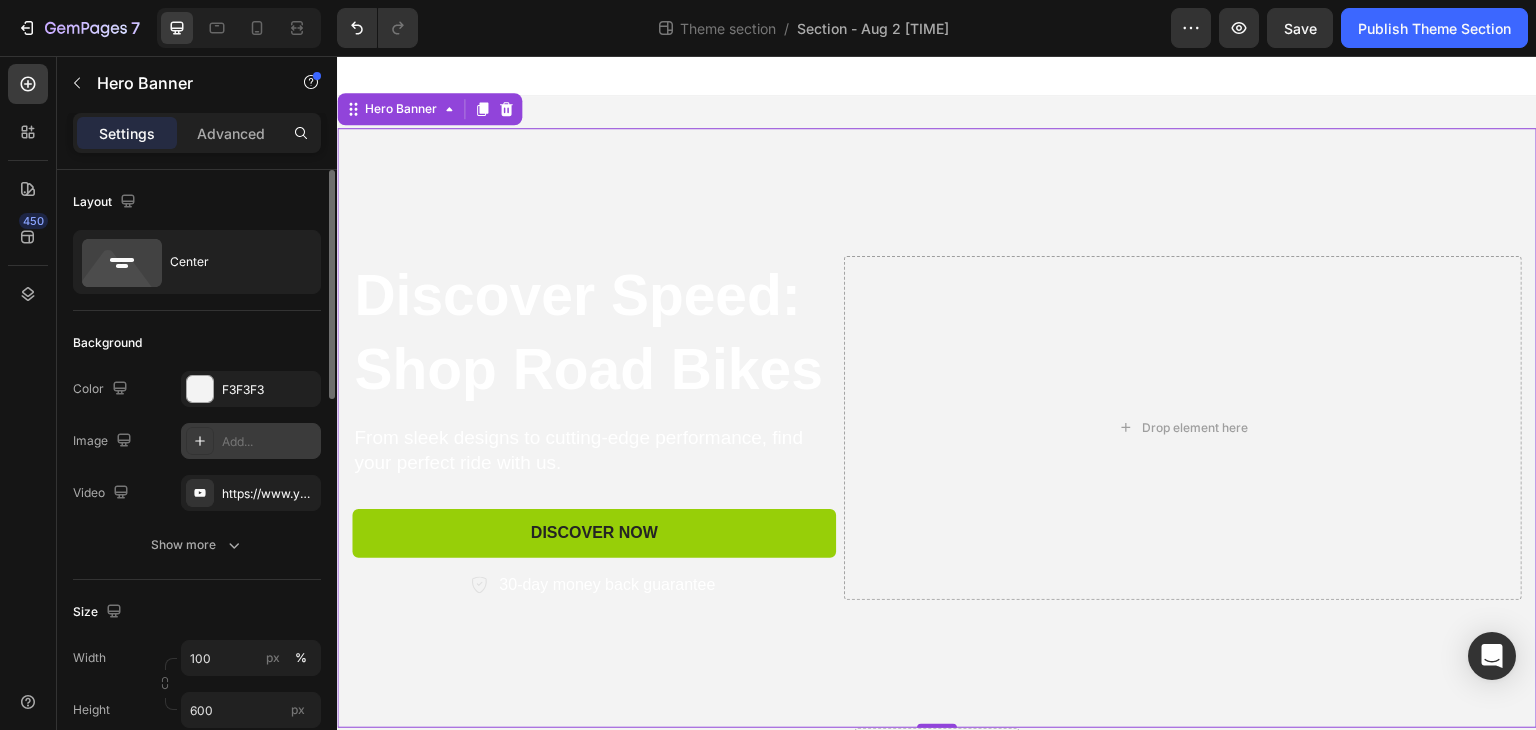 click on "Add..." at bounding box center (269, 442) 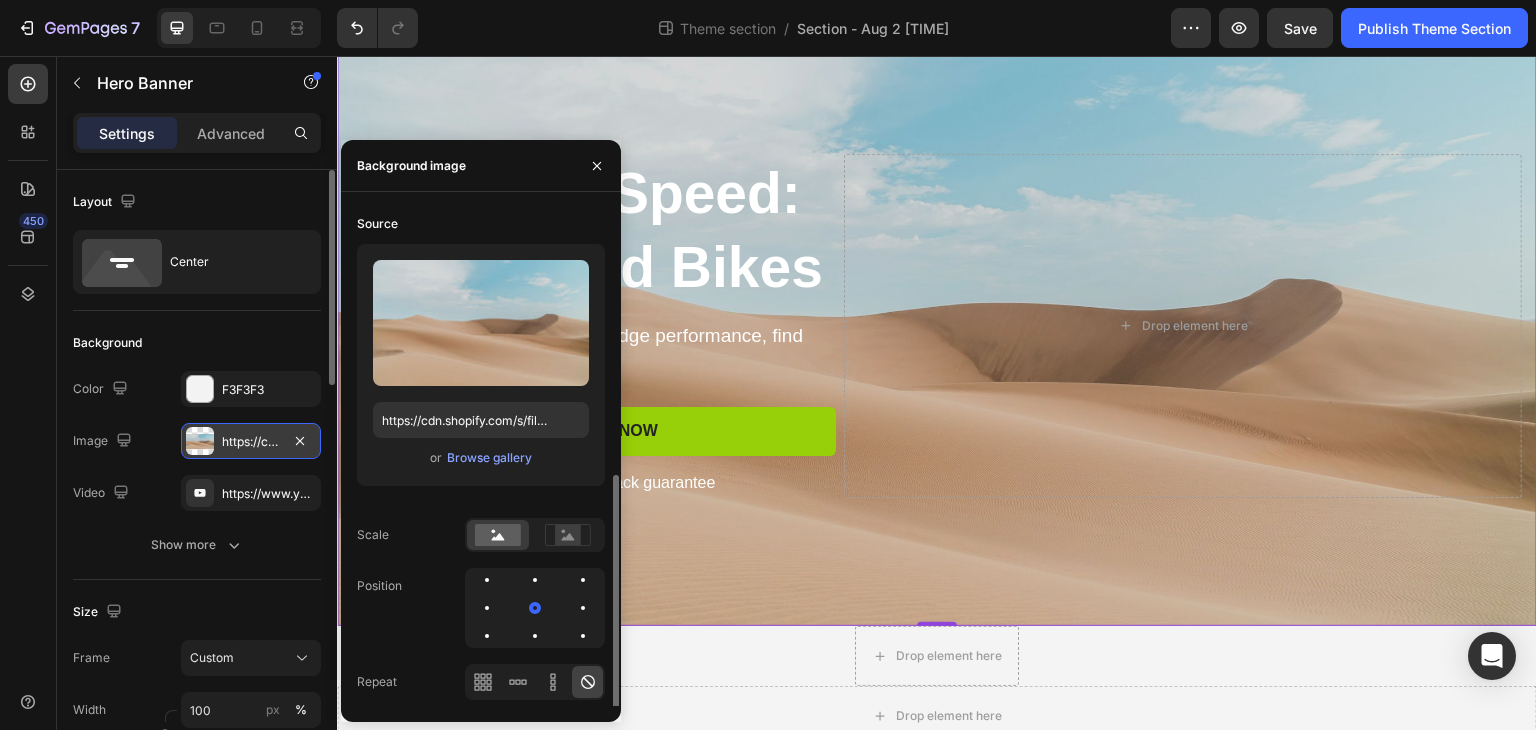 scroll, scrollTop: 151, scrollLeft: 0, axis: vertical 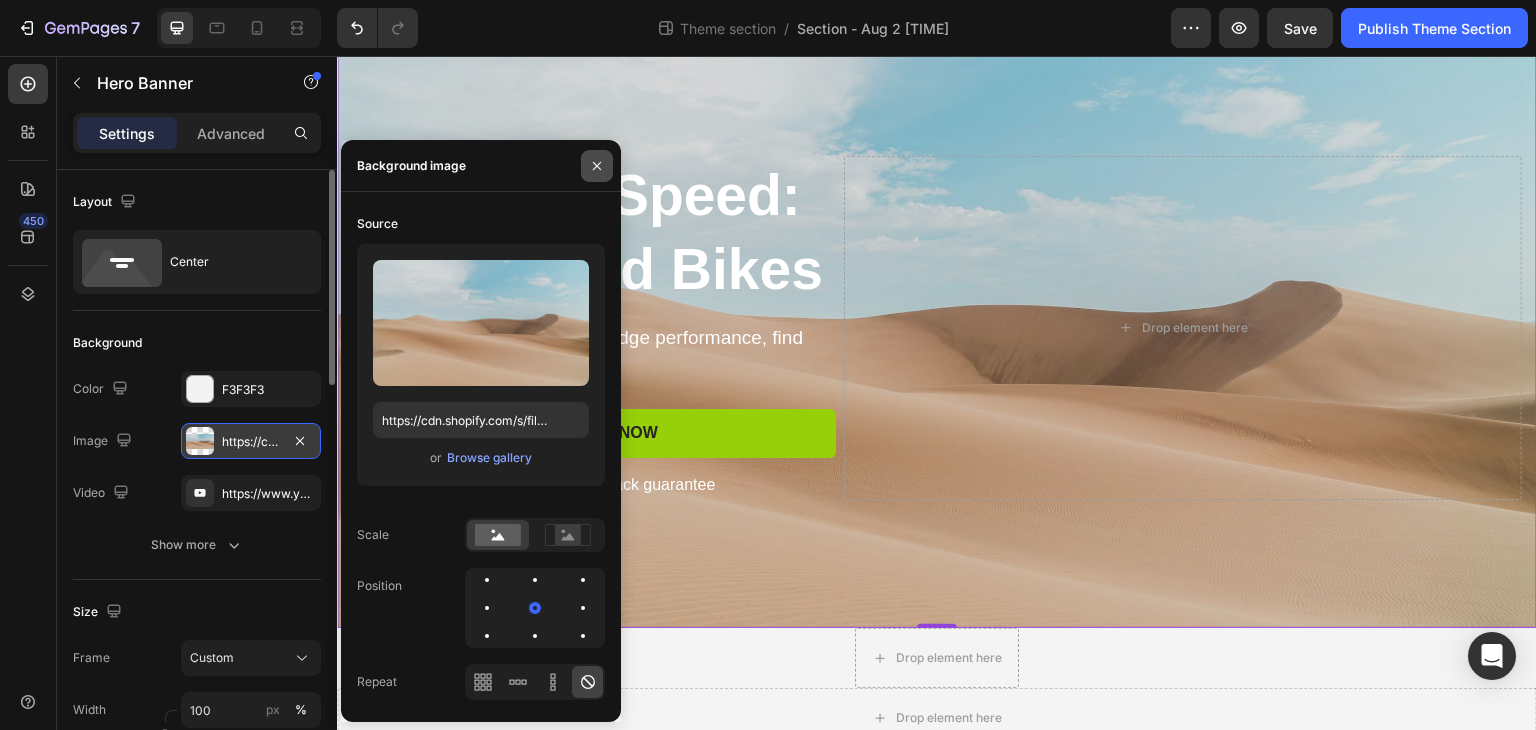 click 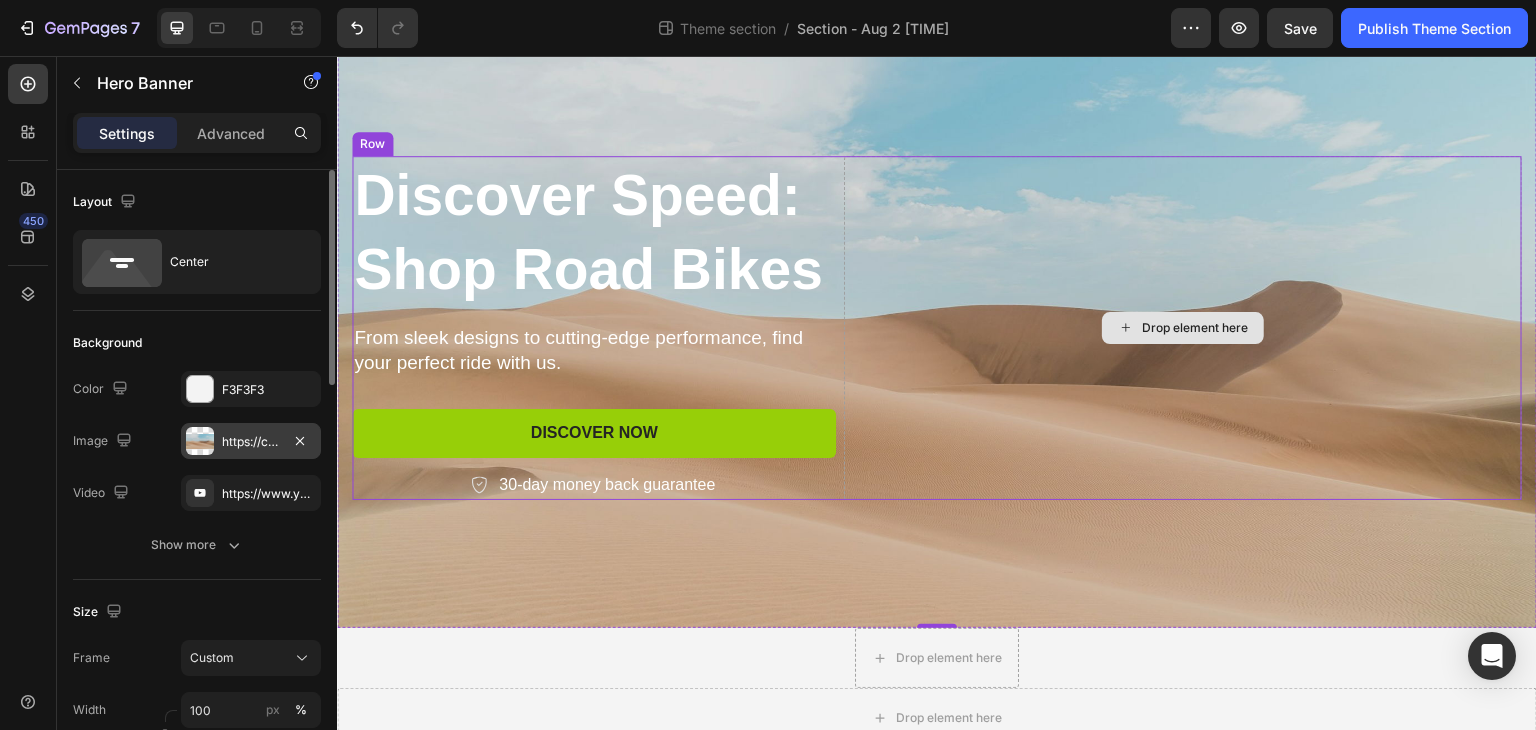 scroll, scrollTop: 0, scrollLeft: 0, axis: both 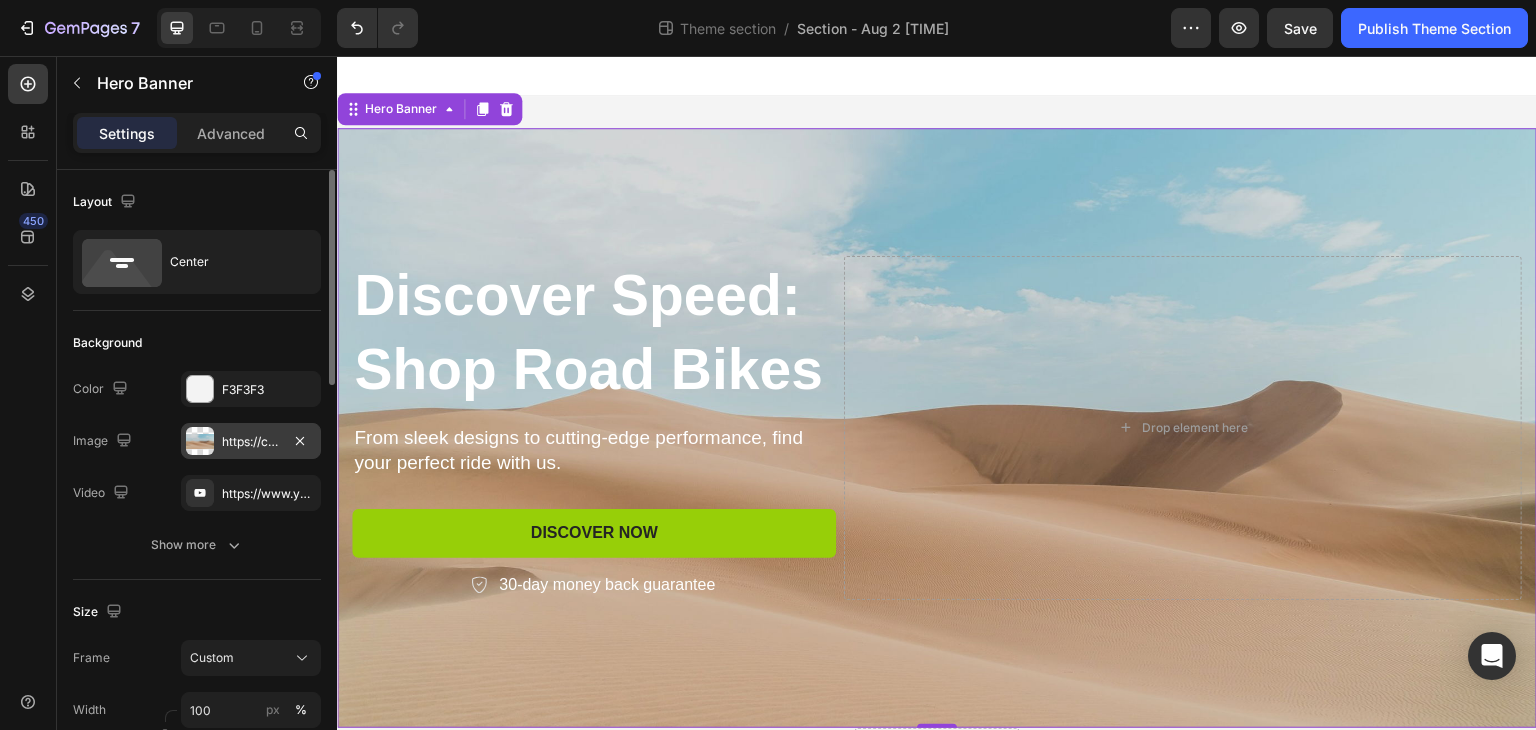 click on "https://cdn.shopify.com/s/files/1/2005/9307/files/background_settings.jpg" at bounding box center [251, 442] 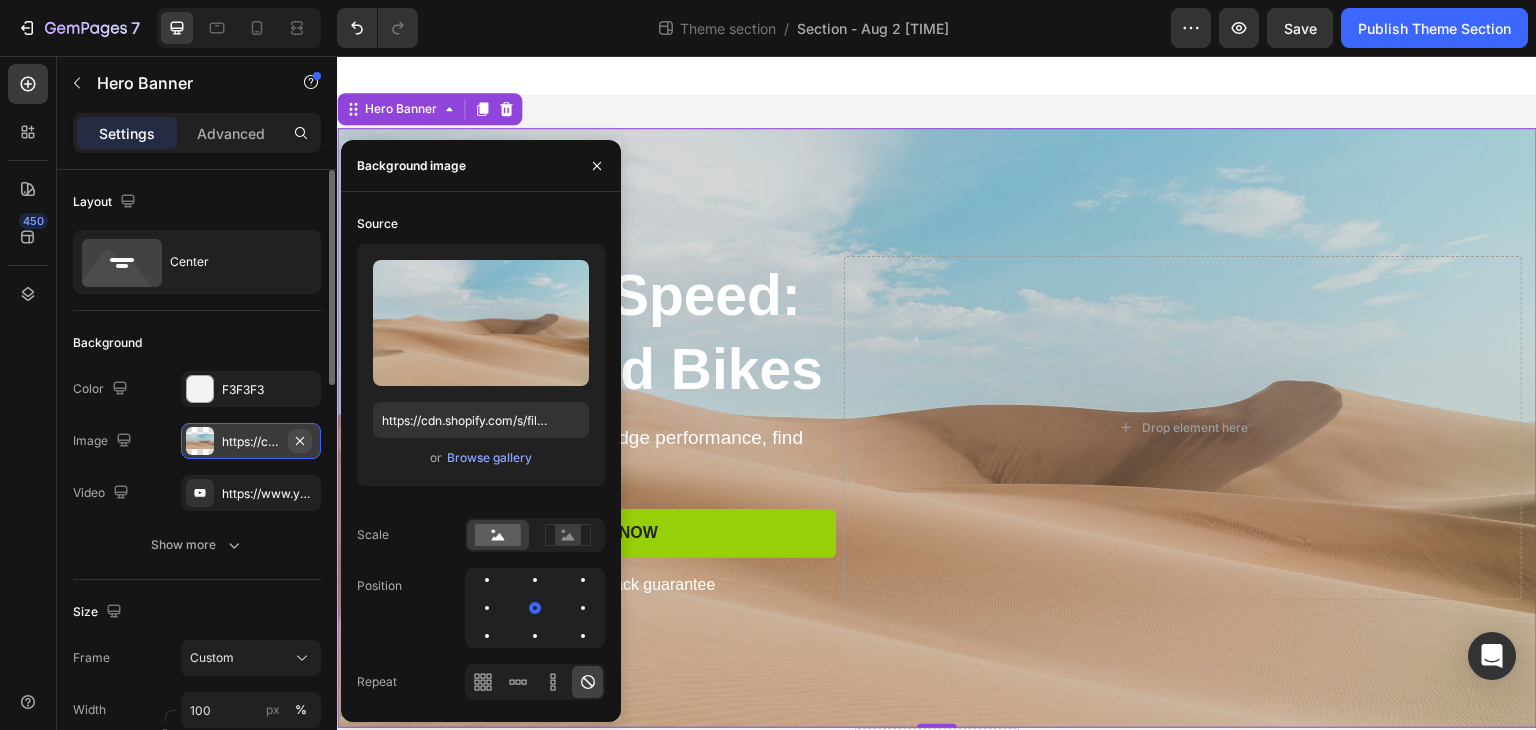 click 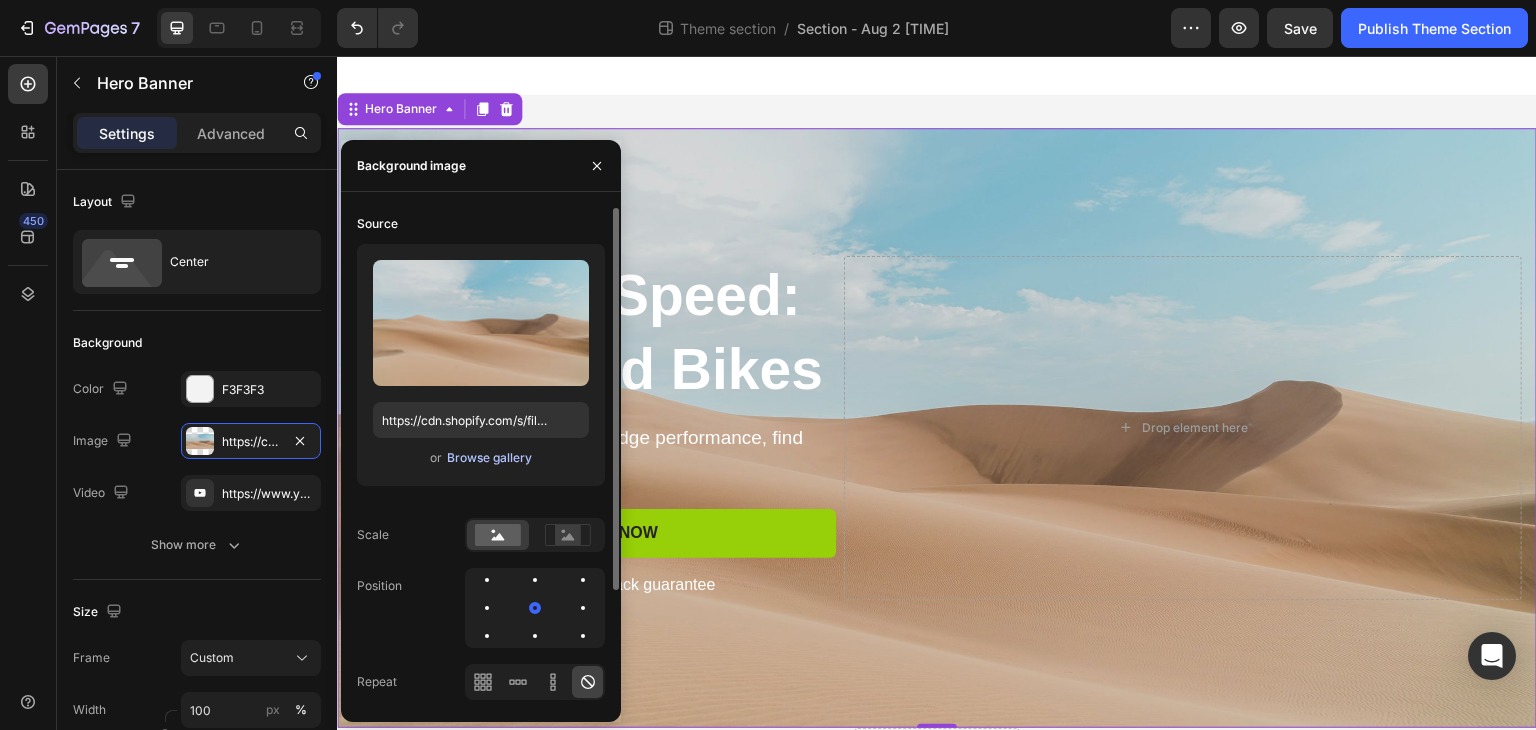 click on "Browse gallery" at bounding box center (489, 458) 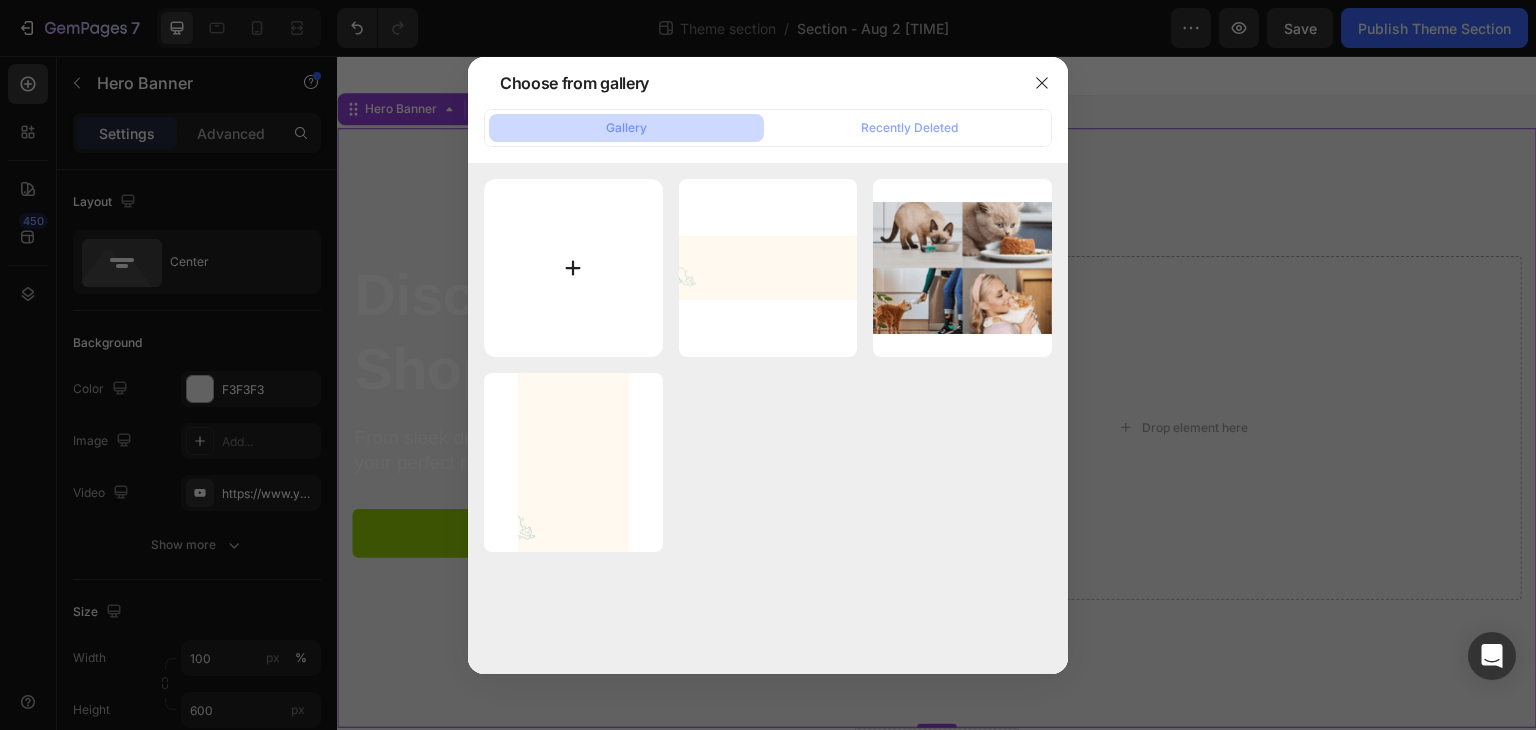 click at bounding box center [573, 268] 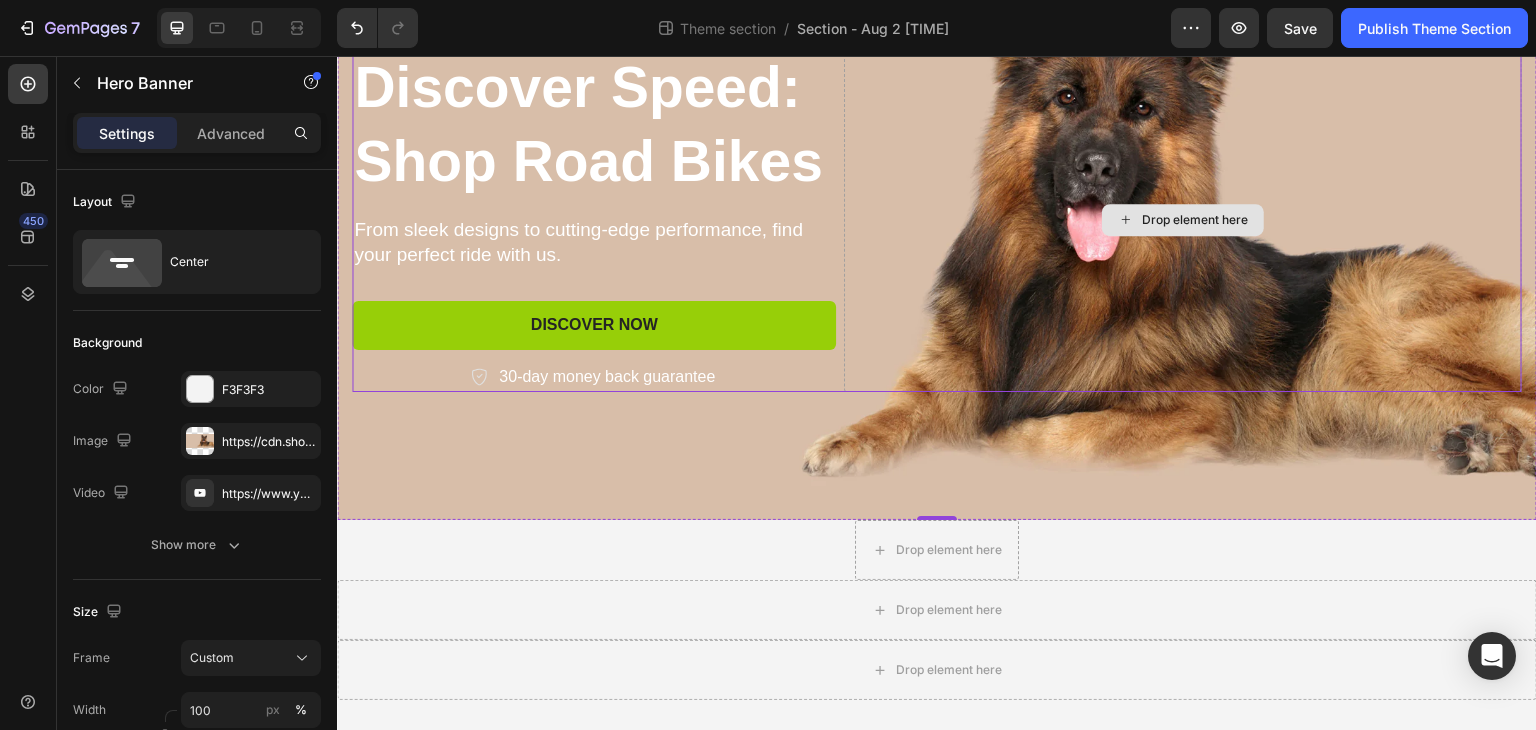 scroll, scrollTop: 209, scrollLeft: 0, axis: vertical 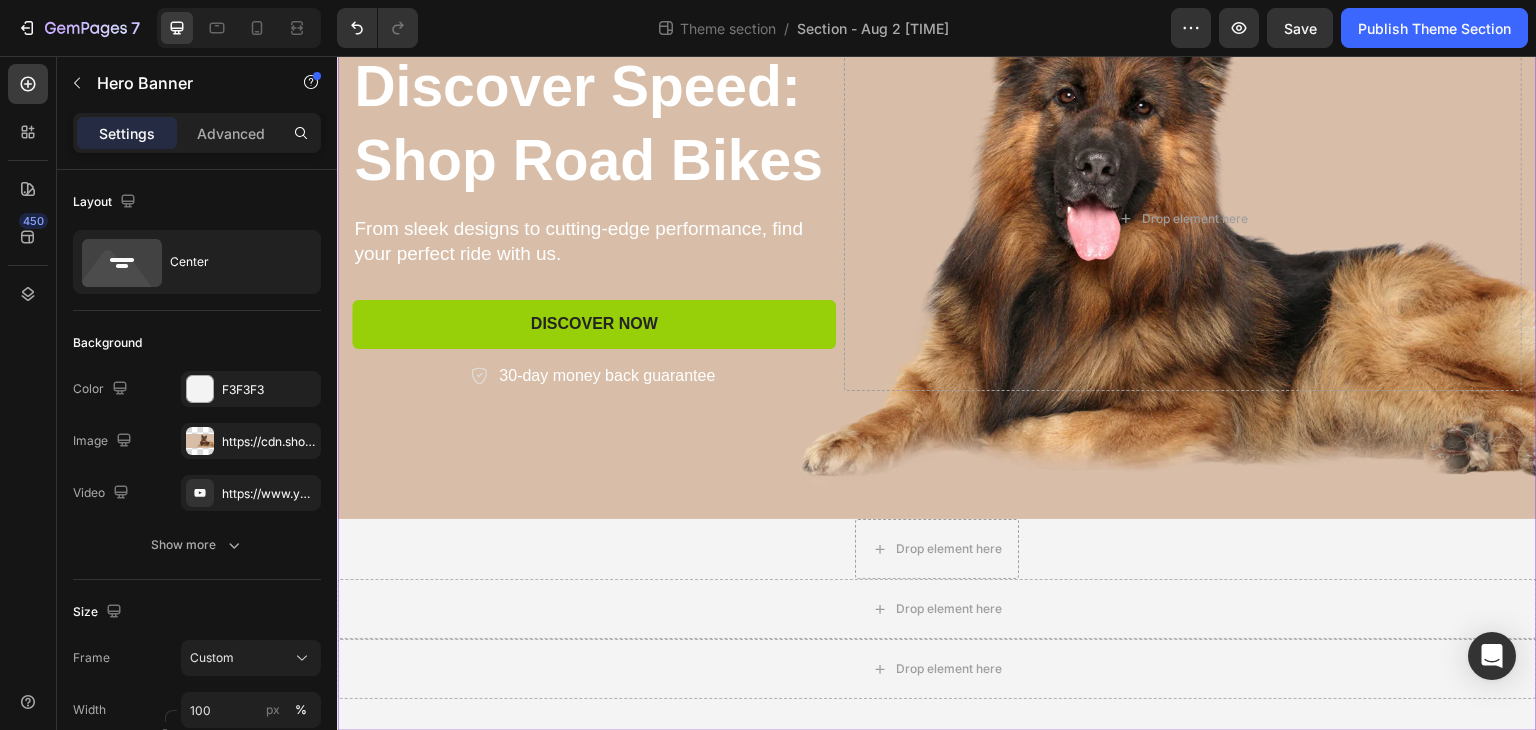 click on "Discover Speed: Shop Road Bikes Heading From sleek designs to cutting-edge performance, find your perfect ride with us. Text Block Discover Now Button 30-day money back guarantee Item List Row
Drop element here Row Hero Banner Row
Drop element here Row
Drop element here Row
Drop element here Row" at bounding box center [937, 309] 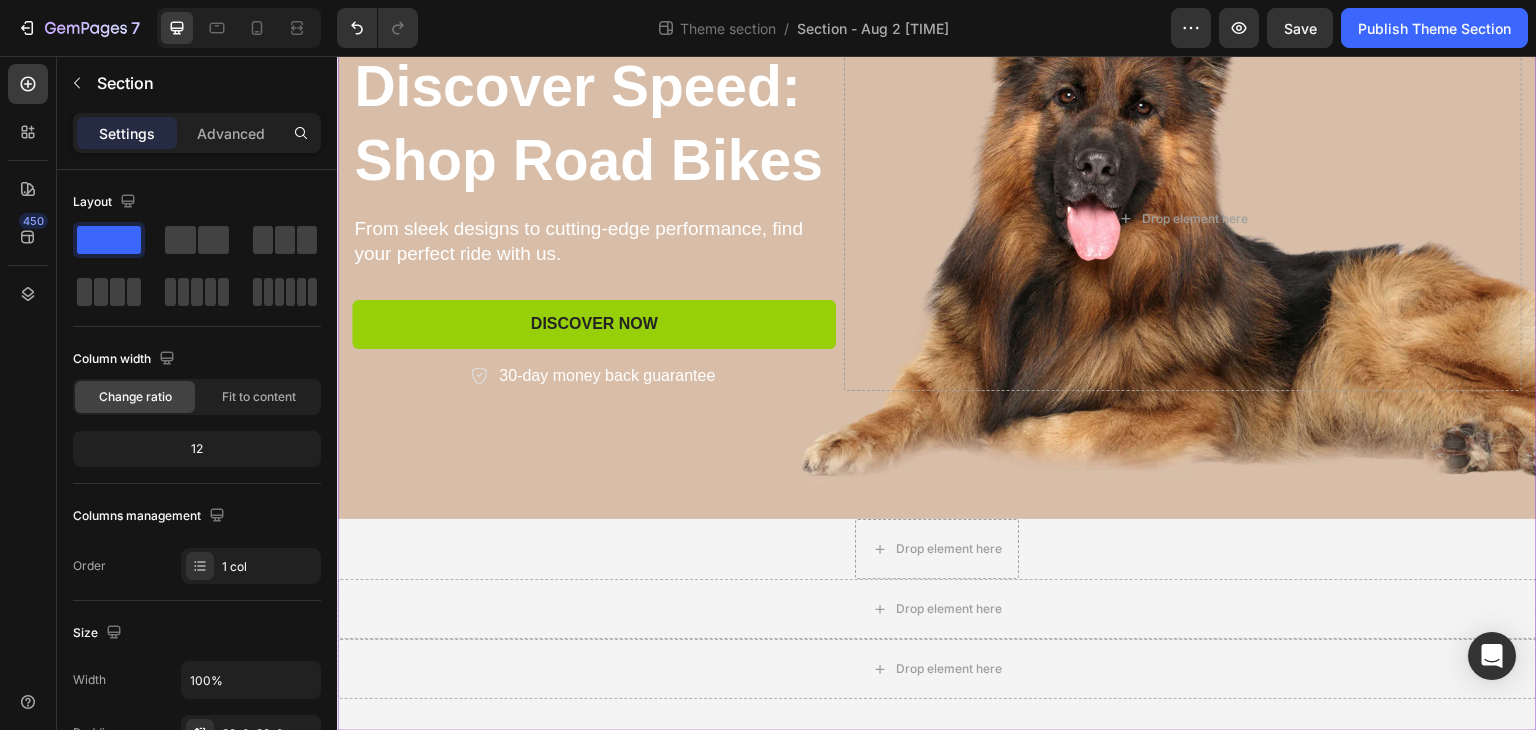 click on "Discover Speed: Shop Road Bikes Heading From sleek designs to cutting-edge performance, find your perfect ride with us. Text Block Discover Now Button 30-day money back guarantee Item List Row
Drop element here Row Hero Banner Row
Drop element here Row
Drop element here Row
Drop element here Row" at bounding box center [937, 309] 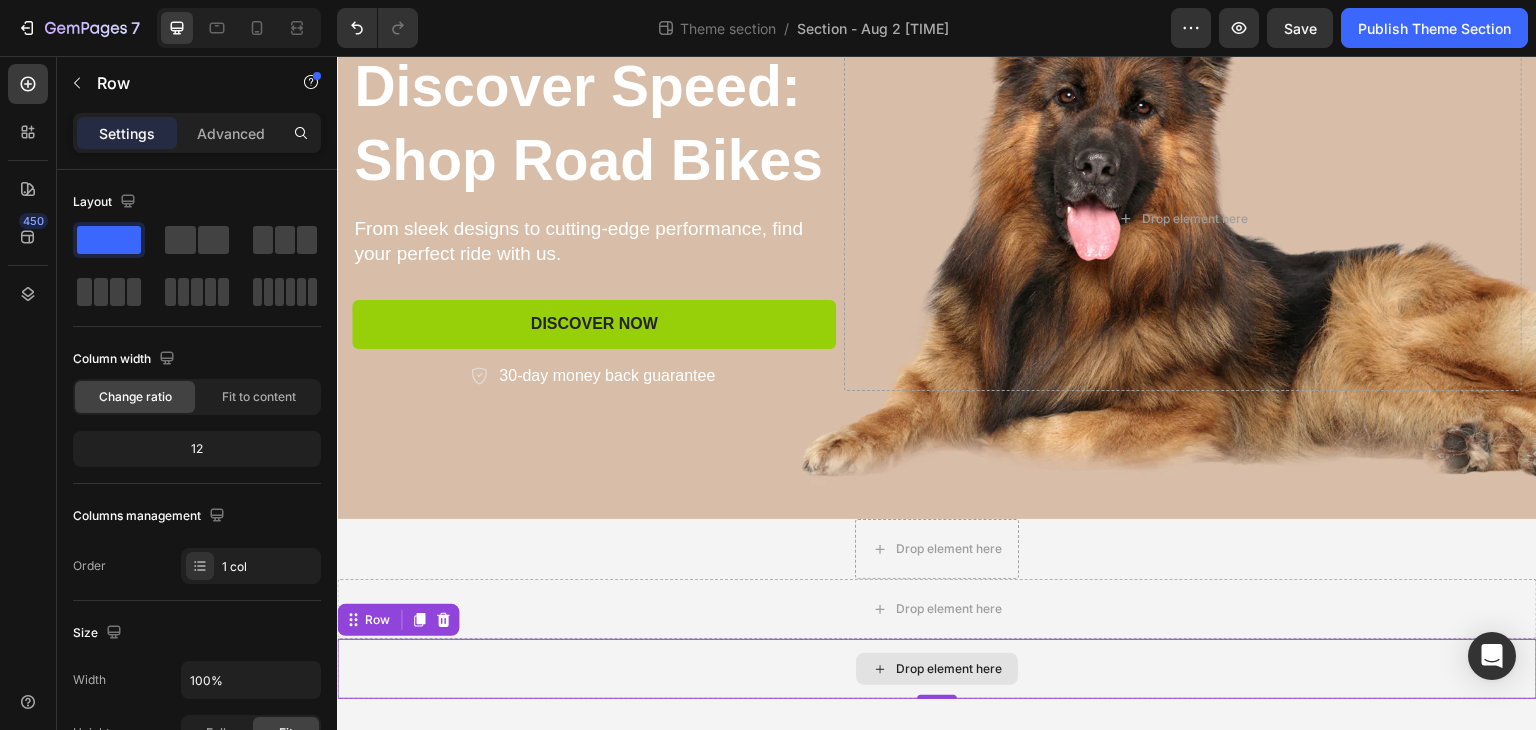click on "Drop element here" at bounding box center (937, 669) 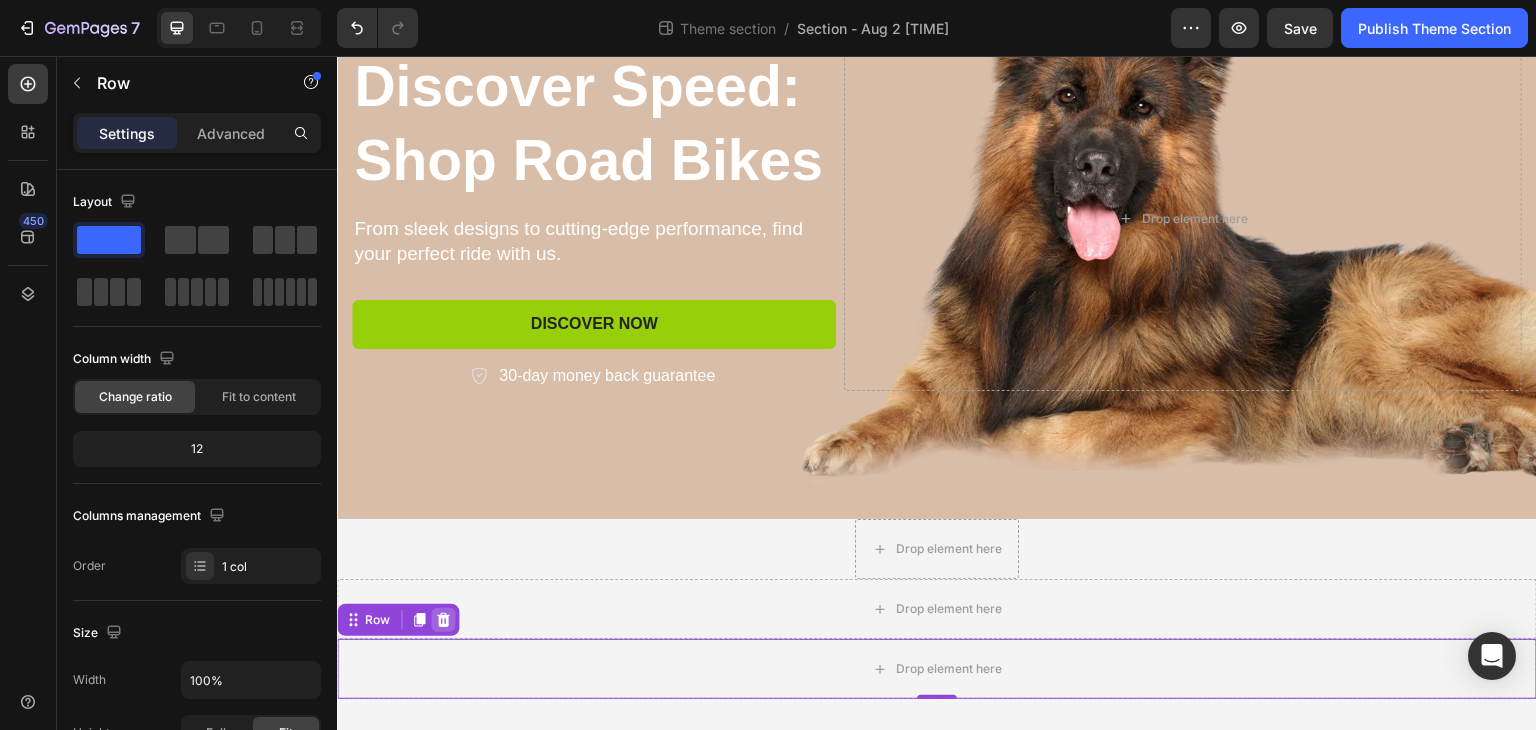 click 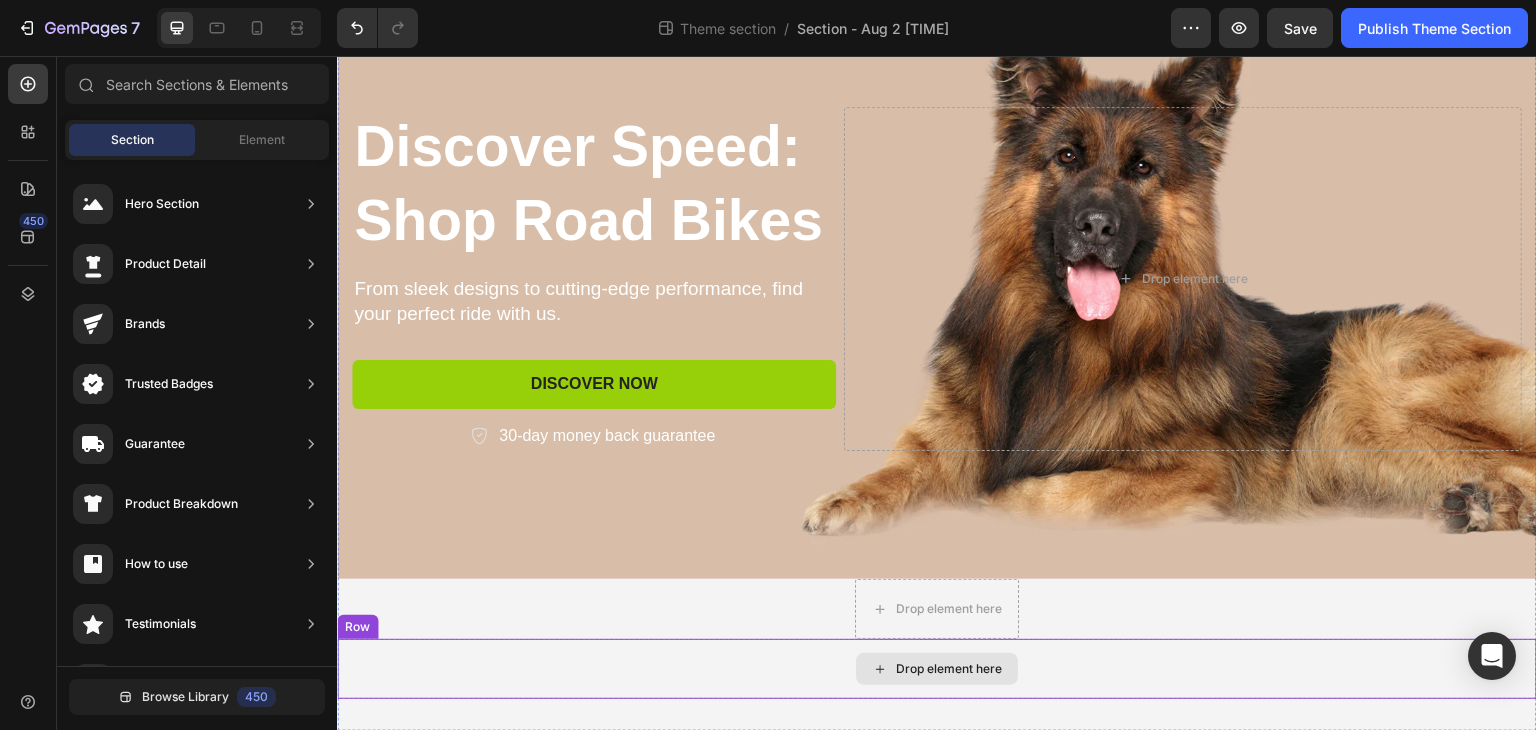 click on "Drop element here" at bounding box center [937, 669] 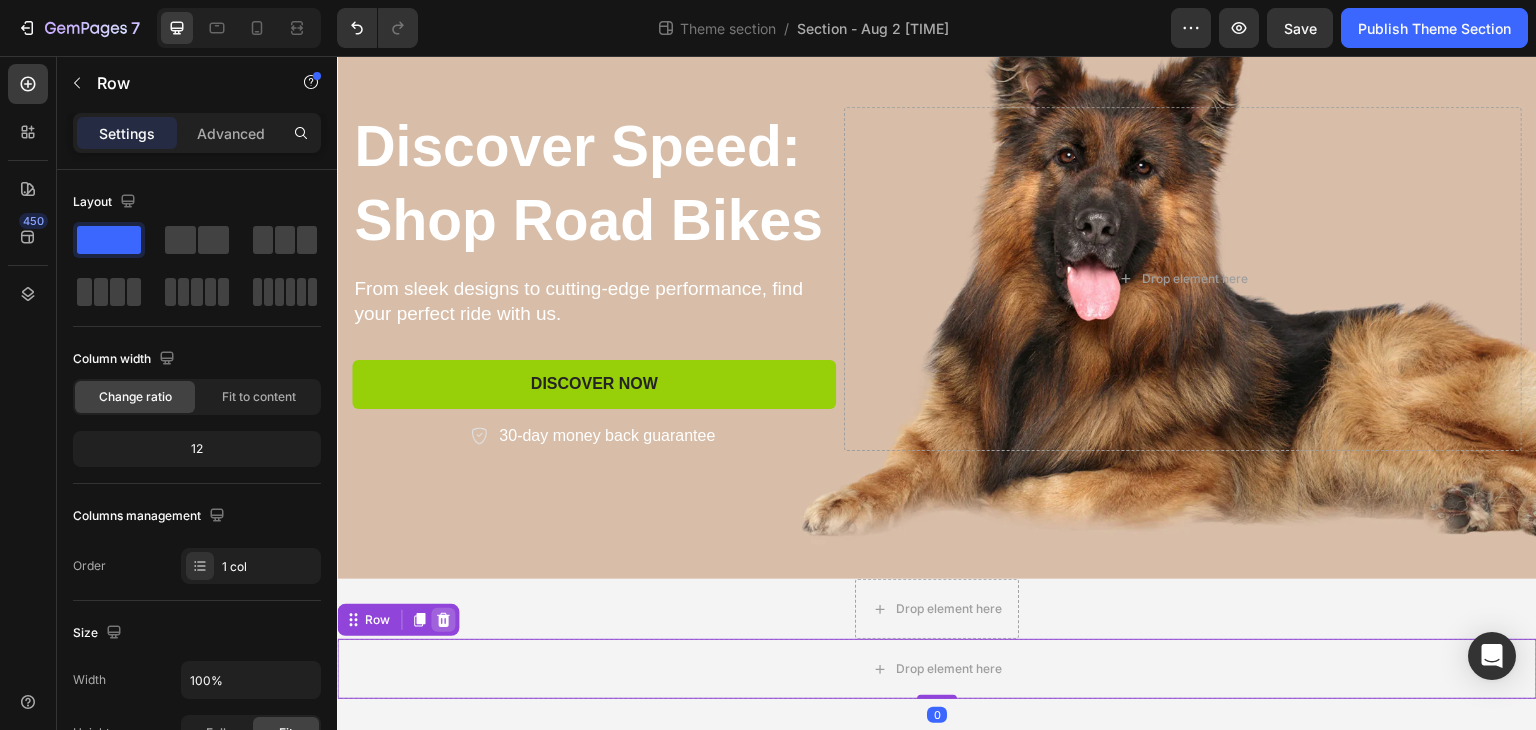 click 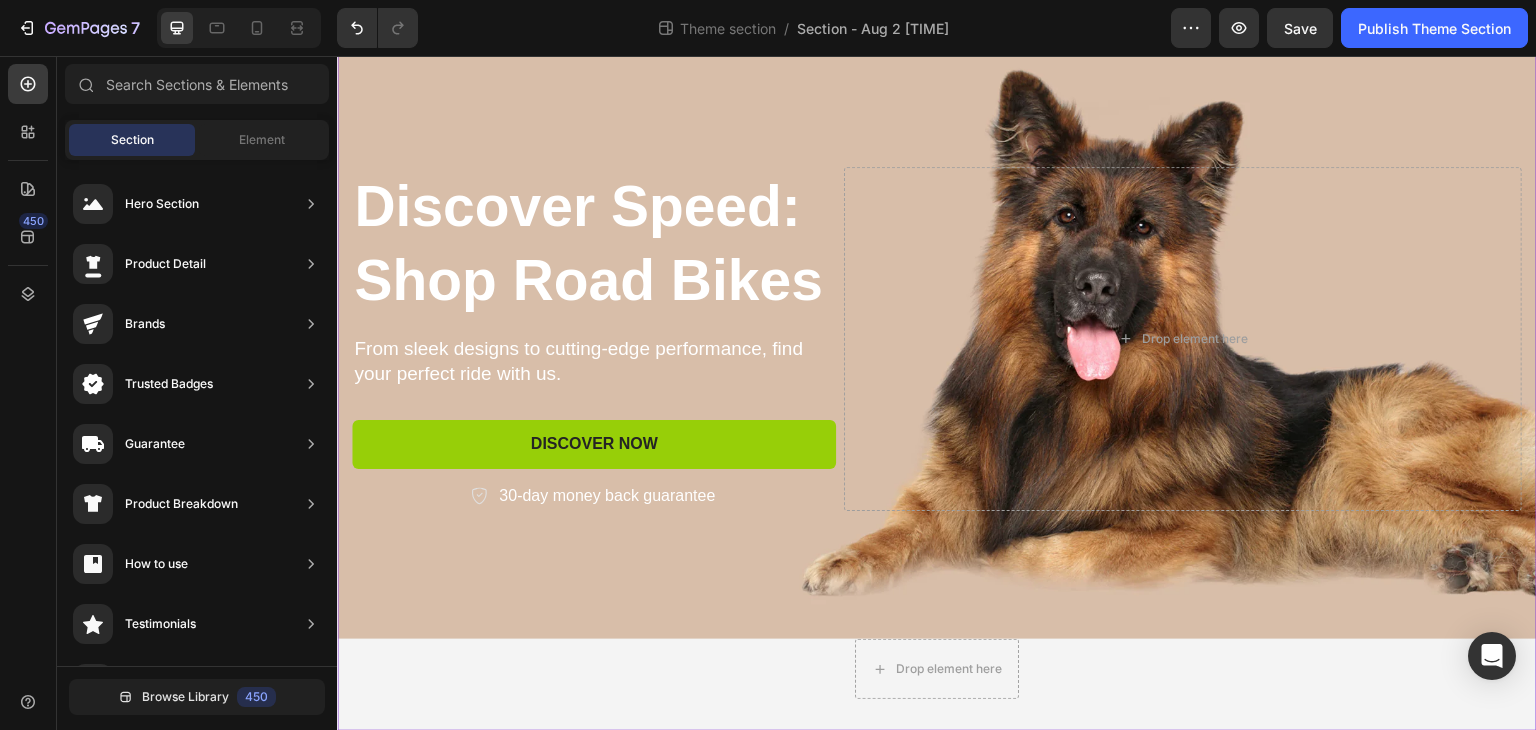 click on "Discover Speed: Shop Road Bikes Heading From sleek designs to cutting-edge performance, find your perfect ride with us. Text Block Discover Now Button 30-day money back guarantee Item List Row
Drop element here Row Hero Banner Row
Drop element here Row" at bounding box center (937, 369) 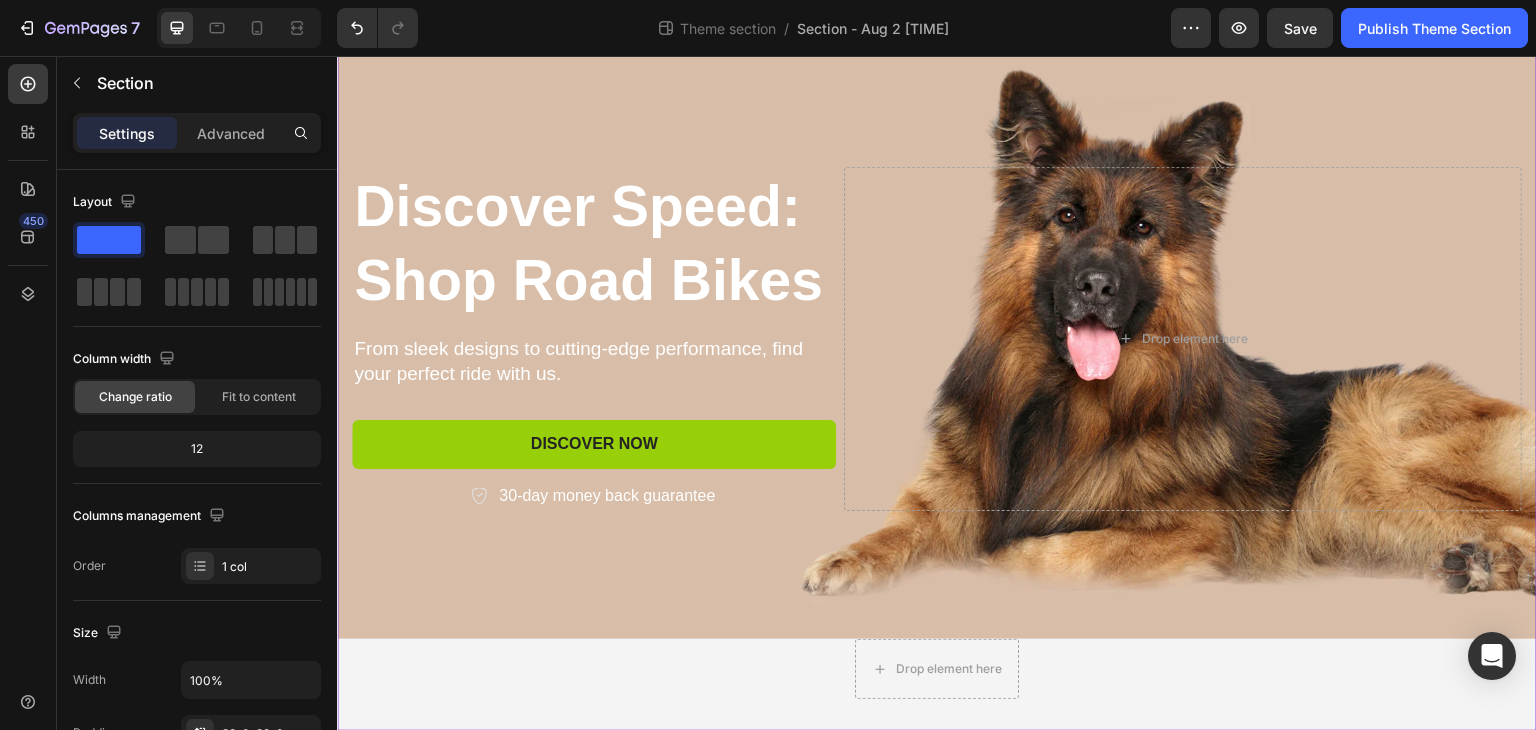 click on "Discover Speed: Shop Road Bikes Heading From sleek designs to cutting-edge performance, find your perfect ride with us. Text Block Discover Now Button 30-day money back guarantee Item List Row
Drop element here Row Hero Banner Row
Drop element here Row" at bounding box center (937, 369) 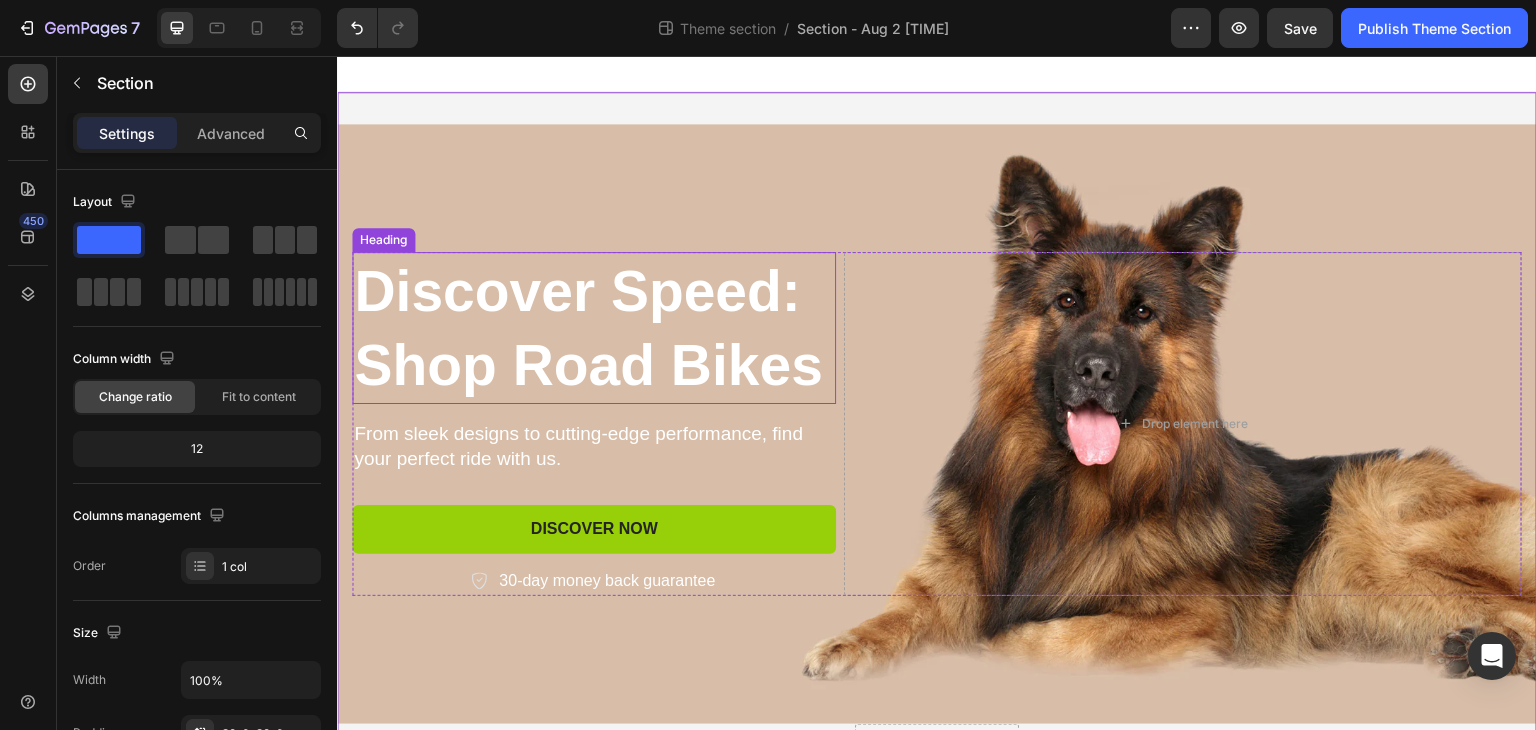 scroll, scrollTop: 0, scrollLeft: 0, axis: both 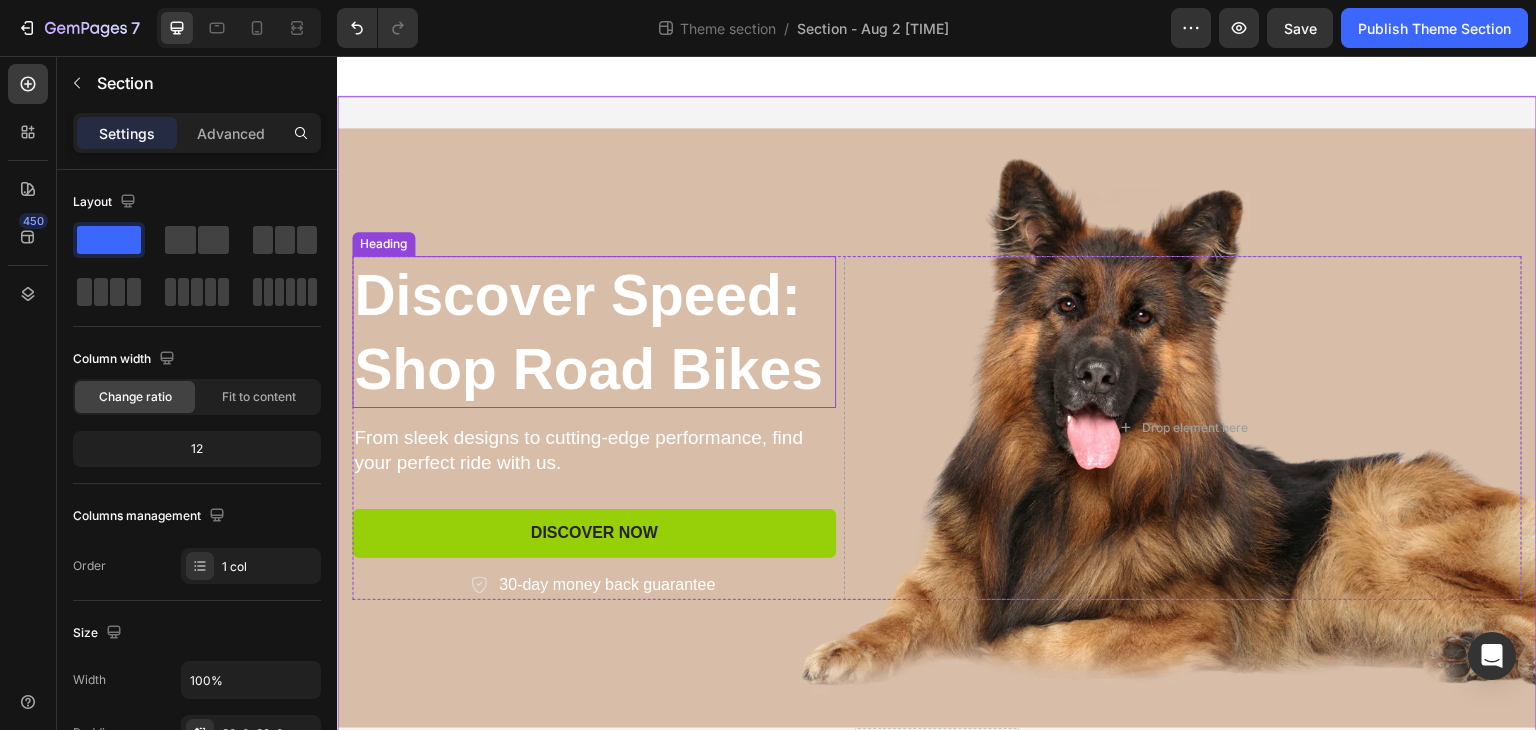 click on "Discover Speed: Shop Road Bikes" at bounding box center (594, 332) 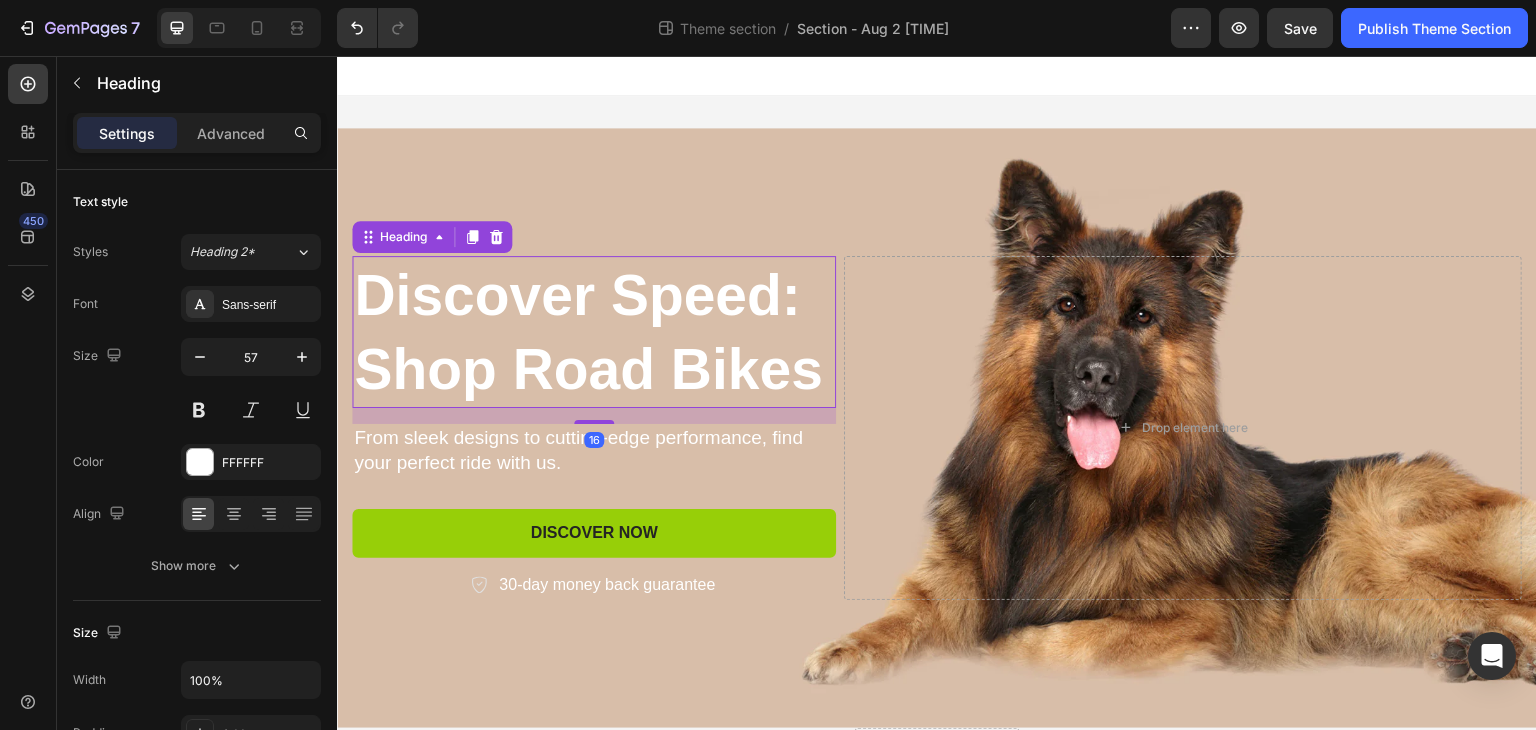 click on "Discover Speed: Shop Road Bikes" at bounding box center (594, 332) 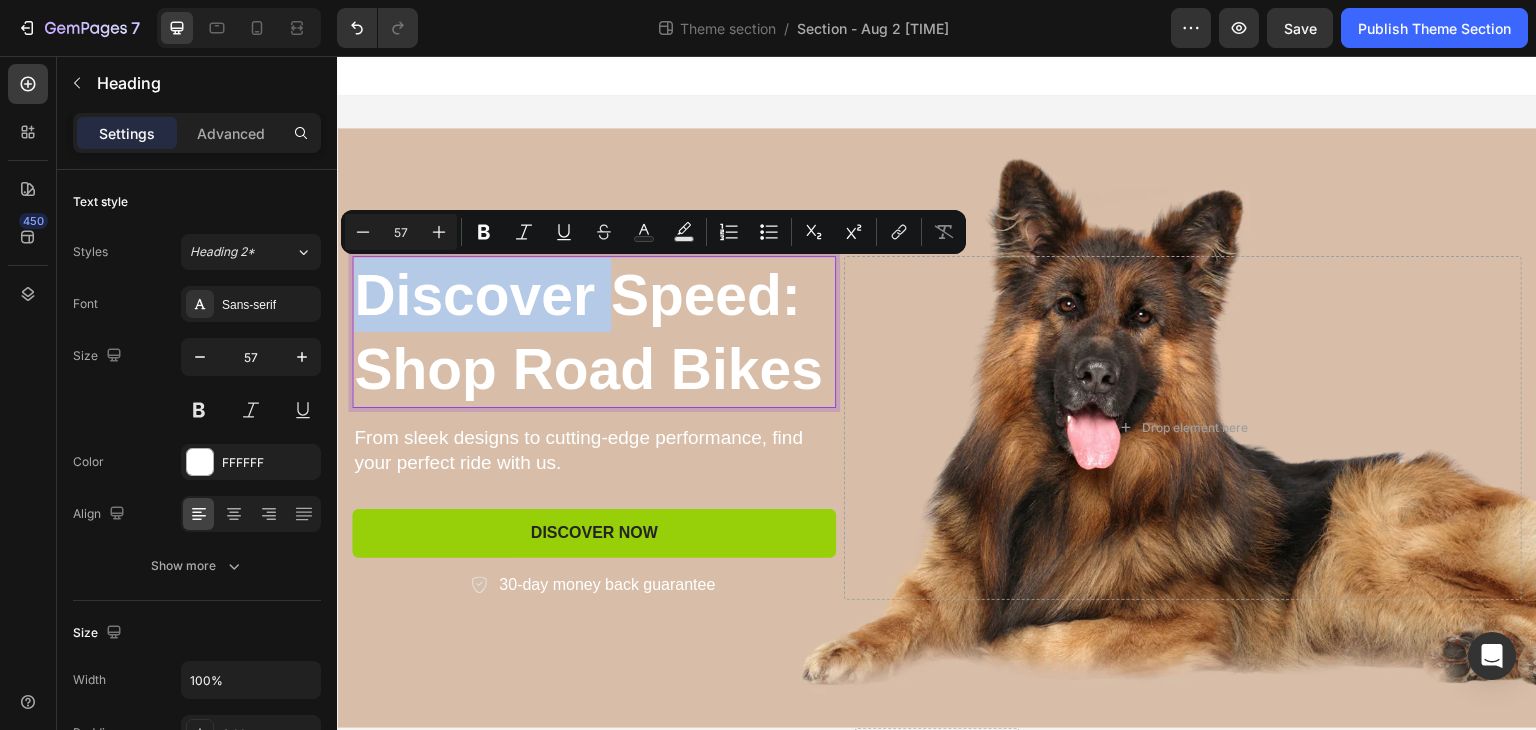 click on "Discover Speed: Shop Road Bikes" at bounding box center (594, 332) 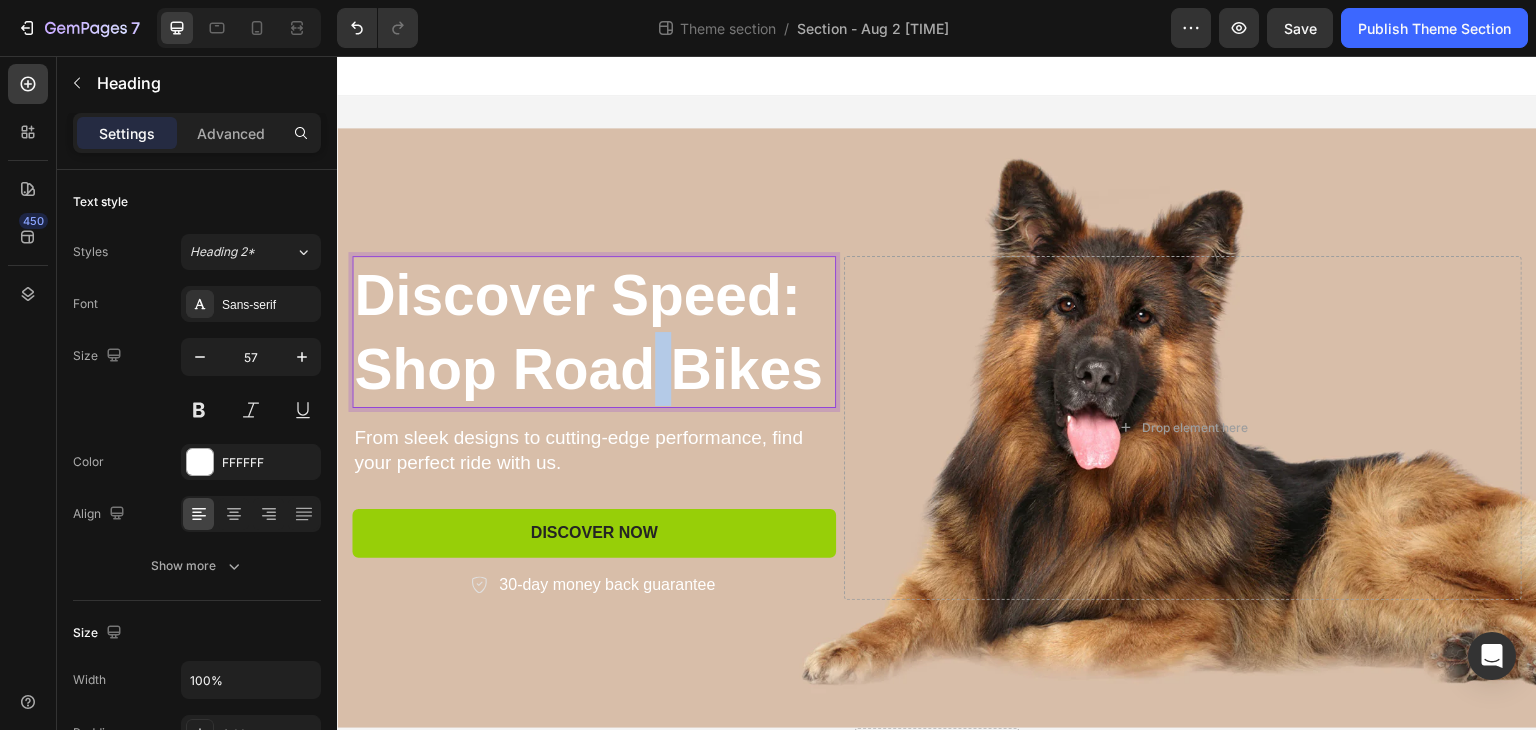 click on "Discover Speed: Shop Road Bikes" at bounding box center (594, 332) 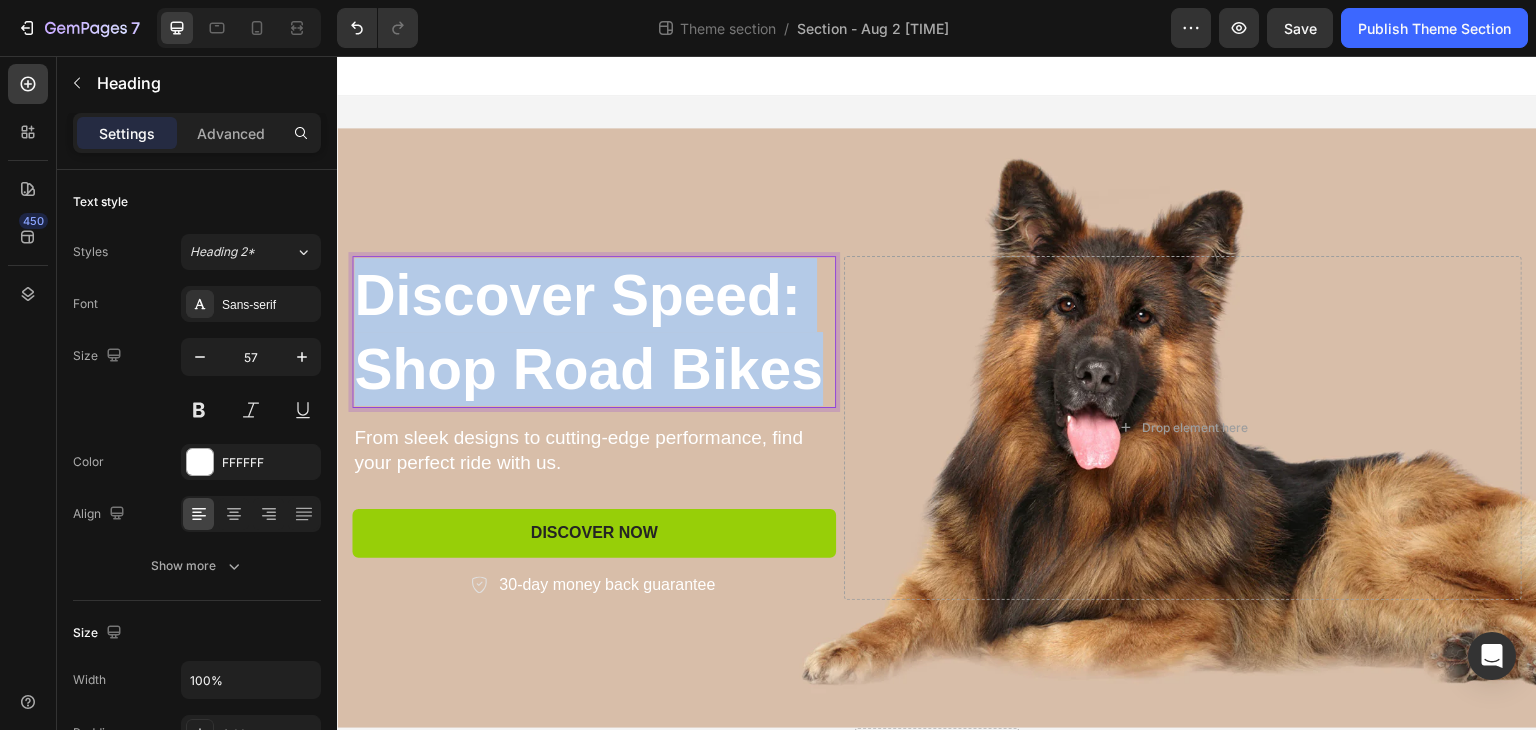 click on "Discover Speed: Shop Road Bikes" at bounding box center (594, 332) 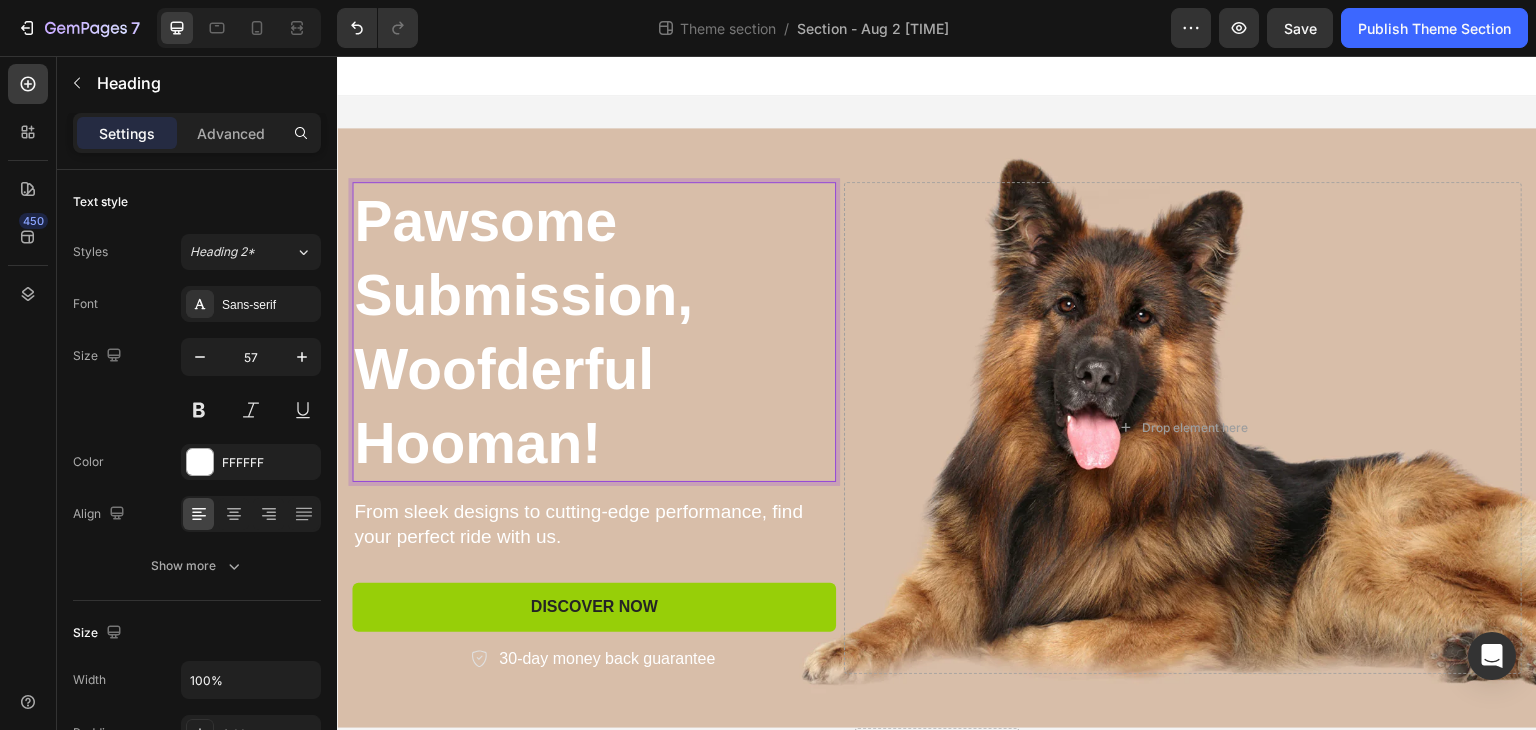 click on "Pawsome Submission, Woofderful Hooman!" at bounding box center (594, 332) 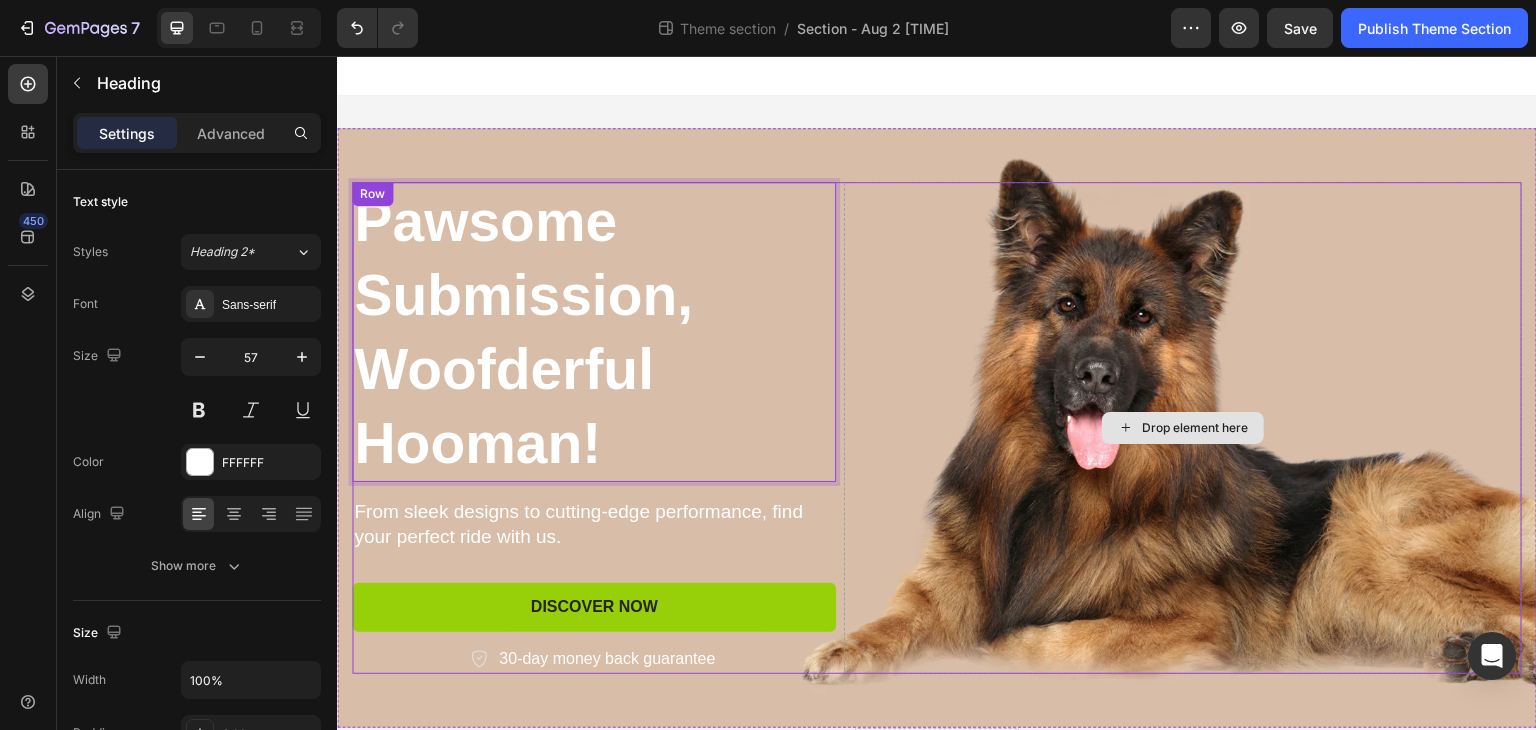 drag, startPoint x: 1050, startPoint y: 486, endPoint x: 888, endPoint y: 498, distance: 162.44383 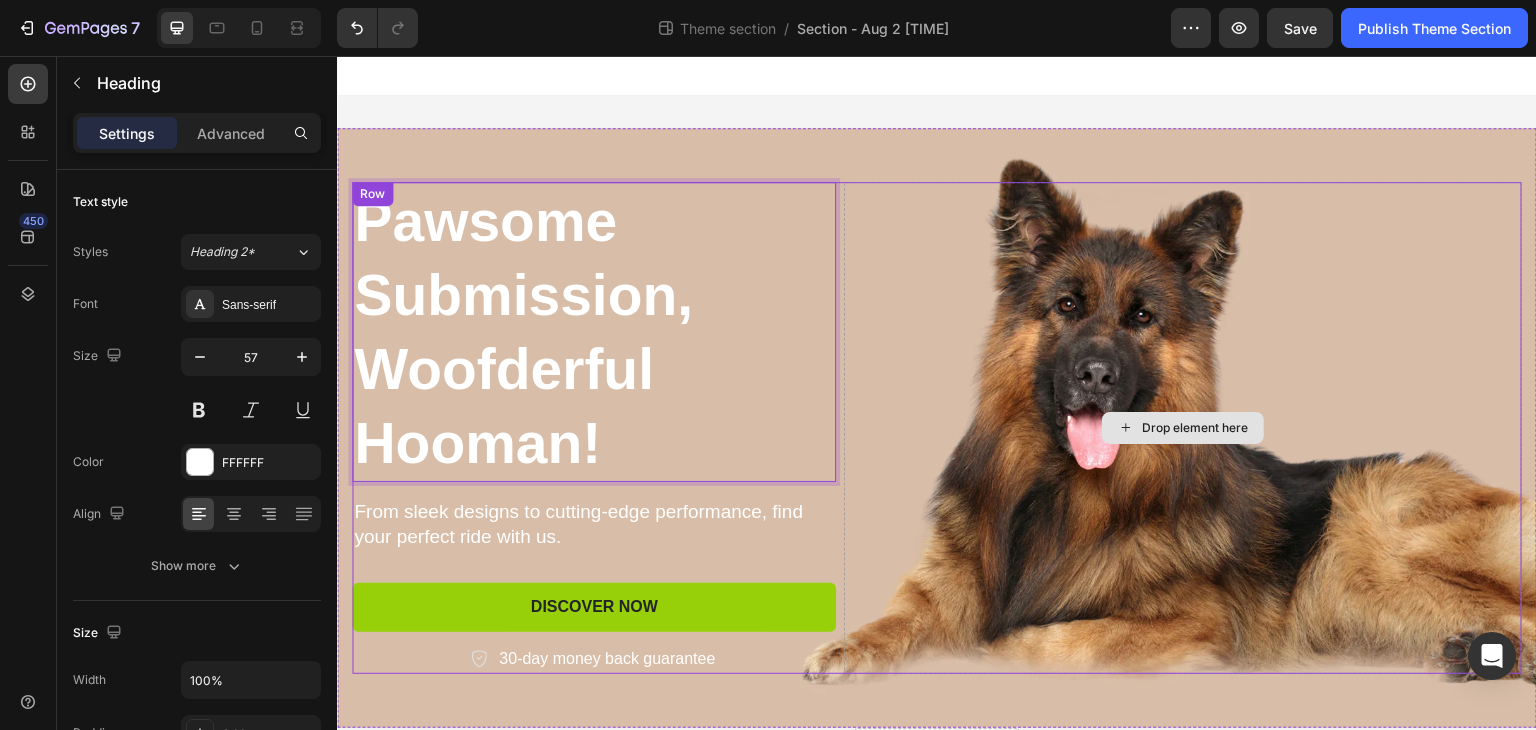 click on "Drop element here" at bounding box center (1183, 428) 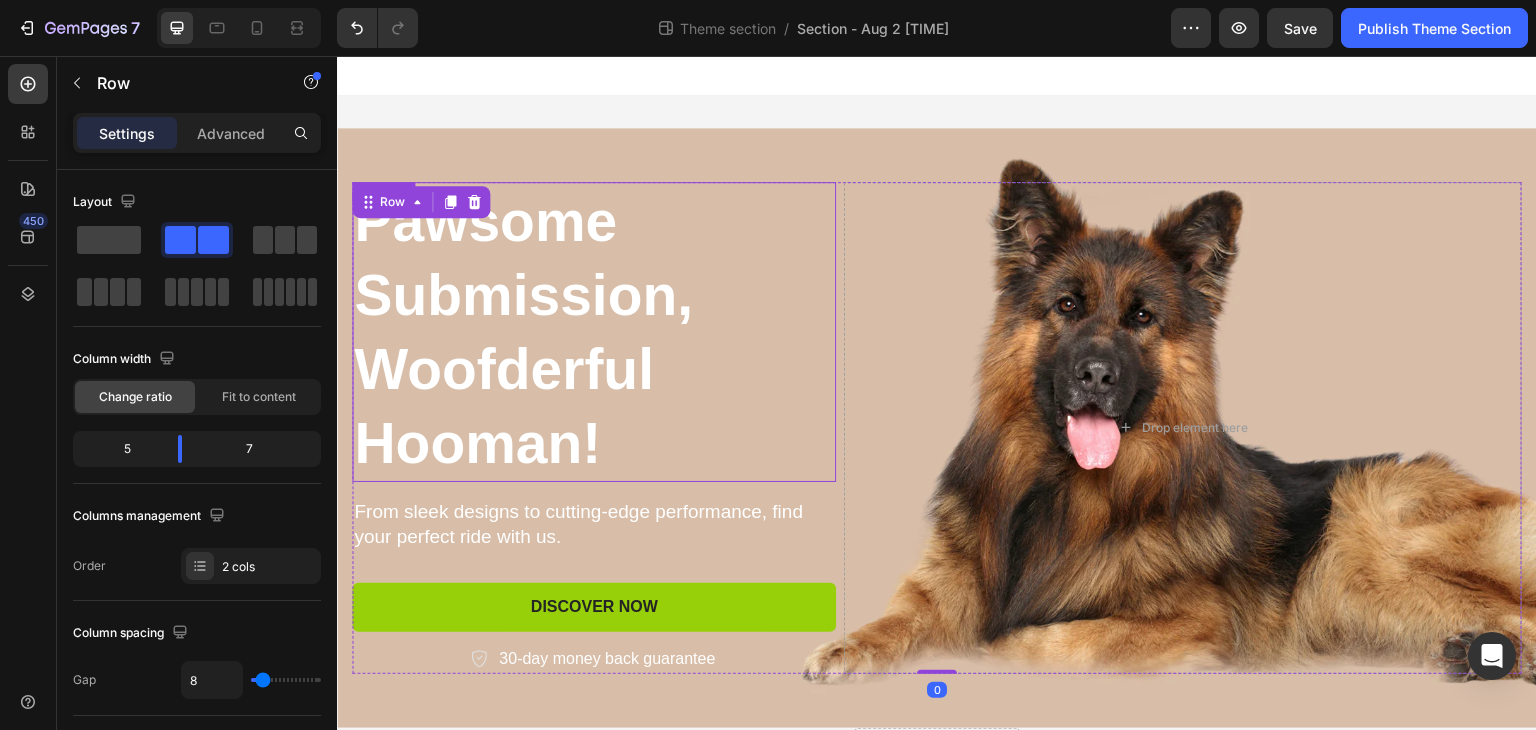 click on "Pawsome Submission, Woofderful Hooman!" at bounding box center (594, 332) 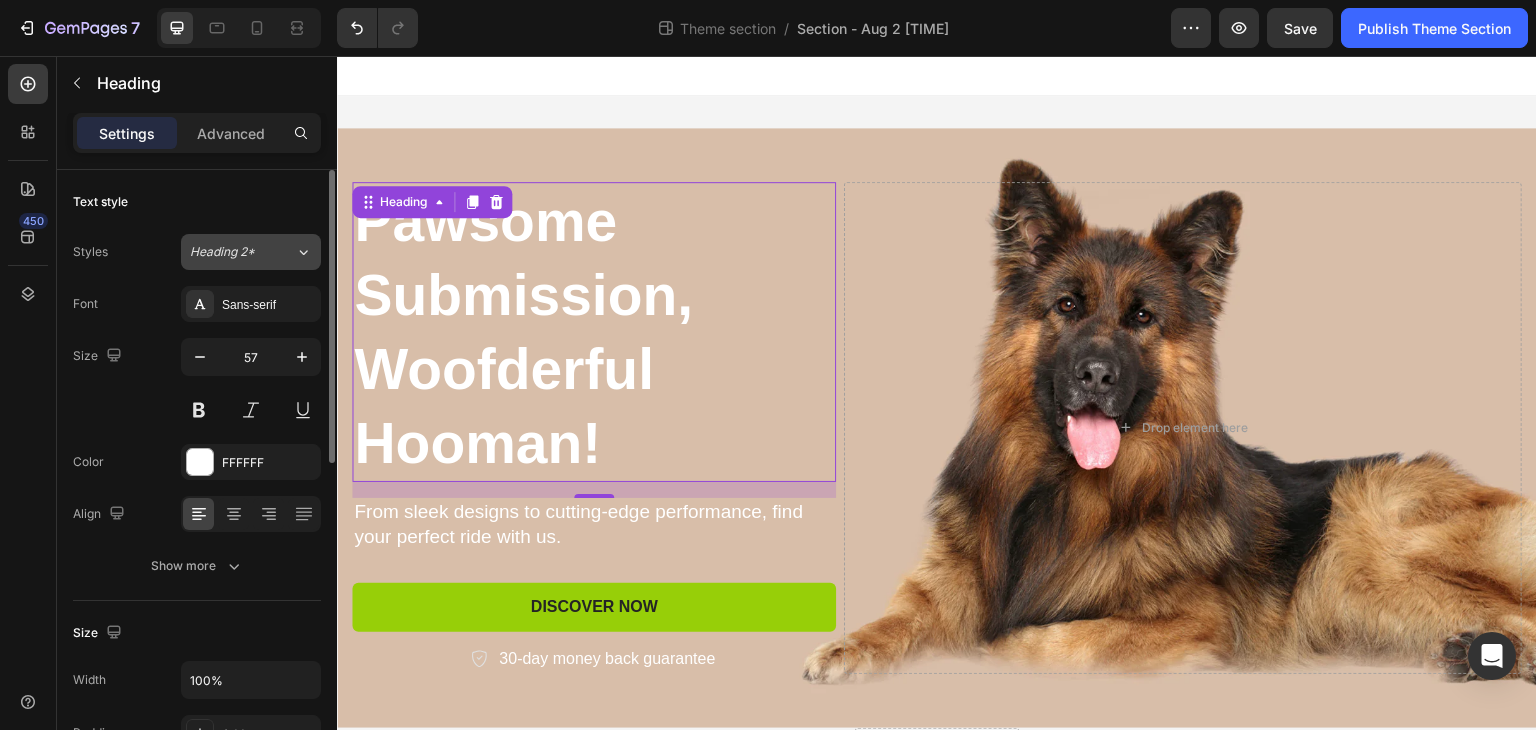 click on "Heading 2*" at bounding box center (242, 252) 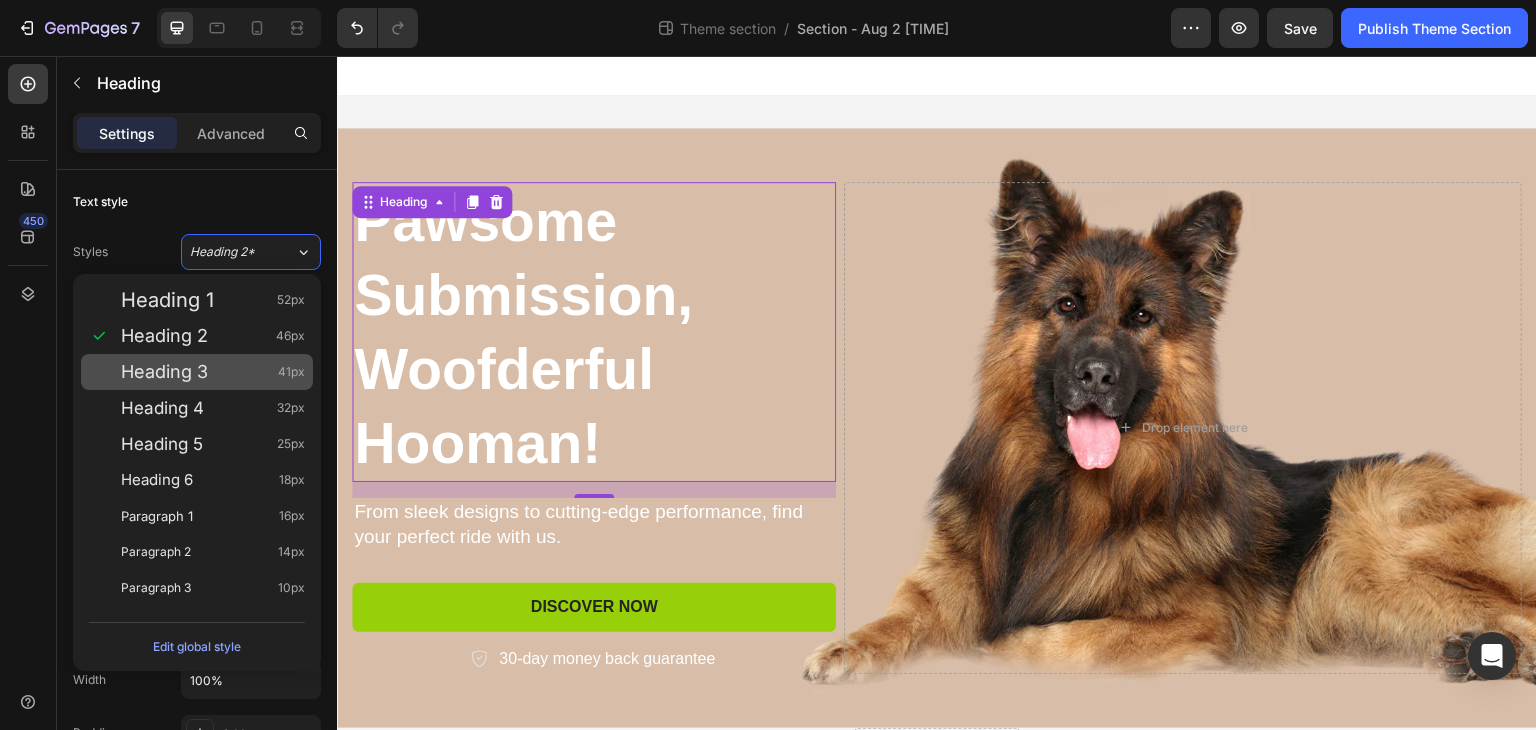 click on "Heading 3 41px" at bounding box center (213, 372) 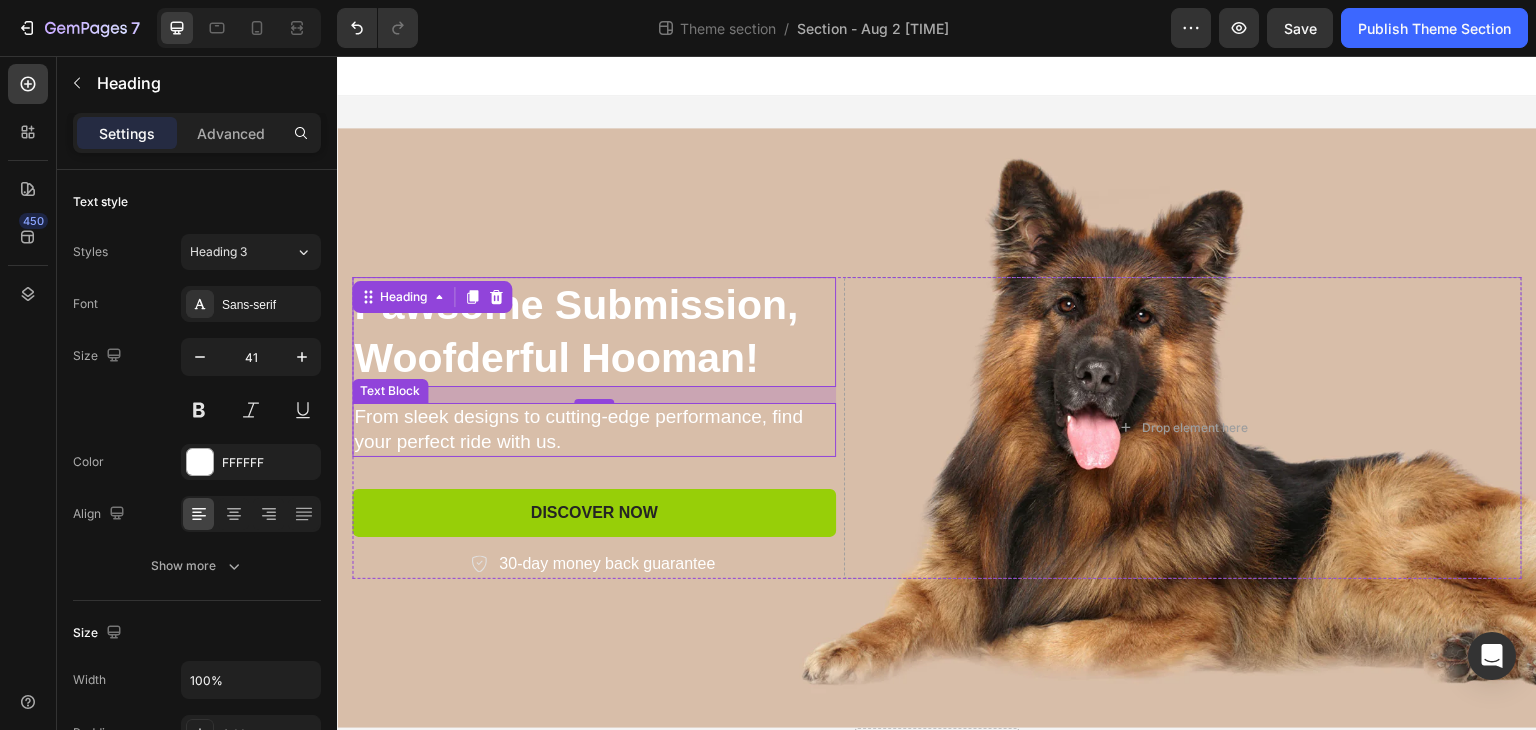 click on "From sleek designs to cutting-edge performance, find your perfect ride with us." at bounding box center (594, 429) 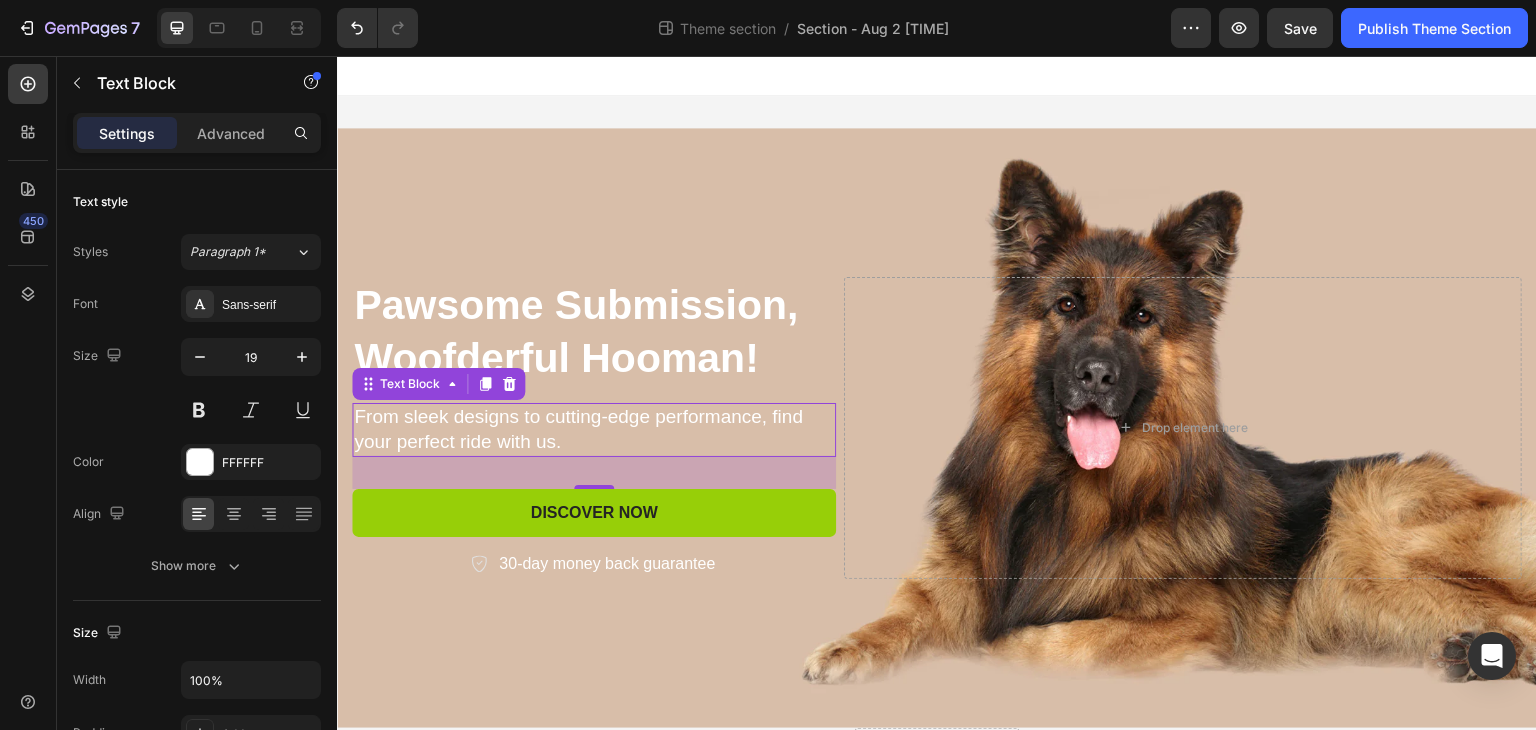 click on "From sleek designs to cutting-edge performance, find your perfect ride with us." at bounding box center [594, 429] 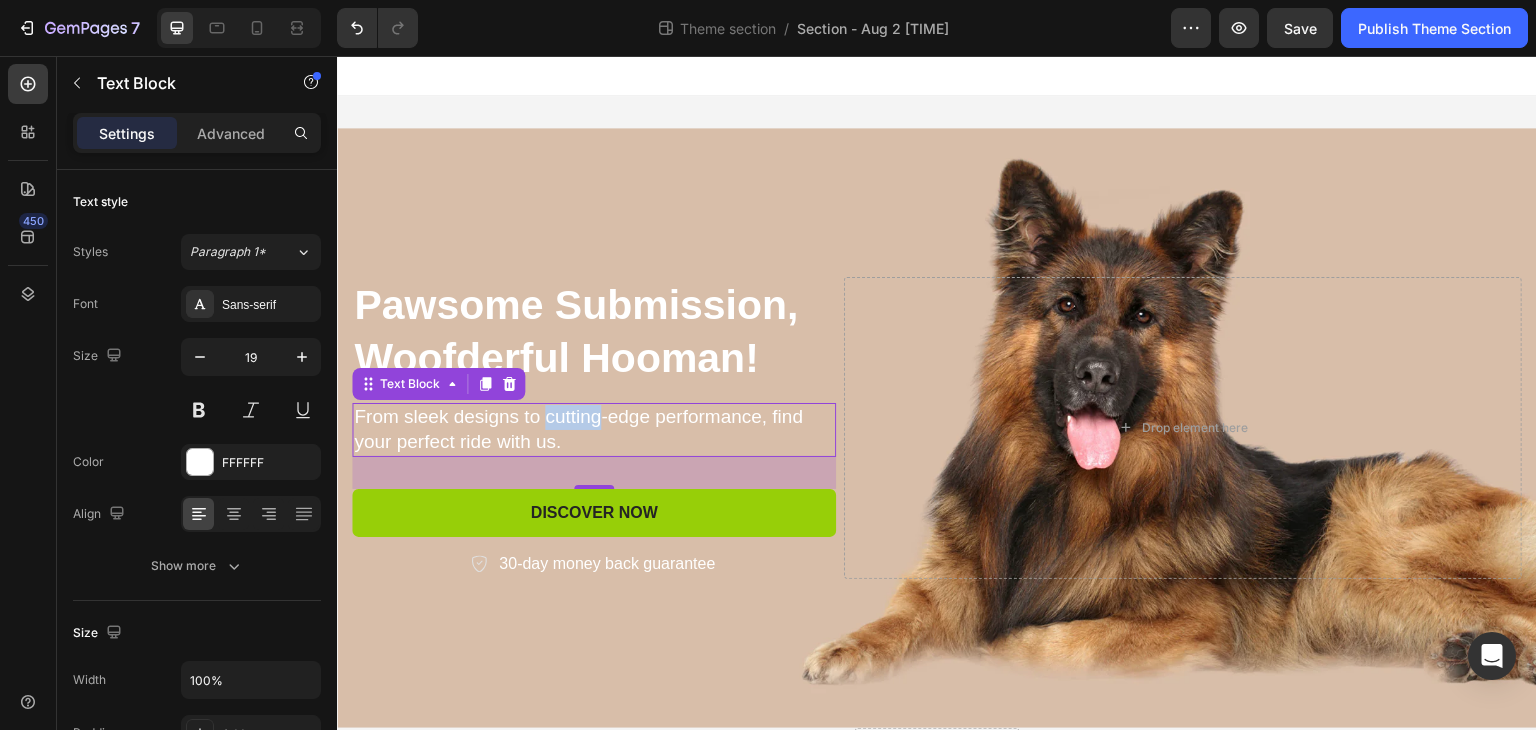 click on "From sleek designs to cutting-edge performance, find your perfect ride with us." at bounding box center (594, 429) 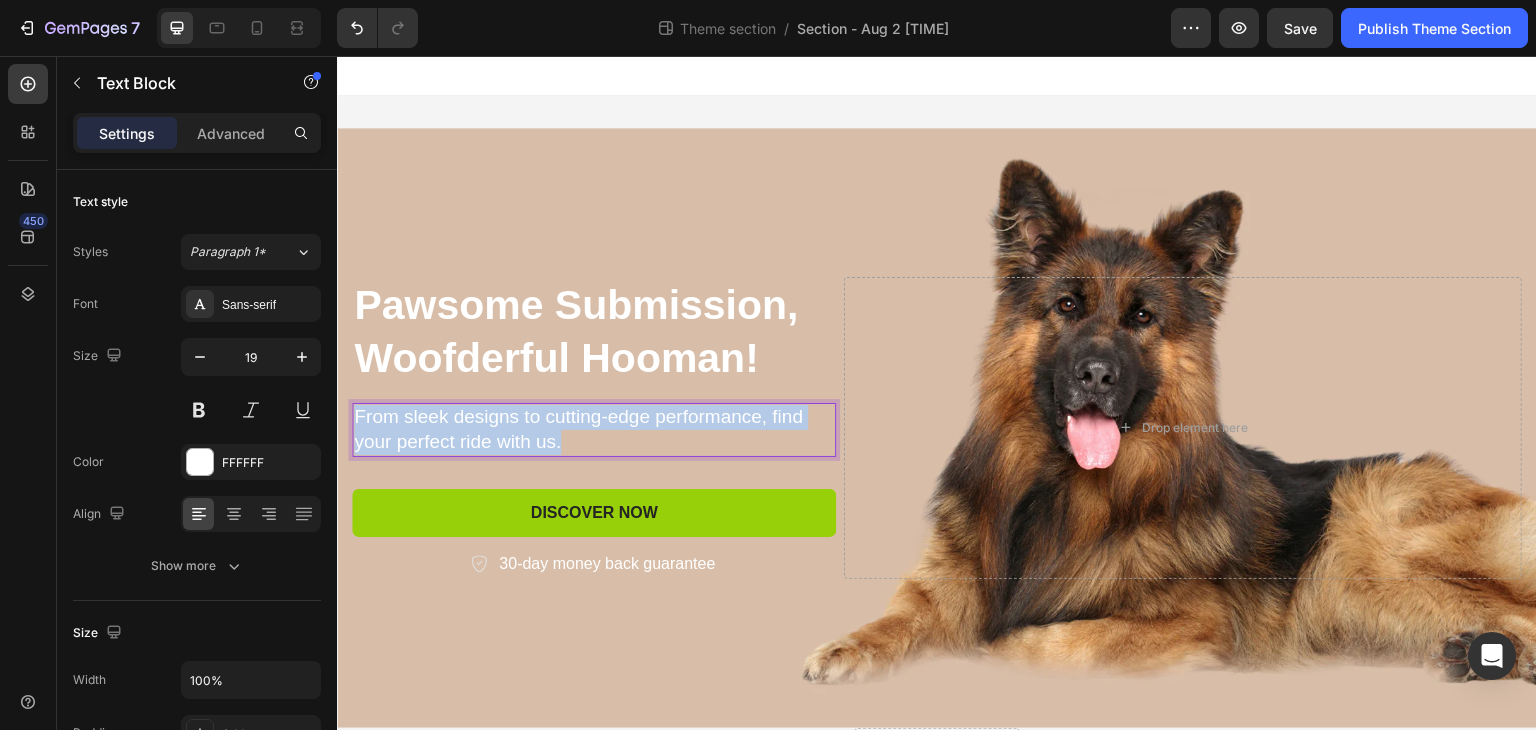 click on "From sleek designs to cutting-edge performance, find your perfect ride with us." at bounding box center (594, 429) 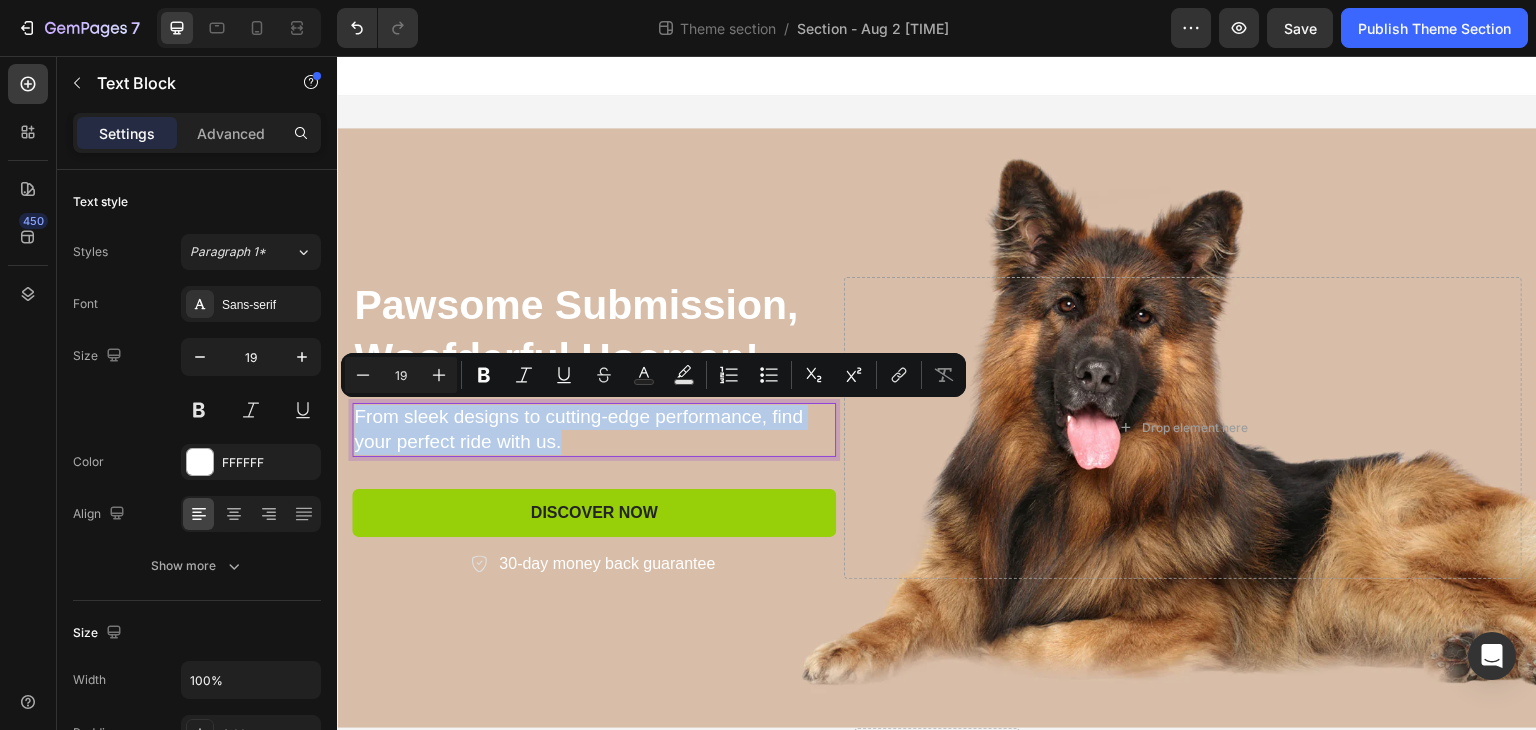 type on "20" 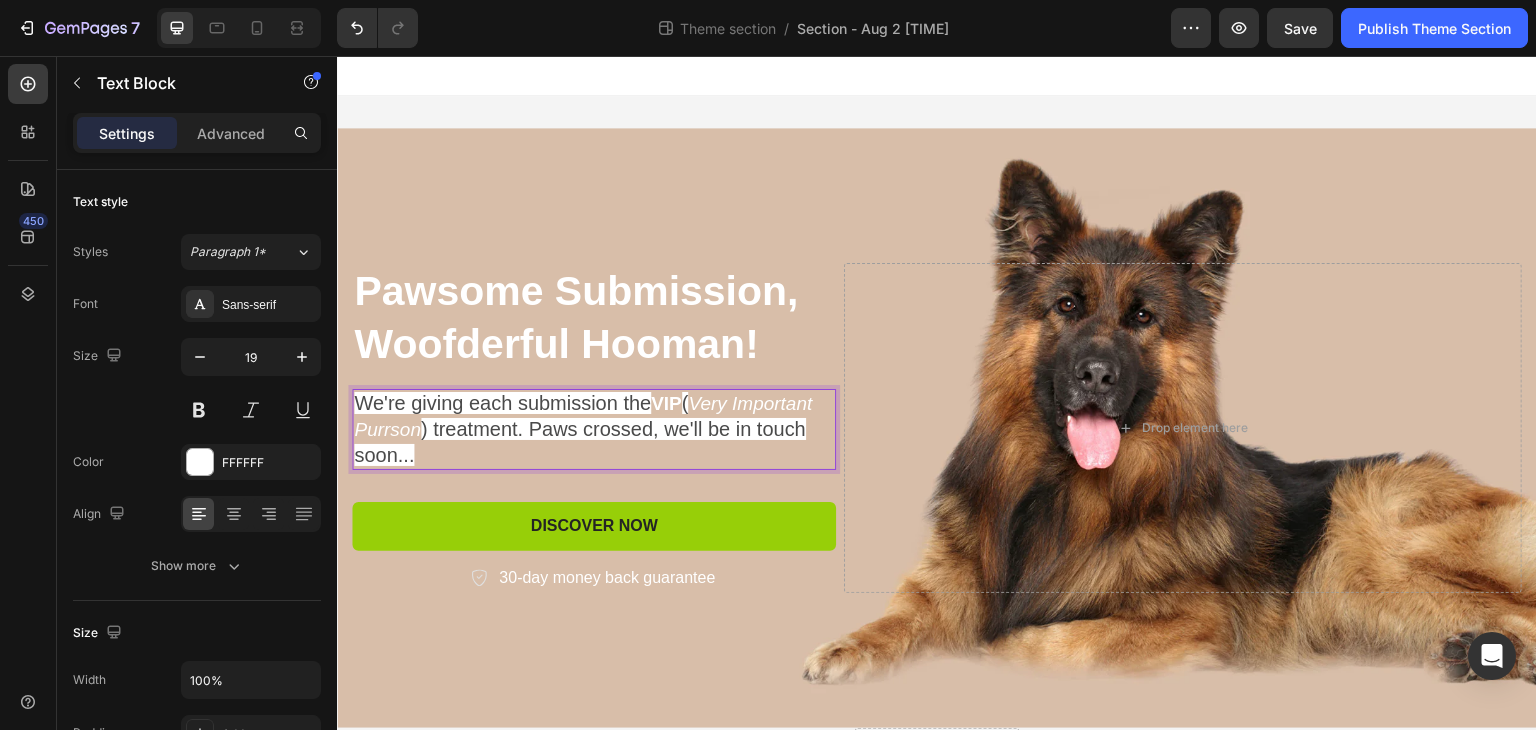 click on "We're giving each submission the  VIP  ( Very Important Purrson ) treatment. Paws crossed, we'll be in touch soon..." at bounding box center (594, 429) 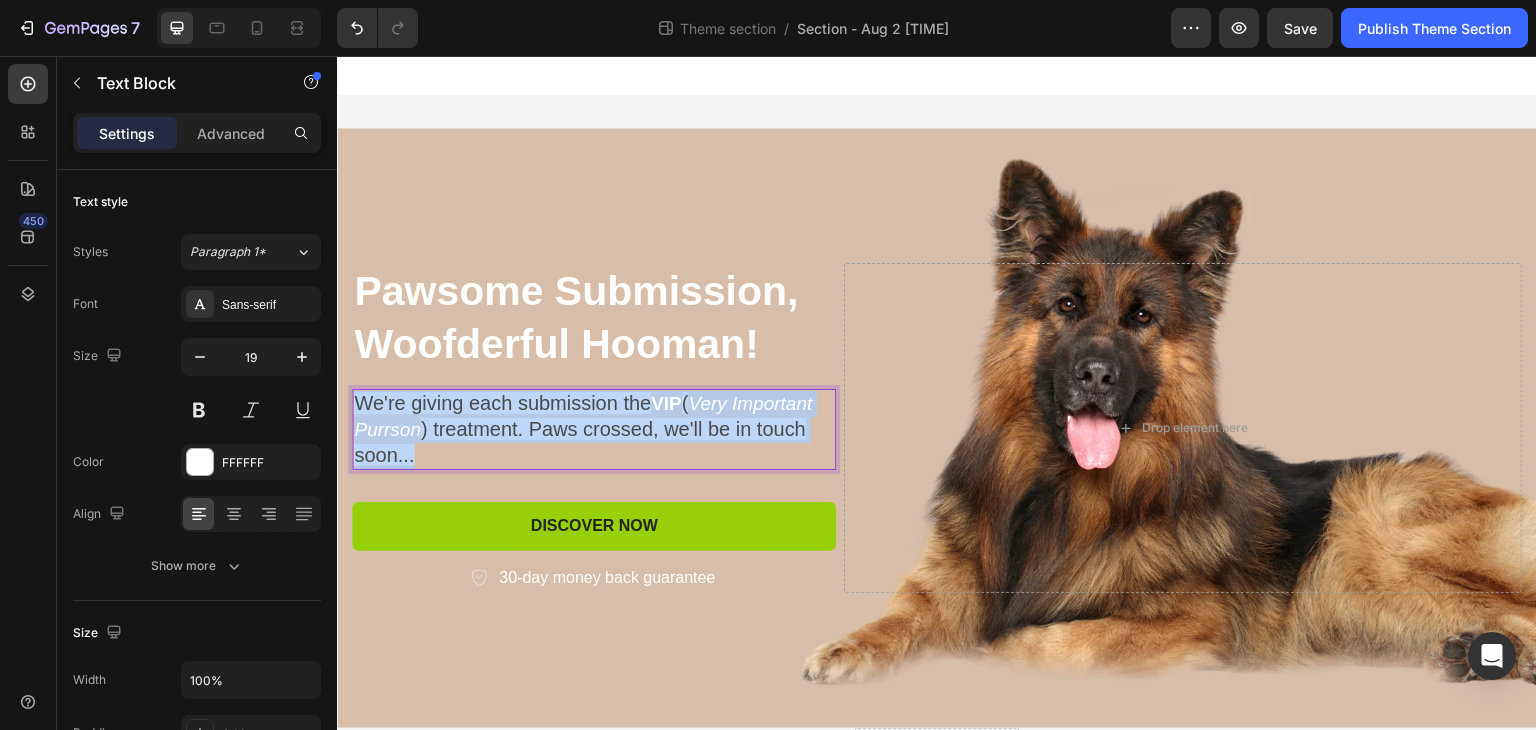 click on "We're giving each submission the  VIP  ( Very Important Purrson ) treatment. Paws crossed, we'll be in touch soon..." at bounding box center [594, 429] 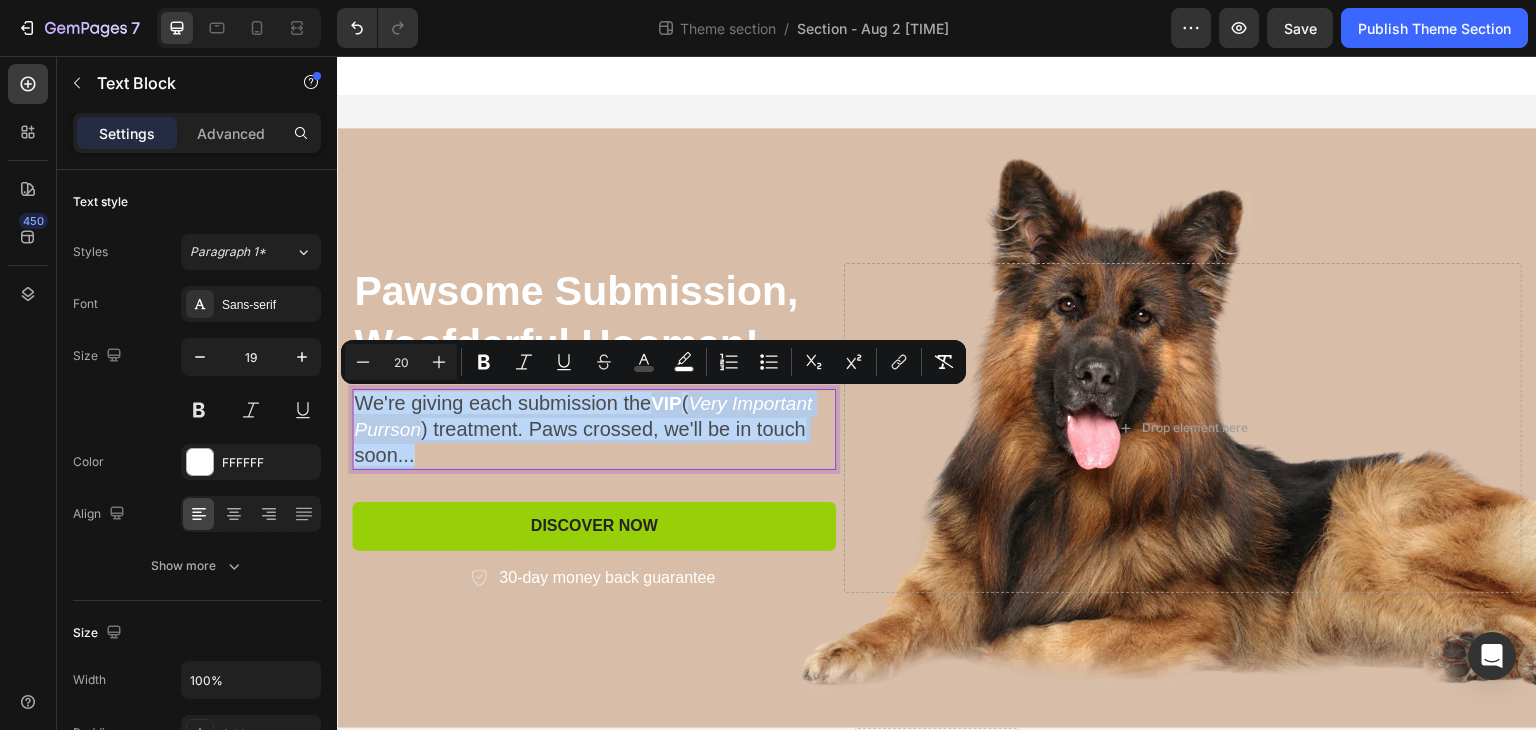 click on ") treatment. Paws crossed, we'll be in touch soon..." at bounding box center [580, 442] 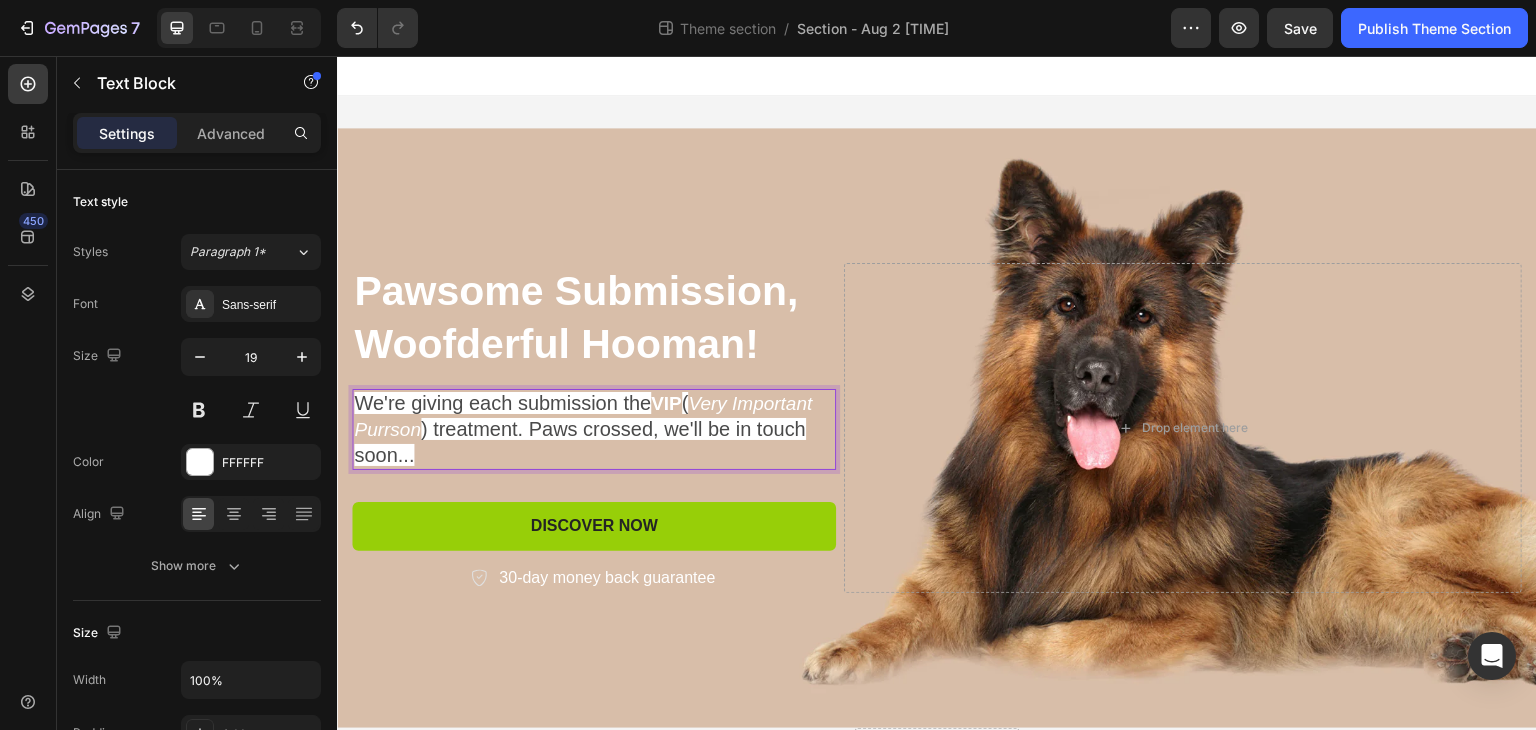 click on "We're giving each submission the  VIP  ( Very Important Purrson ) treatment. Paws crossed, we'll be in touch soon..." at bounding box center [594, 429] 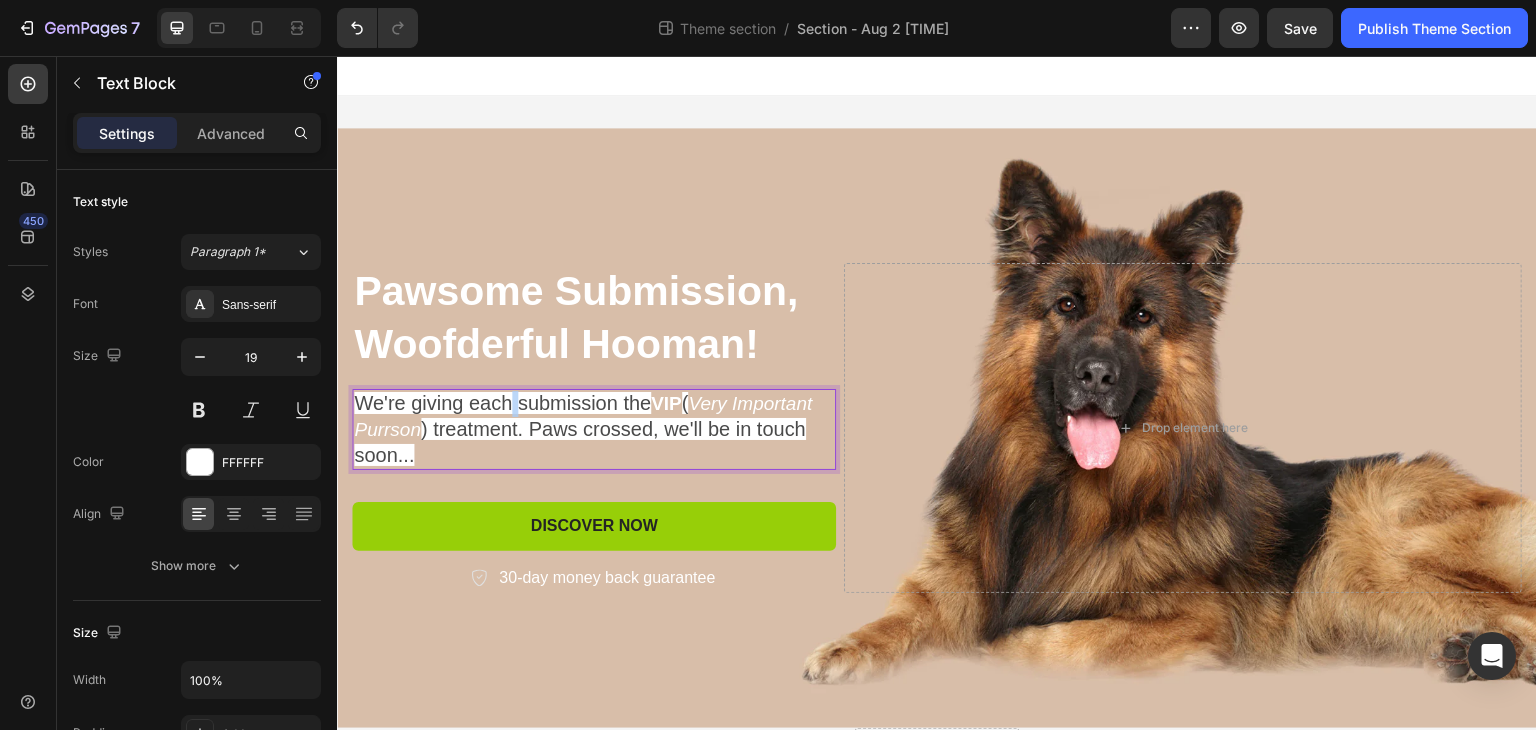 click on "We're giving each submission the  VIP  ( Very Important Purrson ) treatment. Paws crossed, we'll be in touch soon..." at bounding box center (594, 429) 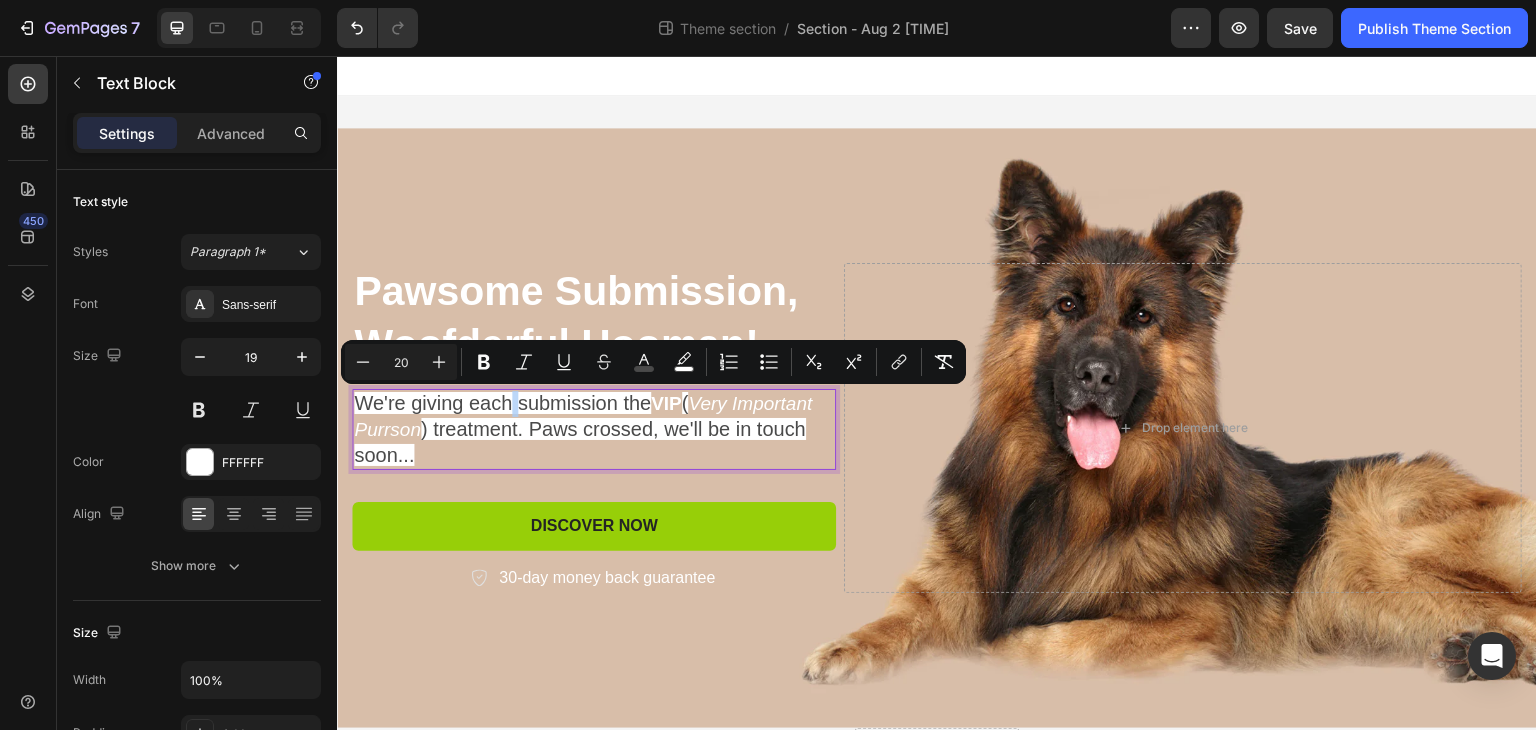 click on ") treatment. Paws crossed, we'll be in touch soon..." at bounding box center (580, 442) 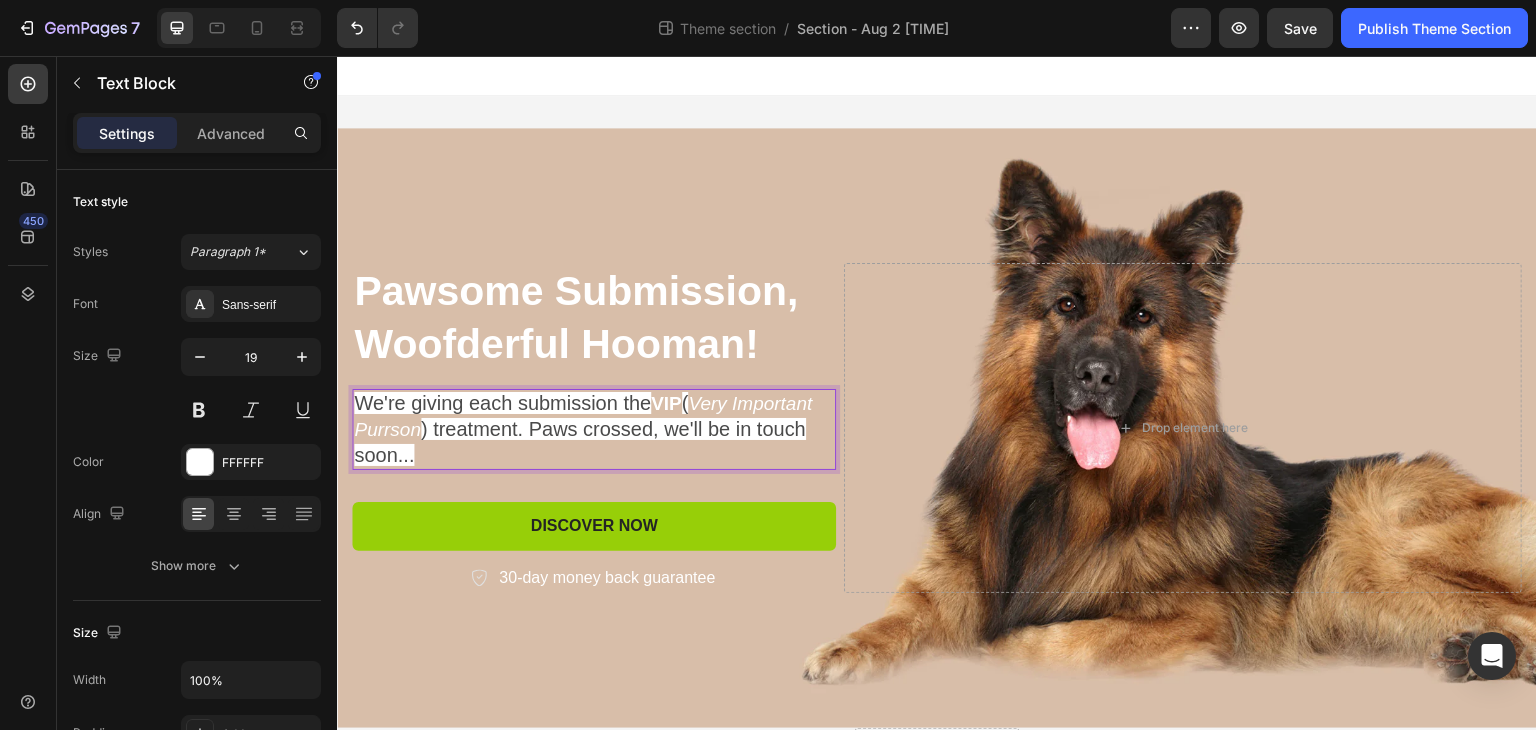 click on ") treatment. Paws crossed, we'll be in touch soon..." at bounding box center (580, 442) 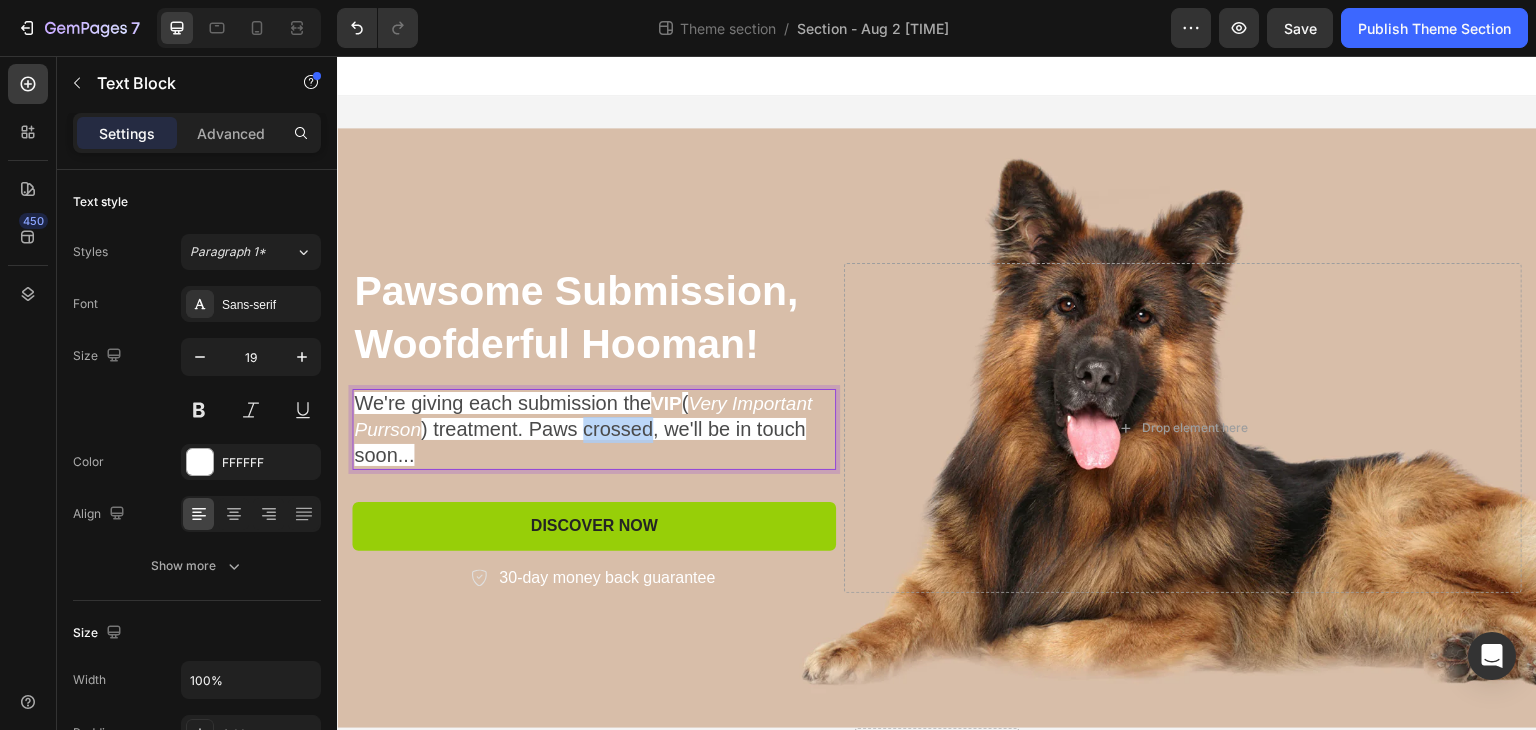 click on ") treatment. Paws crossed, we'll be in touch soon..." at bounding box center [580, 442] 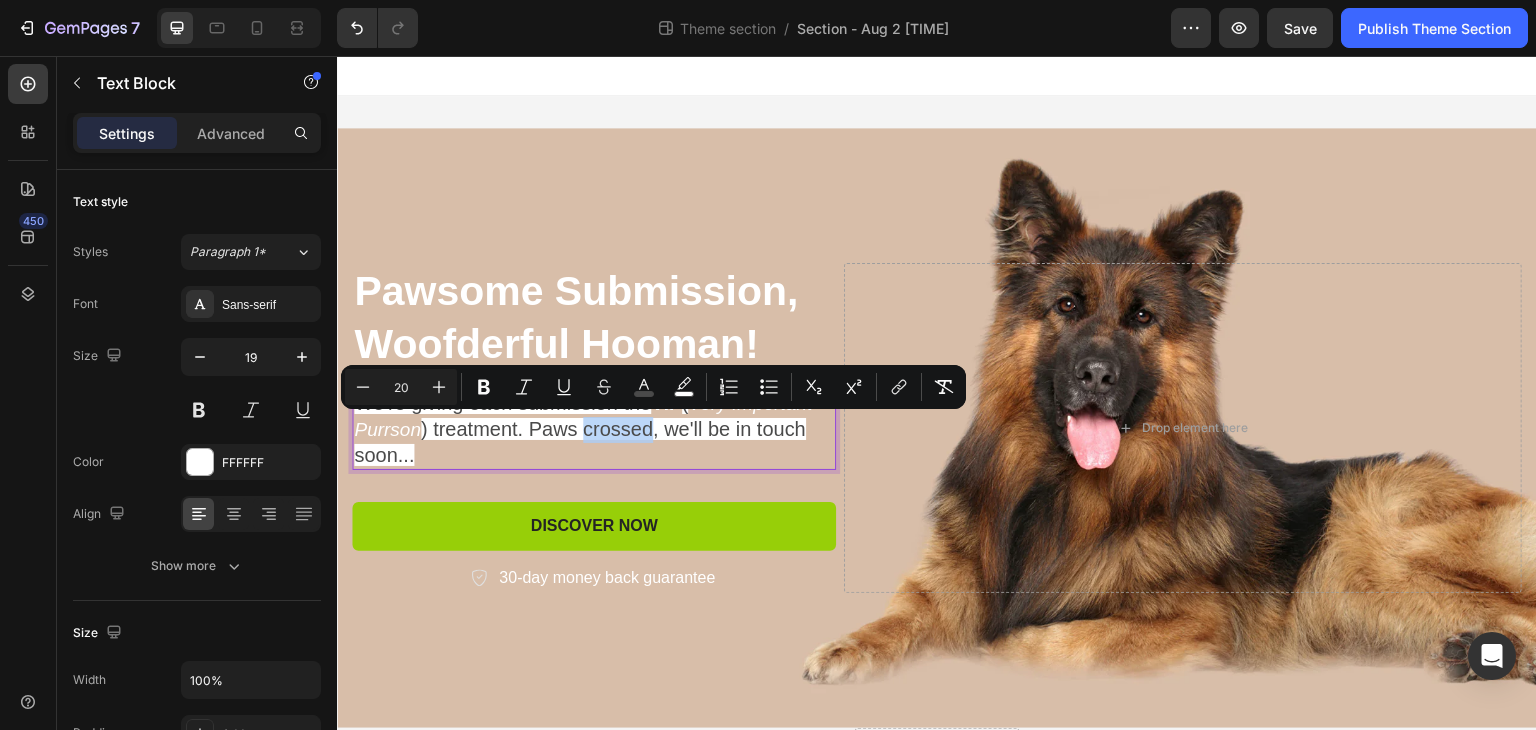 click on ") treatment. Paws crossed, we'll be in touch soon..." at bounding box center (580, 442) 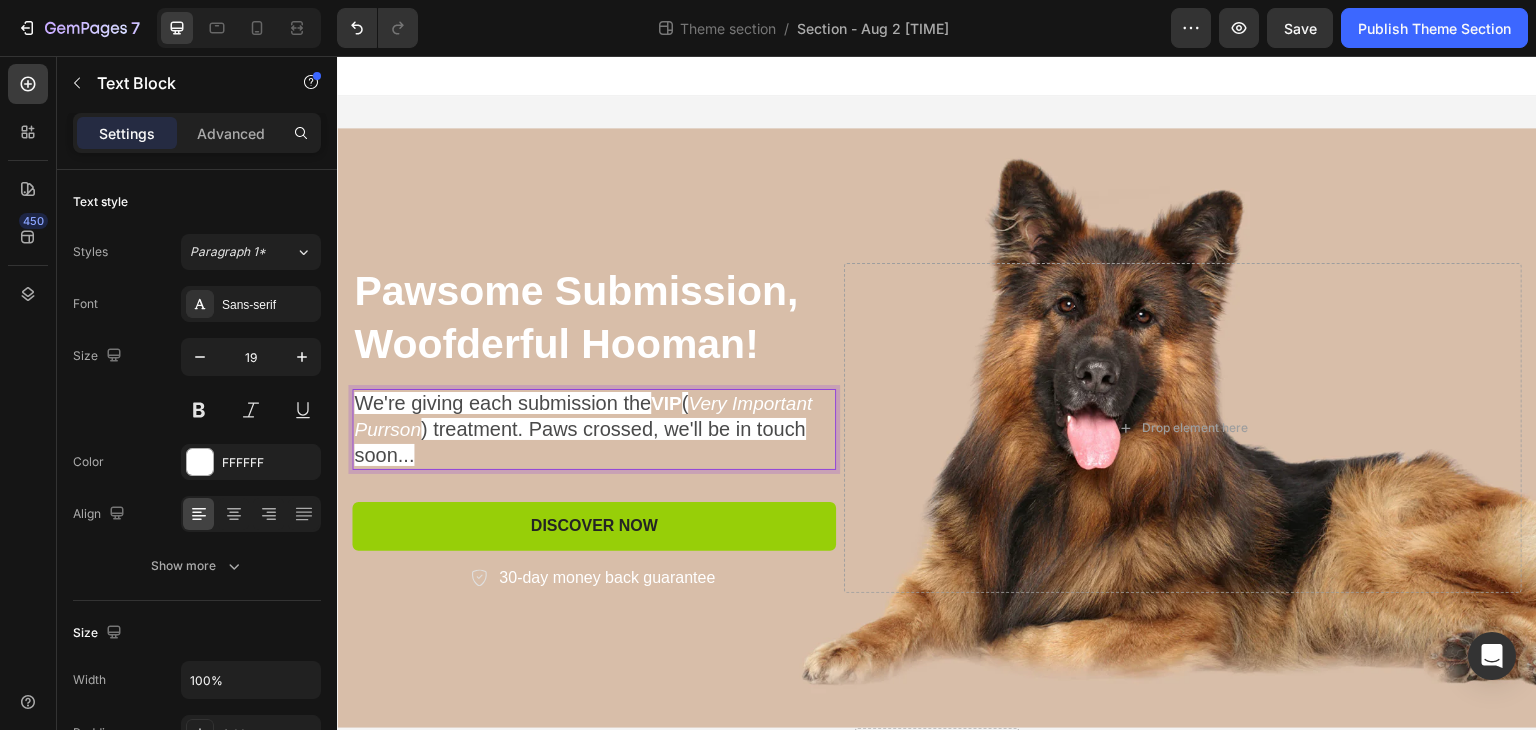click on ") treatment. Paws crossed, we'll be in touch soon..." at bounding box center [580, 442] 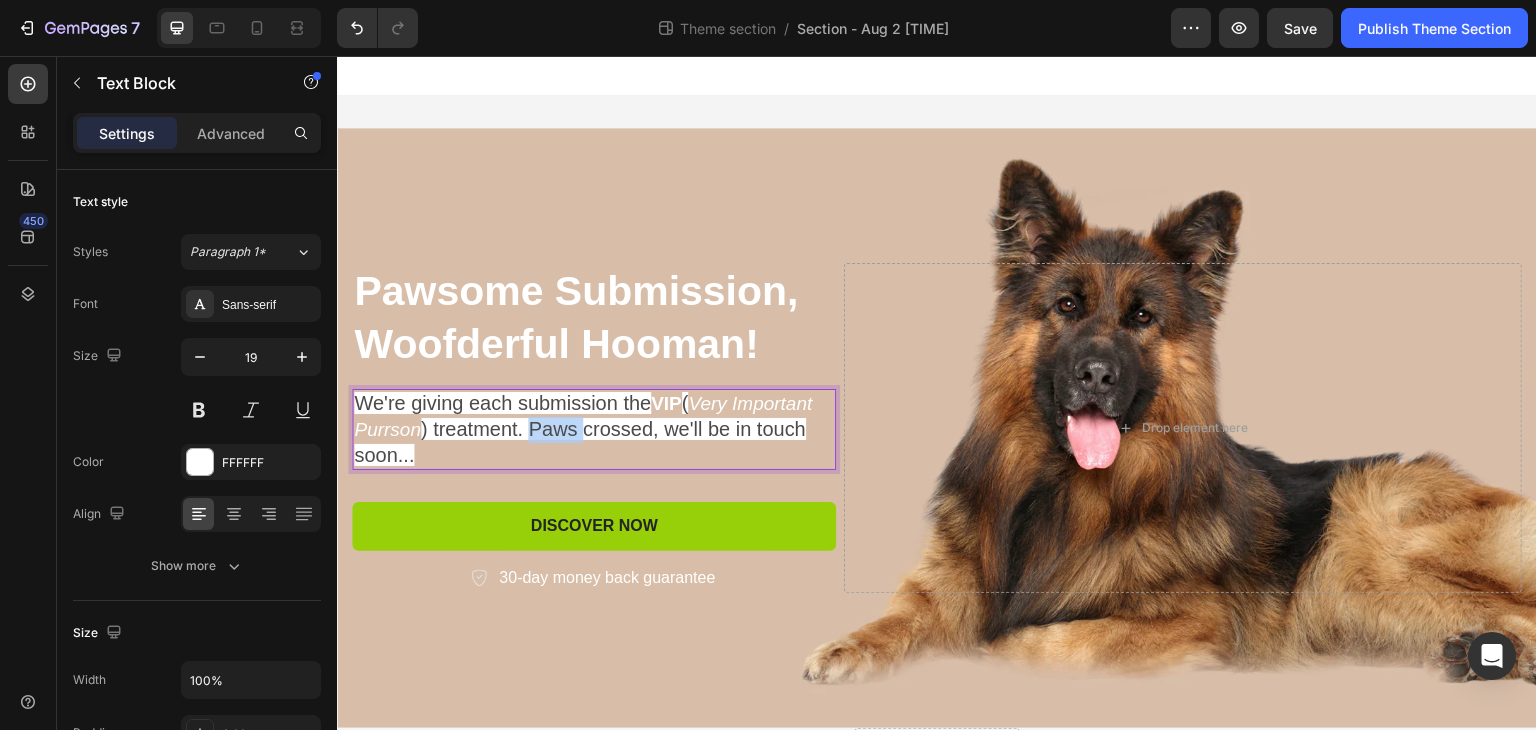 click on ") treatment. Paws crossed, we'll be in touch soon..." at bounding box center (580, 442) 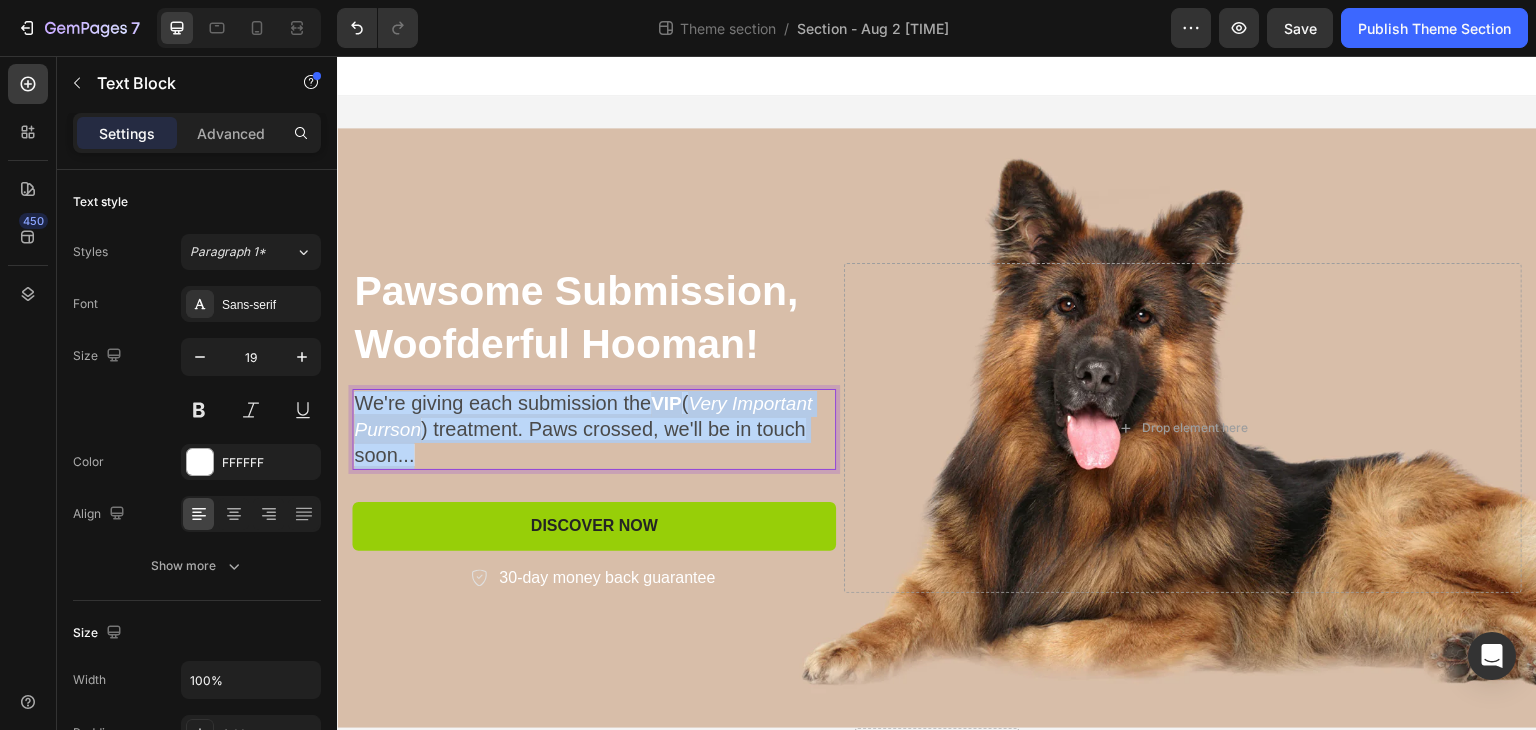 click on ") treatment. Paws crossed, we'll be in touch soon..." at bounding box center [580, 442] 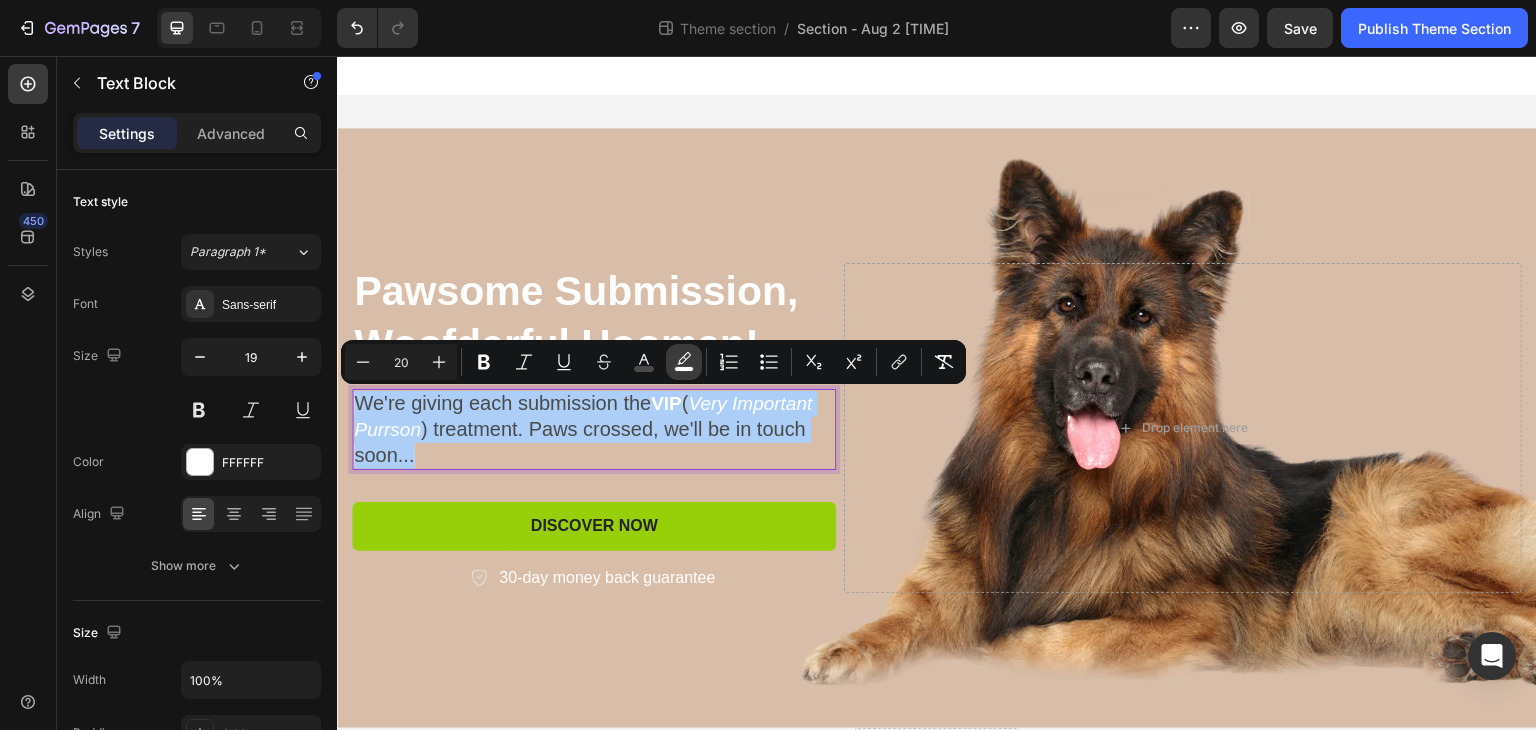 click 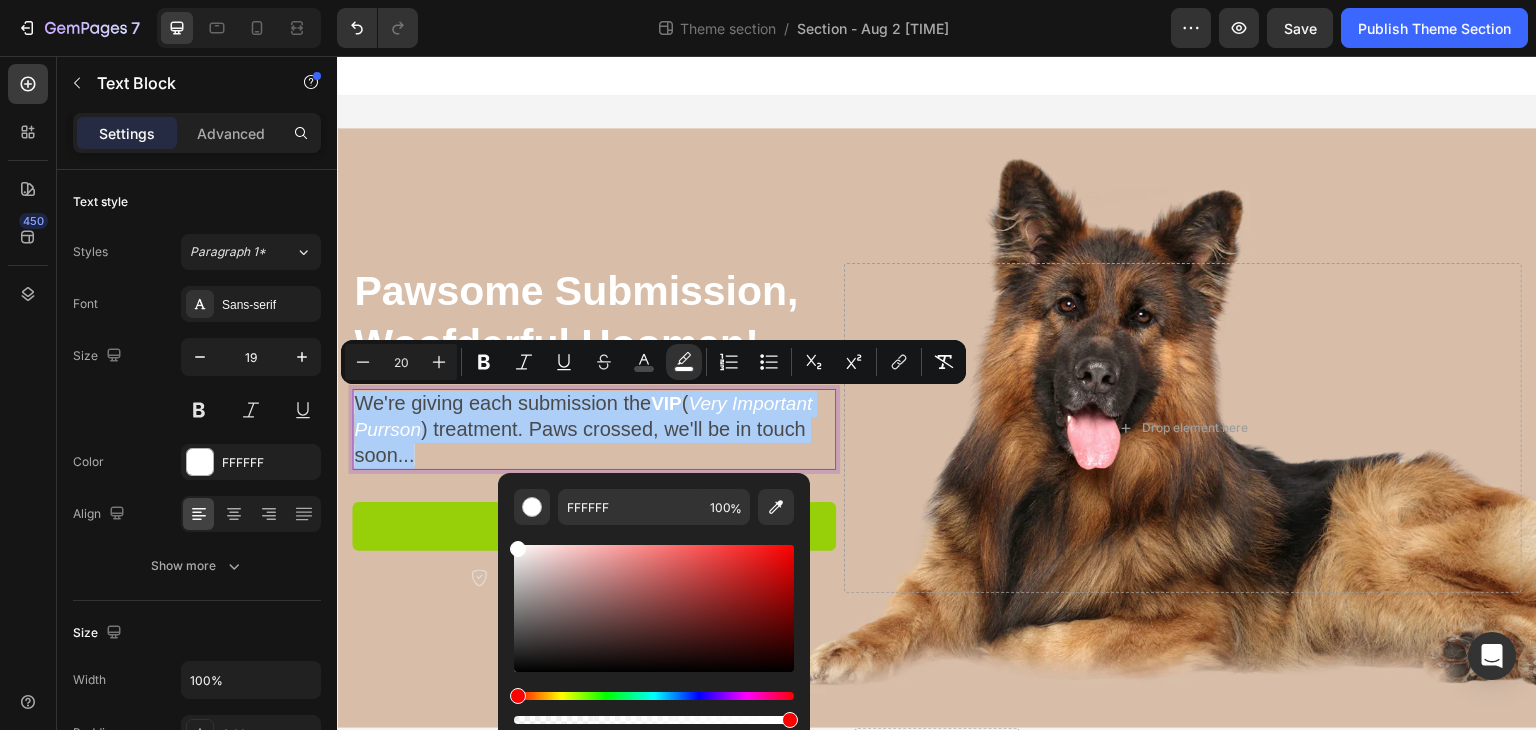 scroll, scrollTop: 89, scrollLeft: 0, axis: vertical 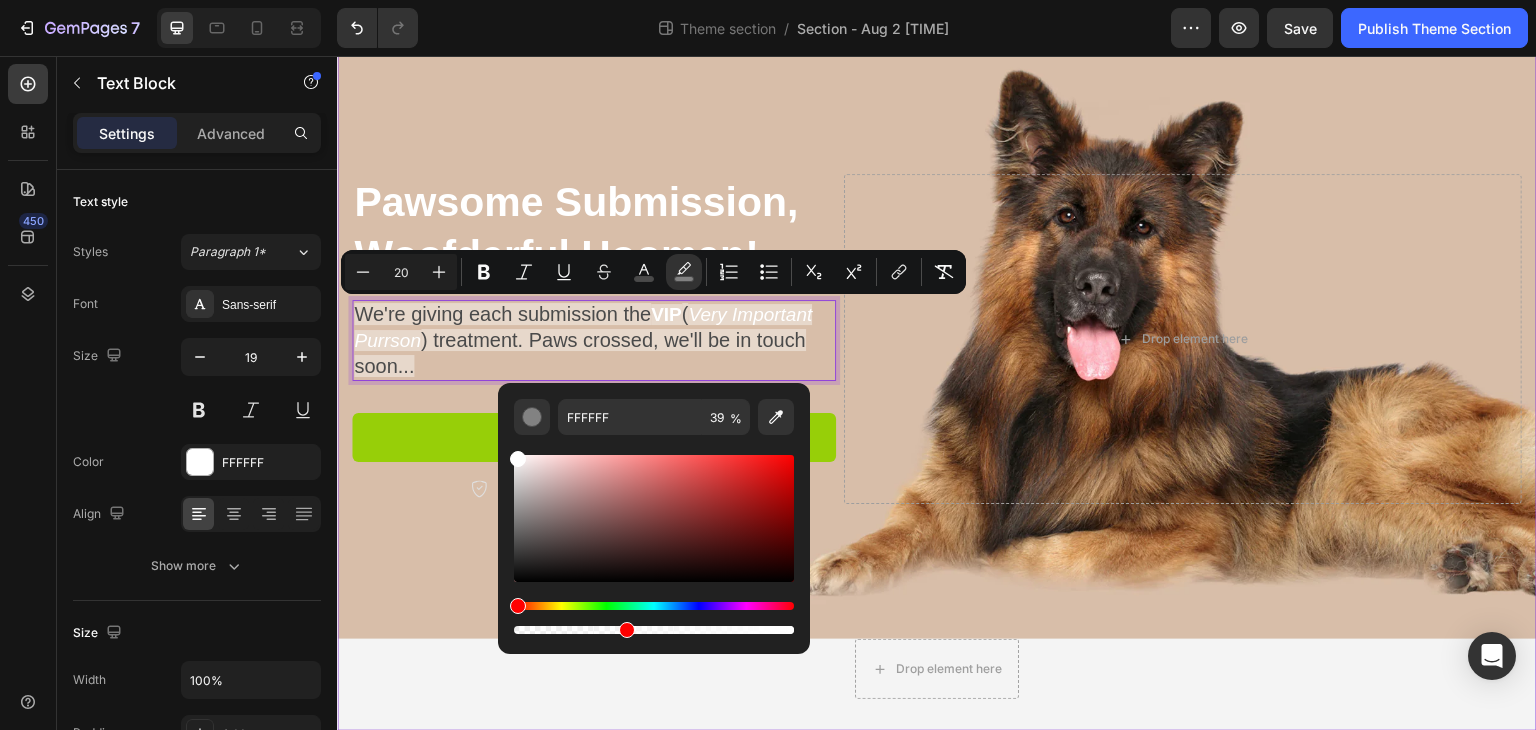 drag, startPoint x: 1127, startPoint y: 688, endPoint x: 484, endPoint y: 650, distance: 644.1219 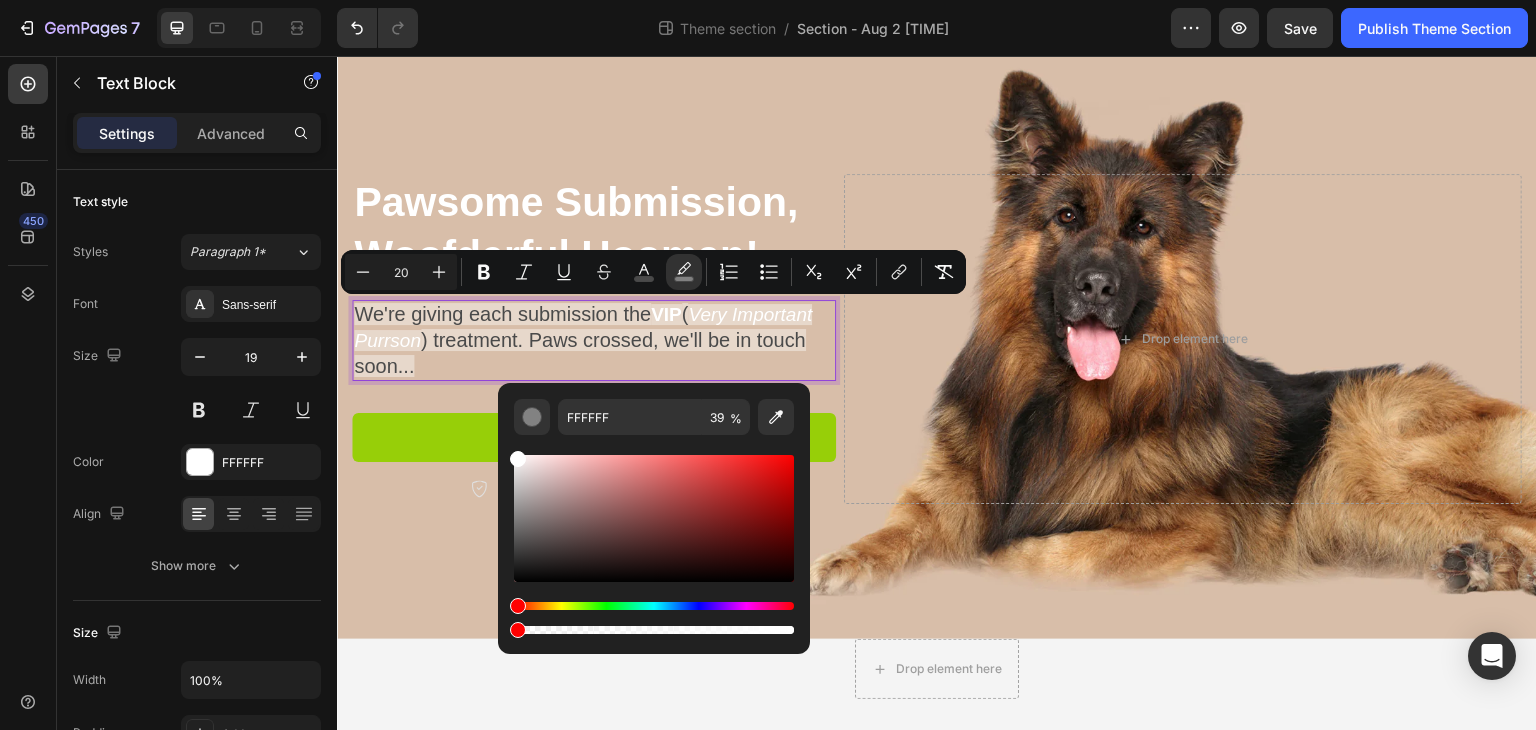 type on "0" 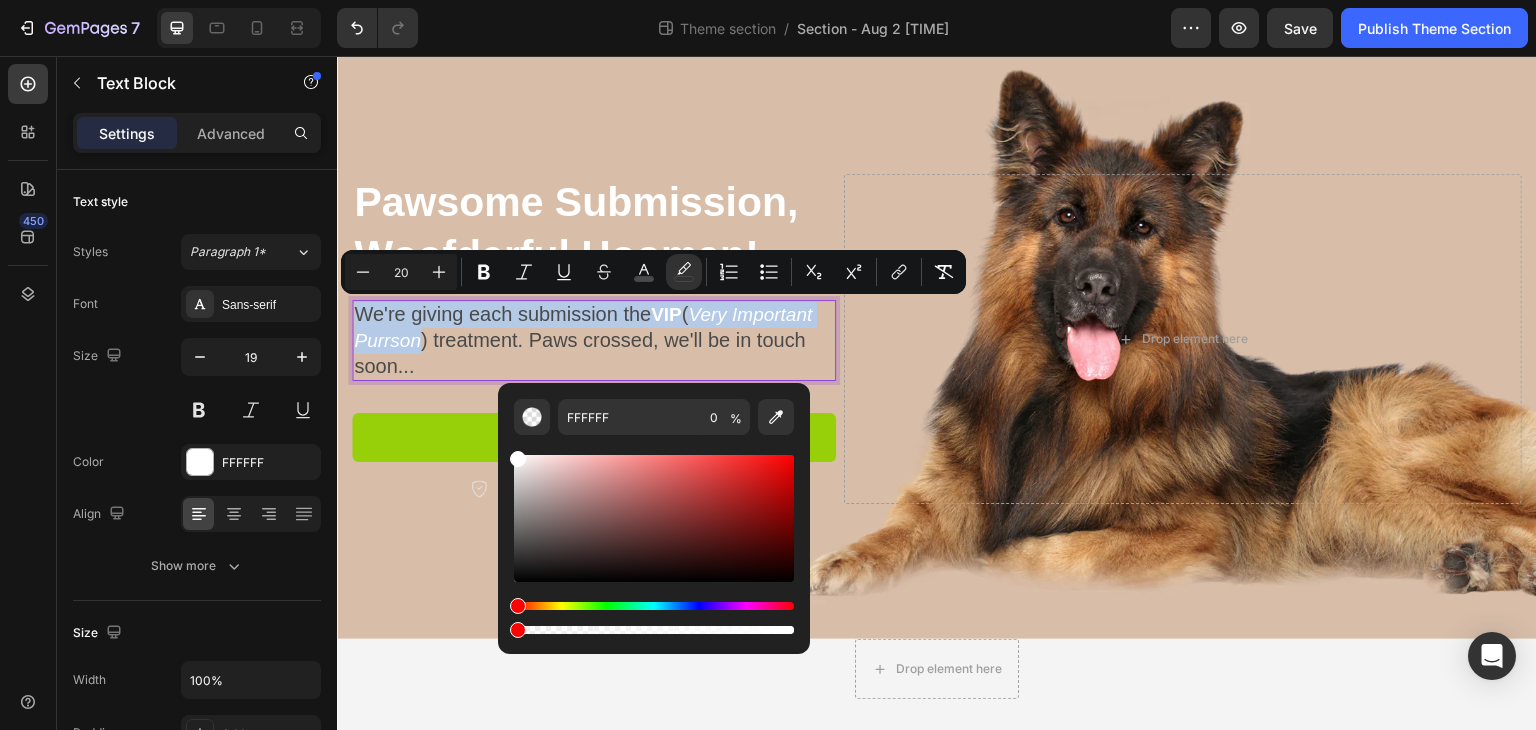 drag, startPoint x: 958, startPoint y: 686, endPoint x: 685, endPoint y: 152, distance: 599.7374 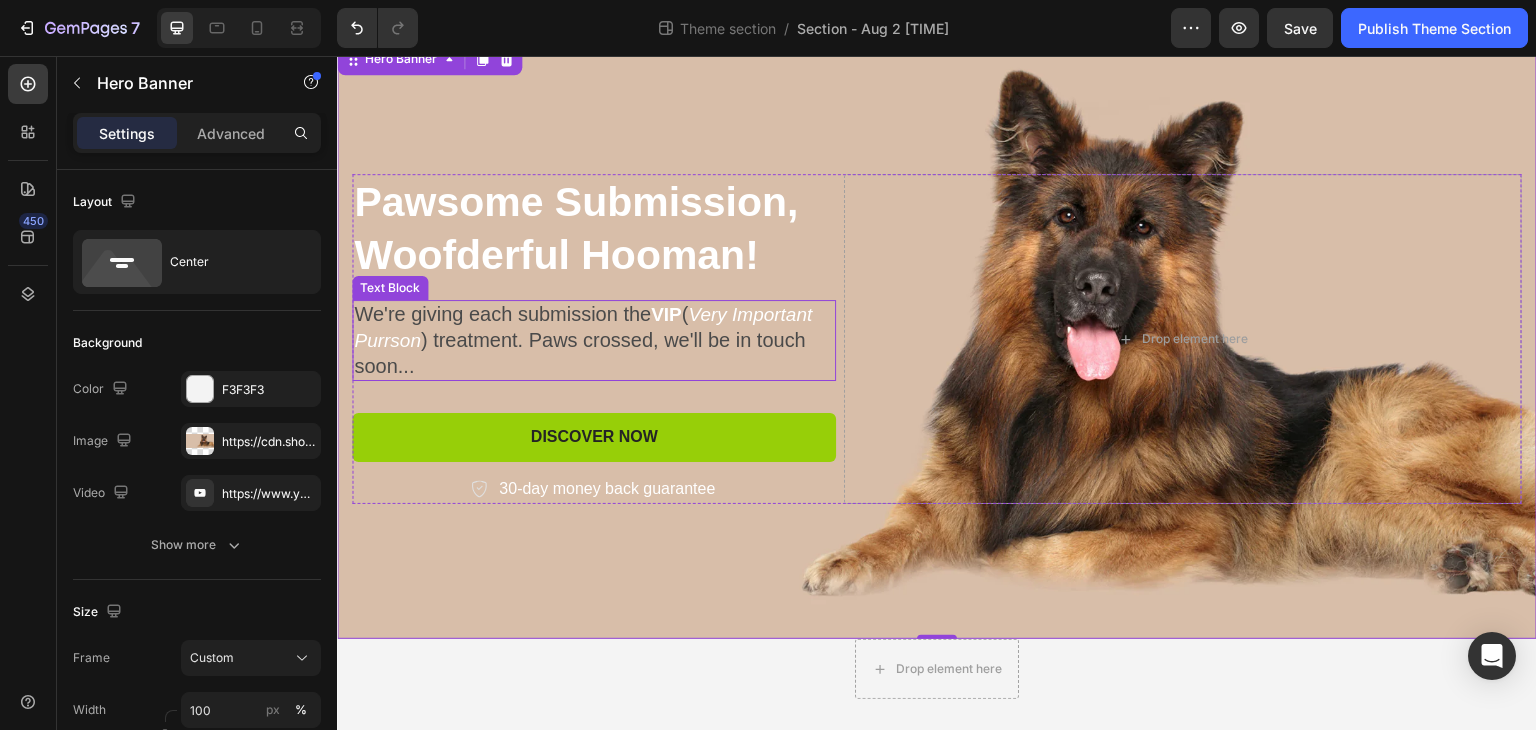 click on "VIP" at bounding box center (666, 314) 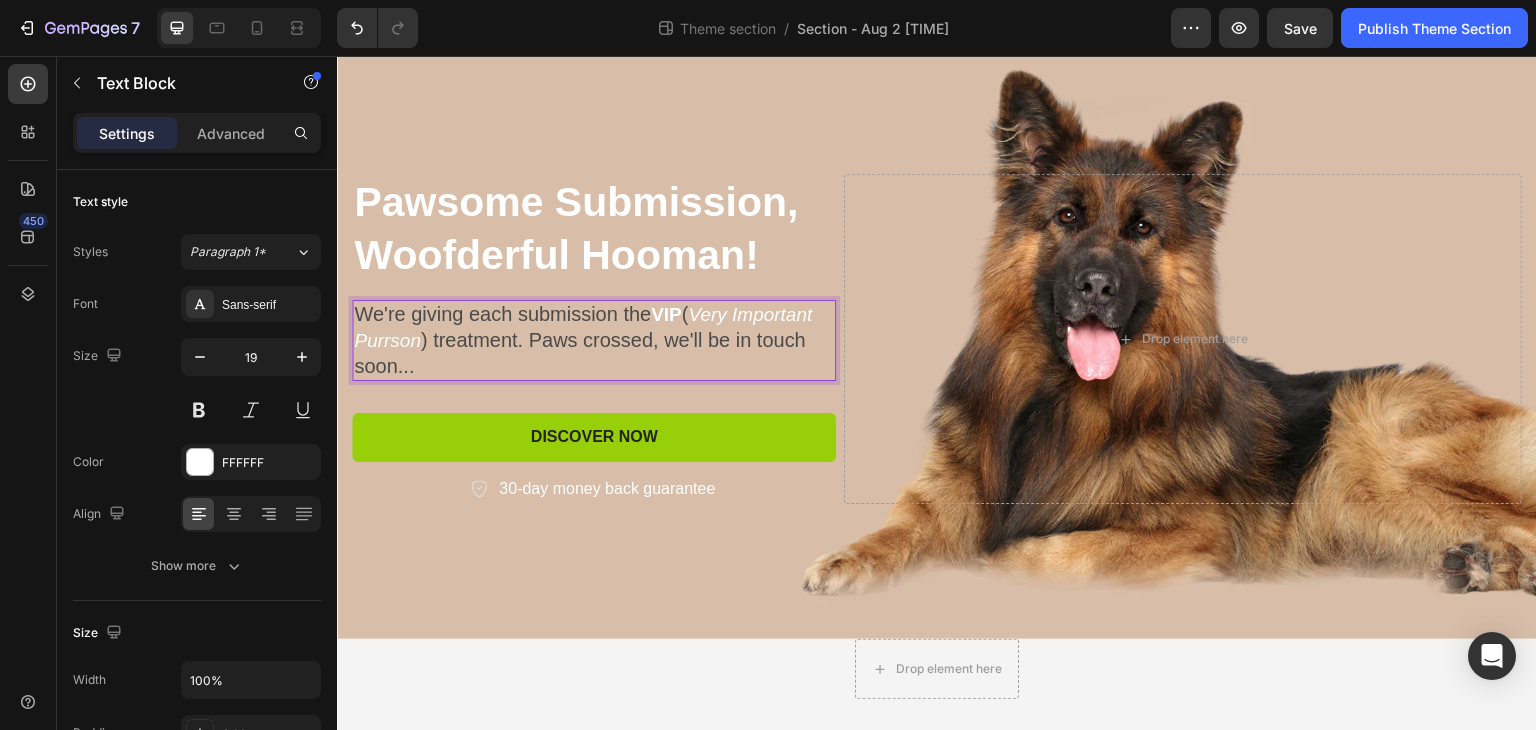 click on "We're giving each submission the" at bounding box center [502, 314] 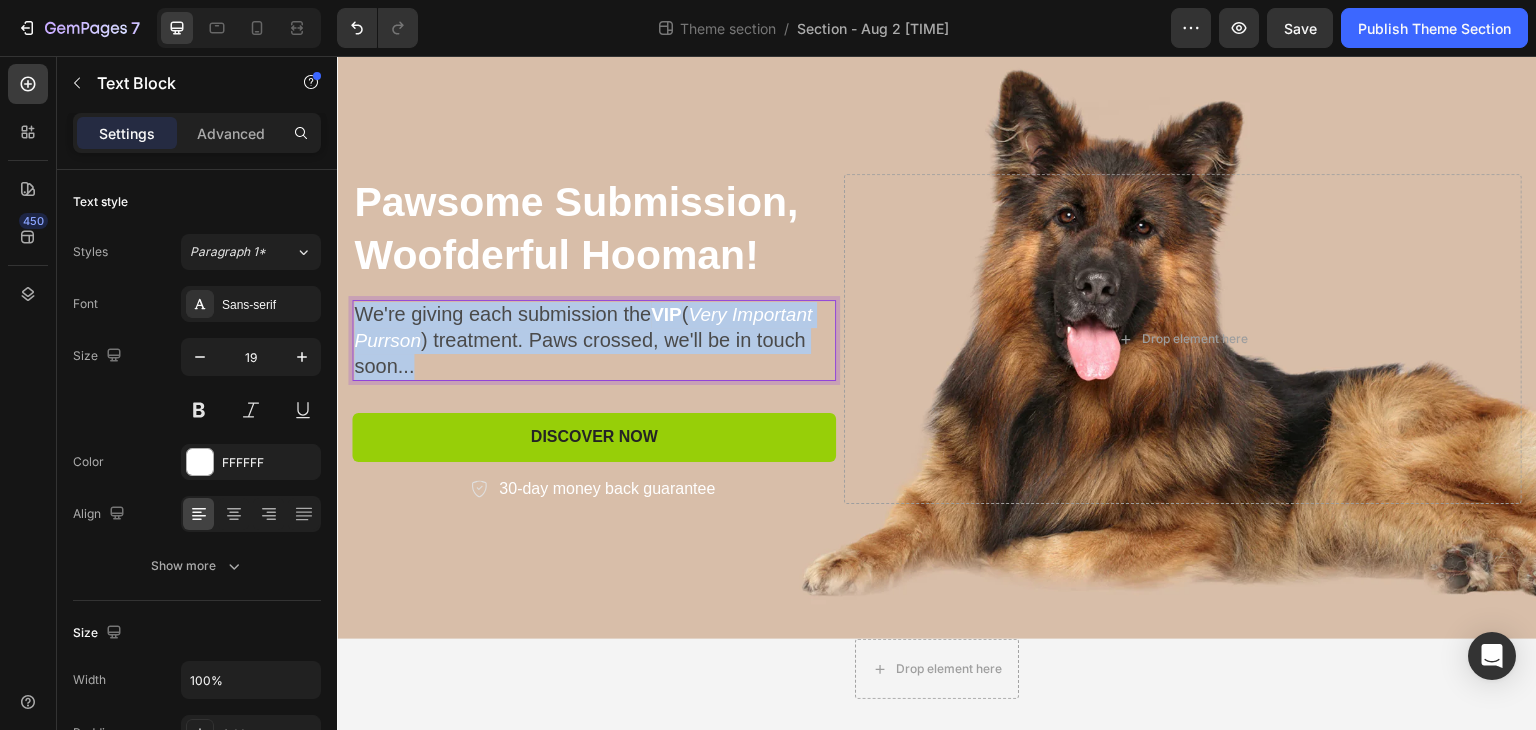 click on "We're giving each submission the" at bounding box center [502, 314] 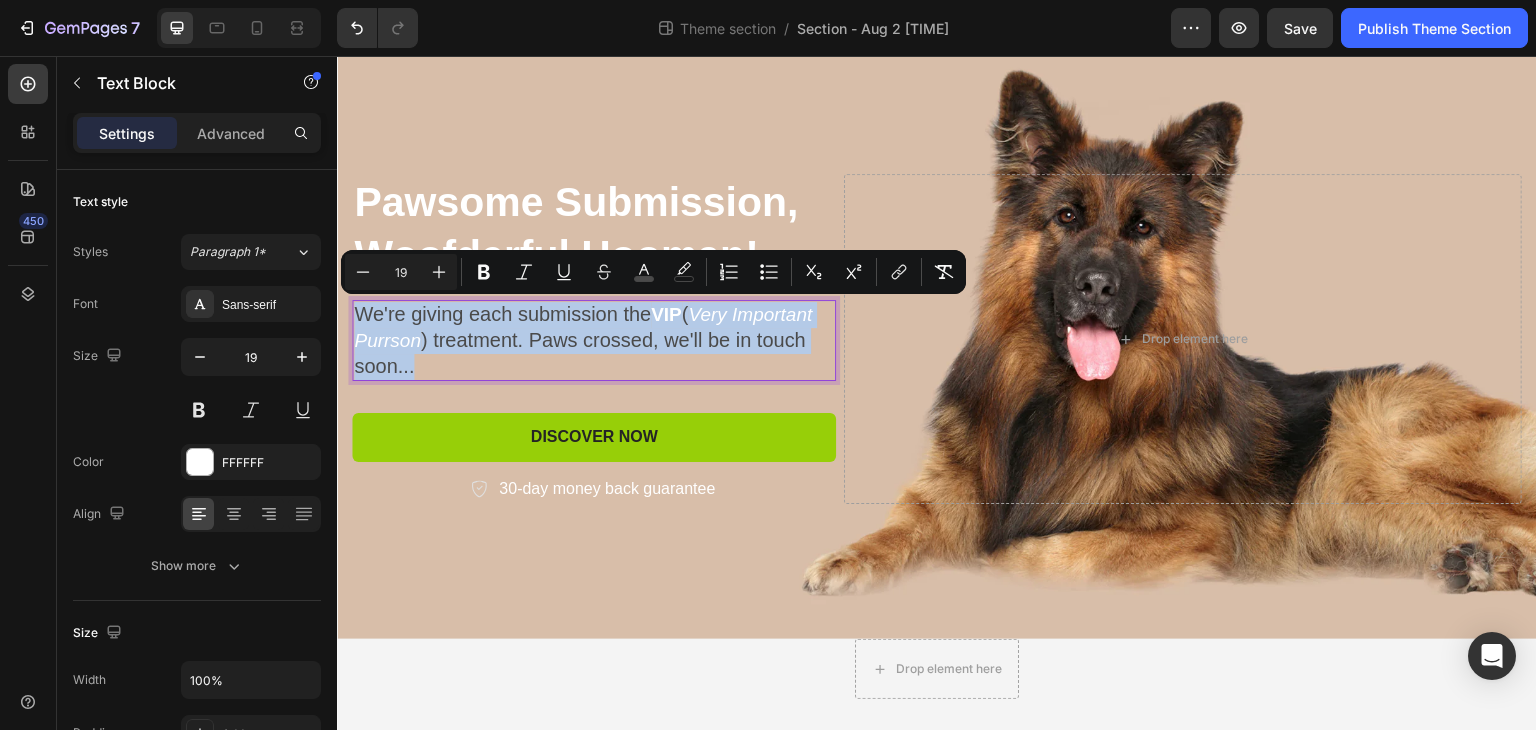 type on "20" 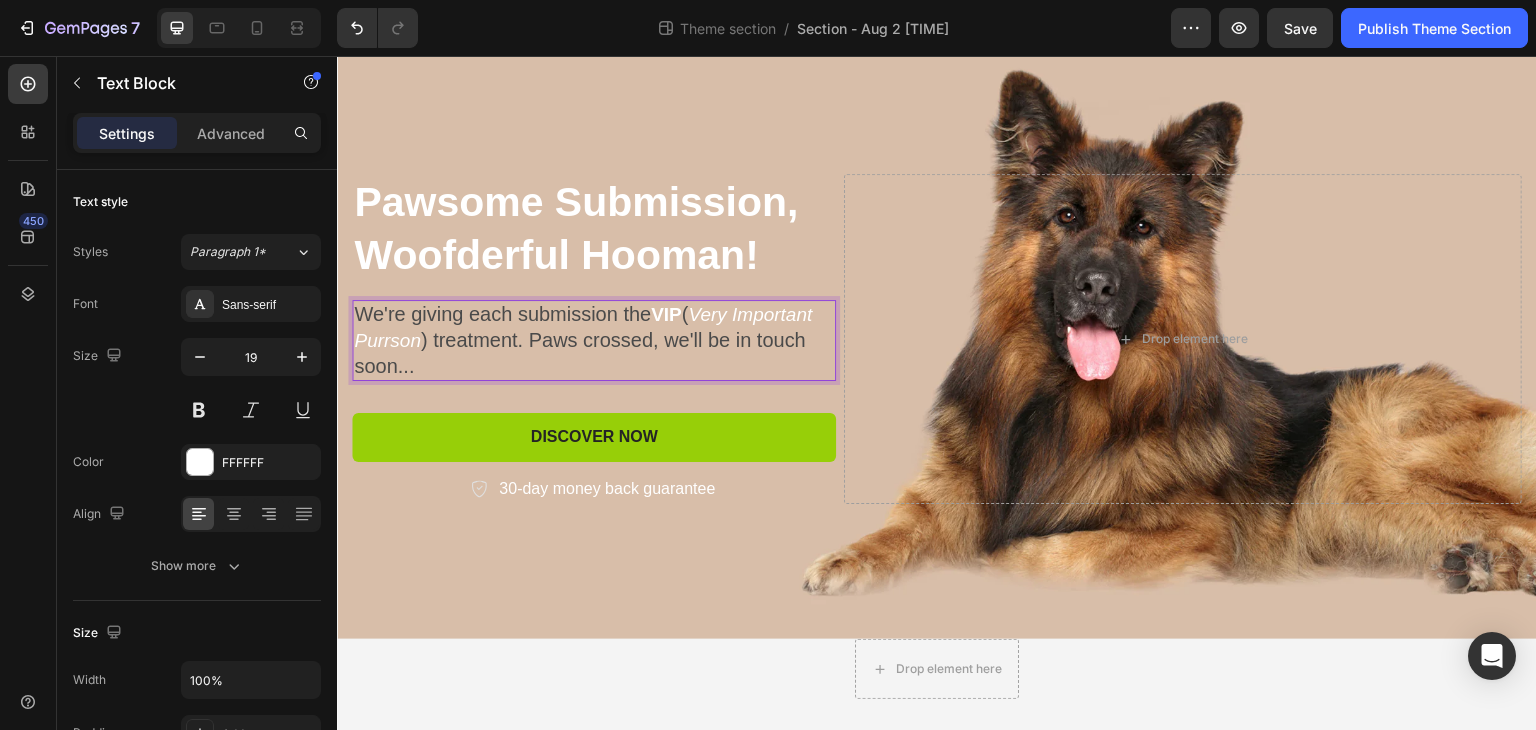 drag, startPoint x: 680, startPoint y: 314, endPoint x: 649, endPoint y: 313, distance: 31.016125 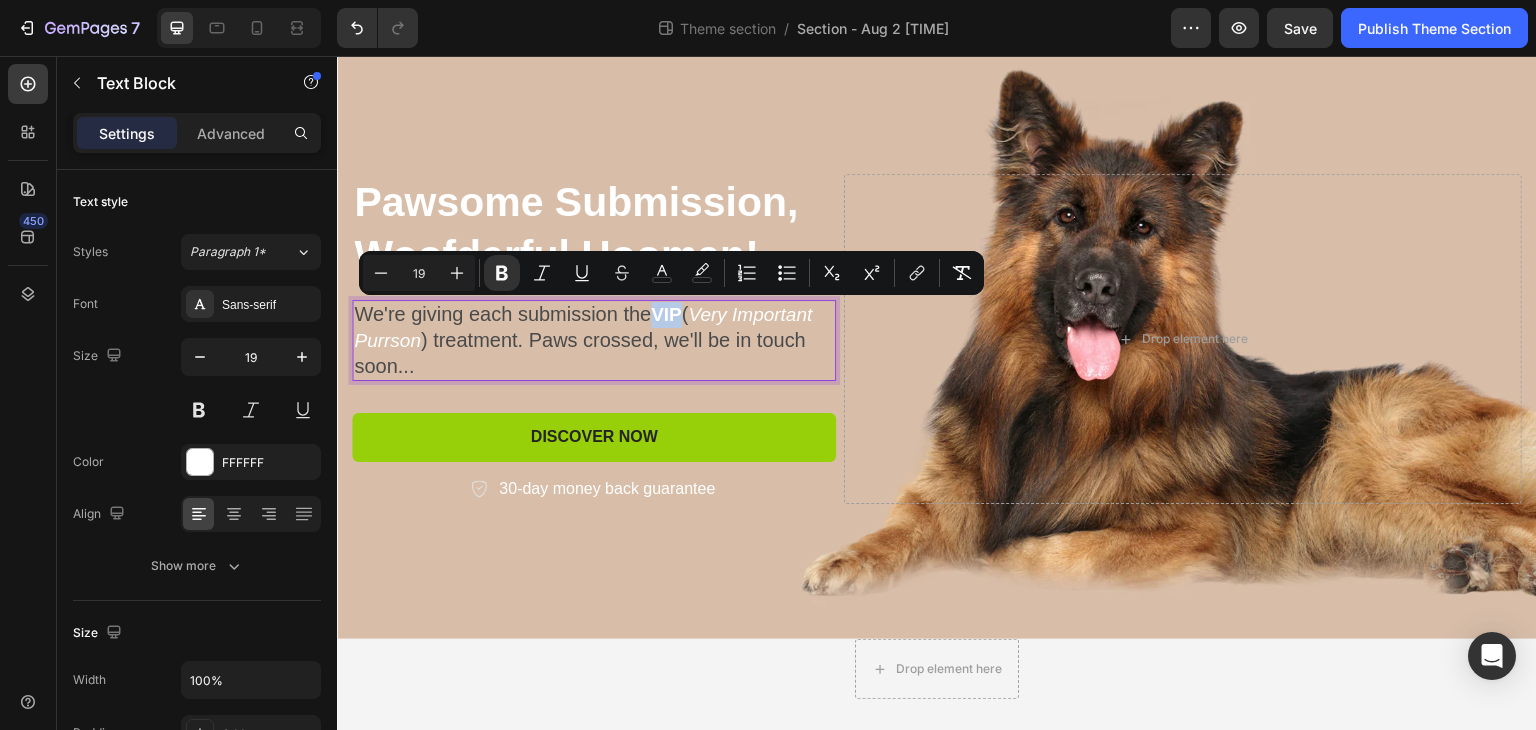 drag, startPoint x: 658, startPoint y: 314, endPoint x: 685, endPoint y: 311, distance: 27.166155 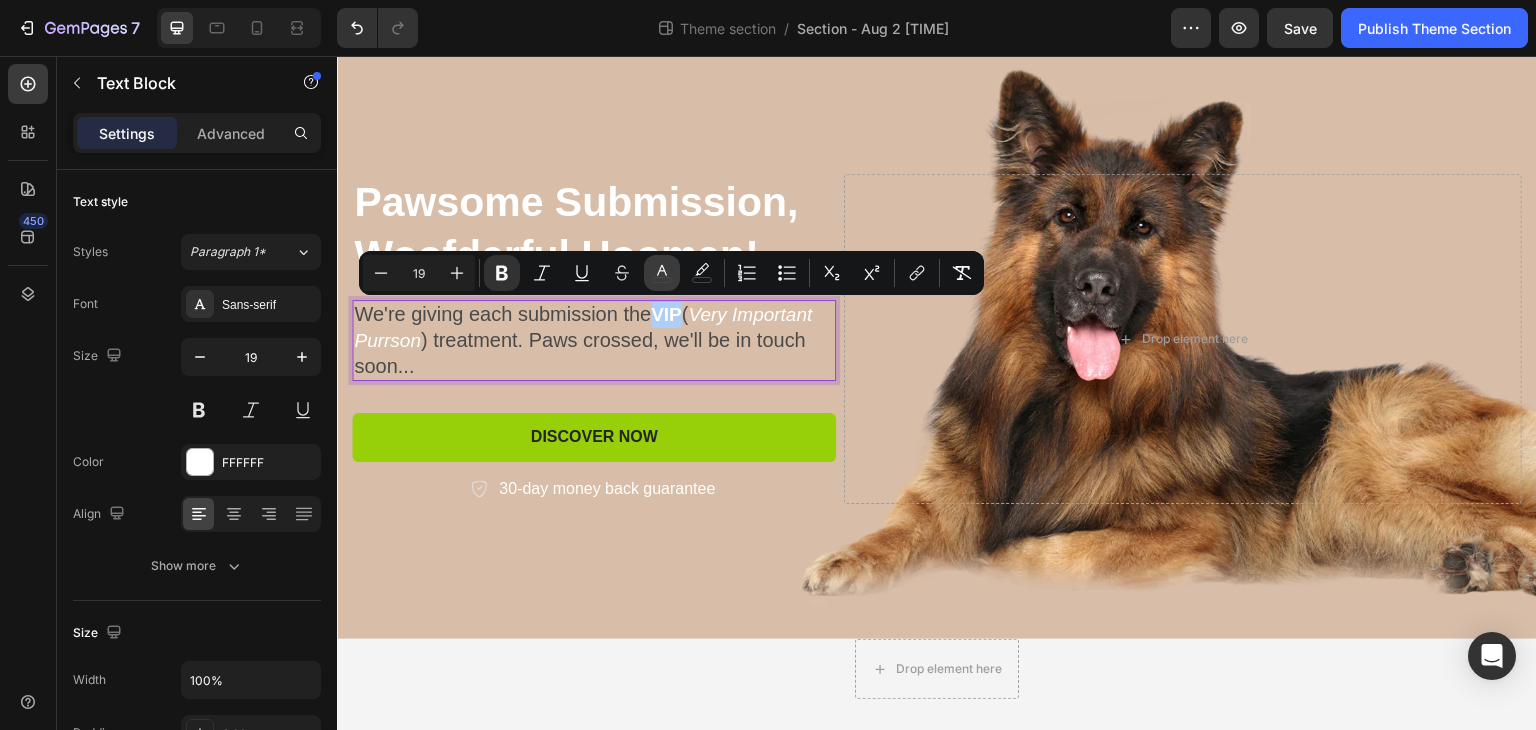 click 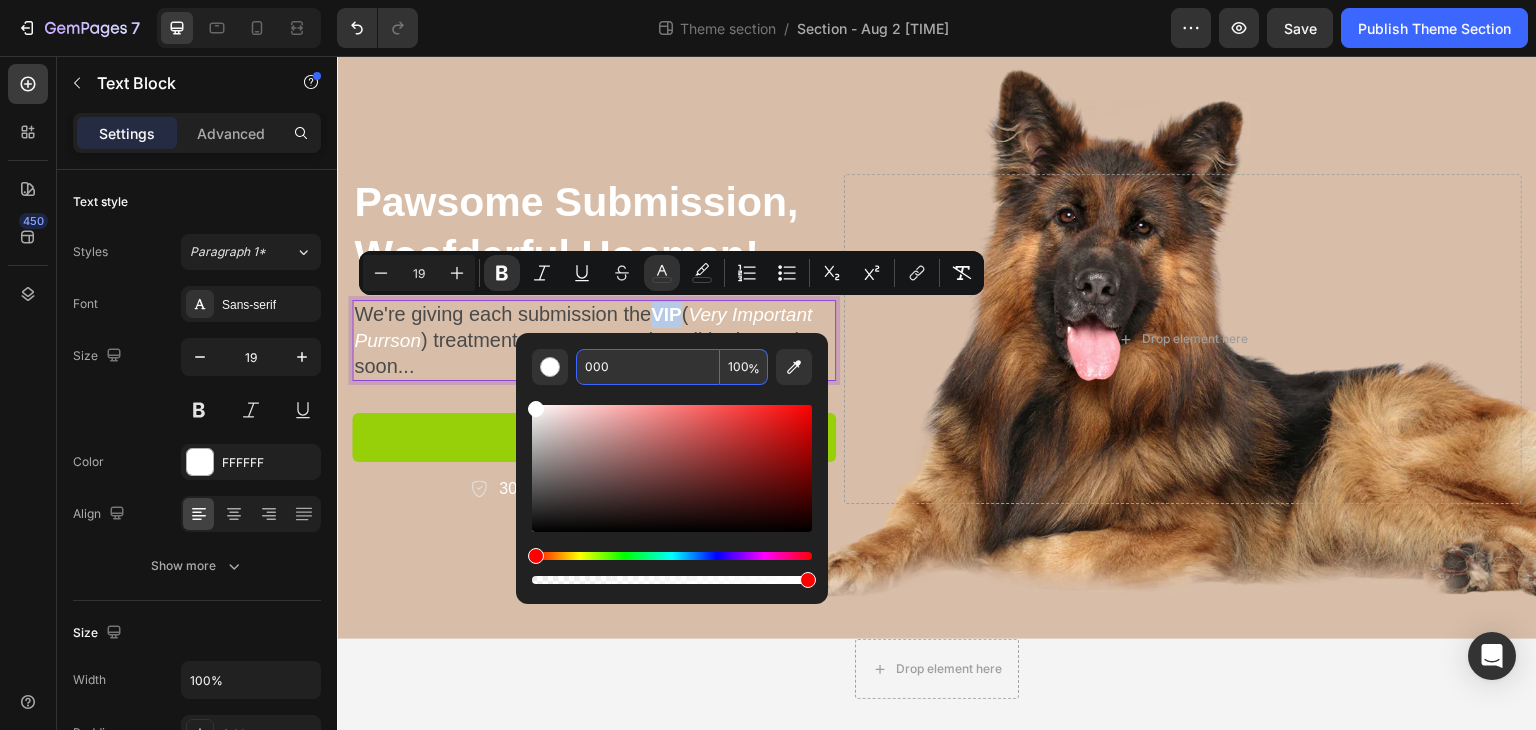 type on "000000" 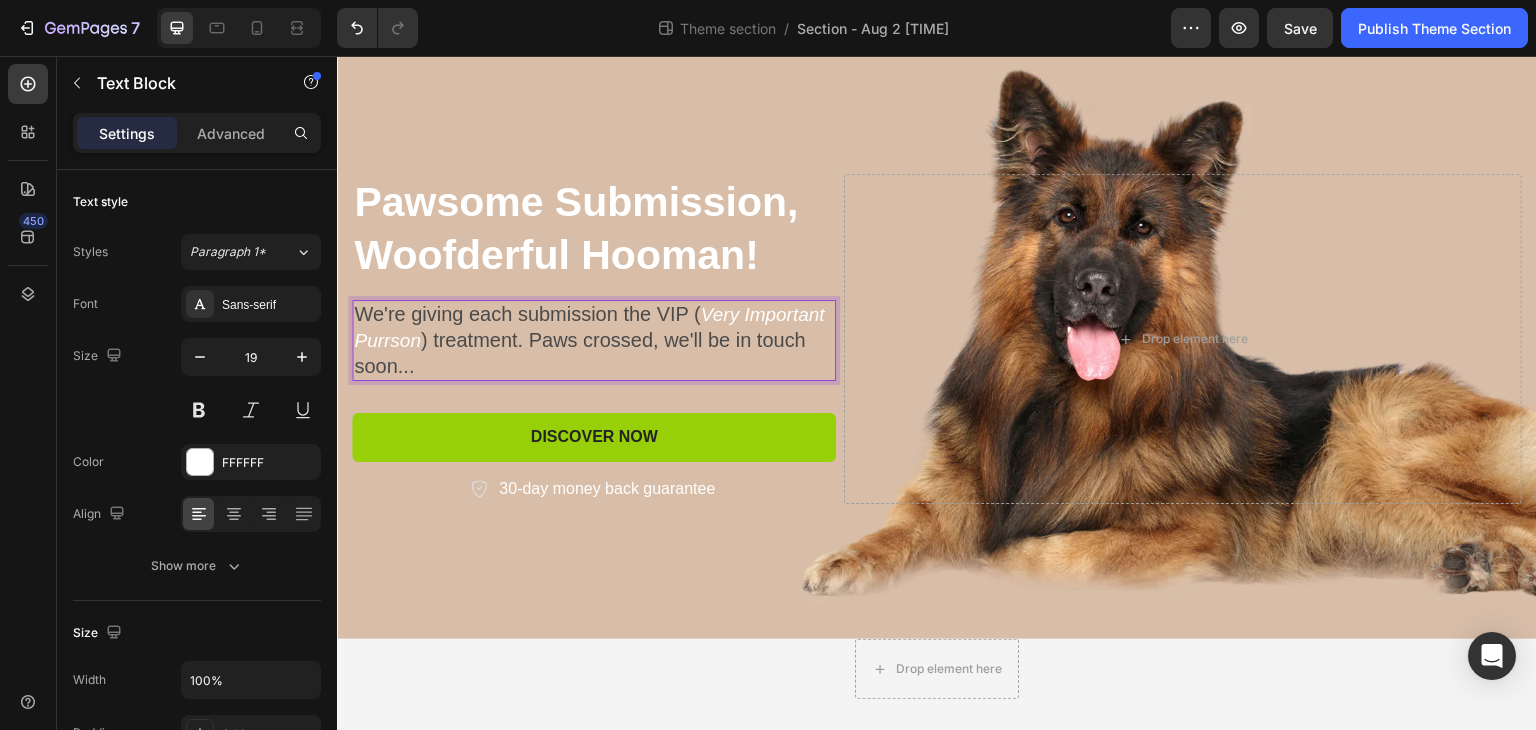 click on "We're giving each submission the VIP (" at bounding box center [527, 314] 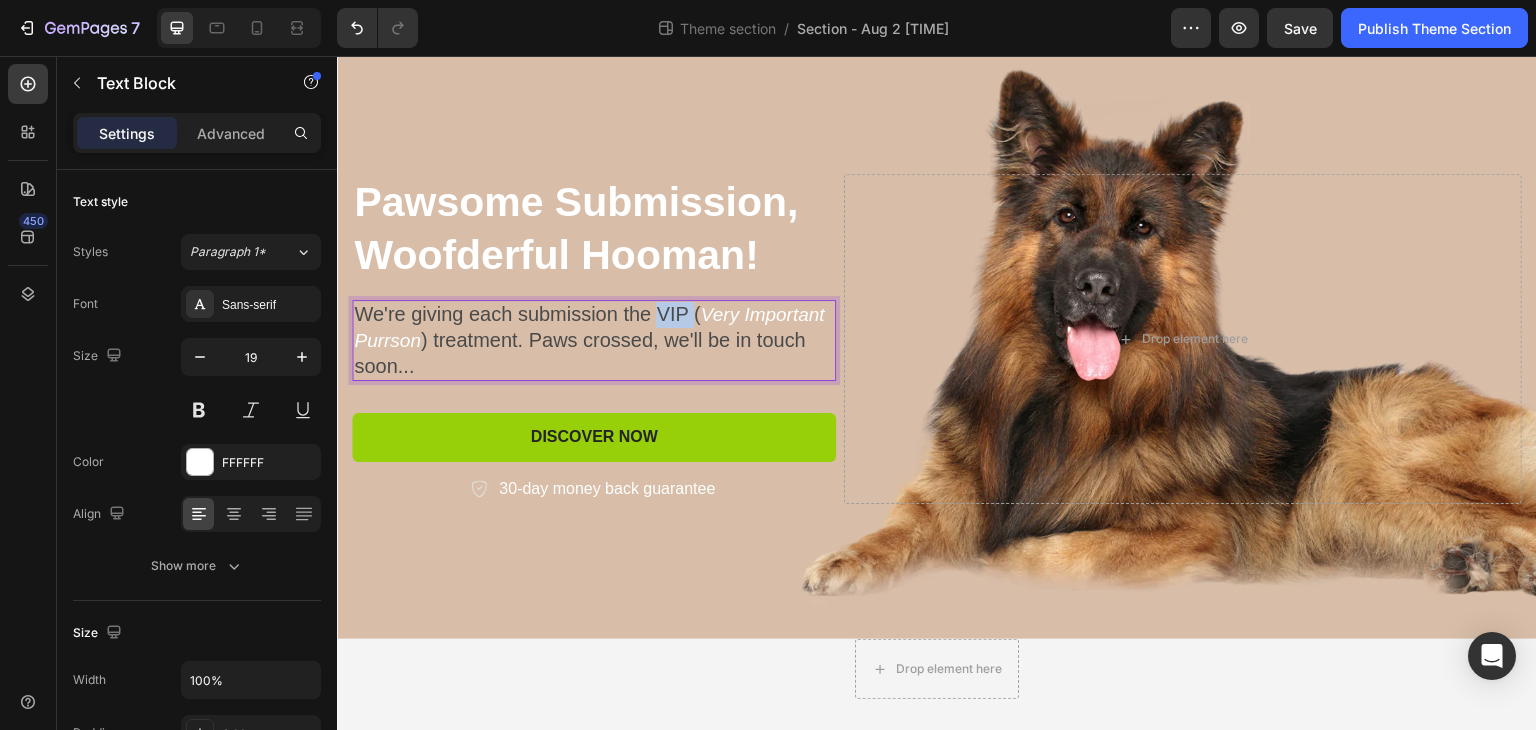 click on "We're giving each submission the VIP (" at bounding box center (527, 314) 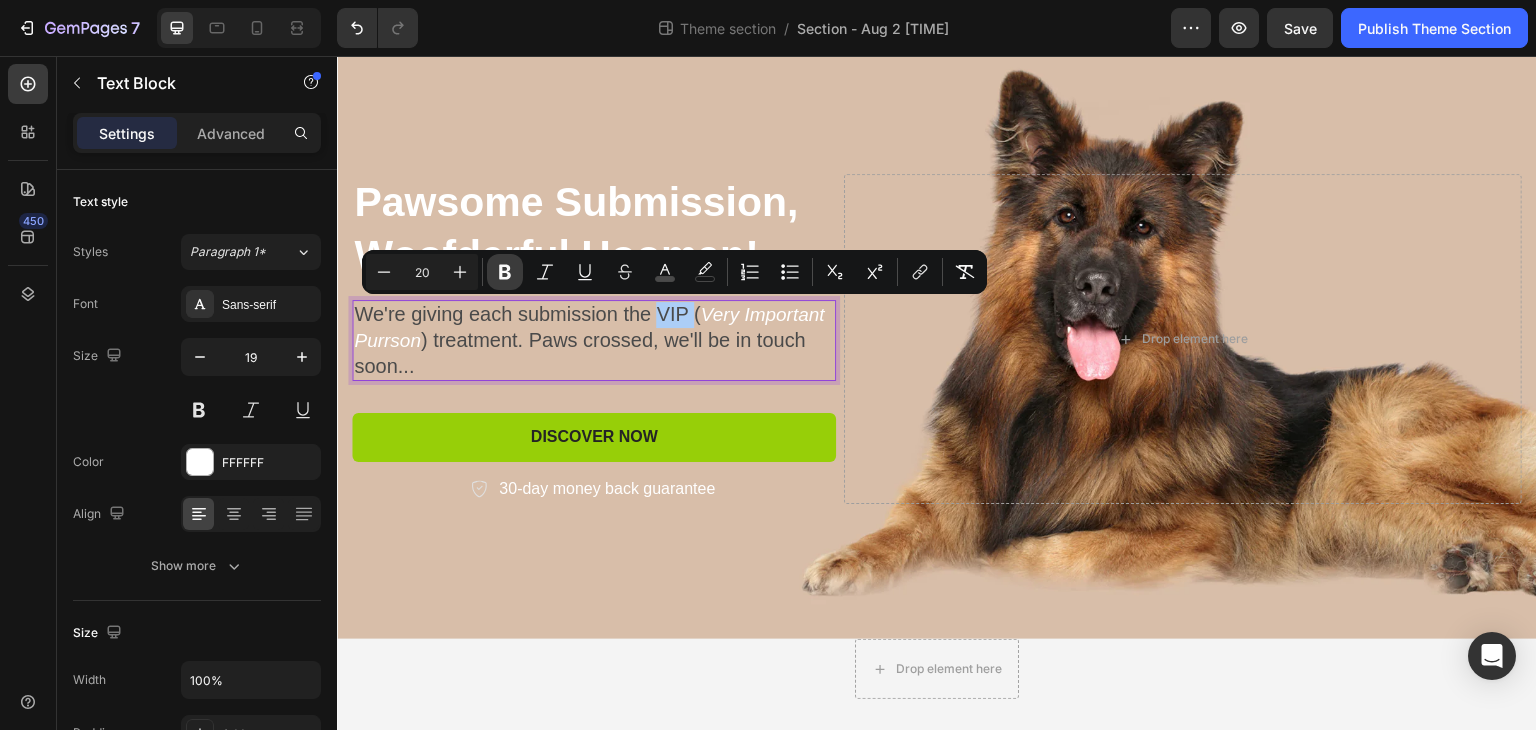 click 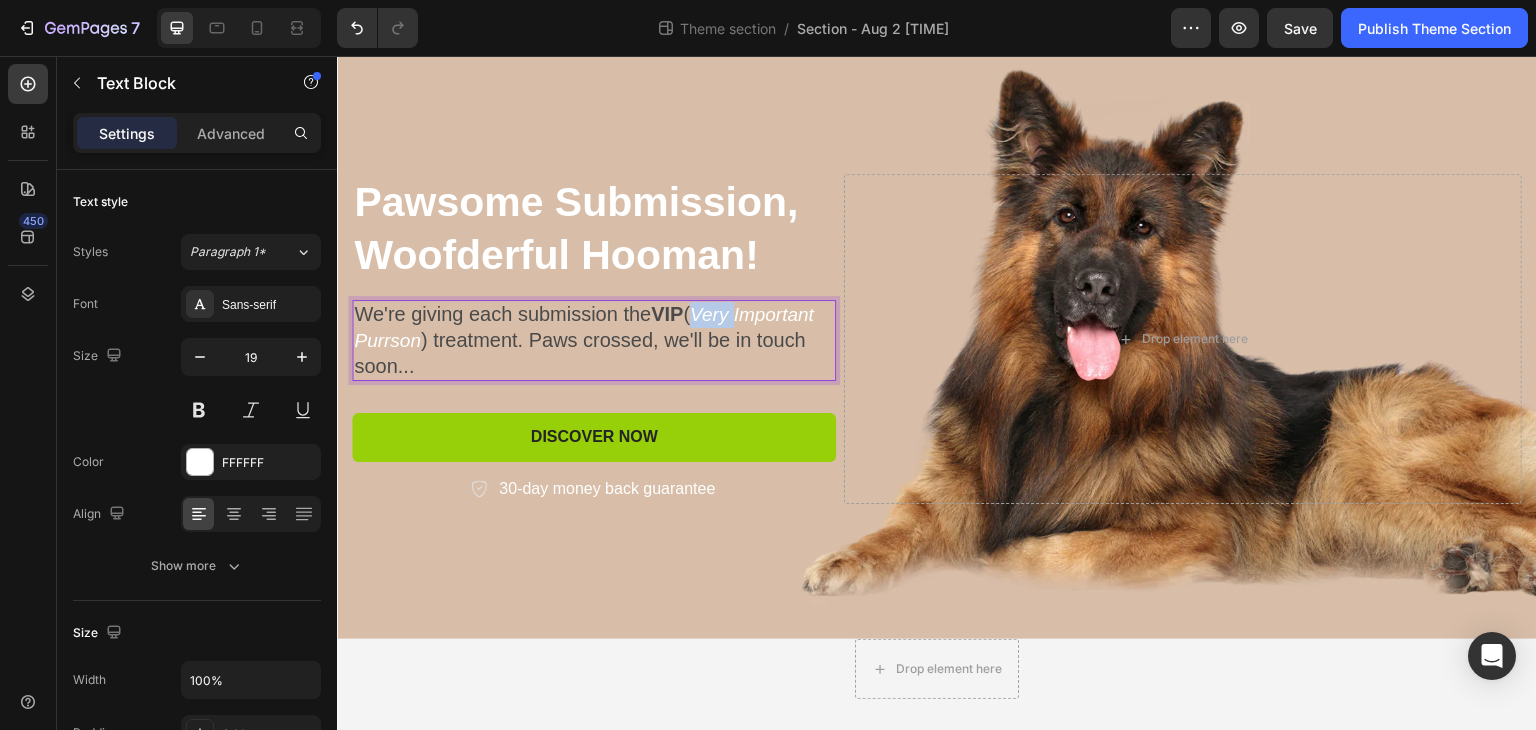 click on "Very Important Purrson" at bounding box center (584, 327) 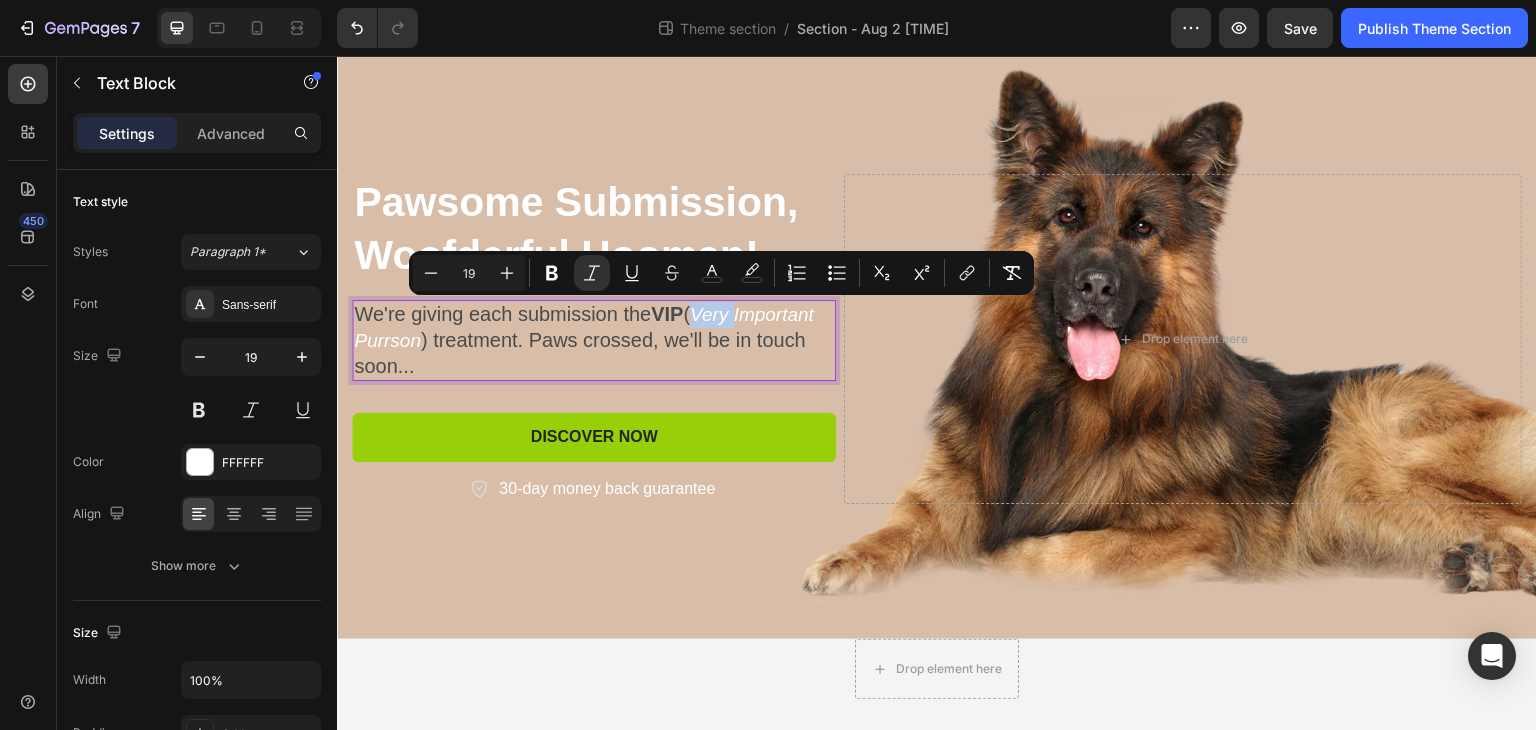 click on "Very Important Purrson" at bounding box center [584, 327] 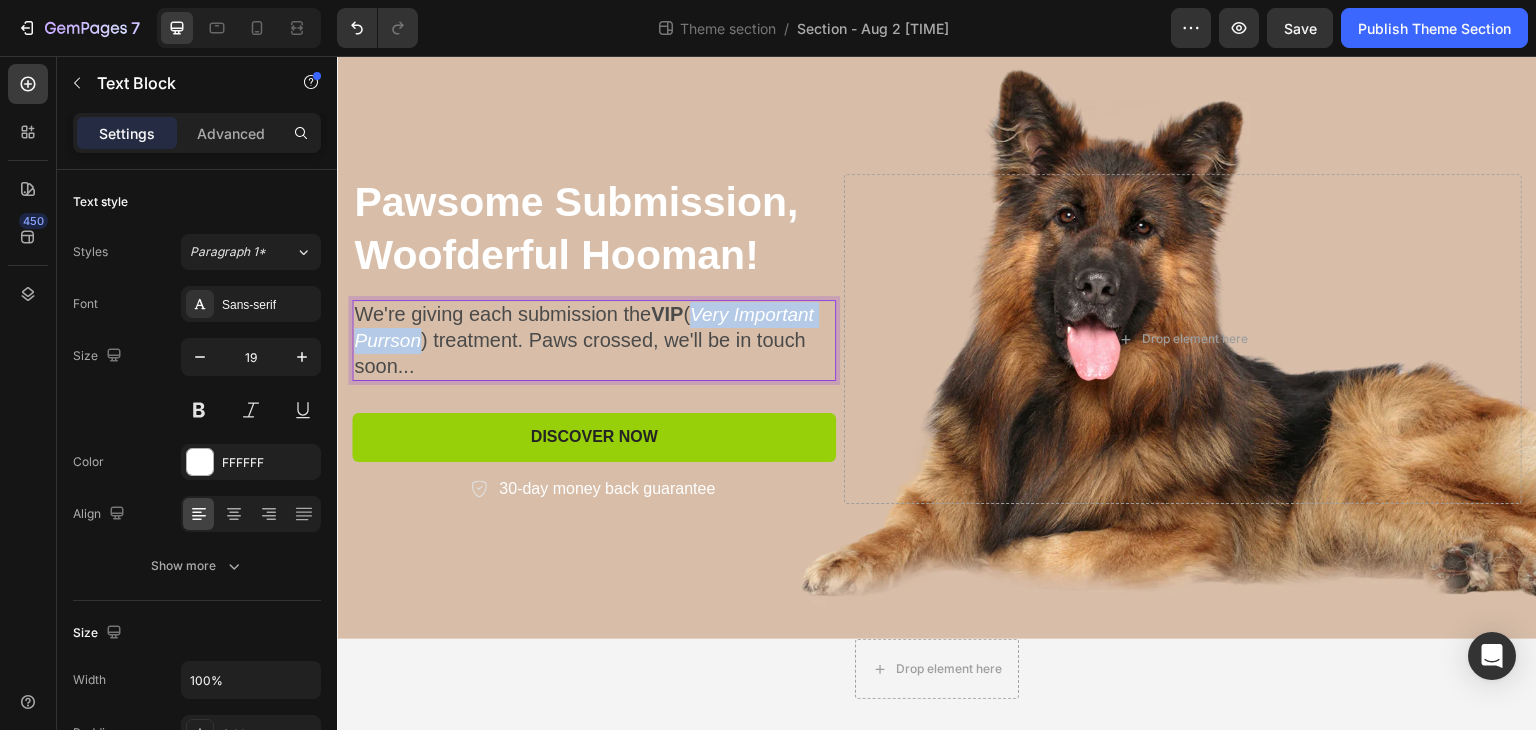 drag, startPoint x: 701, startPoint y: 313, endPoint x: 423, endPoint y: 344, distance: 279.72308 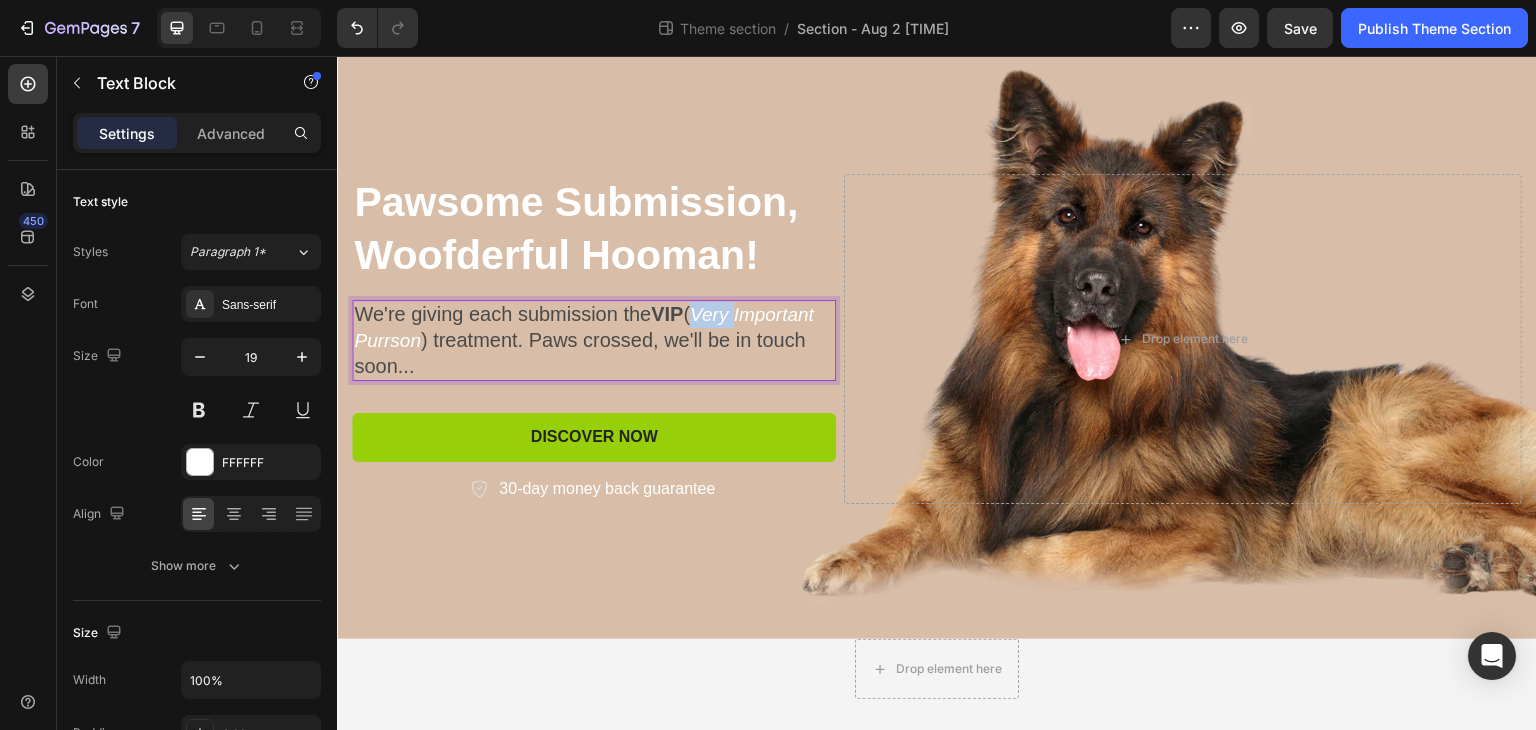 click on "Very Important Purrson" at bounding box center (584, 327) 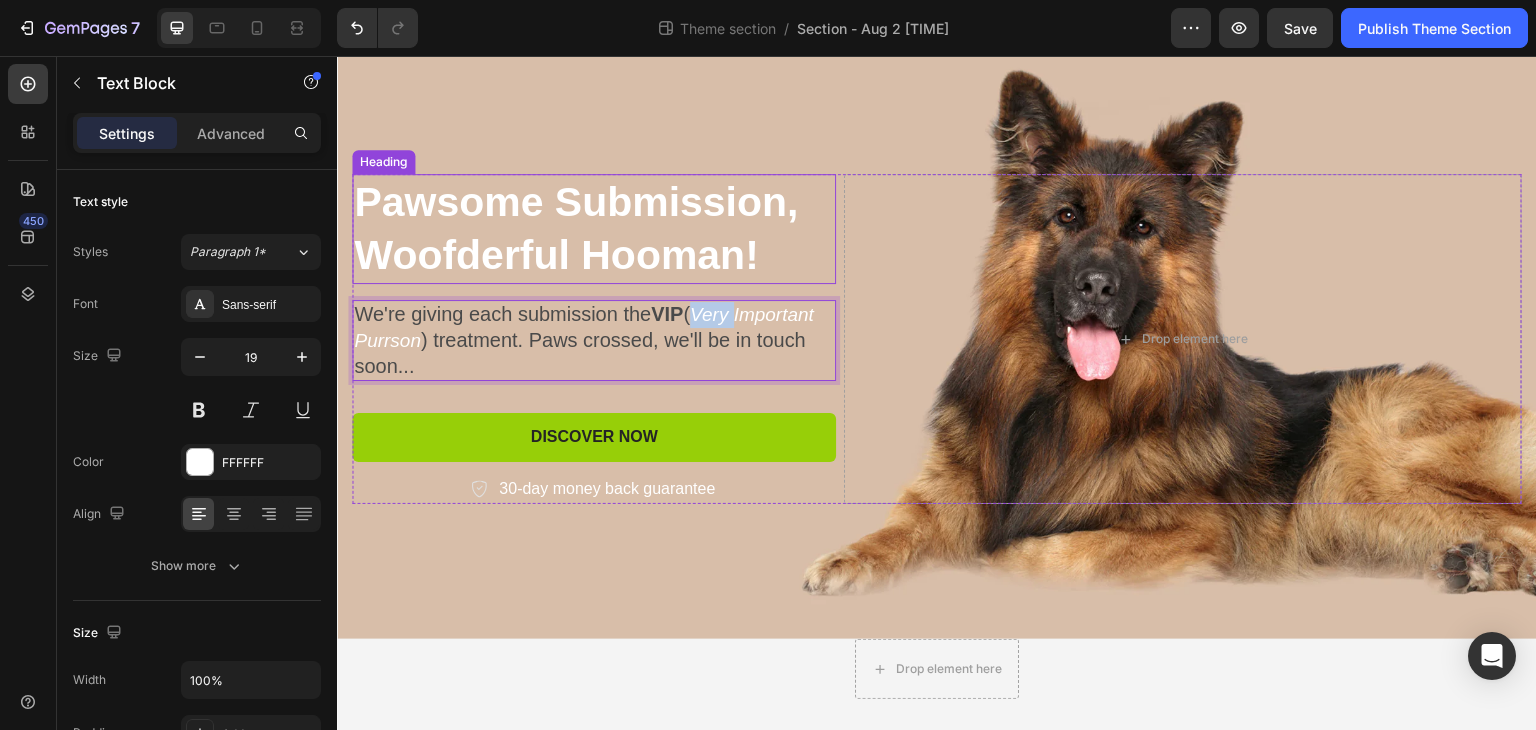 click on "Pawsome Submission," at bounding box center [576, 202] 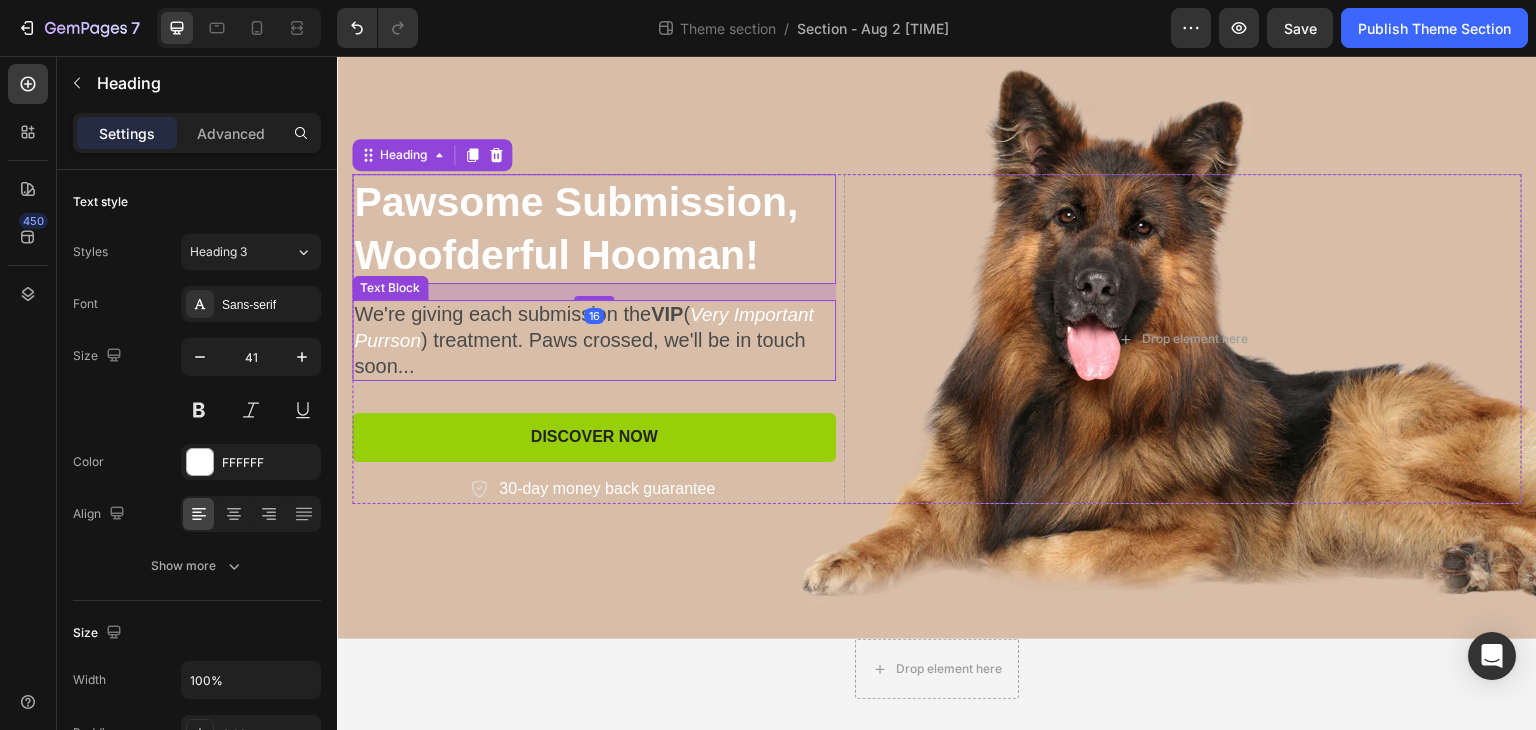 click on "Very Important Purrson" at bounding box center [584, 327] 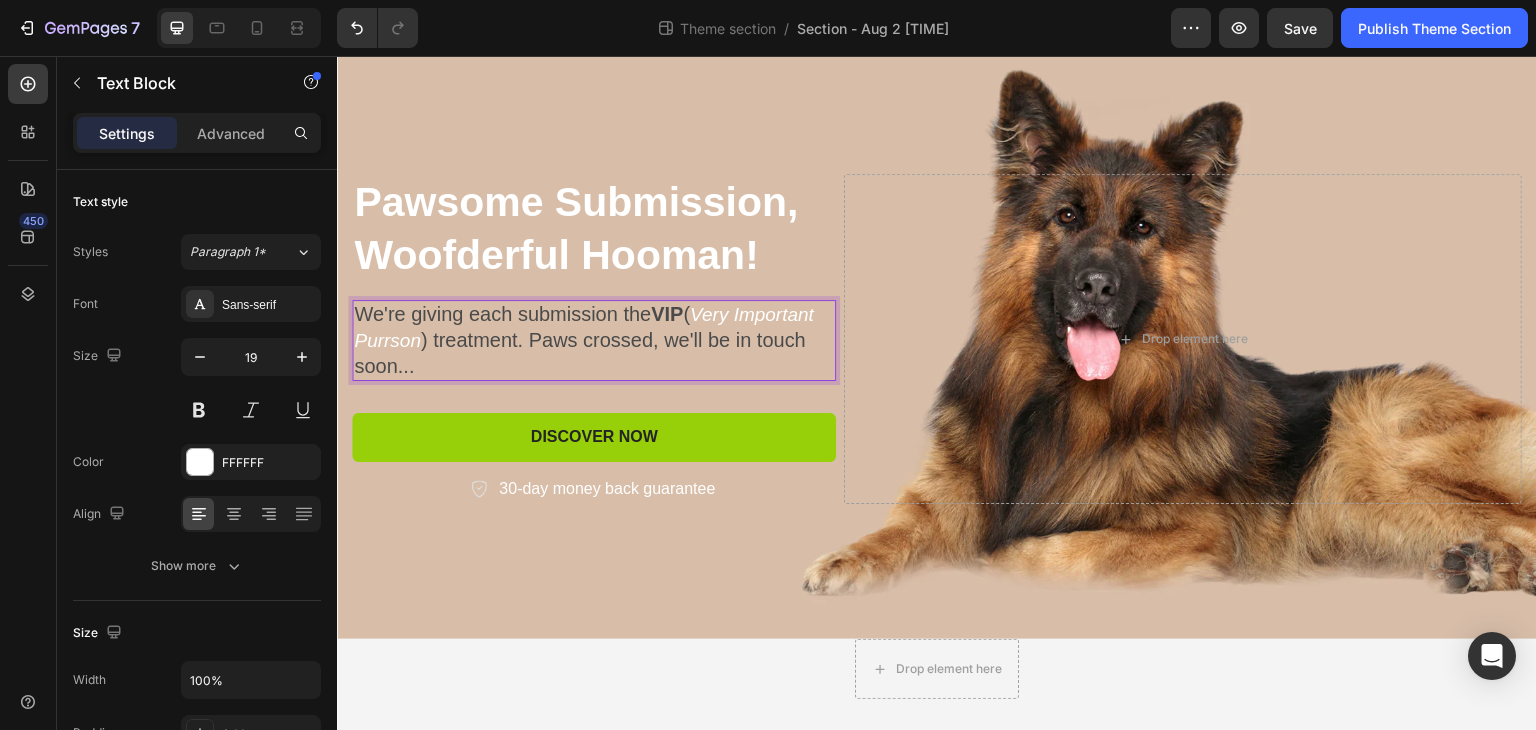click on "Very Important Purrson" at bounding box center [584, 327] 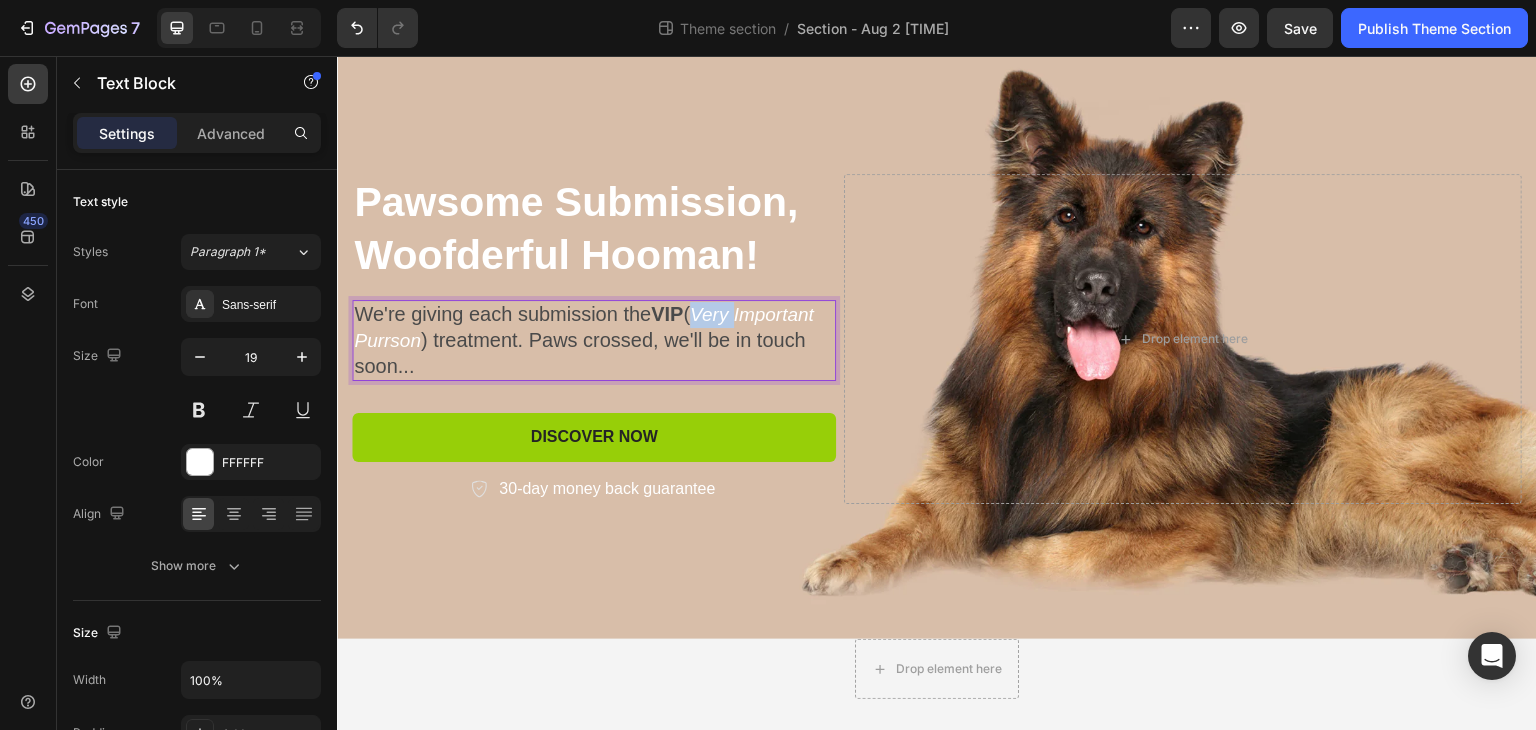 click on "Very Important Purrson" at bounding box center [584, 327] 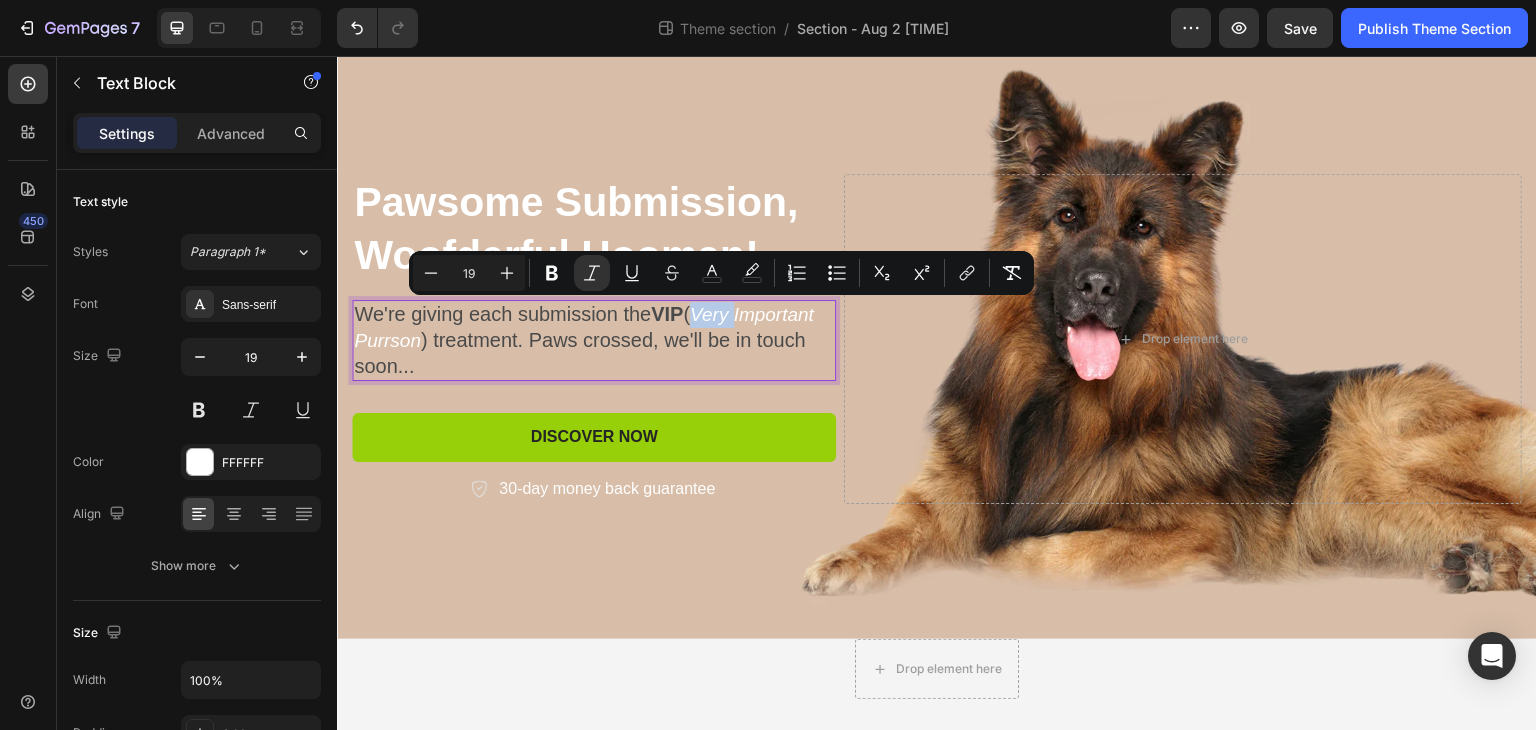 click on "Very Important Purrson" at bounding box center [584, 327] 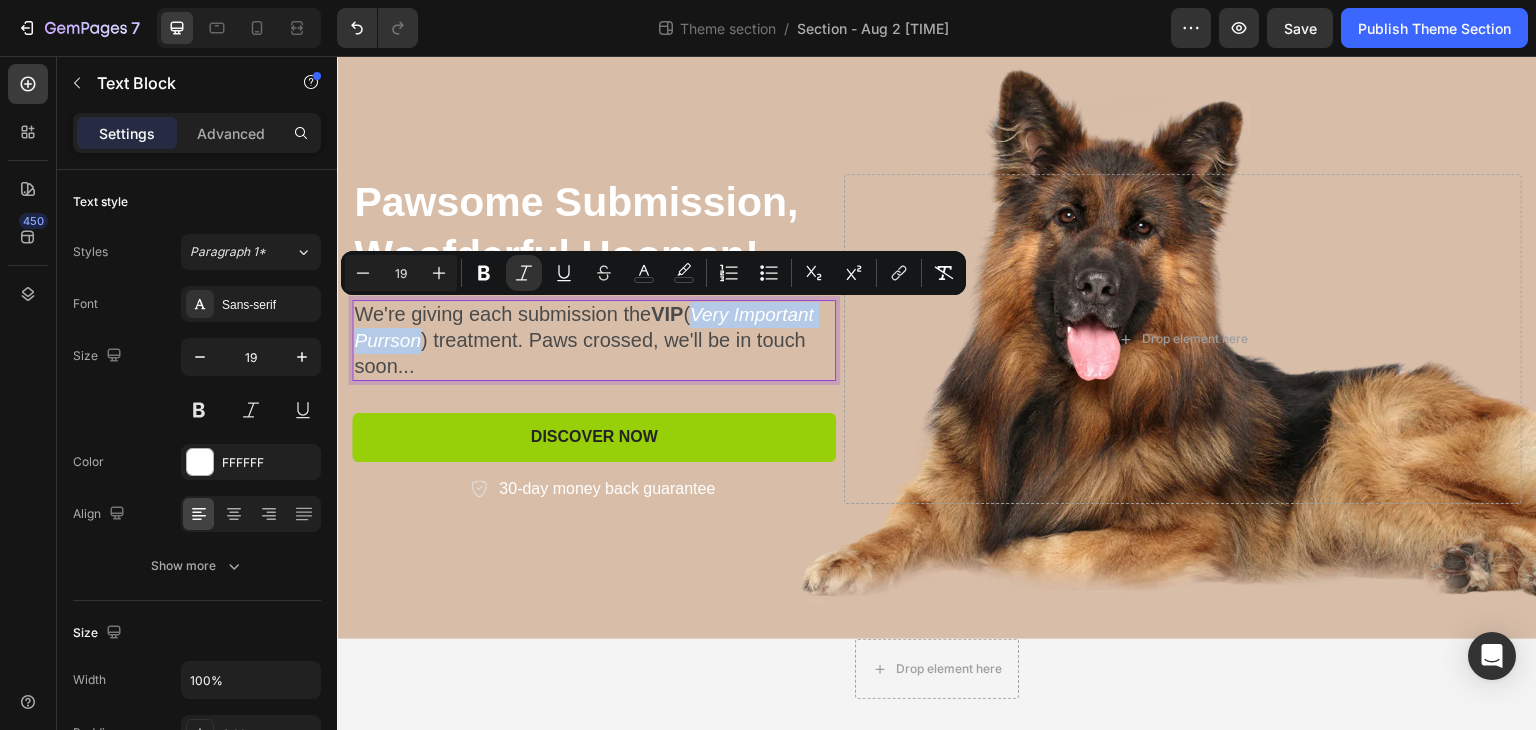 drag, startPoint x: 701, startPoint y: 316, endPoint x: 416, endPoint y: 342, distance: 286.1835 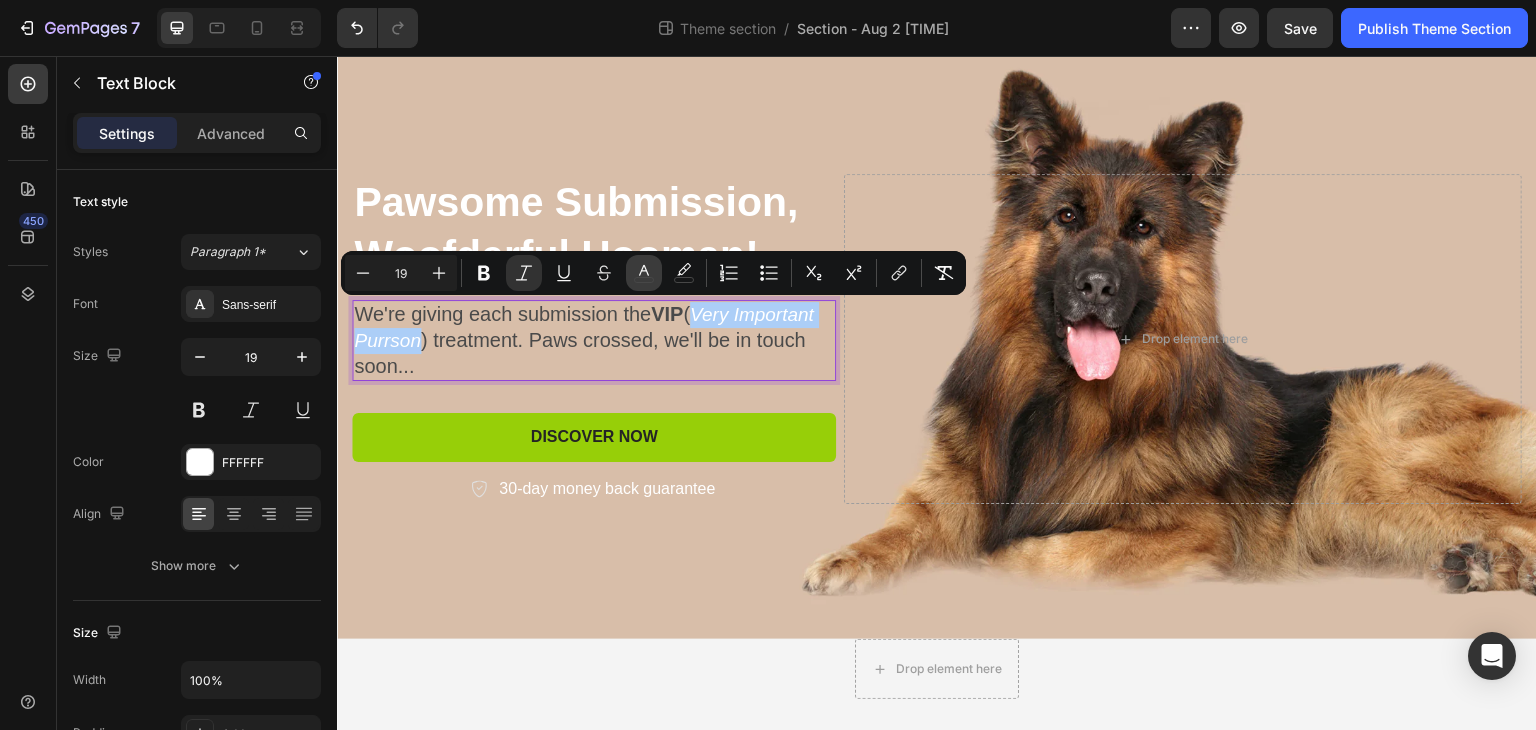 click 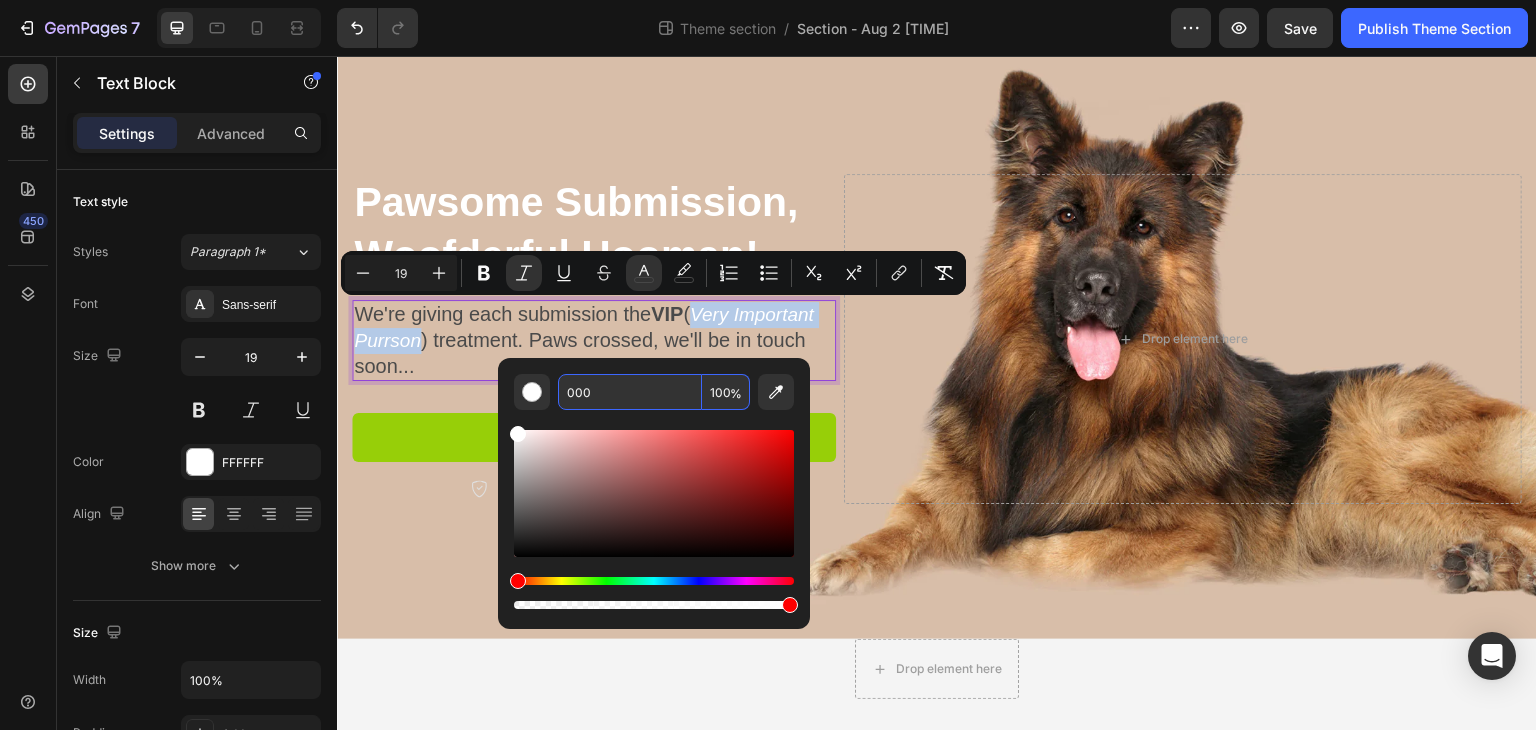 type on "000000" 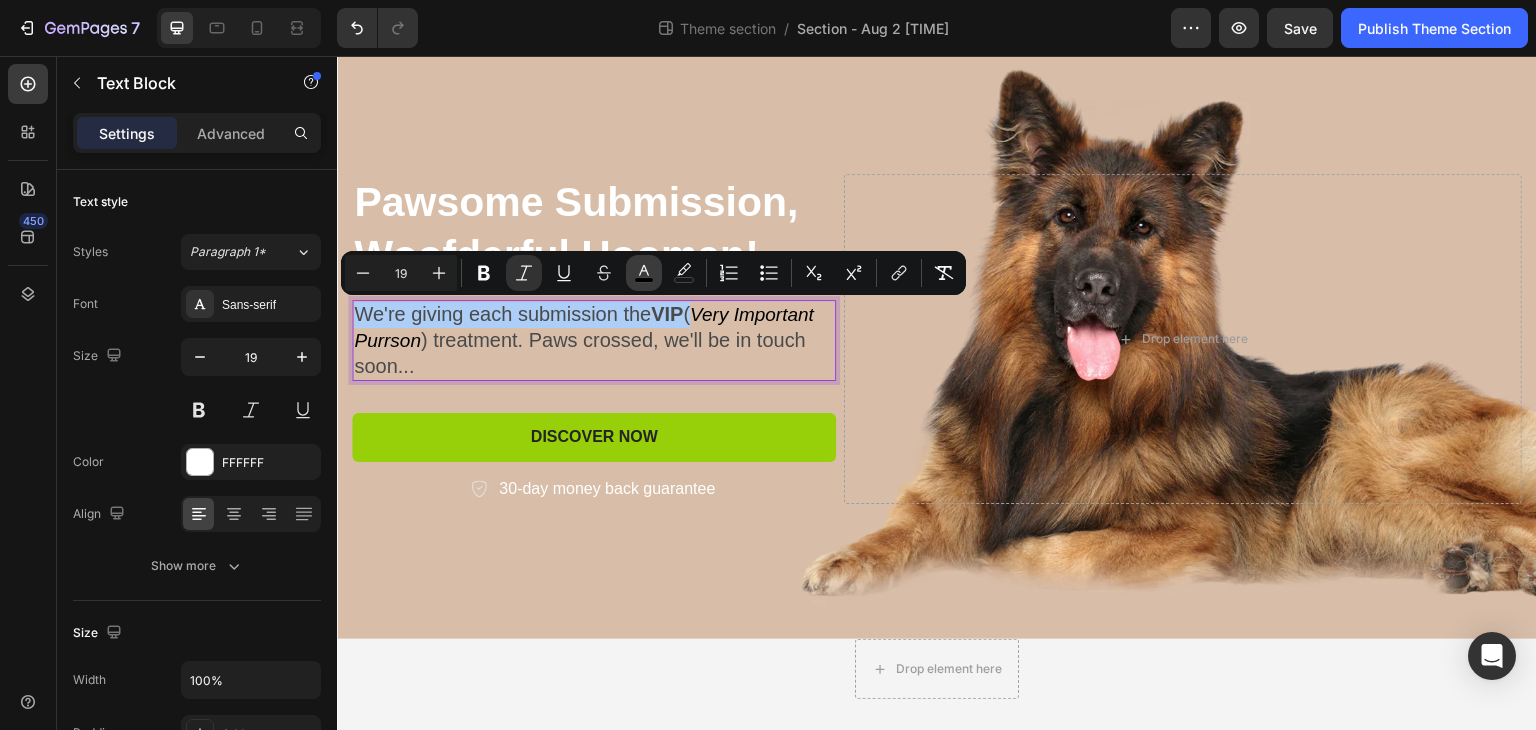 click 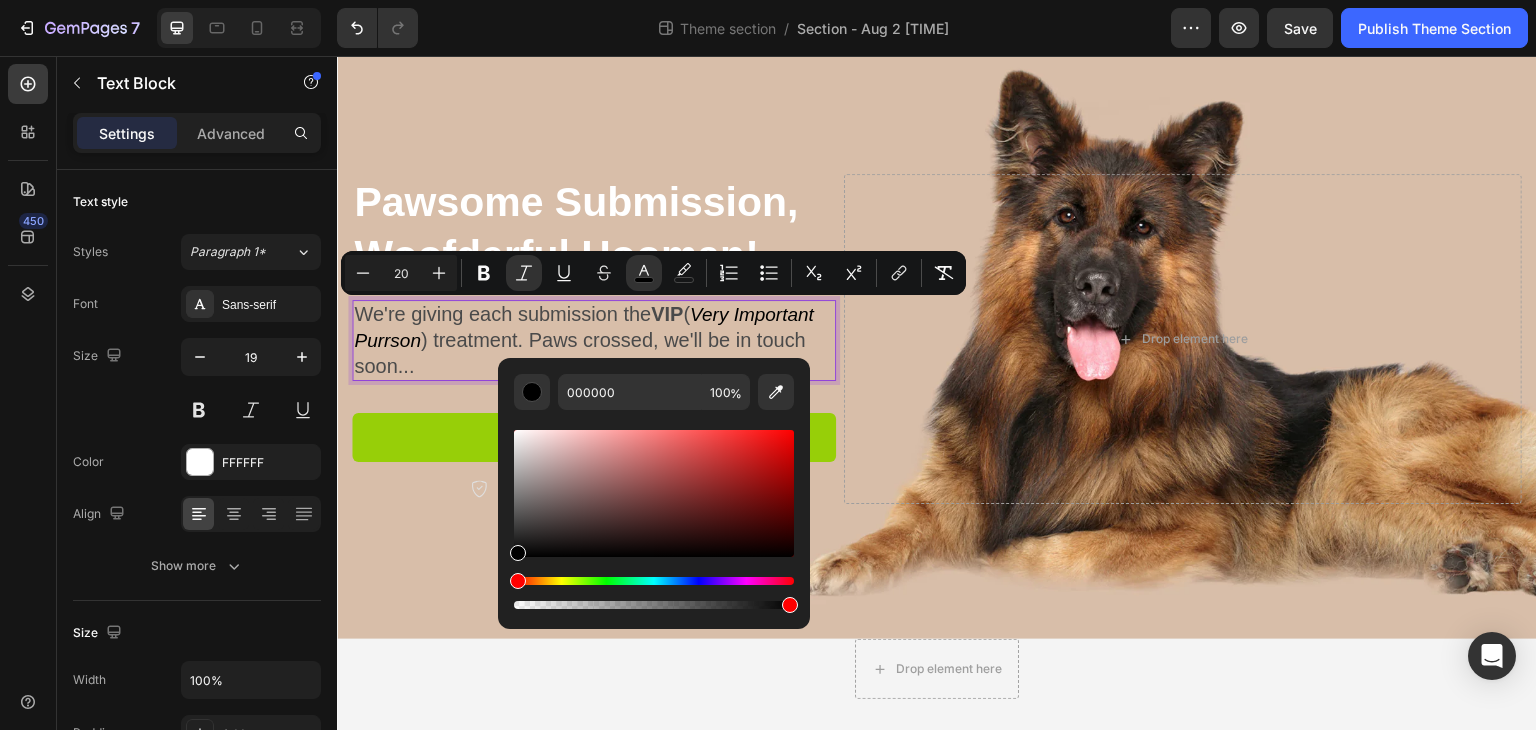 click on ") treatment. Paws crossed, we'll be in touch soon..." at bounding box center [580, 353] 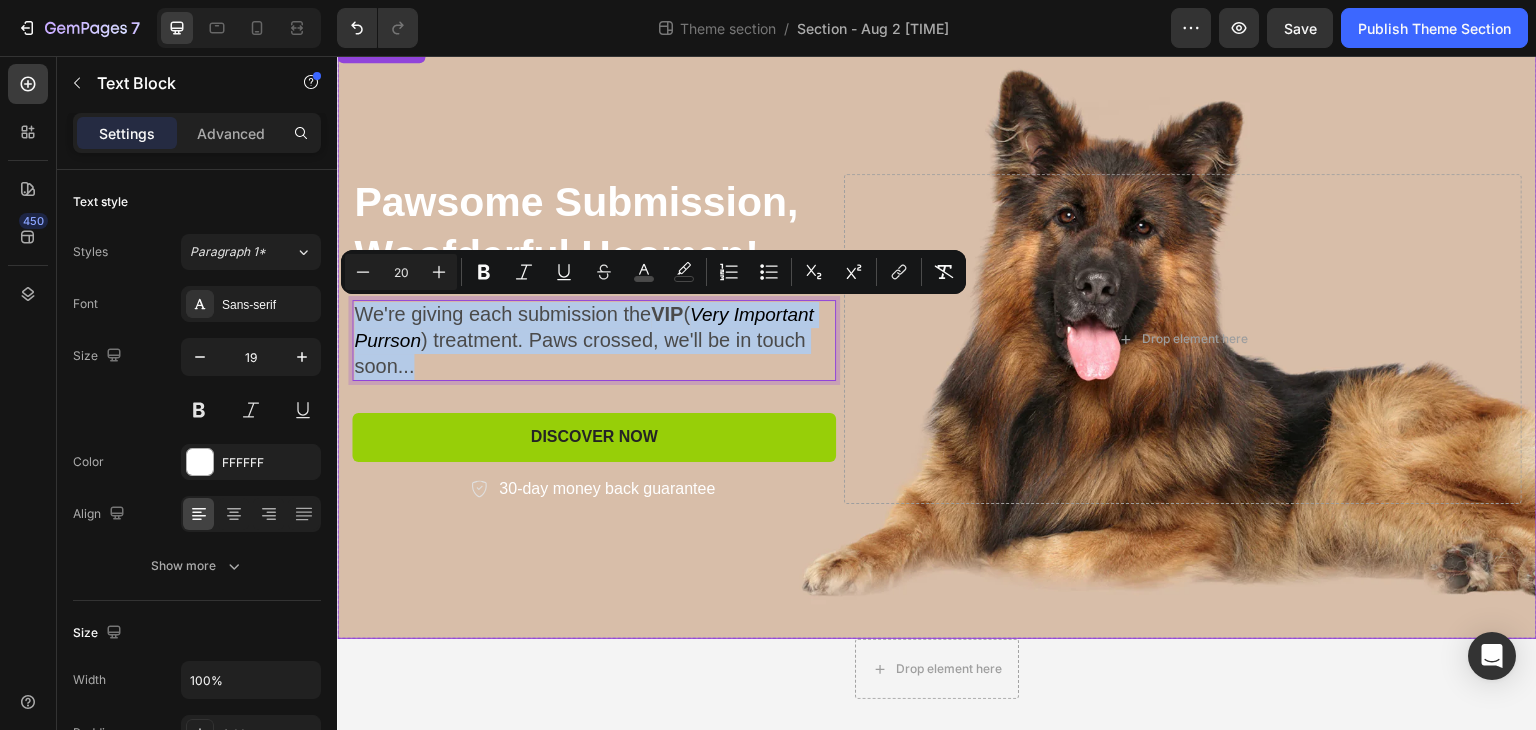 drag, startPoint x: 438, startPoint y: 367, endPoint x: 340, endPoint y: 309, distance: 113.87713 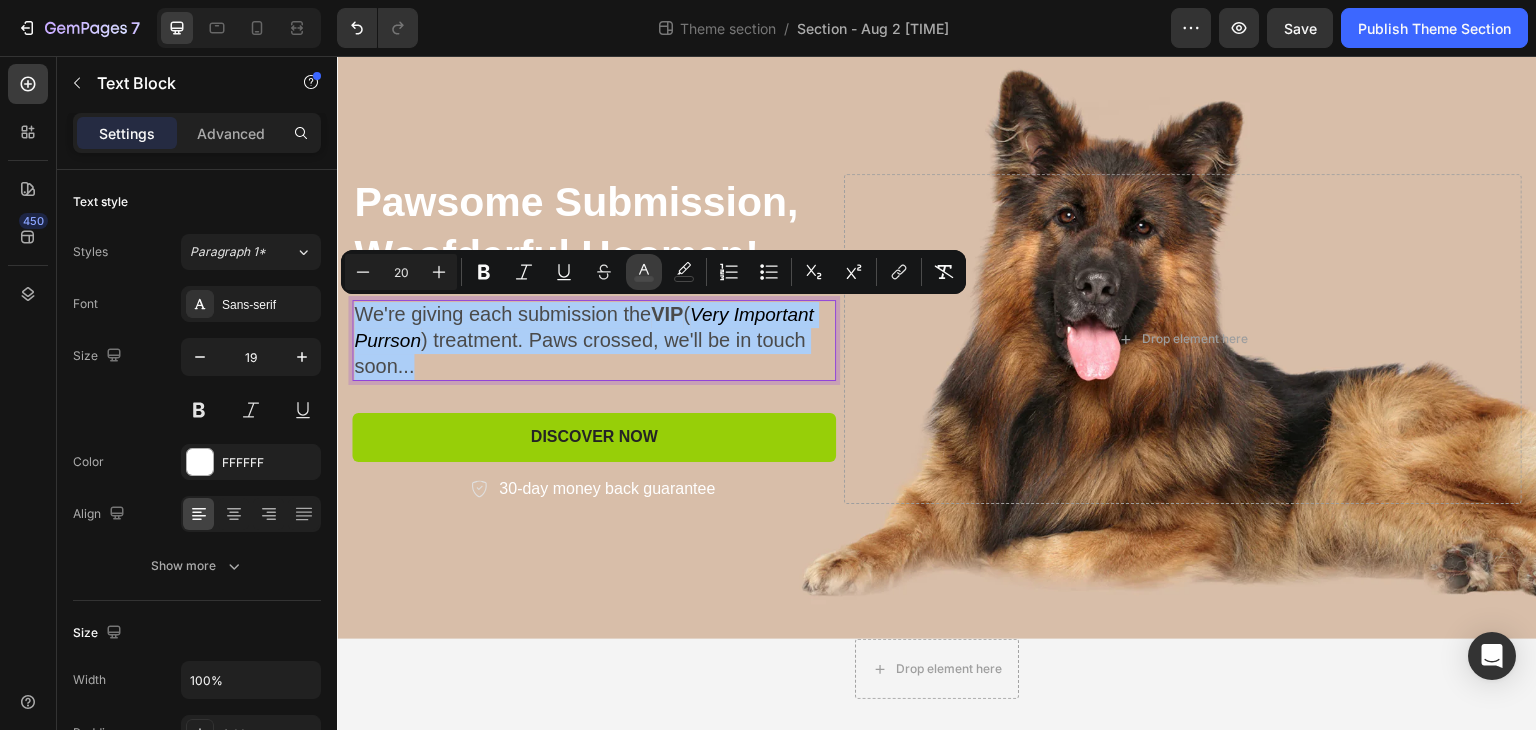 click 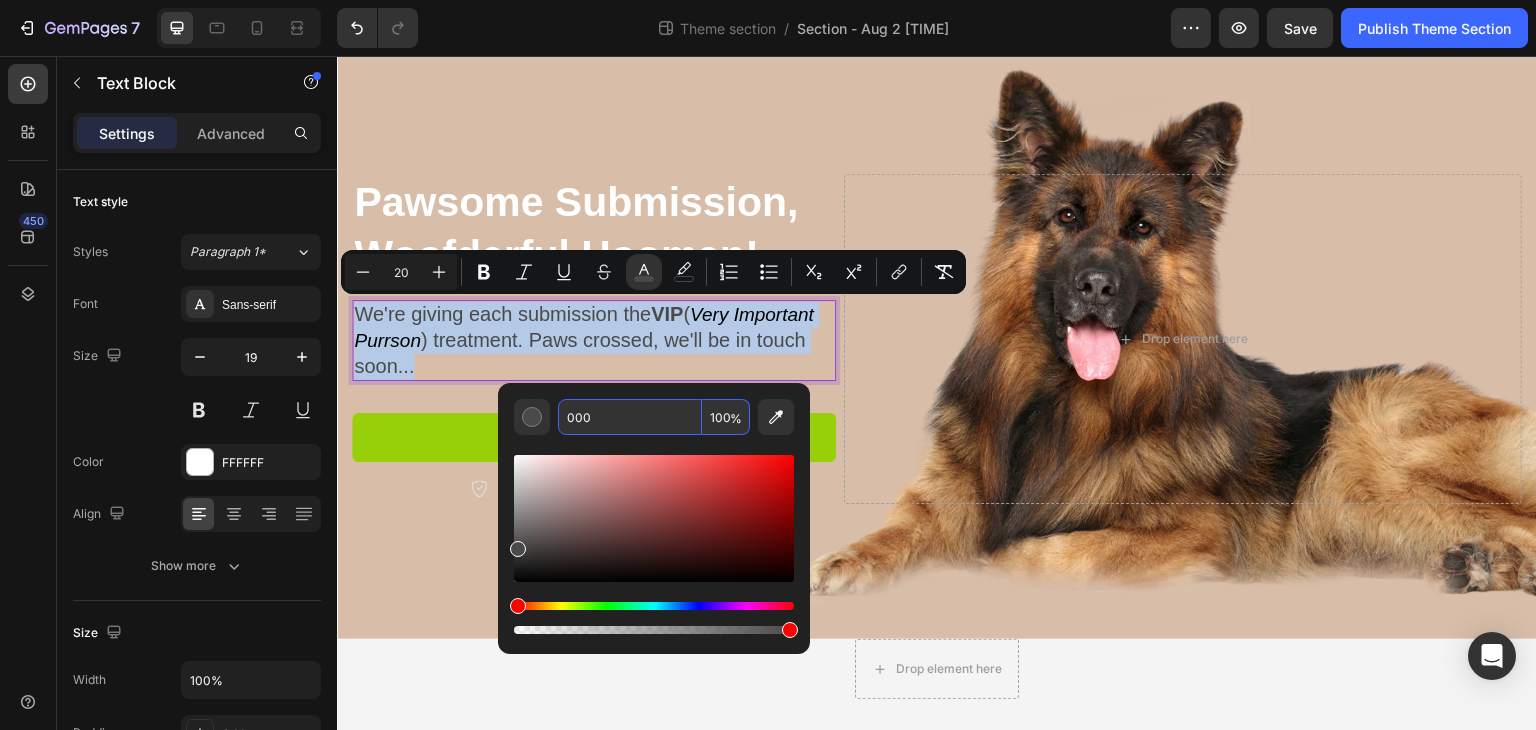 type on "000000" 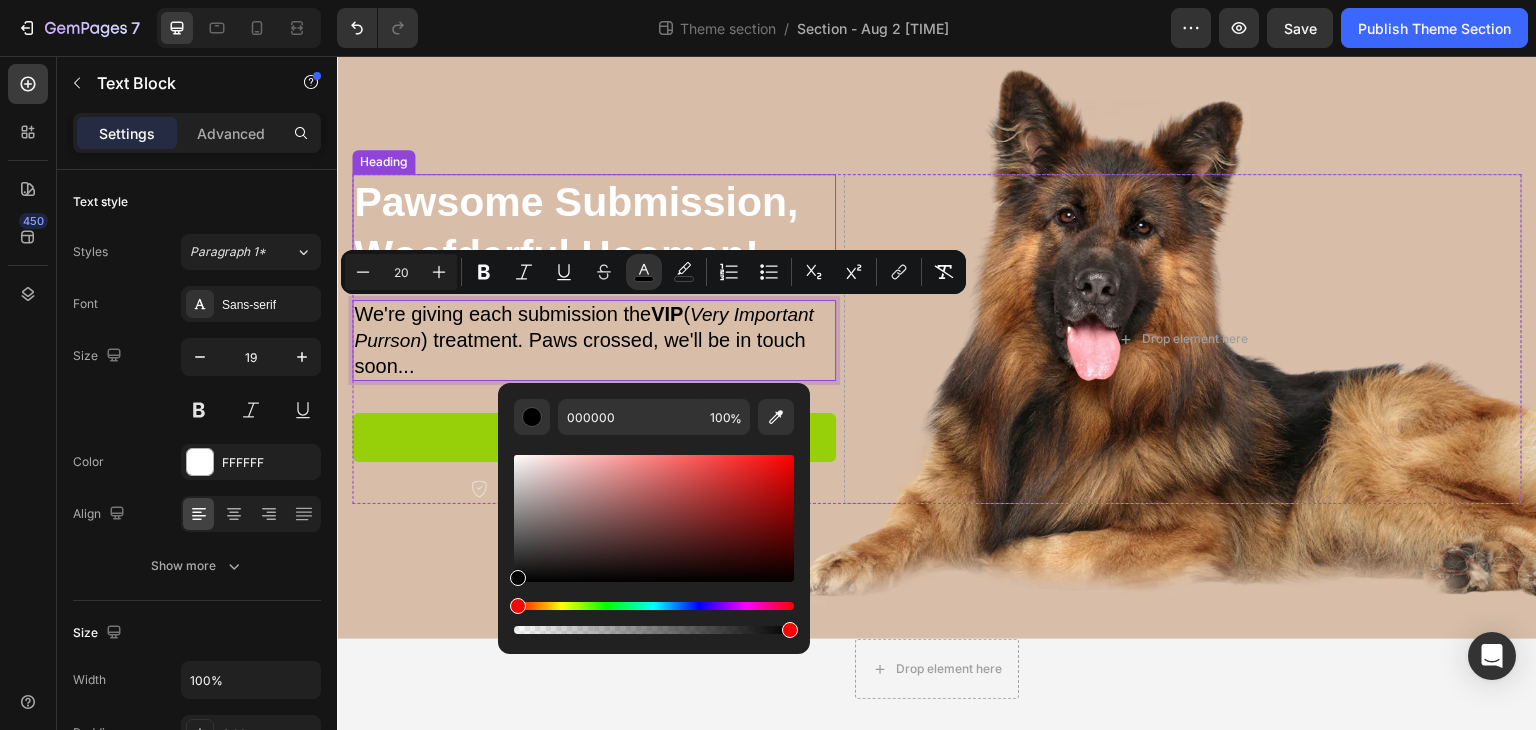 click on "Pawsome Submission," at bounding box center (576, 202) 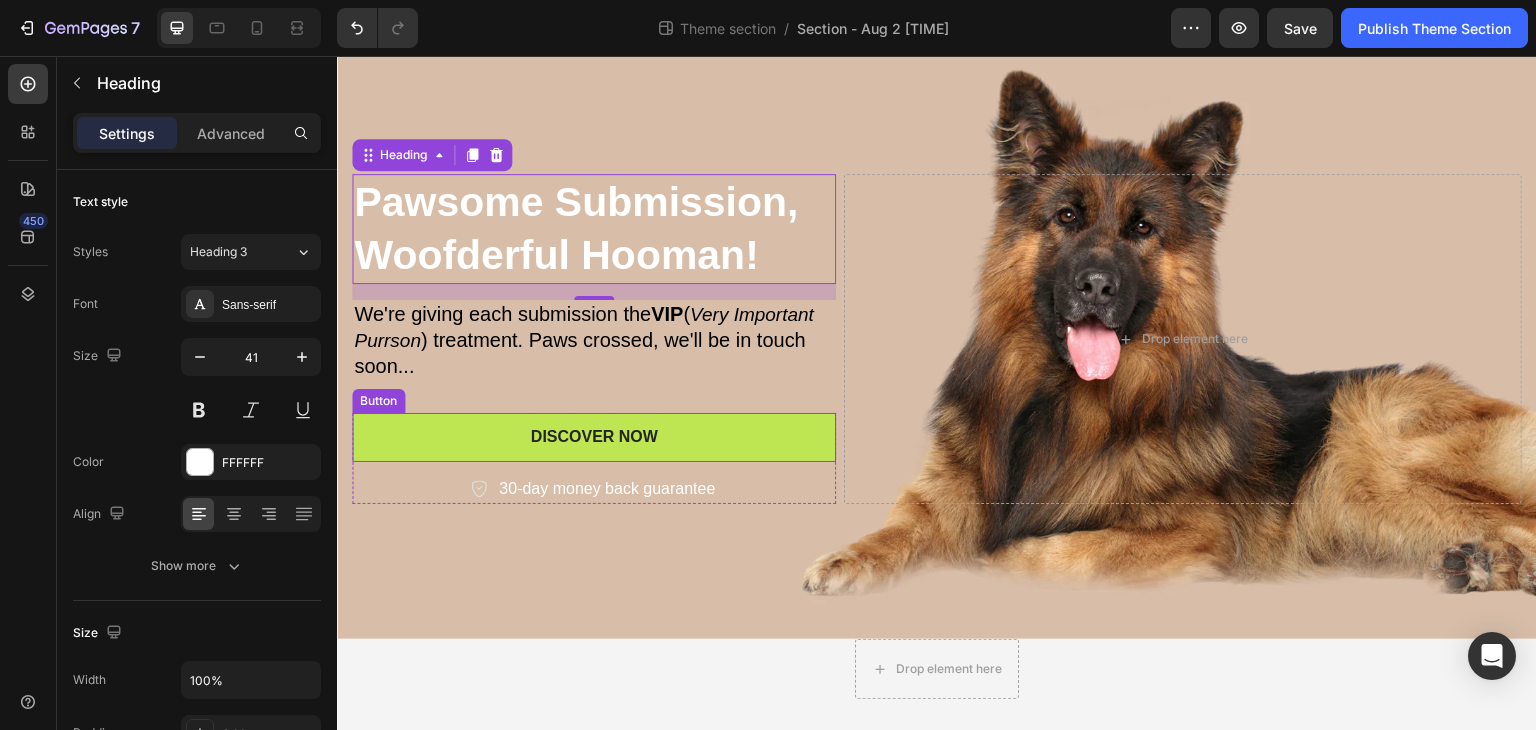 click on "Discover Now" at bounding box center [594, 437] 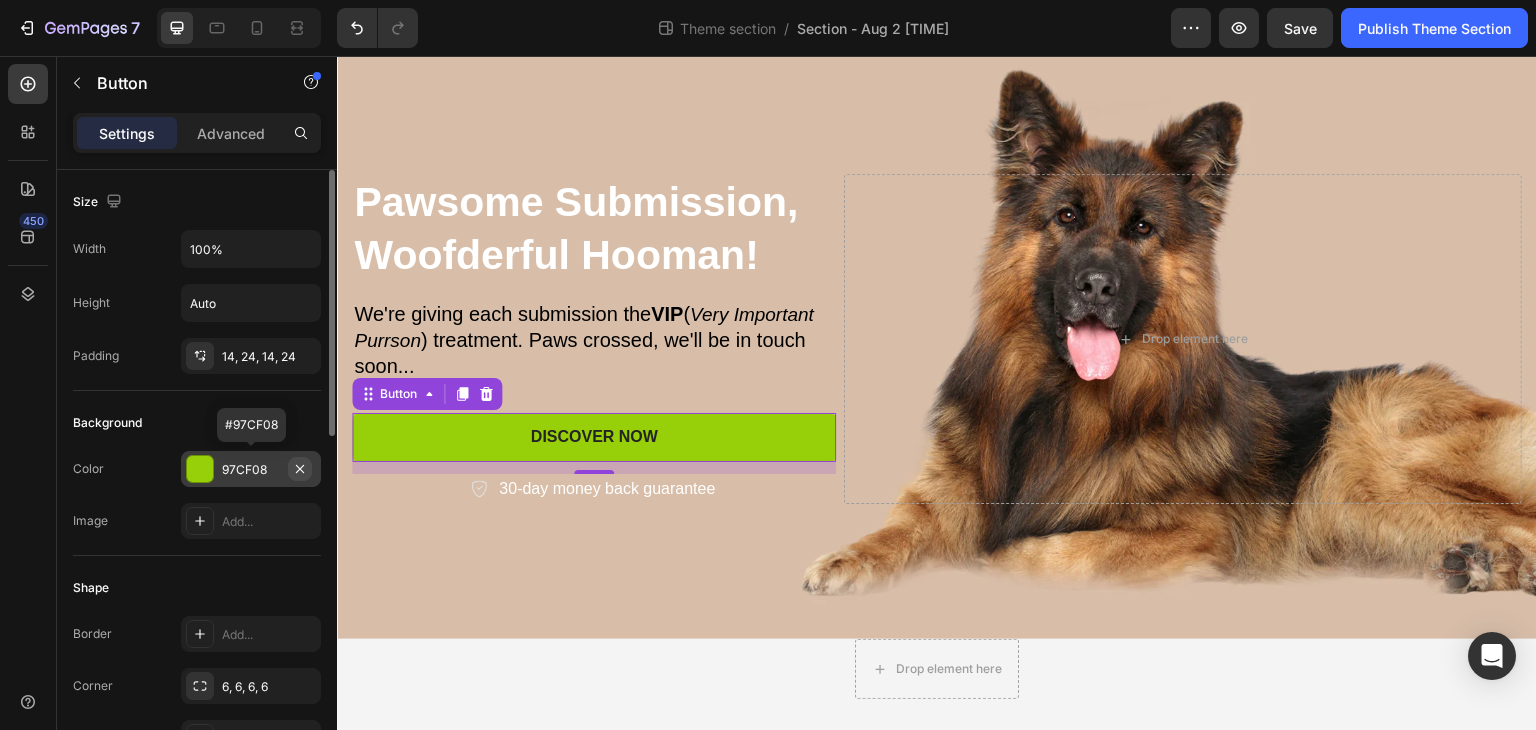 click 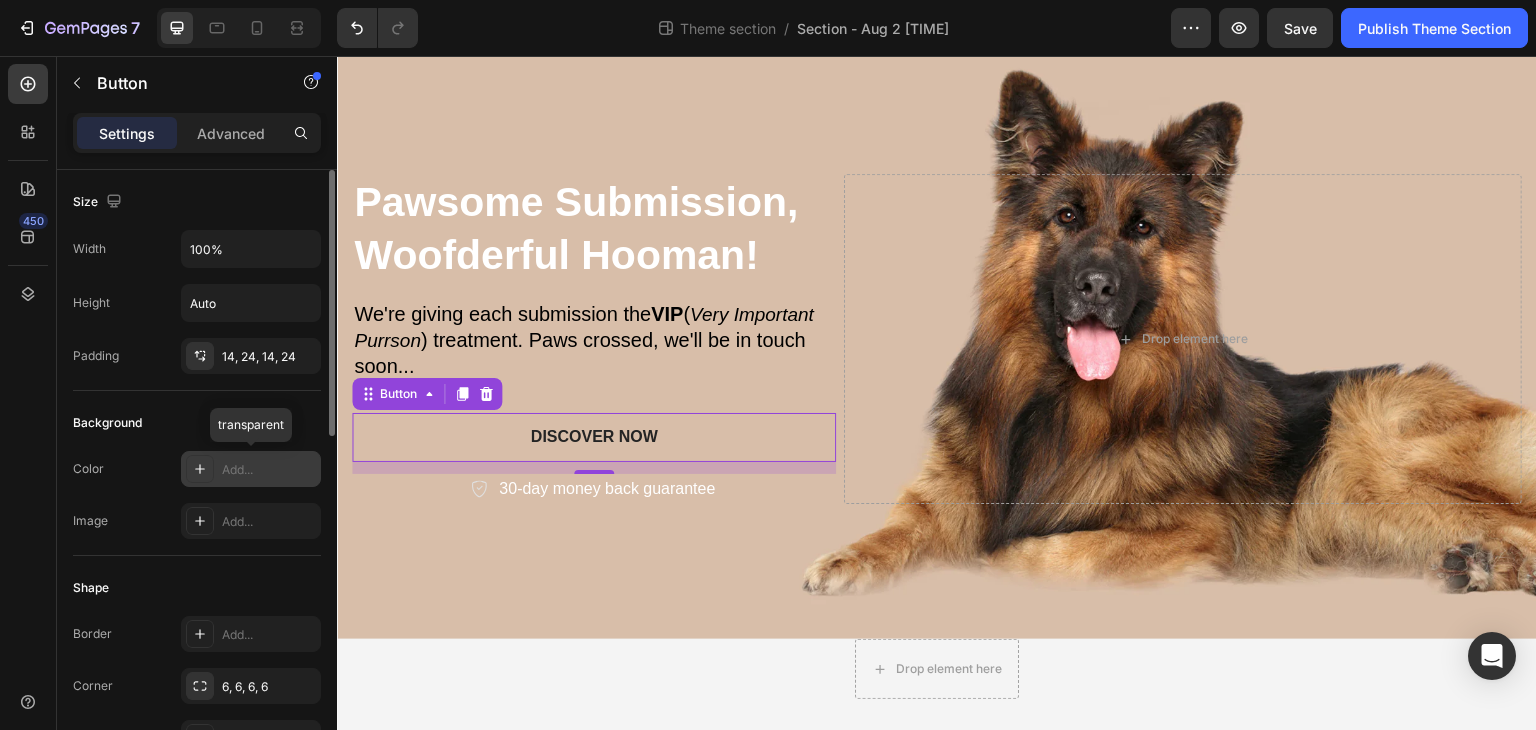 click on "Add..." at bounding box center [269, 470] 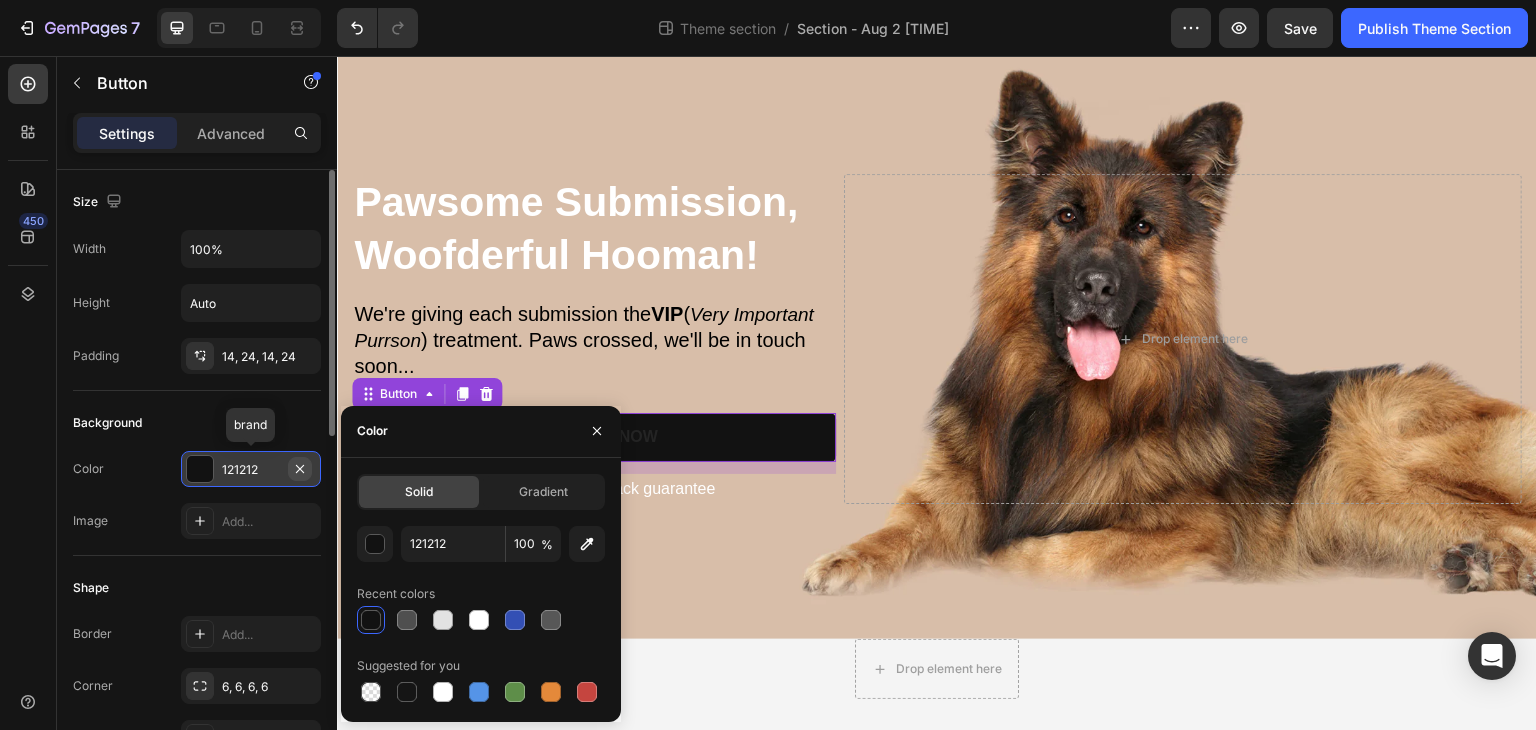 click 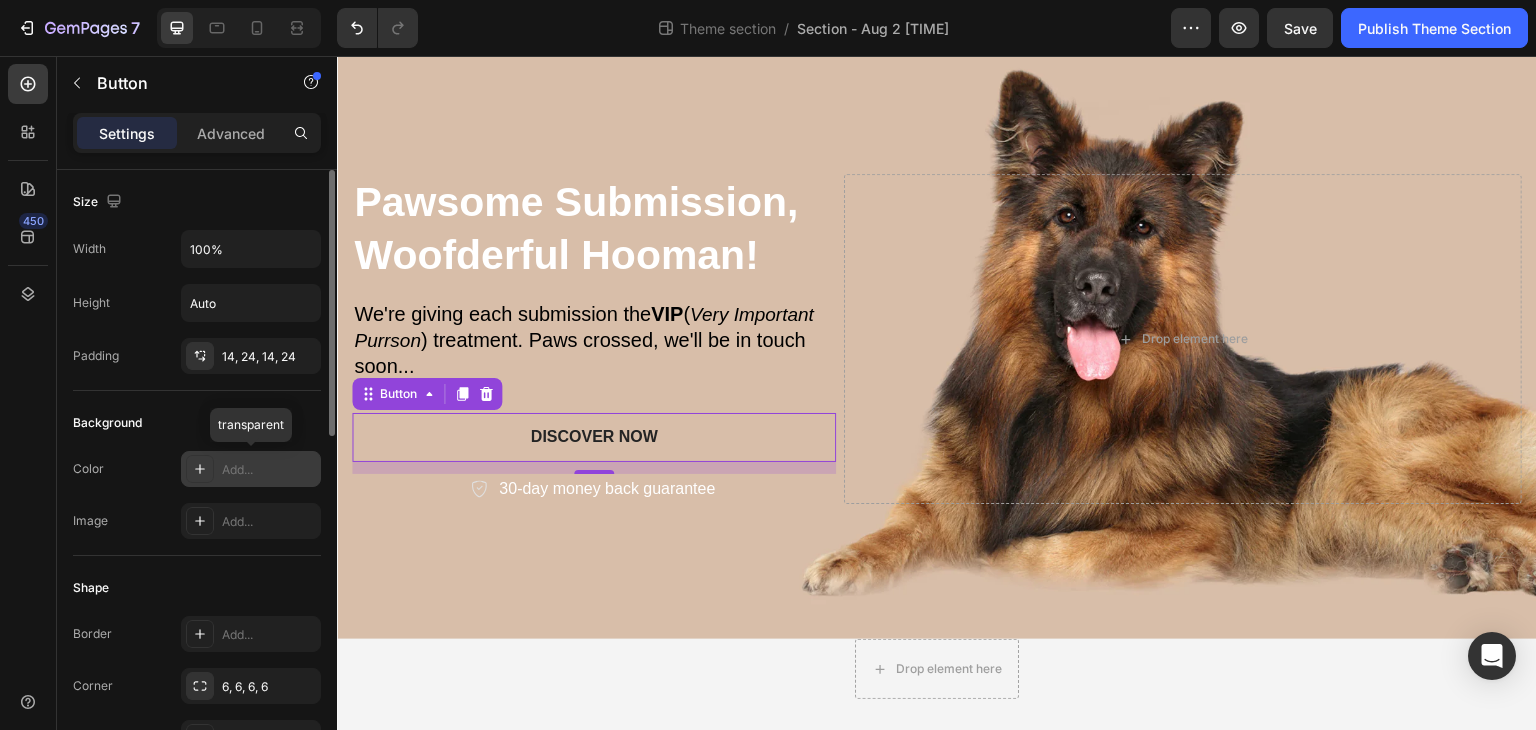 click 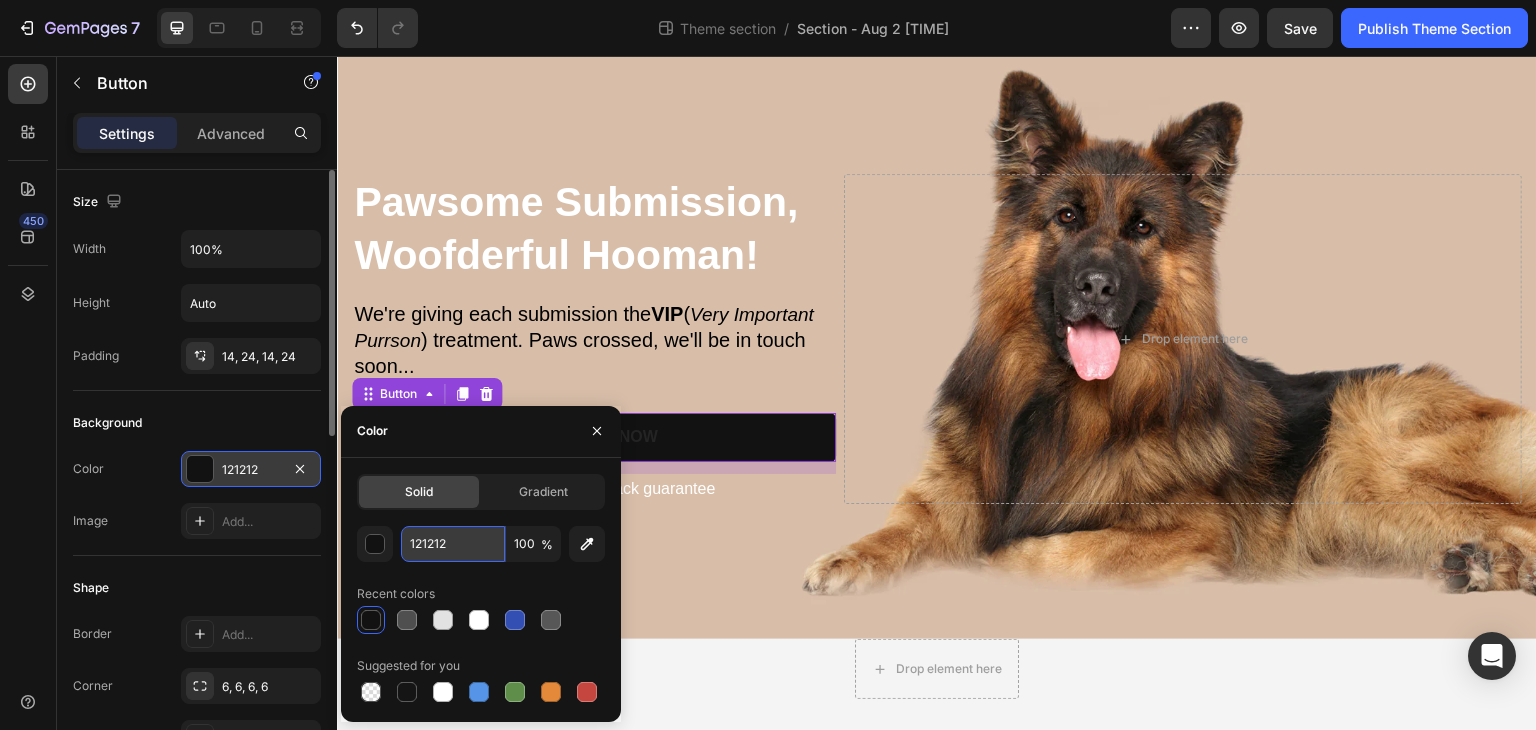 paste on "ffd80" 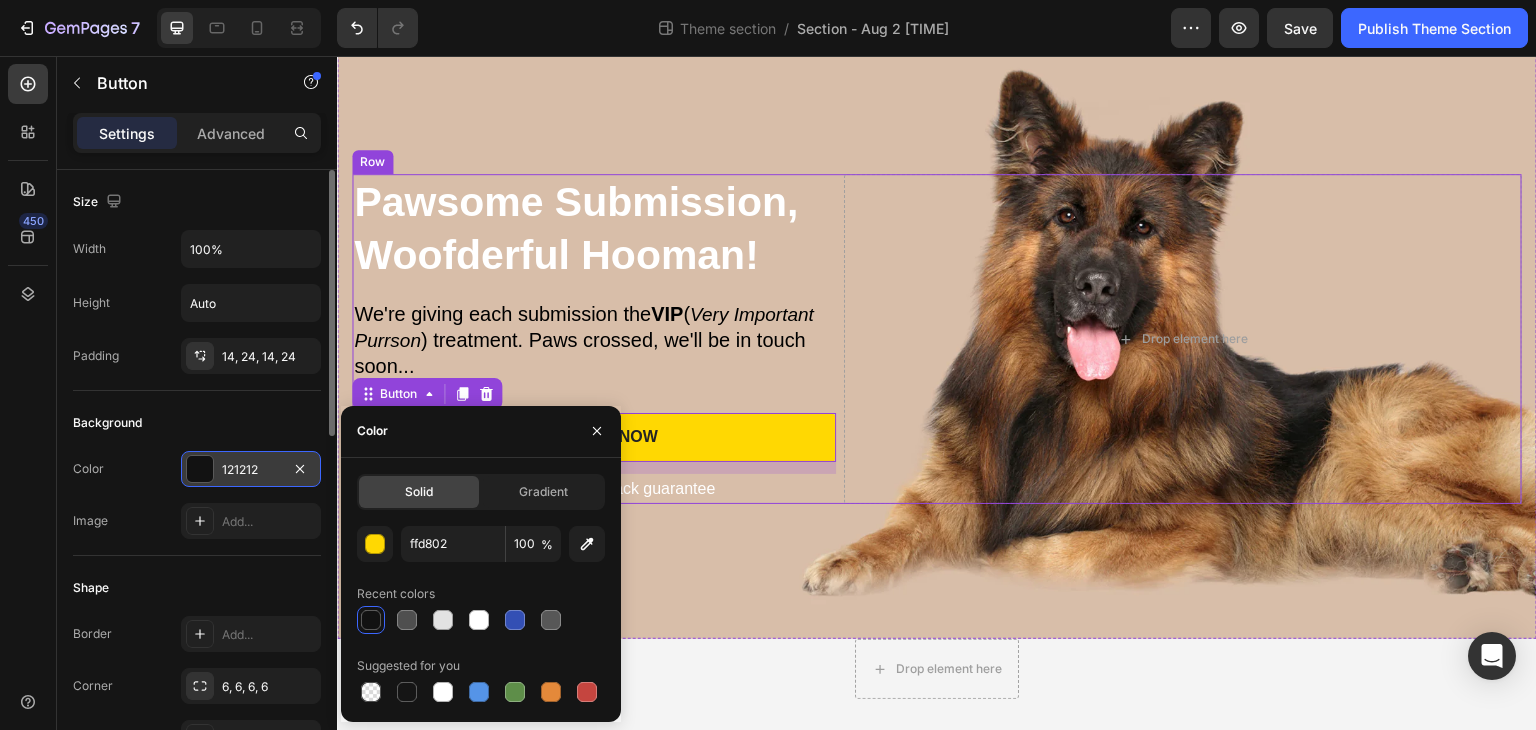 click on "Pawsome Submission, Woofderful Hooman! Heading We're giving each submission the VIP ( Very Important Purrson ) treatment. Paws crossed, we'll be in touch soon... Text Block Discover Now Button 12 30-day money back guarantee Item List Row" at bounding box center [594, 339] 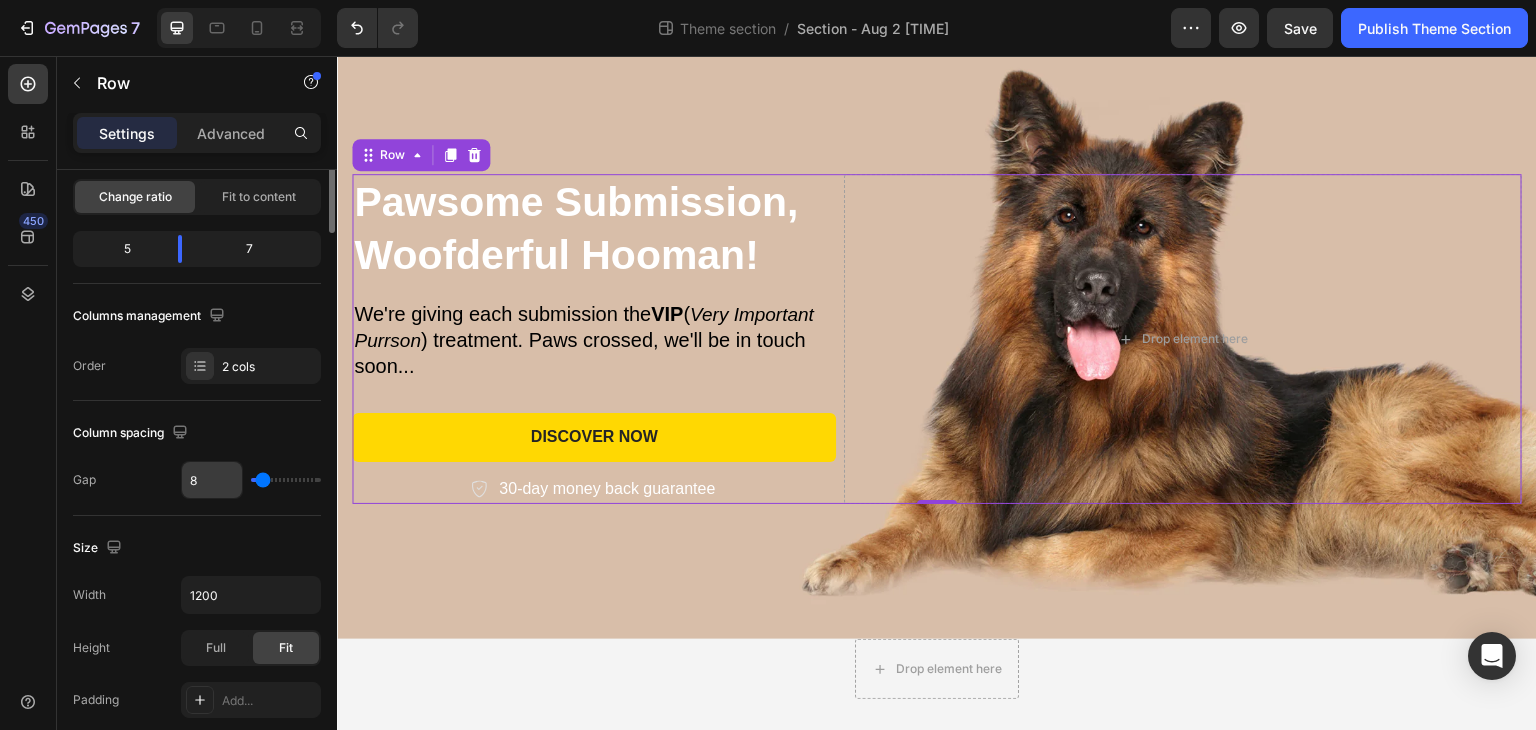 scroll, scrollTop: 0, scrollLeft: 0, axis: both 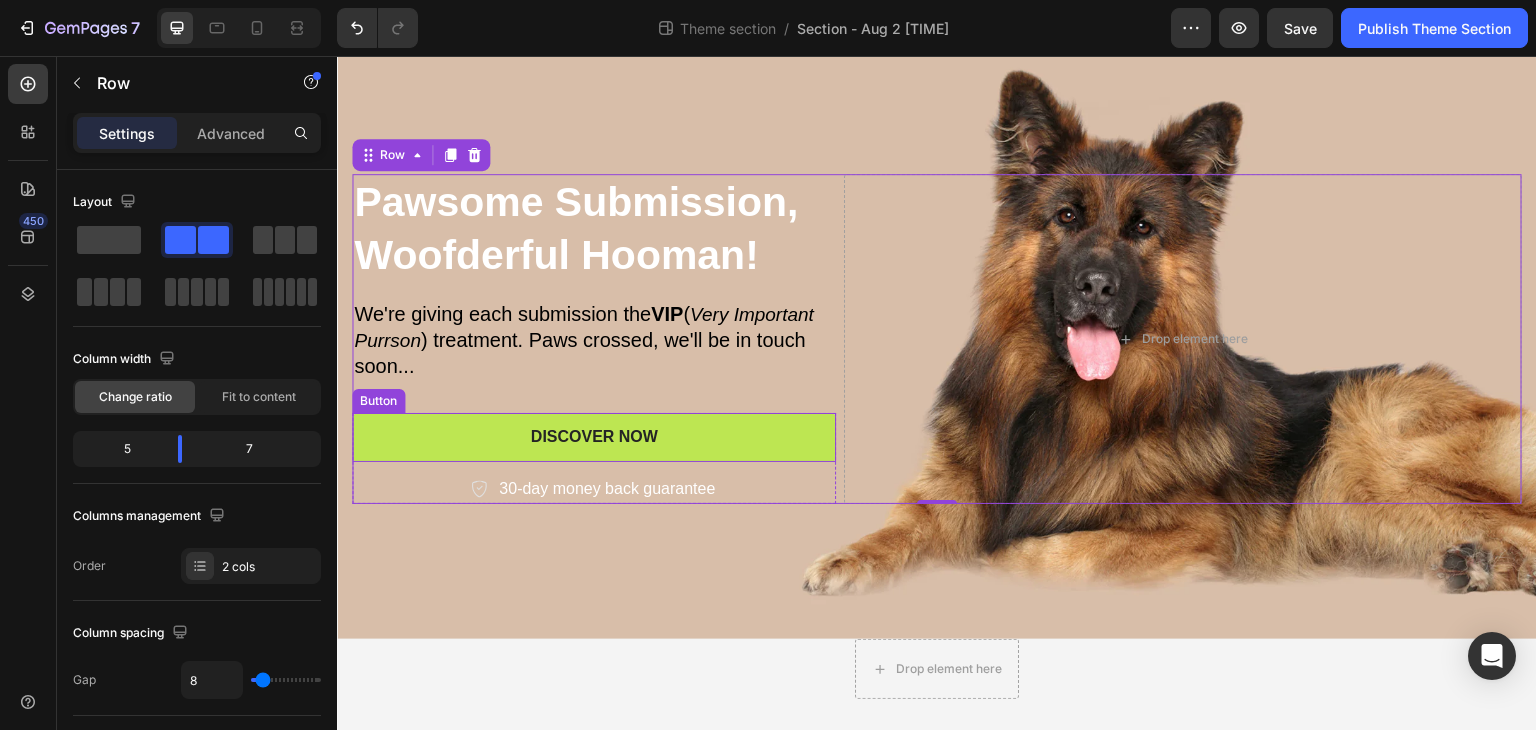 click on "Discover Now" at bounding box center [594, 437] 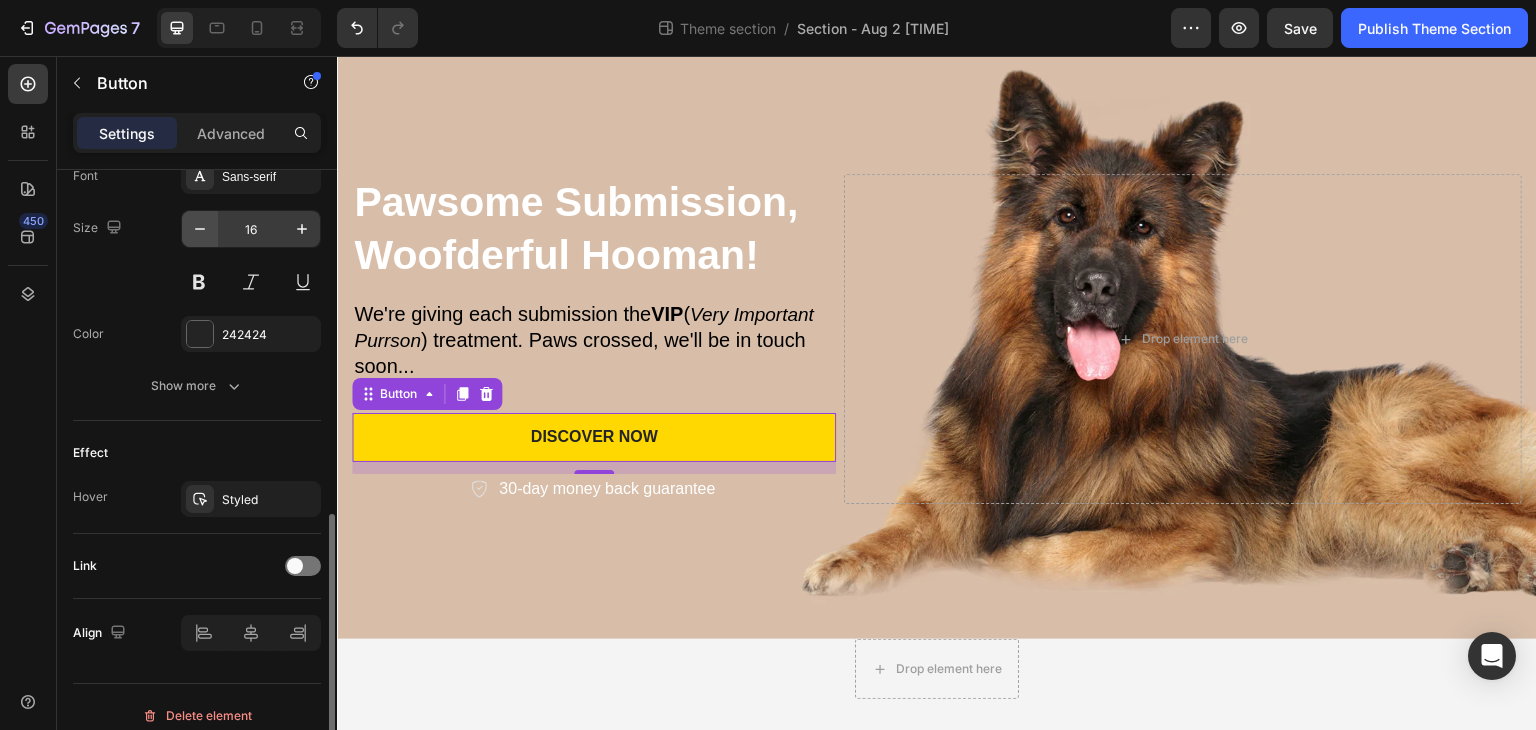 scroll, scrollTop: 814, scrollLeft: 0, axis: vertical 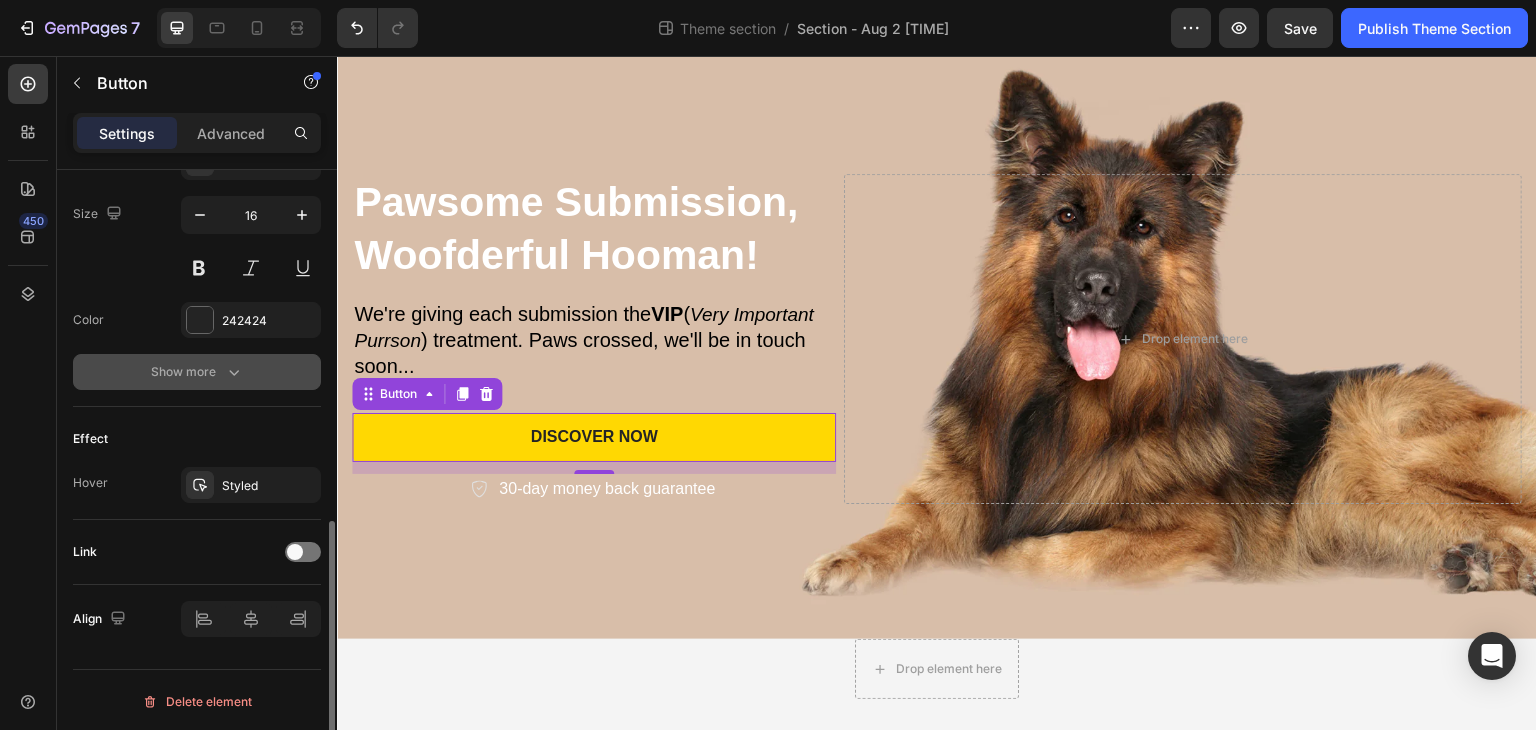click on "Show more" at bounding box center [197, 372] 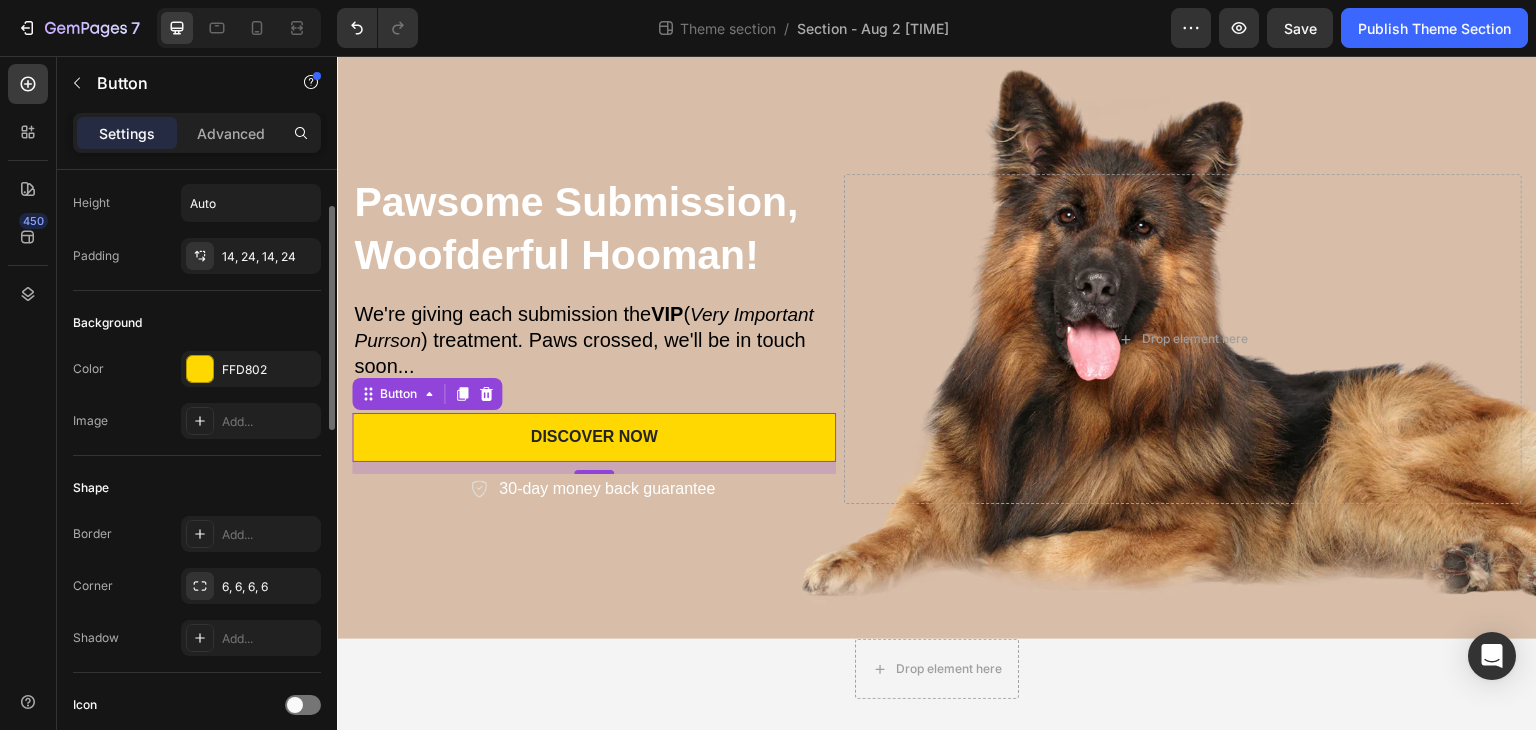 scroll, scrollTop: 600, scrollLeft: 0, axis: vertical 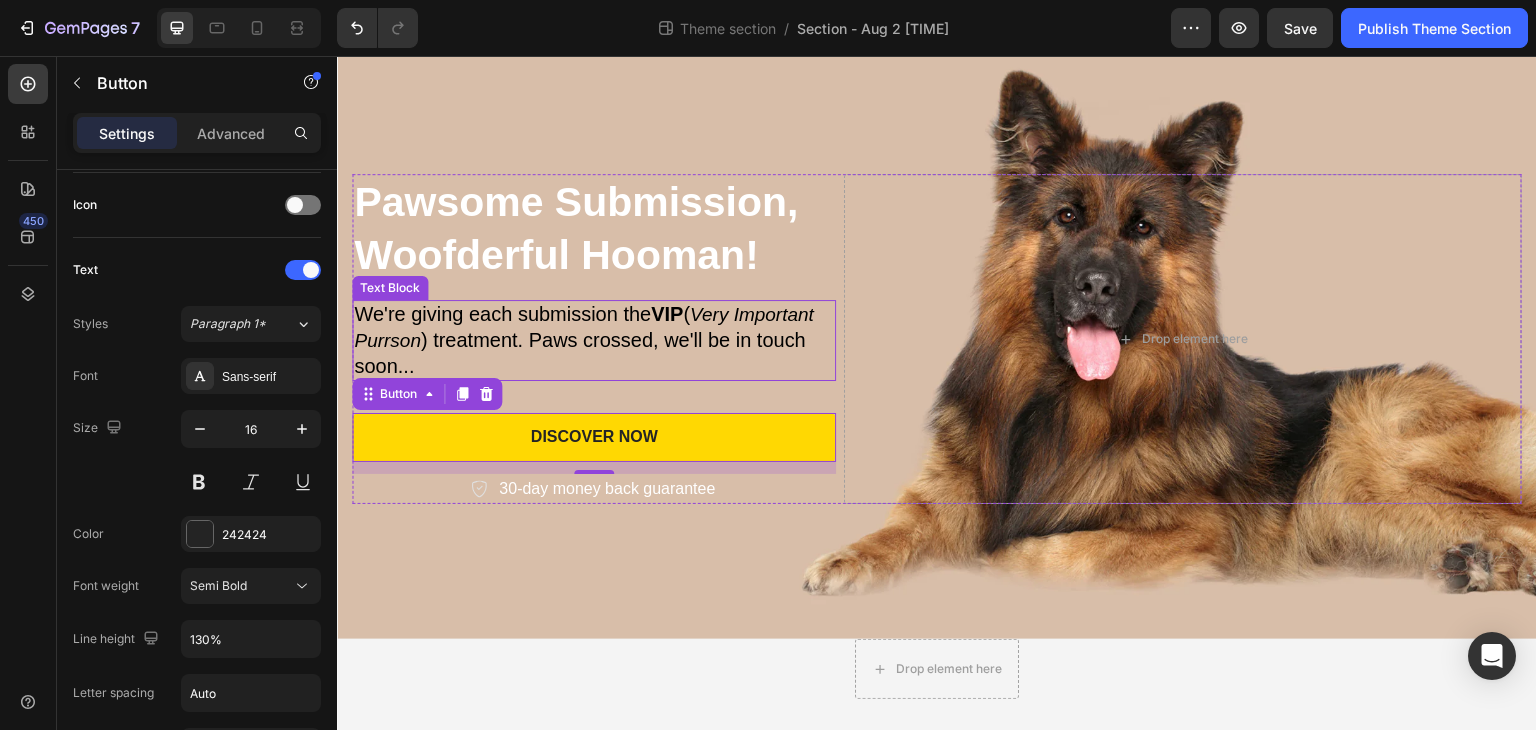 click on ") treatment. Paws crossed, we'll be in touch soon..." at bounding box center [580, 353] 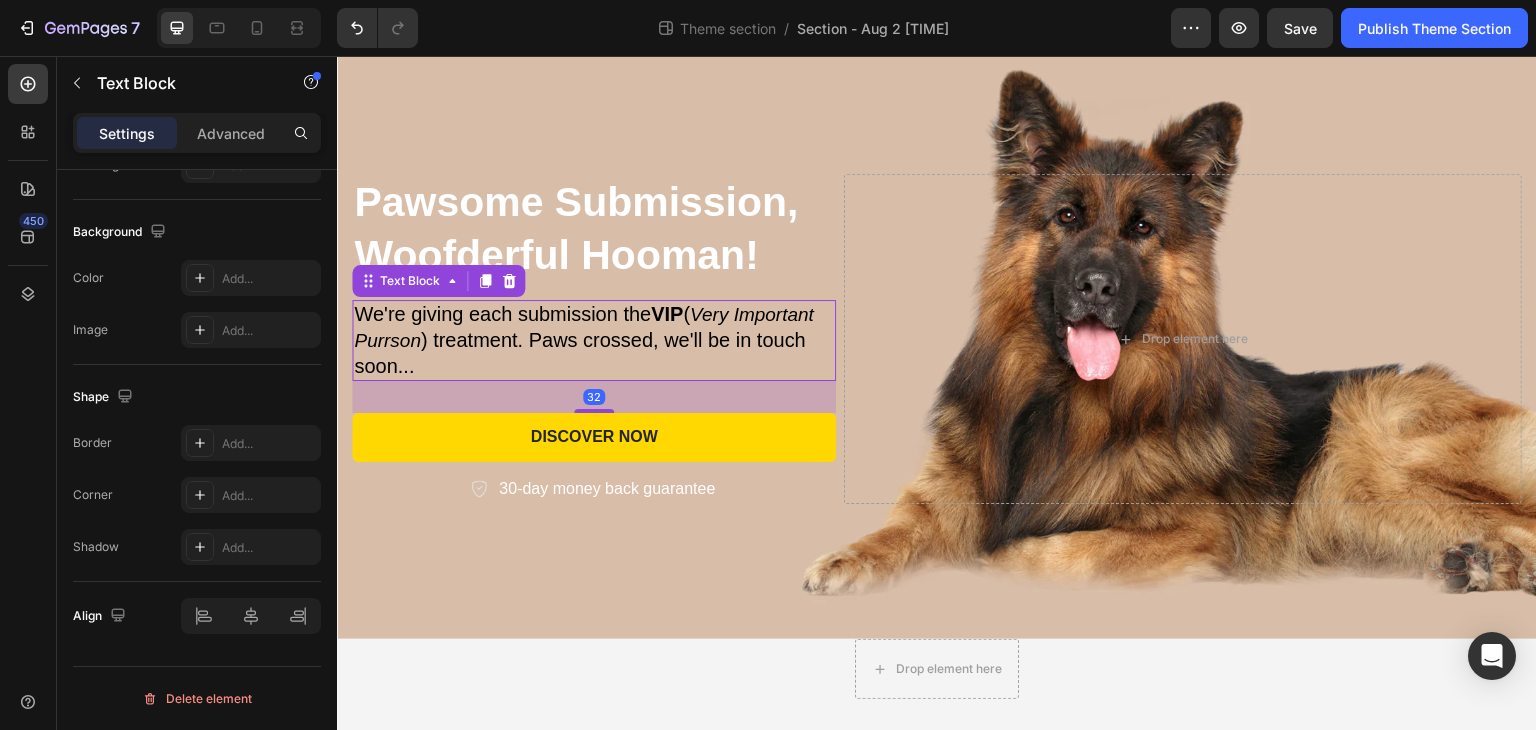scroll, scrollTop: 0, scrollLeft: 0, axis: both 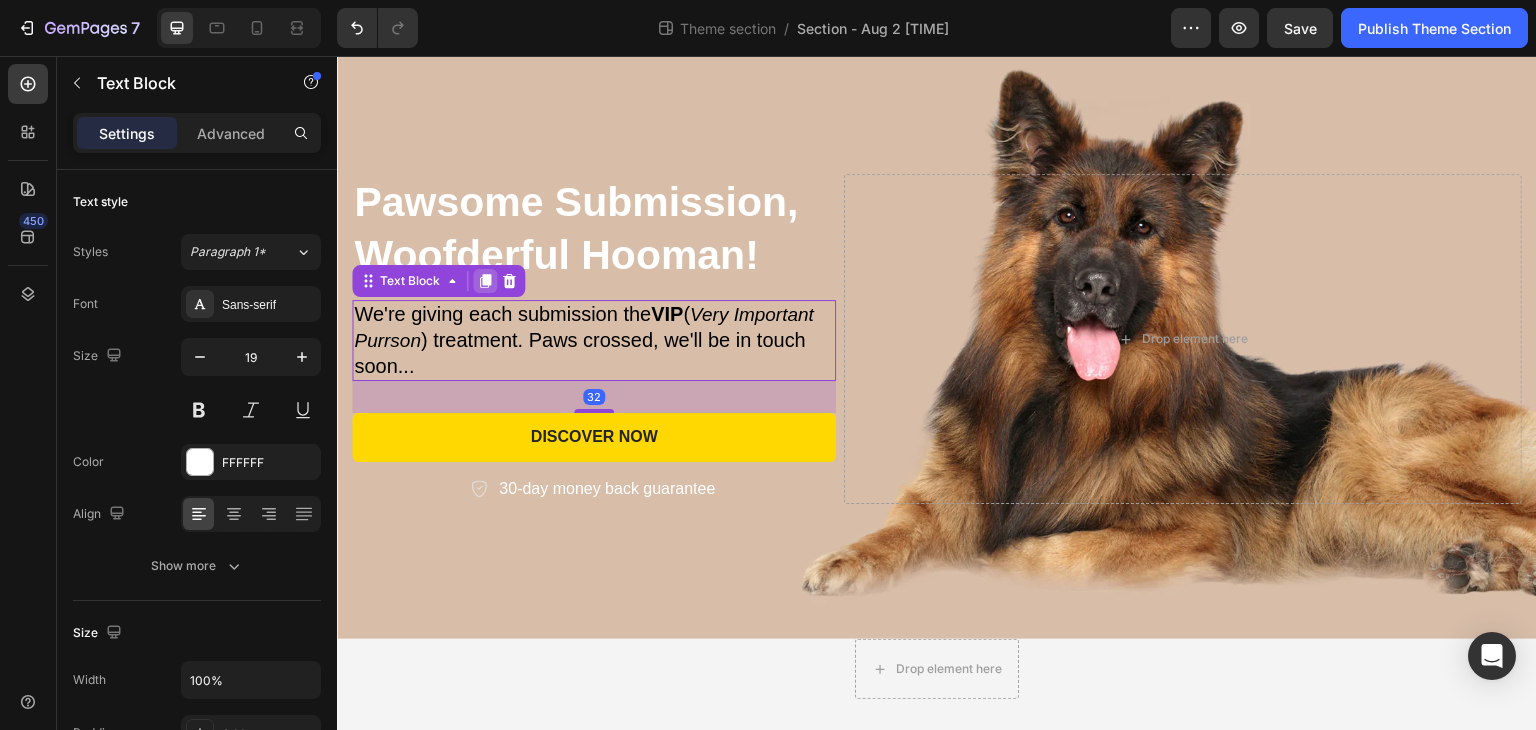 click 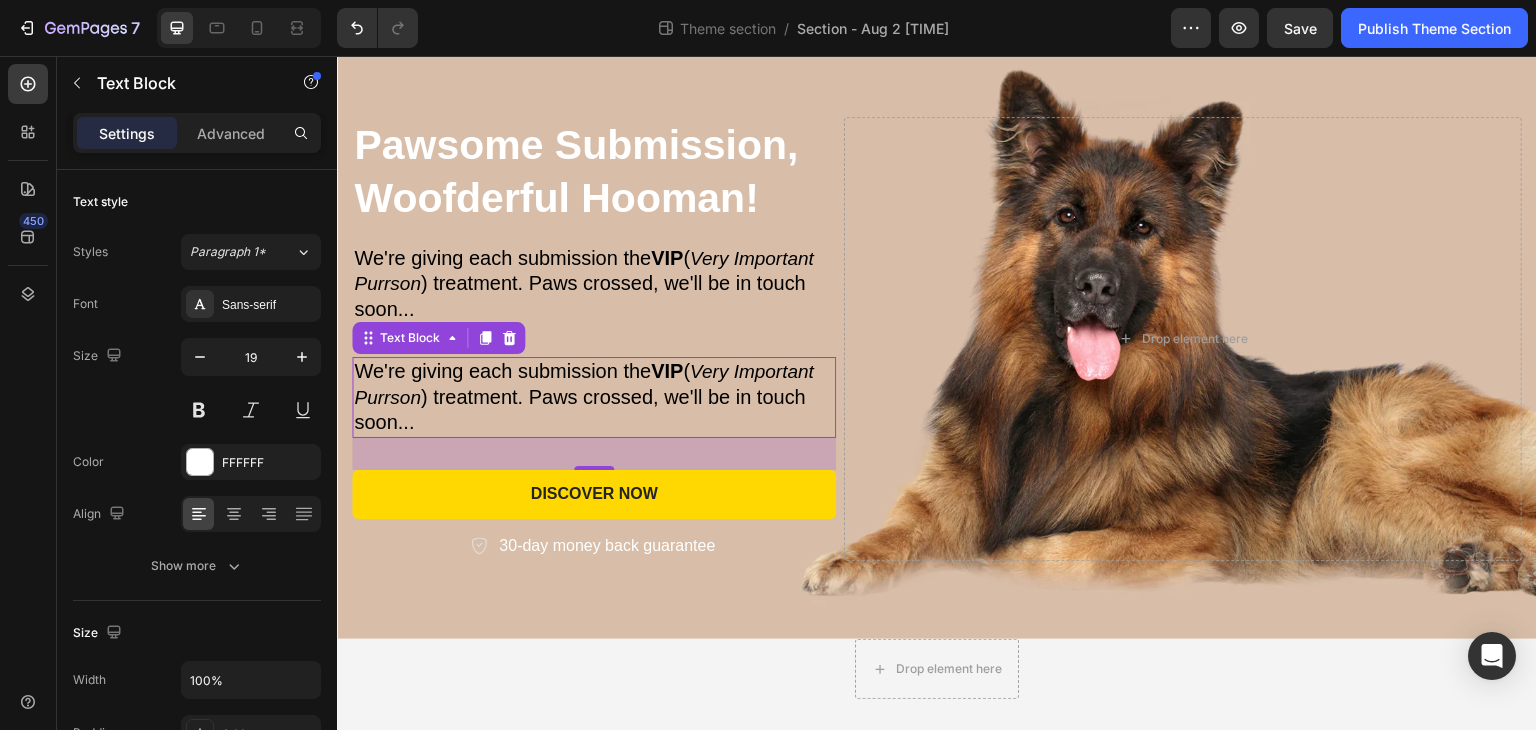 click on ") treatment. Paws crossed, we'll be in touch soon..." at bounding box center (580, 410) 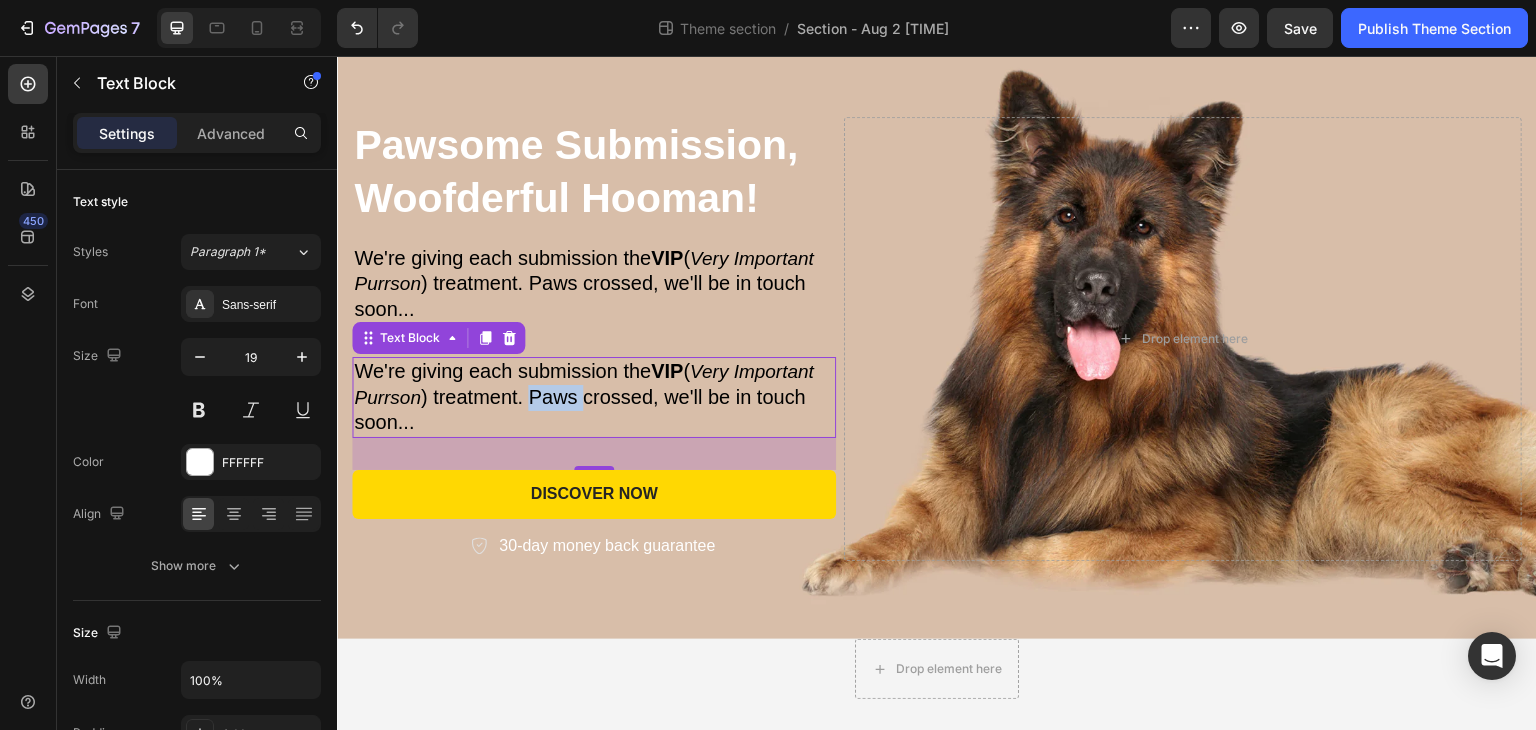 click on ") treatment. Paws crossed, we'll be in touch soon..." at bounding box center (580, 410) 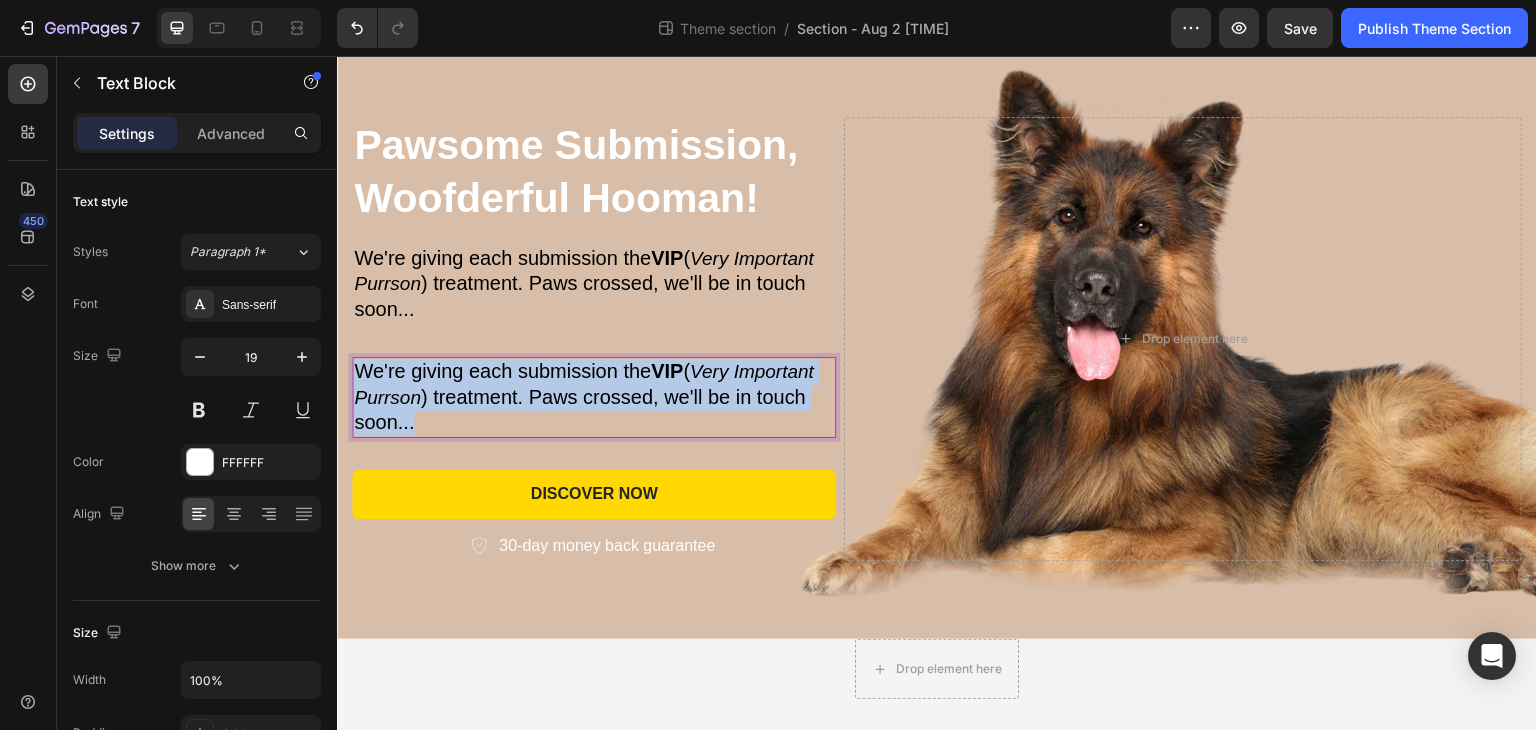 click on ") treatment. Paws crossed, we'll be in touch soon..." at bounding box center (580, 410) 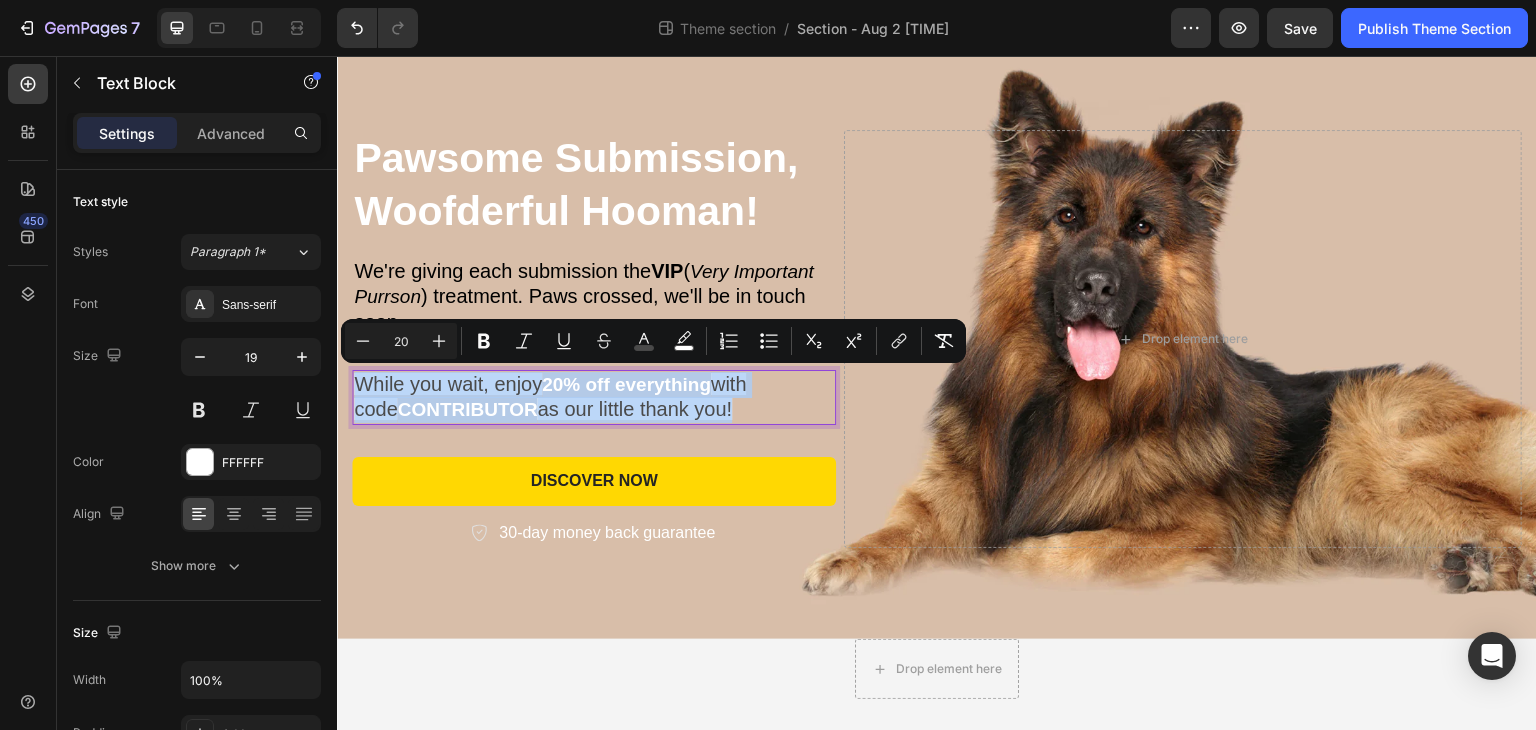 drag, startPoint x: 578, startPoint y: 407, endPoint x: 362, endPoint y: 371, distance: 218.97945 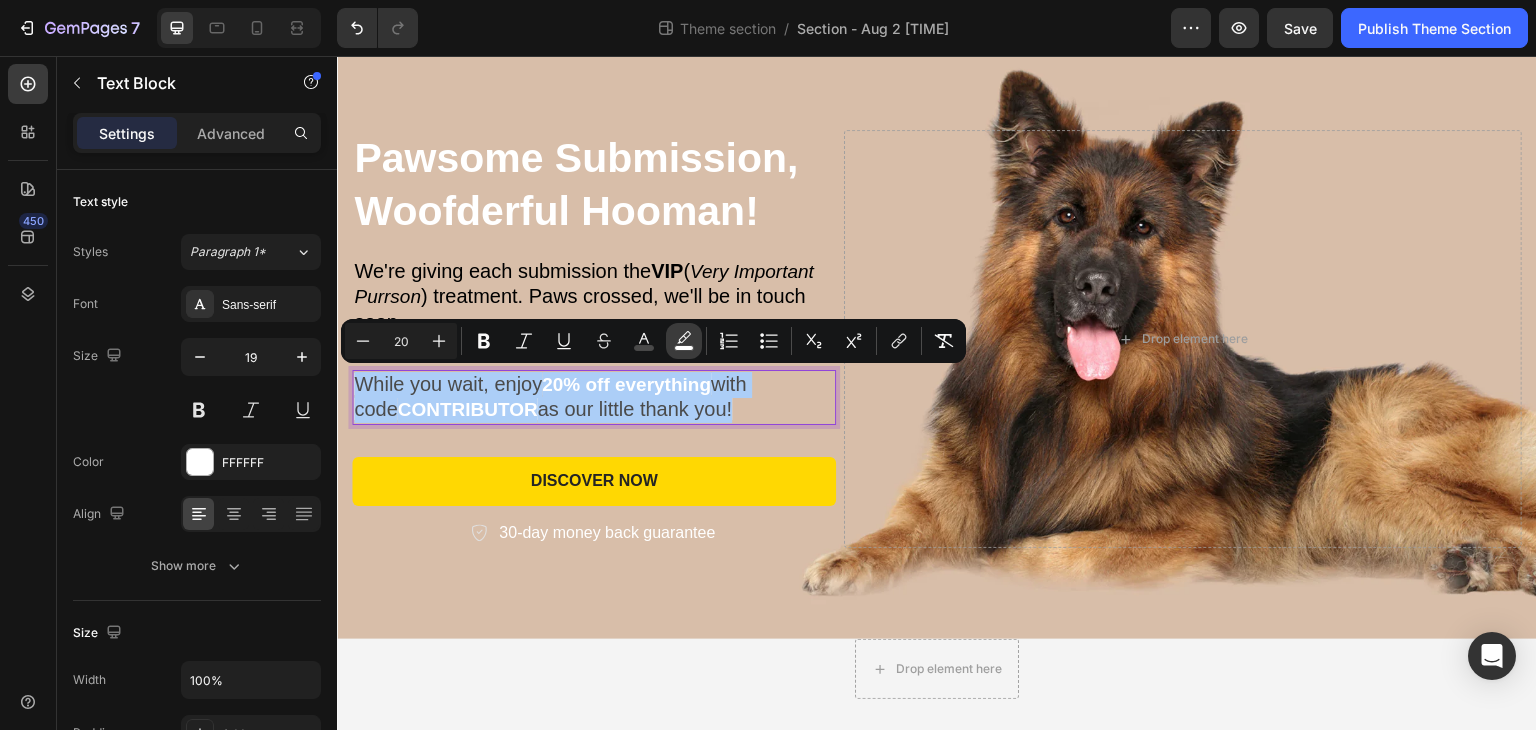 click 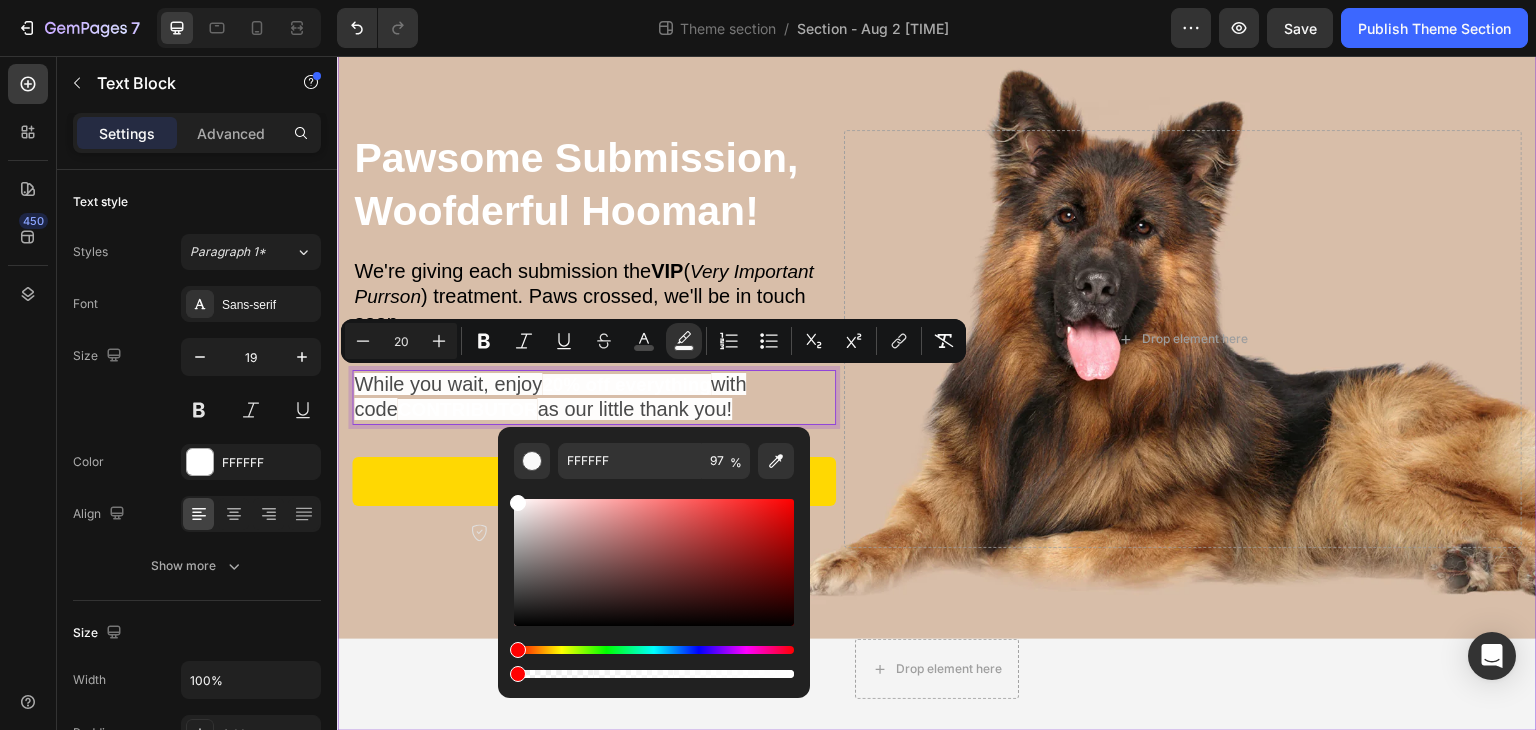 type on "0" 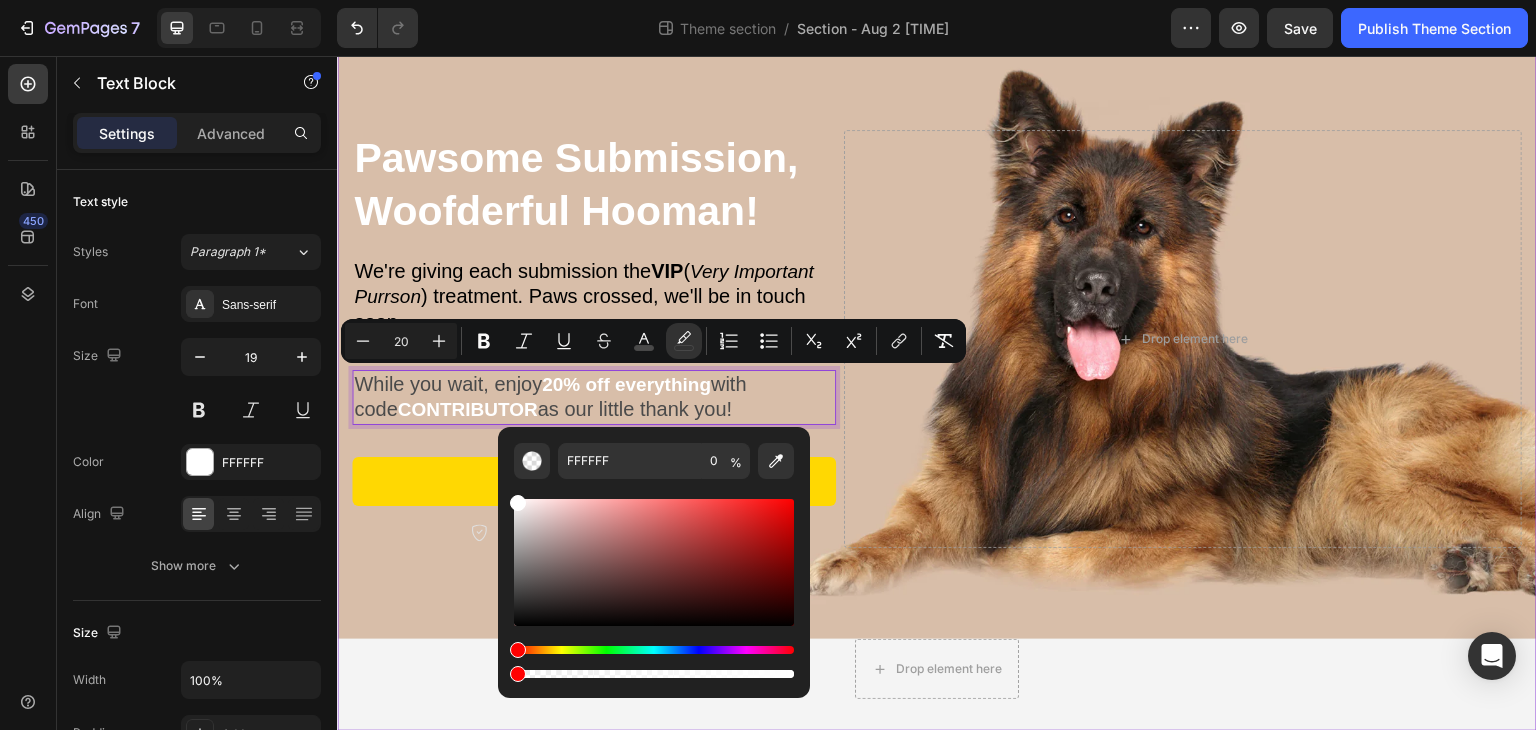 drag, startPoint x: 1121, startPoint y: 726, endPoint x: 398, endPoint y: 678, distance: 724.5916 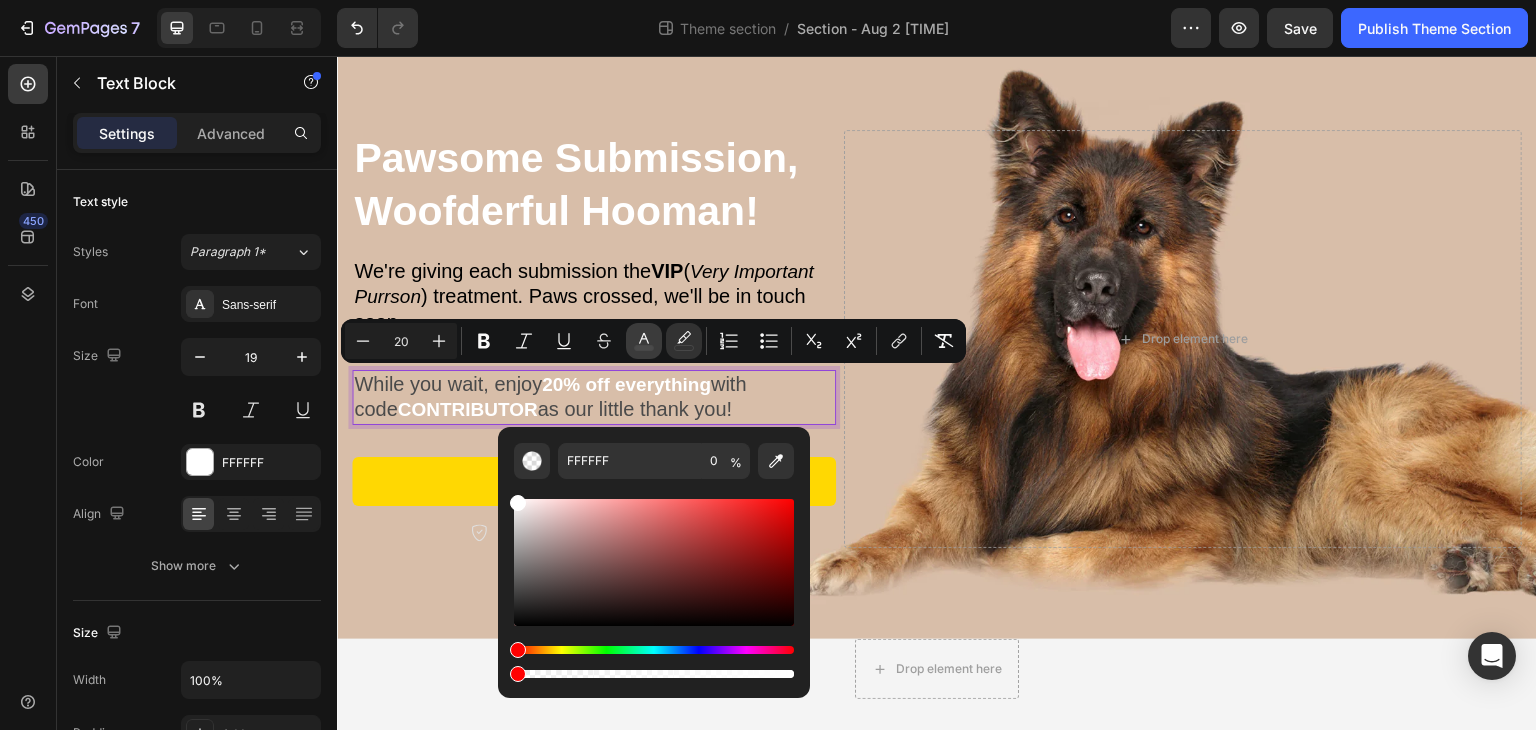 click 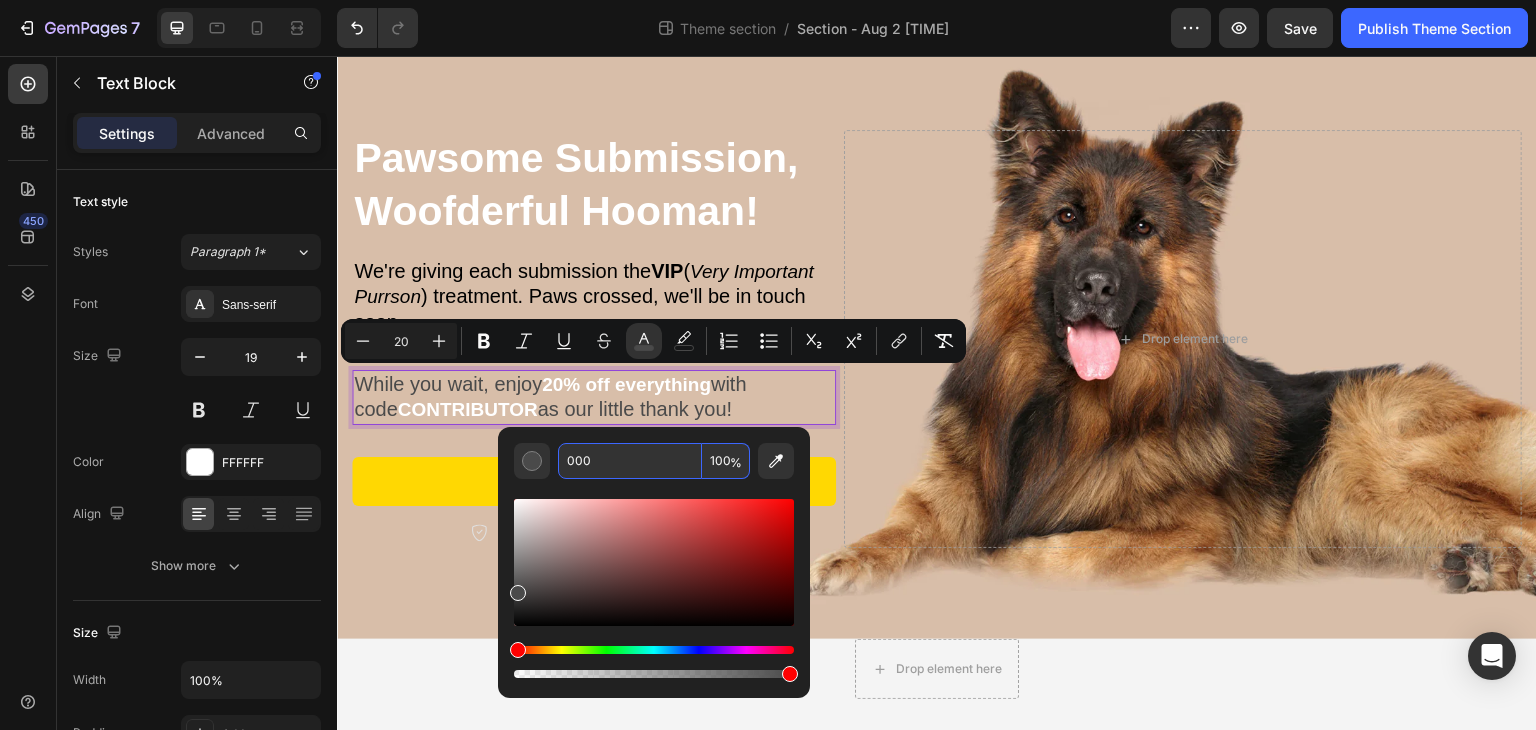 type on "000000" 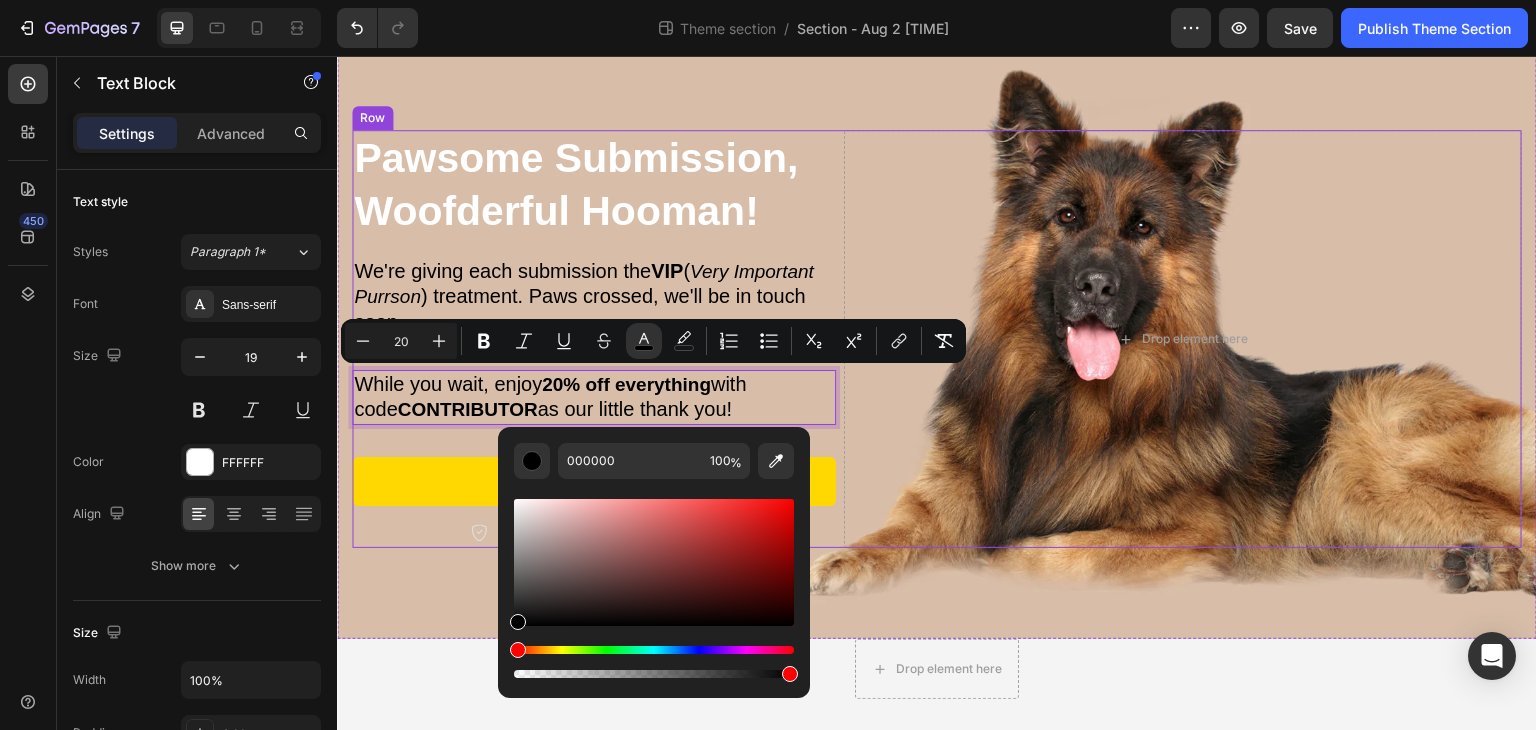 click on "Pawsome Submission, Woofderful Hooman! Heading We're giving each submission the VIP ( Very Important Purrson ) treatment. Paws crossed, we'll be in touch soon... Text Block While you wait, enjoy [PERCENTAGE] off everything with code CONTRIBUTOR as our little thank you! Text Block 32 30-day money back guarantee Item List Row" at bounding box center (594, 339) 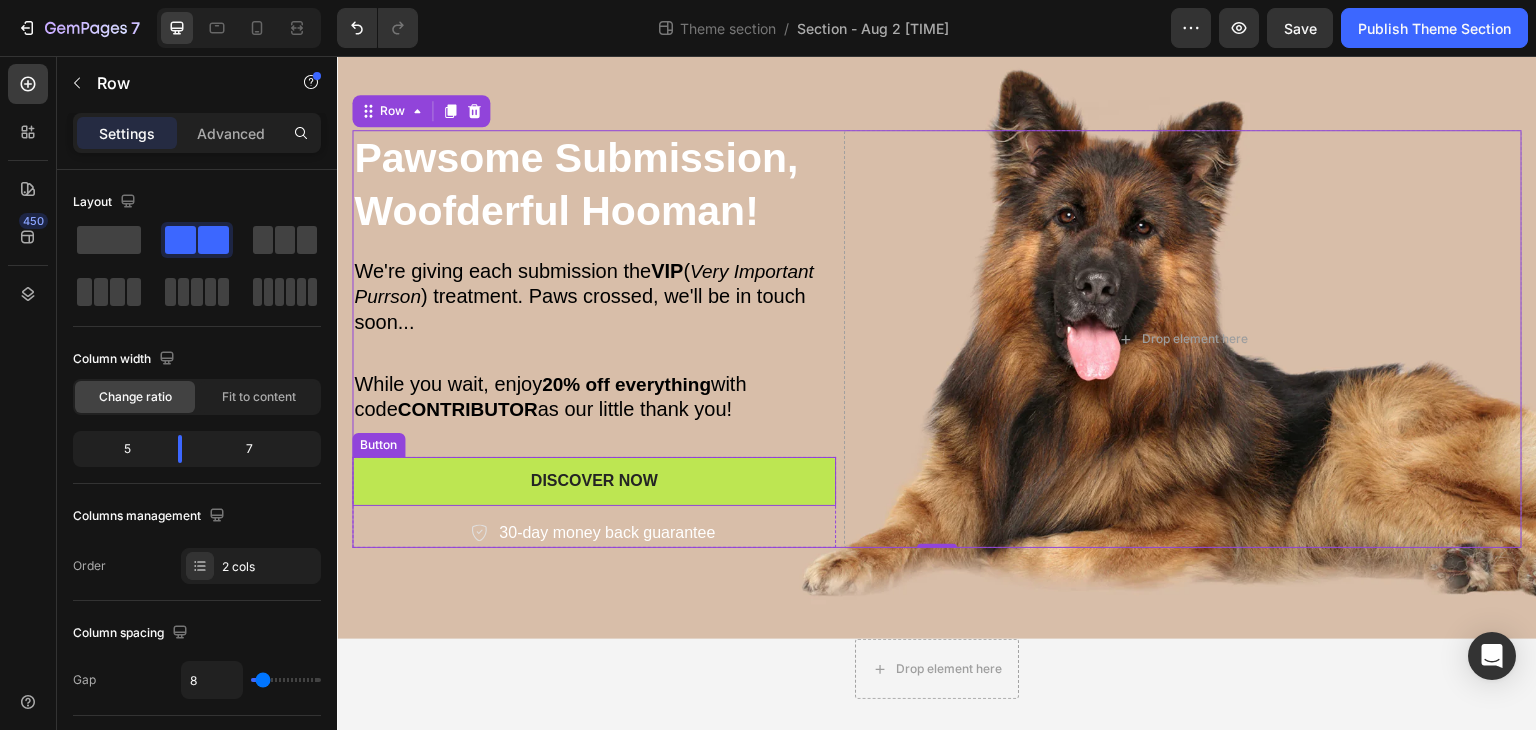click on "Discover Now" at bounding box center (594, 481) 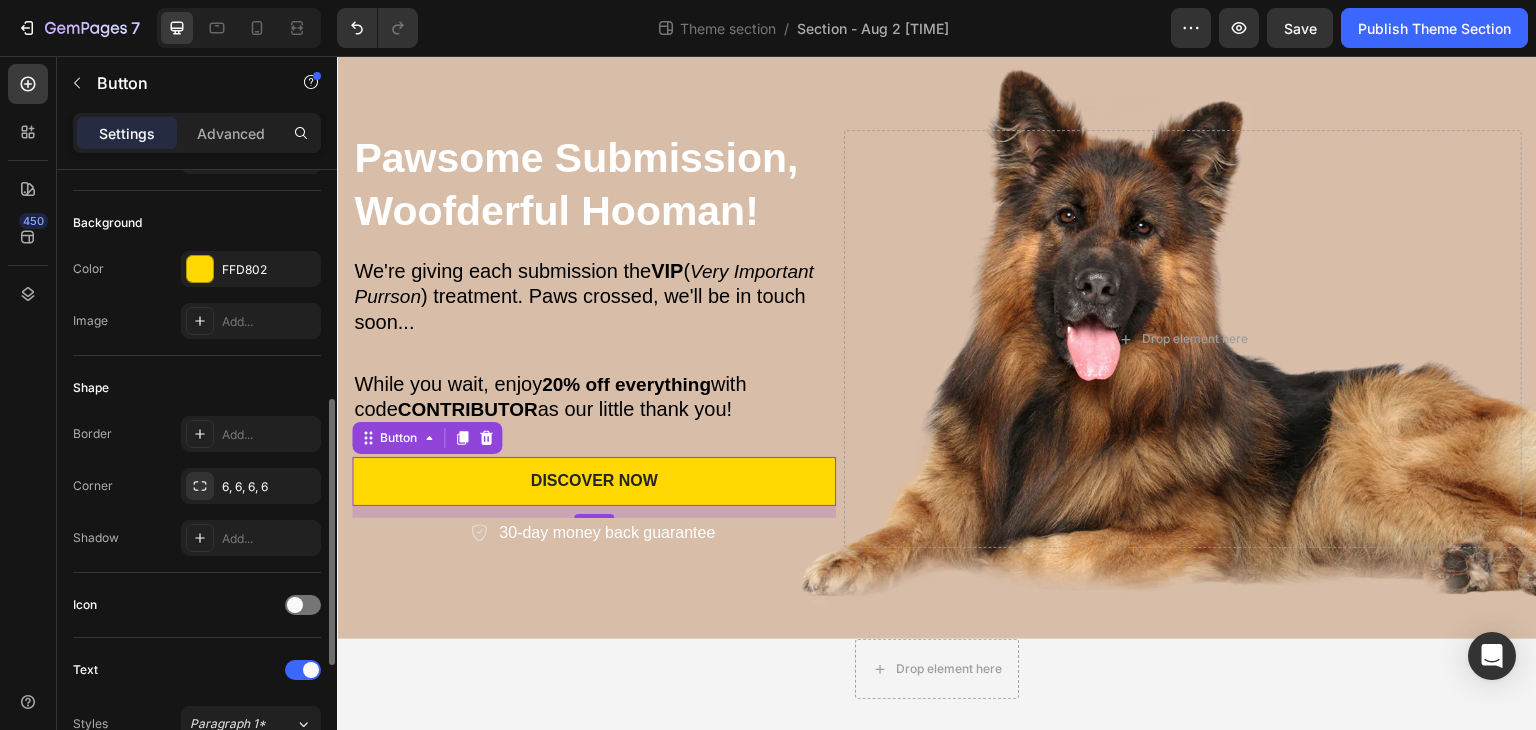 scroll, scrollTop: 300, scrollLeft: 0, axis: vertical 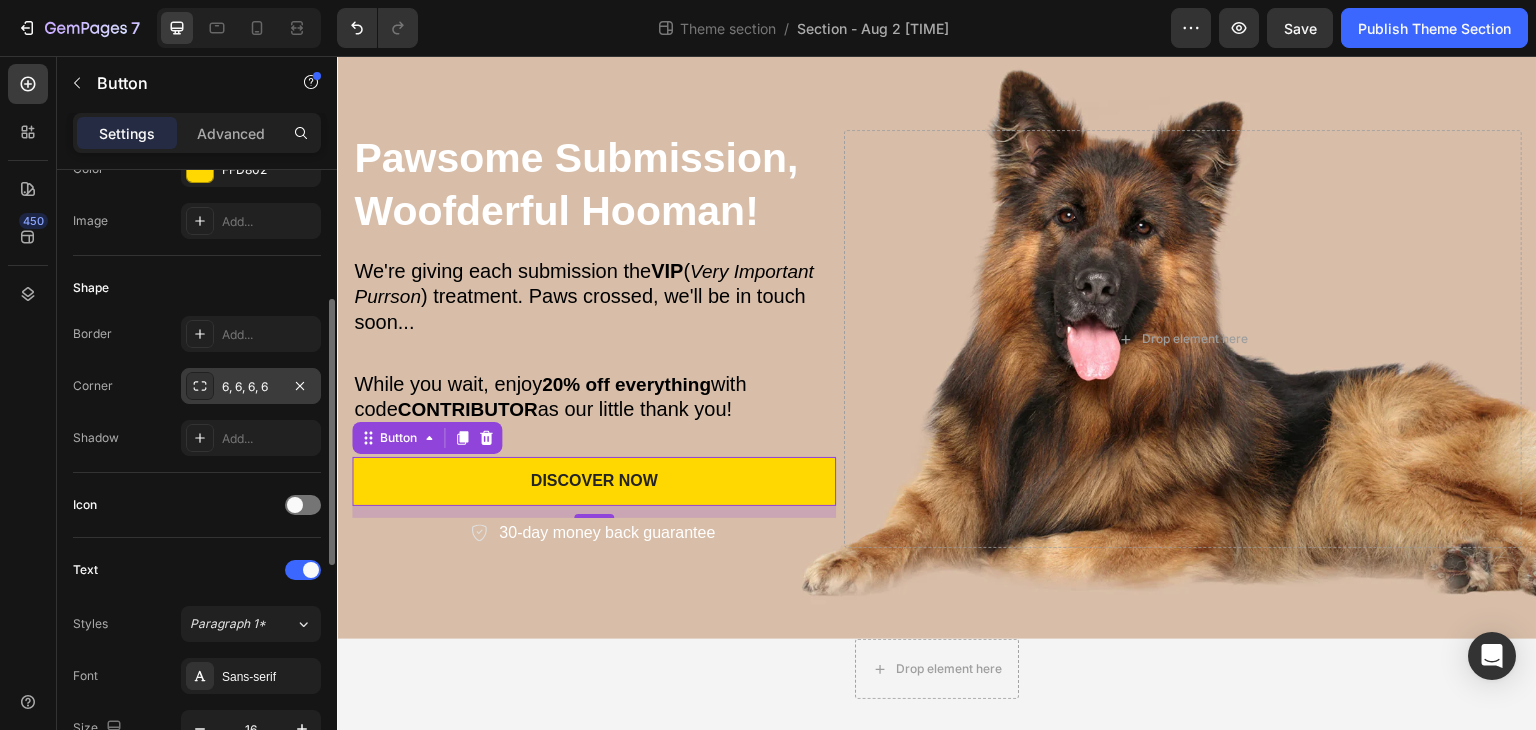 click 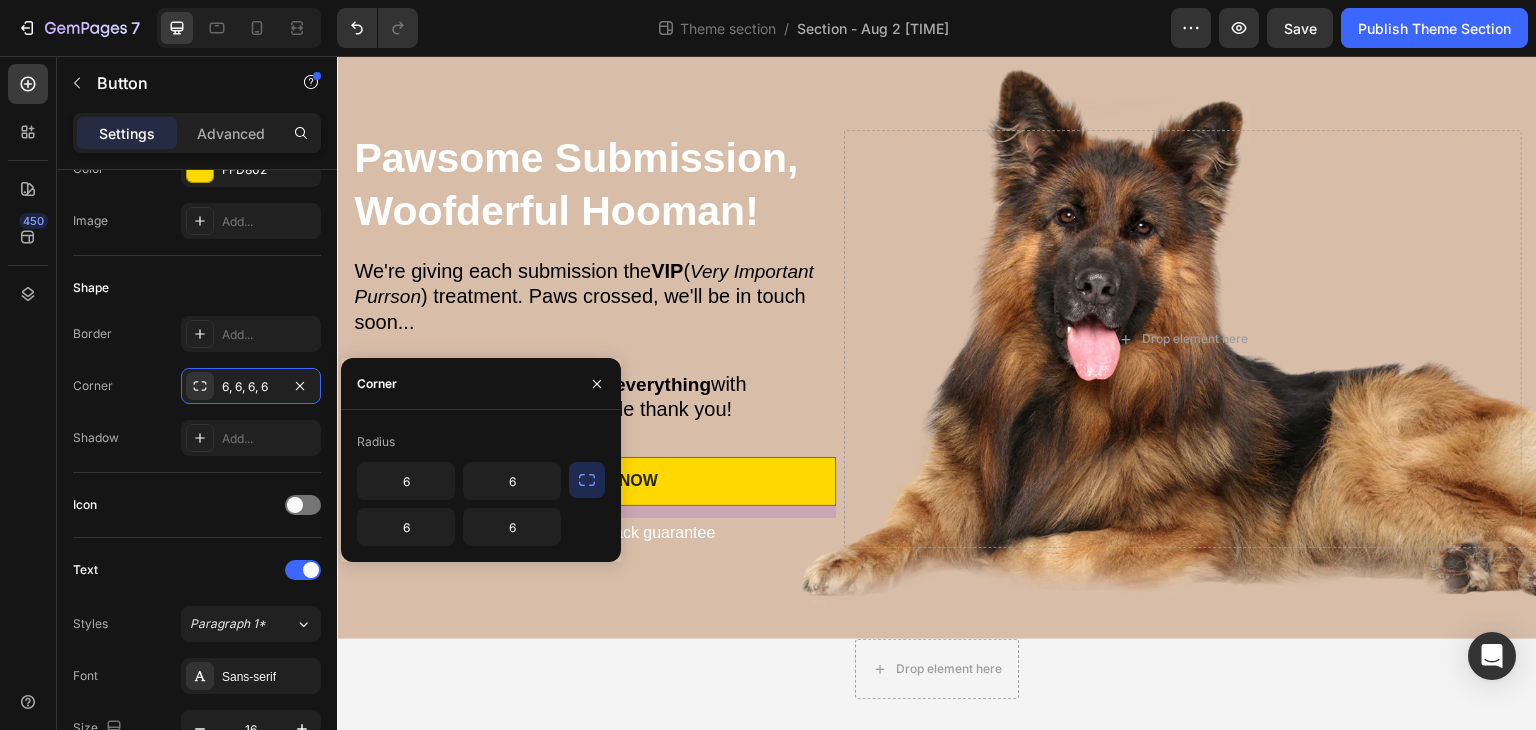 click 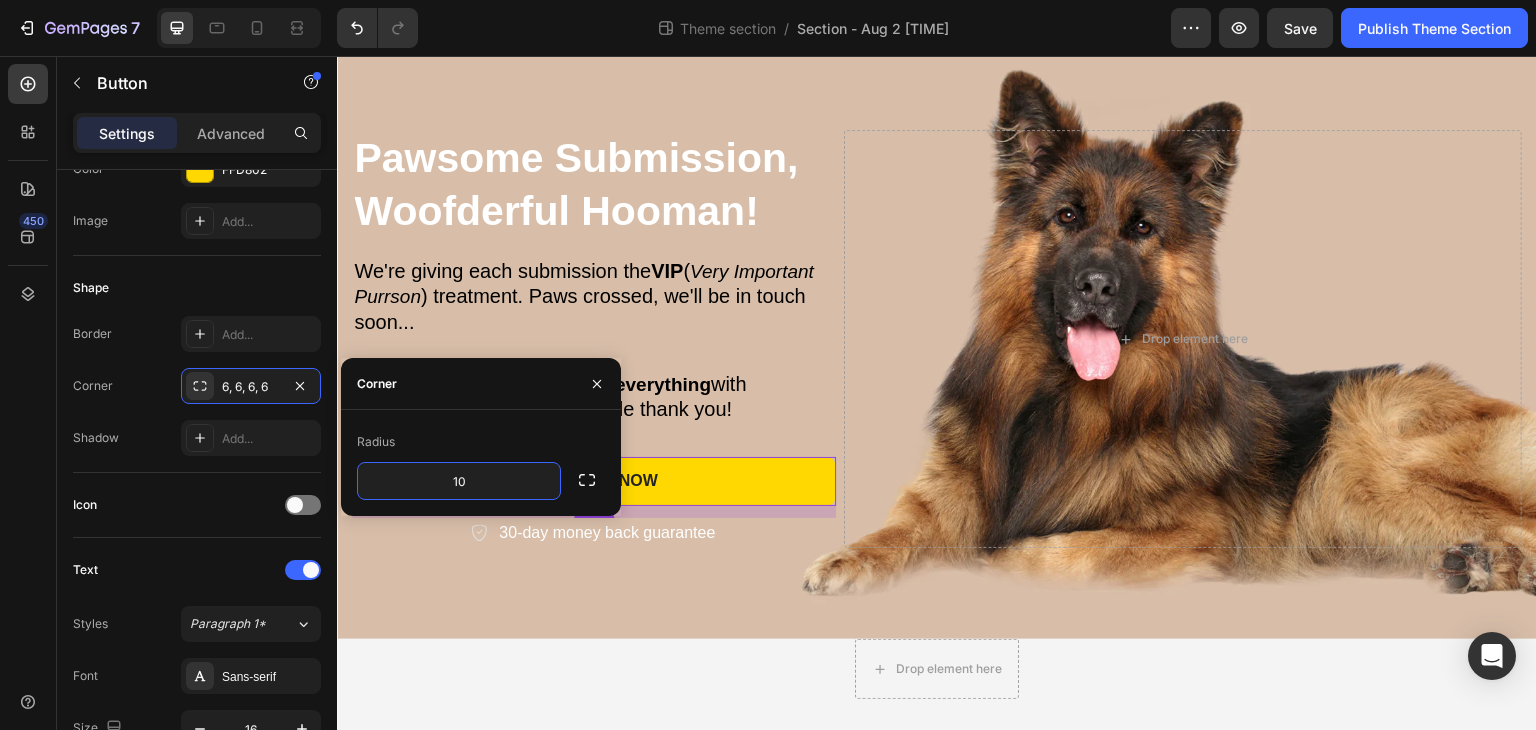 type on "10" 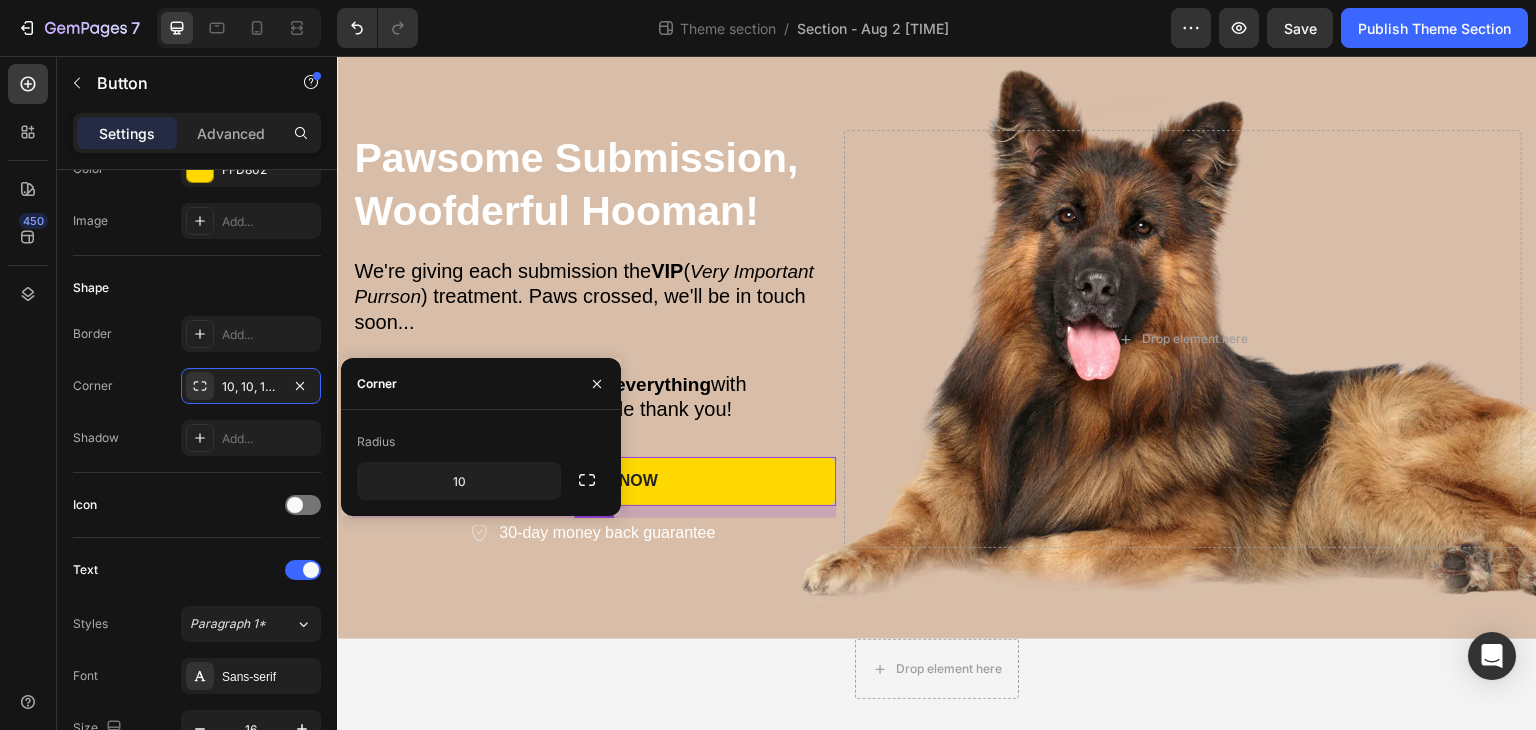click on "Radius 10" at bounding box center [481, 463] 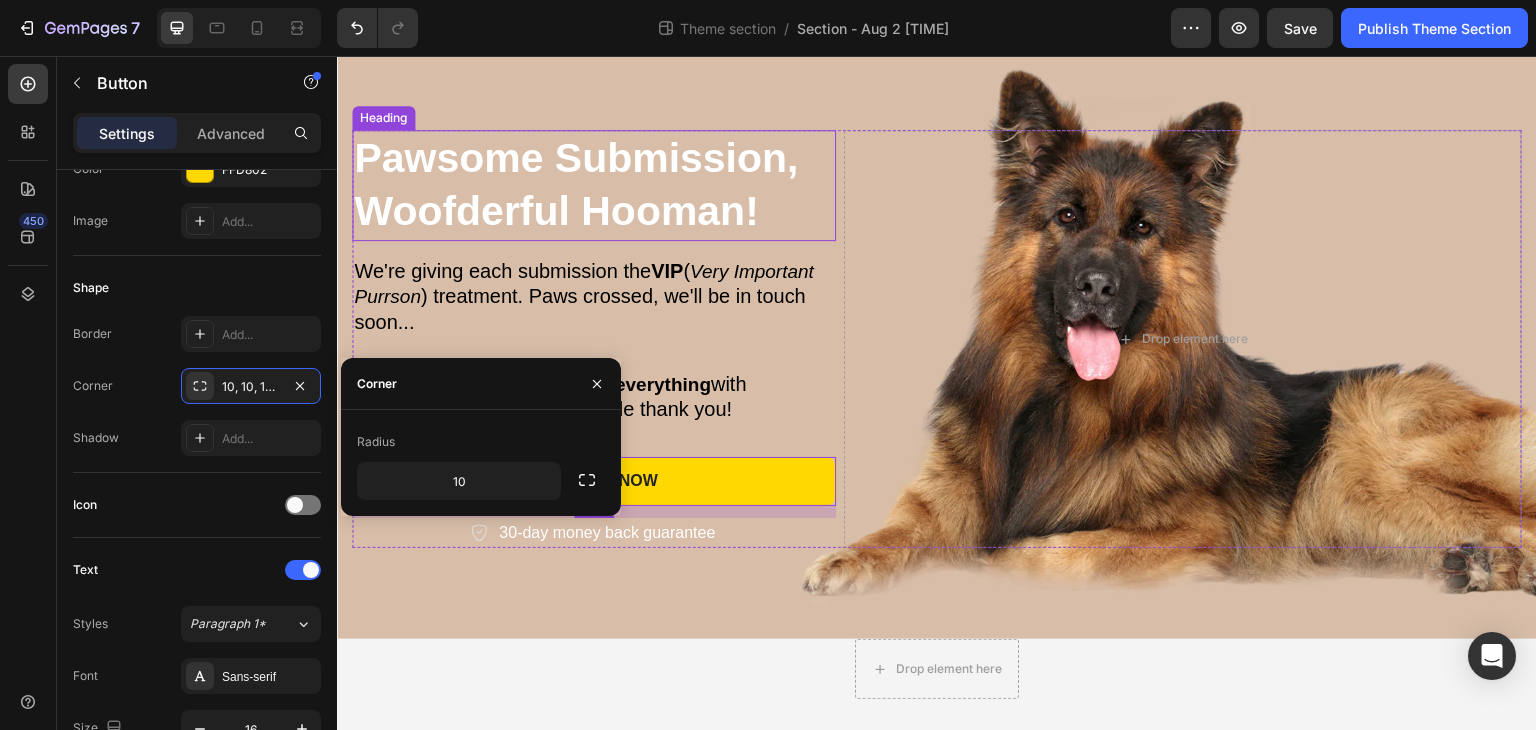 click on "Pawsome Submission," at bounding box center (576, 158) 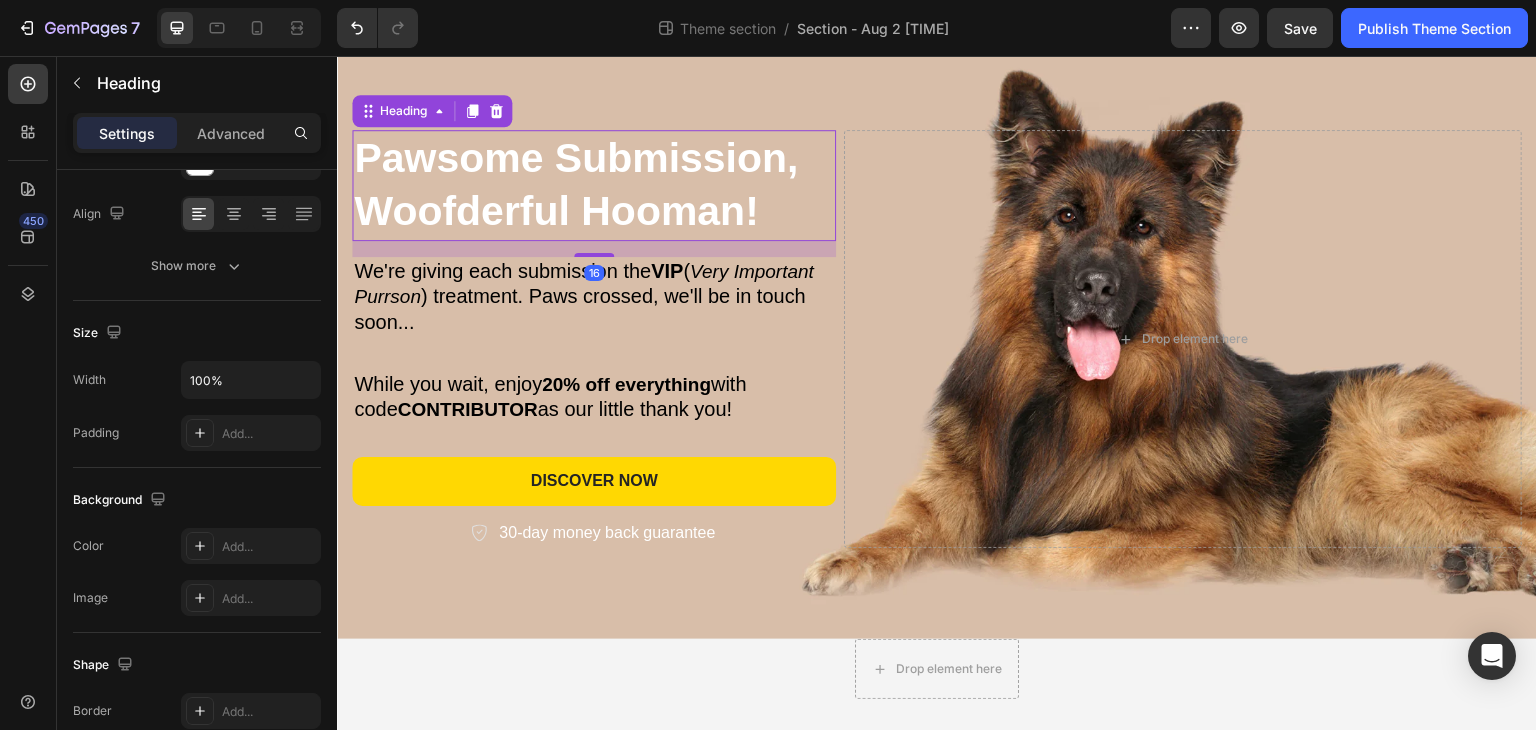 scroll, scrollTop: 0, scrollLeft: 0, axis: both 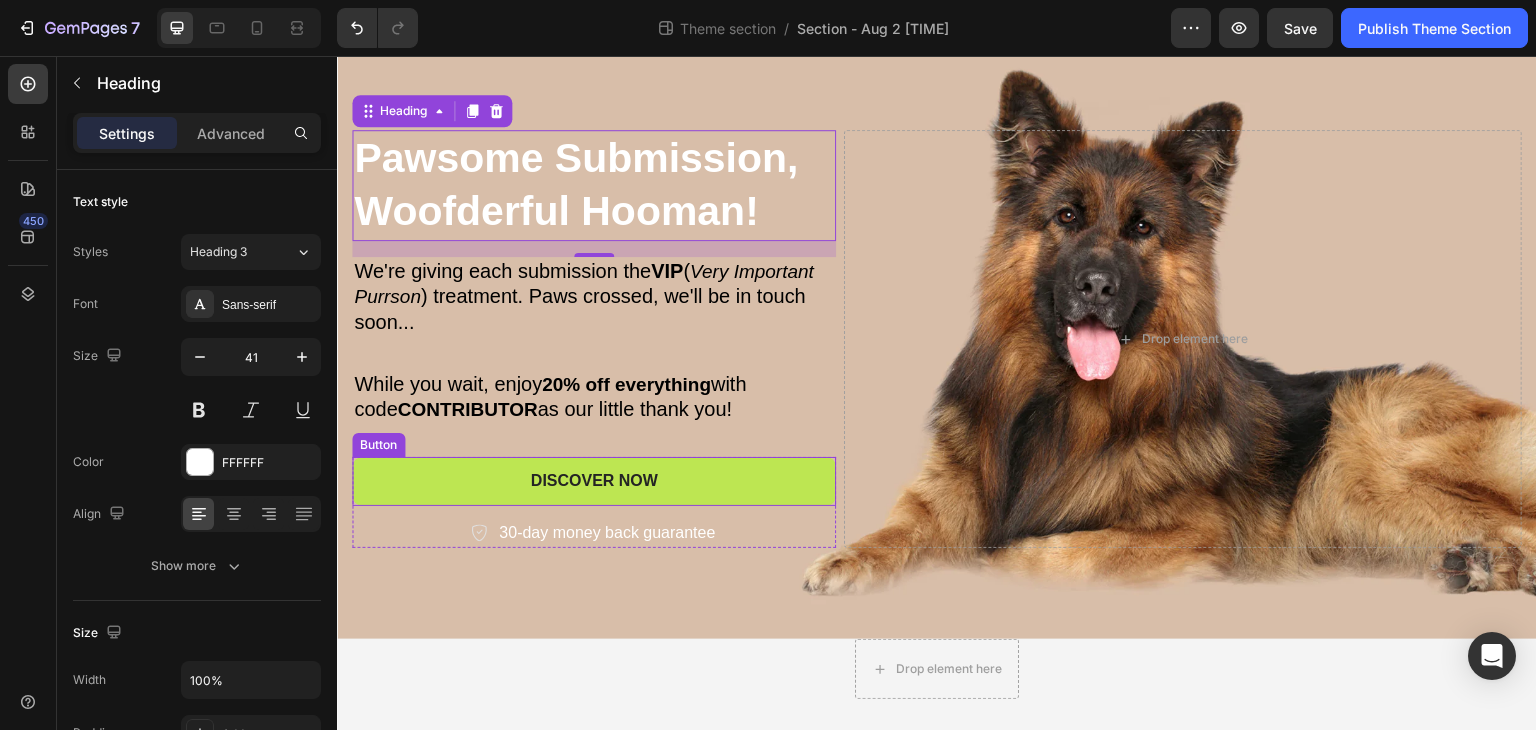 click on "Discover Now" at bounding box center [594, 481] 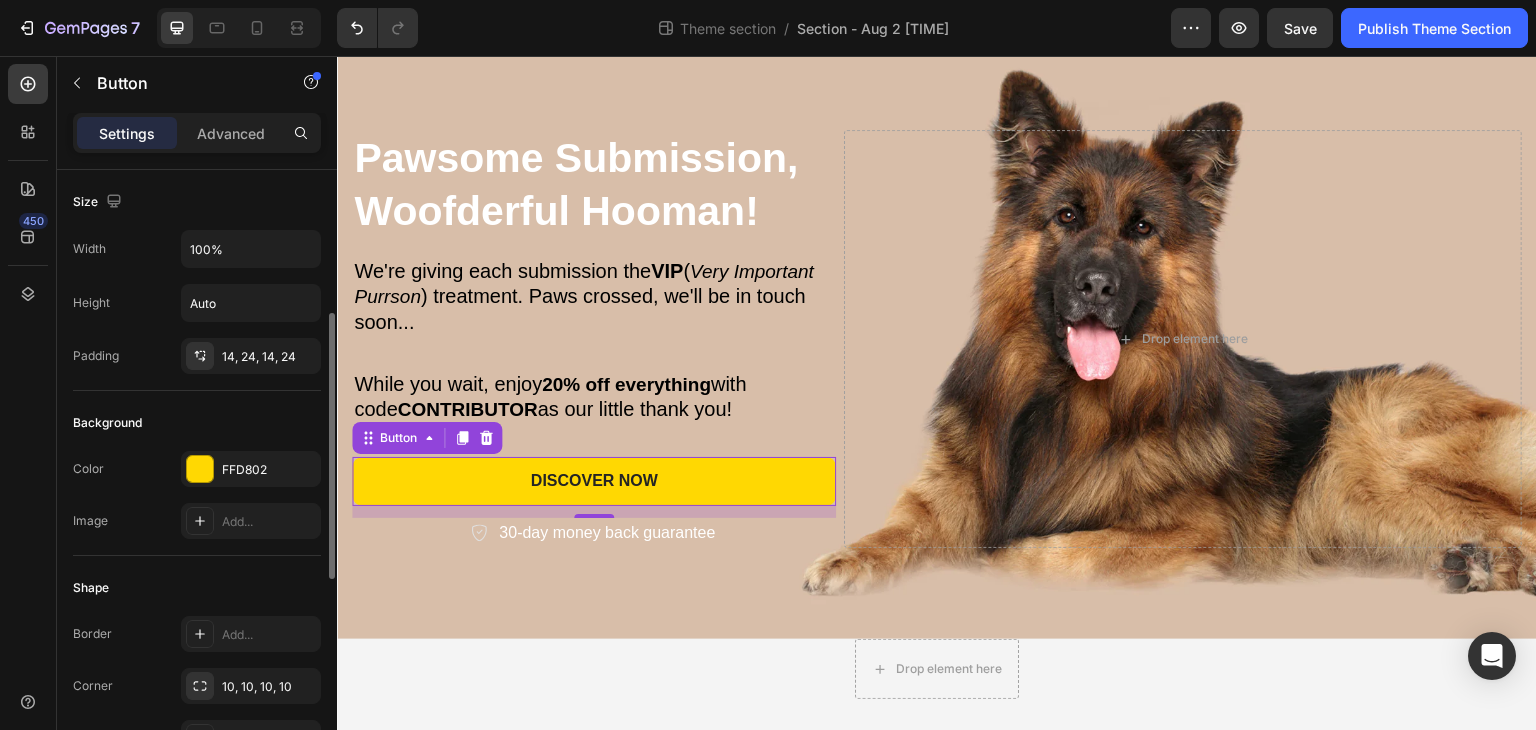 scroll, scrollTop: 100, scrollLeft: 0, axis: vertical 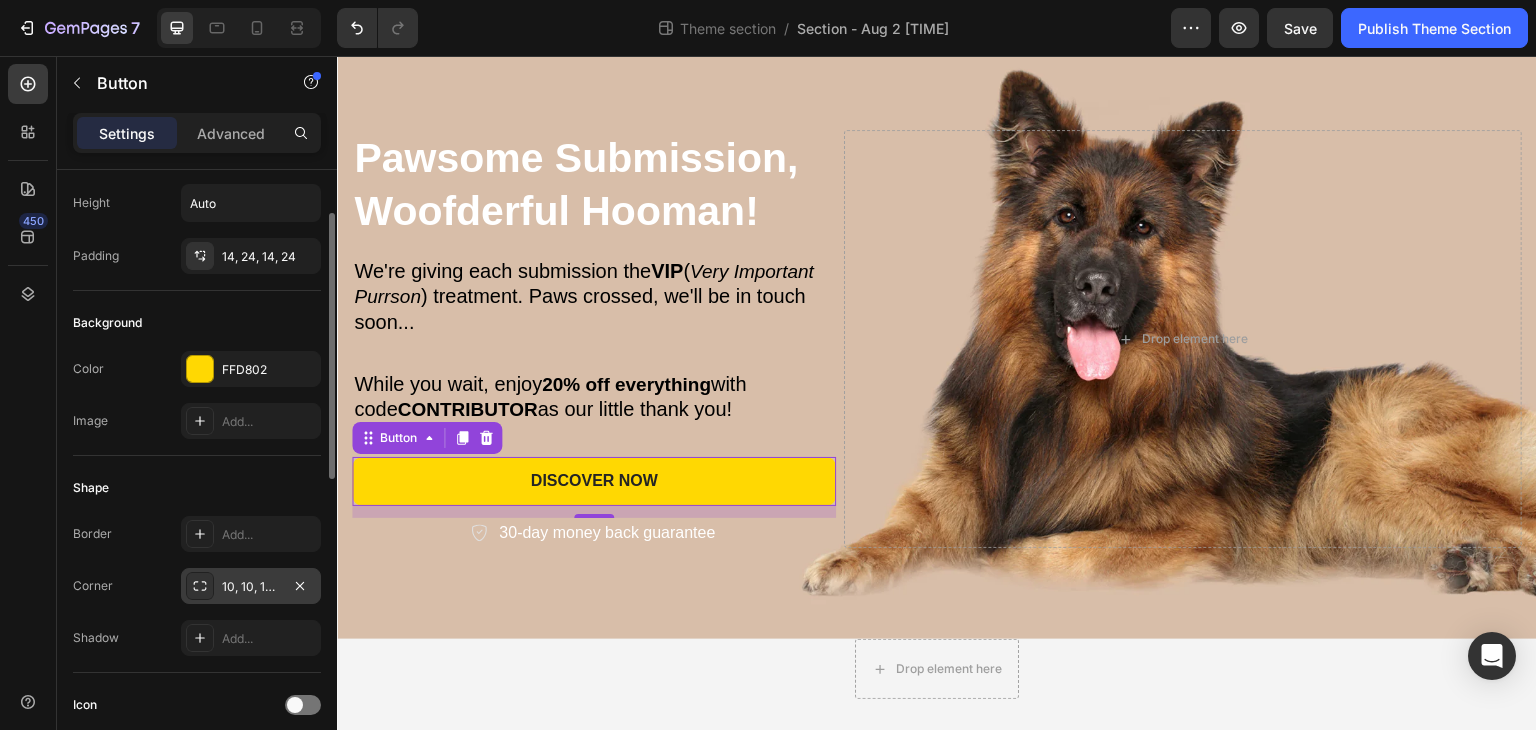 click 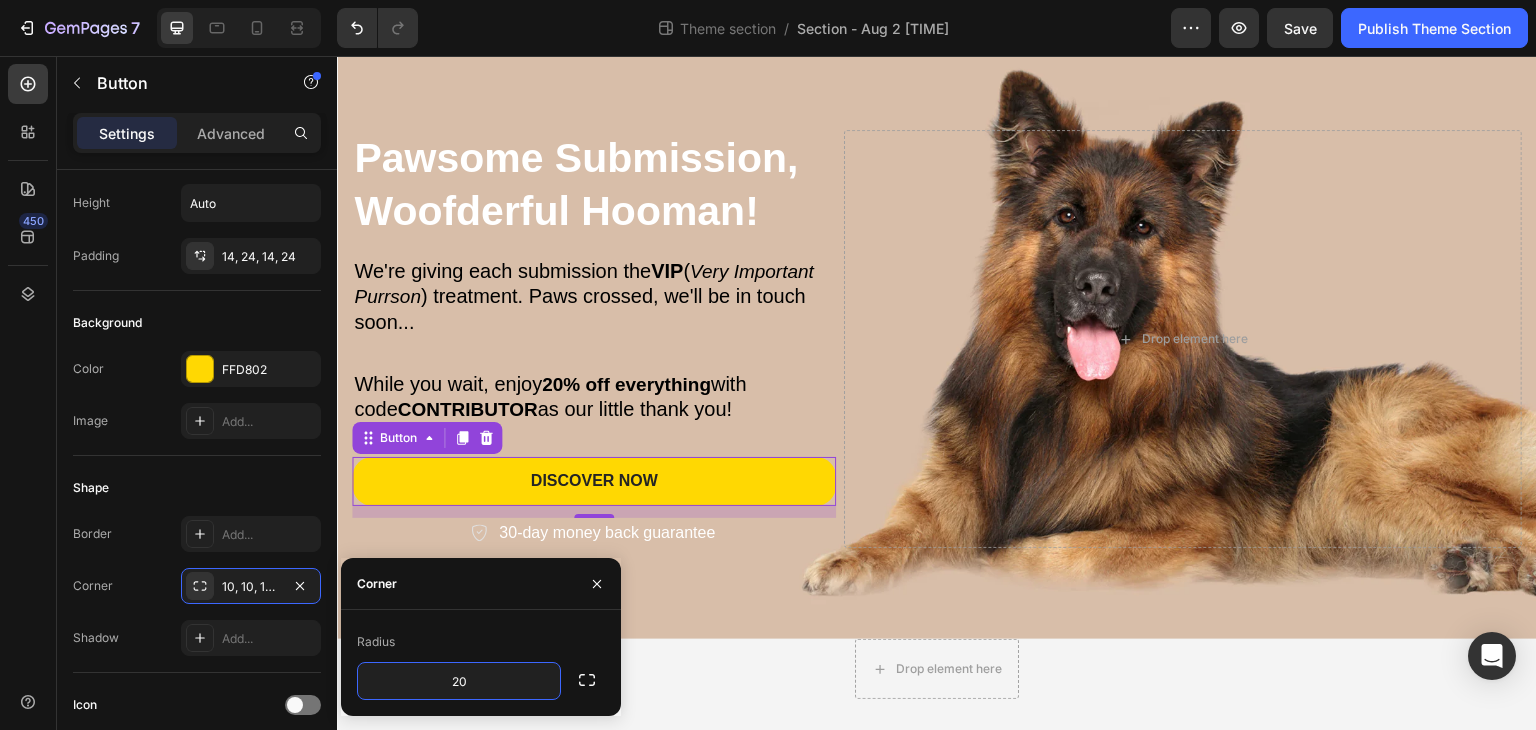 type on "2" 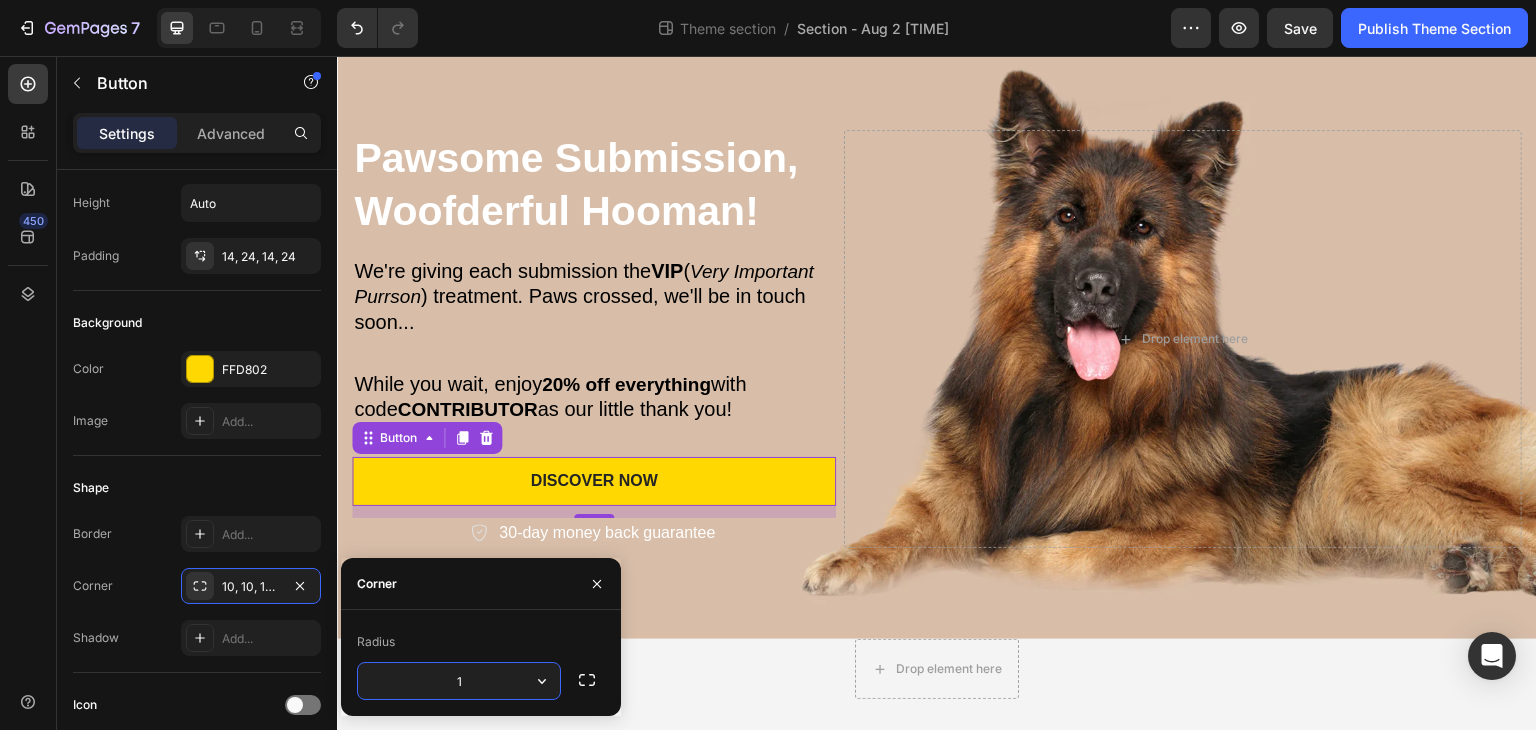 type on "15" 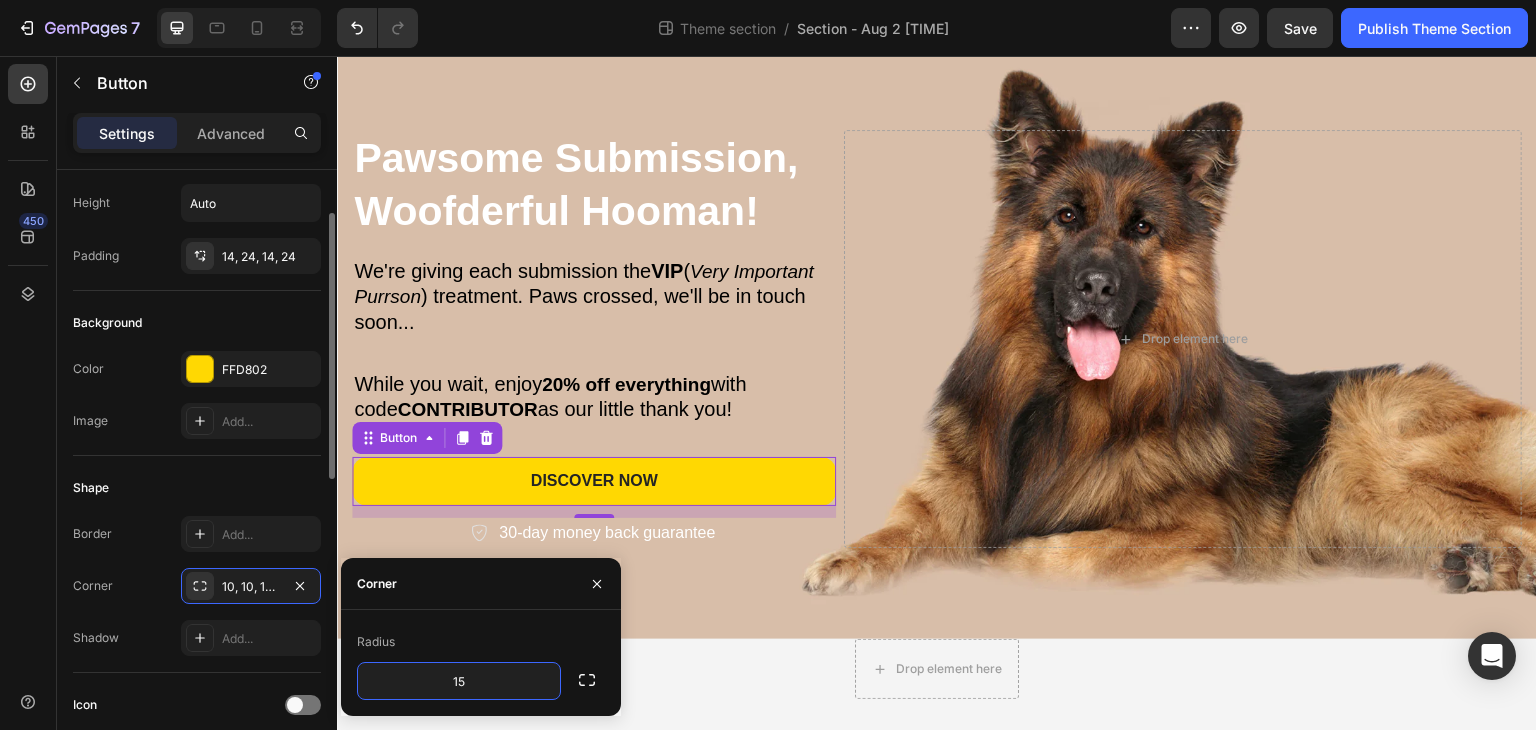 click on "Shape" at bounding box center [197, 488] 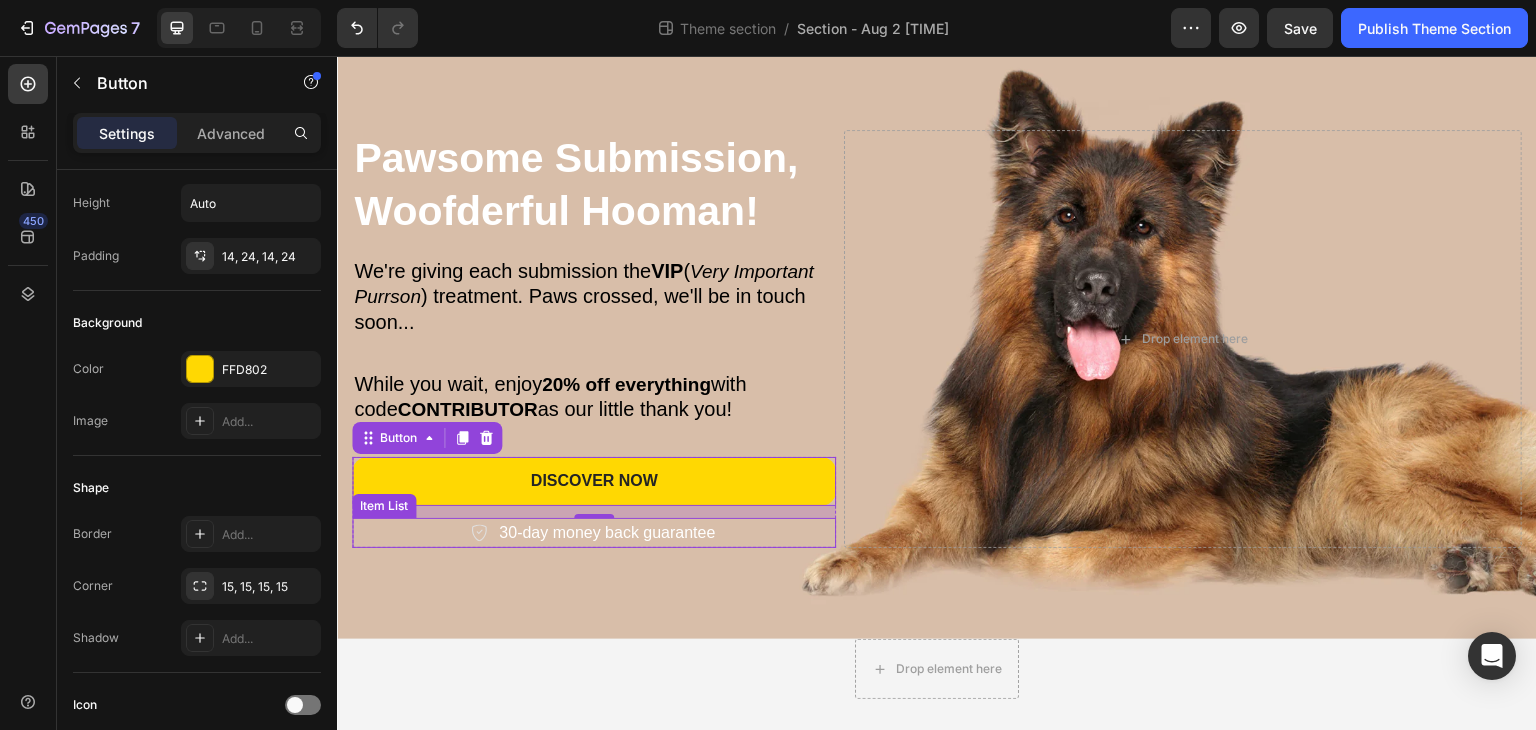 click on "30-day money back guarantee" at bounding box center (594, 533) 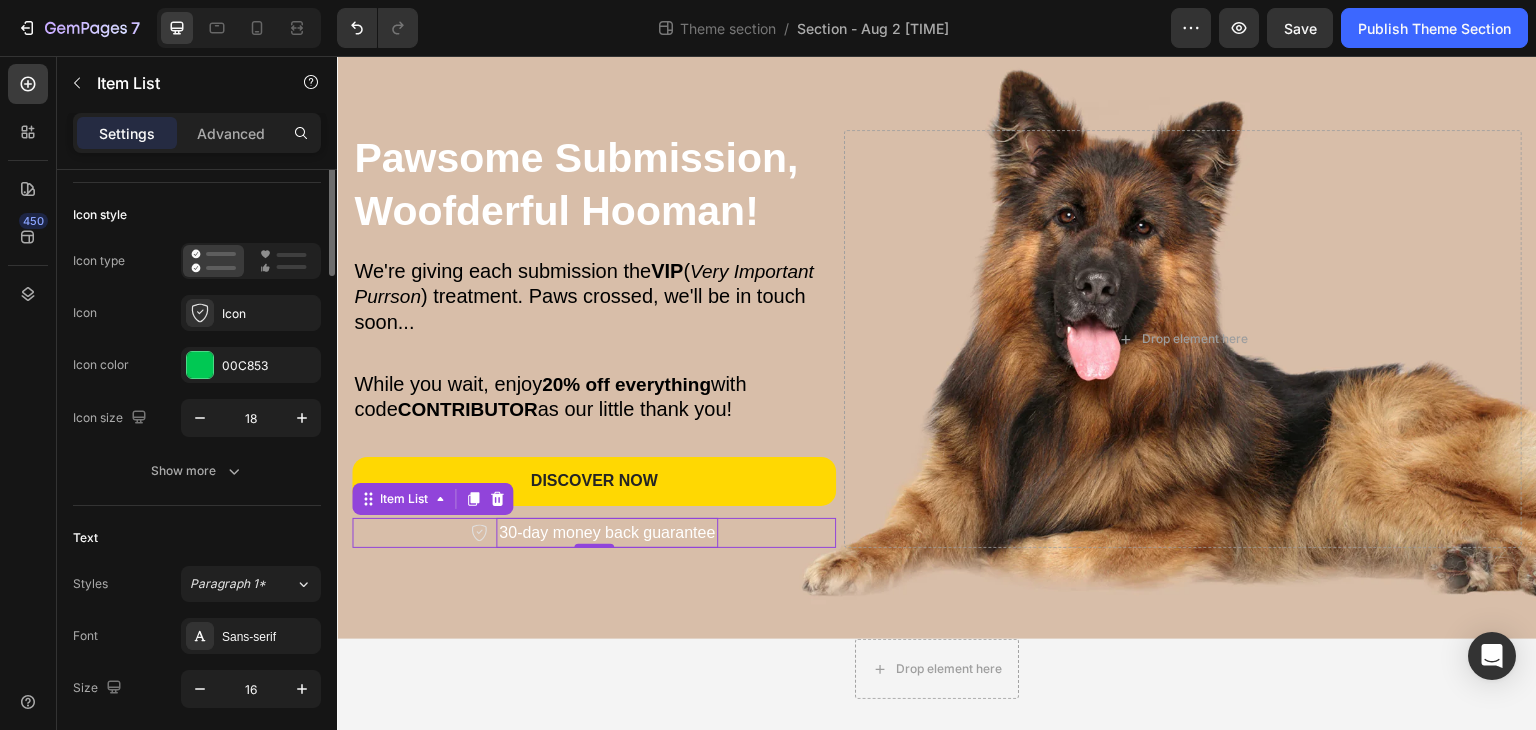 scroll, scrollTop: 0, scrollLeft: 0, axis: both 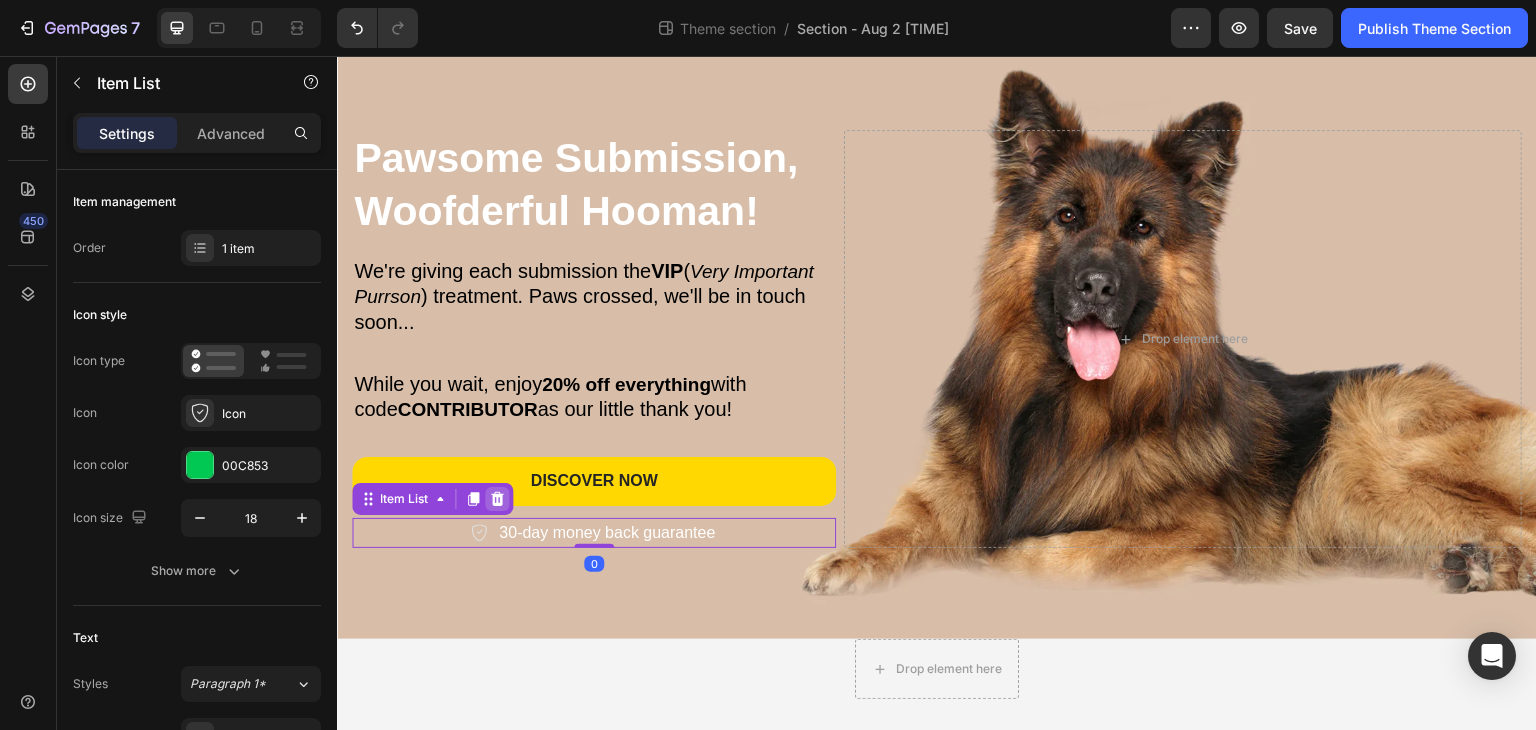 click 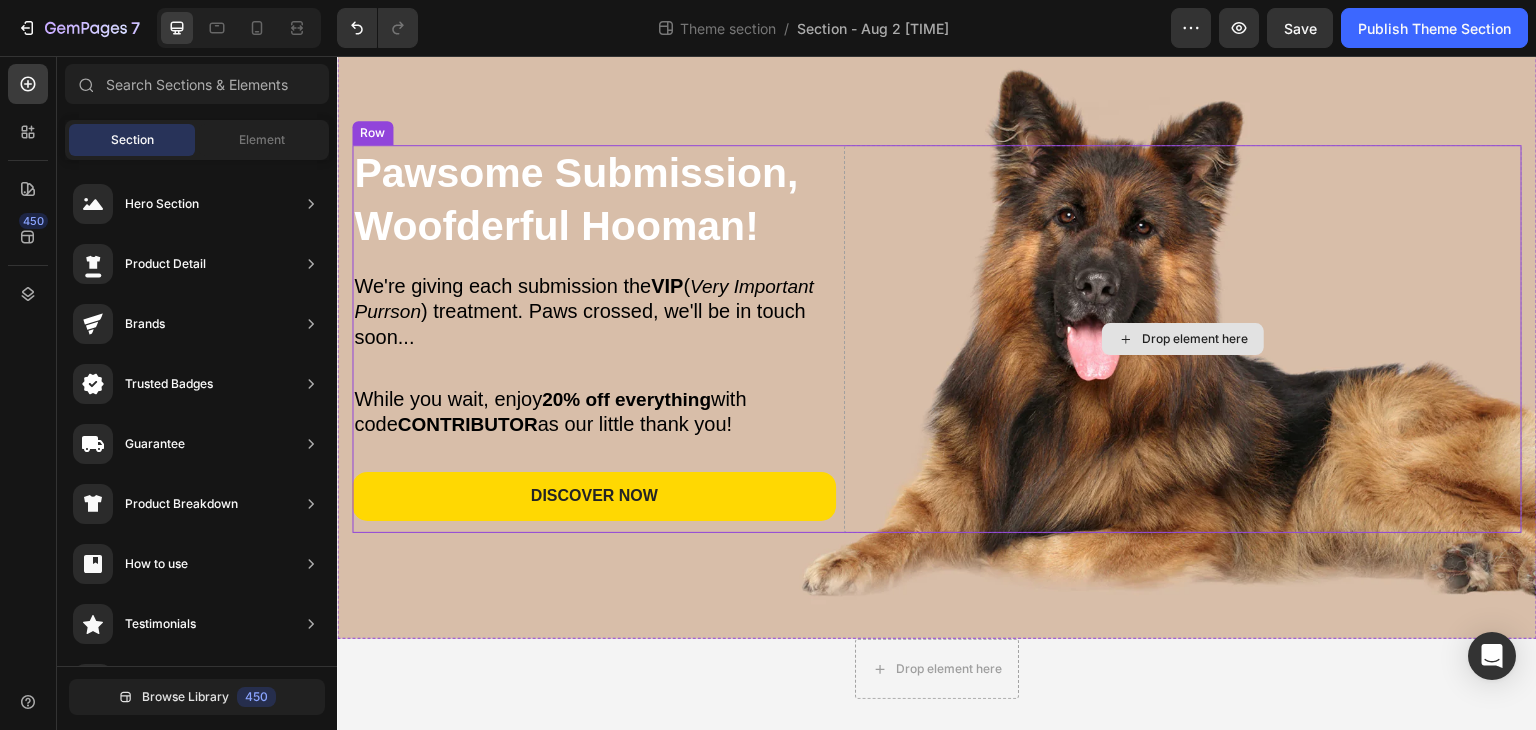 click on "Drop element here" at bounding box center (1183, 339) 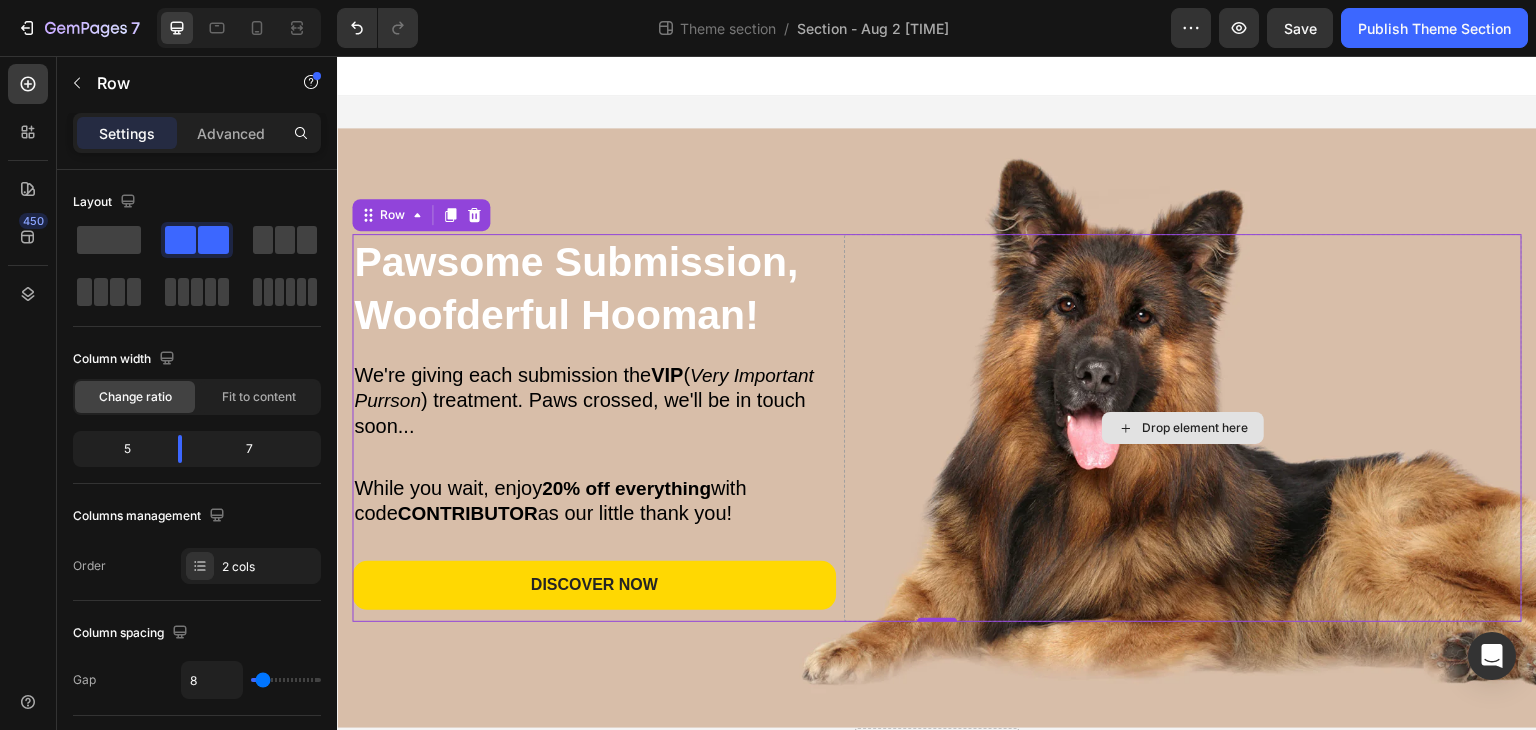 click on "Drop element here" at bounding box center [1183, 428] 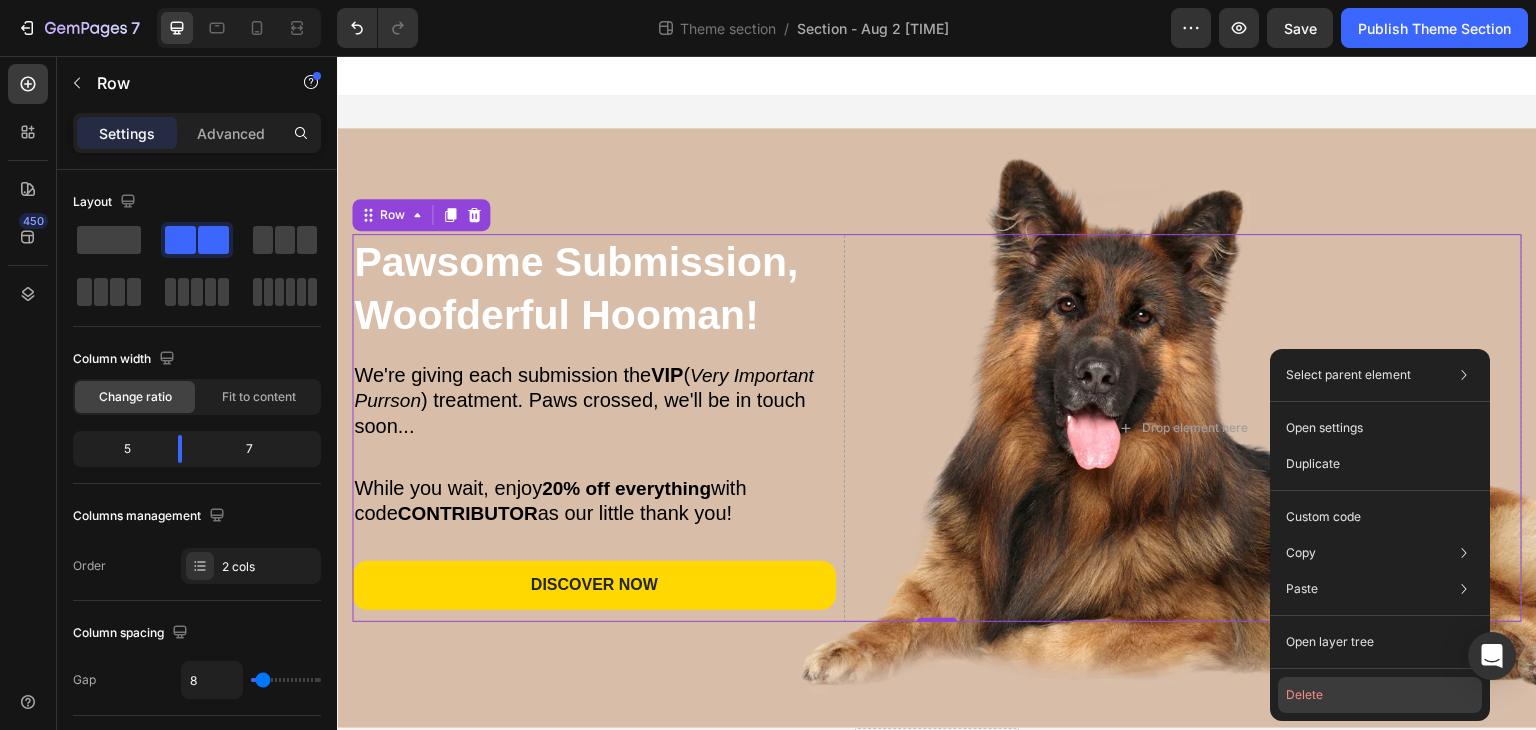 click on "Delete" 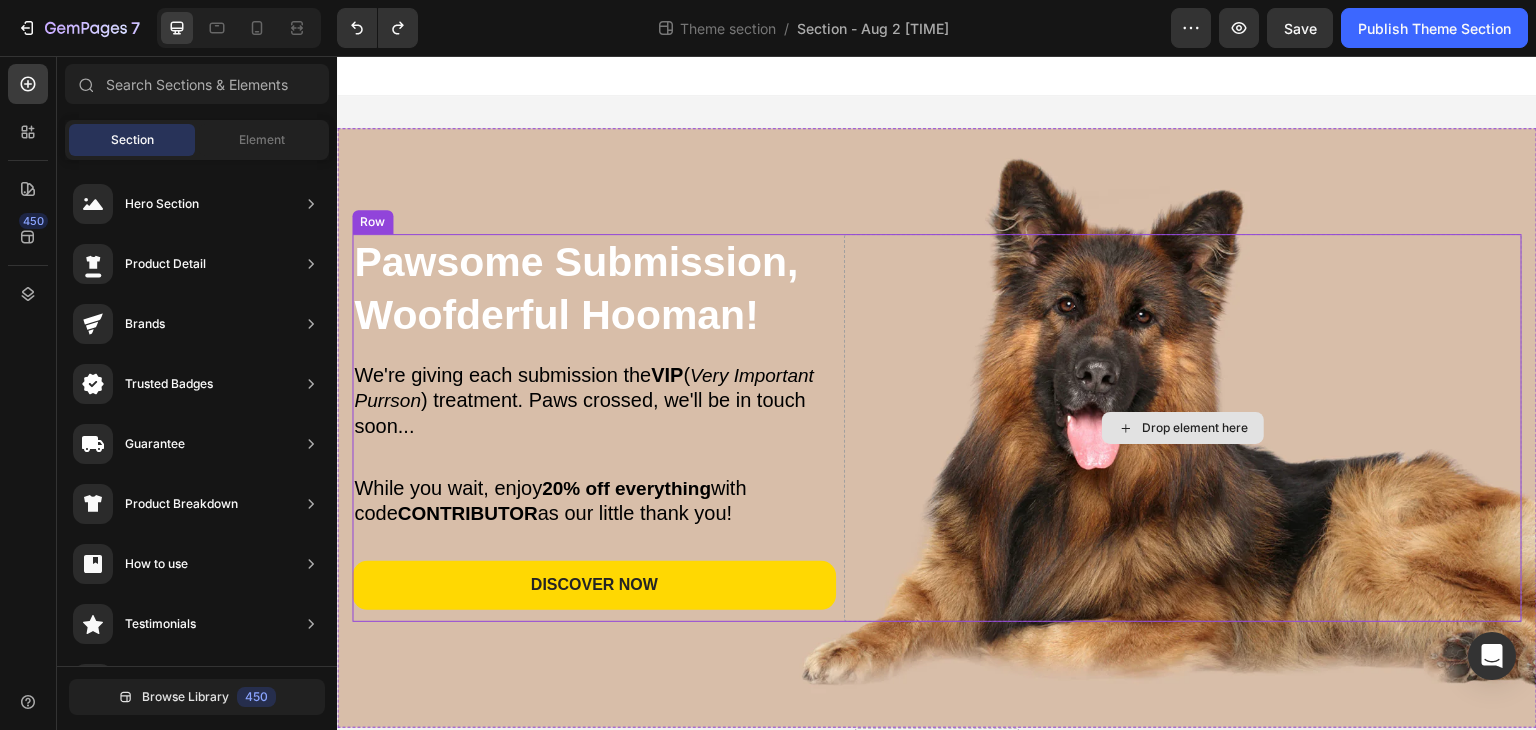 click on "Drop element here" at bounding box center (1183, 428) 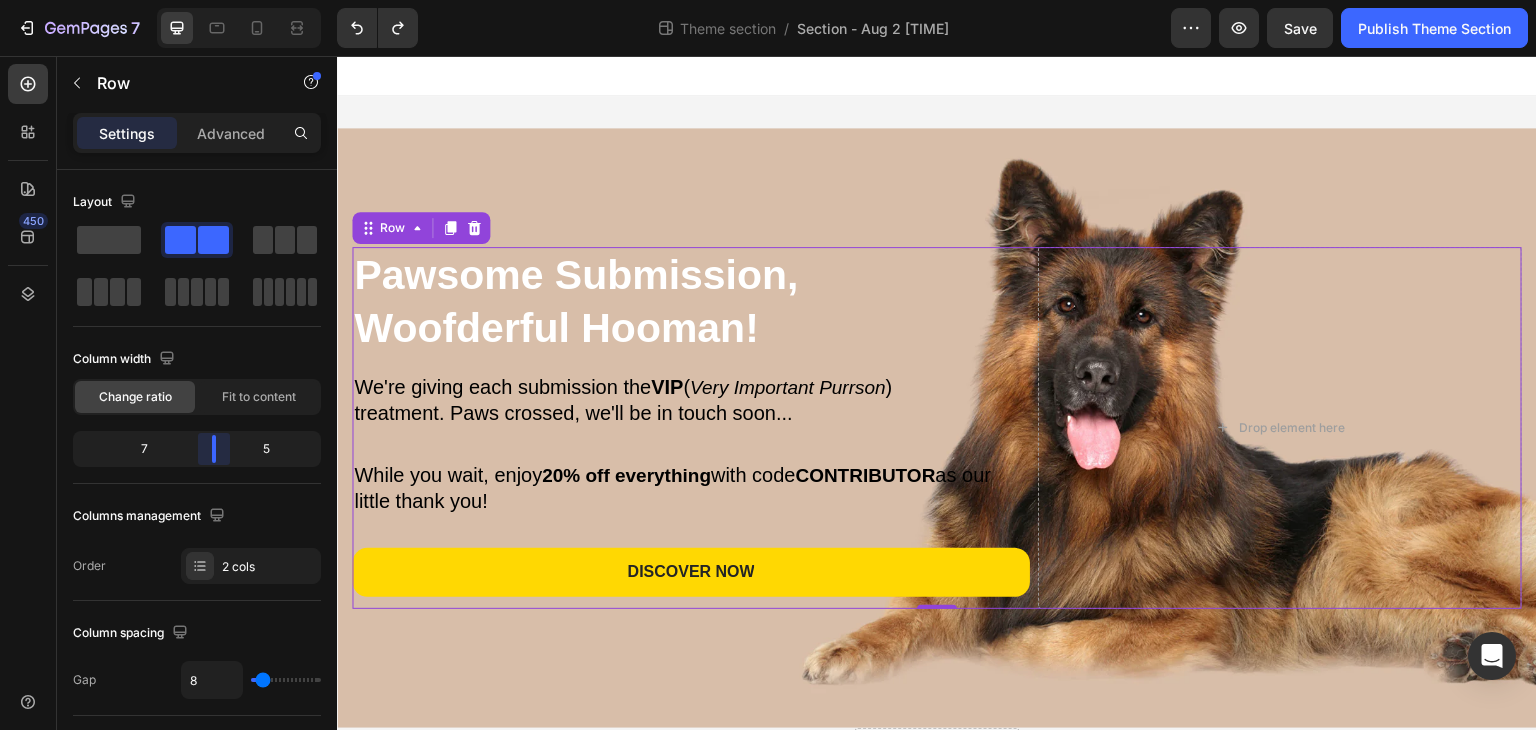drag, startPoint x: 181, startPoint y: 457, endPoint x: 310, endPoint y: 85, distance: 393.73215 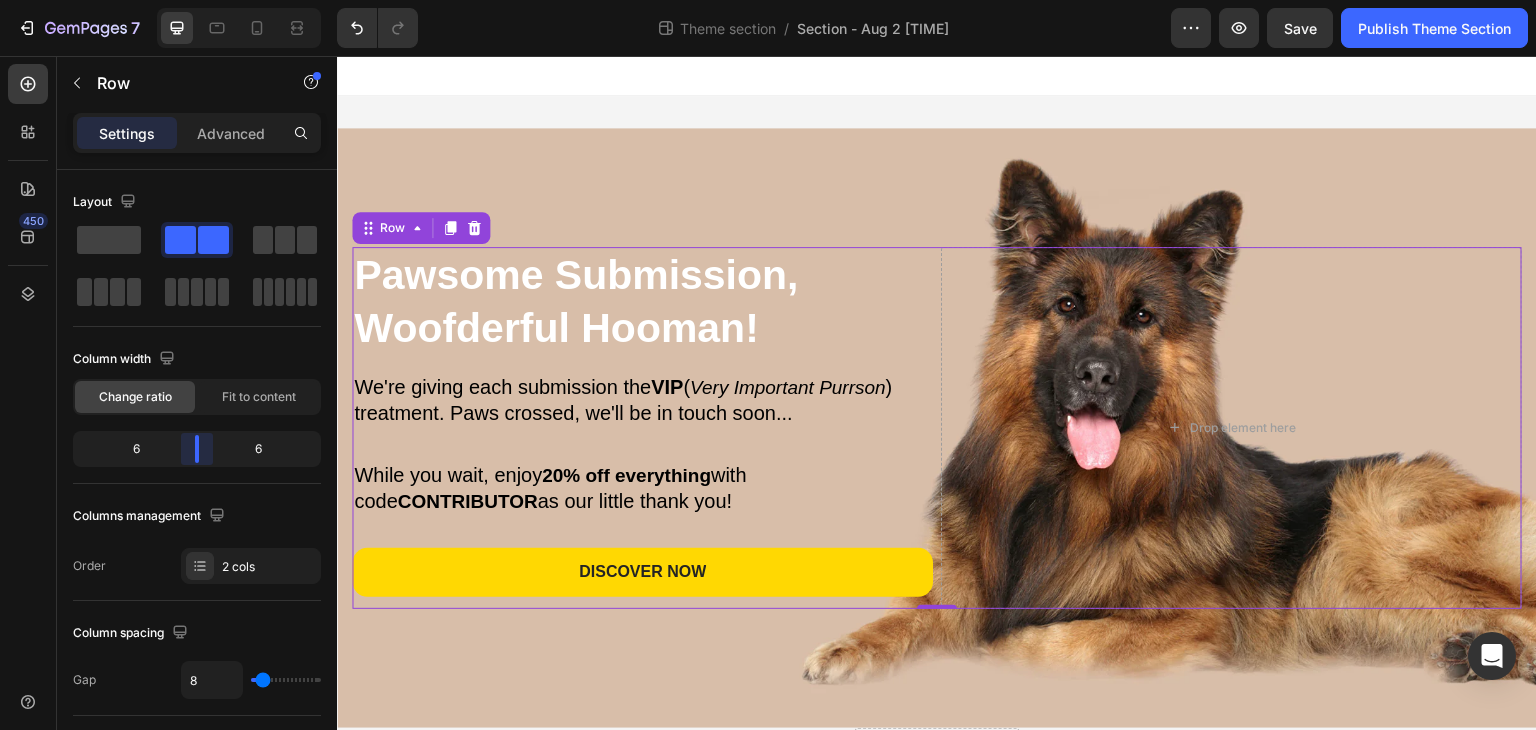 drag, startPoint x: 216, startPoint y: 447, endPoint x: 190, endPoint y: 452, distance: 26.476404 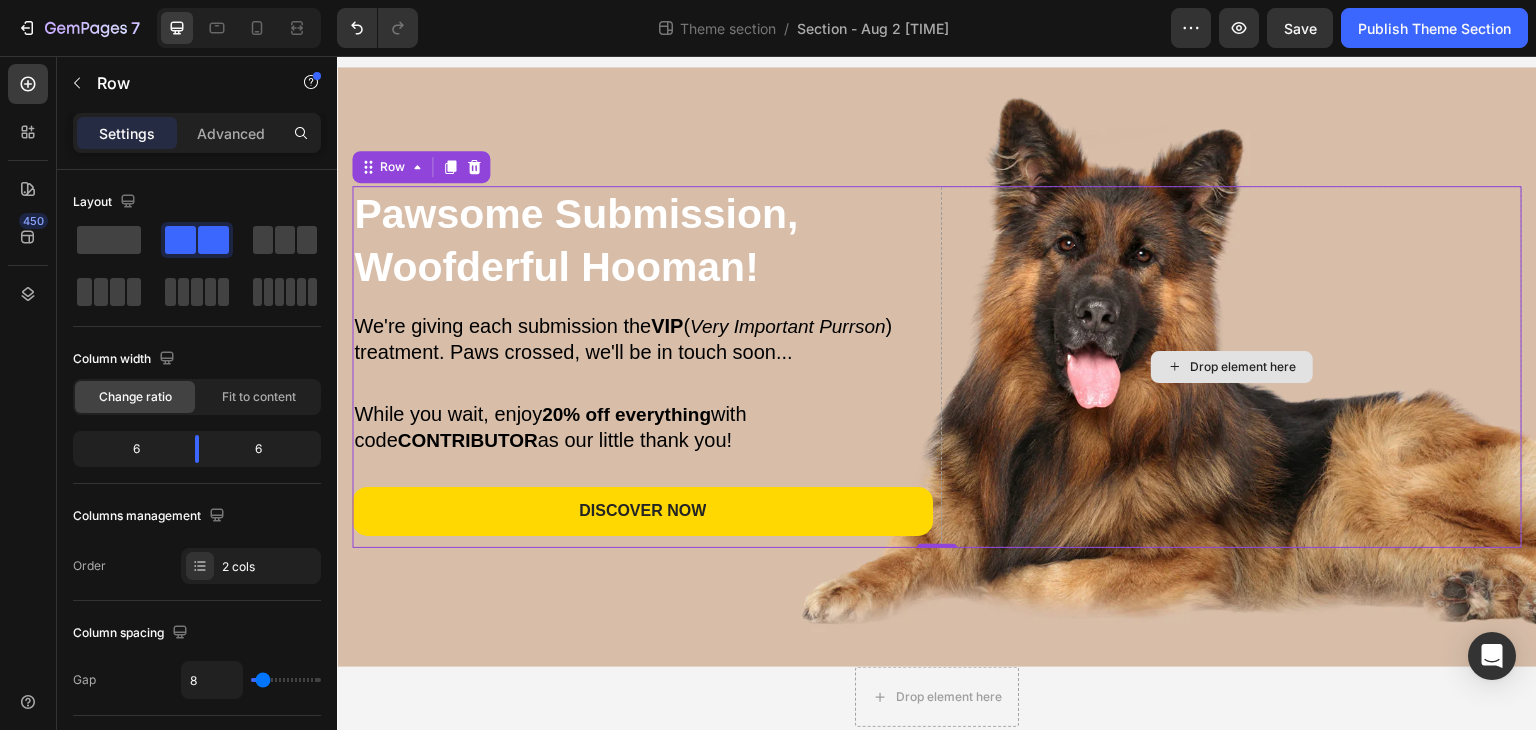 scroll, scrollTop: 89, scrollLeft: 0, axis: vertical 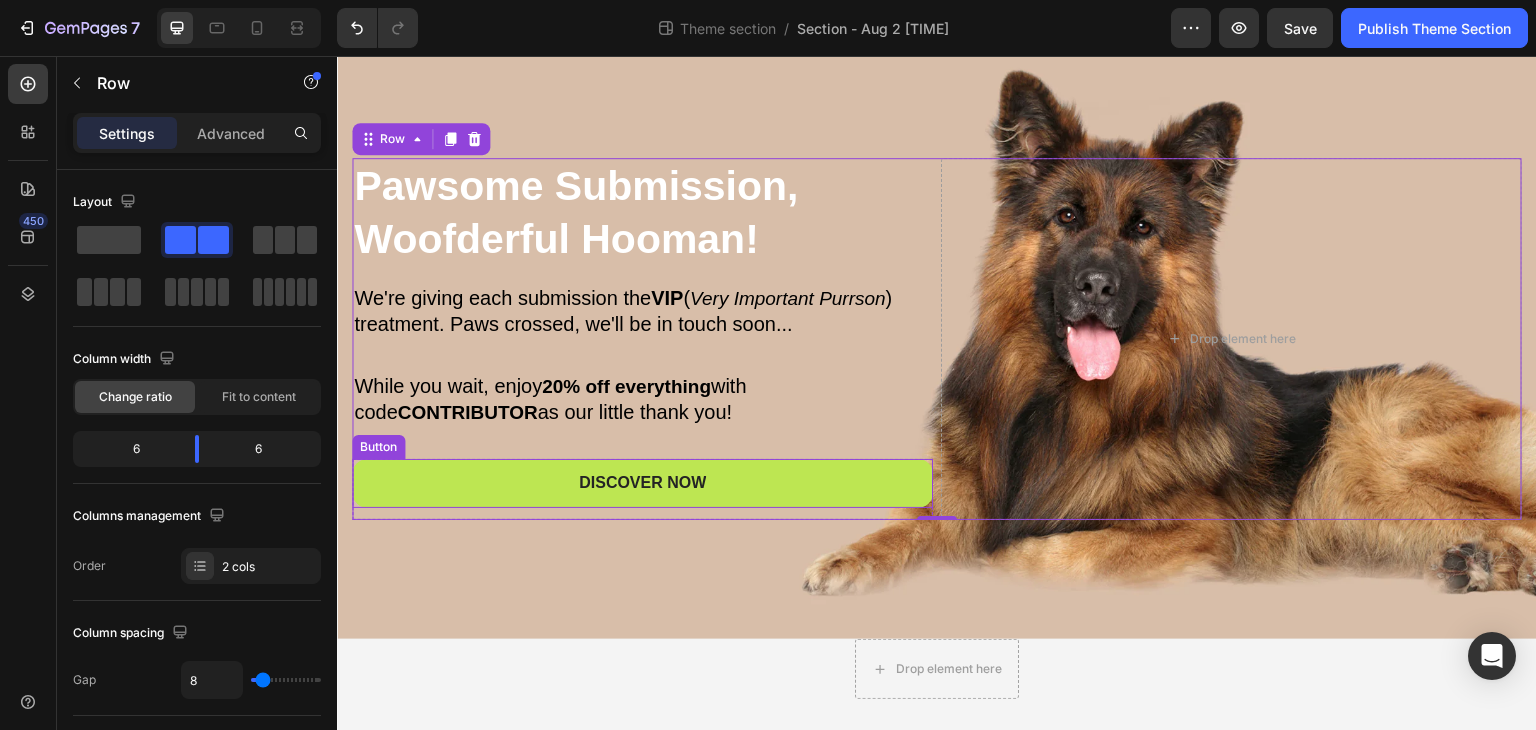 click on "Discover Now" at bounding box center (642, 483) 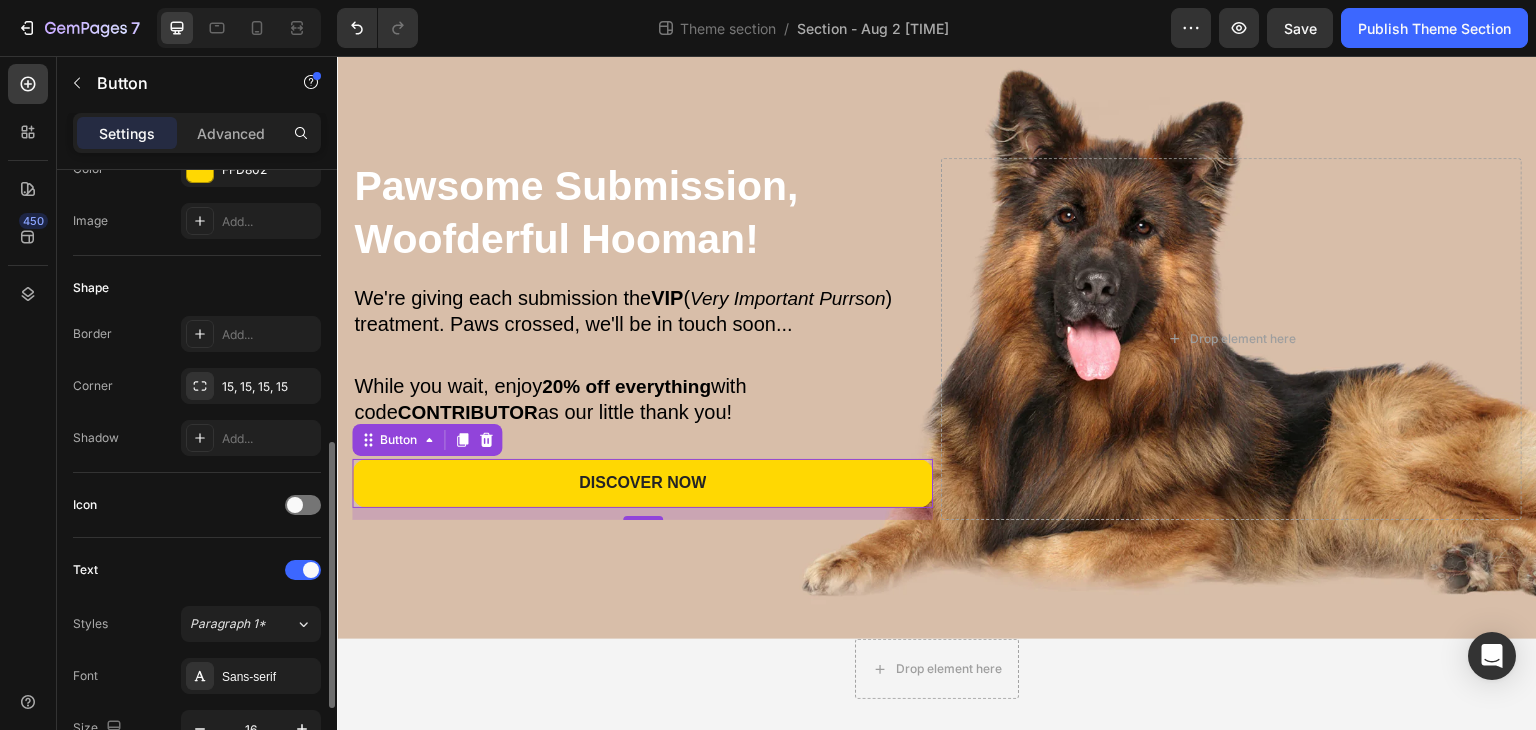 scroll, scrollTop: 400, scrollLeft: 0, axis: vertical 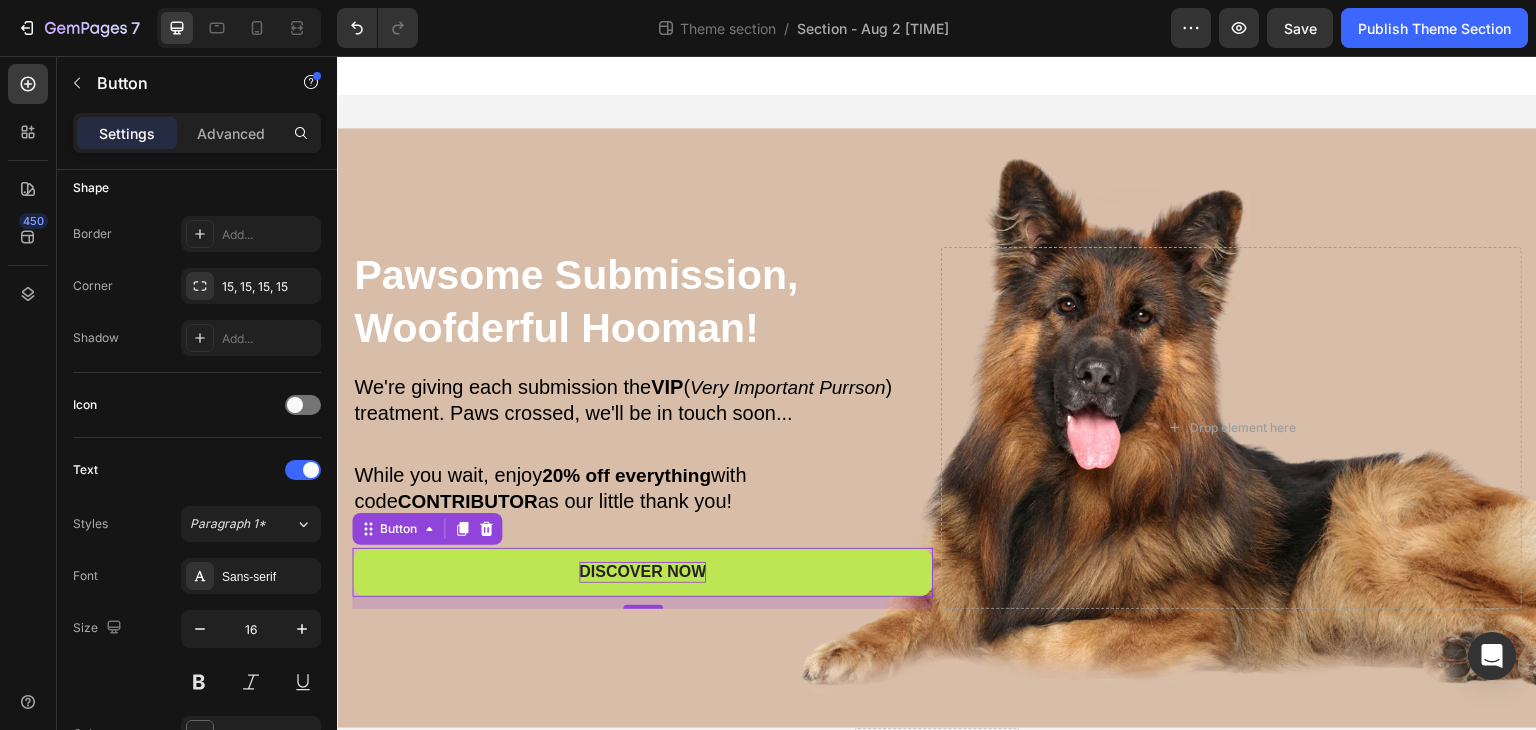 click on "Discover Now" at bounding box center [642, 572] 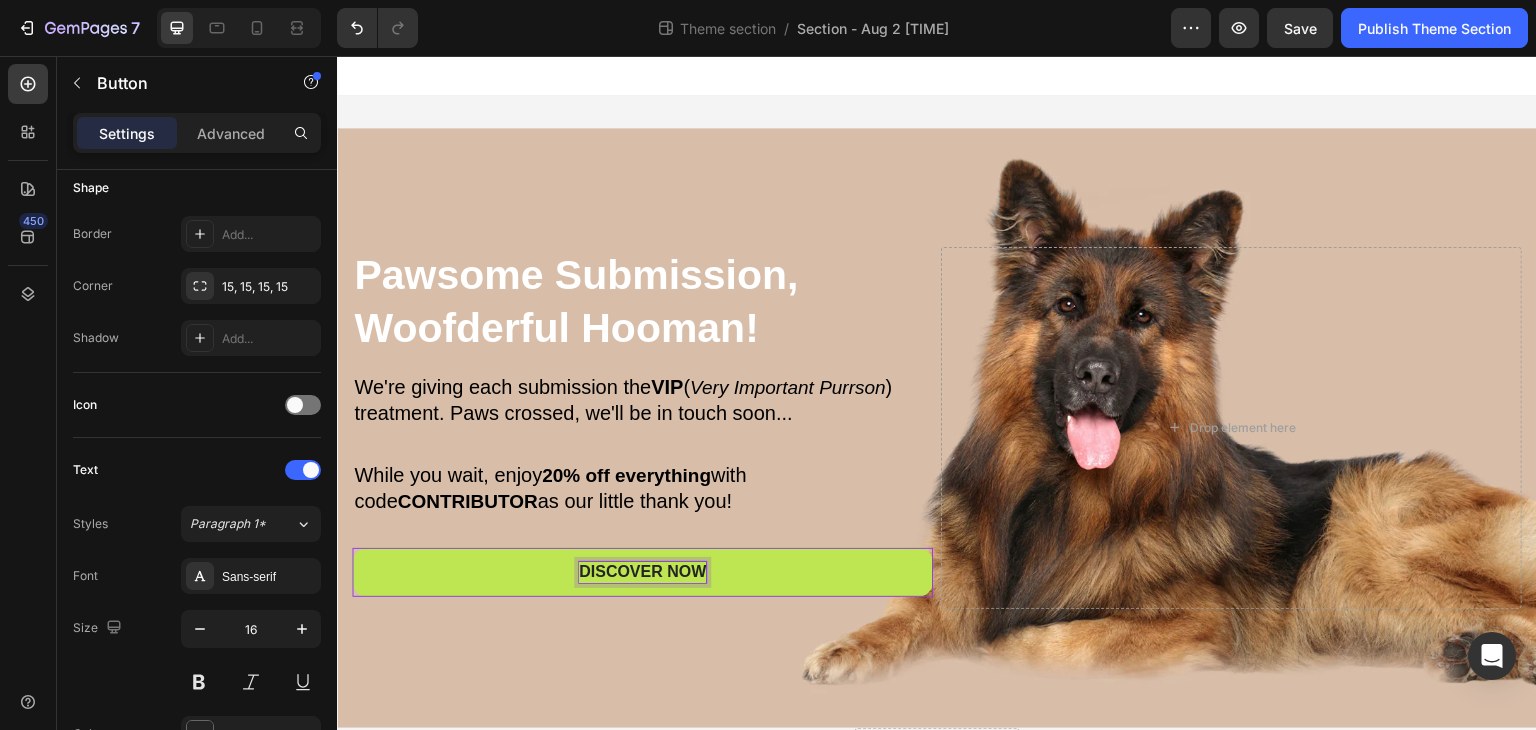 click on "Discover Now" at bounding box center (642, 572) 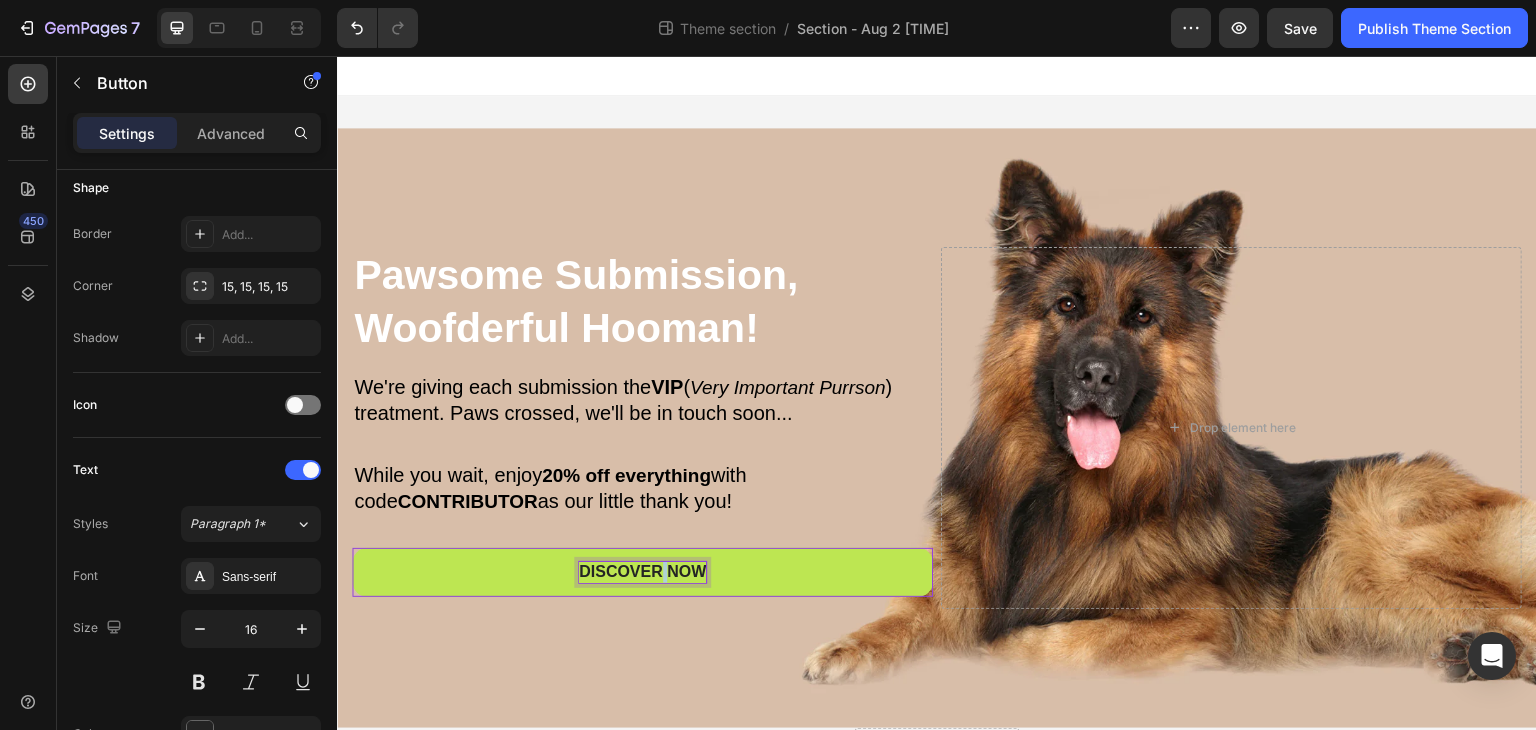 click on "Discover Now" at bounding box center [642, 572] 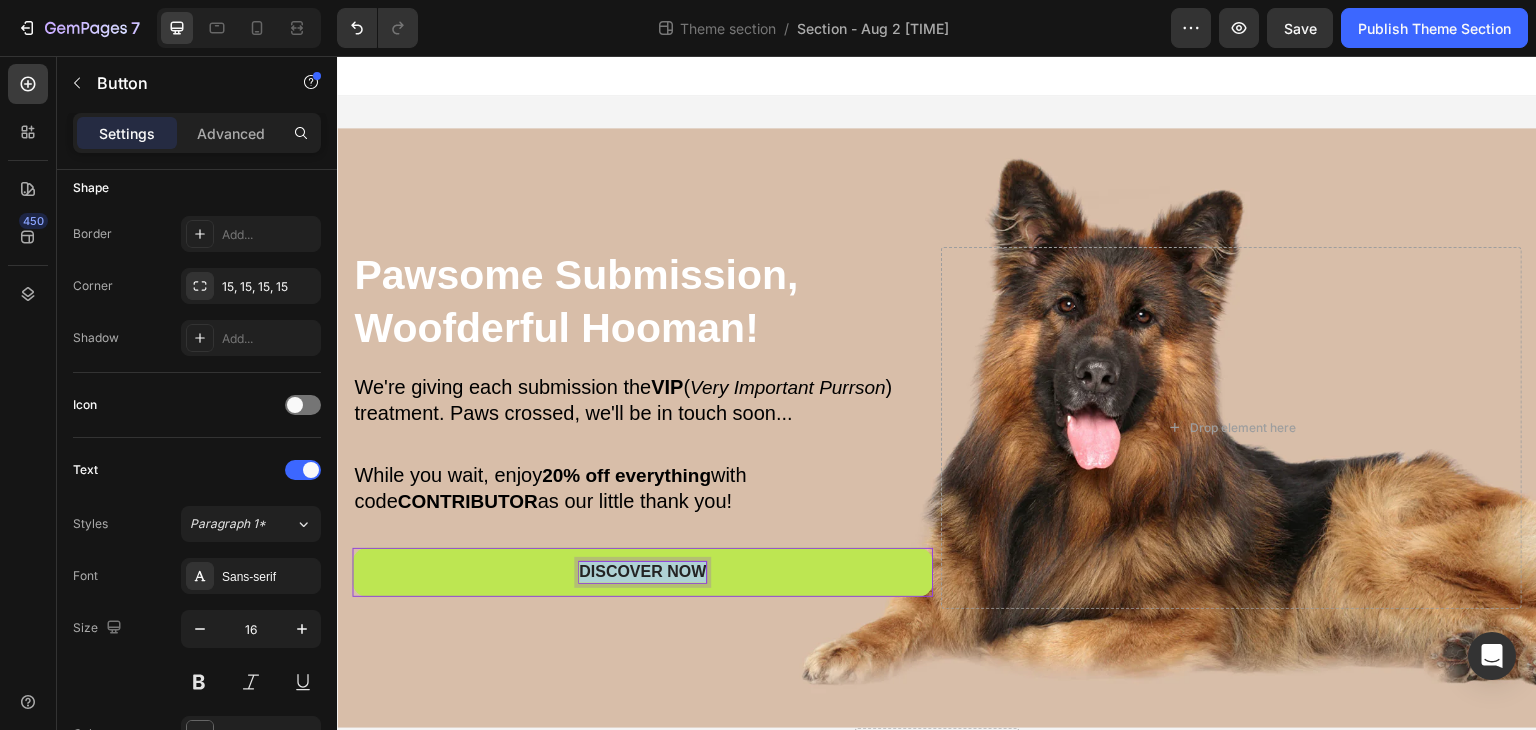 click on "Discover Now" at bounding box center [642, 572] 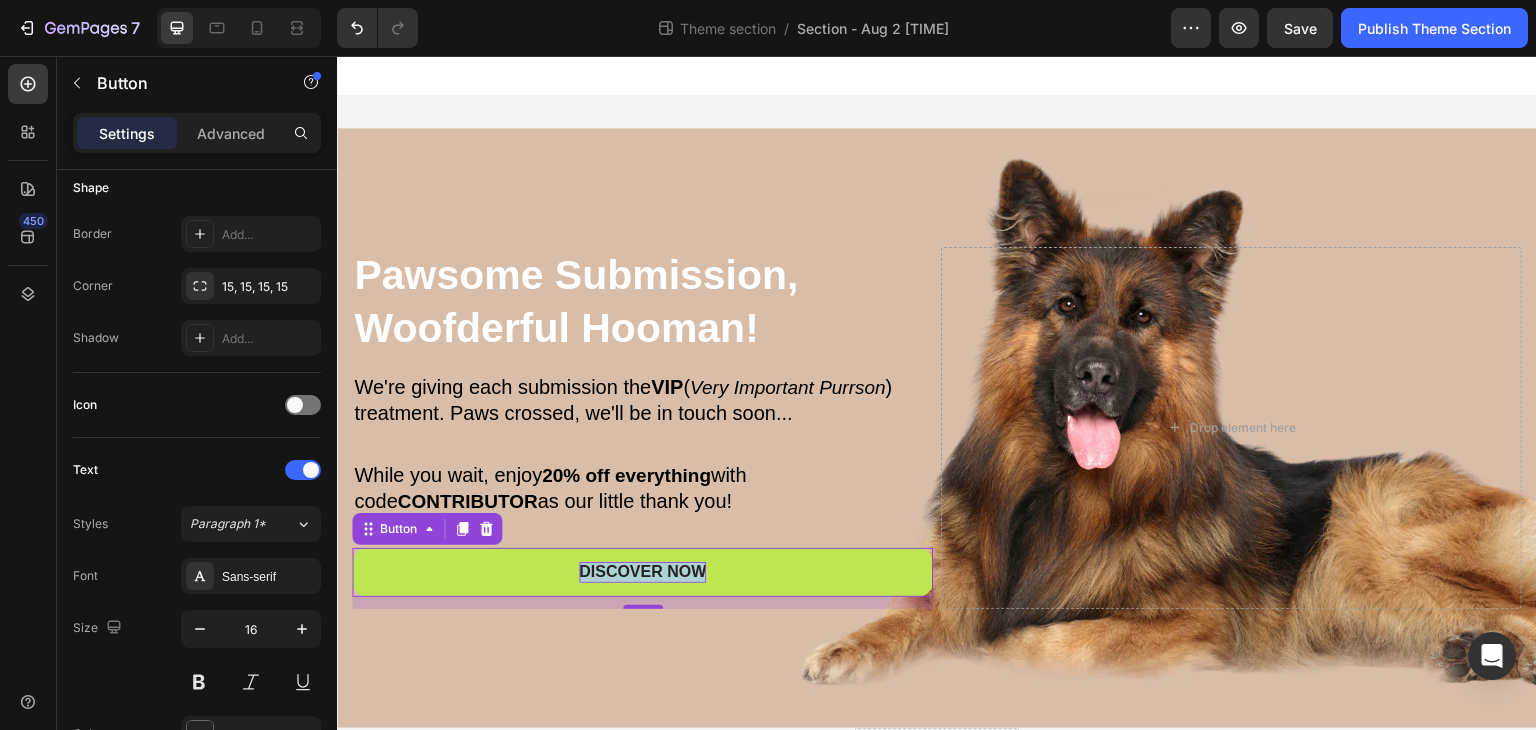 click on "Discover Now" at bounding box center (642, 572) 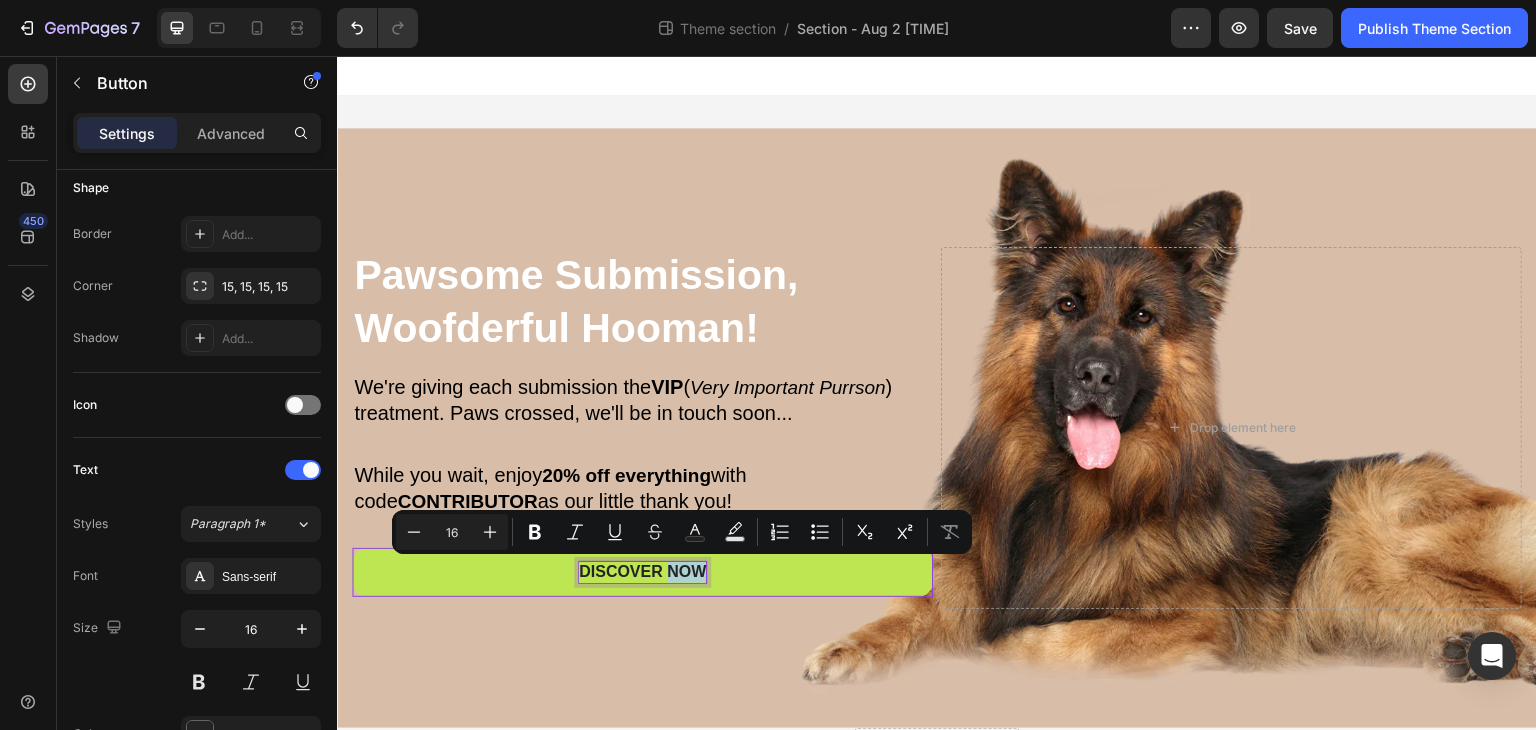 click on "Discover Now" at bounding box center (642, 572) 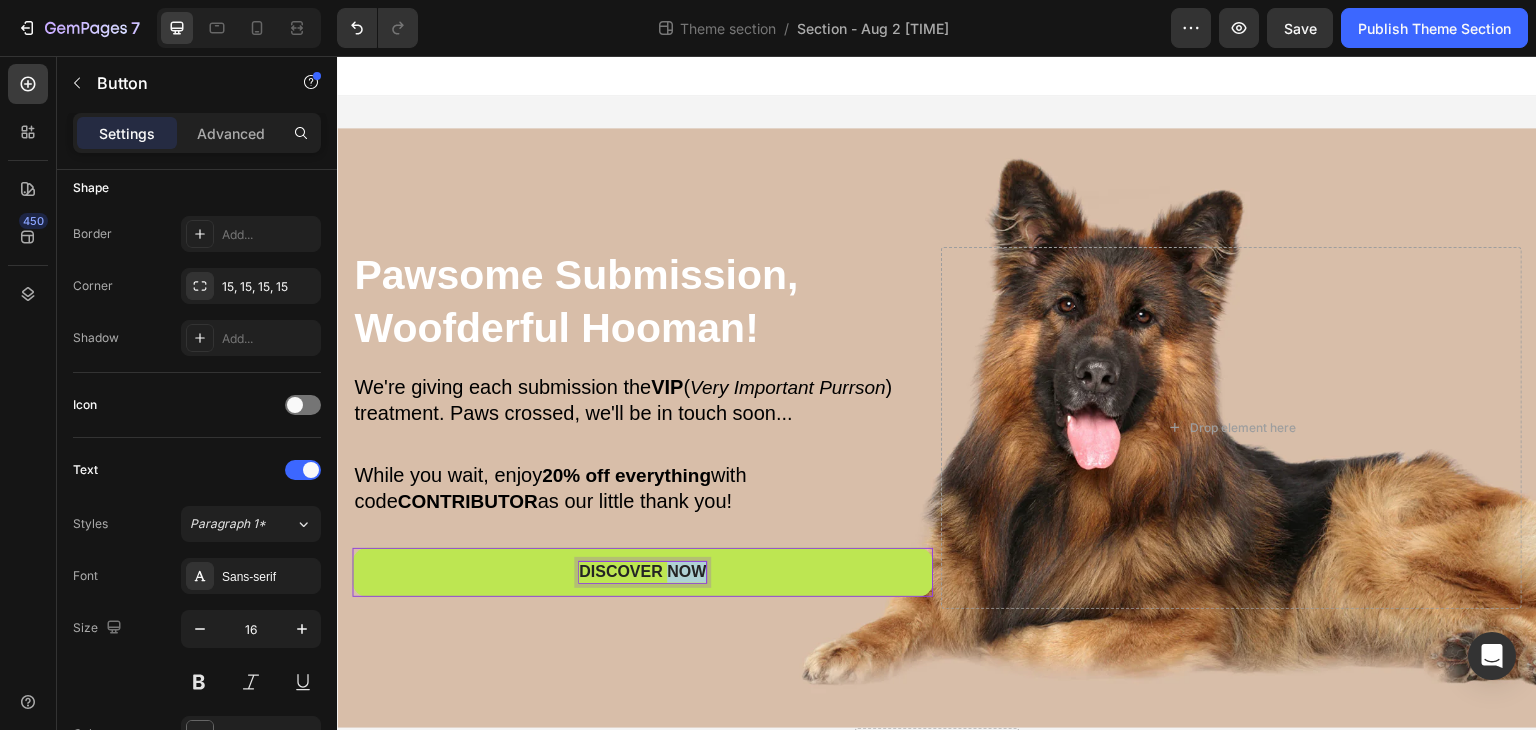click on "Discover Now" at bounding box center (642, 572) 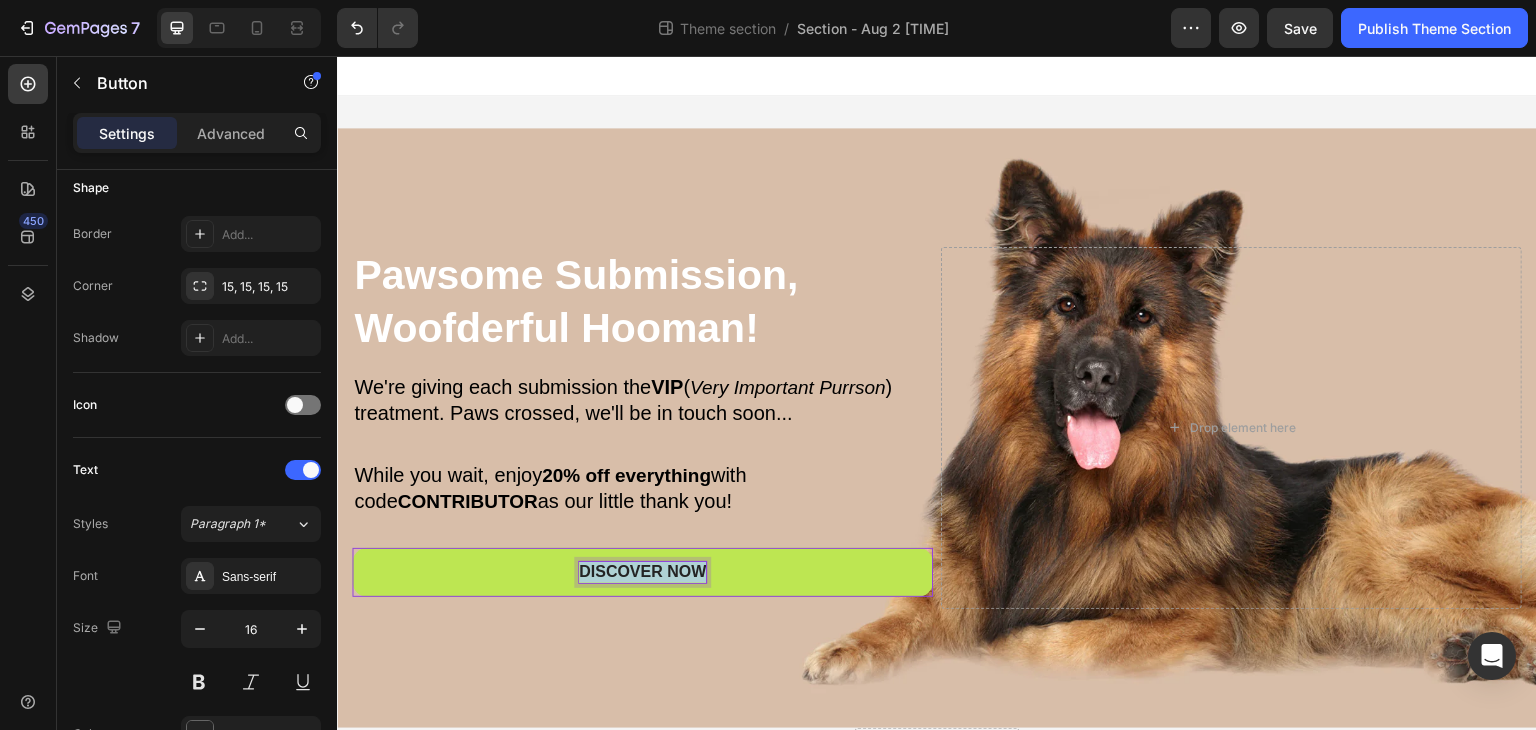 click on "Discover Now" at bounding box center [642, 572] 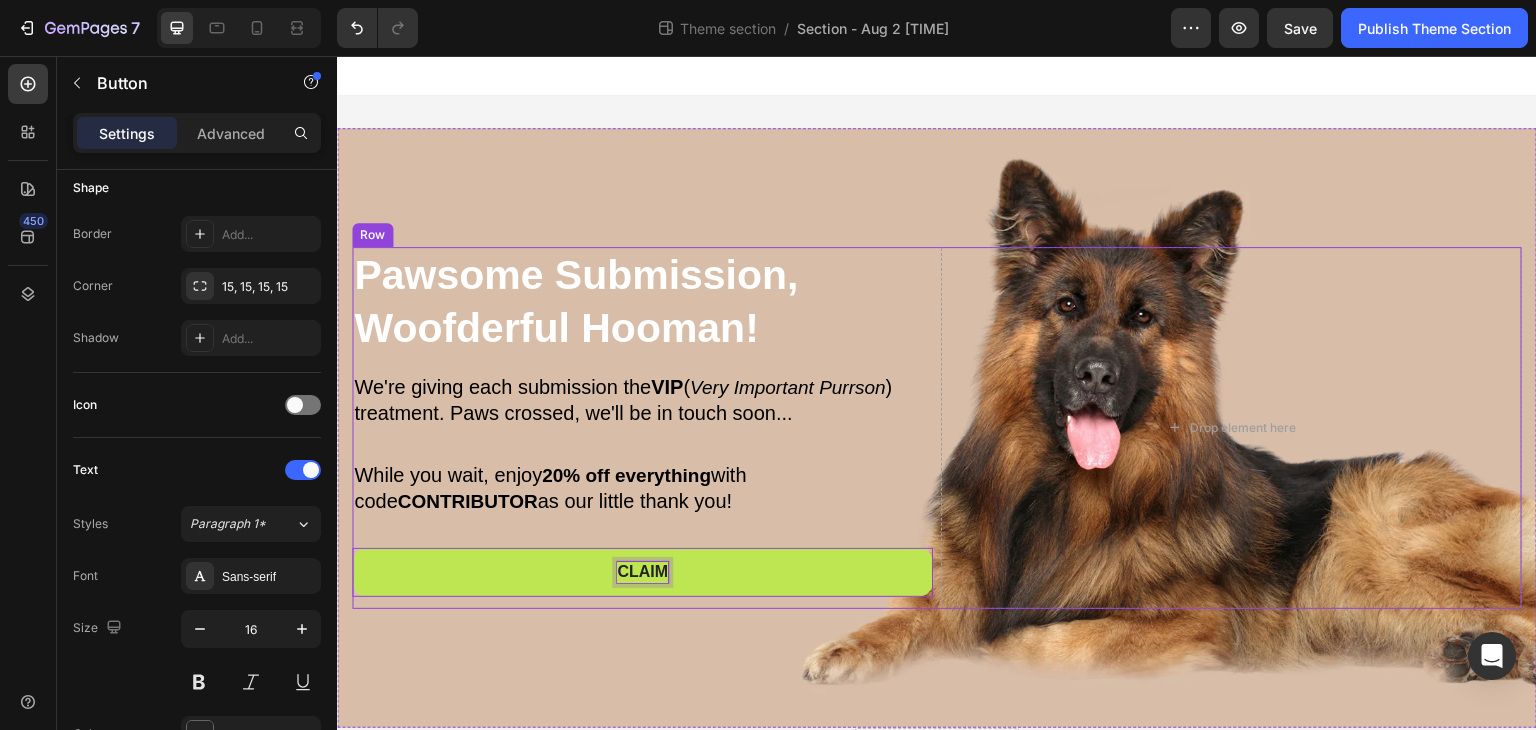 click on "claim" at bounding box center (642, 572) 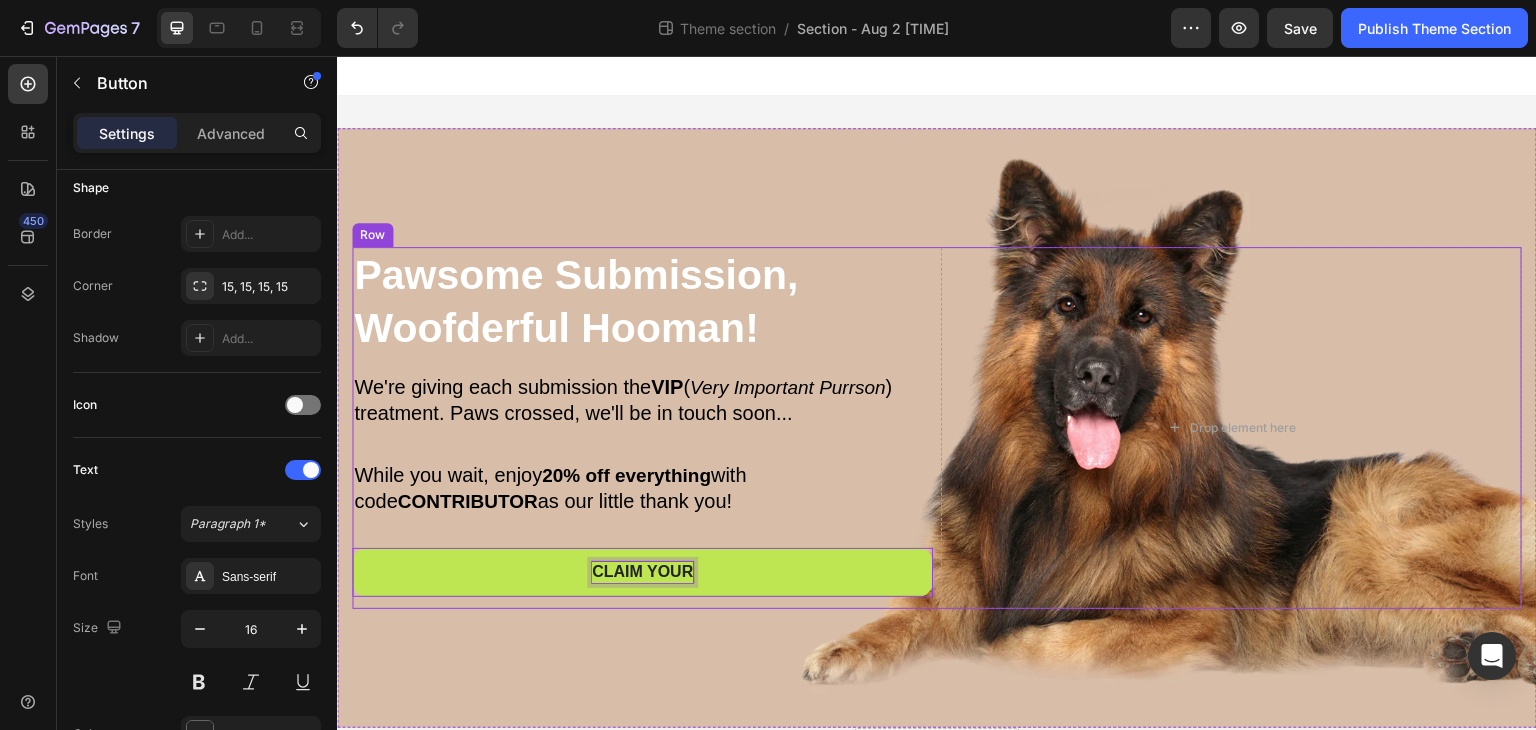 click on "claim your" at bounding box center (642, 572) 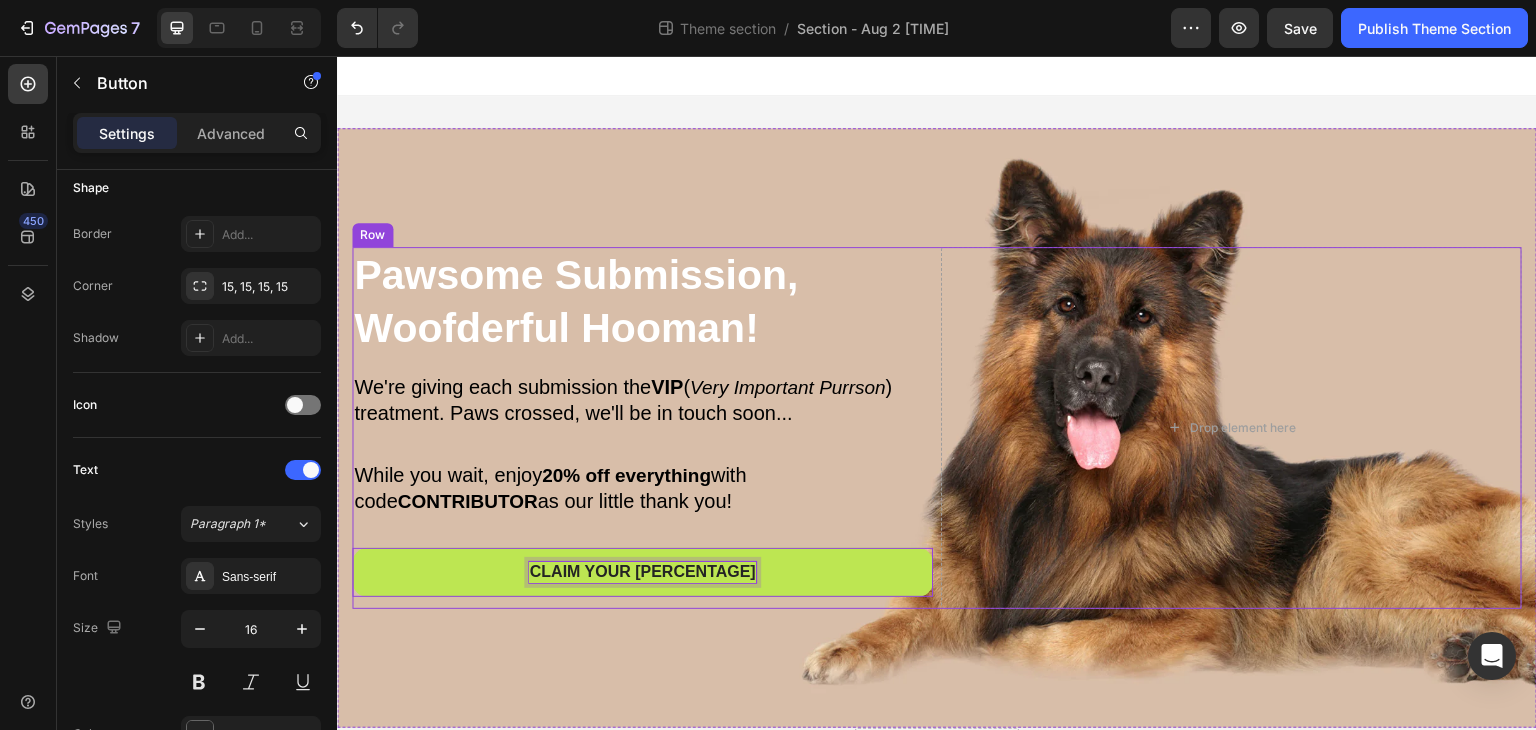 click on "claim your [PERCENTAGE]" at bounding box center (642, 572) 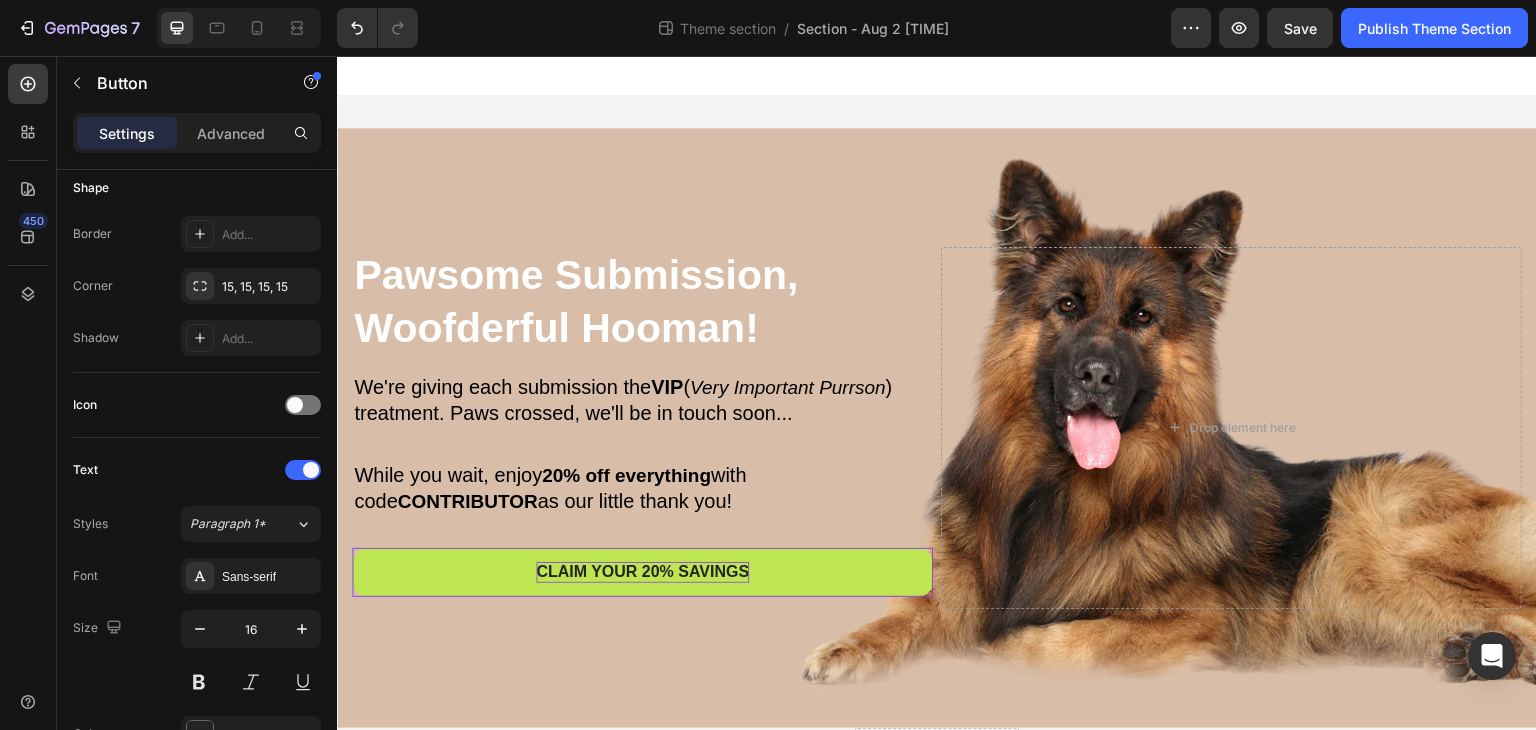click on "claim your 20% Savings" at bounding box center (642, 572) 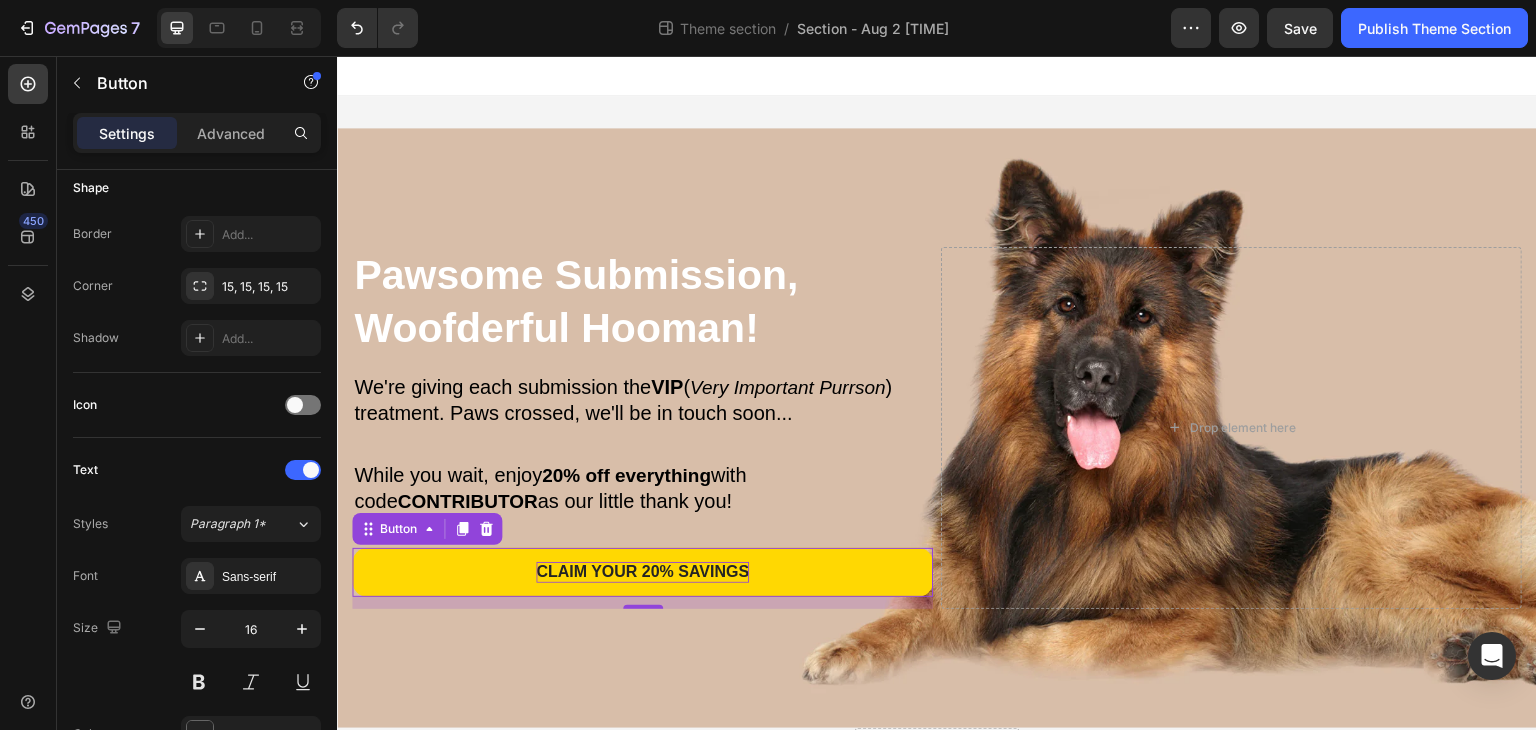 click on "claim your 20% Savings" at bounding box center [642, 572] 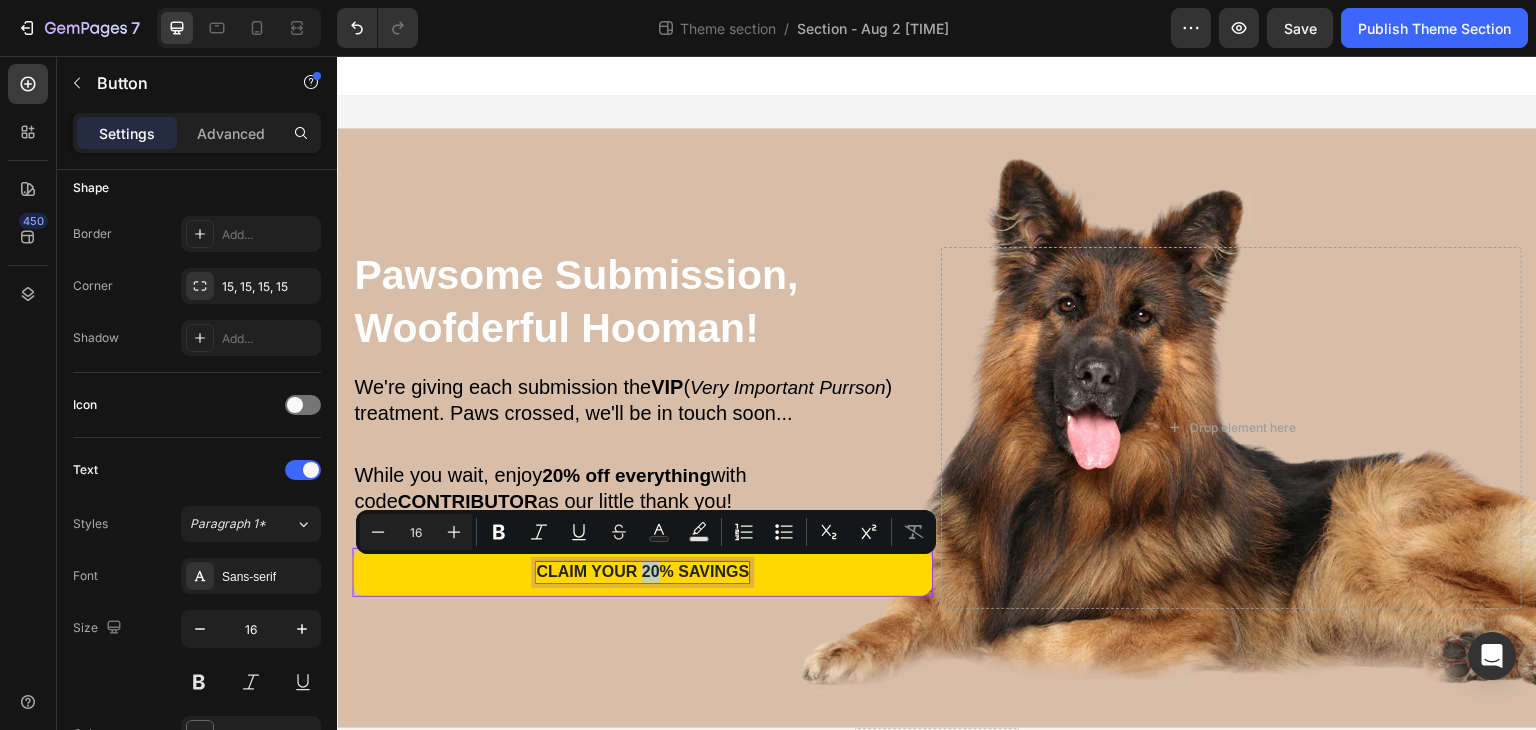 click on "claim your 20% Savings" at bounding box center (642, 572) 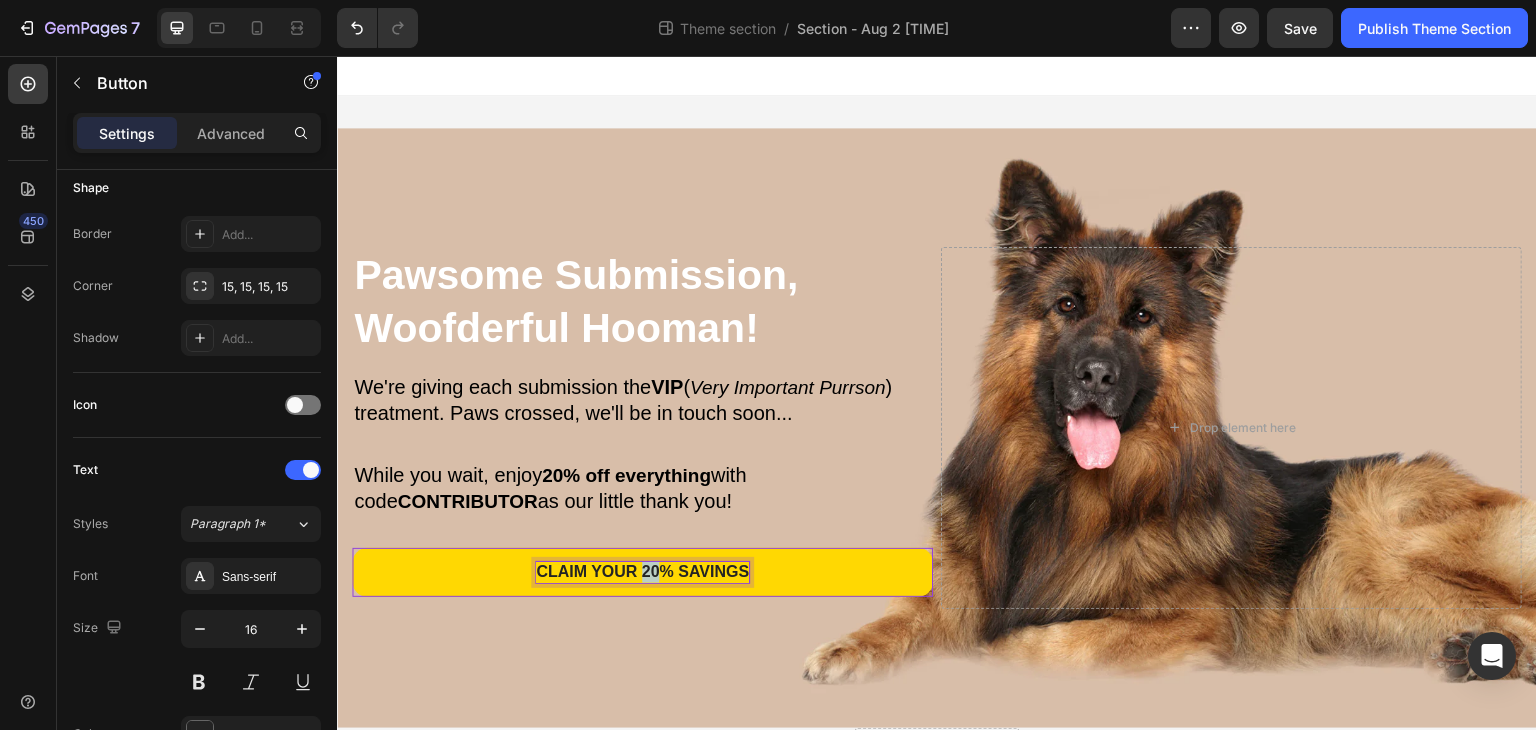 click on "claim your 20% Savings" at bounding box center (642, 572) 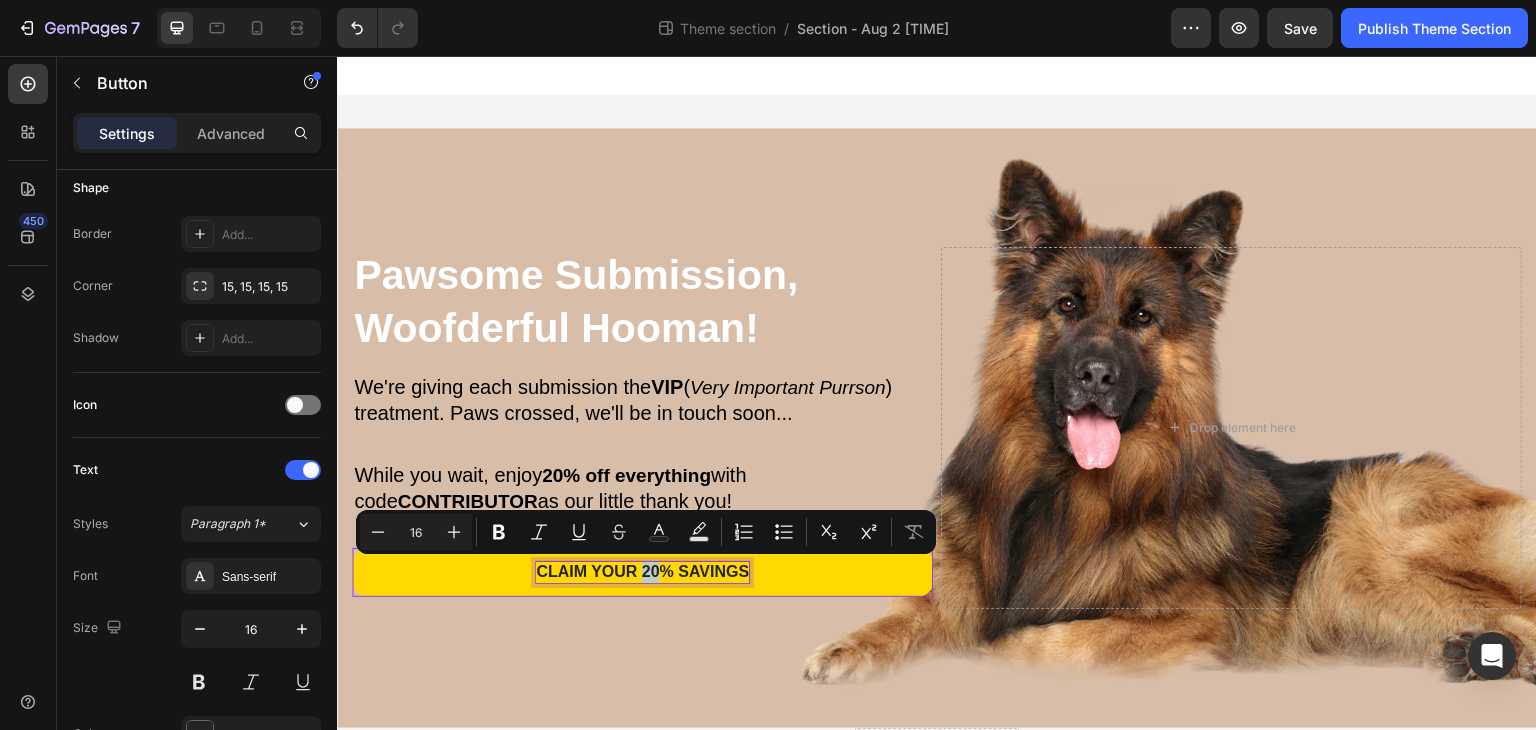 click on "claim your 20% Savings" at bounding box center (642, 572) 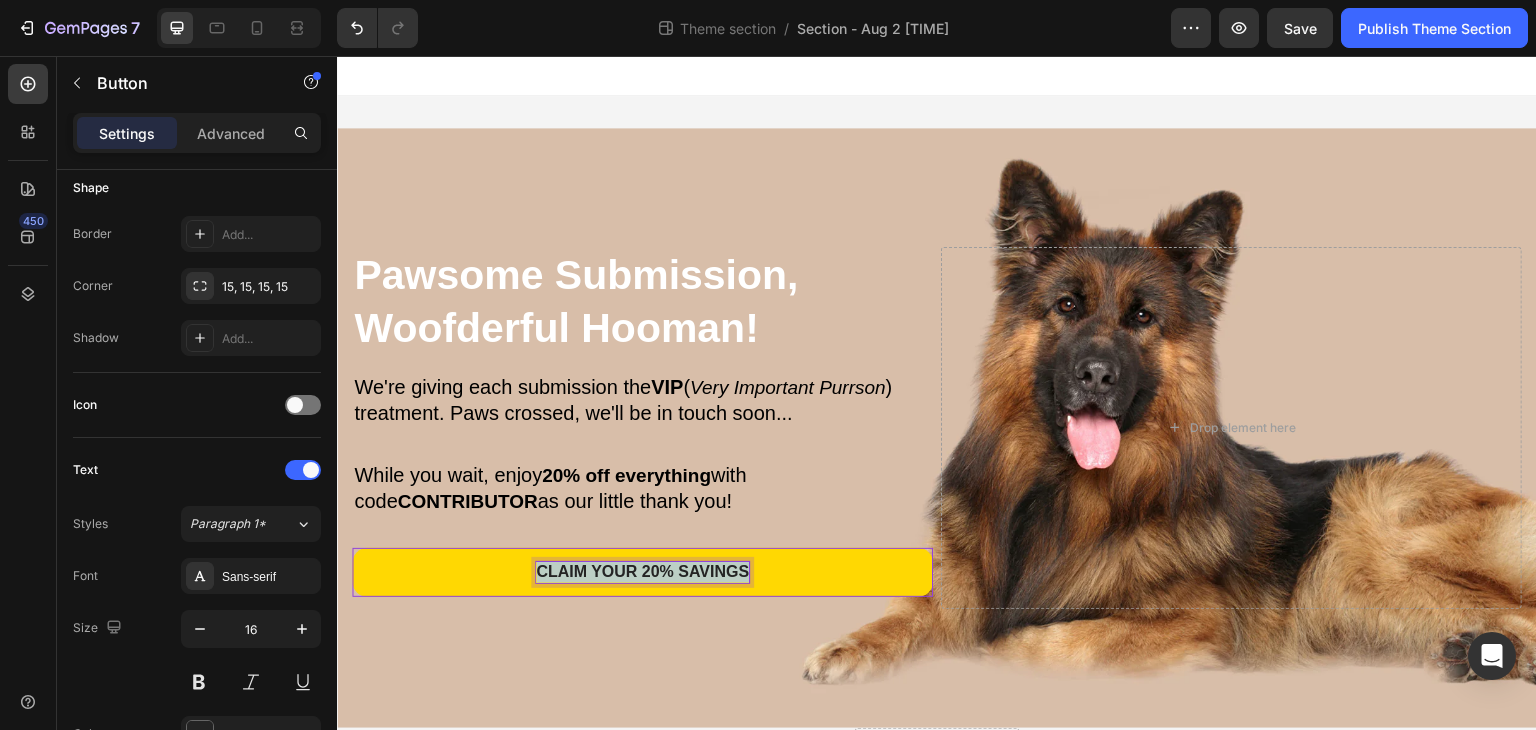 click on "claim your 20% Savings" at bounding box center (642, 572) 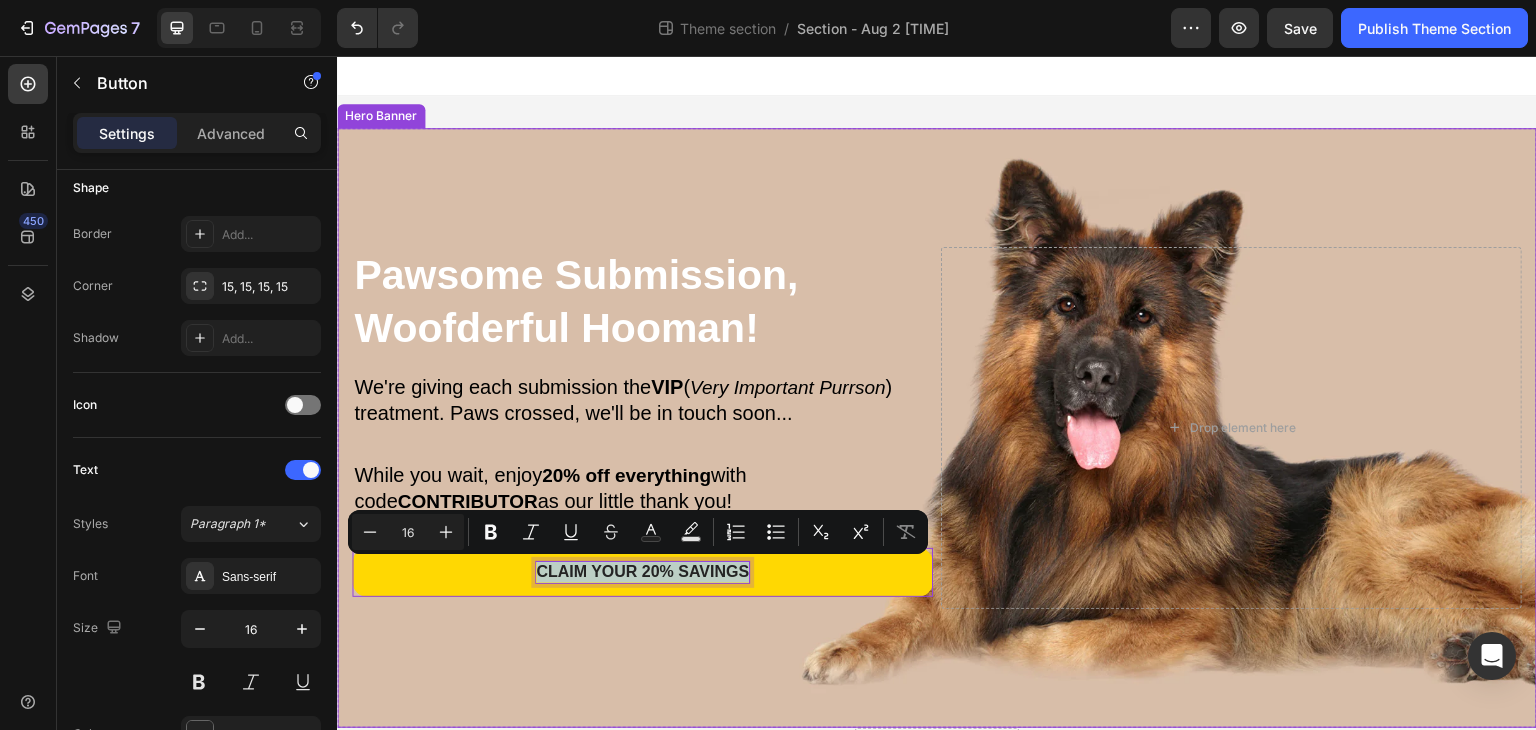 click at bounding box center (937, 428) 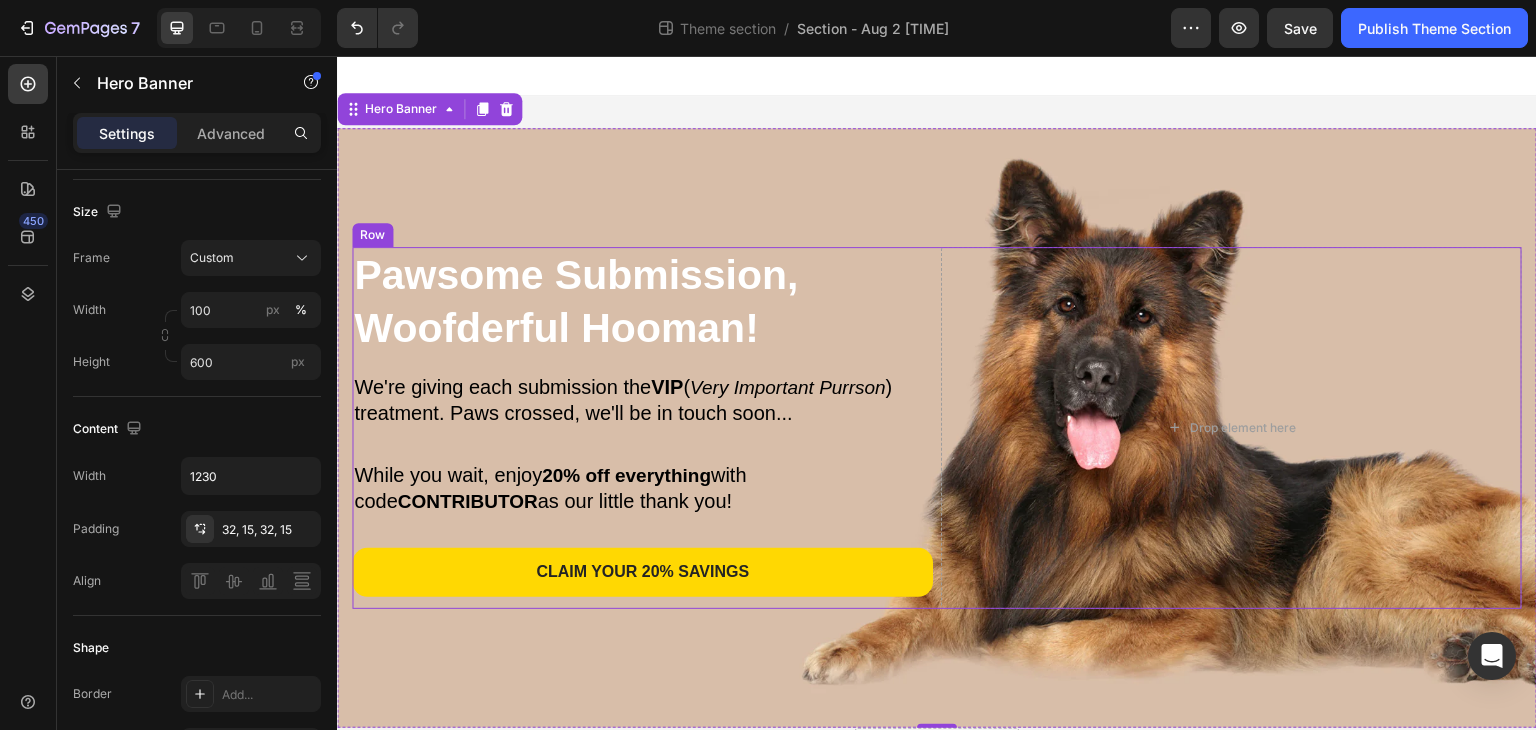scroll, scrollTop: 0, scrollLeft: 0, axis: both 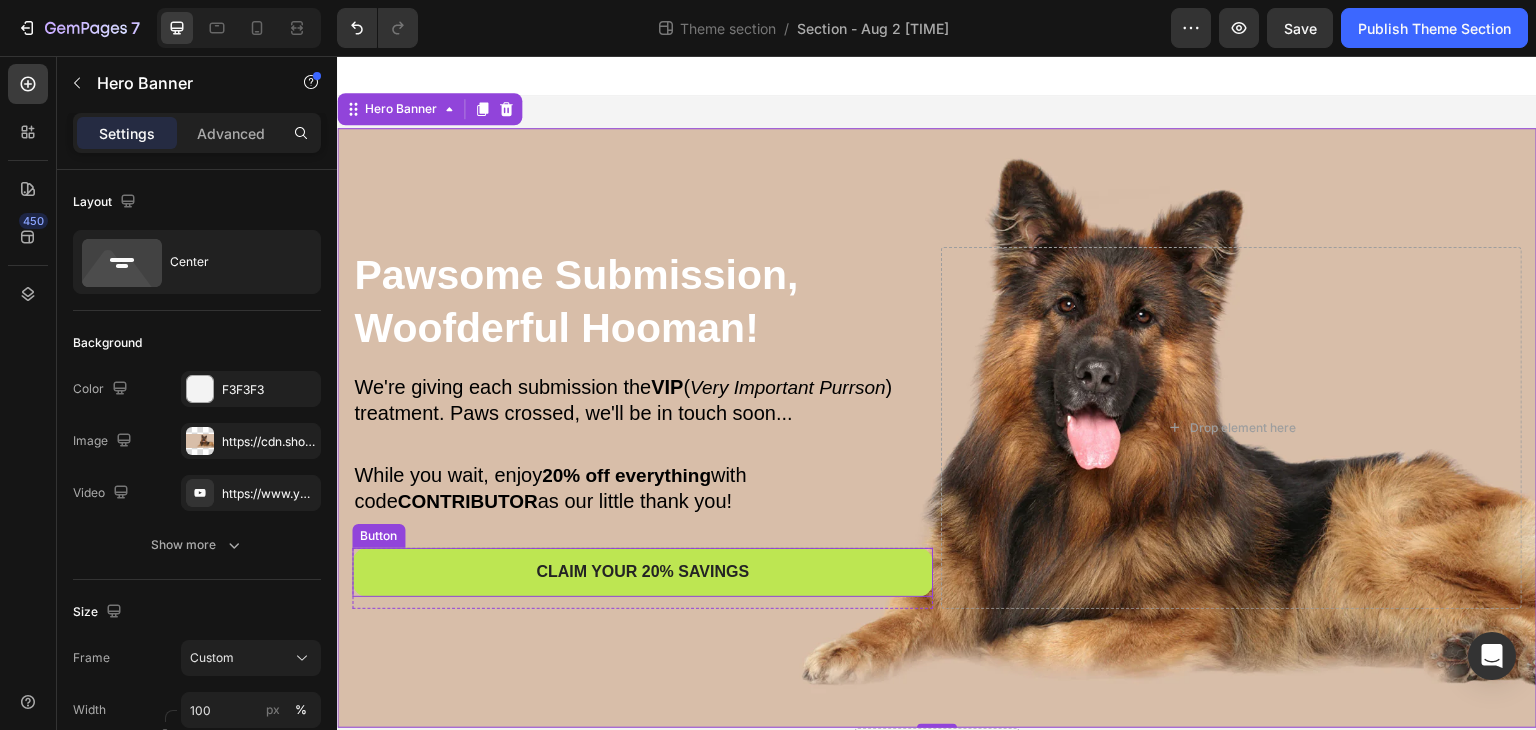 click on "claim your 20% Savings" at bounding box center [642, 572] 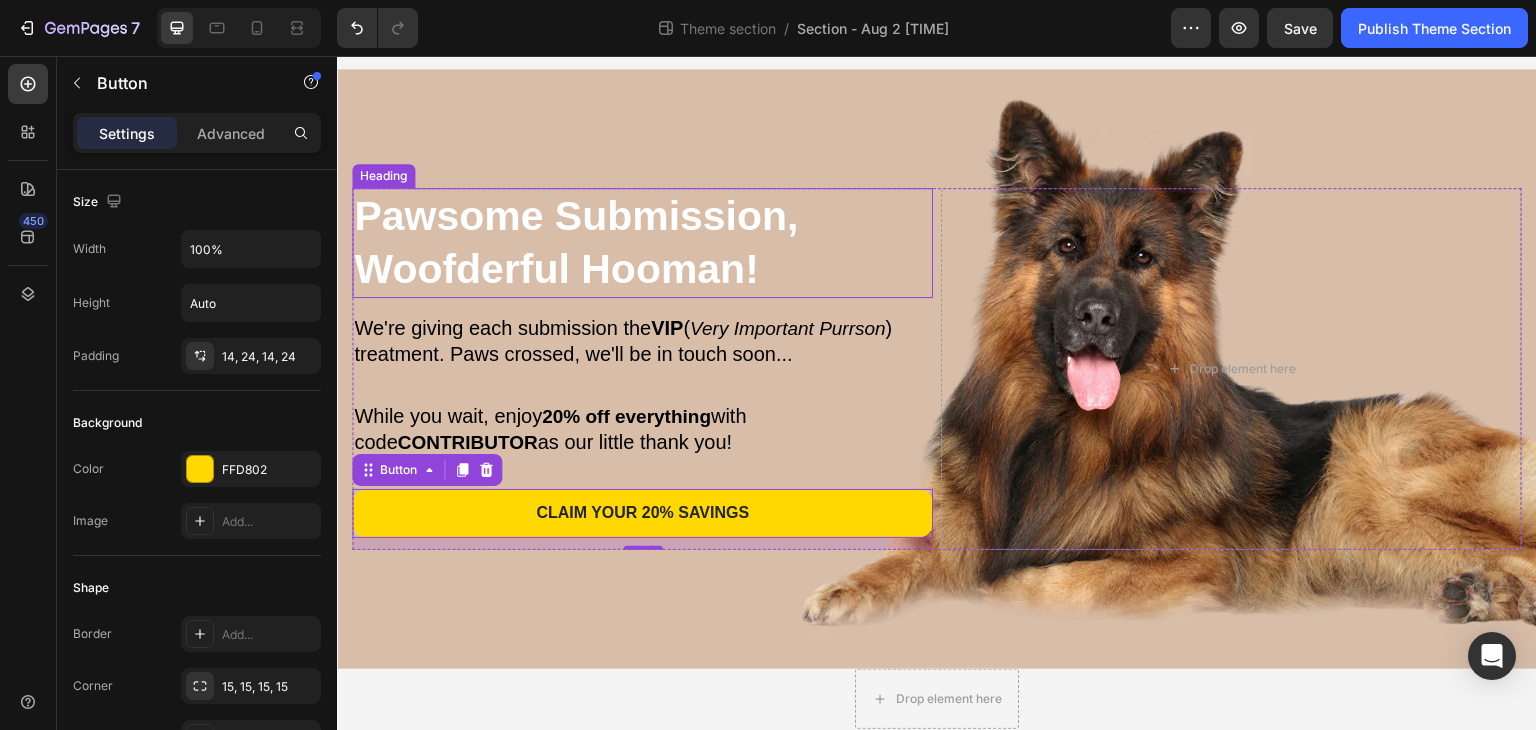 scroll, scrollTop: 89, scrollLeft: 0, axis: vertical 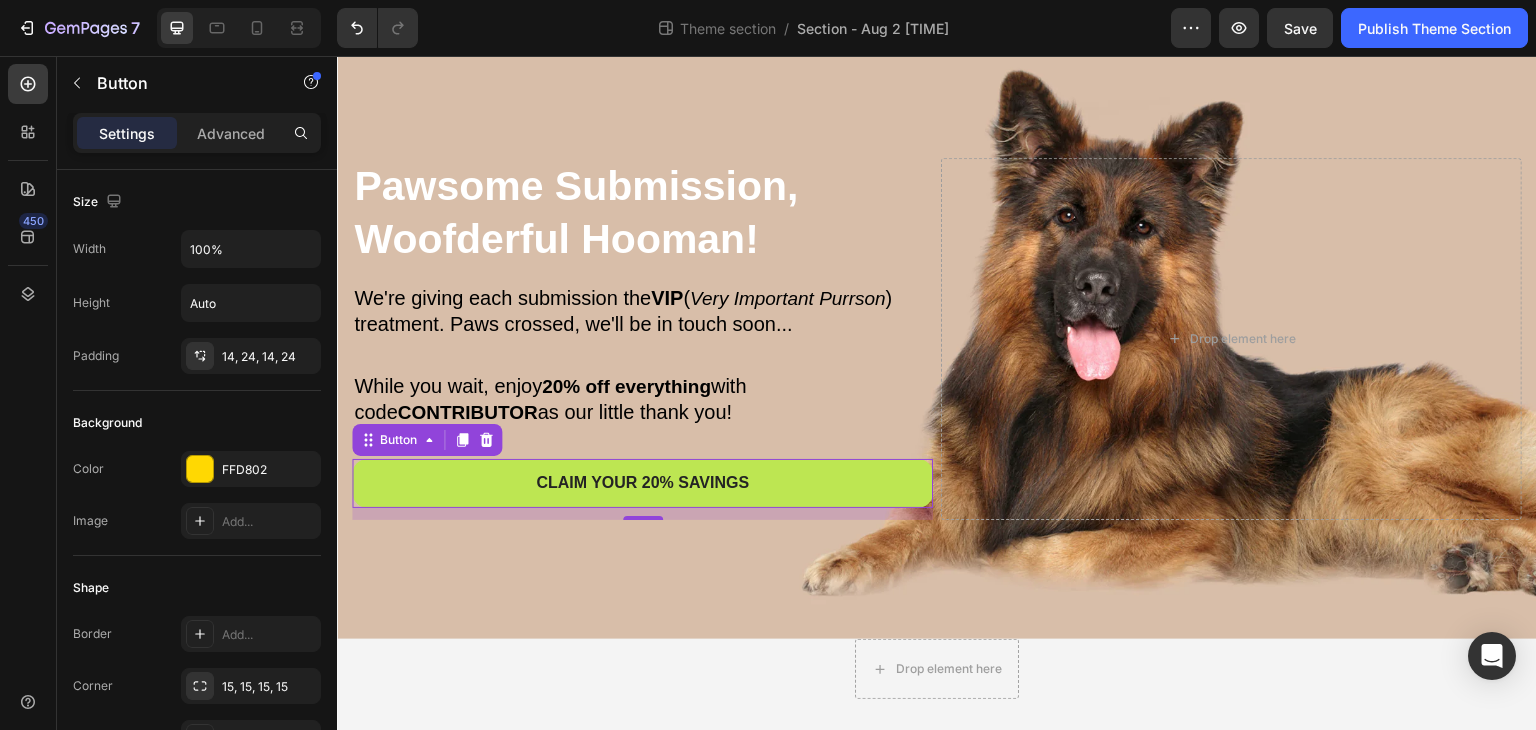 click on "claim your 20% Savings" at bounding box center (642, 483) 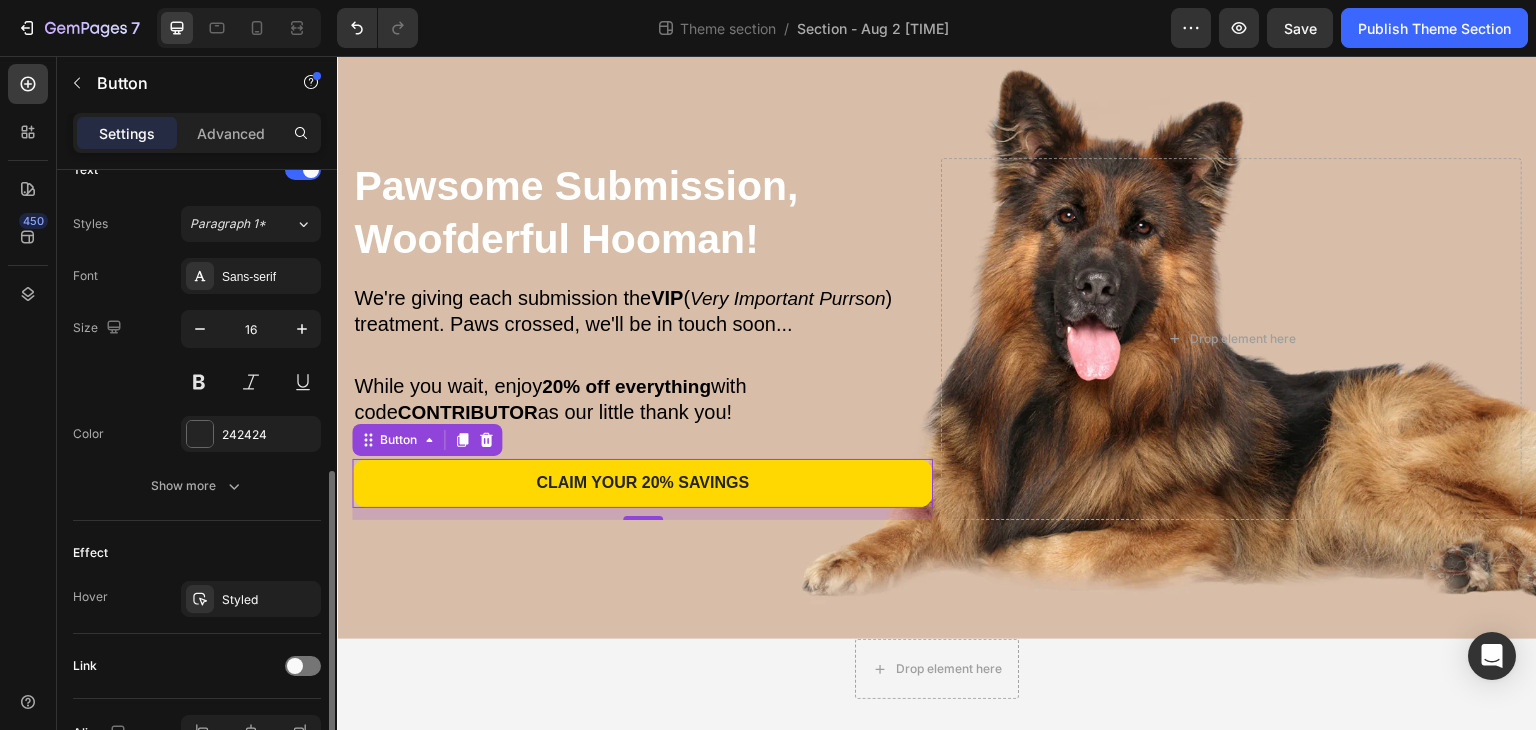 scroll, scrollTop: 800, scrollLeft: 0, axis: vertical 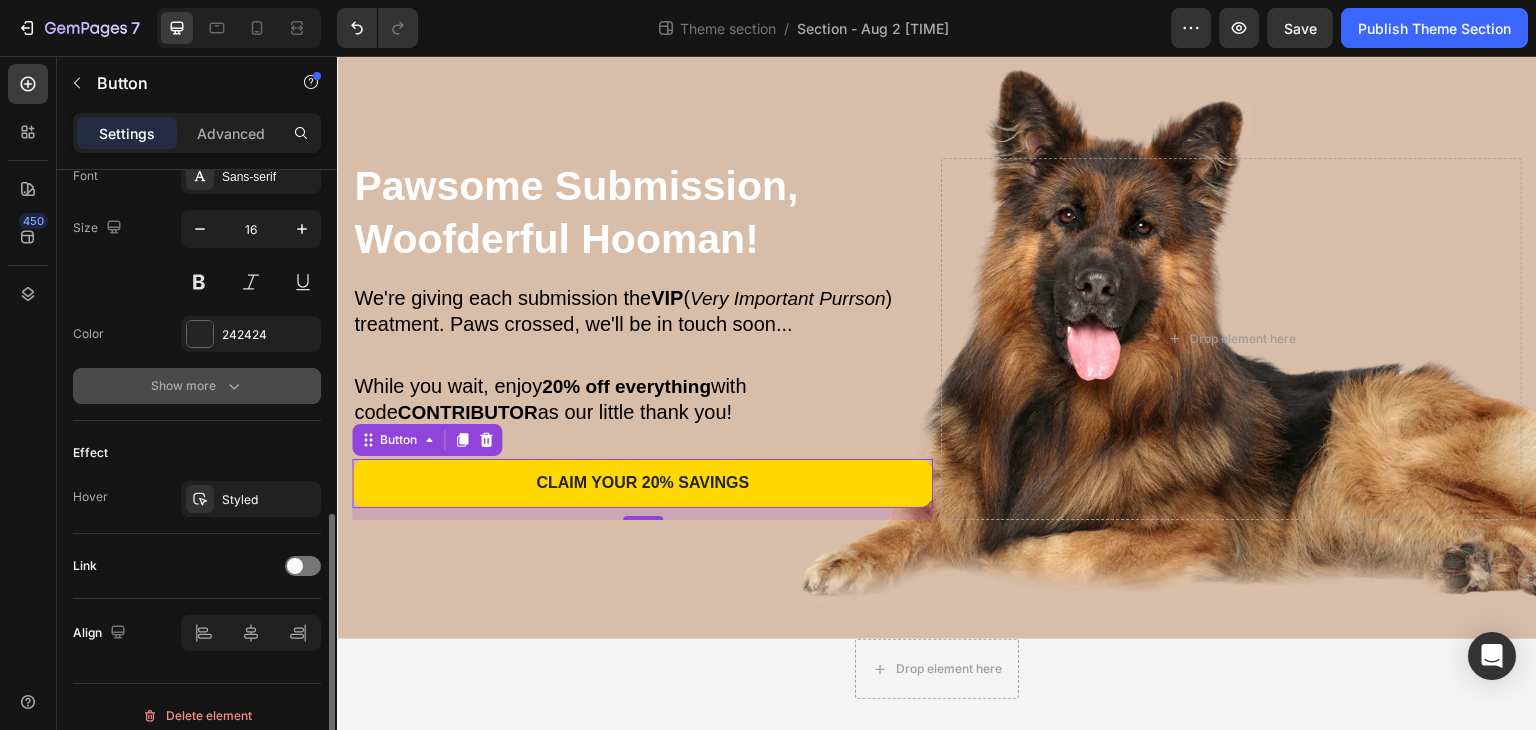 click 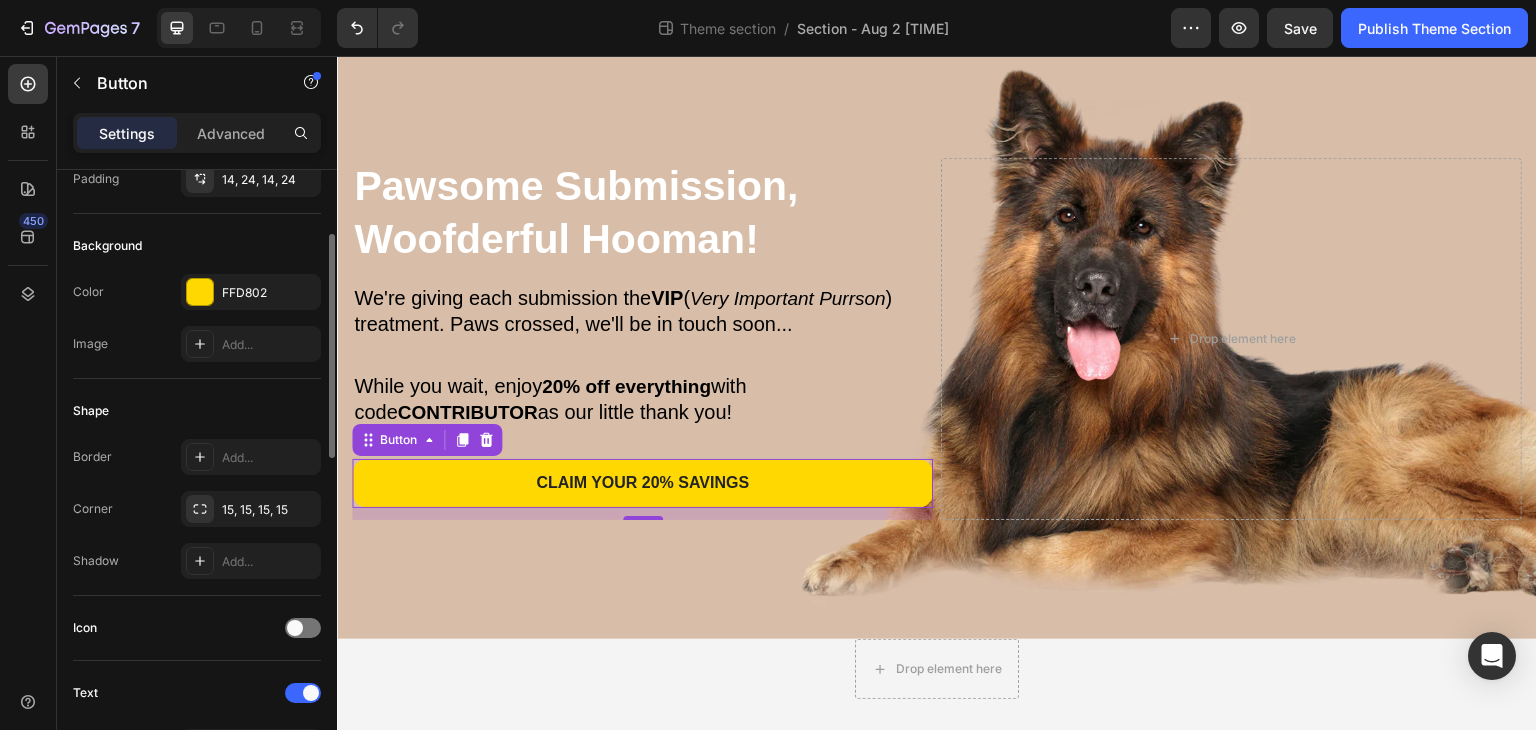 scroll, scrollTop: 0, scrollLeft: 0, axis: both 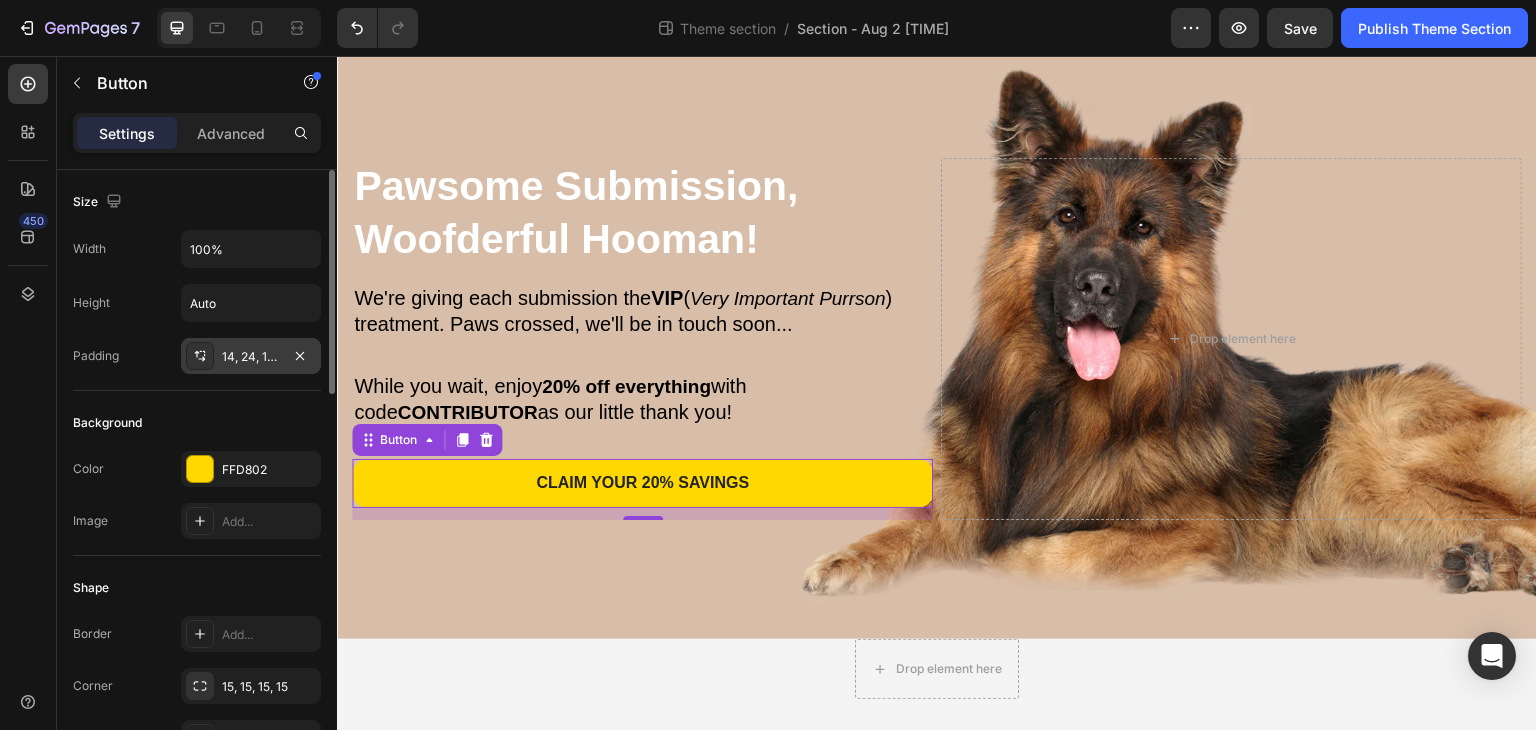 click on "14, 24, 14, 24" at bounding box center (251, 357) 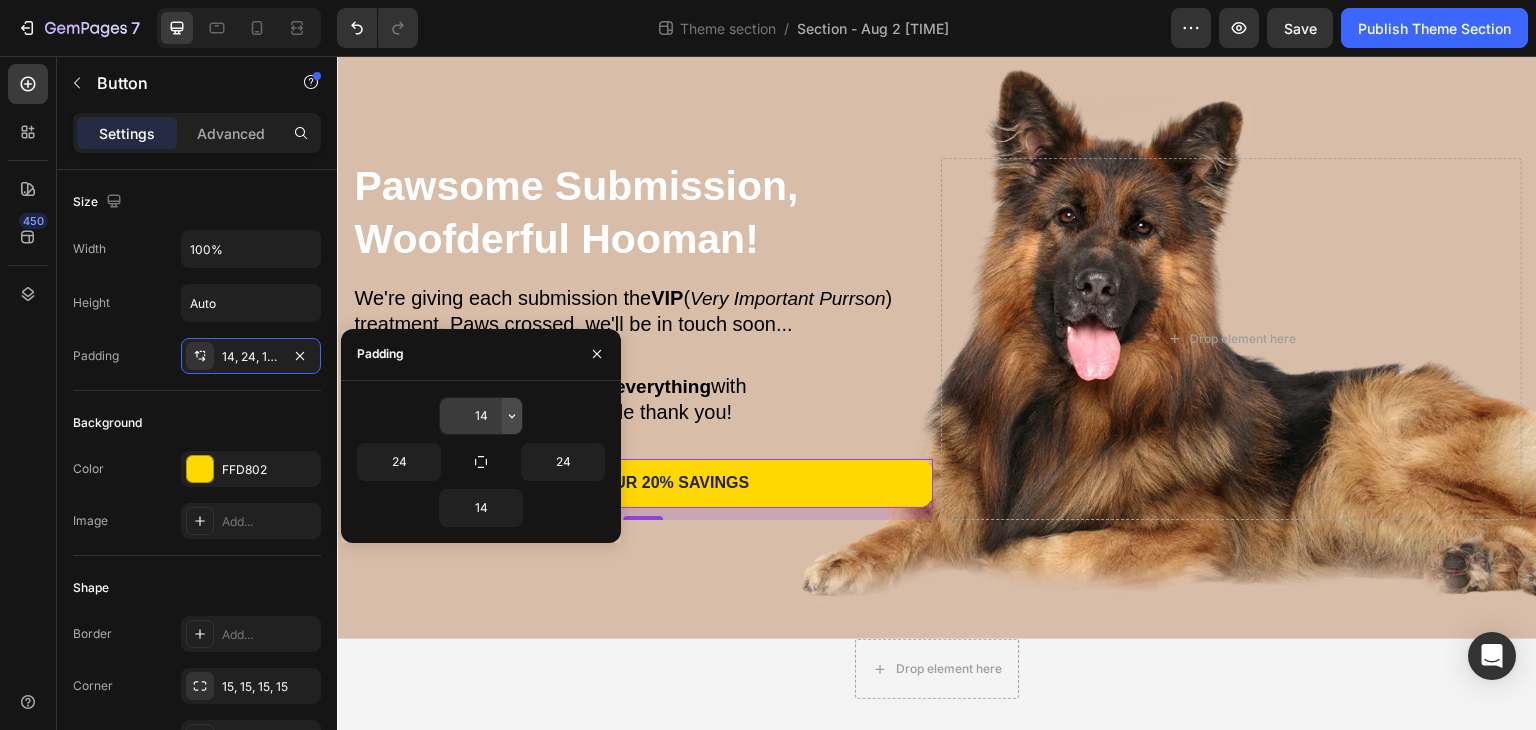 click 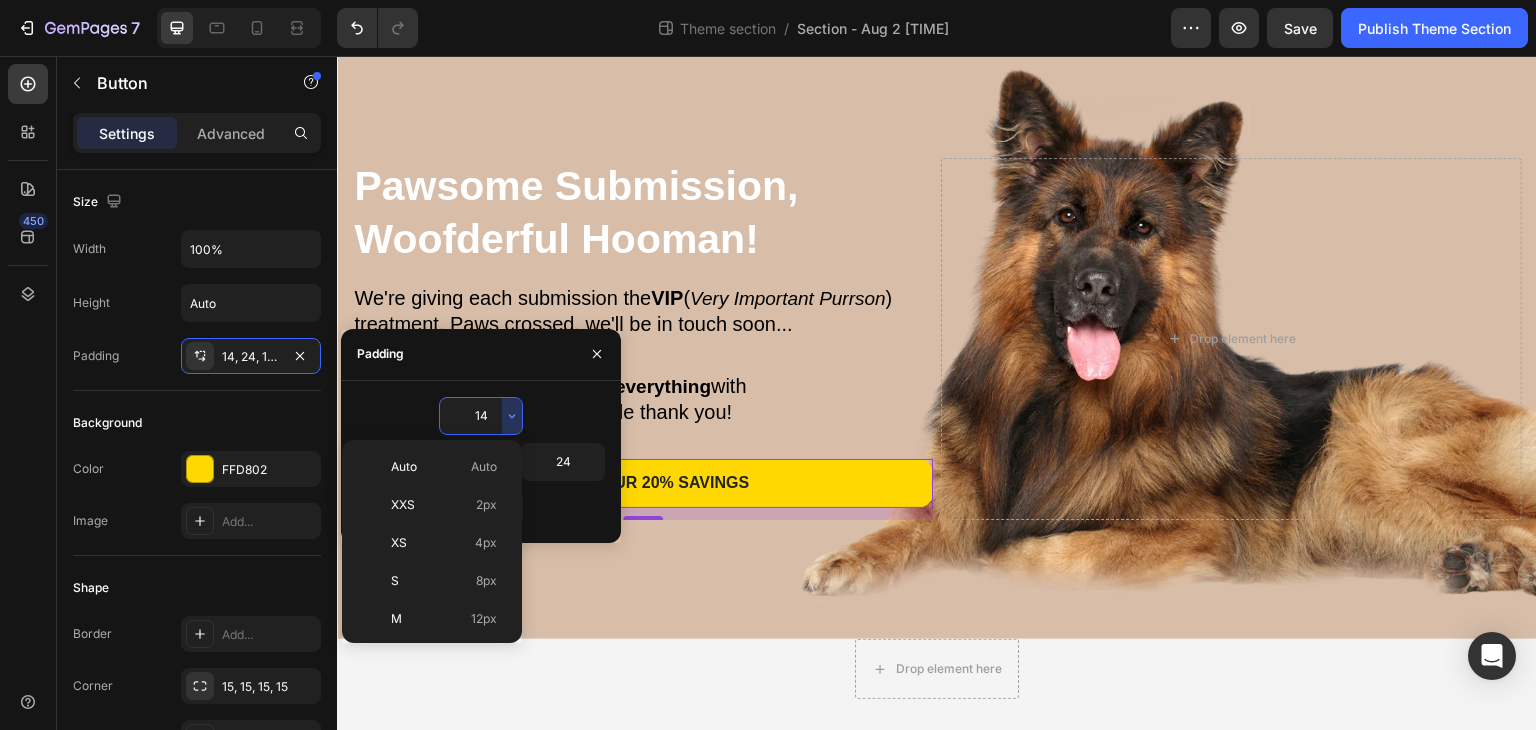 click on "14" at bounding box center [481, 416] 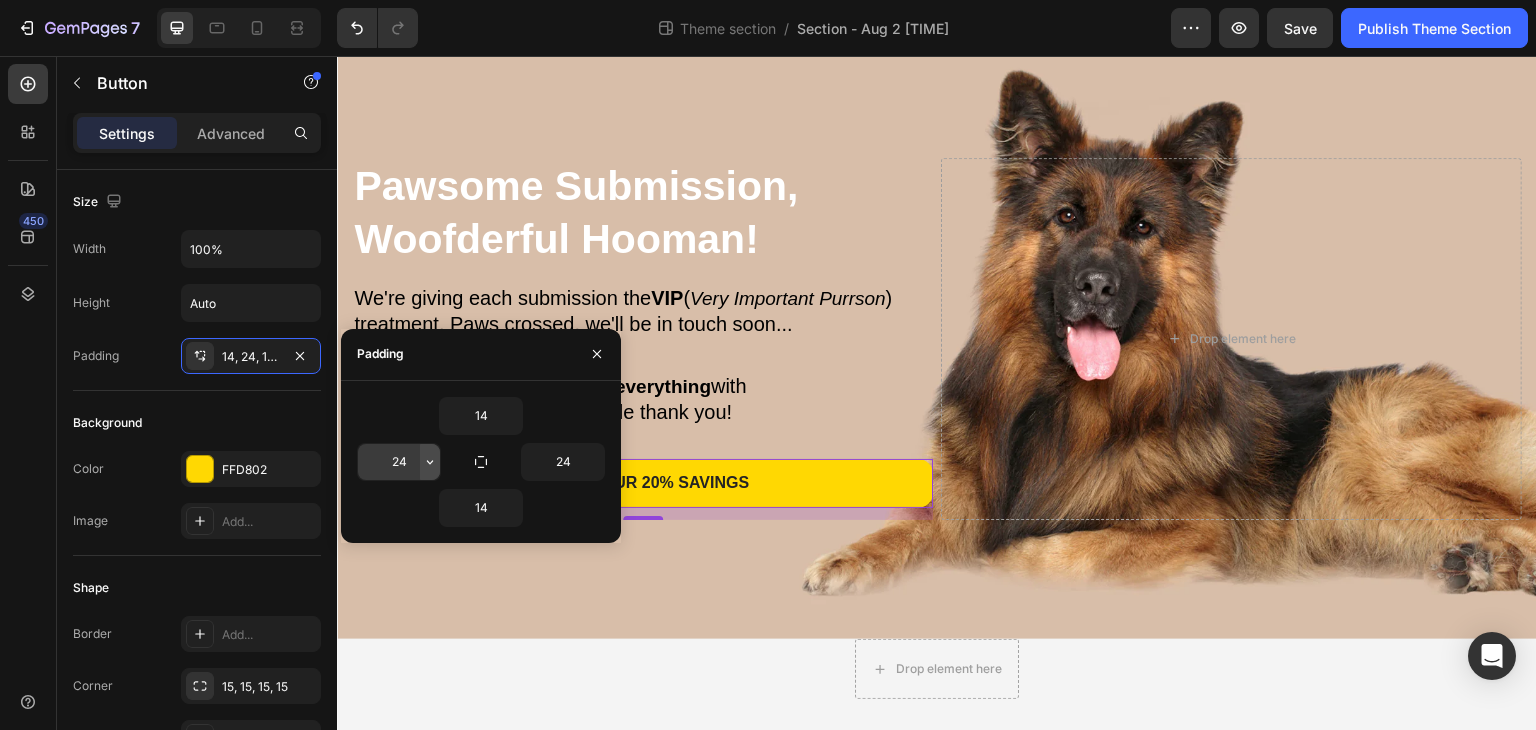 click 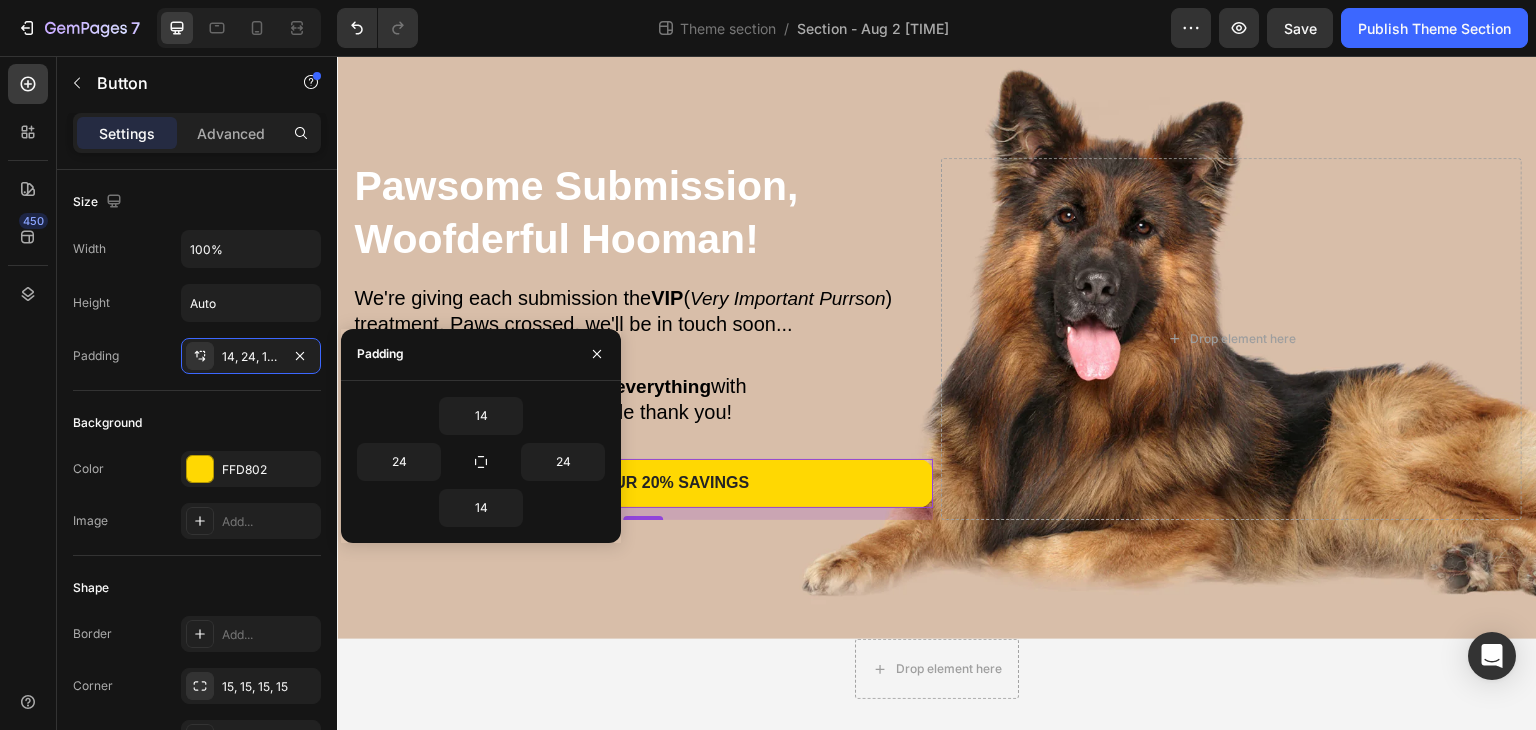 click on "14" at bounding box center (481, 416) 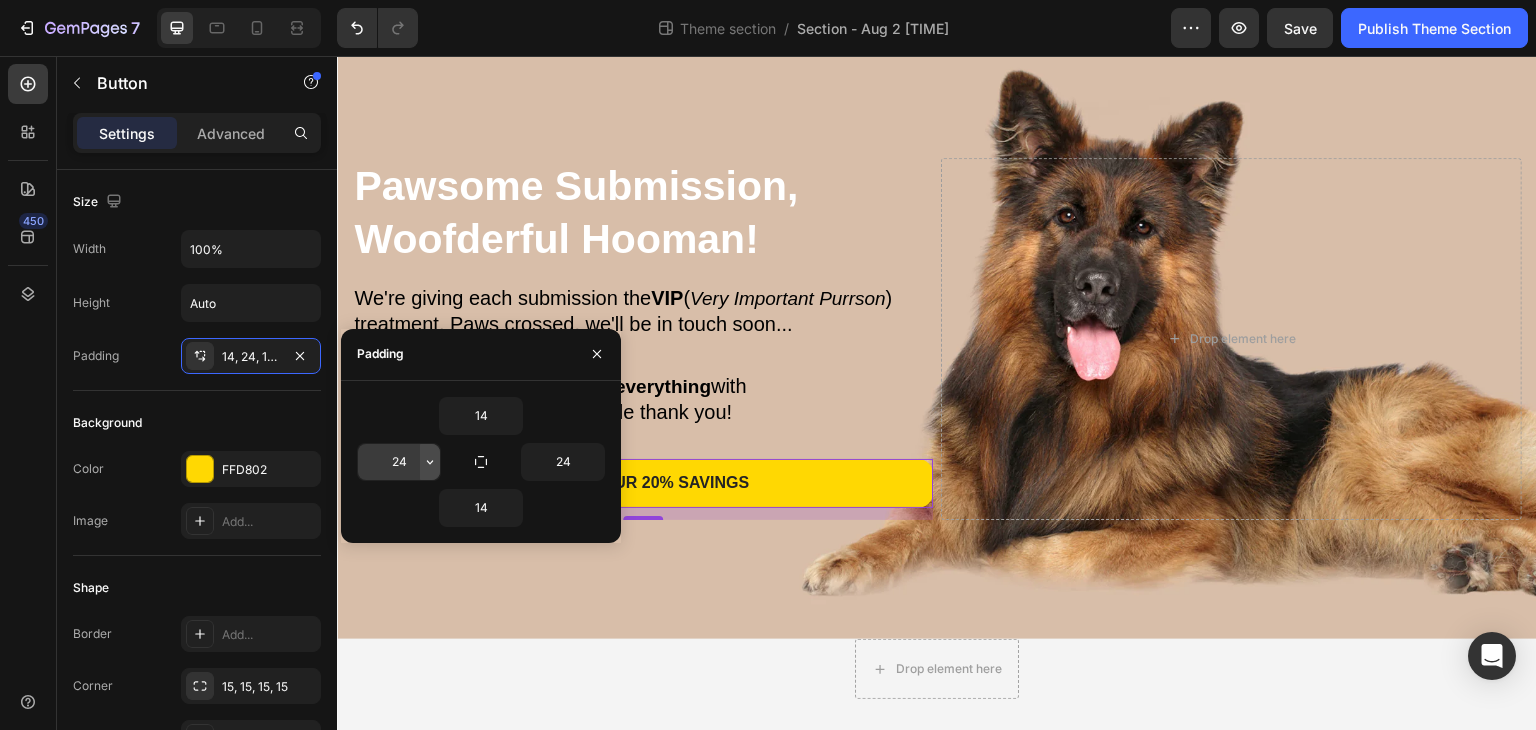 click 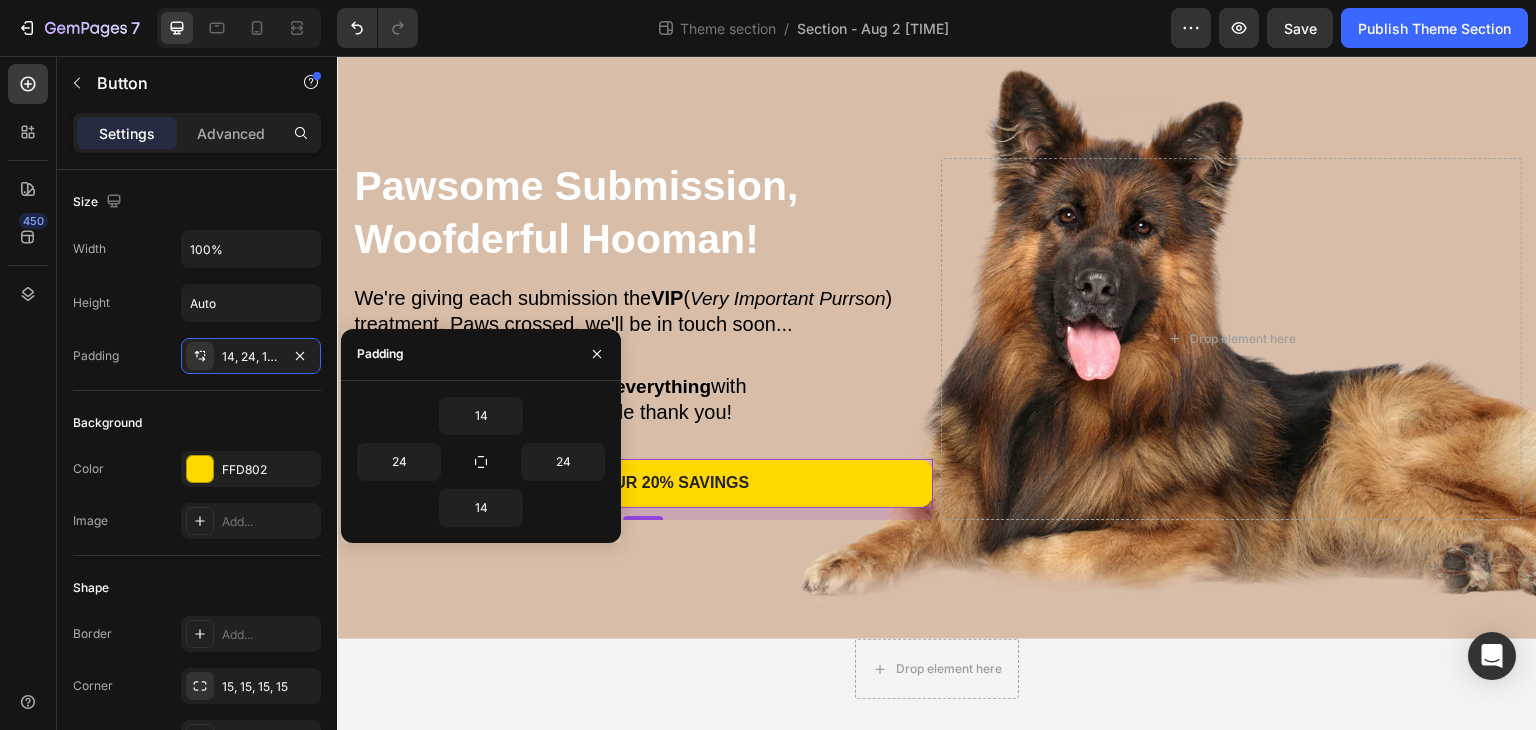 click on "14" at bounding box center [481, 416] 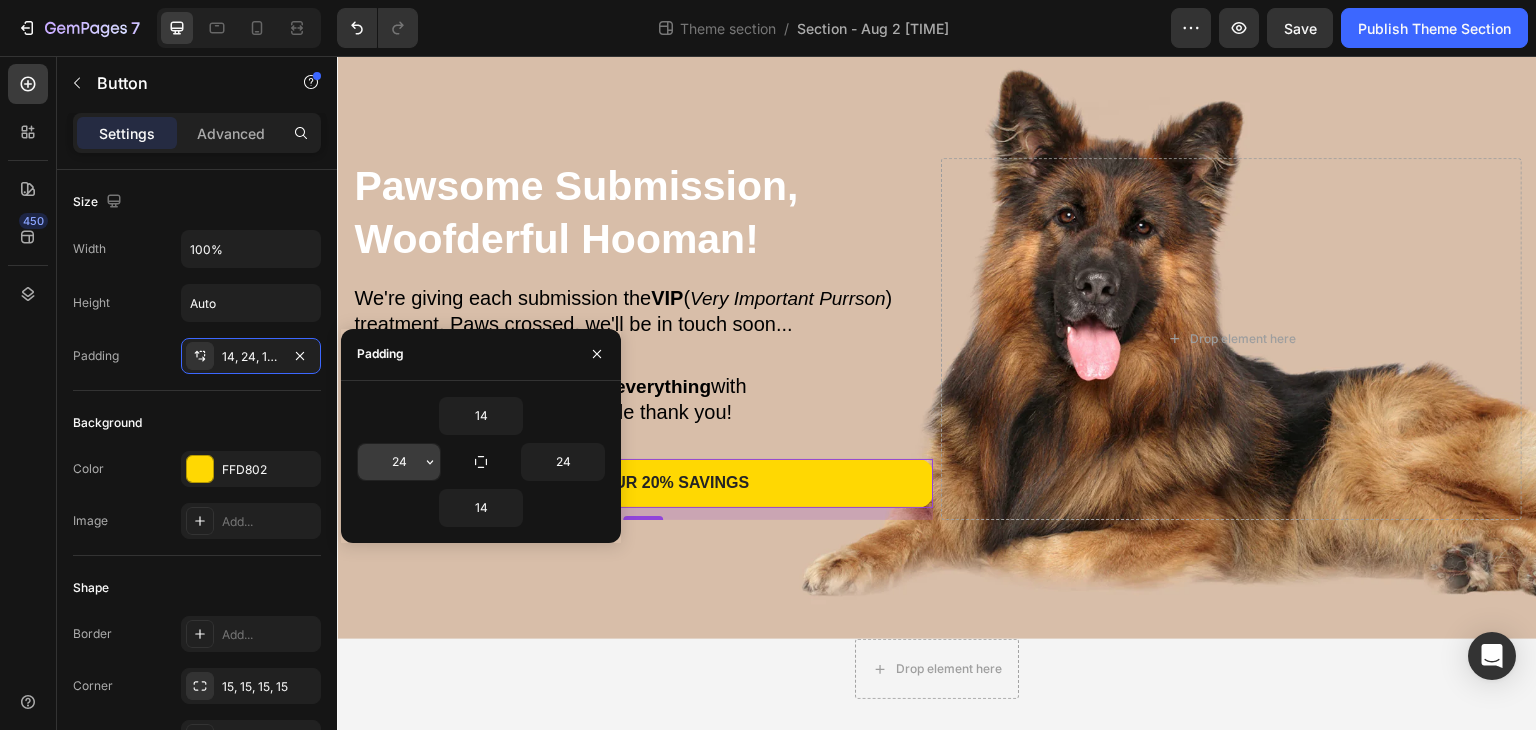 click on "24" at bounding box center [399, 462] 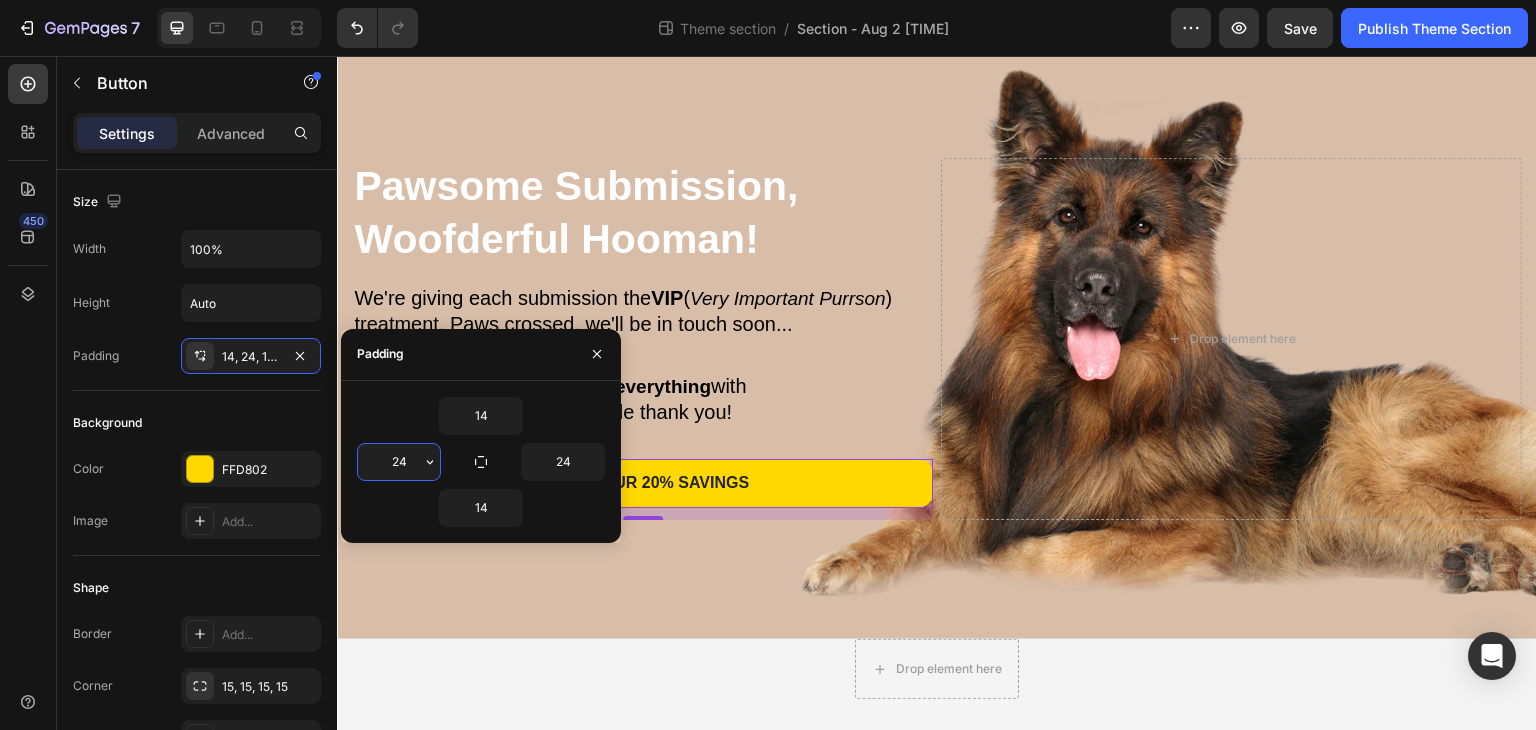 click on "24" at bounding box center [399, 462] 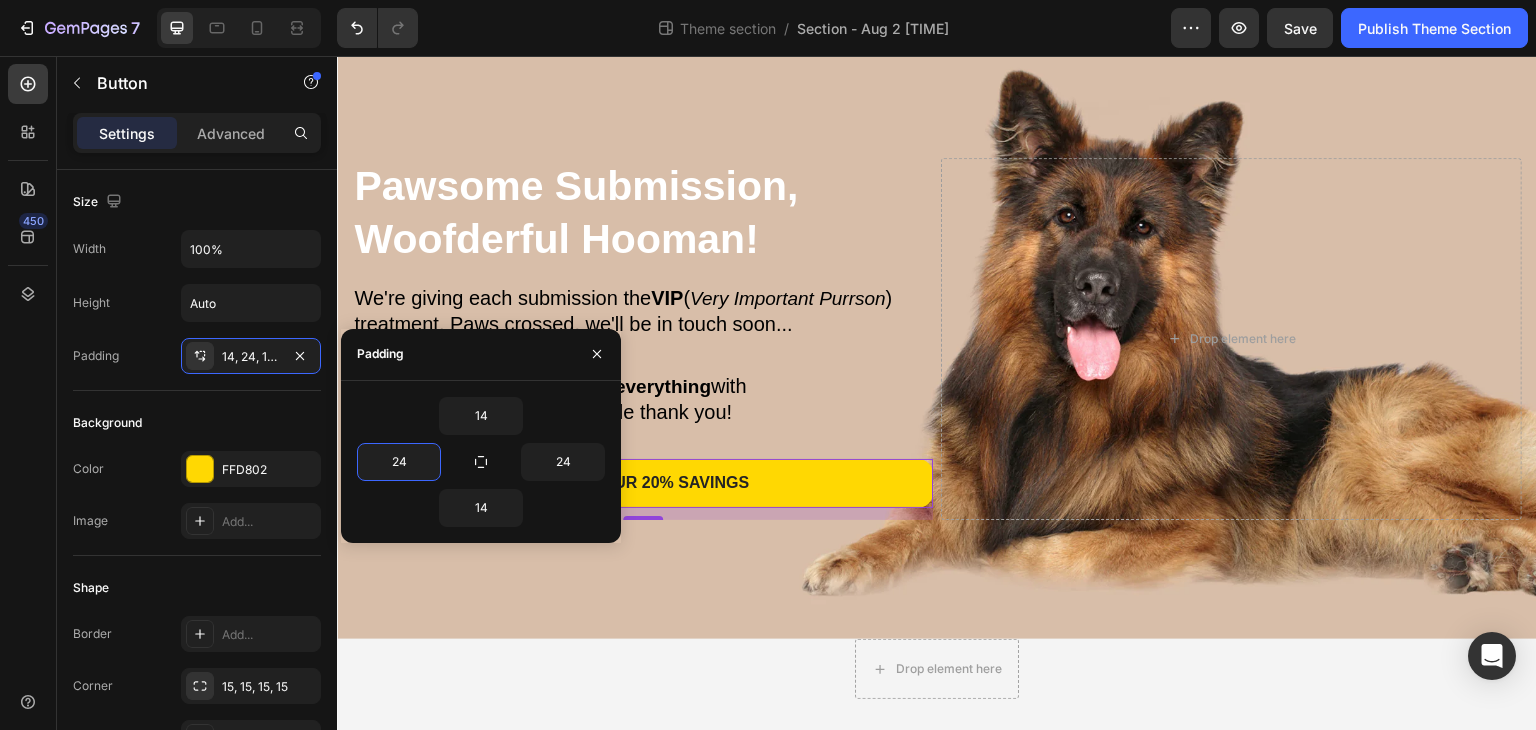 click on "14" at bounding box center (481, 416) 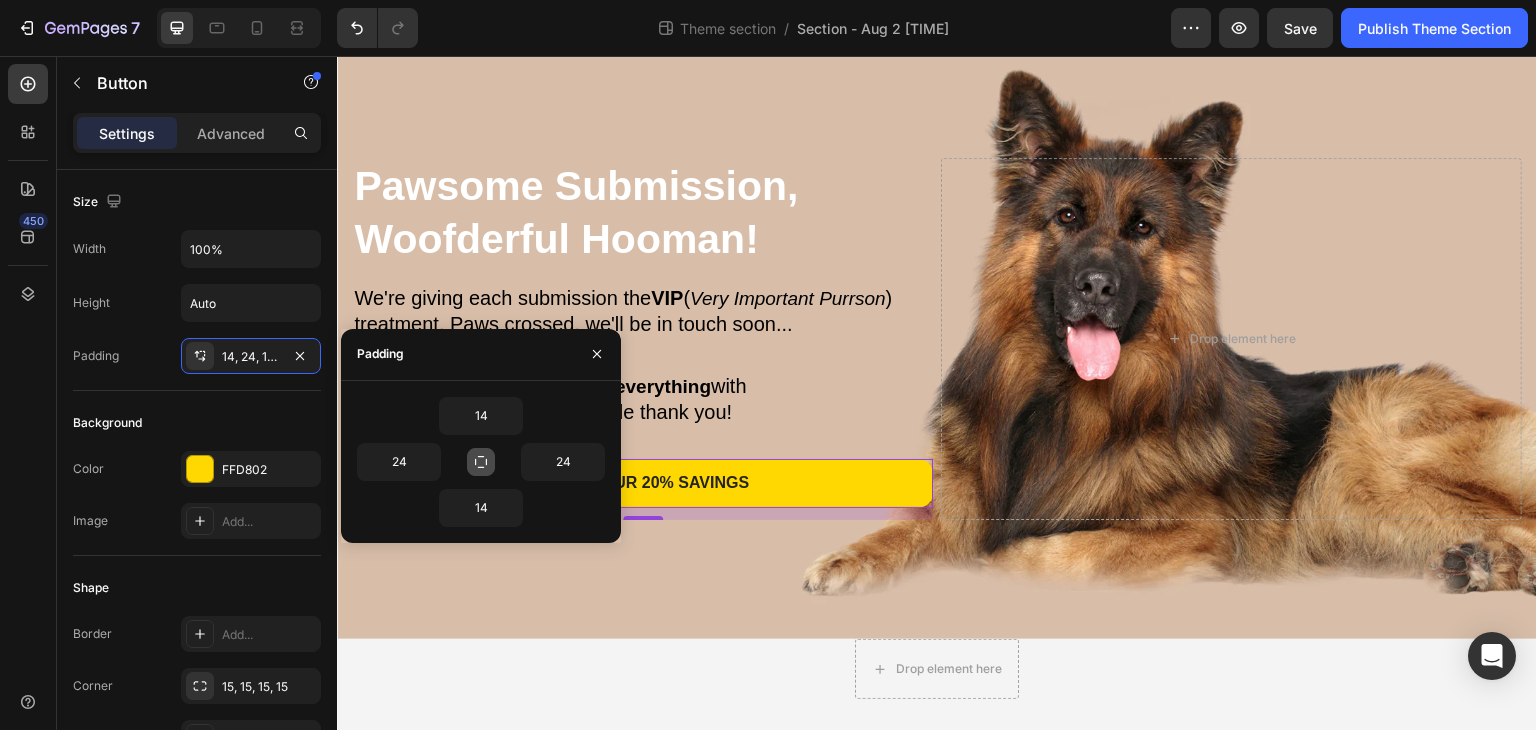 click 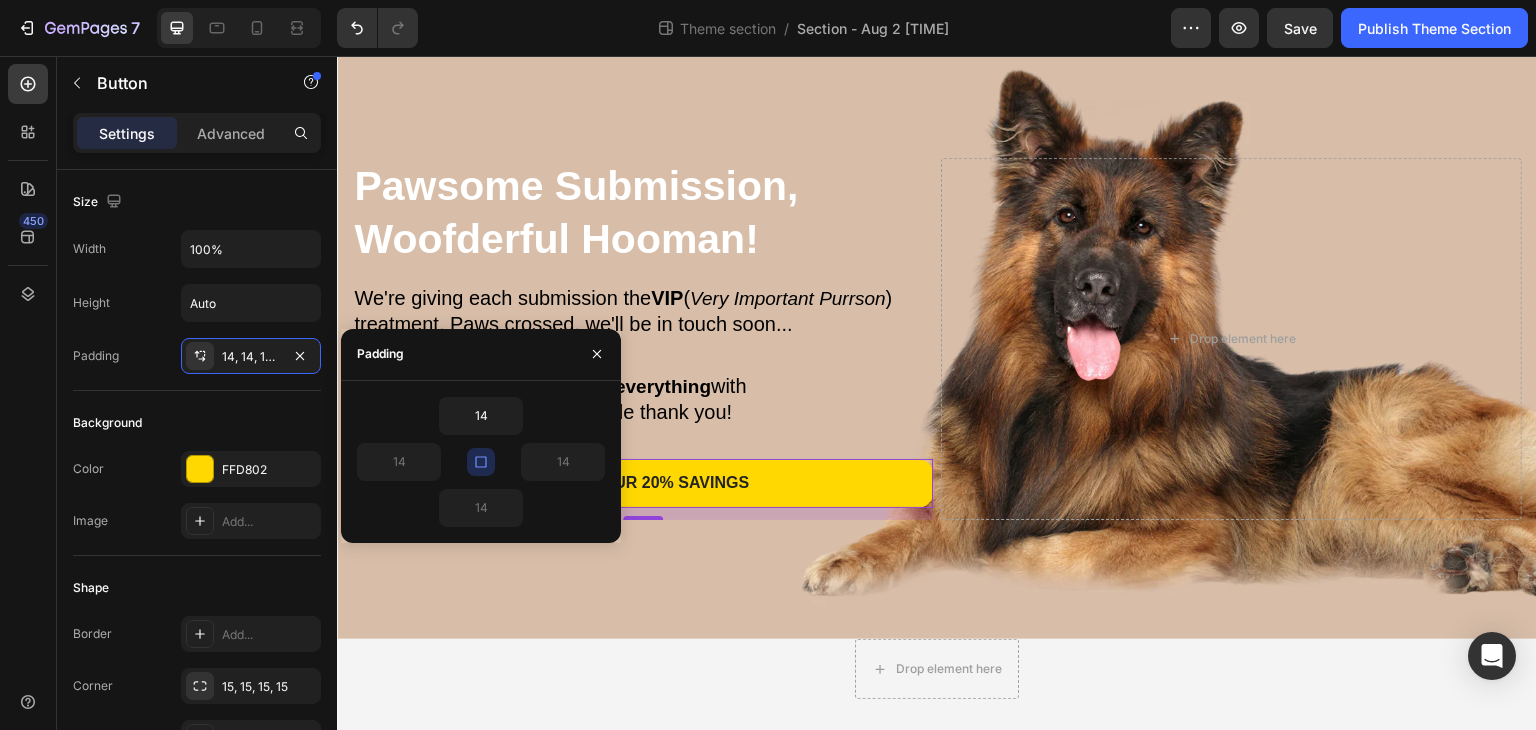 click 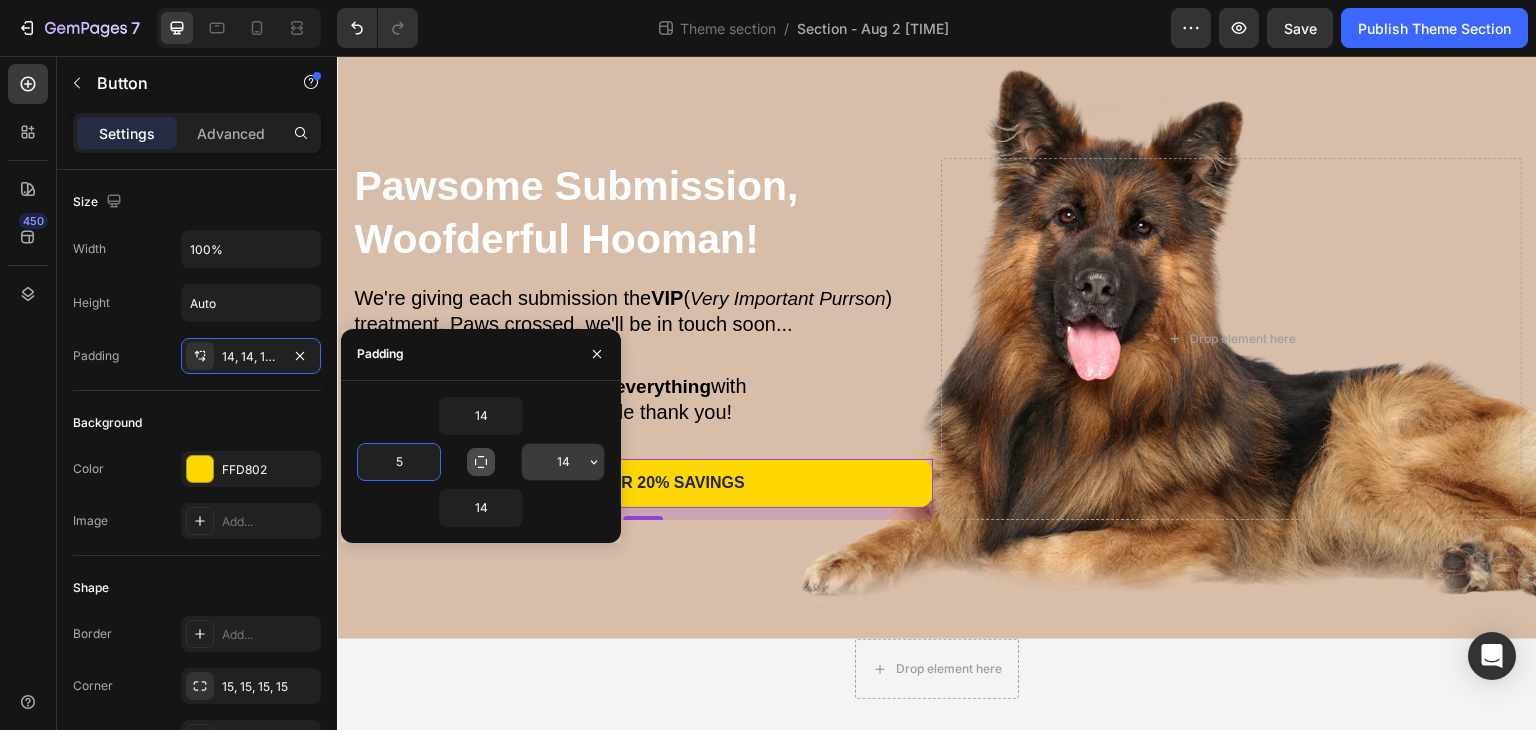 type on "5" 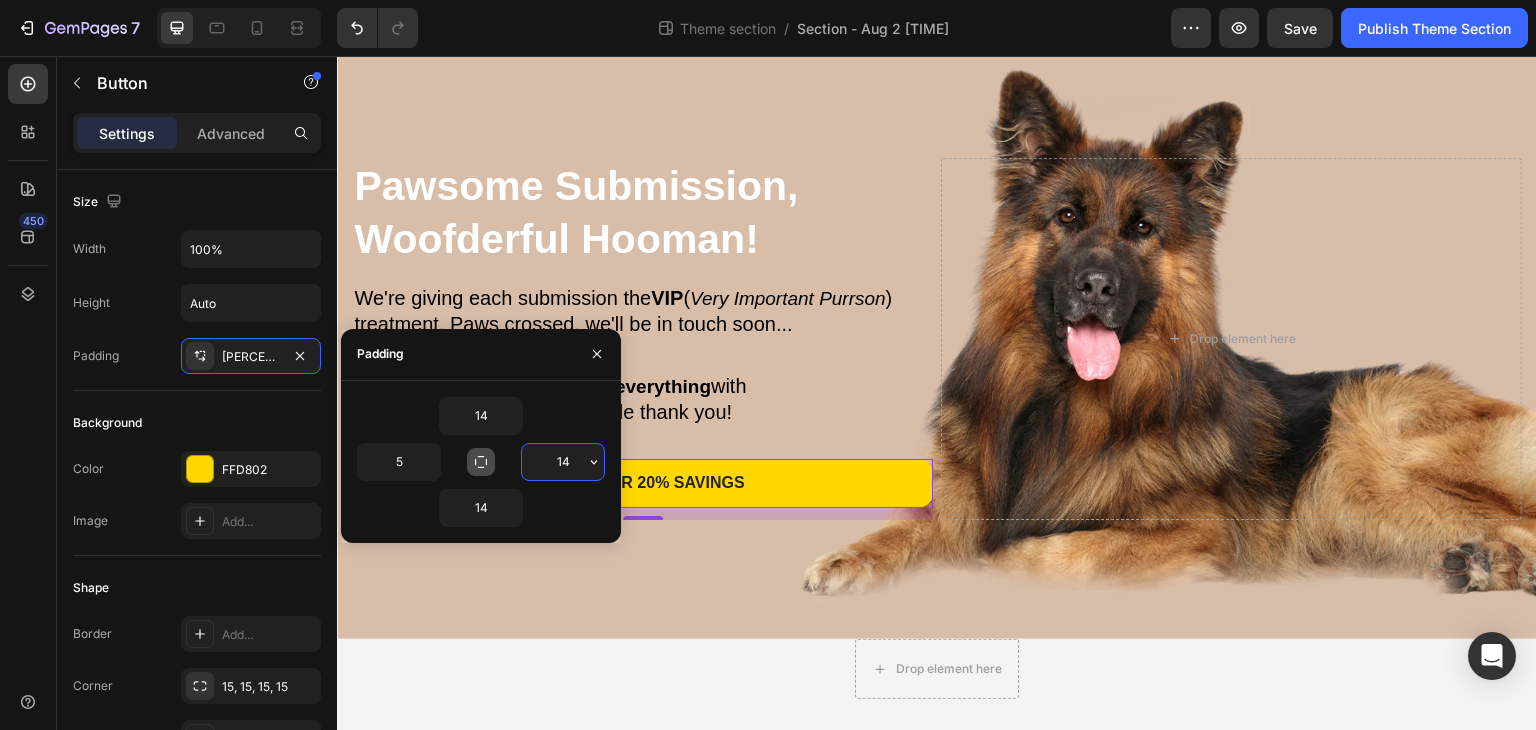 click on "14" at bounding box center [563, 462] 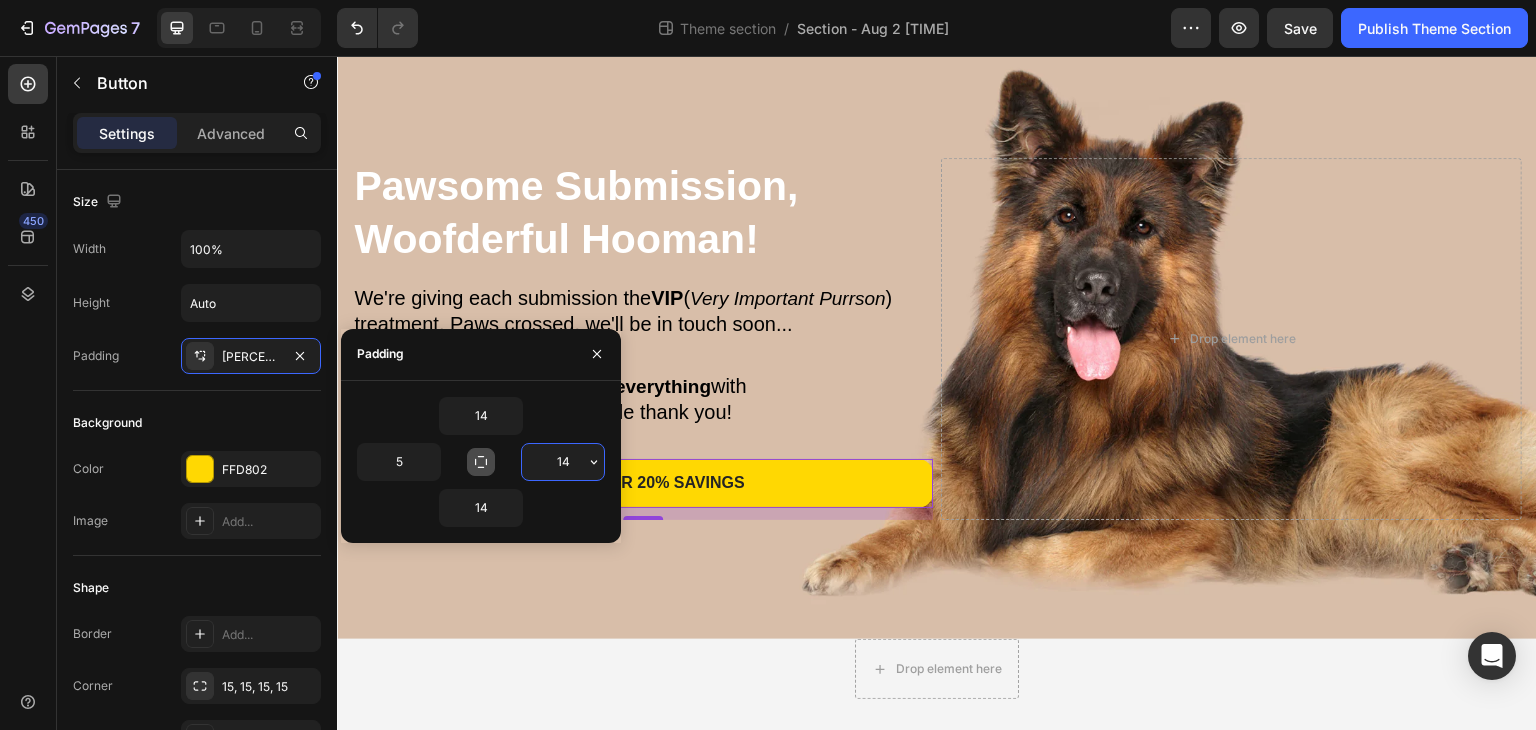 click on "14" at bounding box center [563, 462] 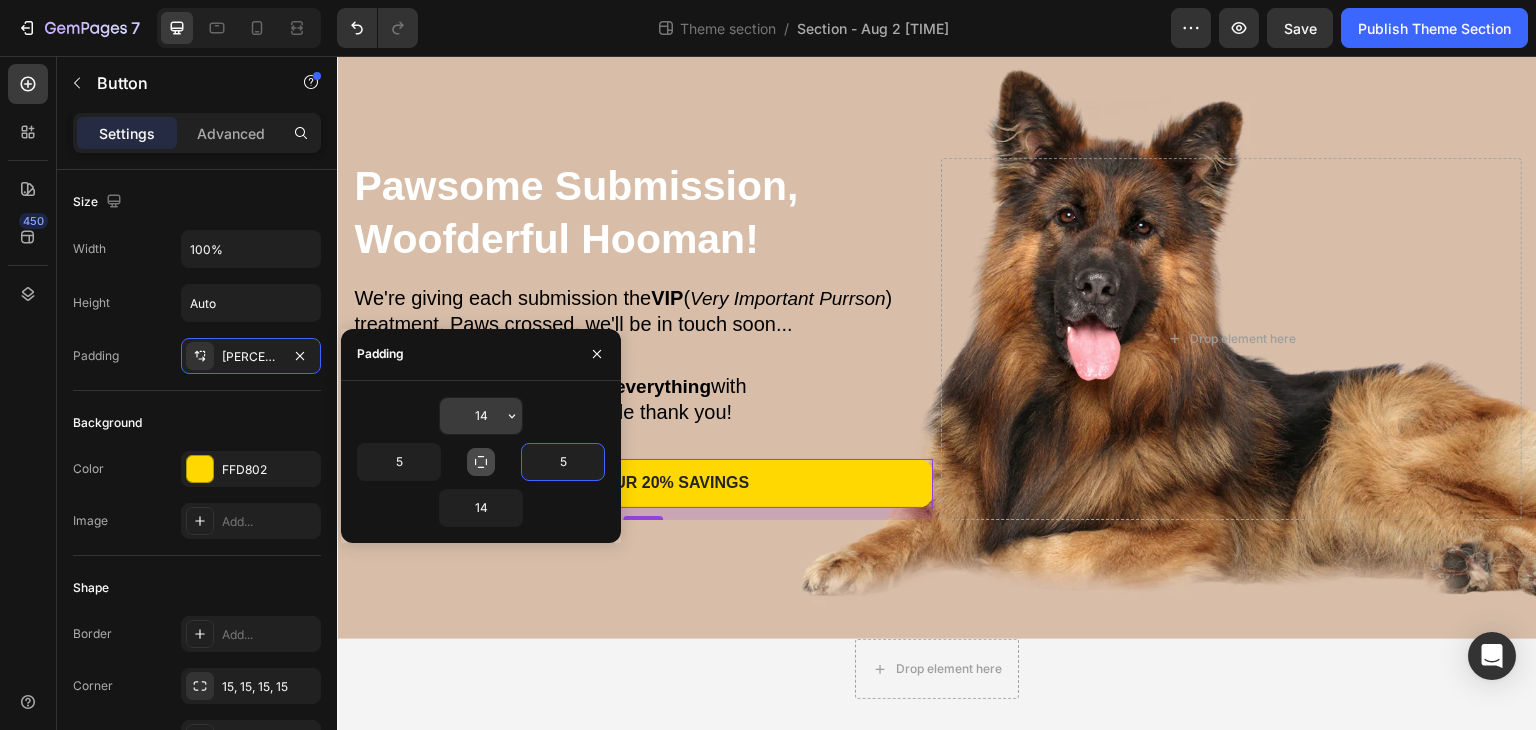 type on "5" 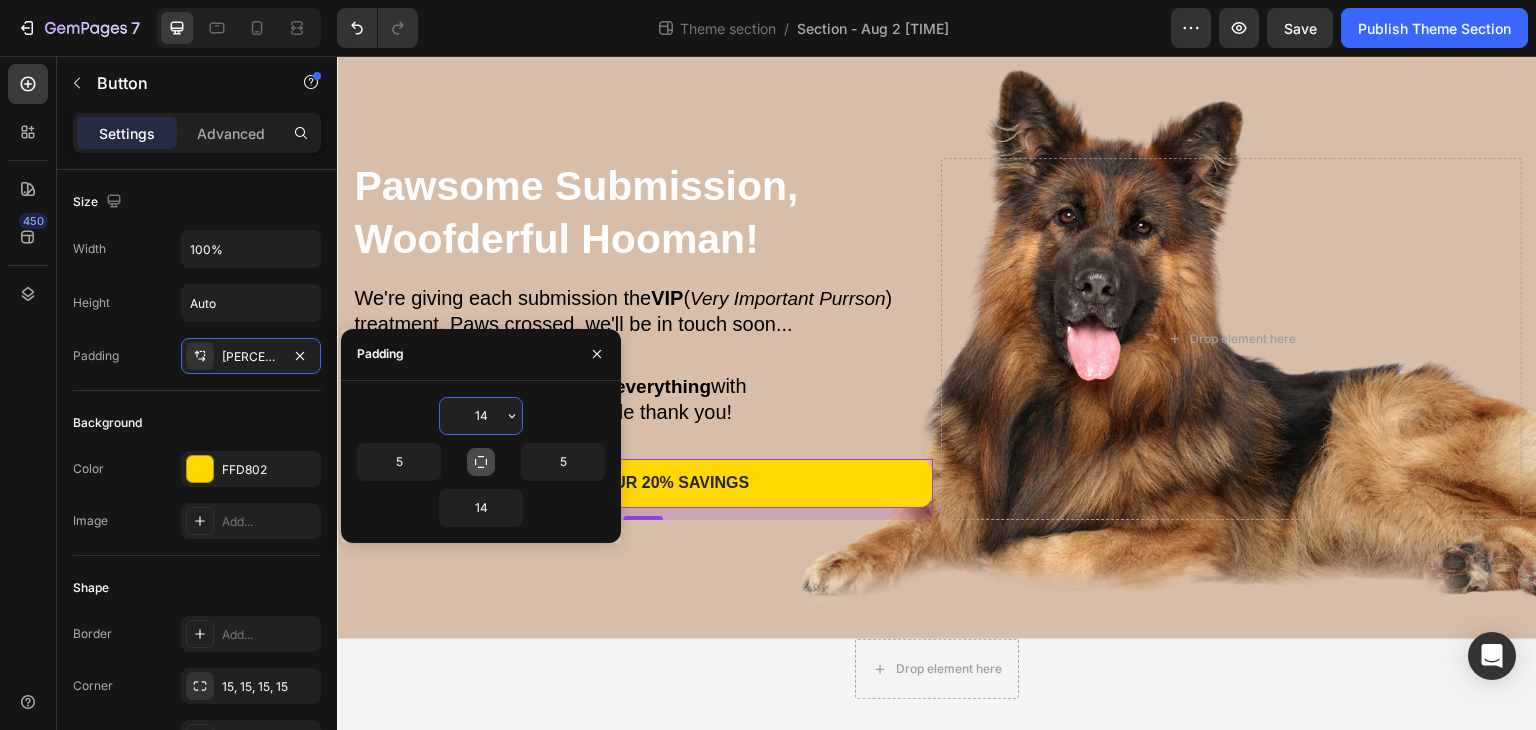click on "14" at bounding box center [481, 416] 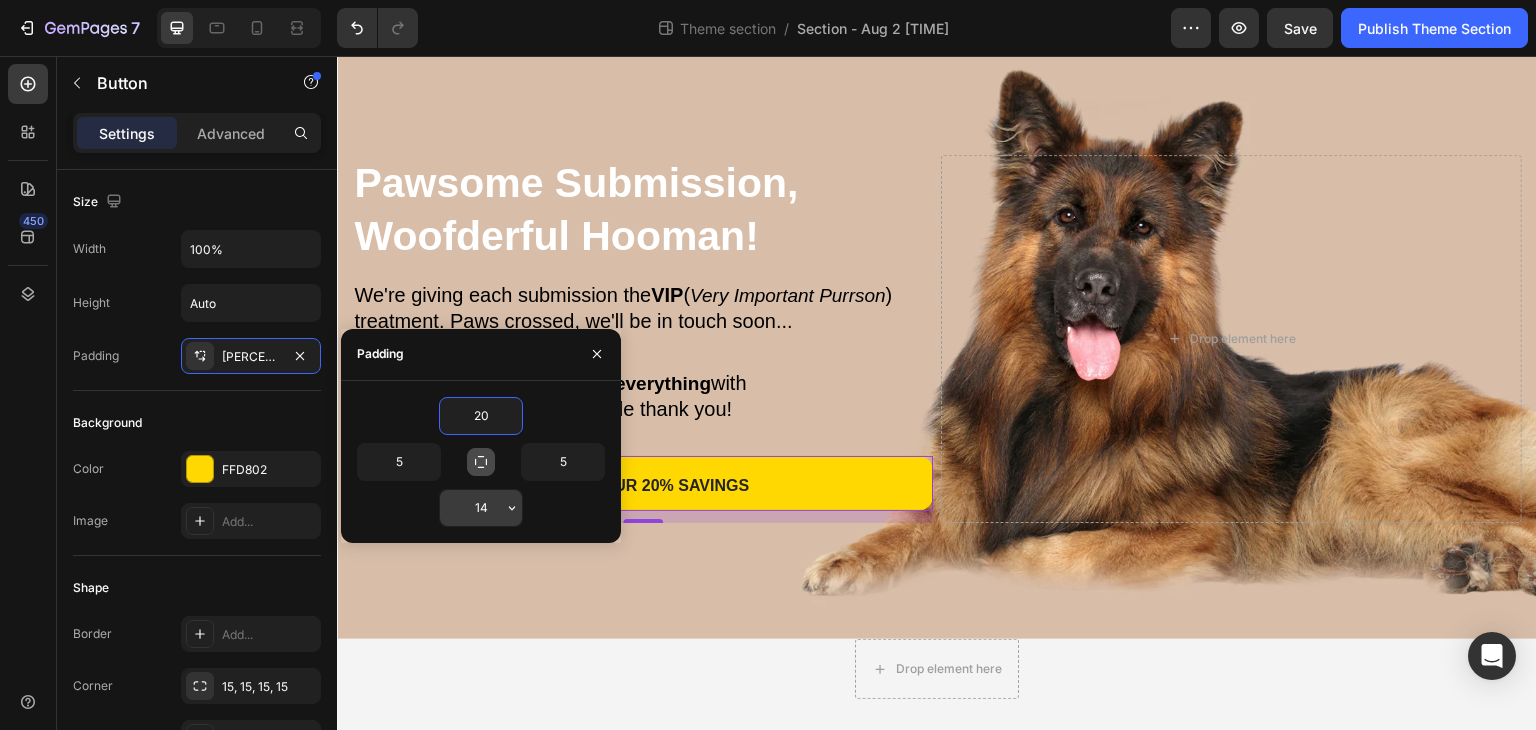 type on "20" 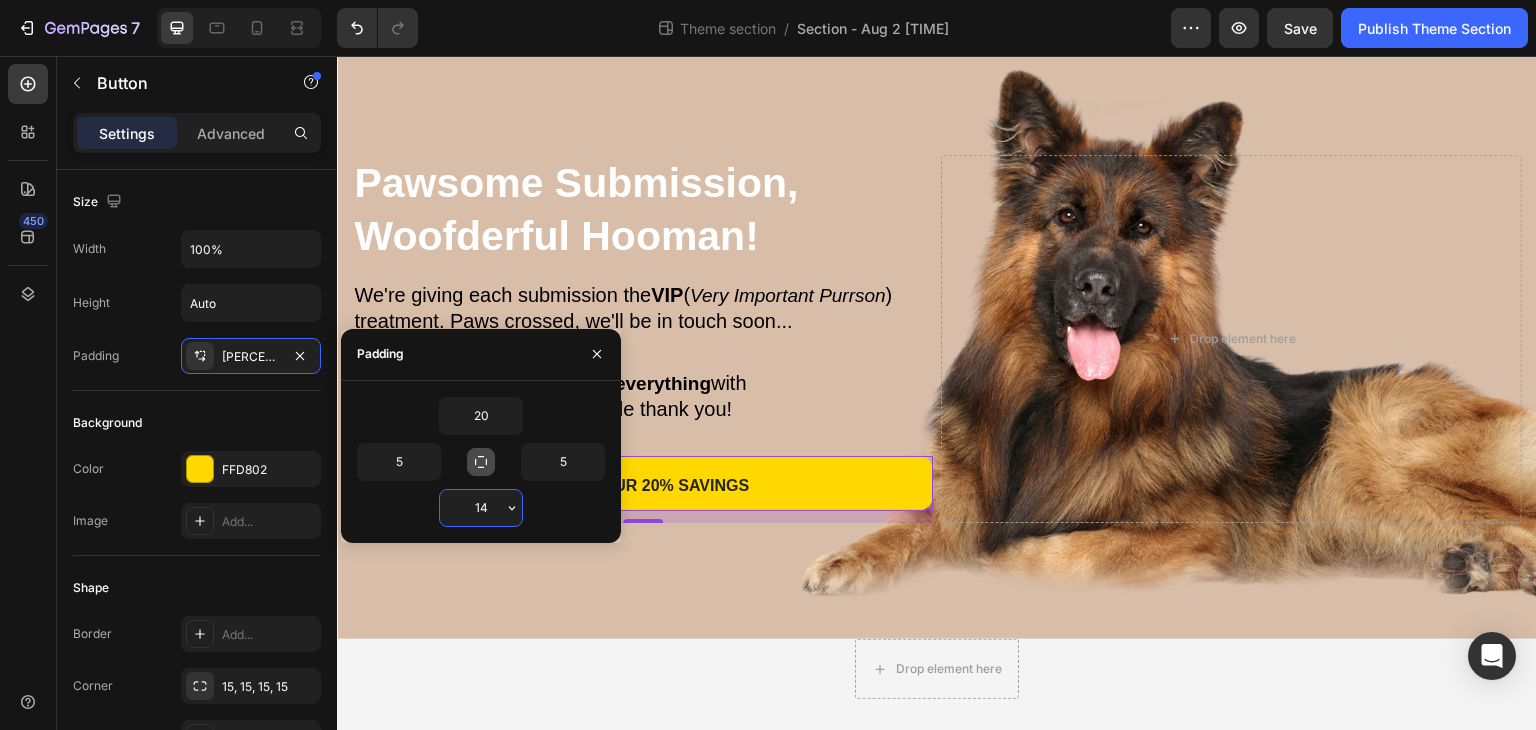 click on "14" at bounding box center [481, 508] 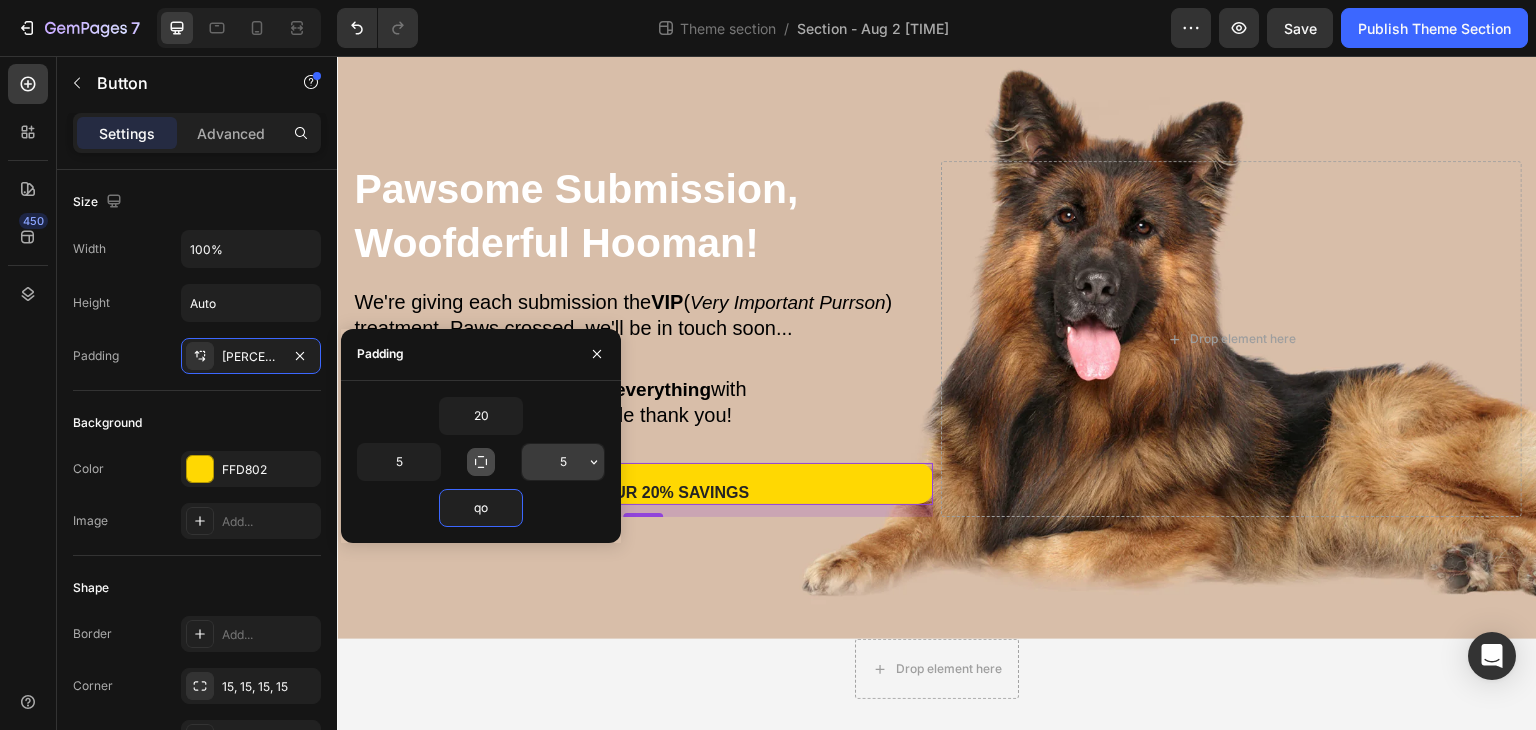 type on "q" 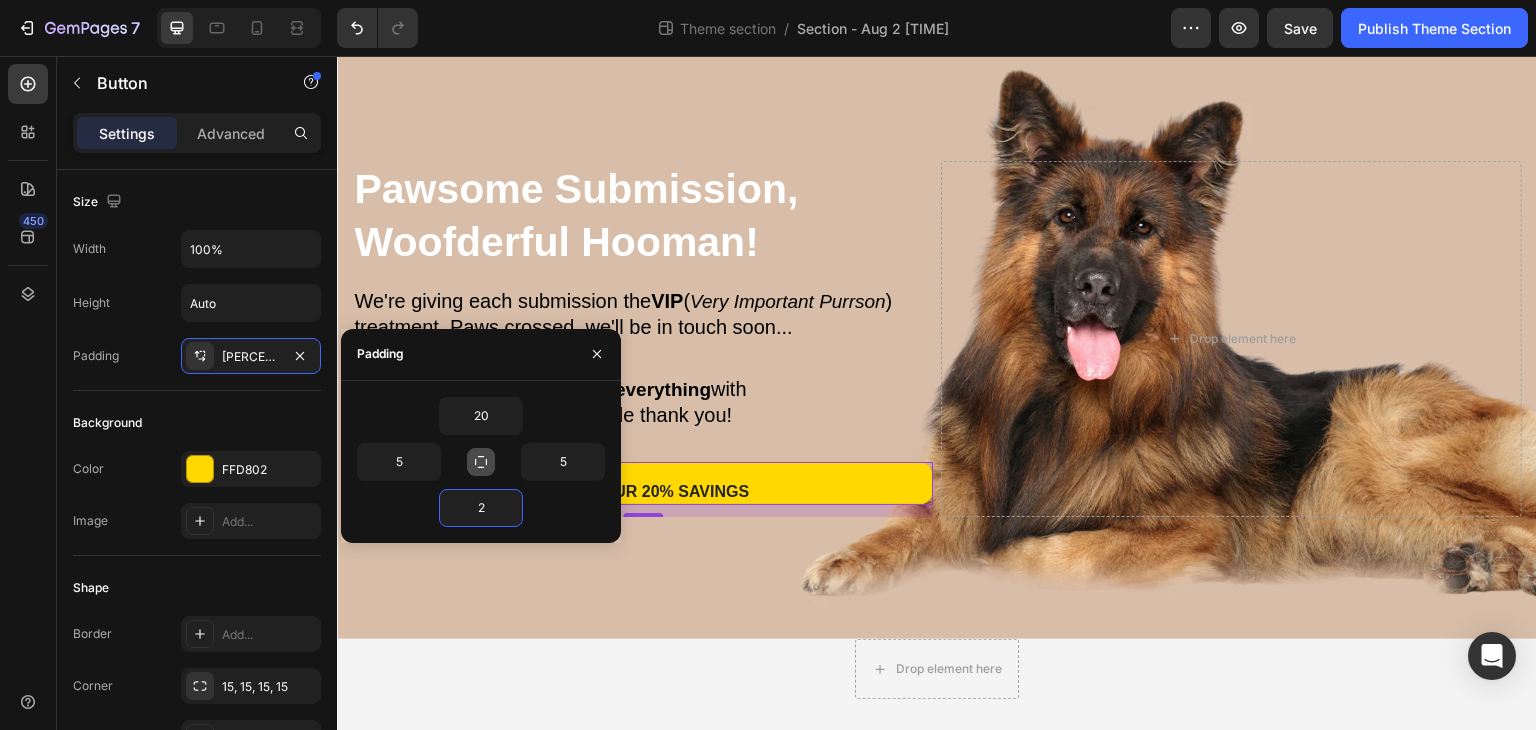 type on "20" 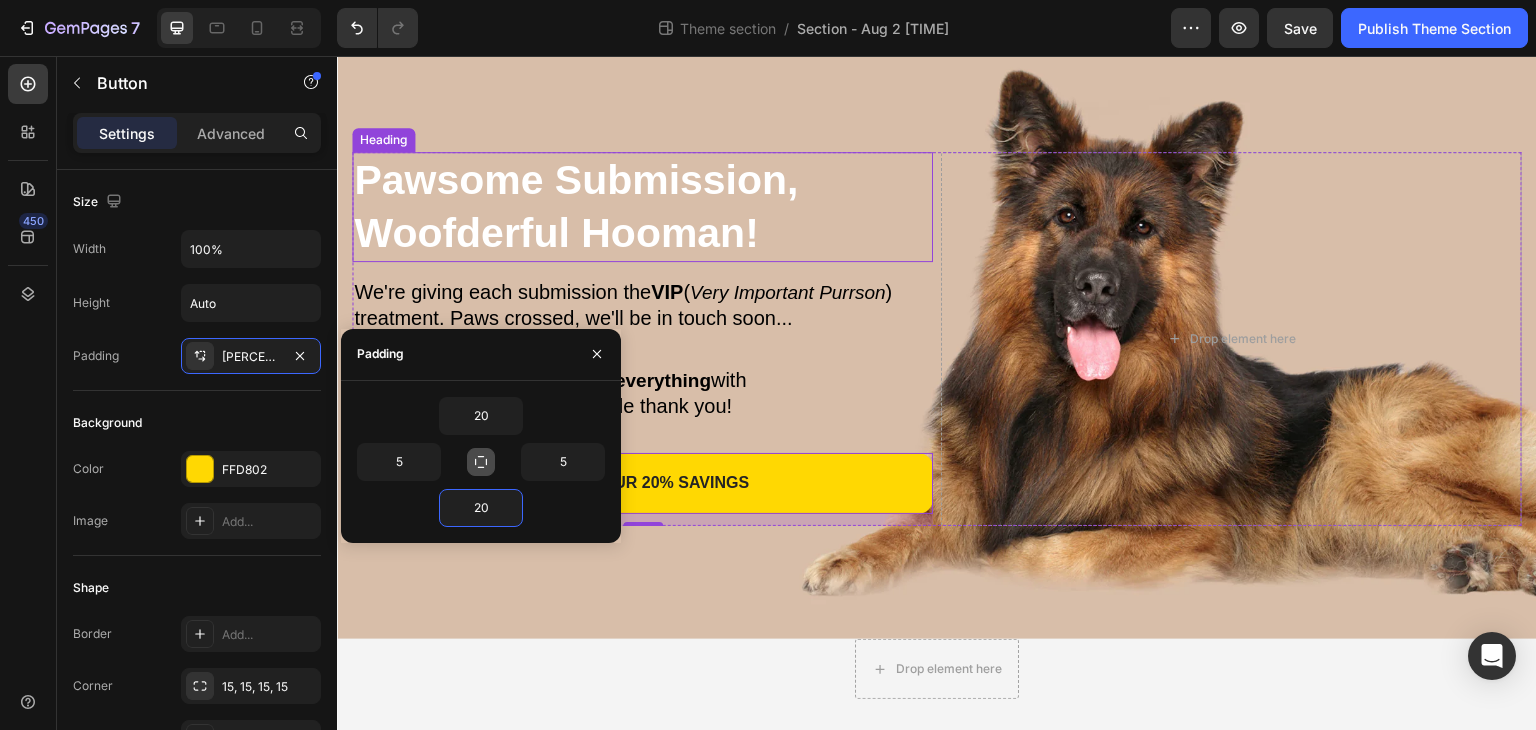click on "Woofderful Hooman!" at bounding box center [556, 233] 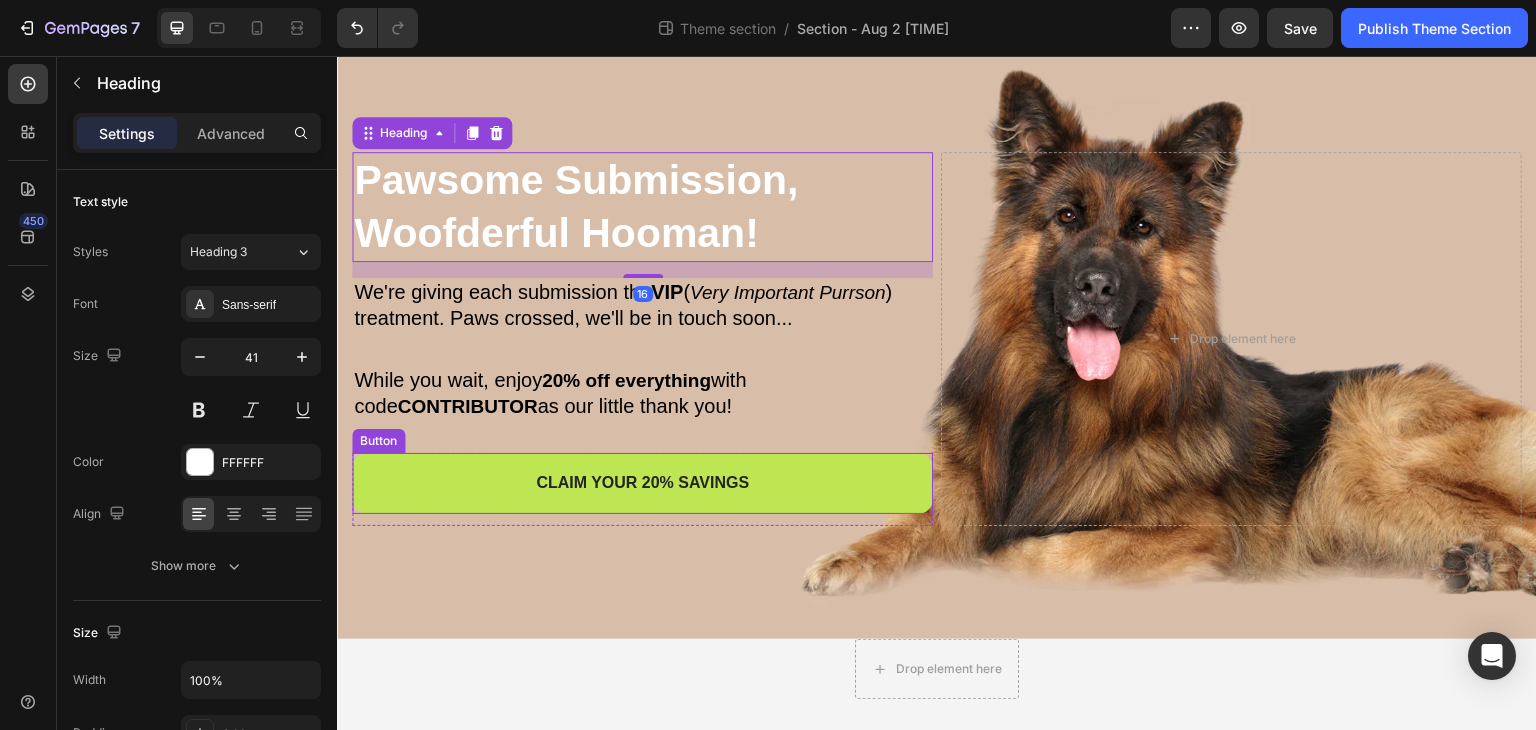 click on "claim your 20% Savings" at bounding box center [642, 483] 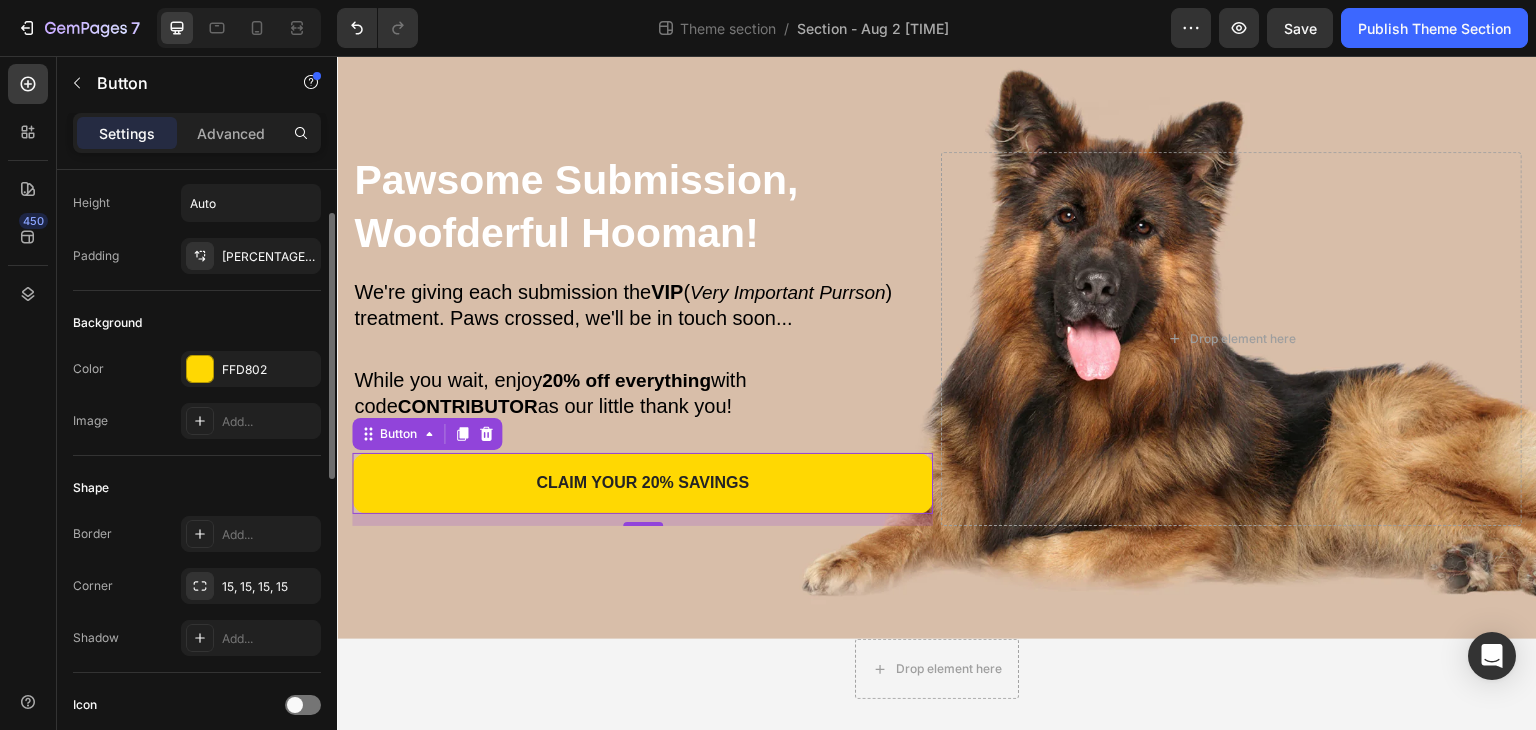 scroll, scrollTop: 200, scrollLeft: 0, axis: vertical 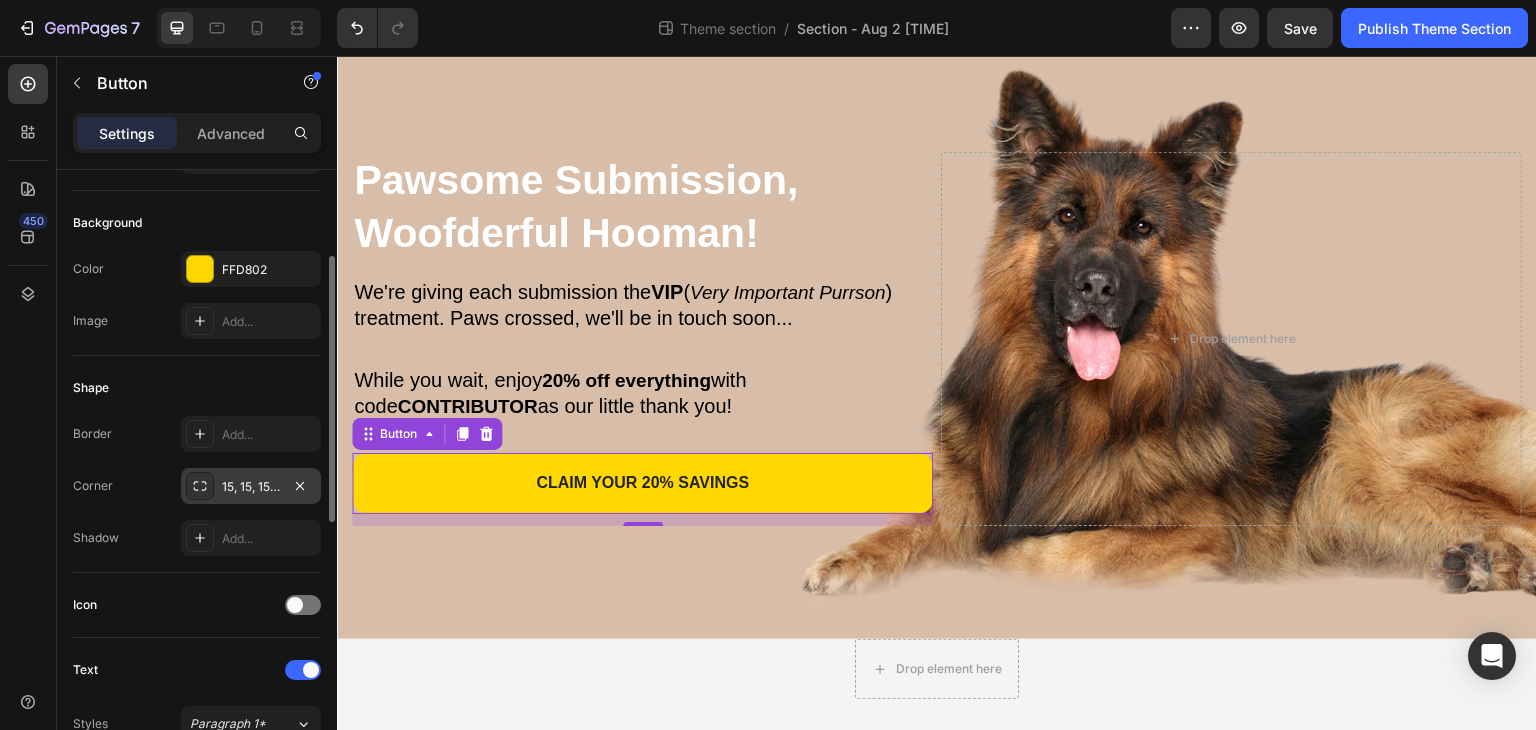 click on "15, 15, 15, 15" at bounding box center [251, 487] 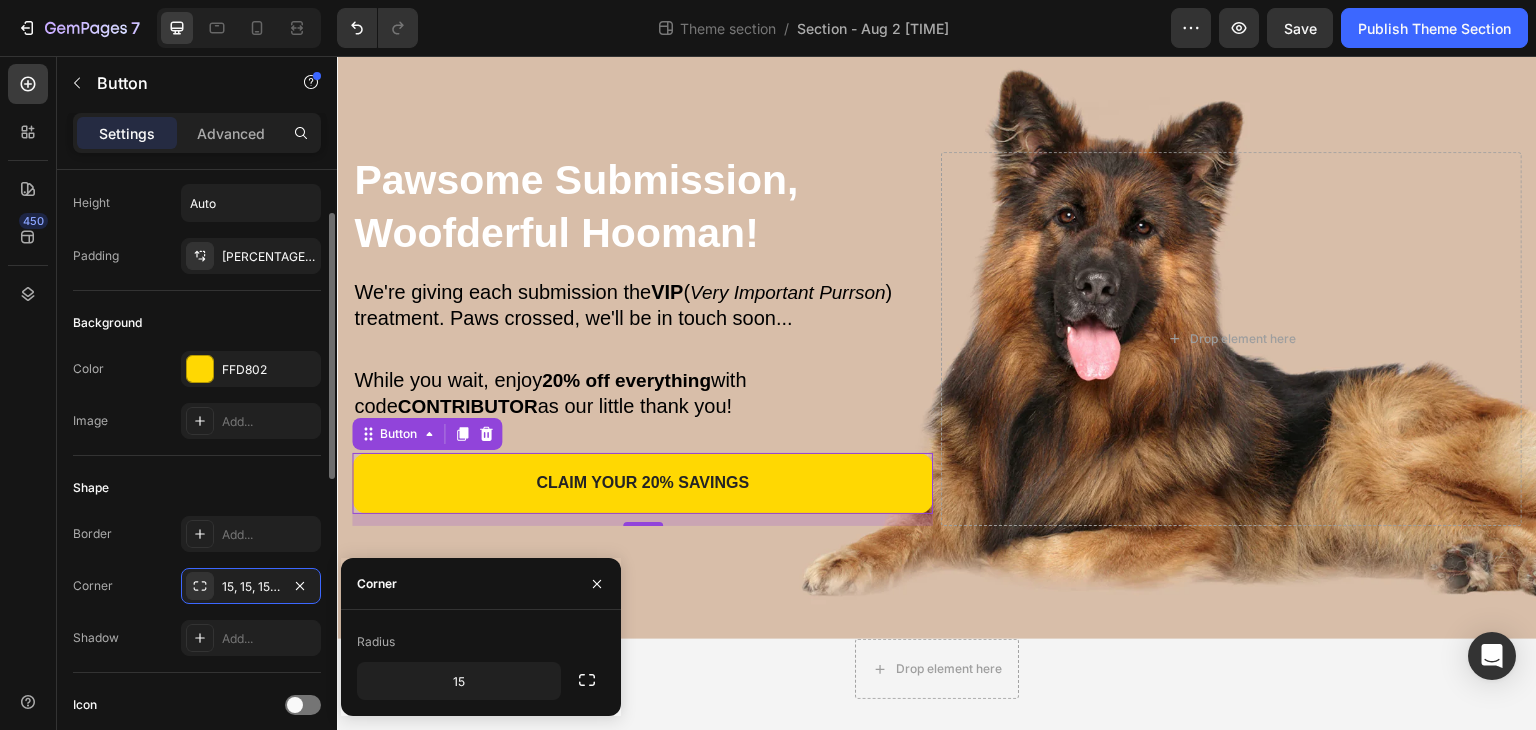 scroll, scrollTop: 0, scrollLeft: 0, axis: both 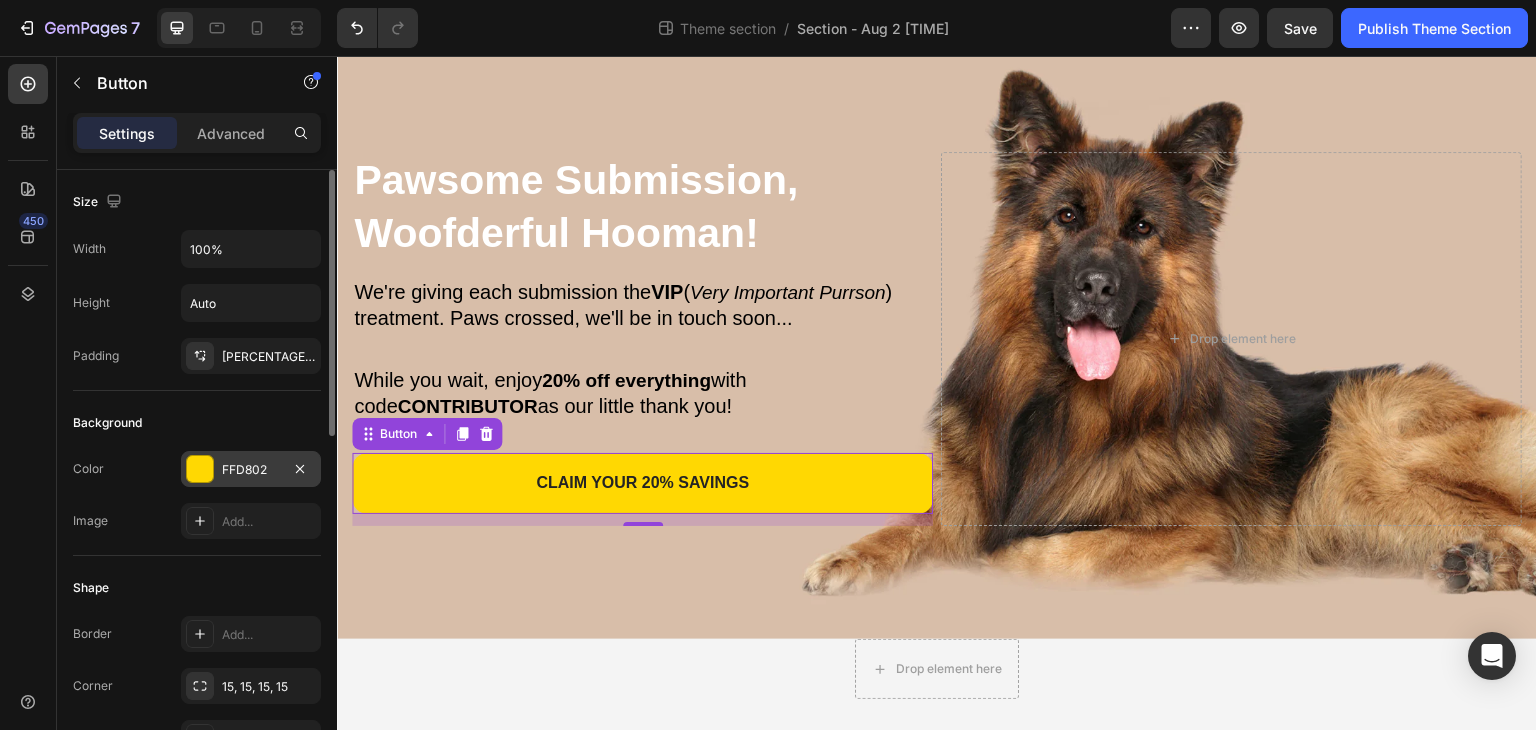 click on "FFD802" at bounding box center (251, 470) 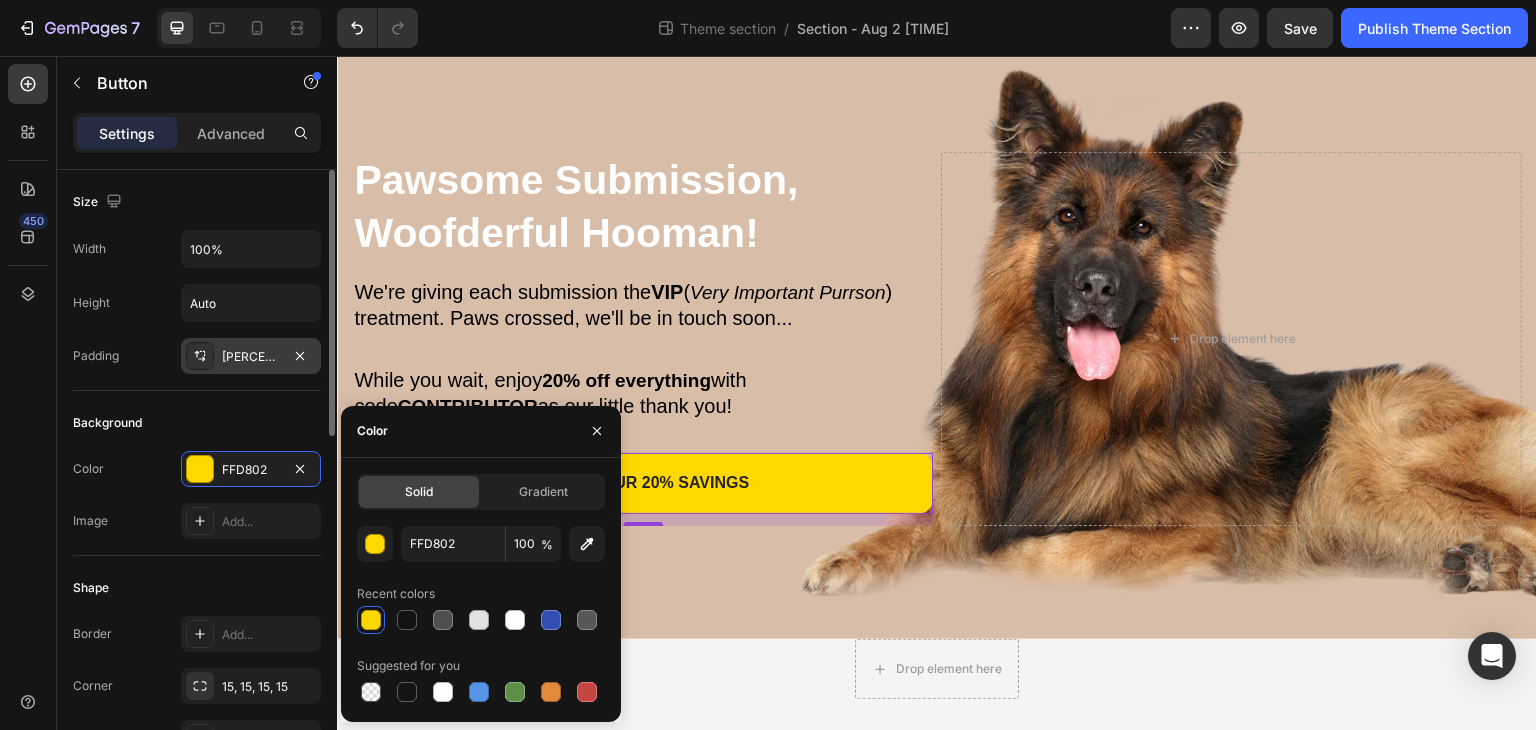 click on "[PERCENTAGE], [PERCENTAGE], [PERCENTAGE], [PERCENTAGE]" at bounding box center [251, 357] 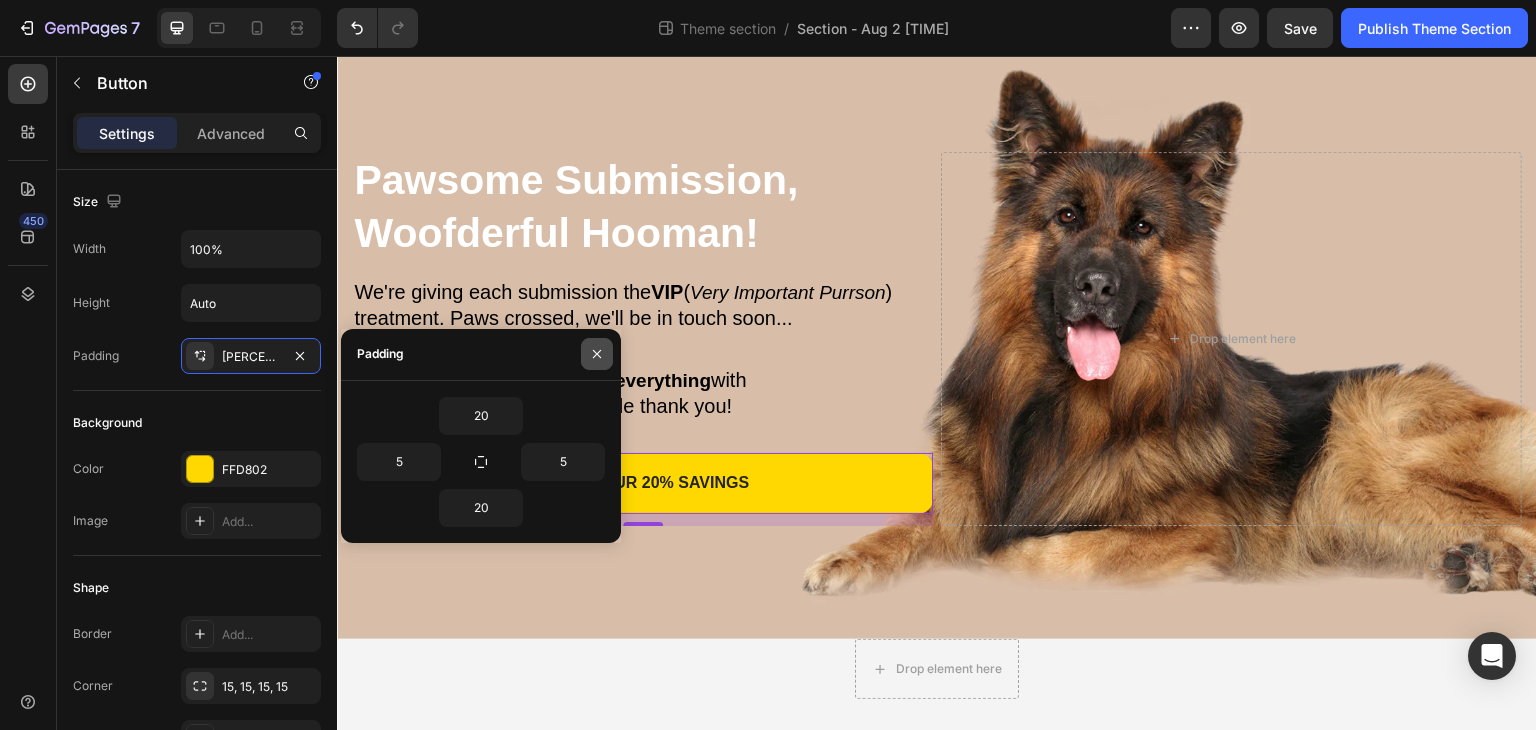 click 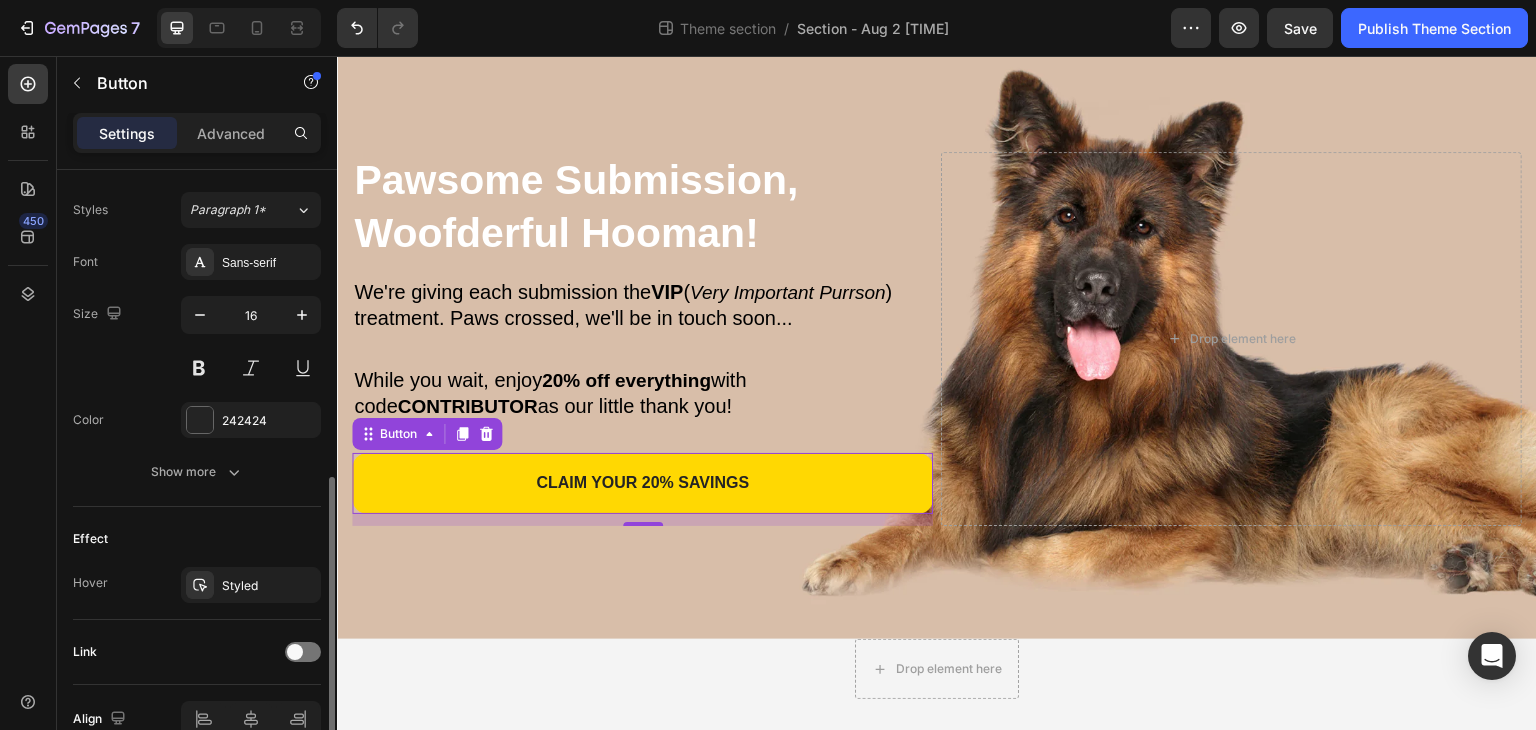 scroll, scrollTop: 814, scrollLeft: 0, axis: vertical 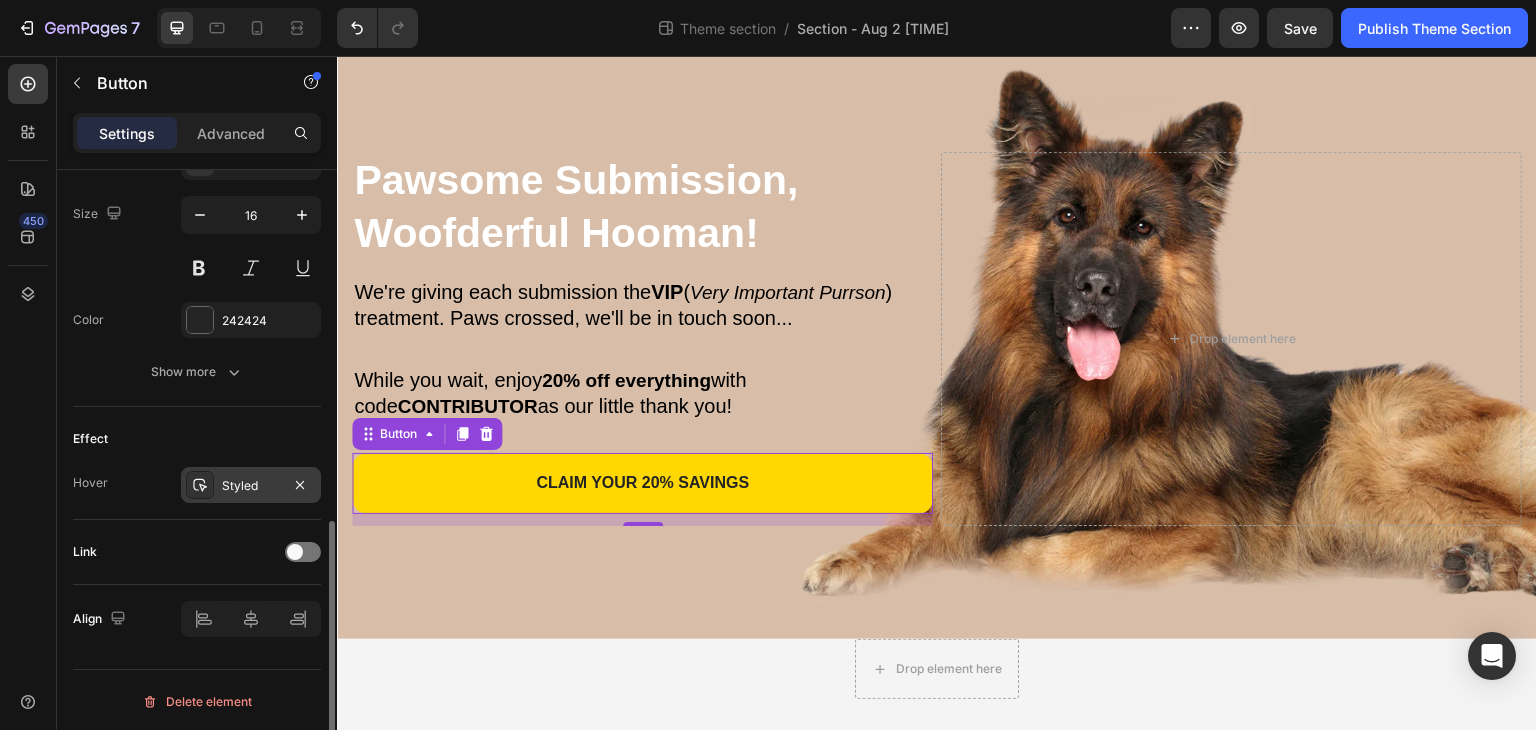 click on "Styled" at bounding box center (251, 486) 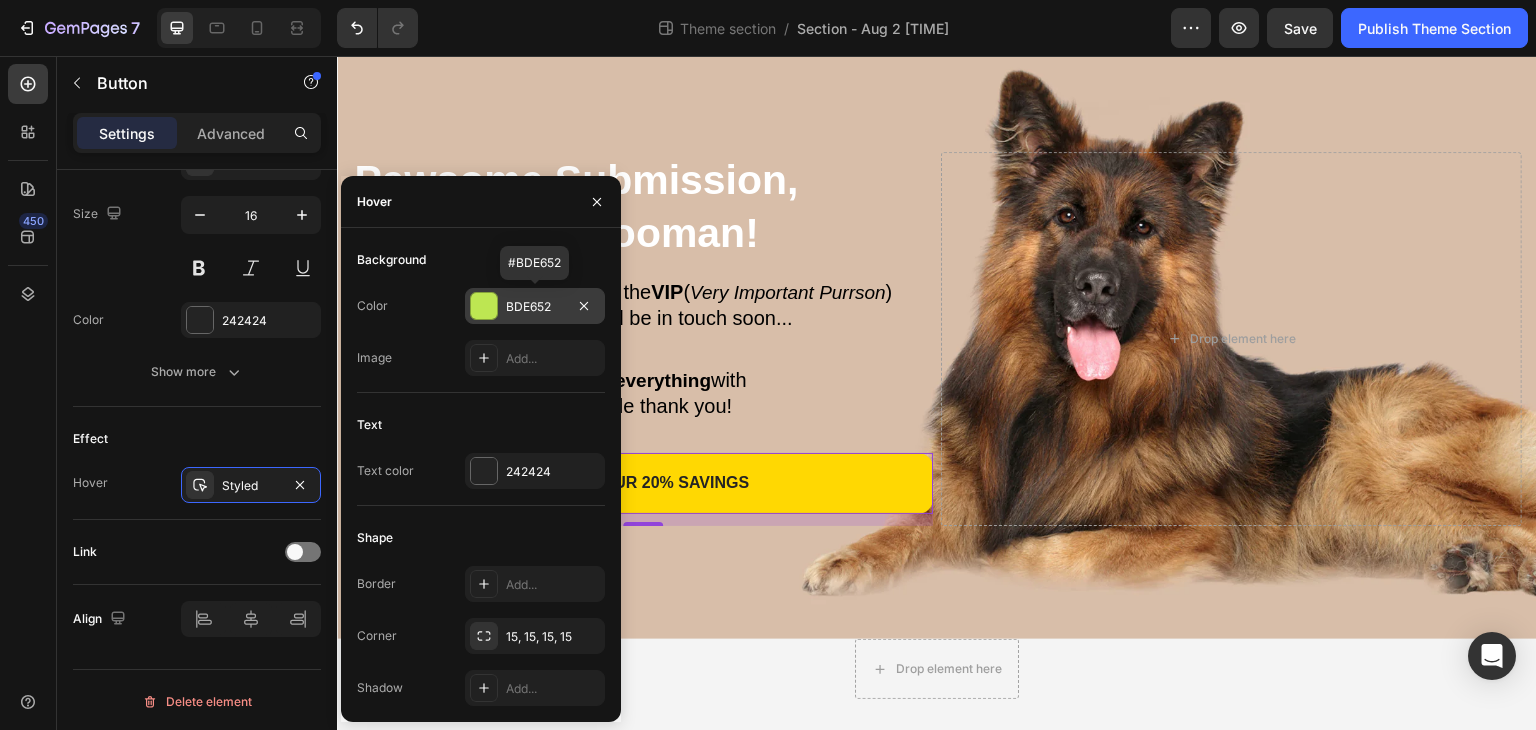 click on "BDE652" at bounding box center [535, 307] 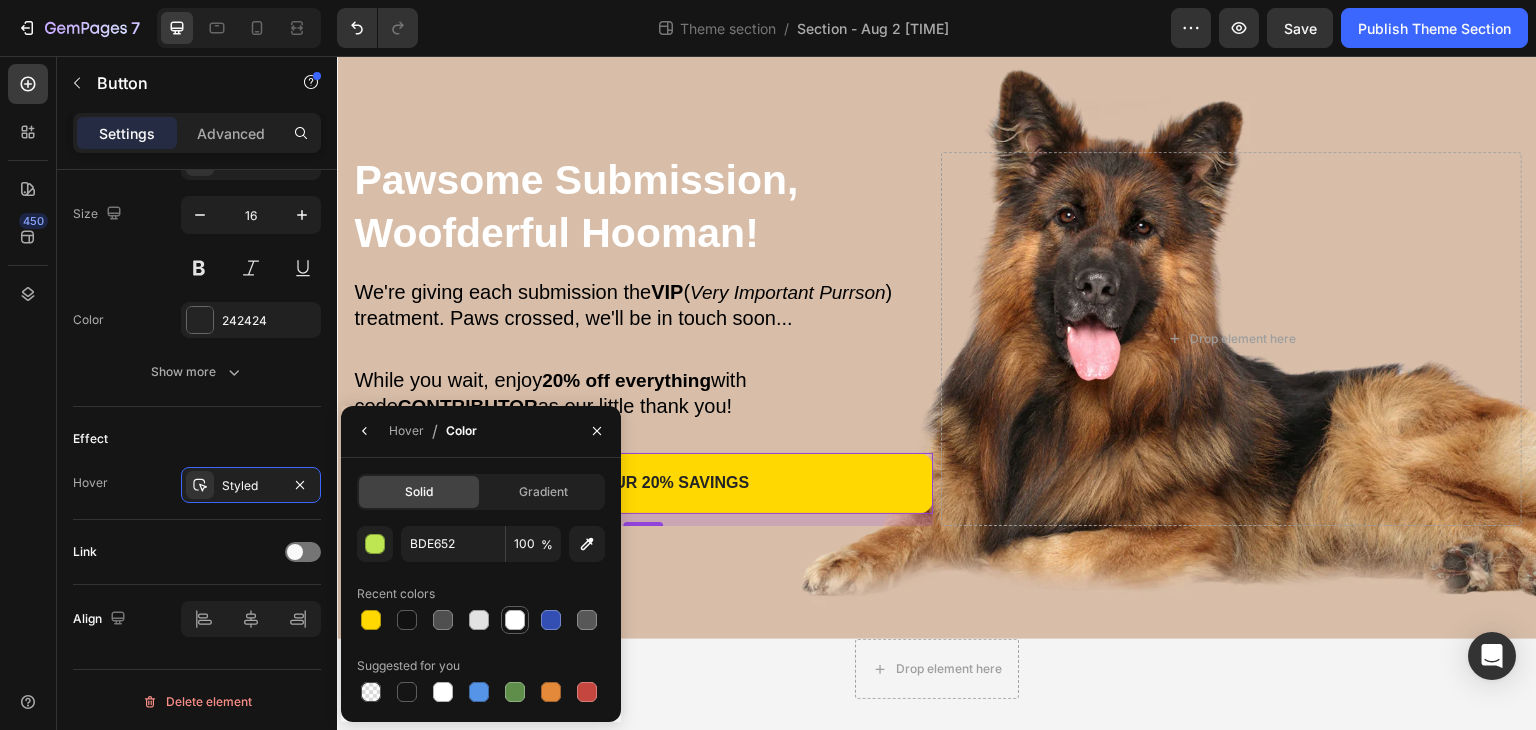 click at bounding box center [515, 620] 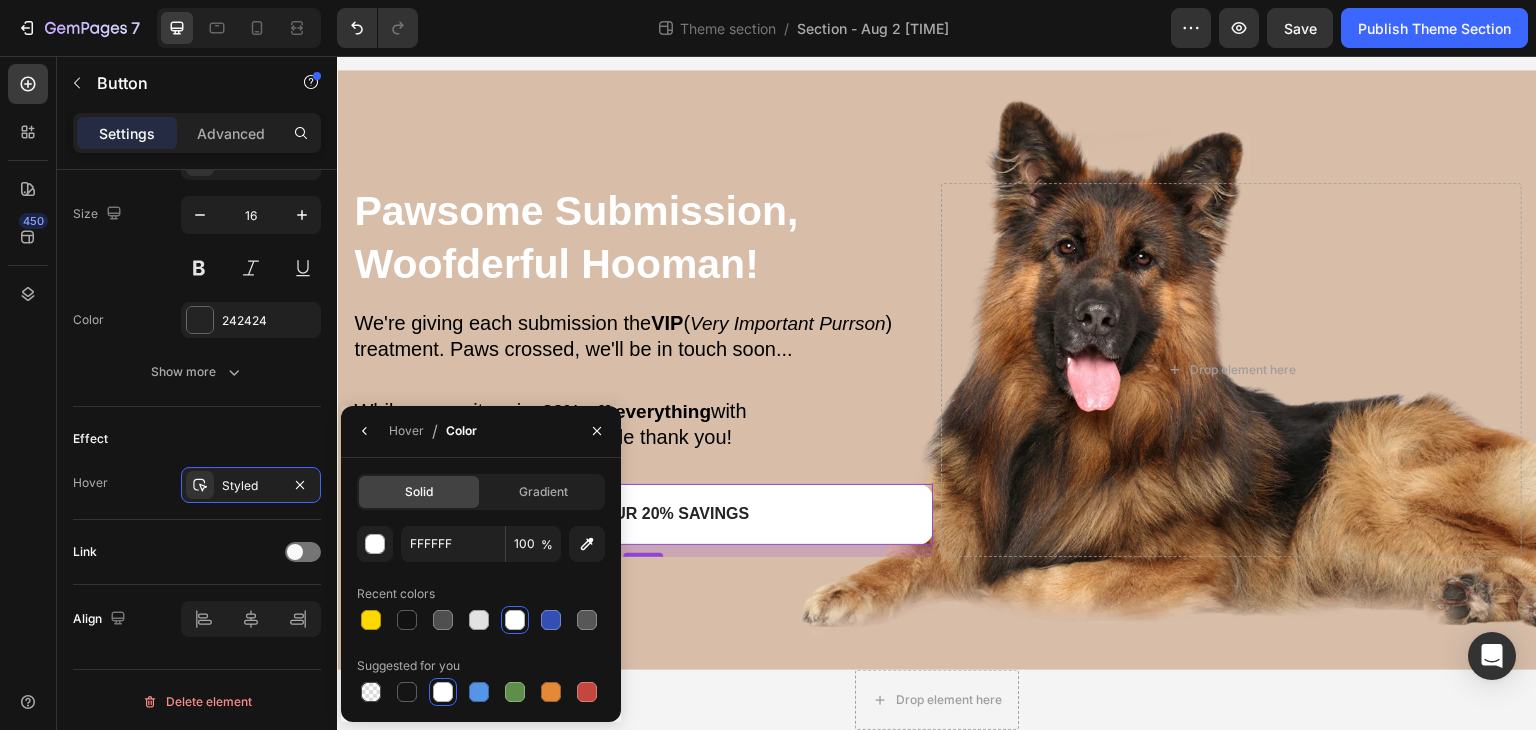 scroll, scrollTop: 89, scrollLeft: 0, axis: vertical 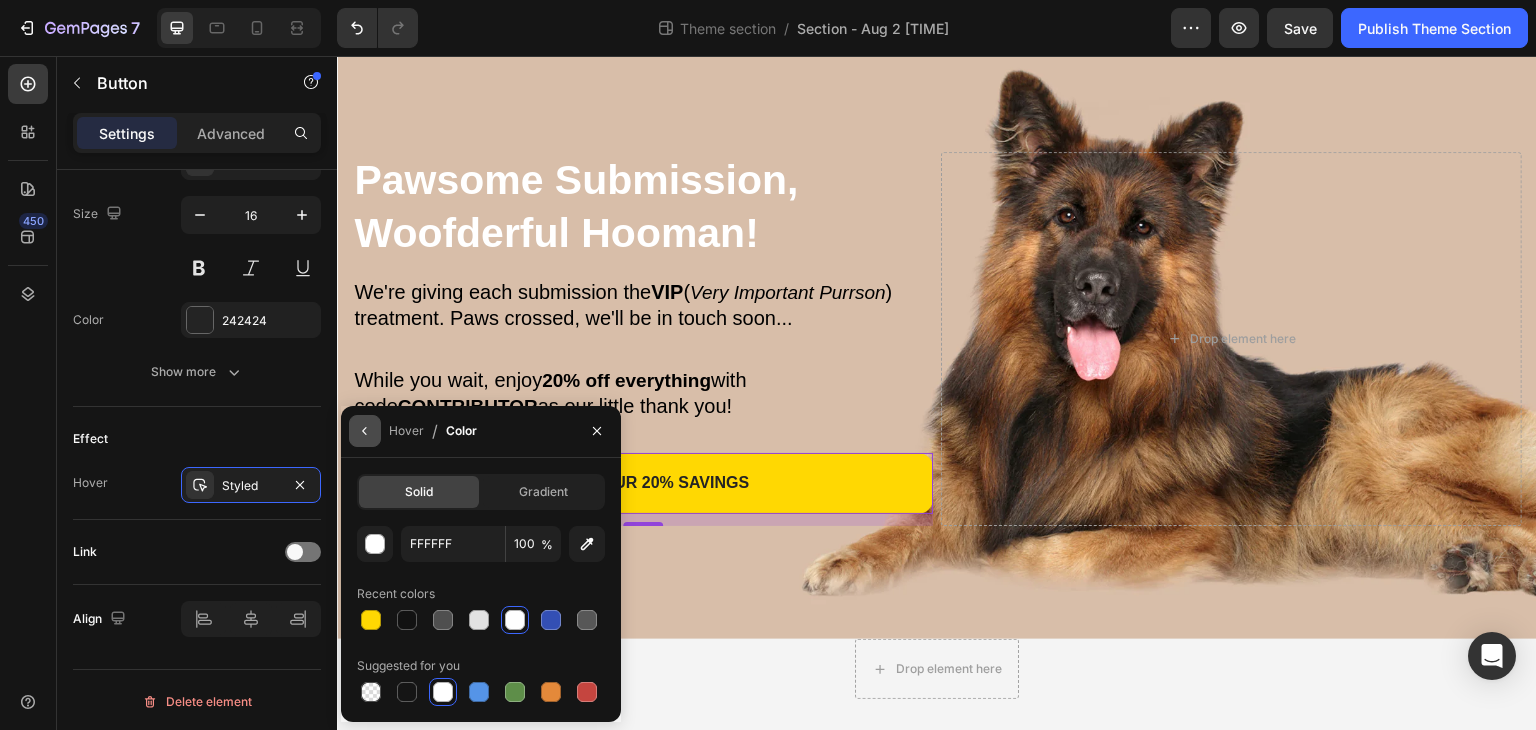 click 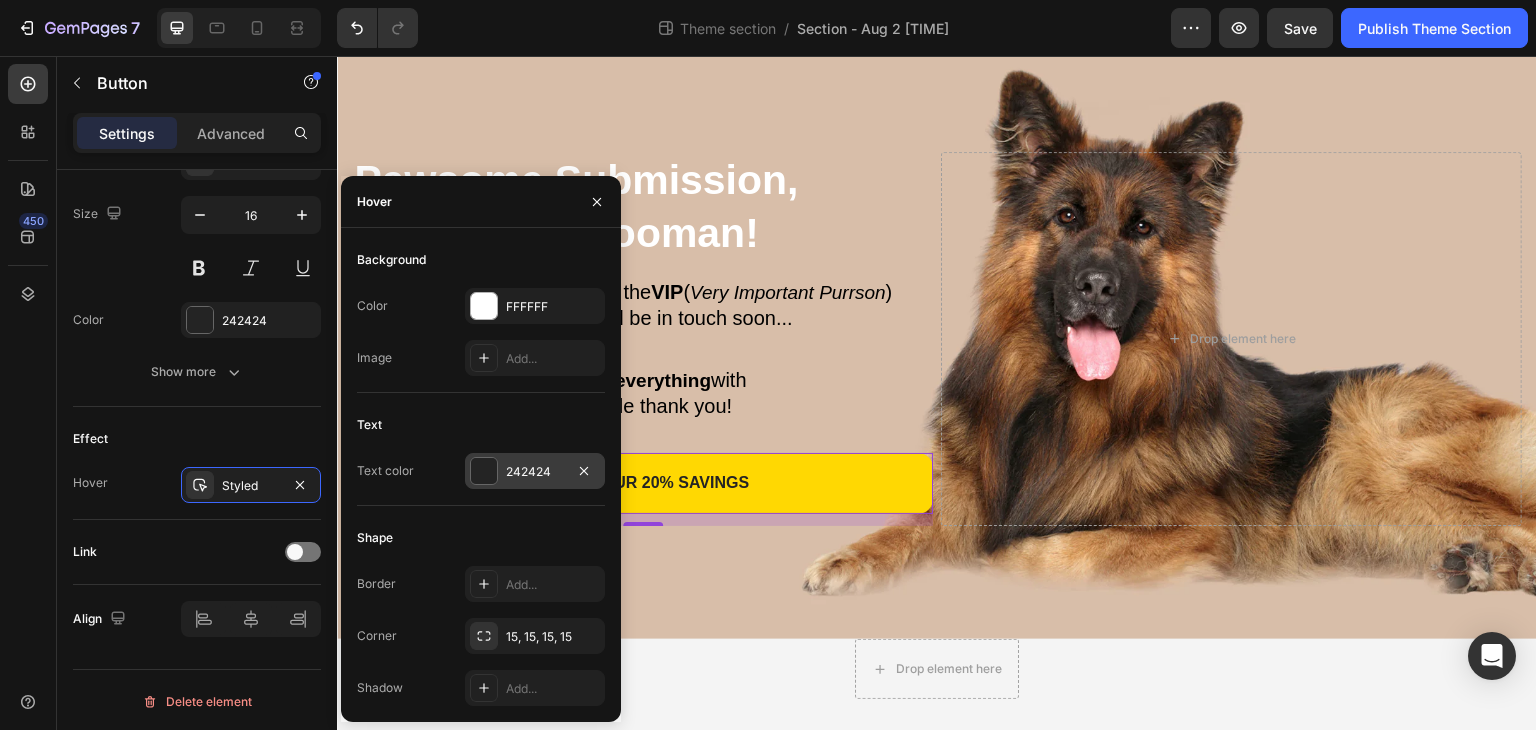 click on "242424" at bounding box center [535, 472] 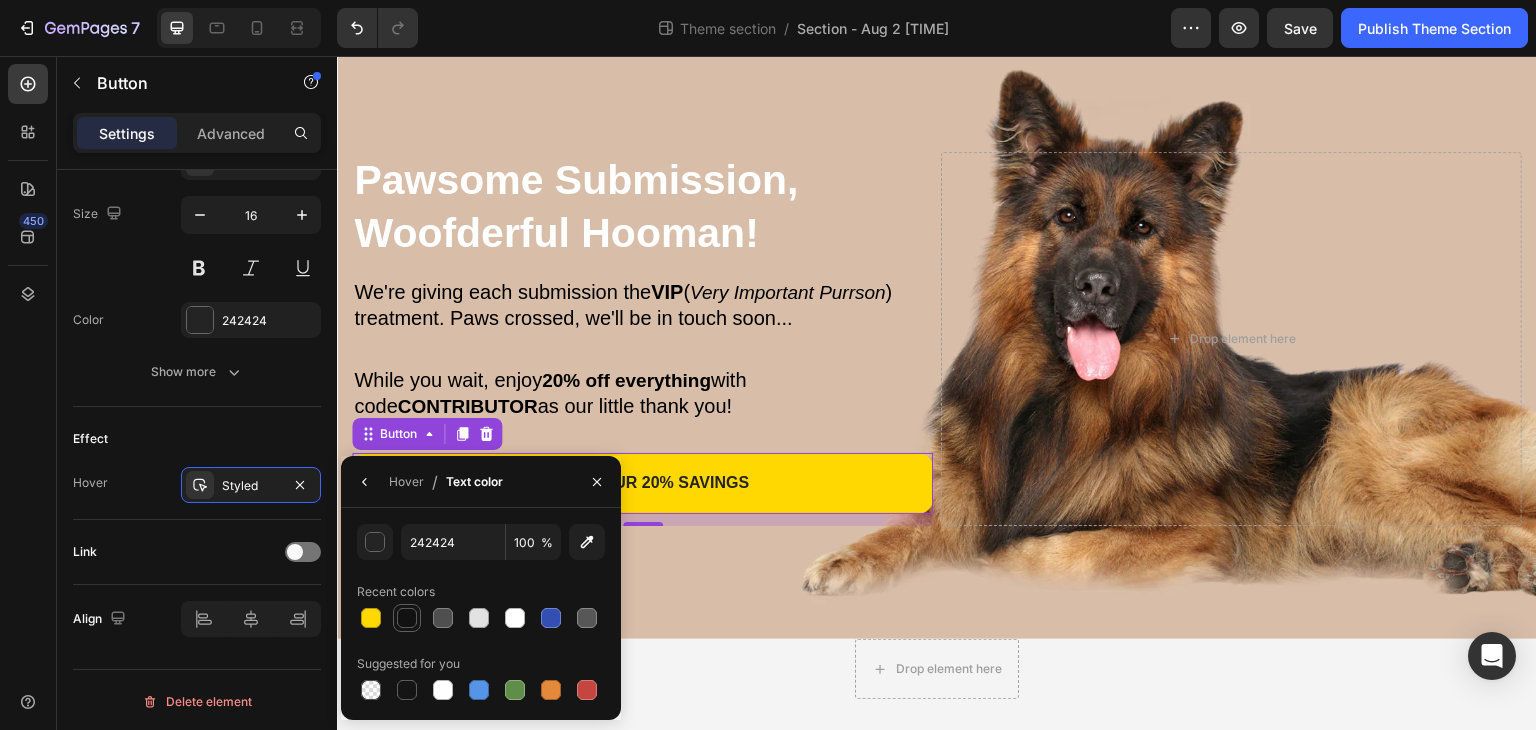 click at bounding box center [407, 618] 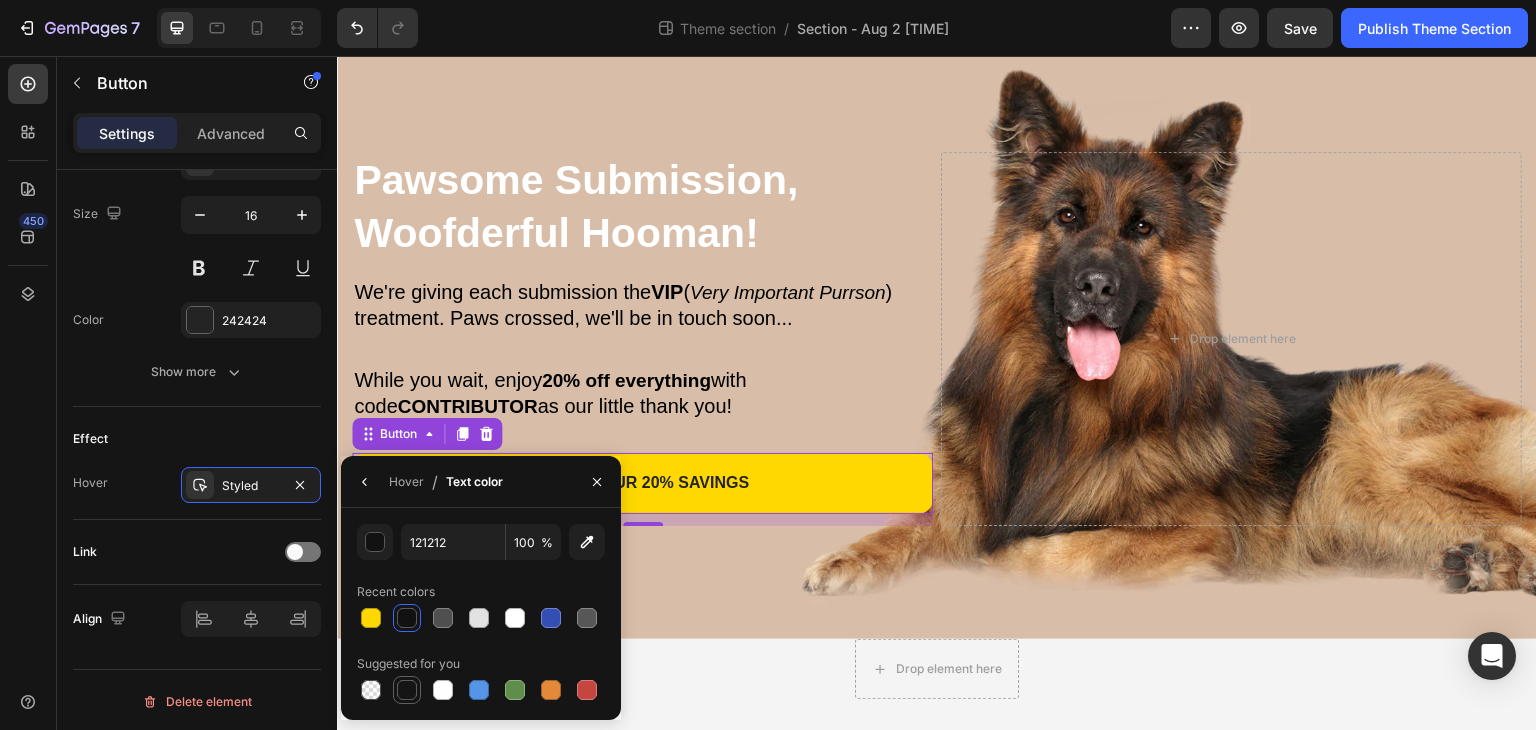 click at bounding box center [407, 690] 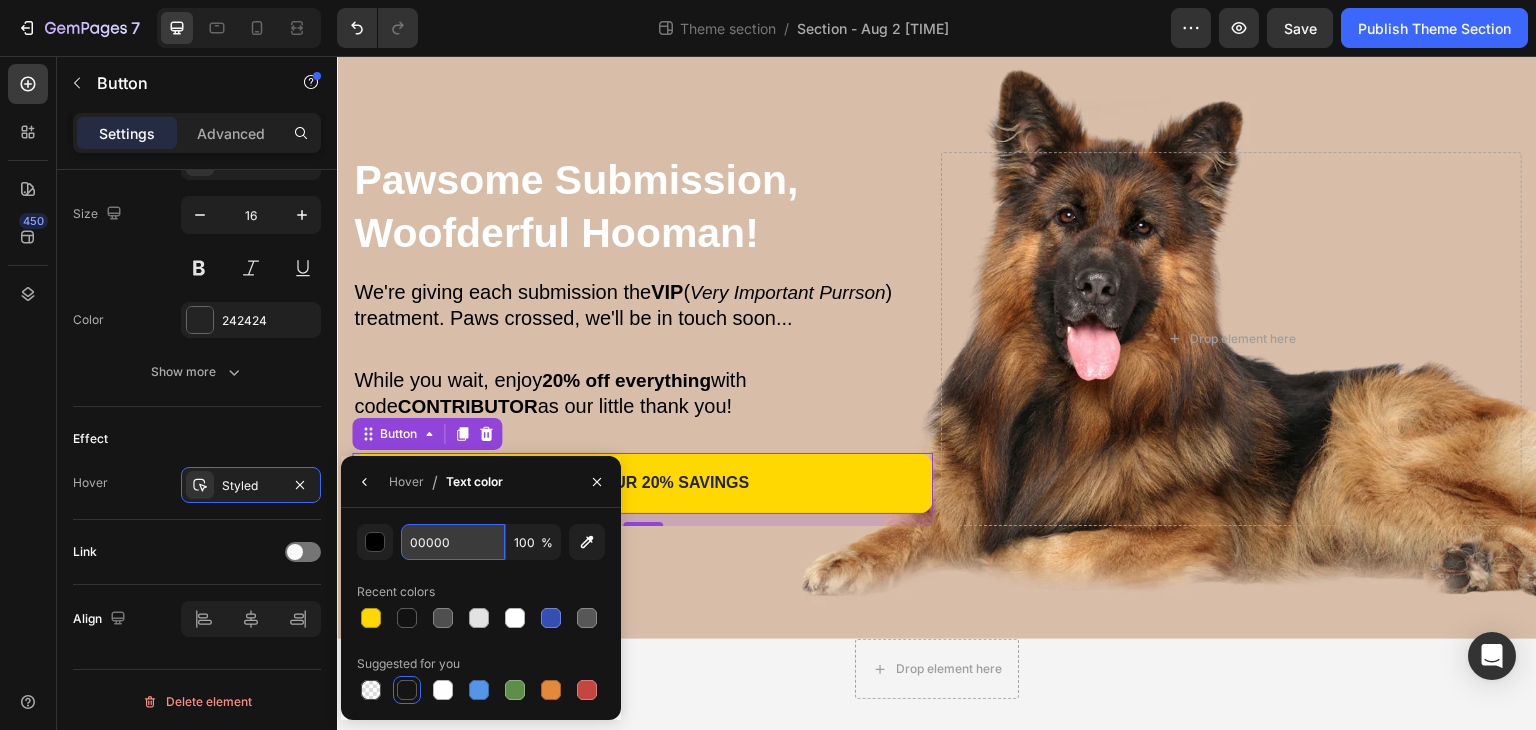 type on "000000" 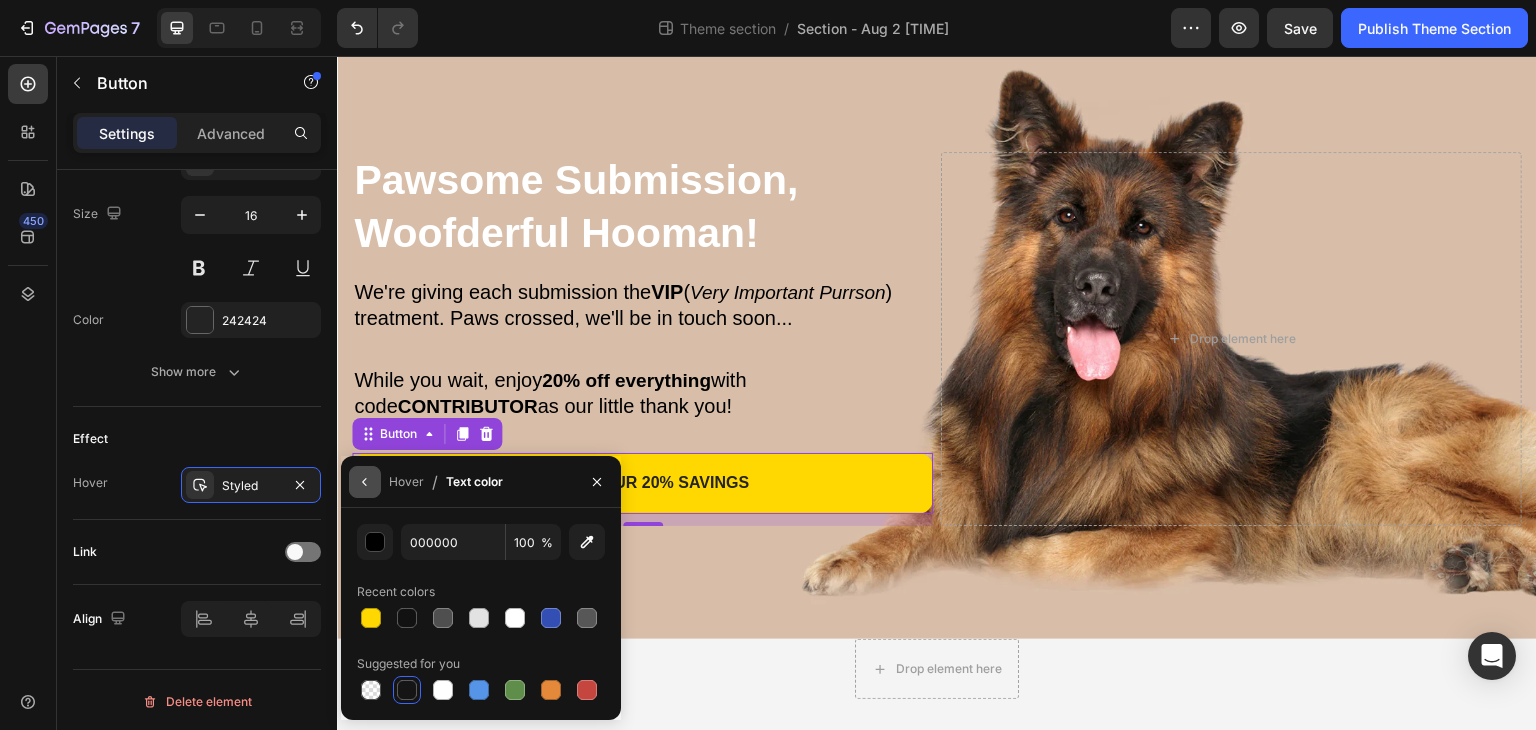 click 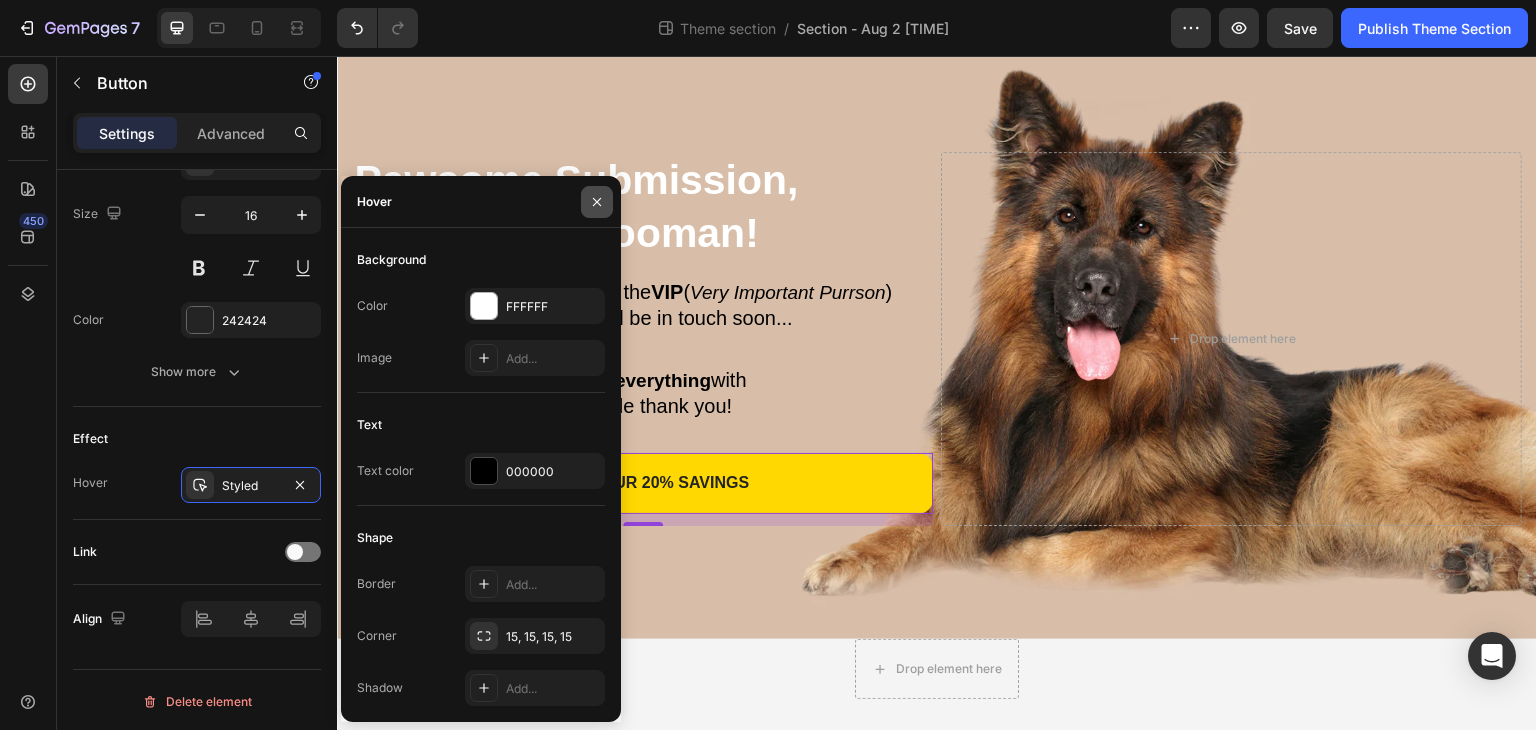 click 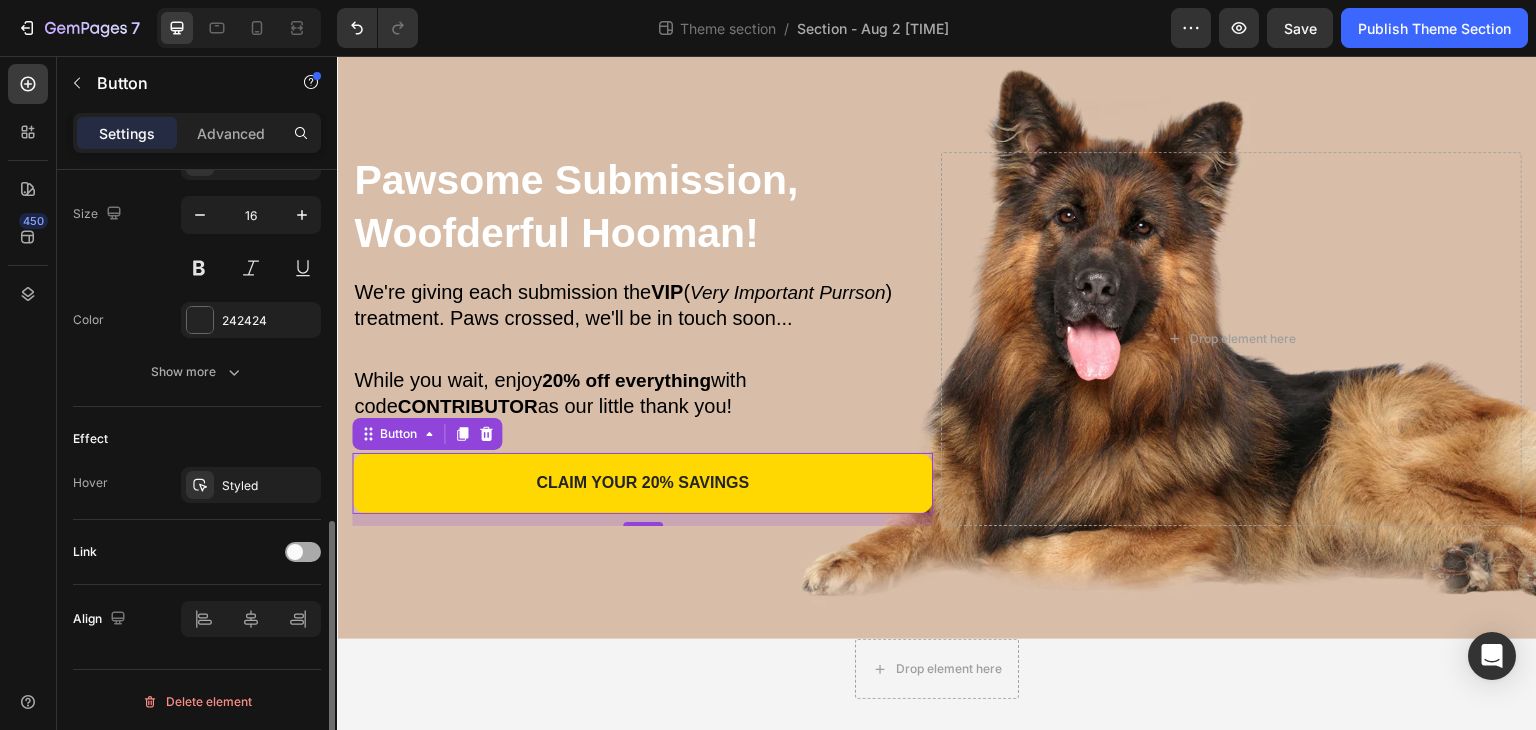 click at bounding box center [303, 552] 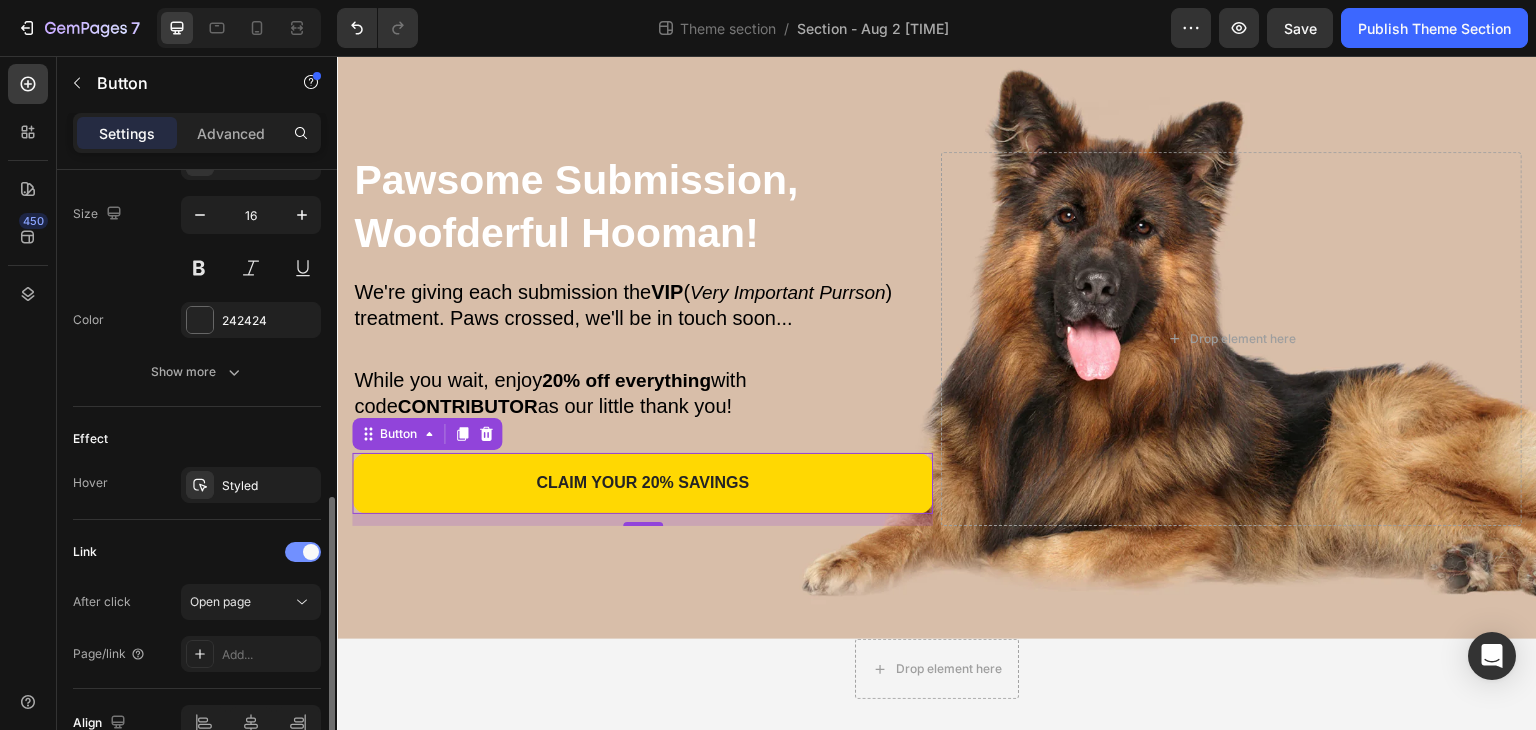 click at bounding box center (303, 552) 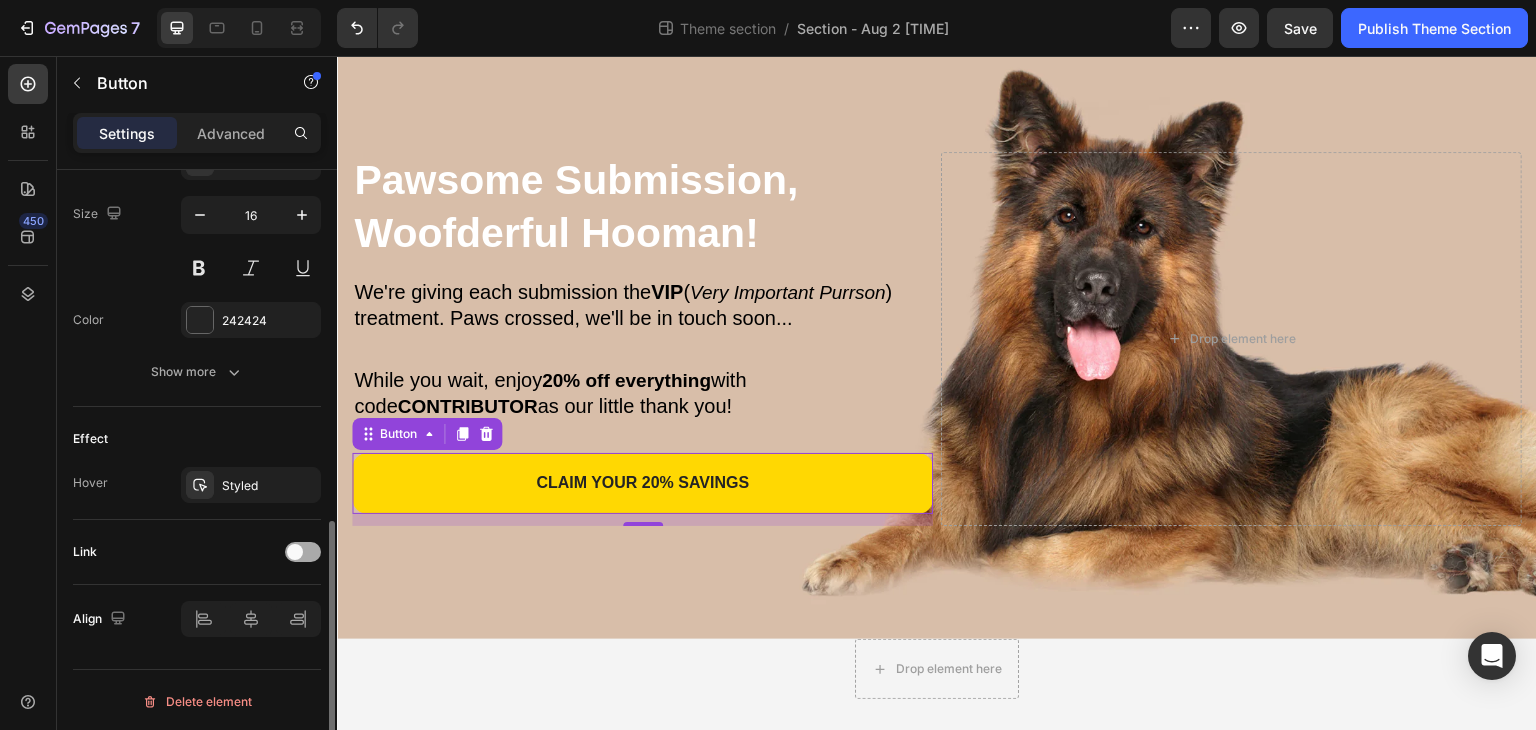 click at bounding box center (303, 552) 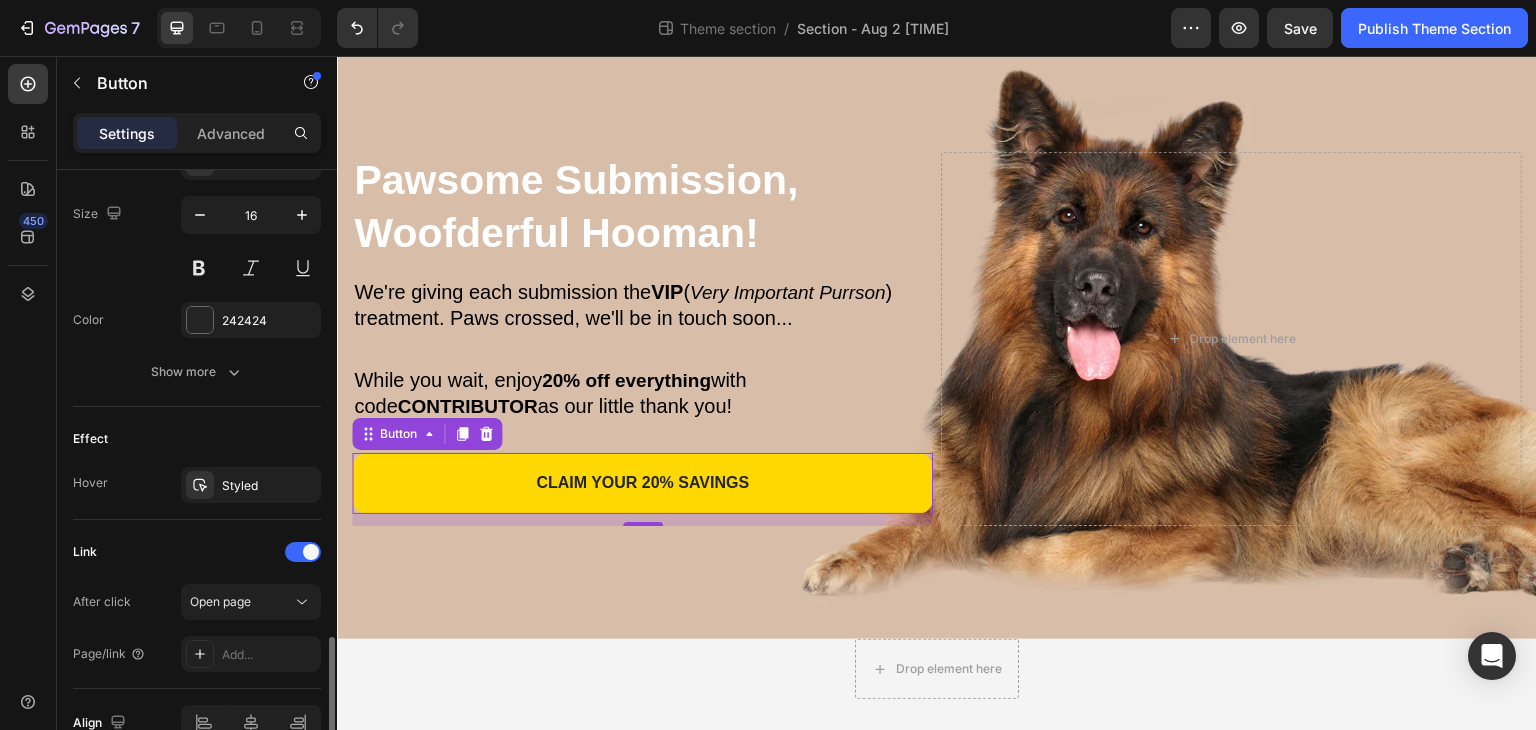 scroll, scrollTop: 918, scrollLeft: 0, axis: vertical 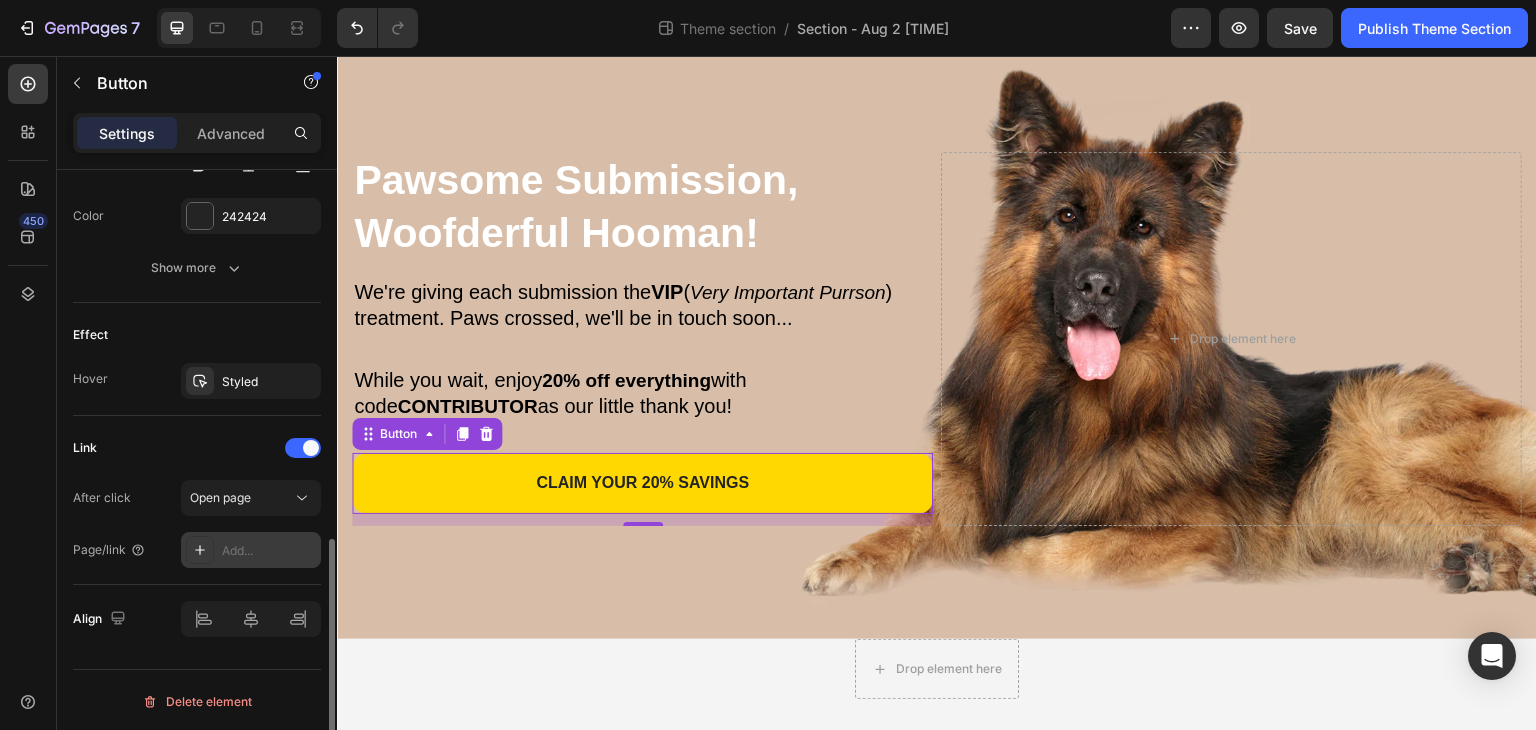 click on "Add..." at bounding box center [269, 551] 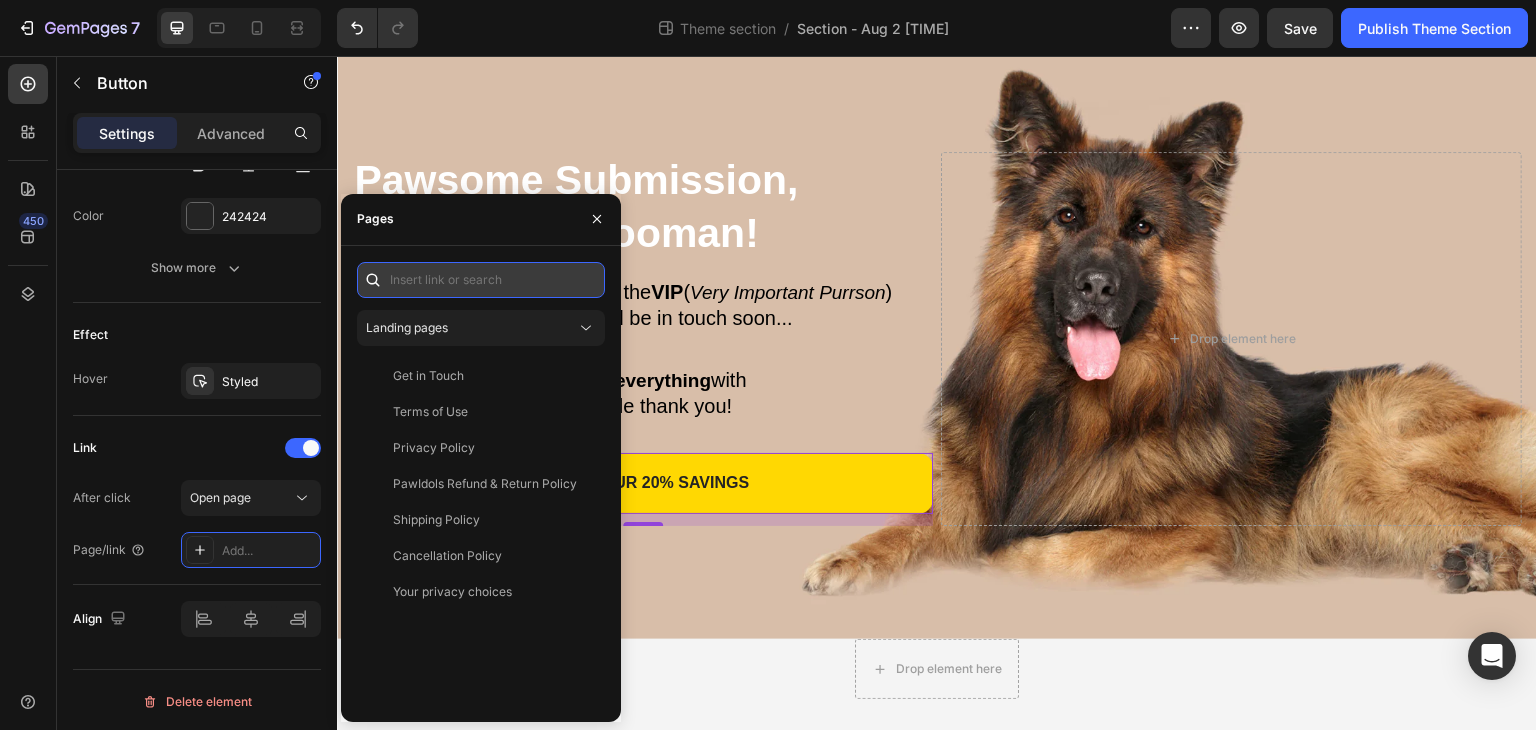 click at bounding box center [481, 280] 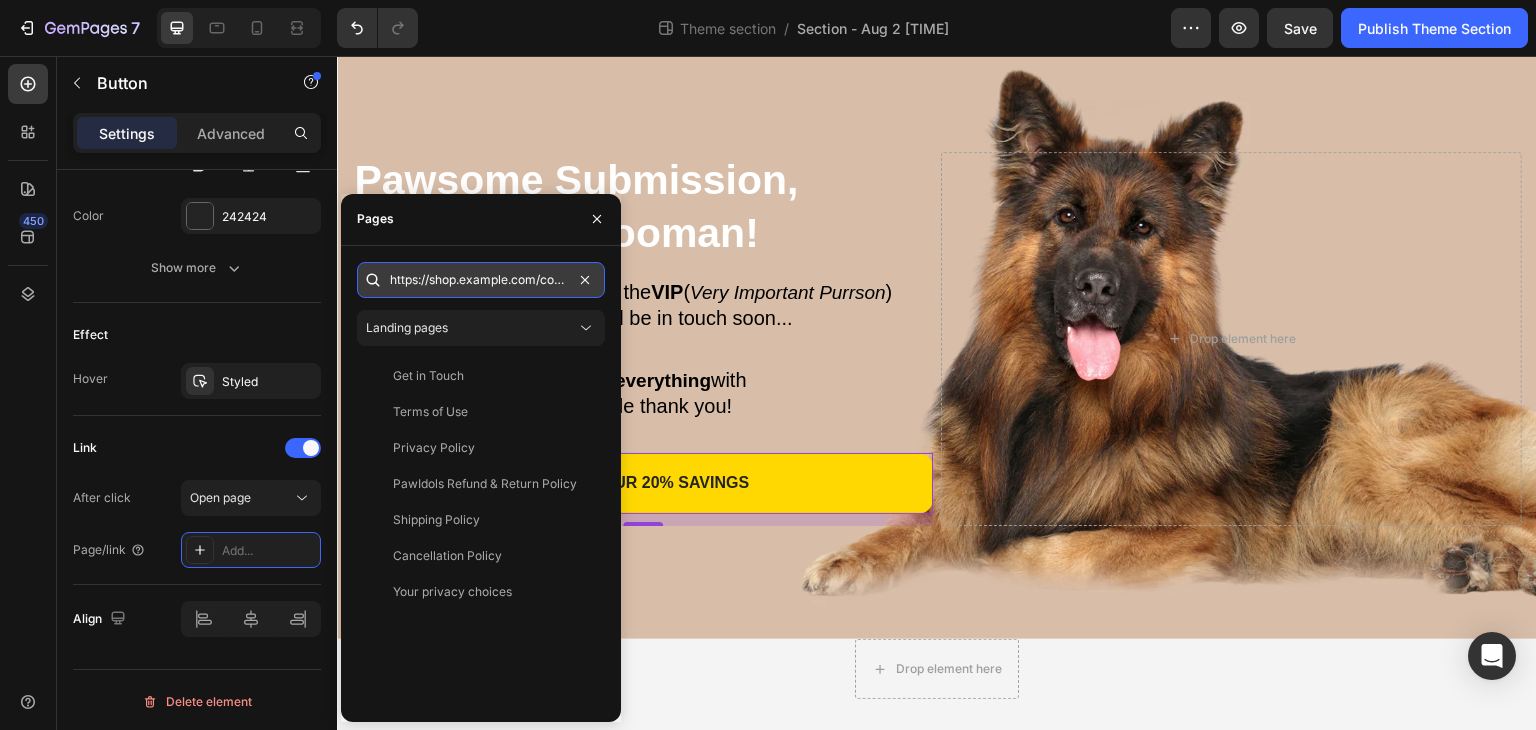 scroll, scrollTop: 0, scrollLeft: 107, axis: horizontal 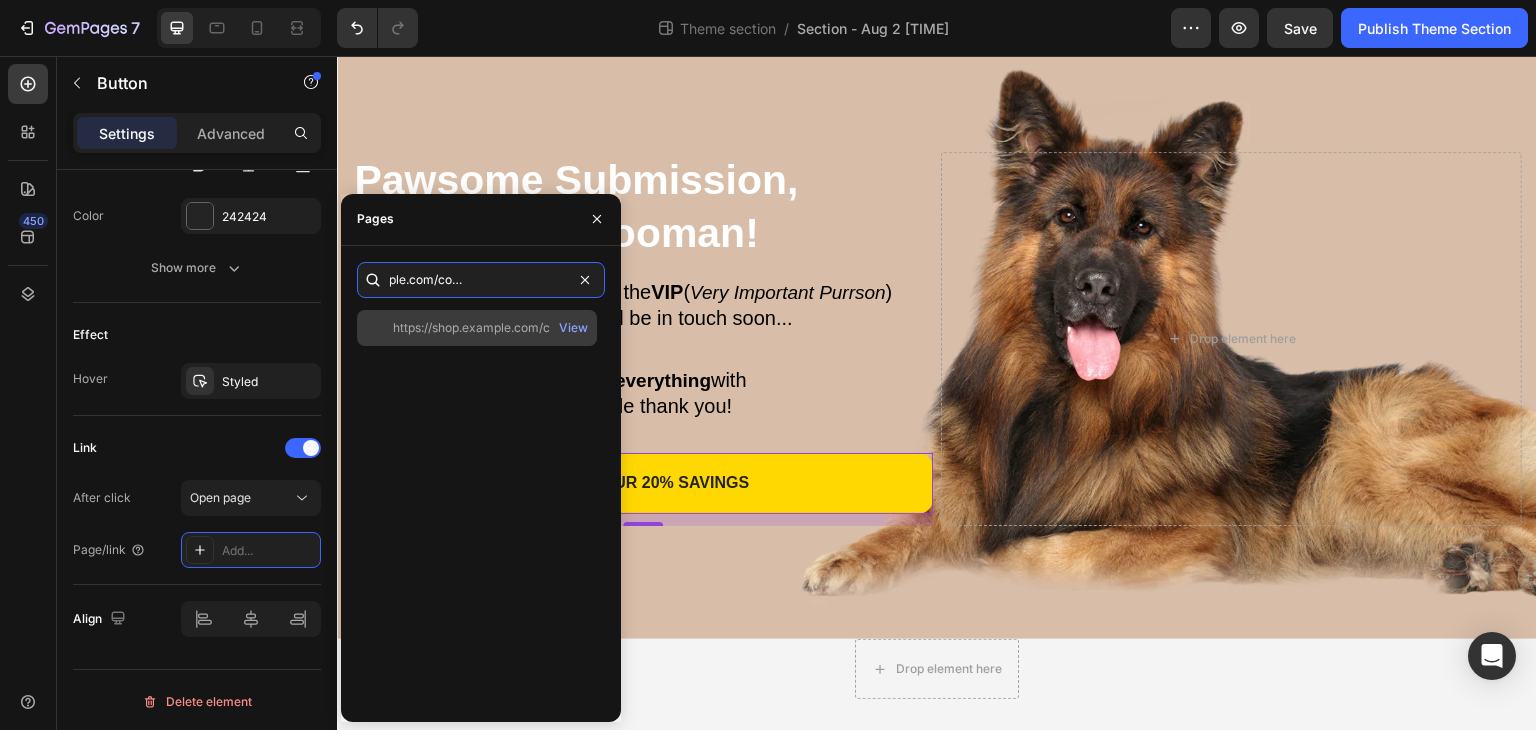 type on "https://shop.example.com/collections/best-seller" 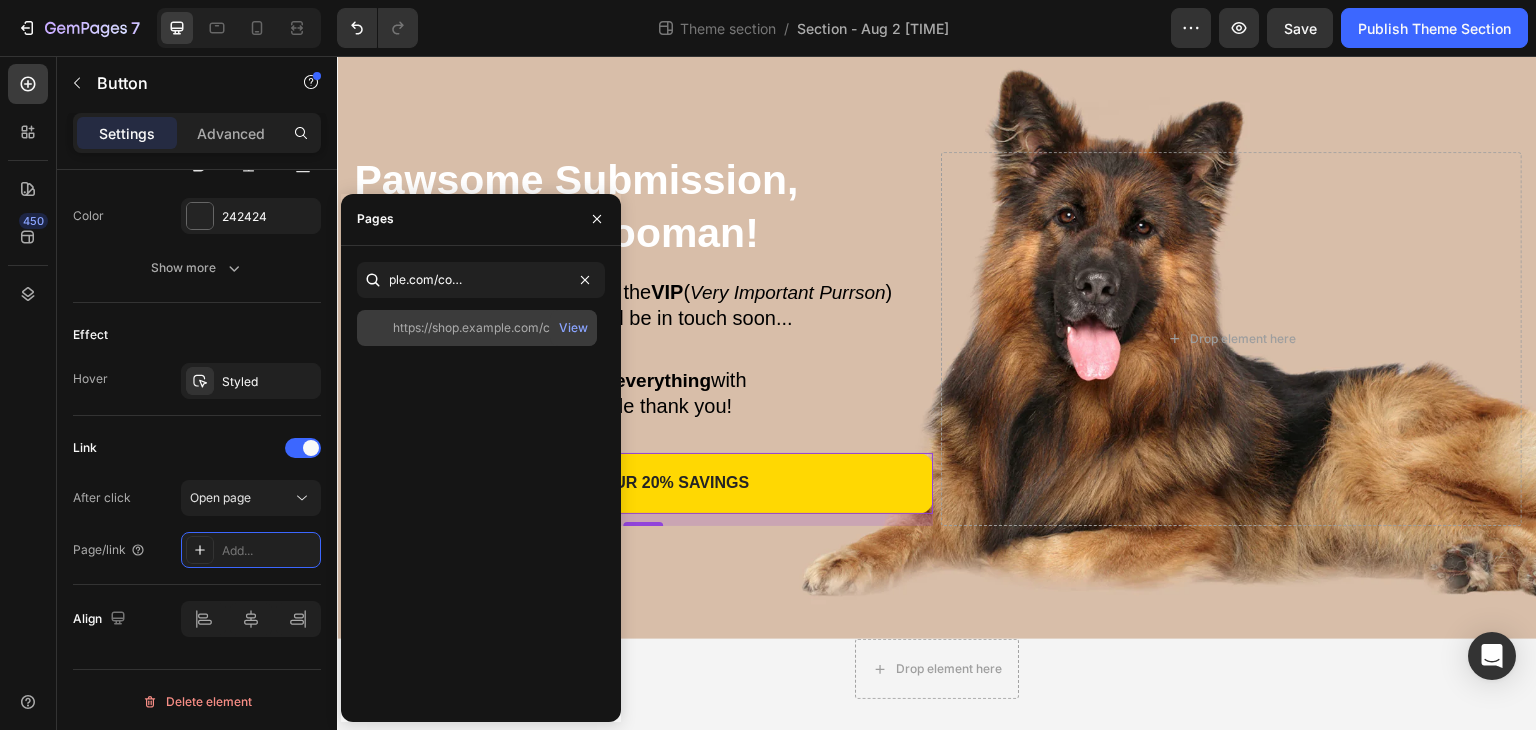 click on "https://shop.example.com/collections/best-seller" 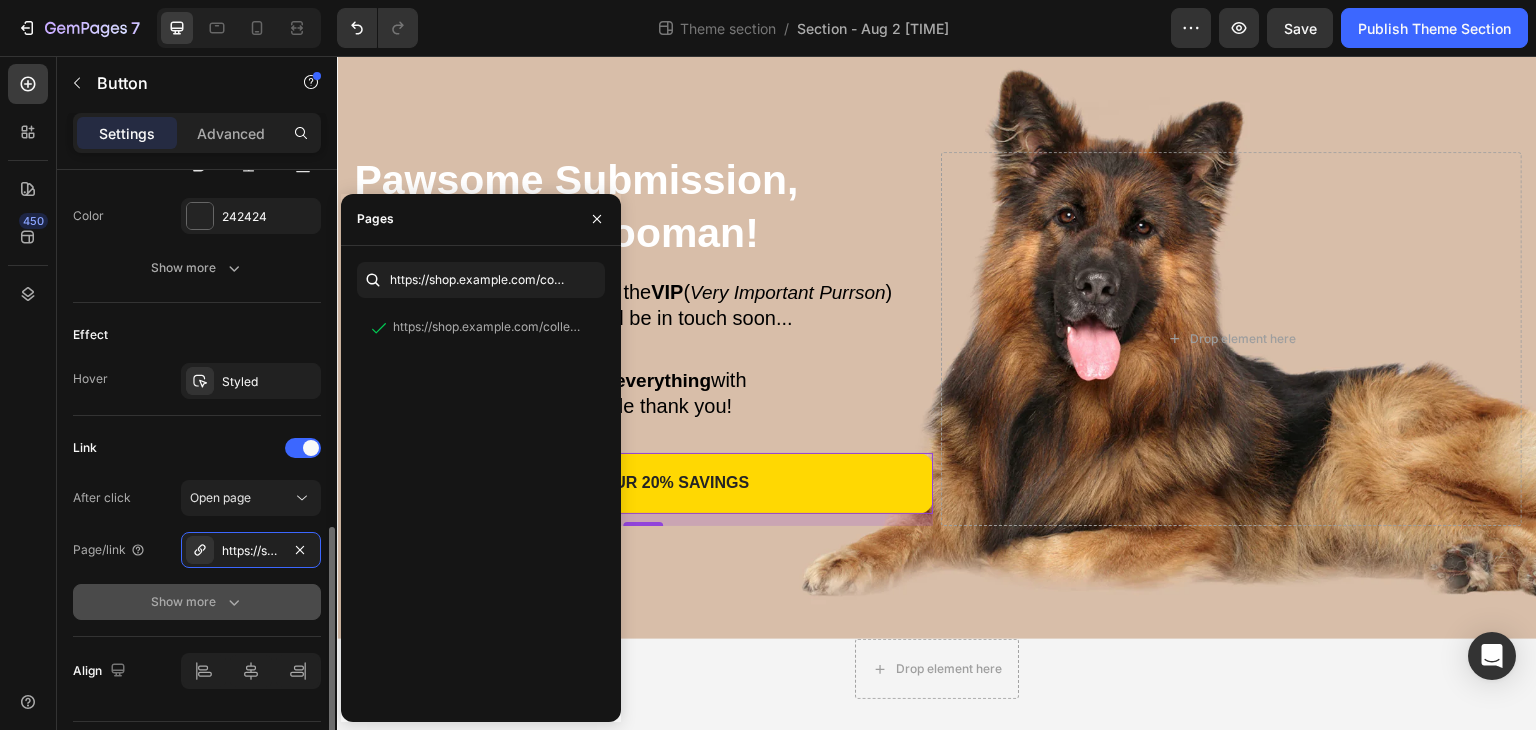 click on "Show more" 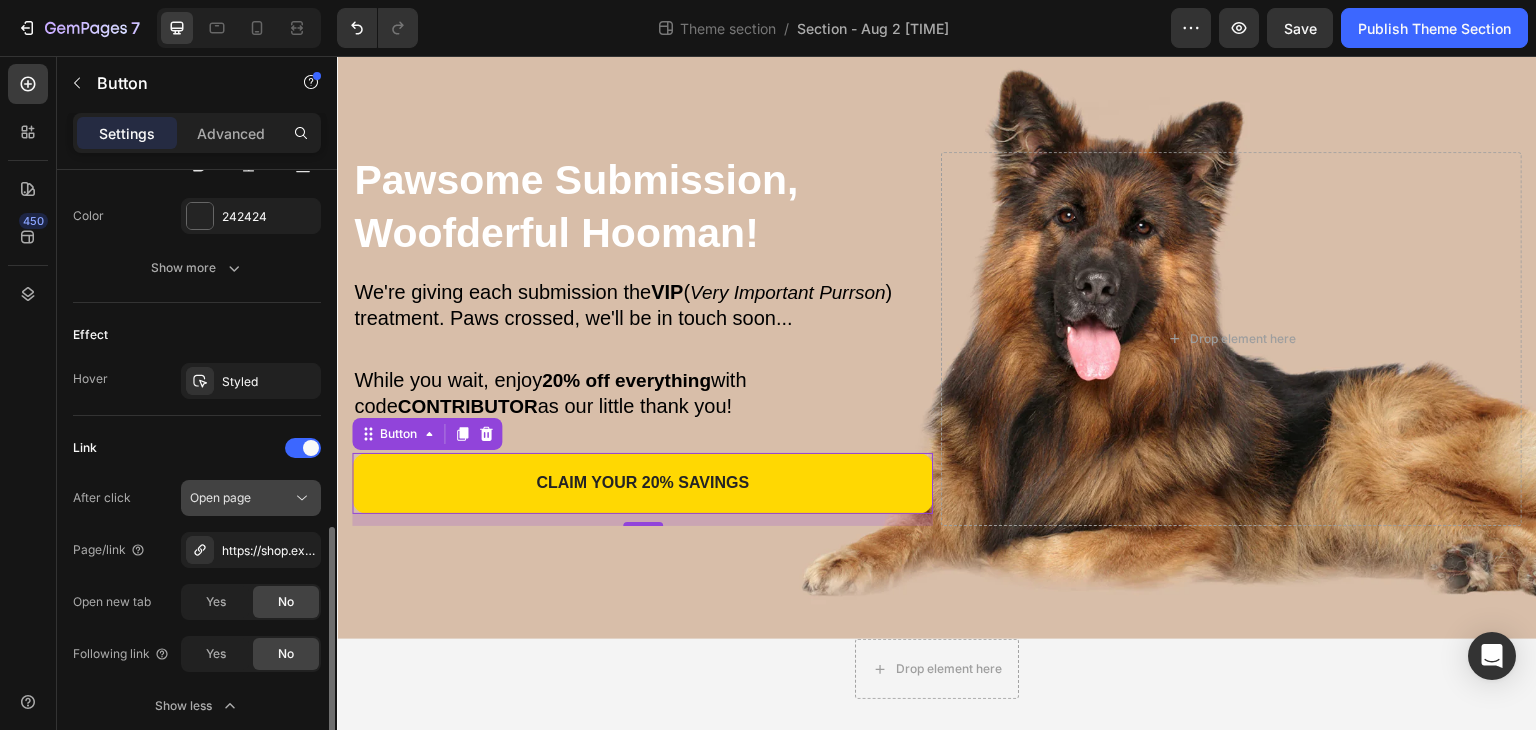click 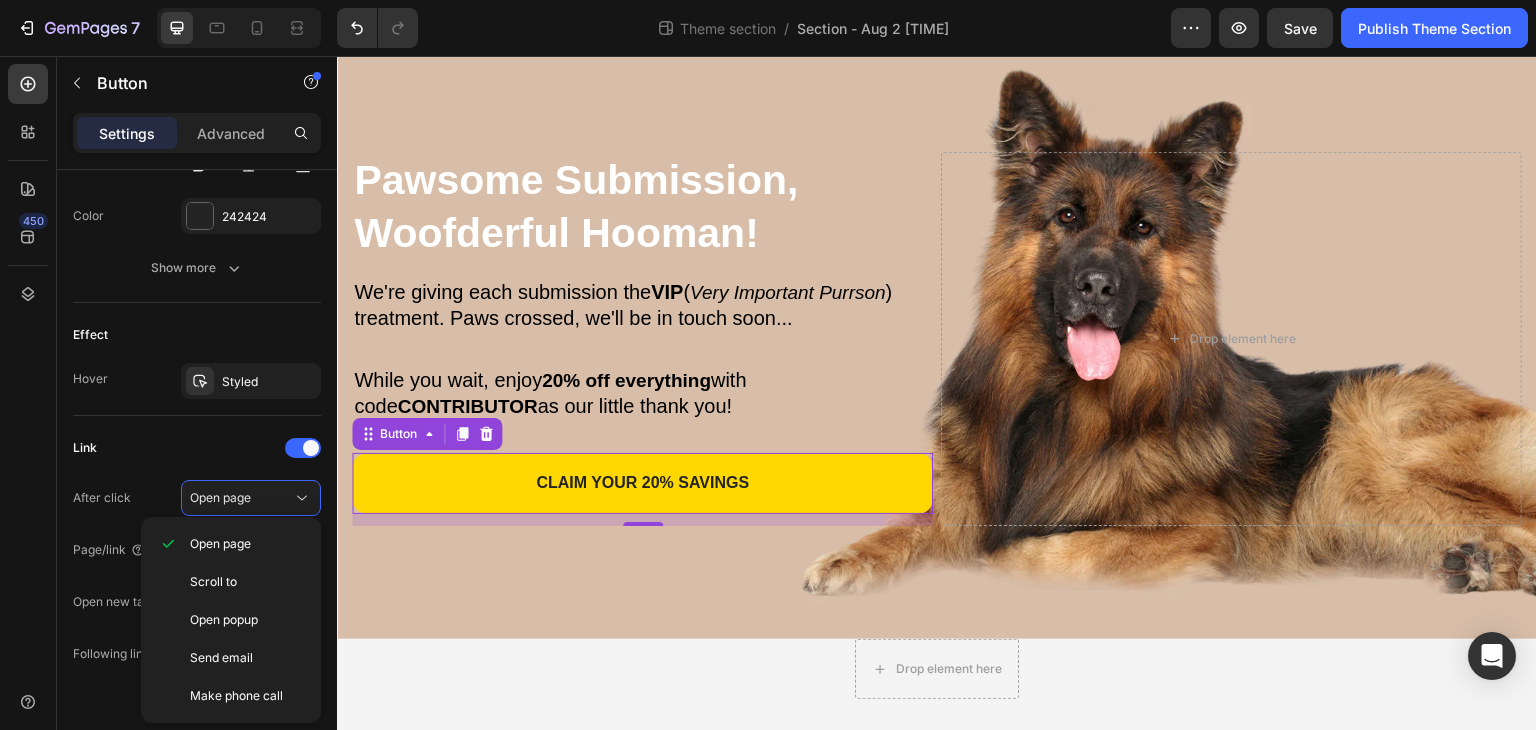click on "450" at bounding box center [28, 373] 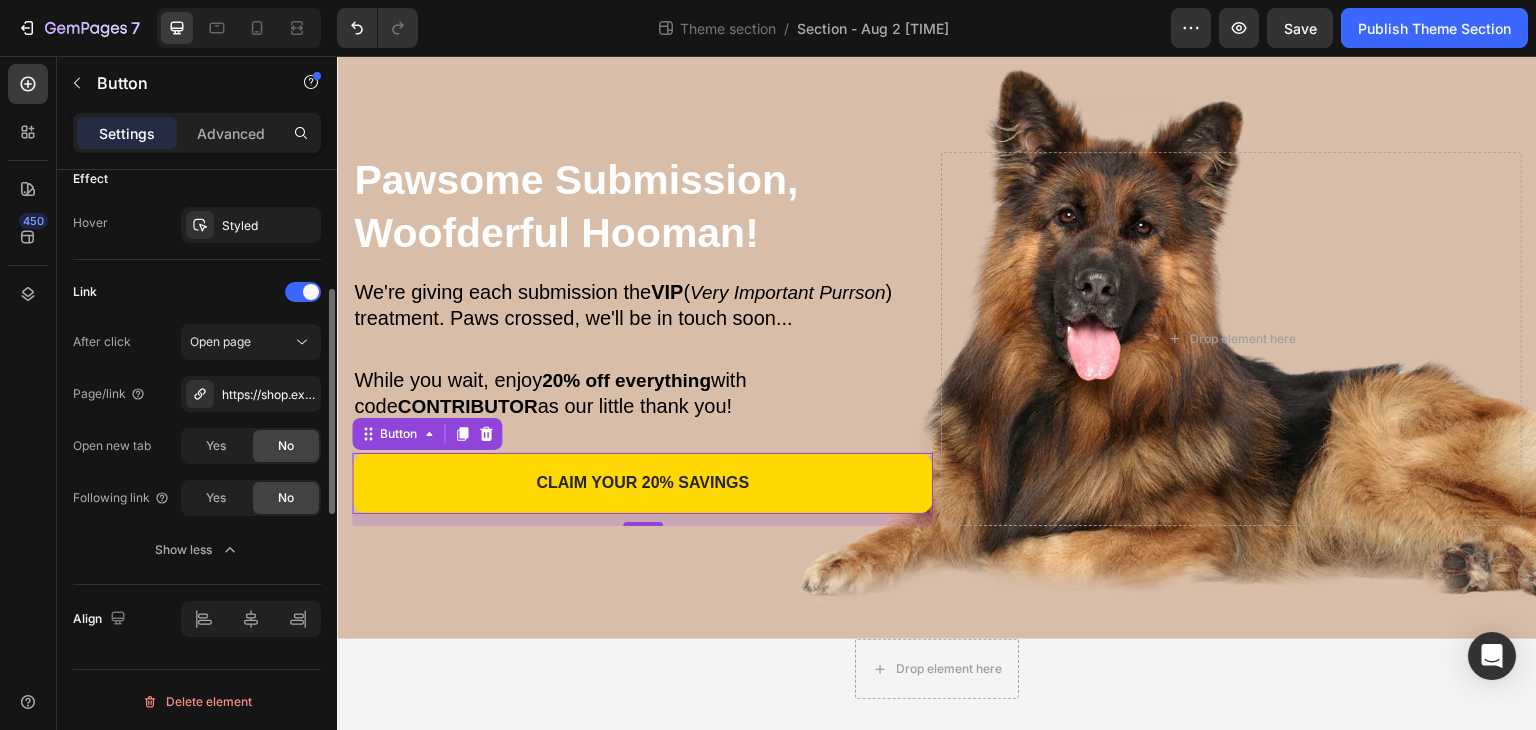 scroll, scrollTop: 874, scrollLeft: 0, axis: vertical 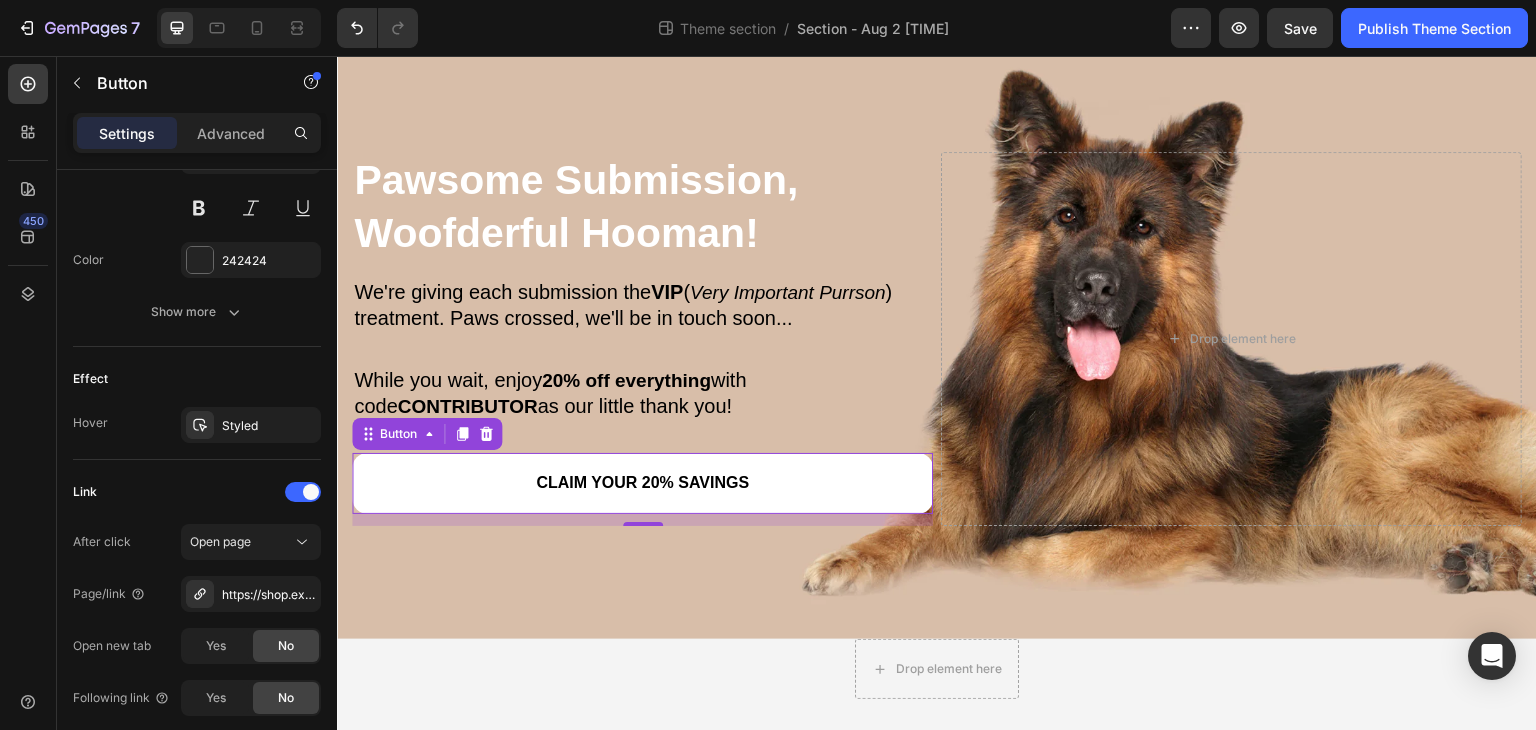 click on "claim your 20% Savings" at bounding box center [642, 483] 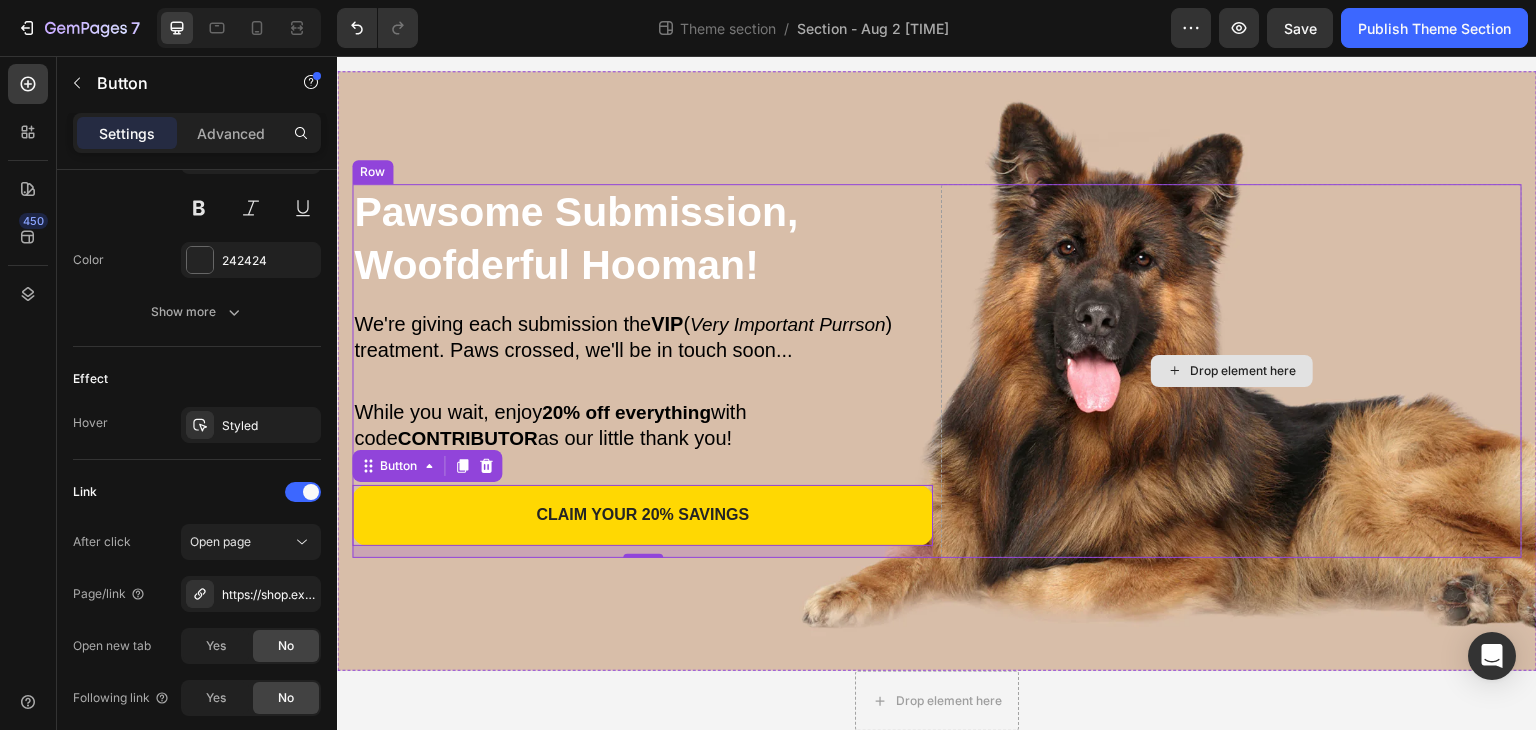 scroll, scrollTop: 89, scrollLeft: 0, axis: vertical 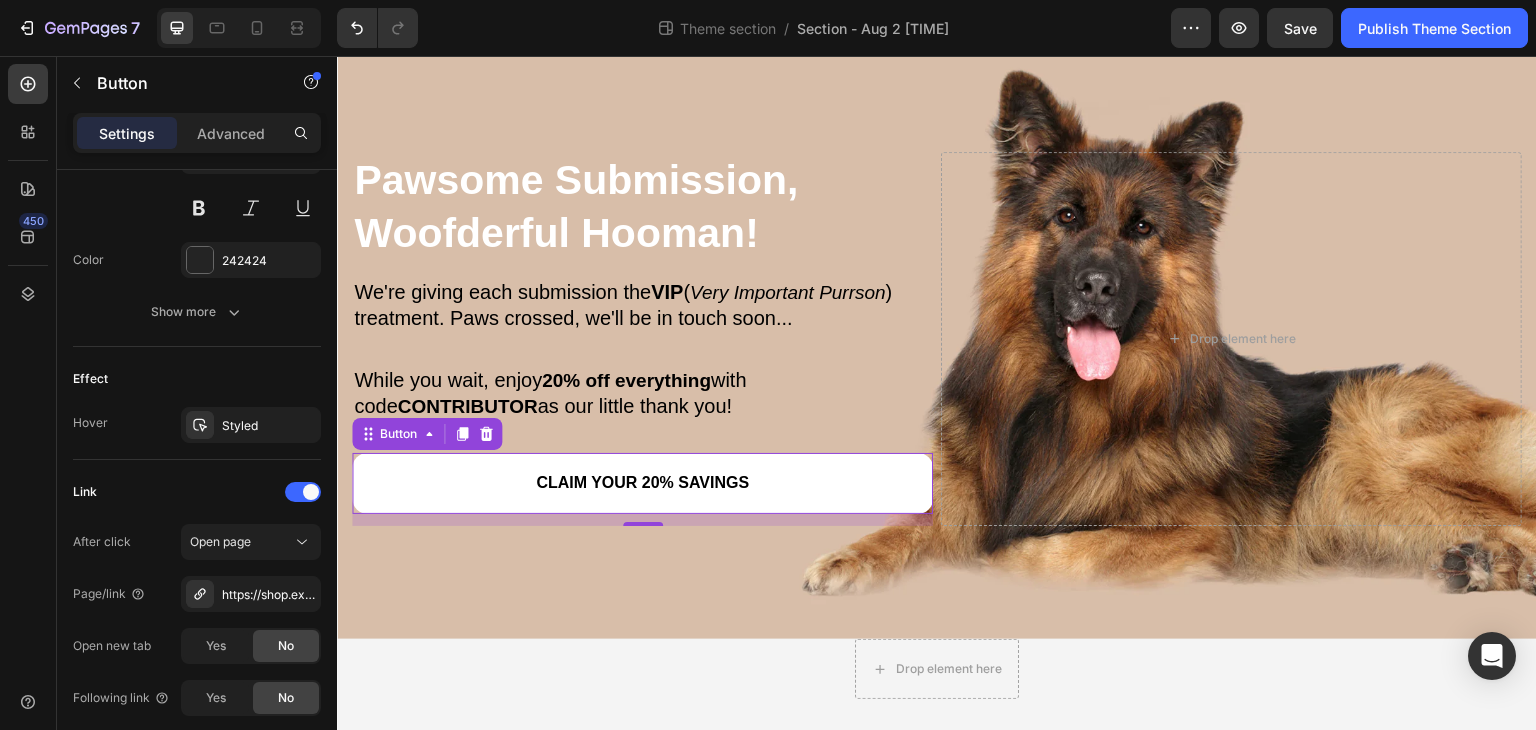 click on "claim your 20% Savings" at bounding box center [642, 483] 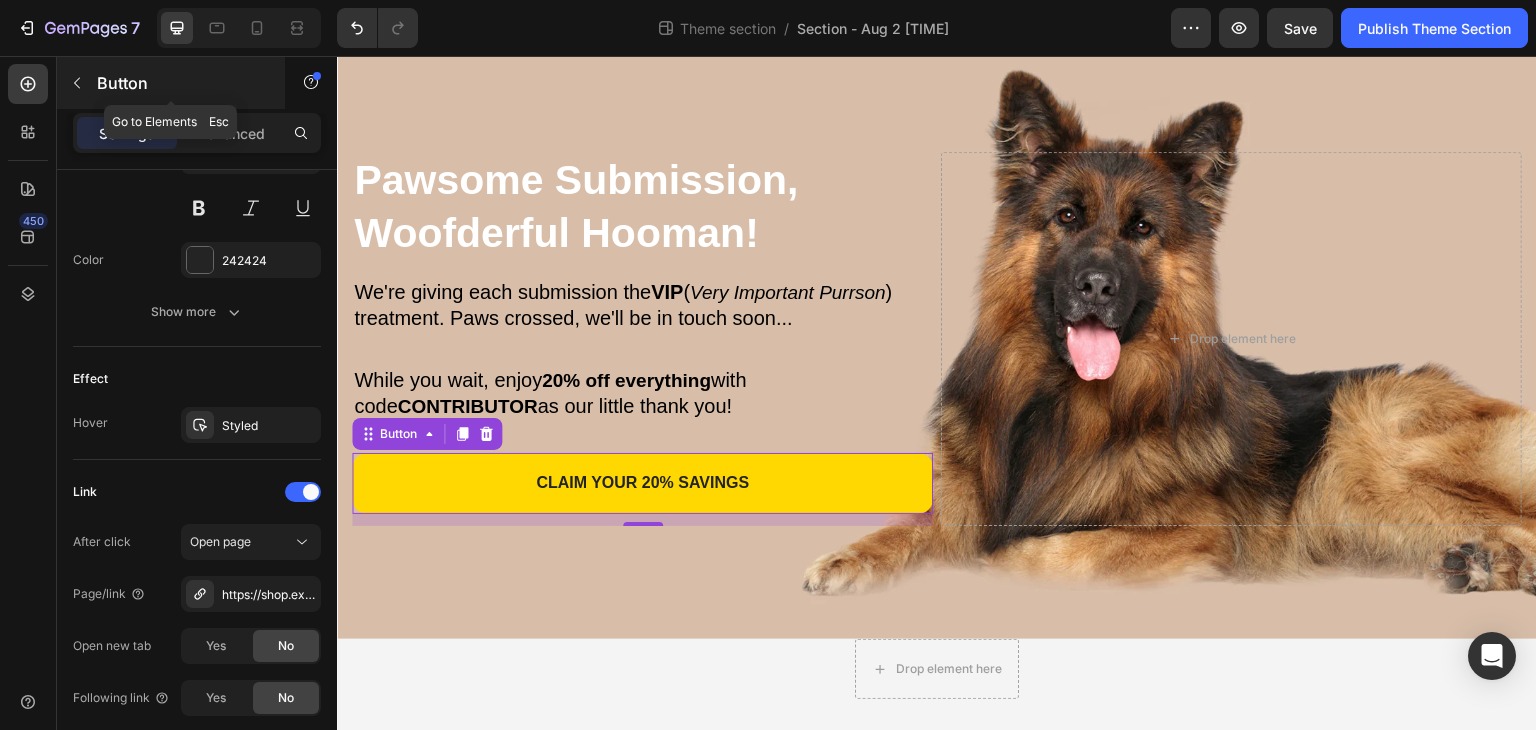 click 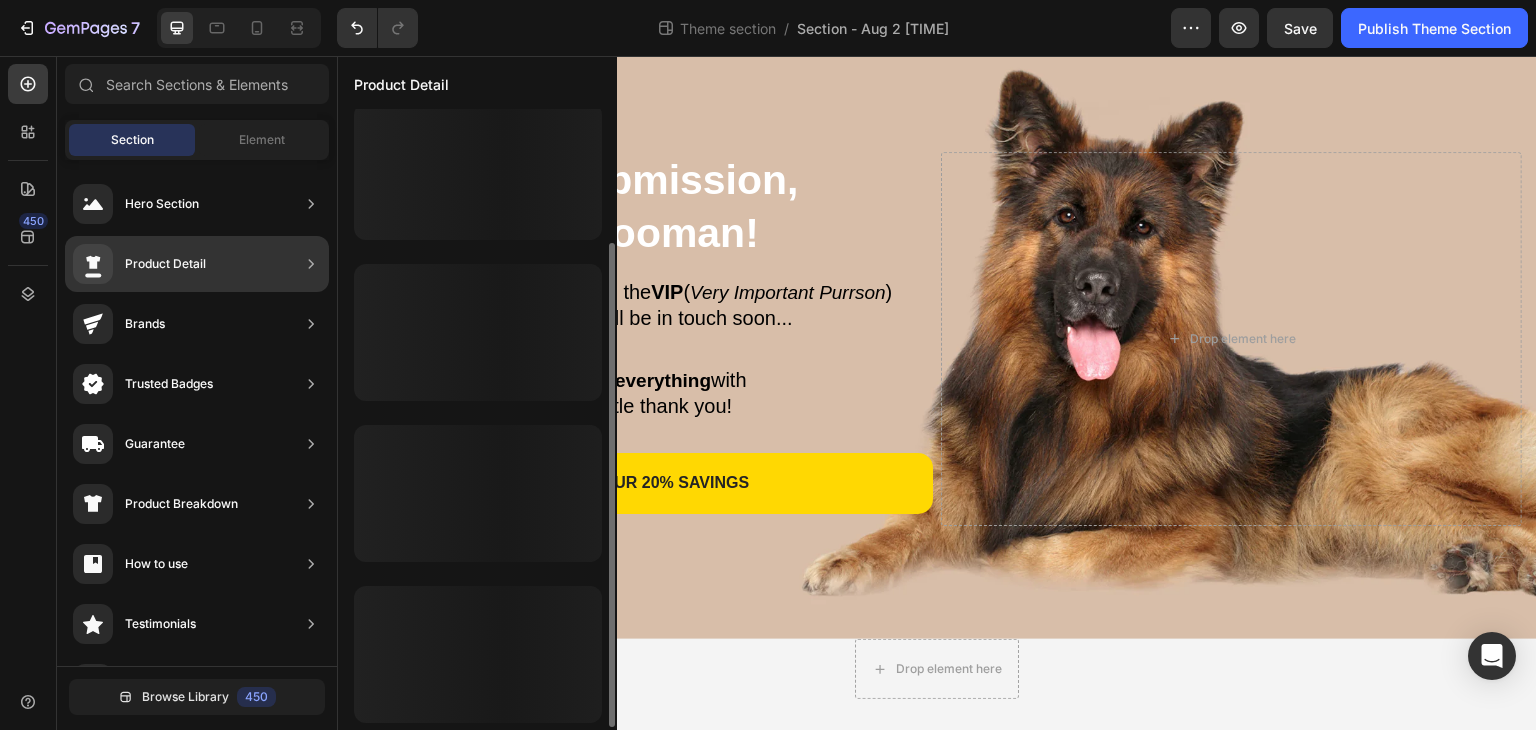scroll, scrollTop: 172, scrollLeft: 0, axis: vertical 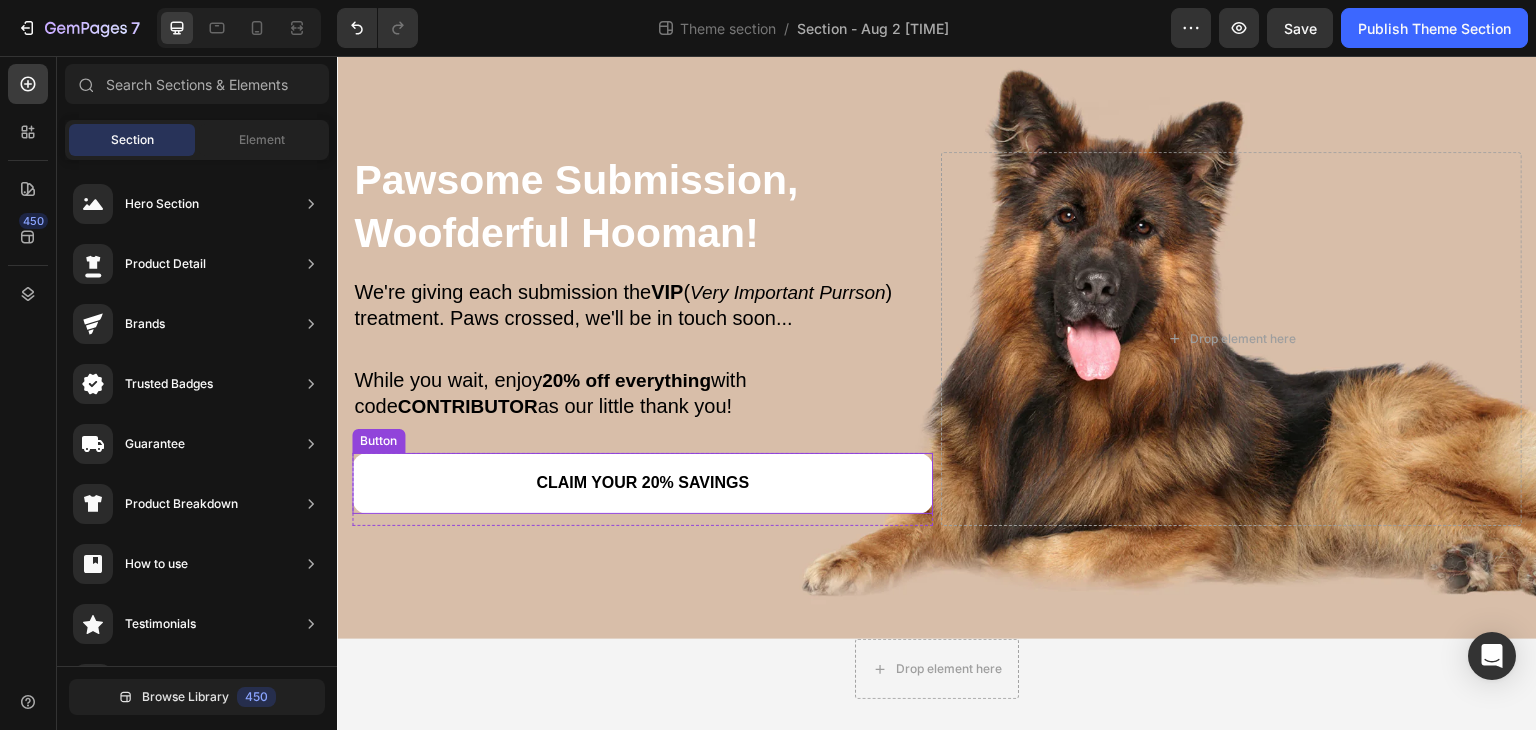 click on "claim your 20% Savings" at bounding box center (642, 483) 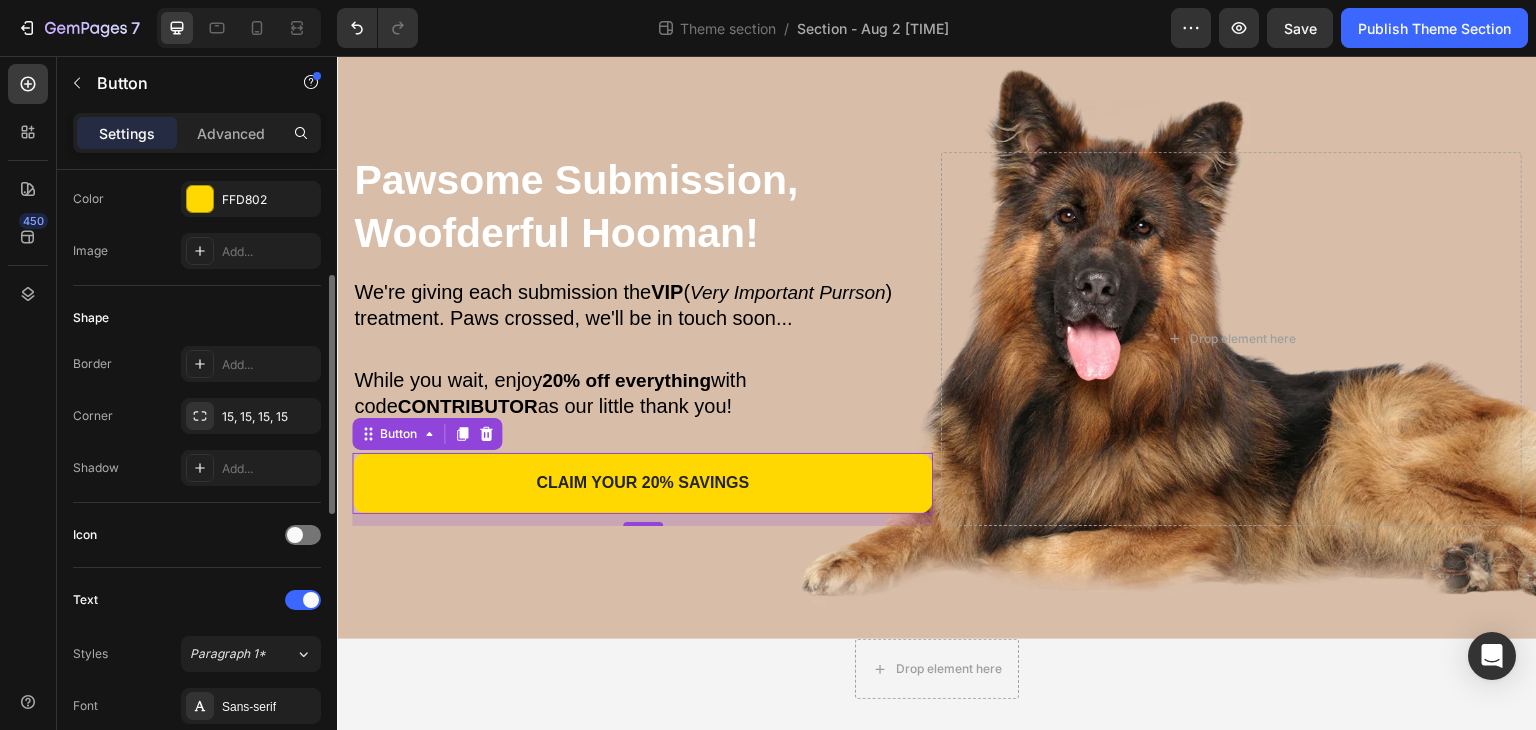scroll, scrollTop: 0, scrollLeft: 0, axis: both 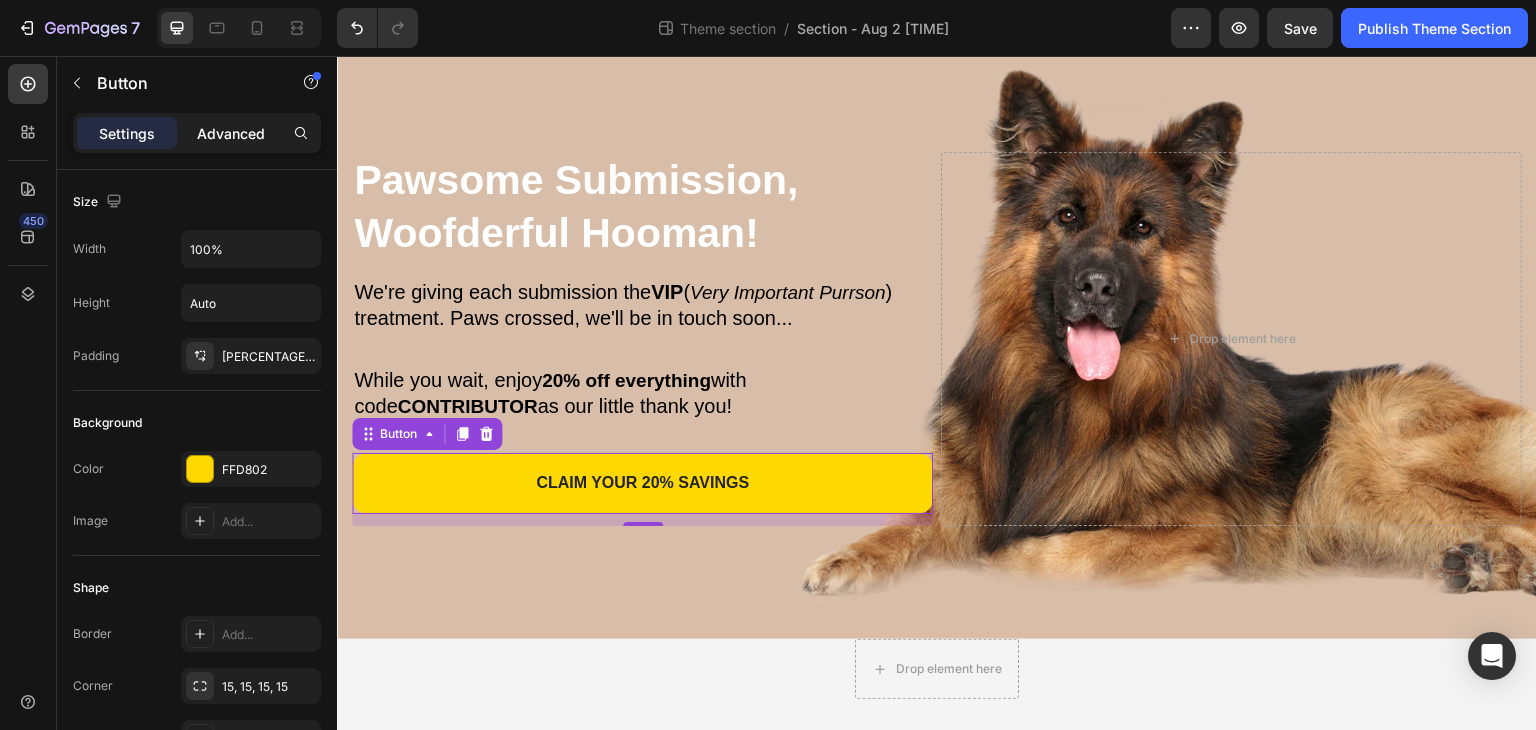 click on "Advanced" at bounding box center [231, 133] 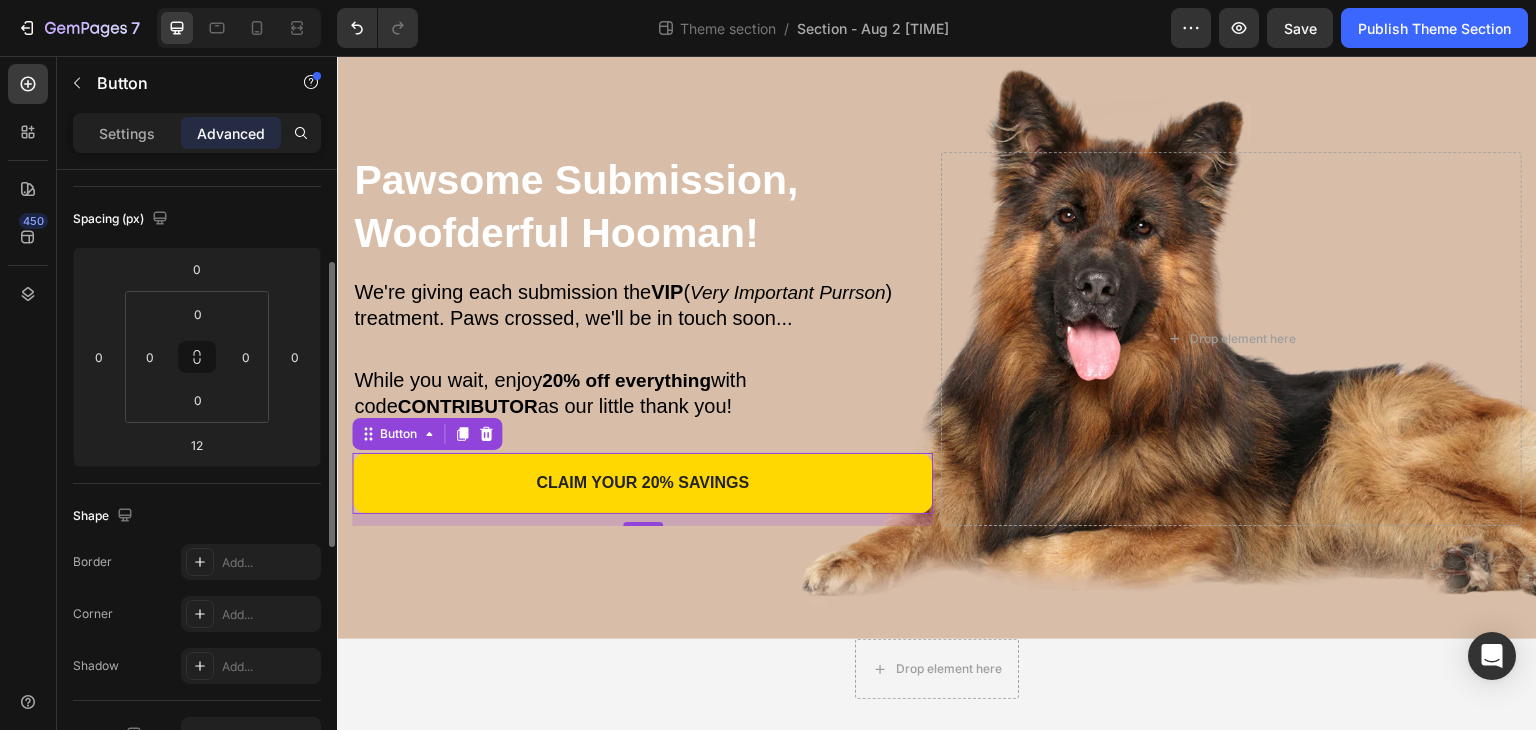 scroll, scrollTop: 100, scrollLeft: 0, axis: vertical 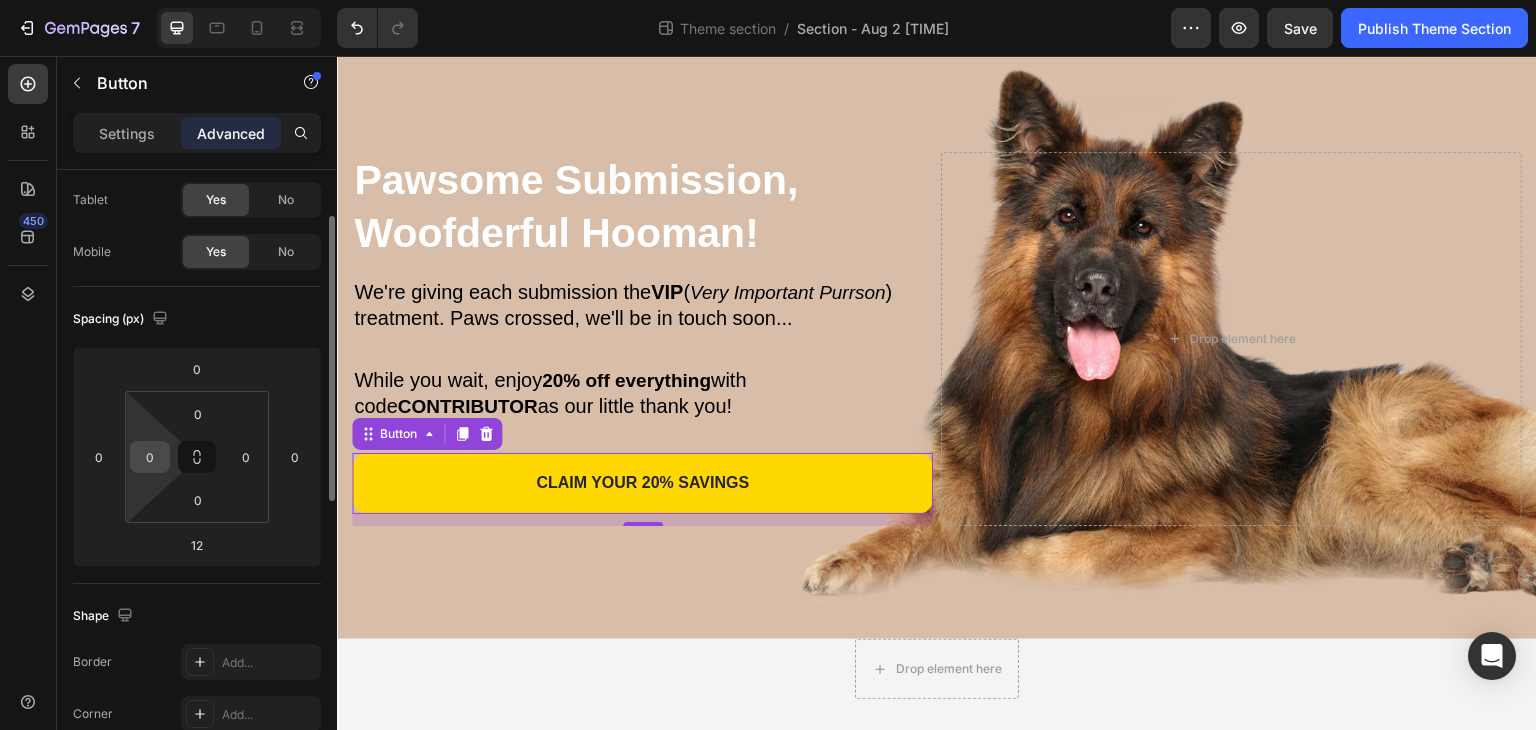 click on "0" at bounding box center [150, 457] 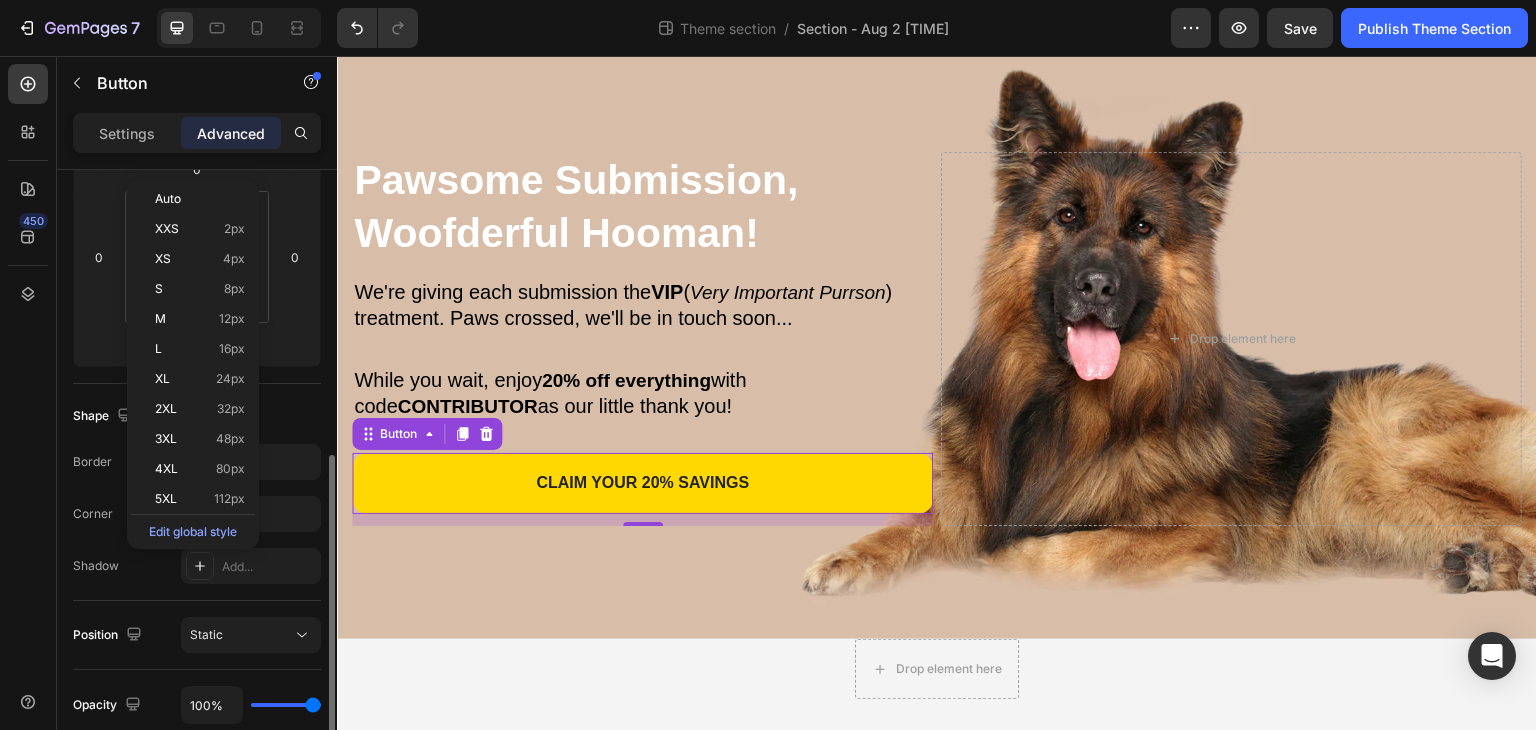 scroll, scrollTop: 500, scrollLeft: 0, axis: vertical 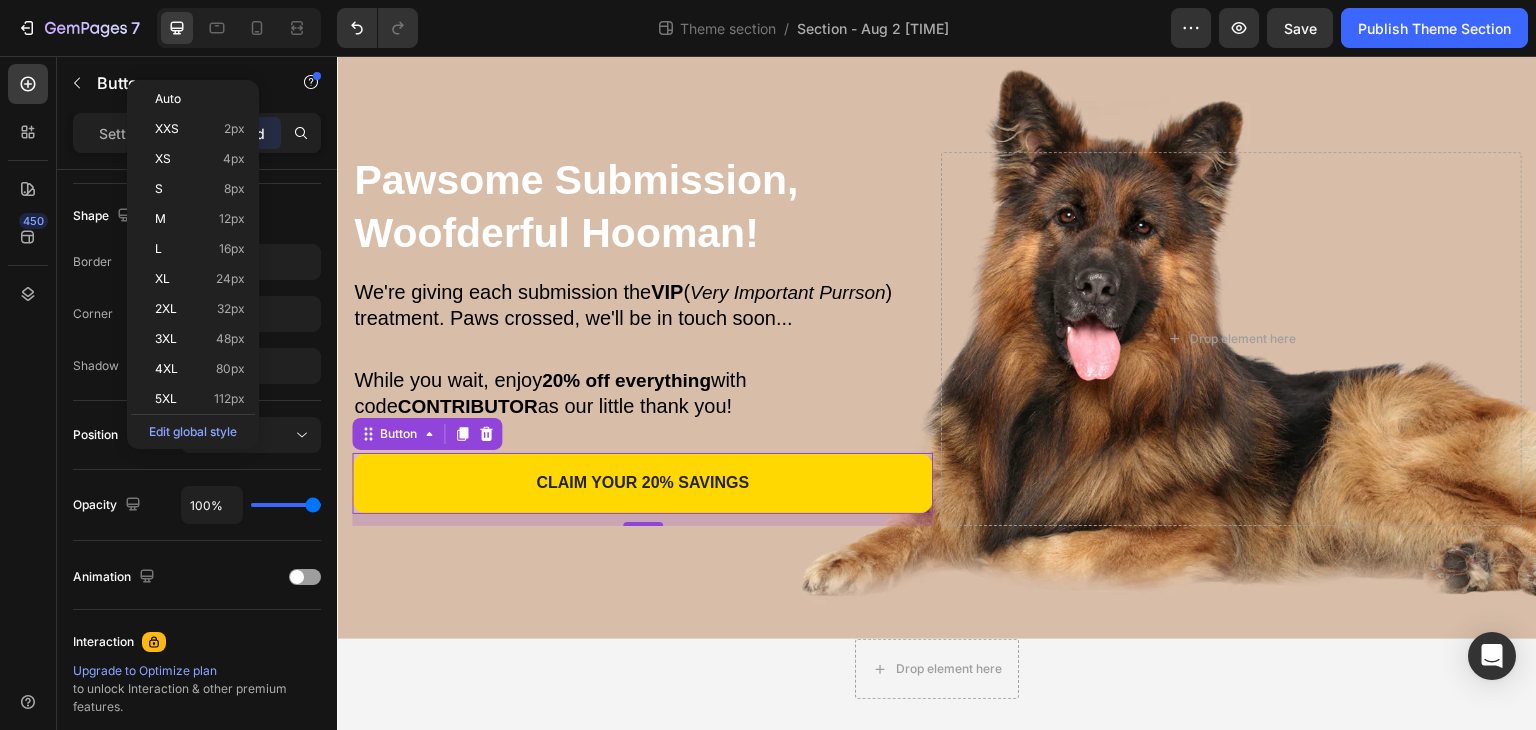 click on "450" at bounding box center [28, 373] 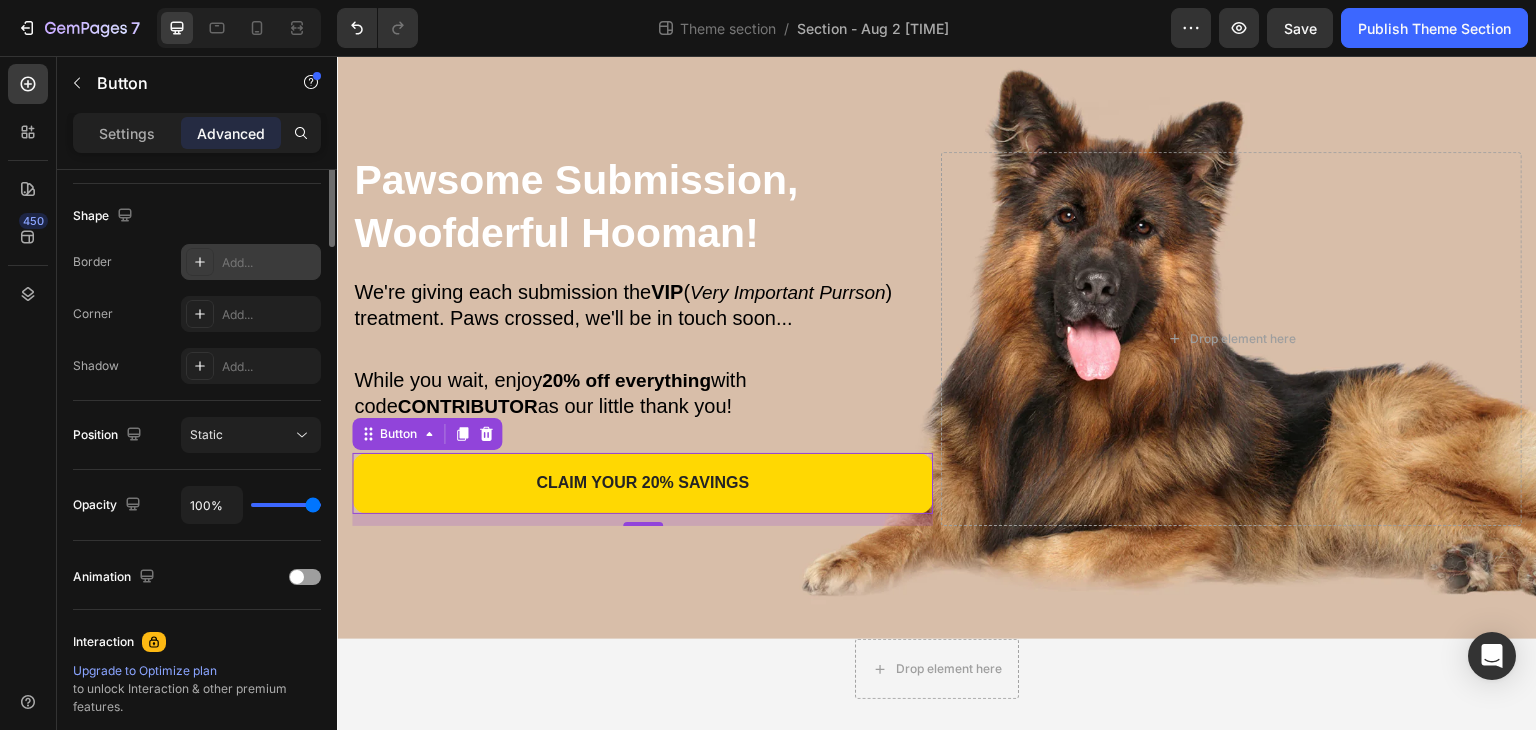 scroll, scrollTop: 200, scrollLeft: 0, axis: vertical 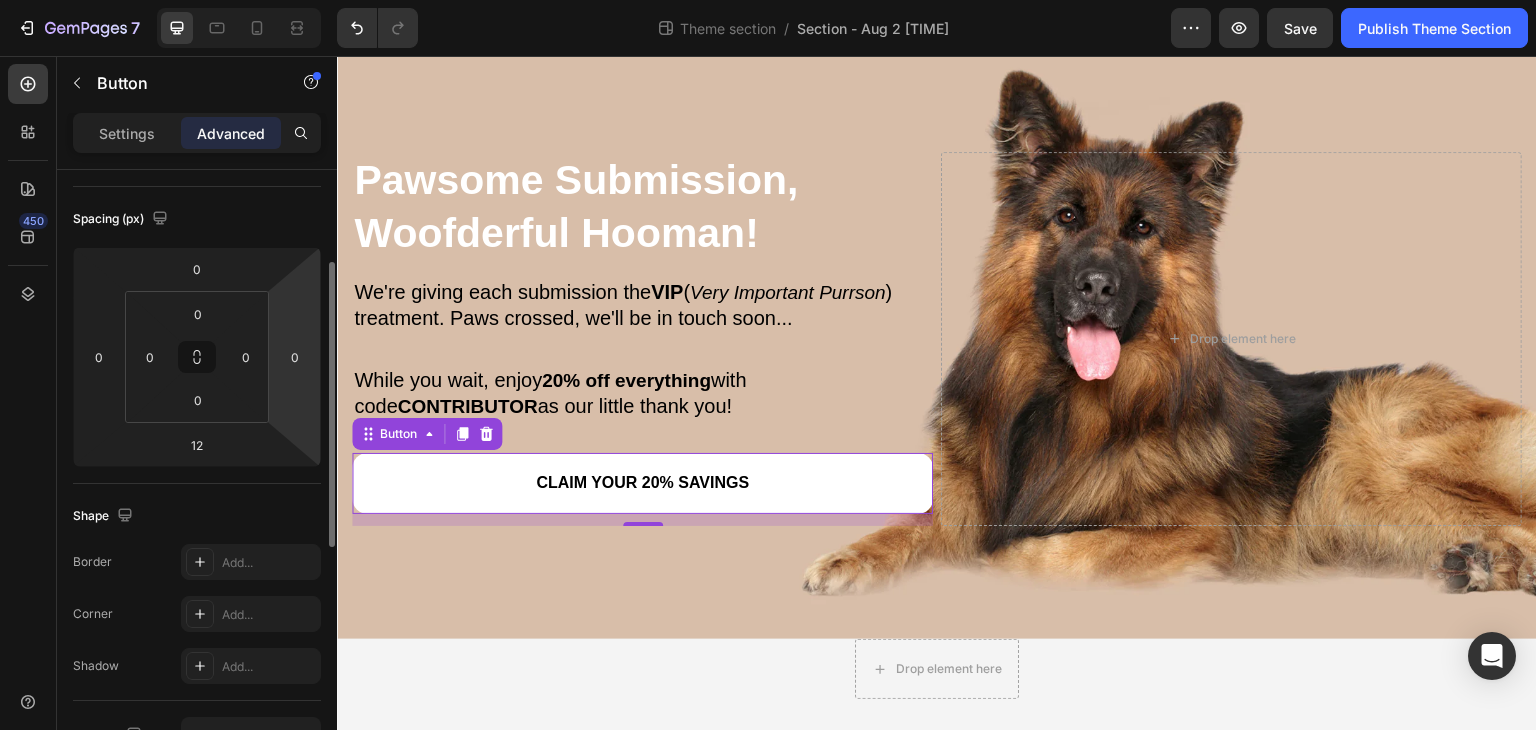 click on "claim your 20% Savings" at bounding box center [642, 483] 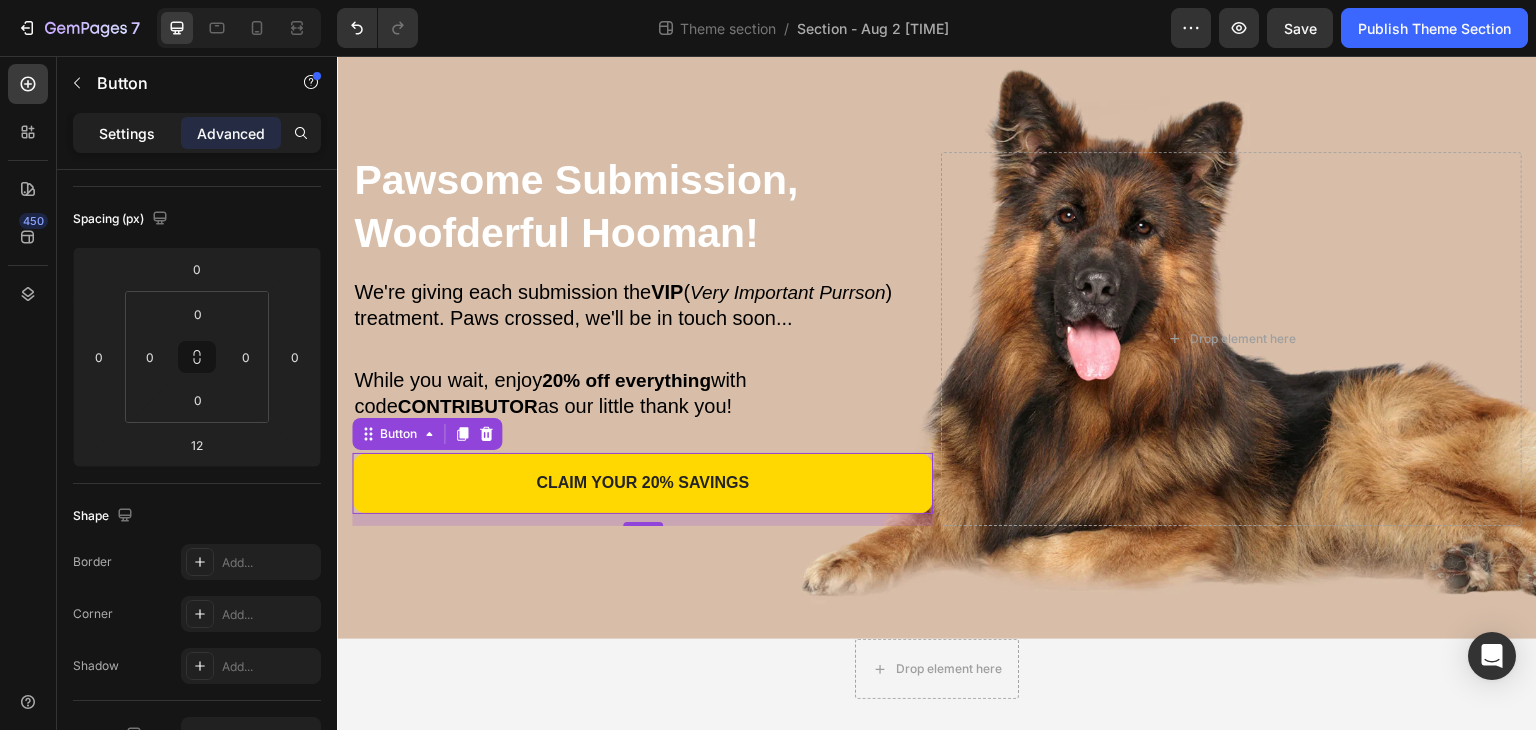 click on "Settings" at bounding box center [127, 133] 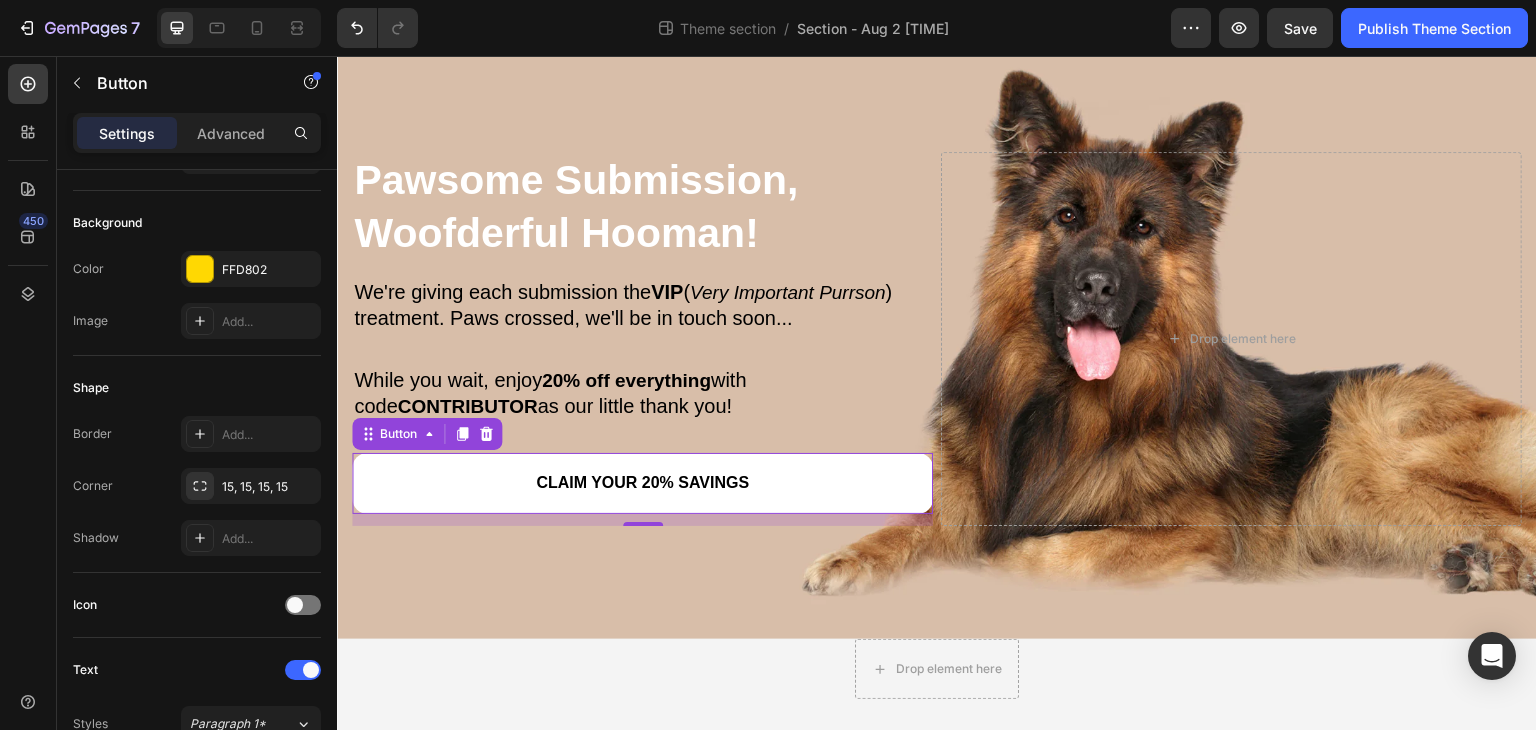click on "claim your 20% Savings" at bounding box center [642, 483] 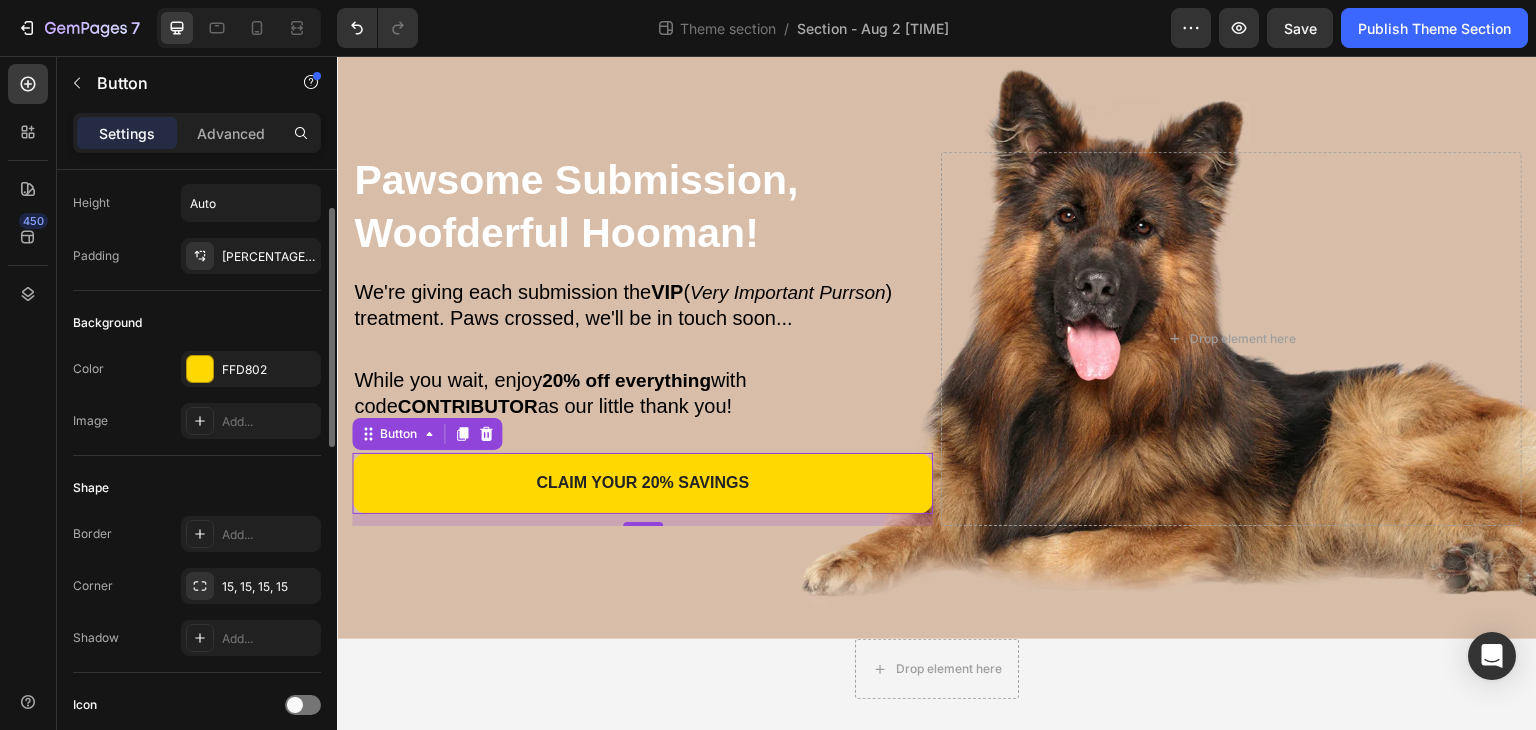 scroll, scrollTop: 0, scrollLeft: 0, axis: both 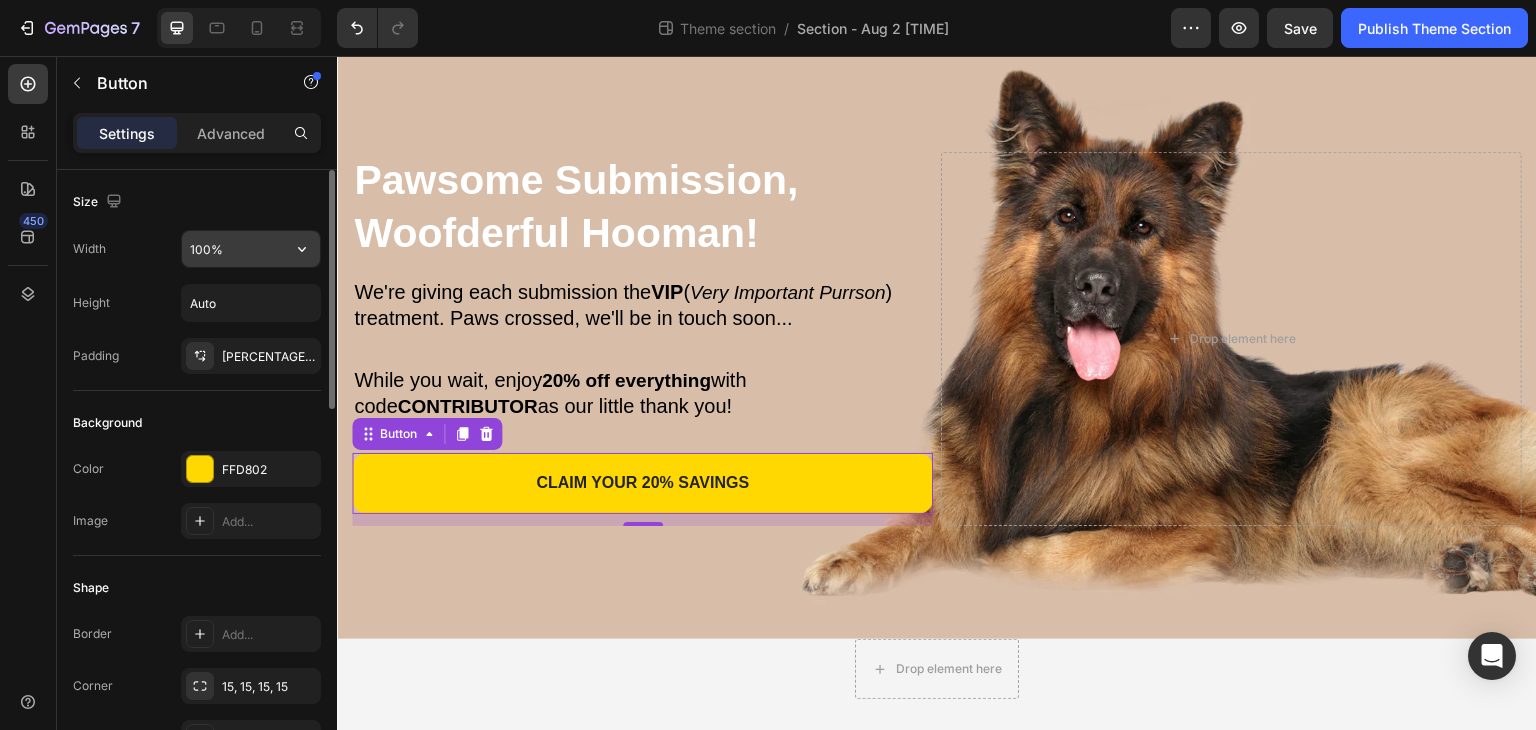 click on "100%" at bounding box center (251, 249) 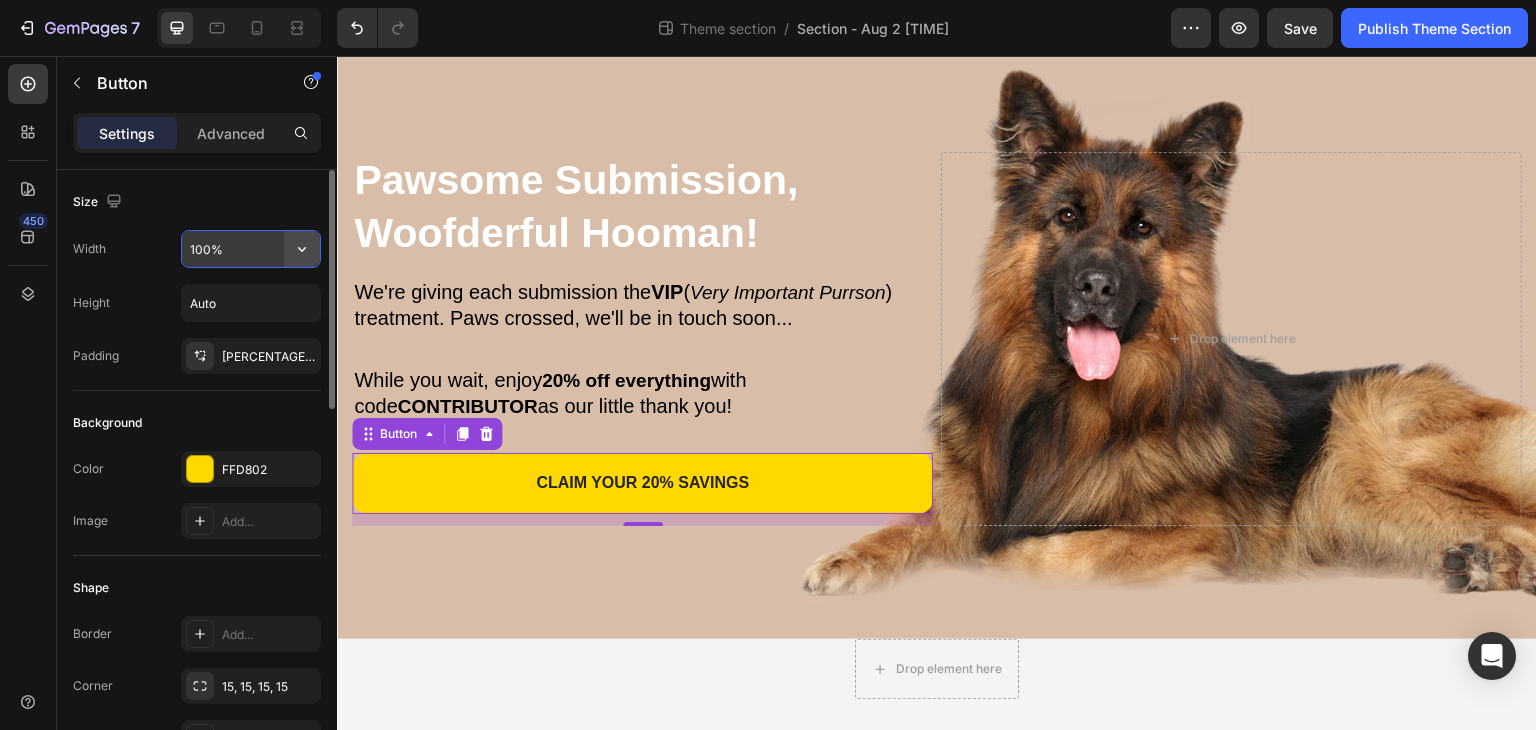 click 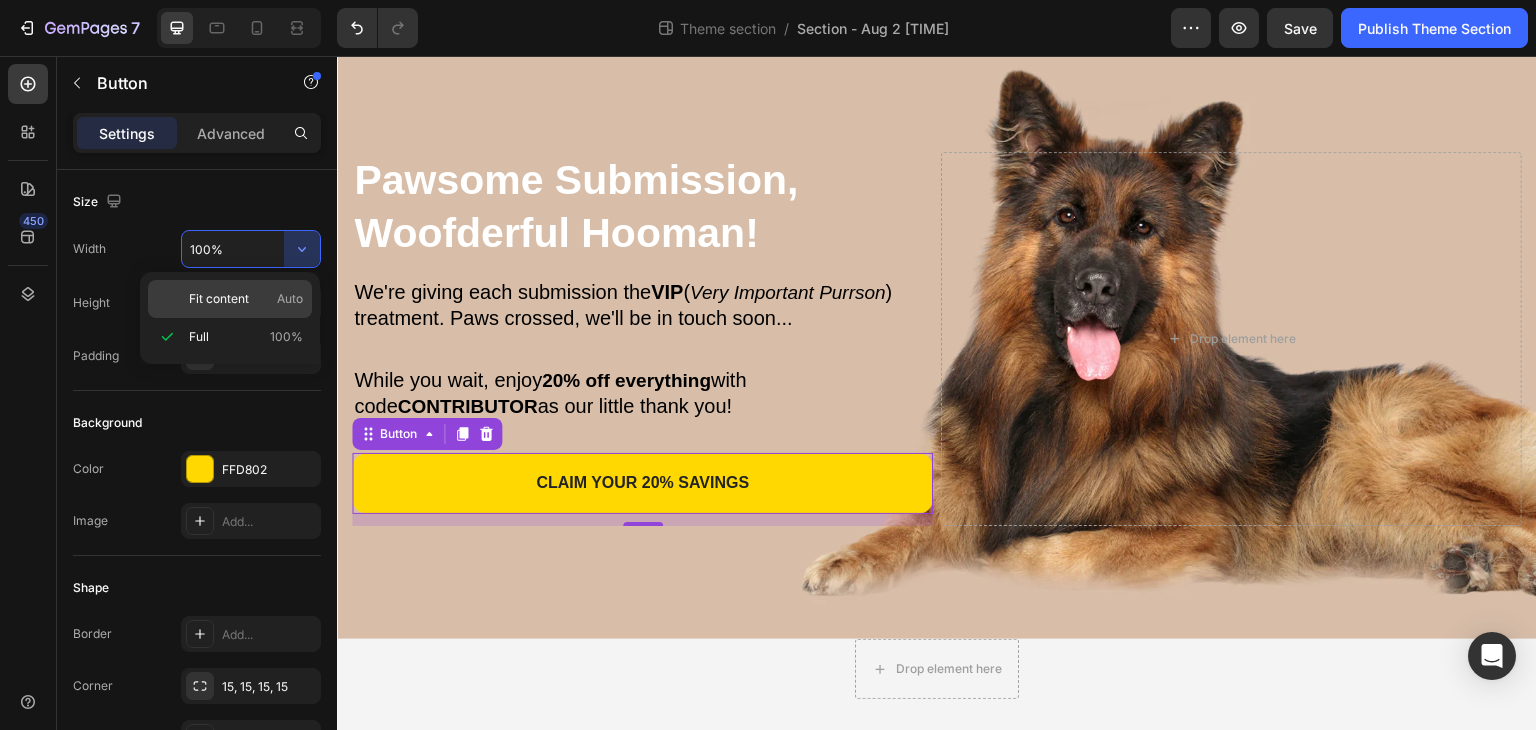 click on "Fit content Auto" 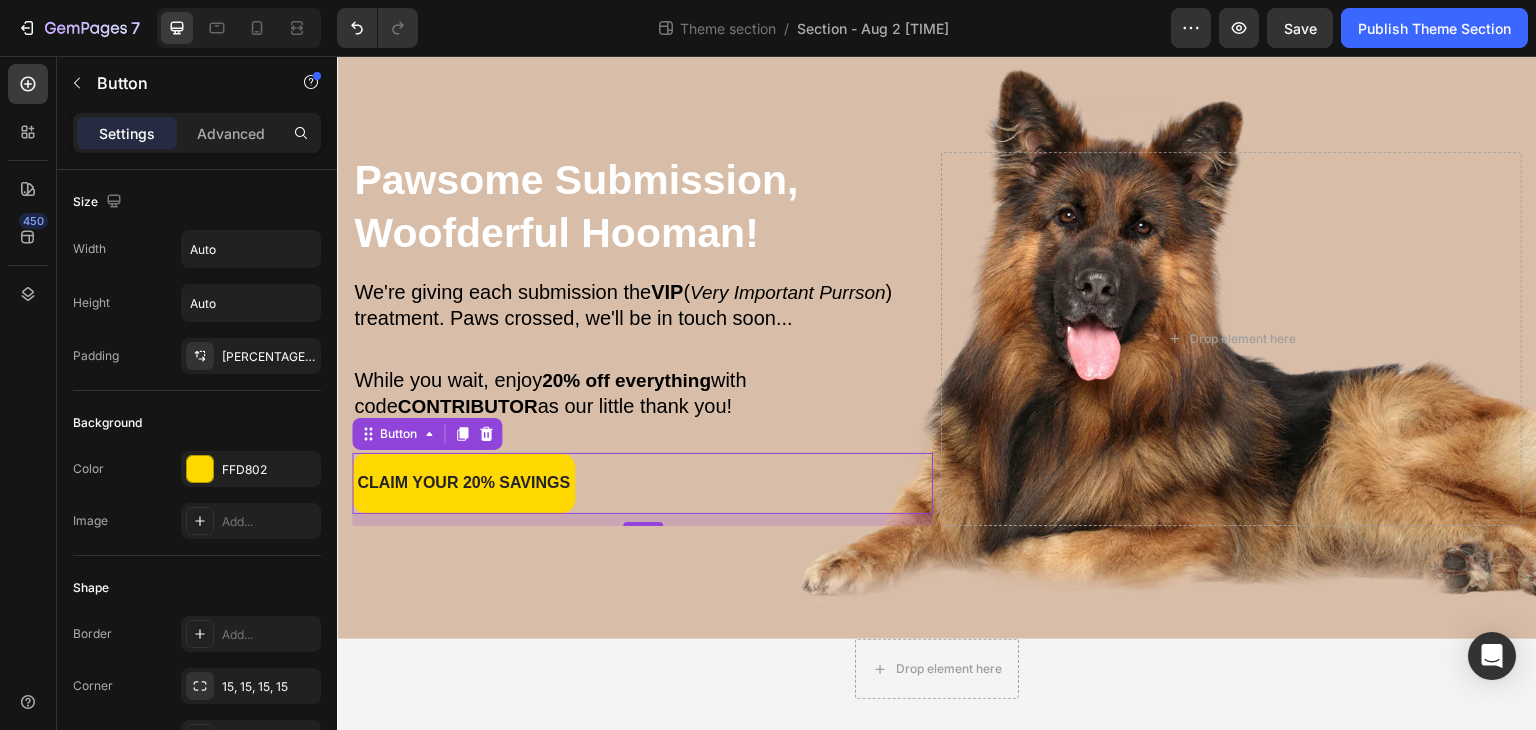 click on "450" at bounding box center (28, 373) 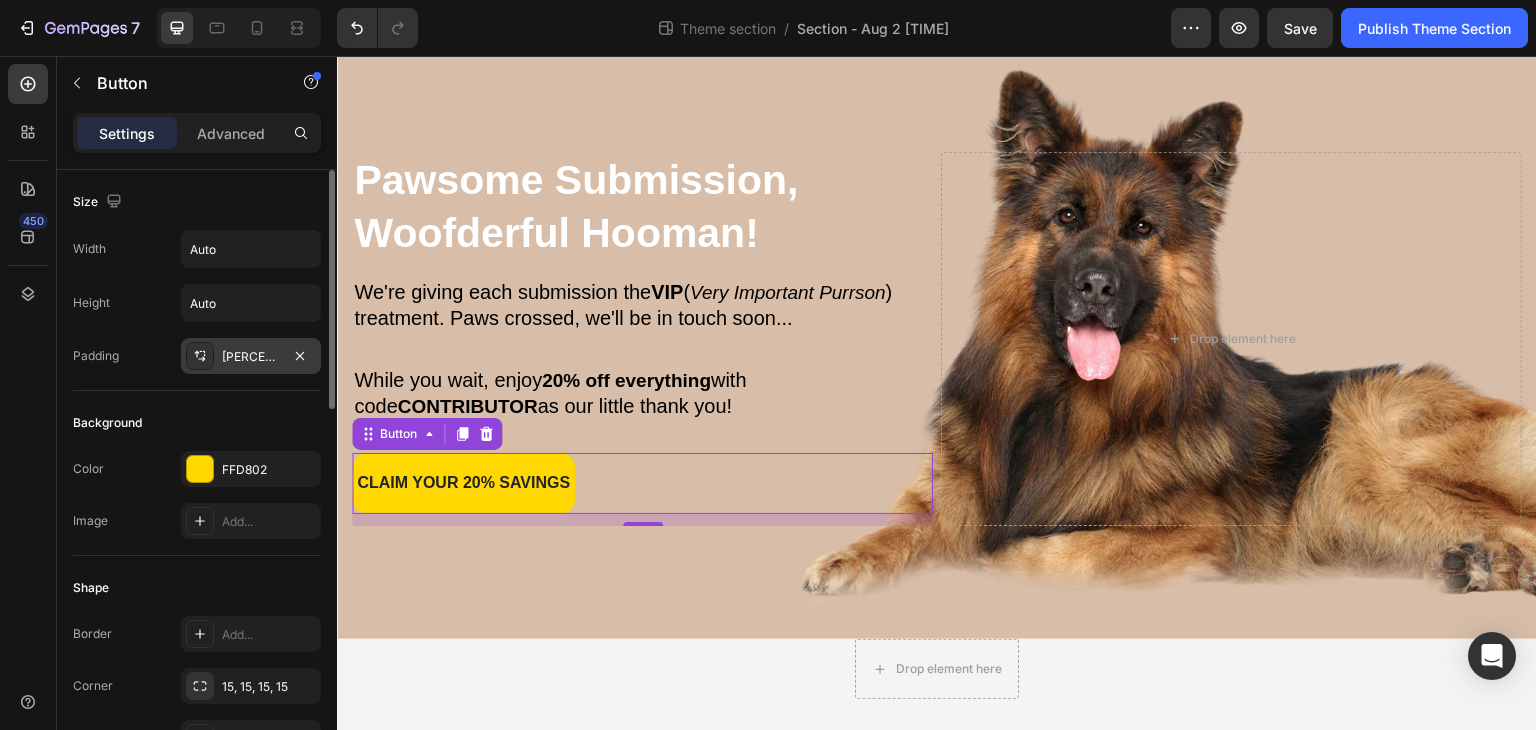 click on "[PERCENTAGE], [PERCENTAGE], [PERCENTAGE], [PERCENTAGE]" at bounding box center (251, 357) 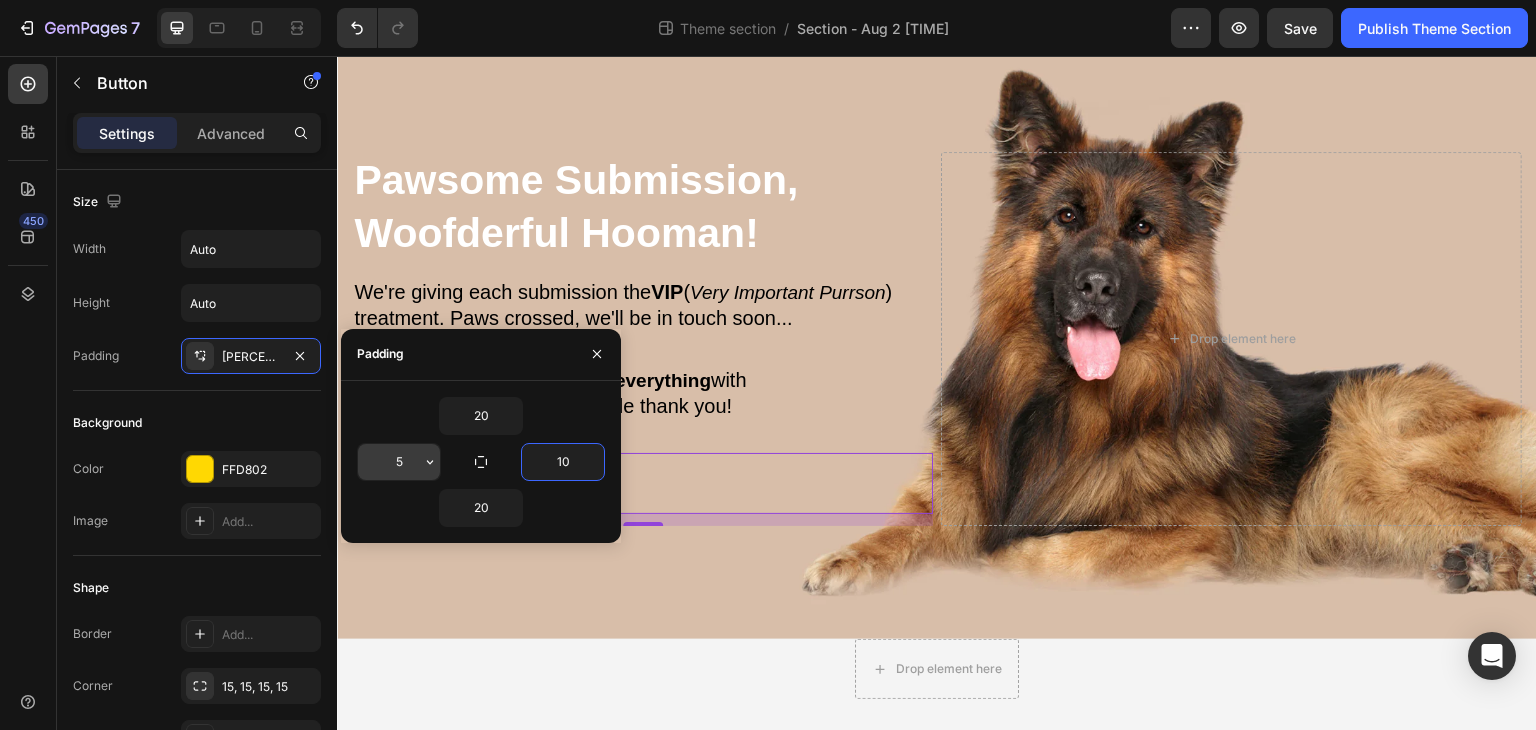 type on "10" 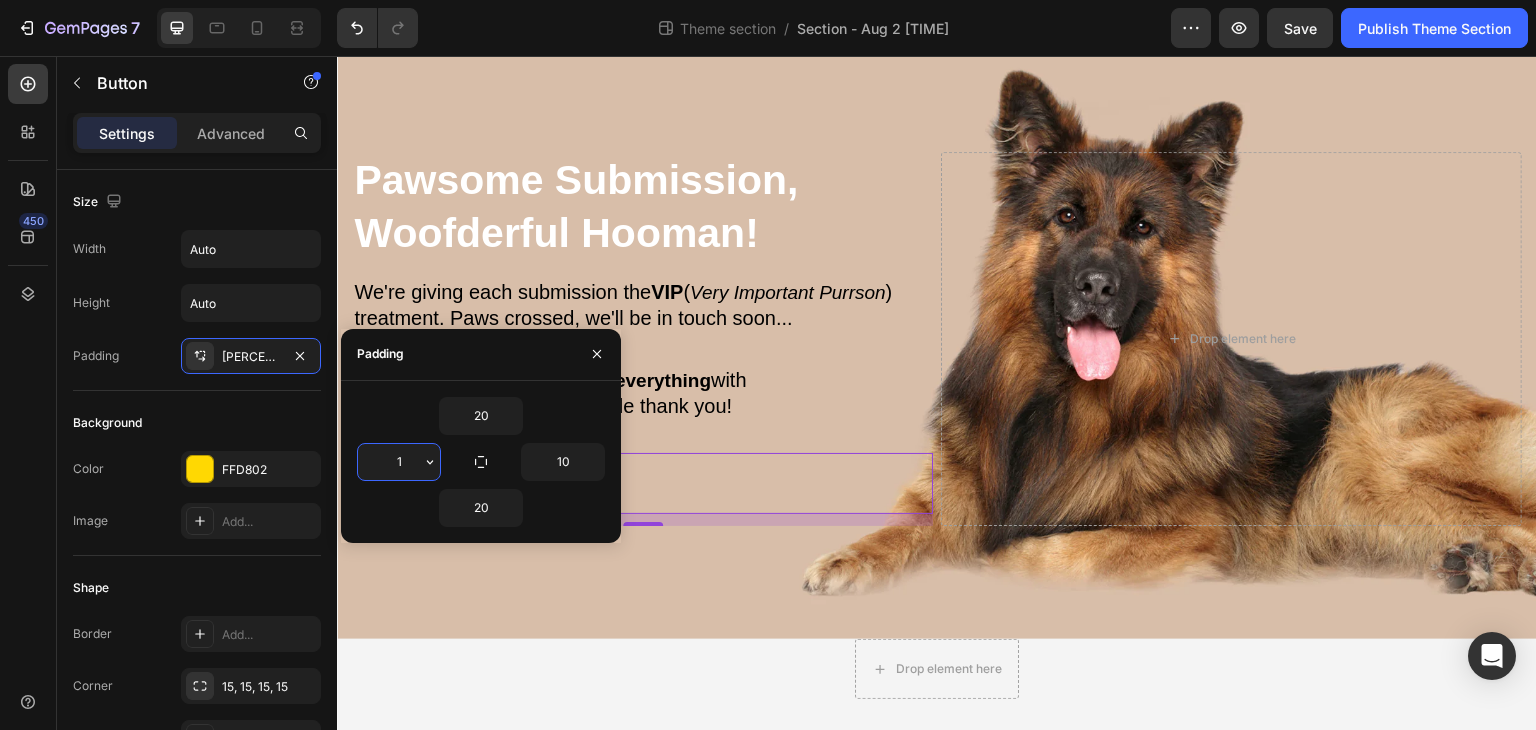 type on "10" 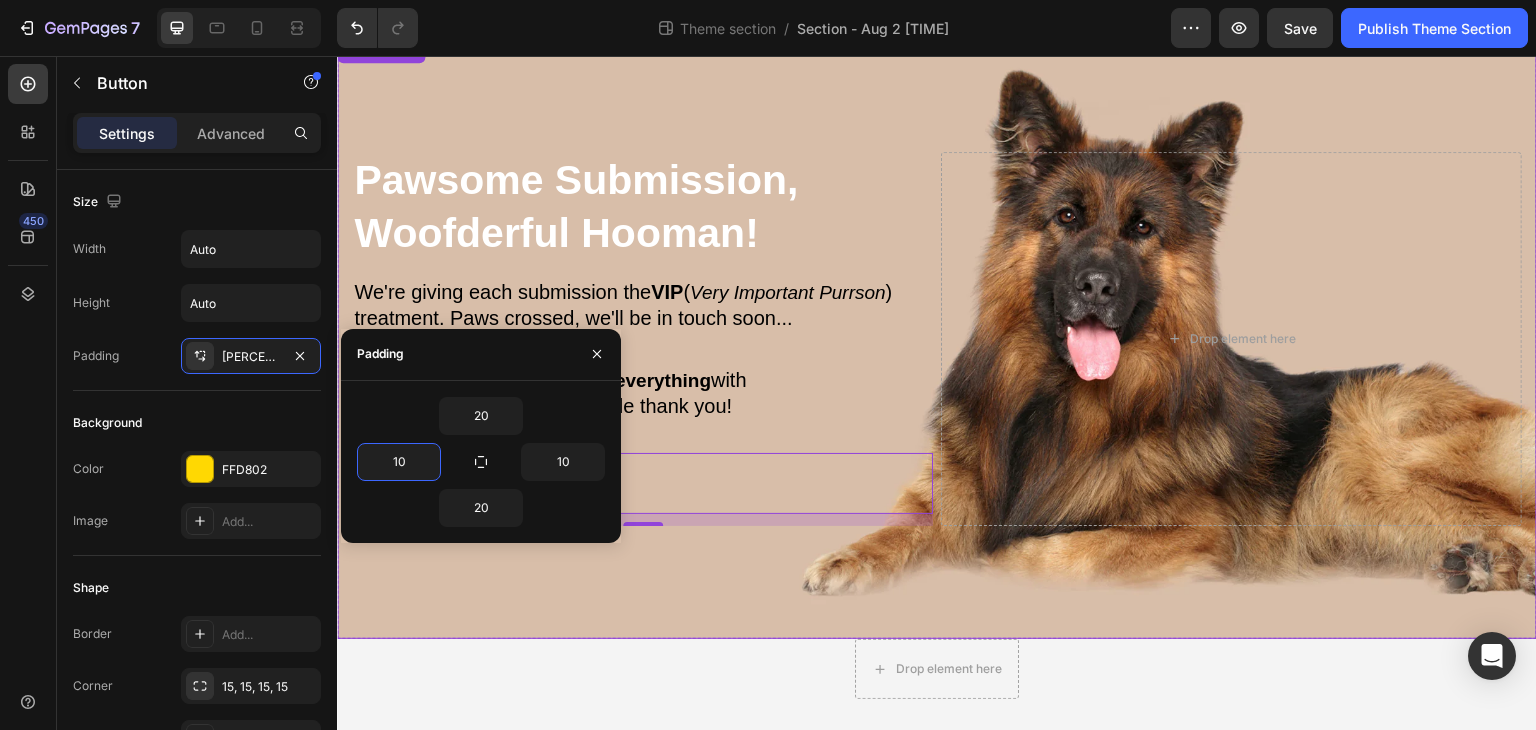 click at bounding box center [937, 339] 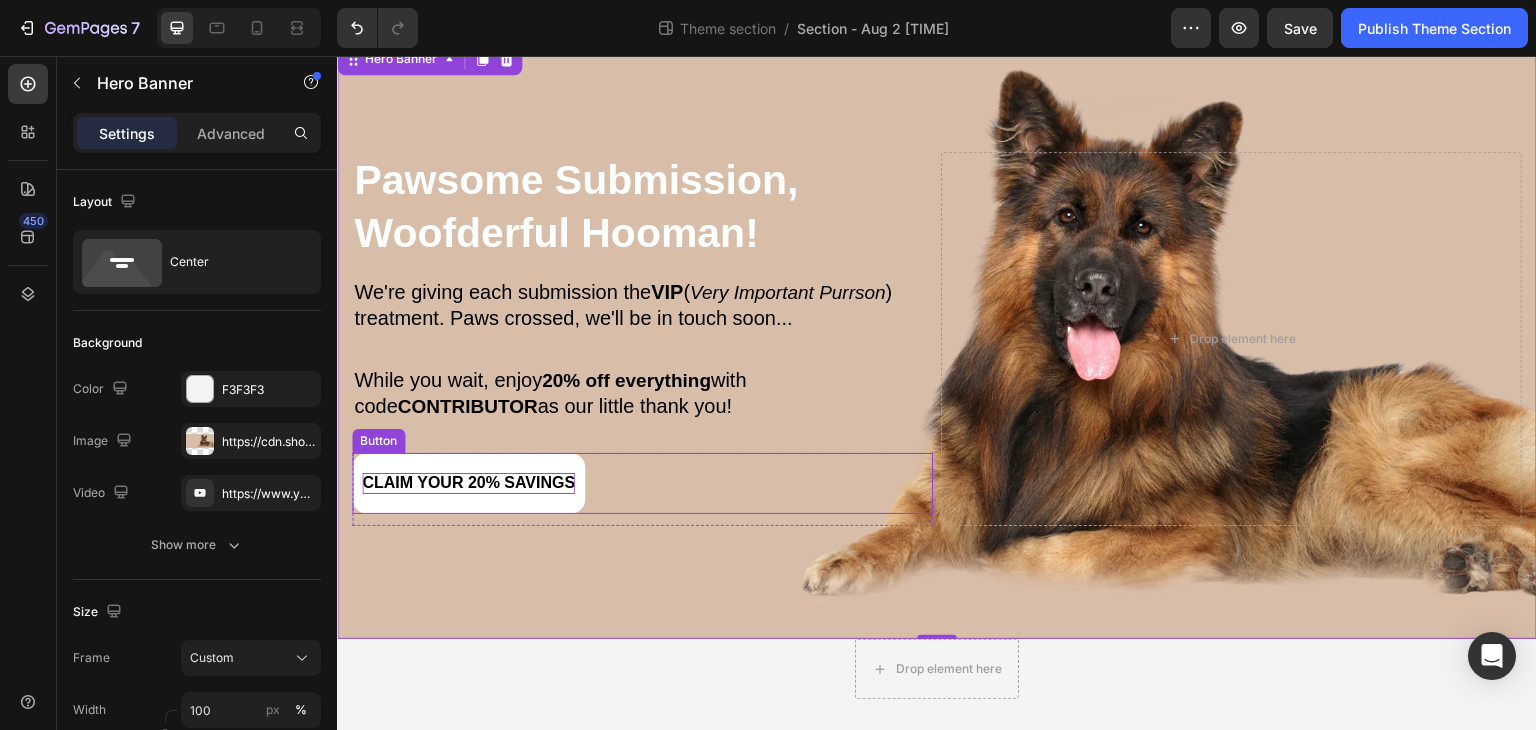 click on "claim your 20% Savings" at bounding box center [468, 483] 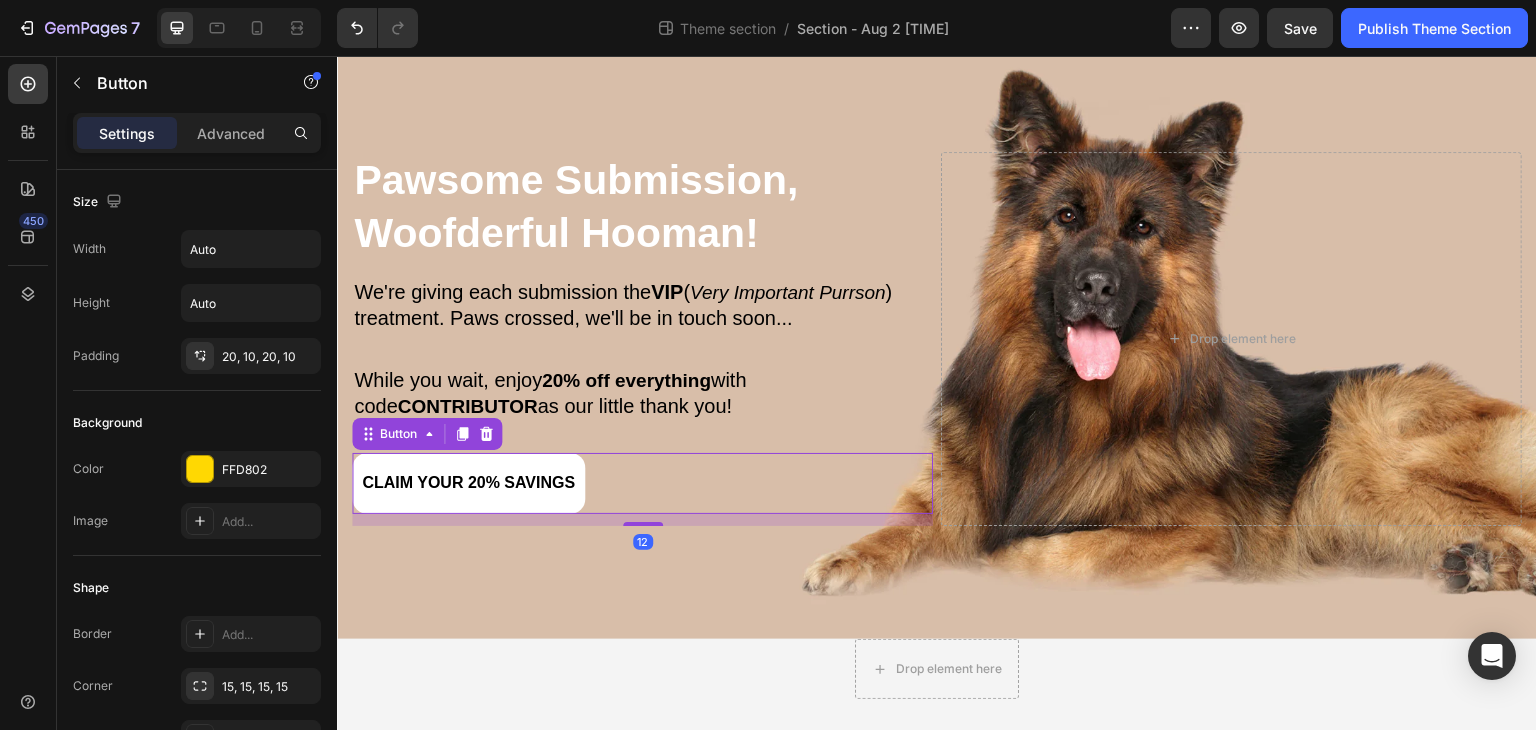 click on "claim your 20% Savings" at bounding box center [468, 483] 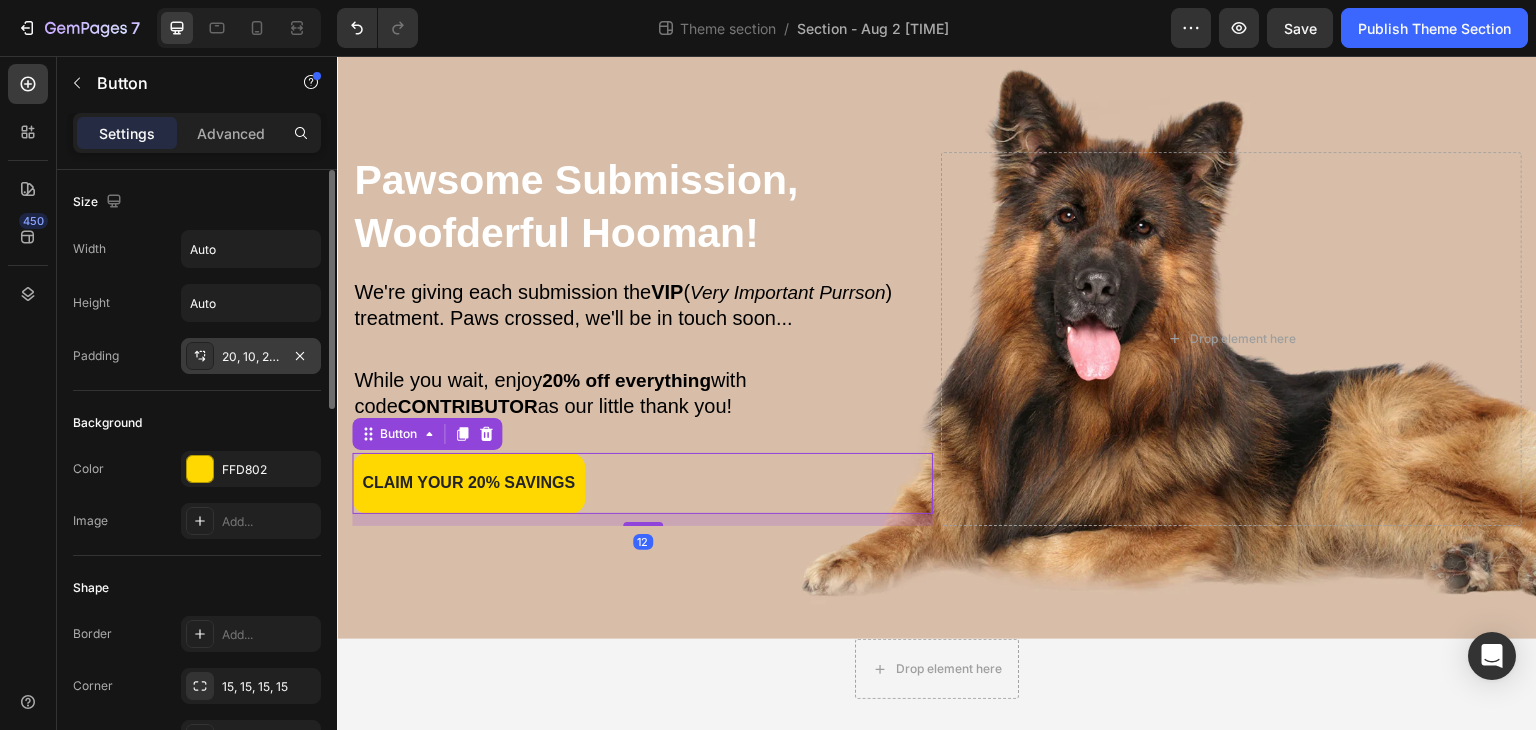 click on "20, 10, 20, 10" at bounding box center (251, 356) 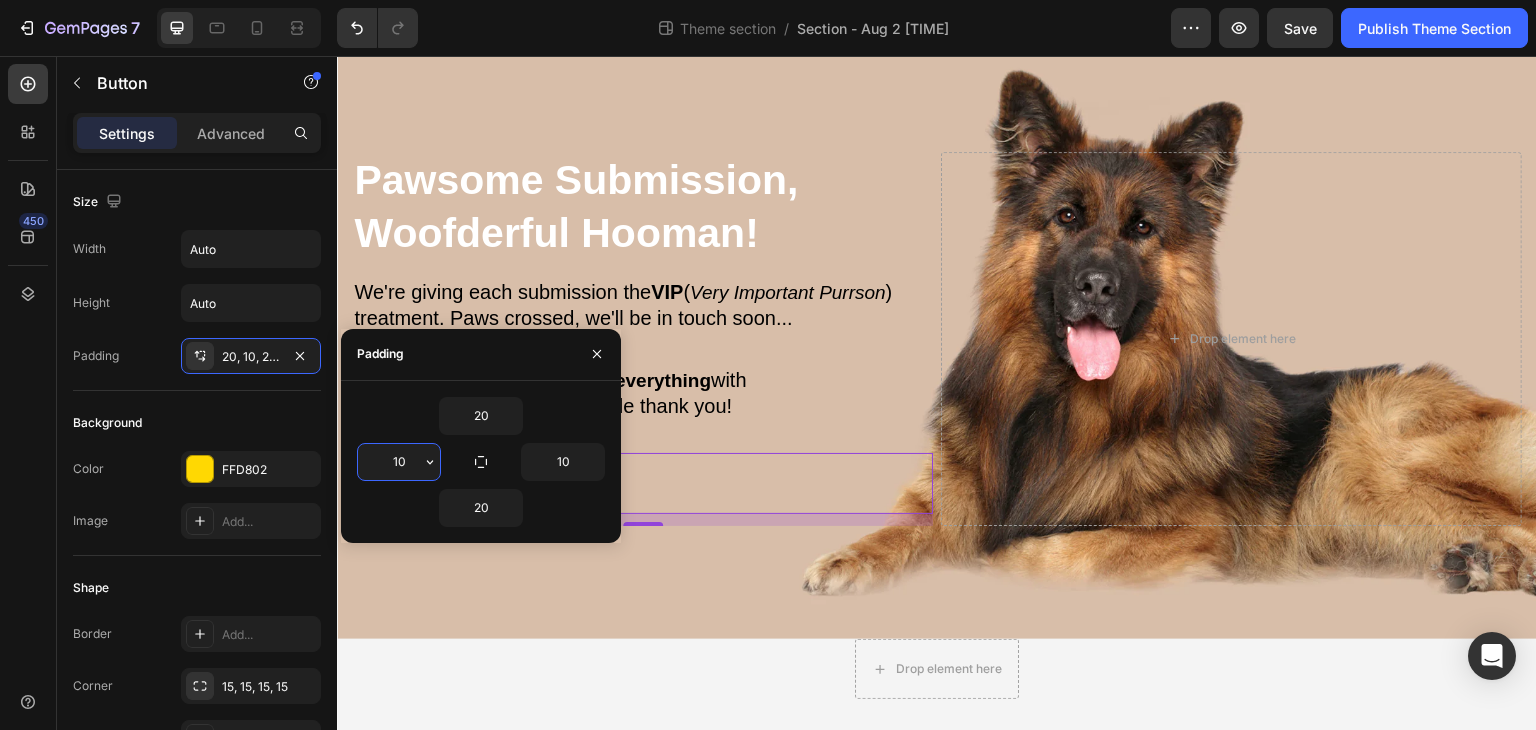 click on "10" at bounding box center (399, 462) 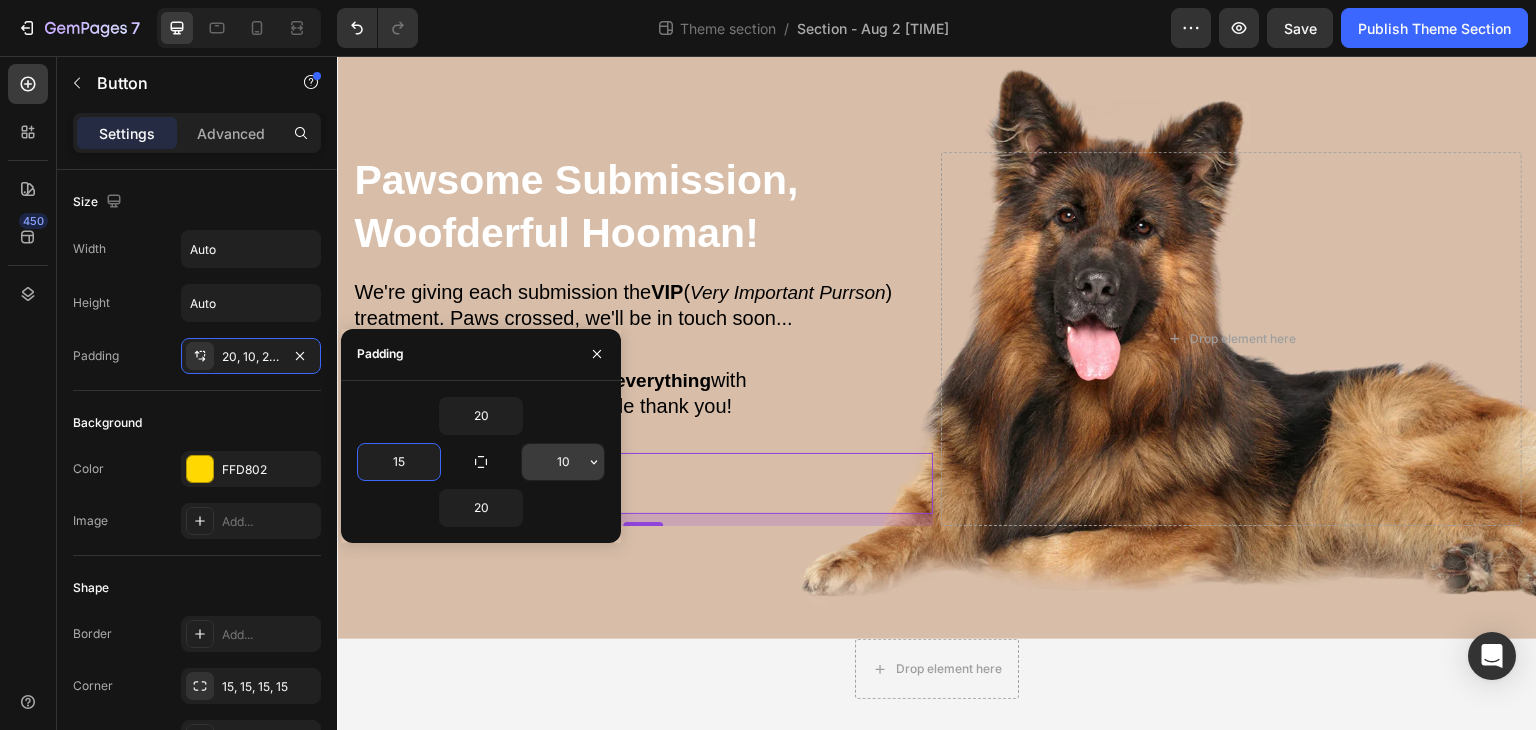 click on "10" at bounding box center [563, 462] 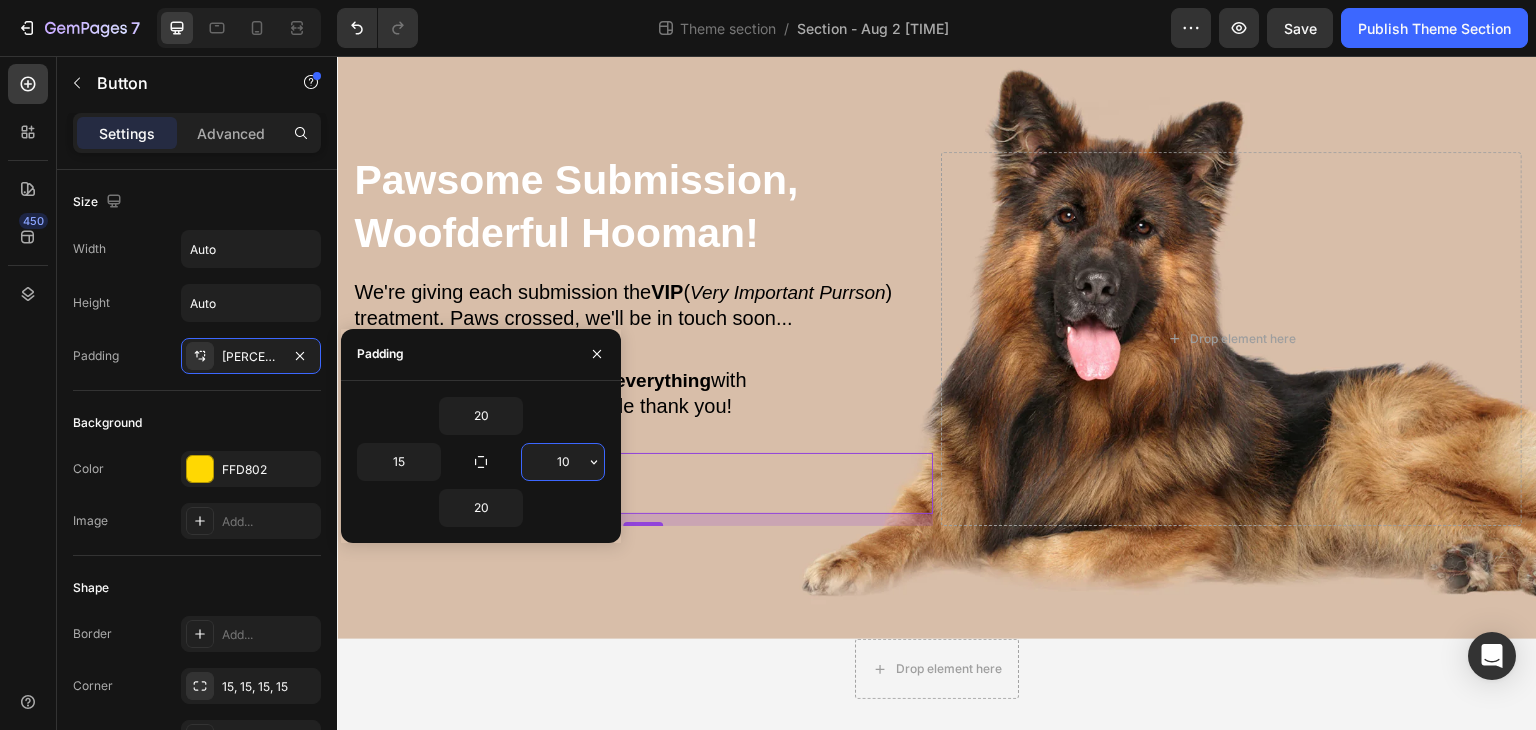 click on "10" at bounding box center [563, 462] 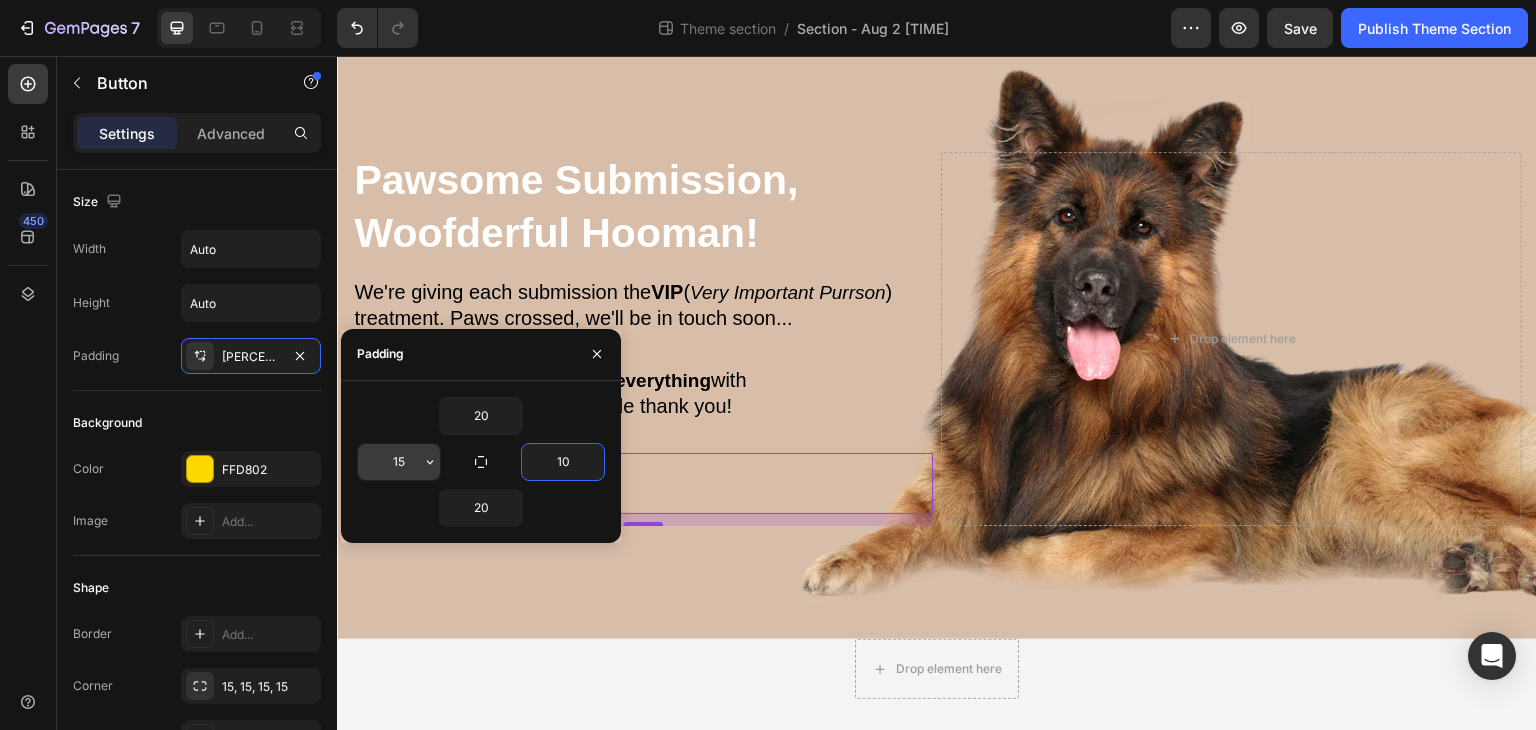 click on "15" at bounding box center [399, 462] 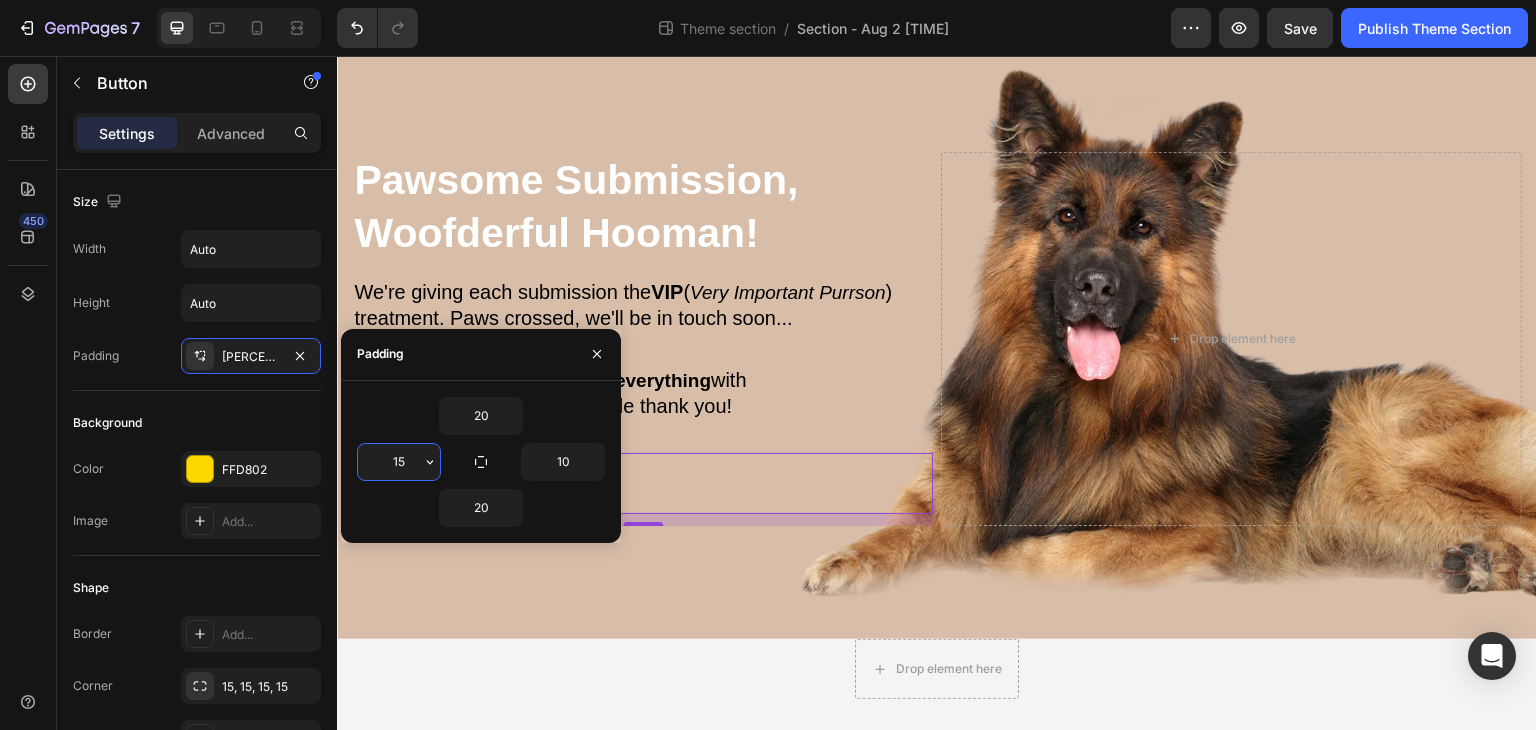 click on "15" at bounding box center (399, 462) 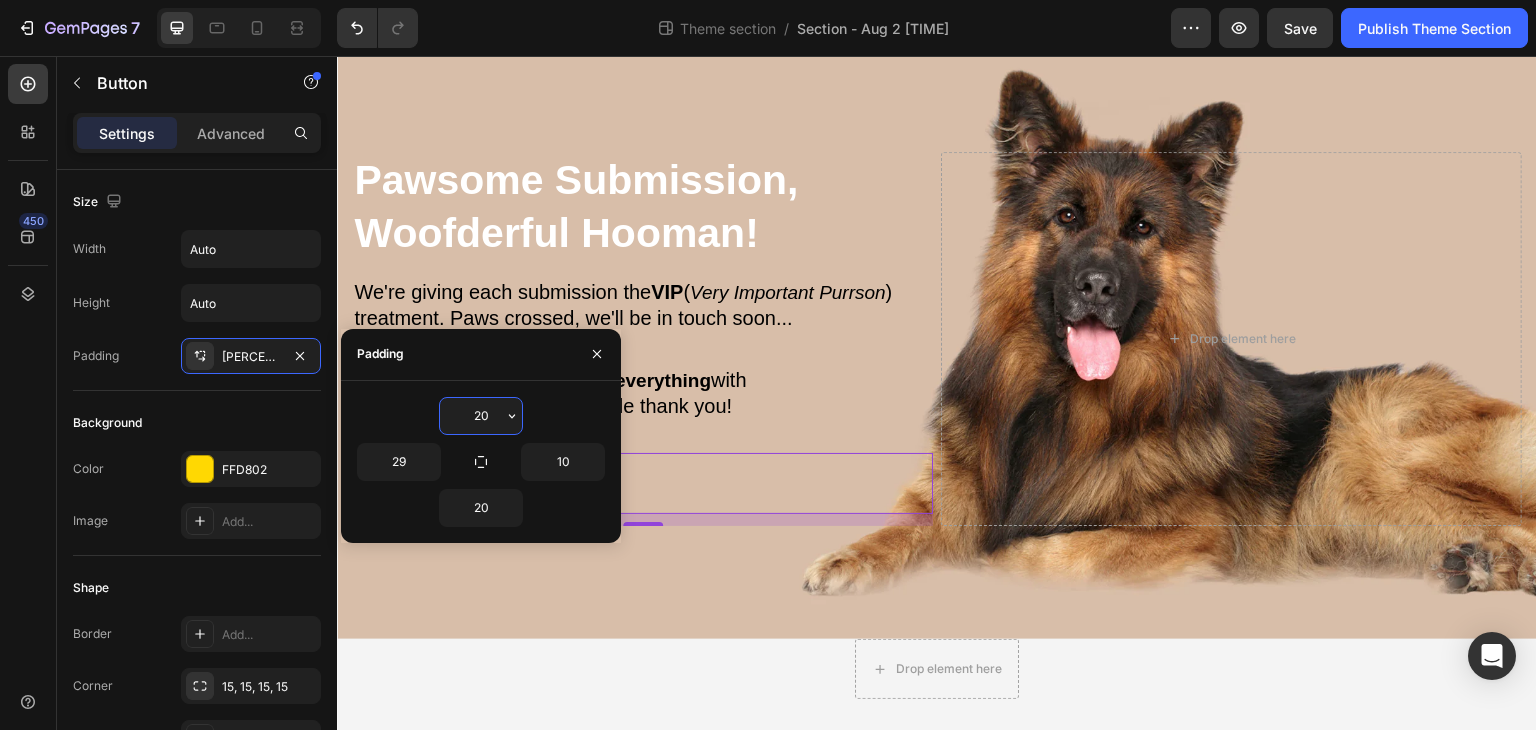 click on "20" at bounding box center (481, 416) 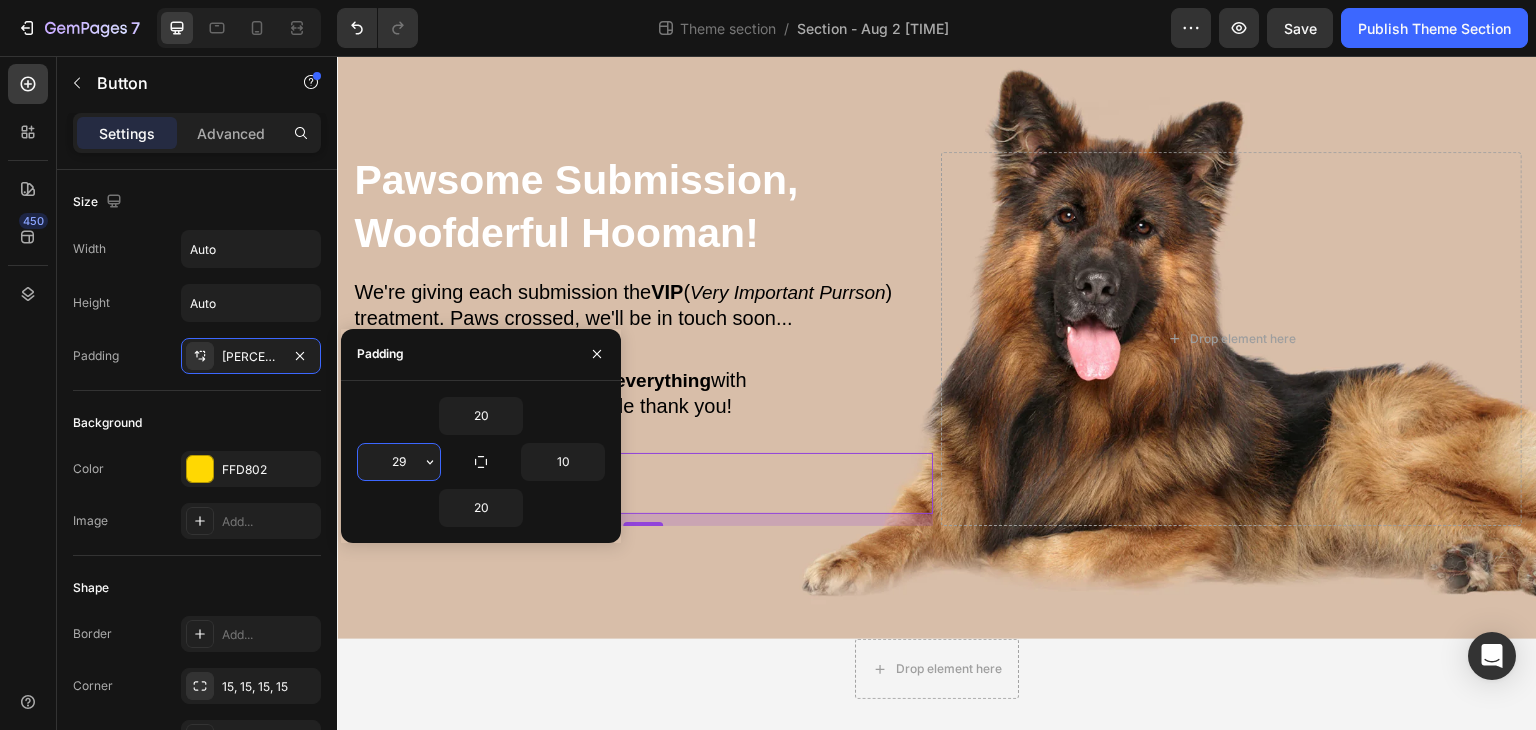 click on "29" at bounding box center [399, 462] 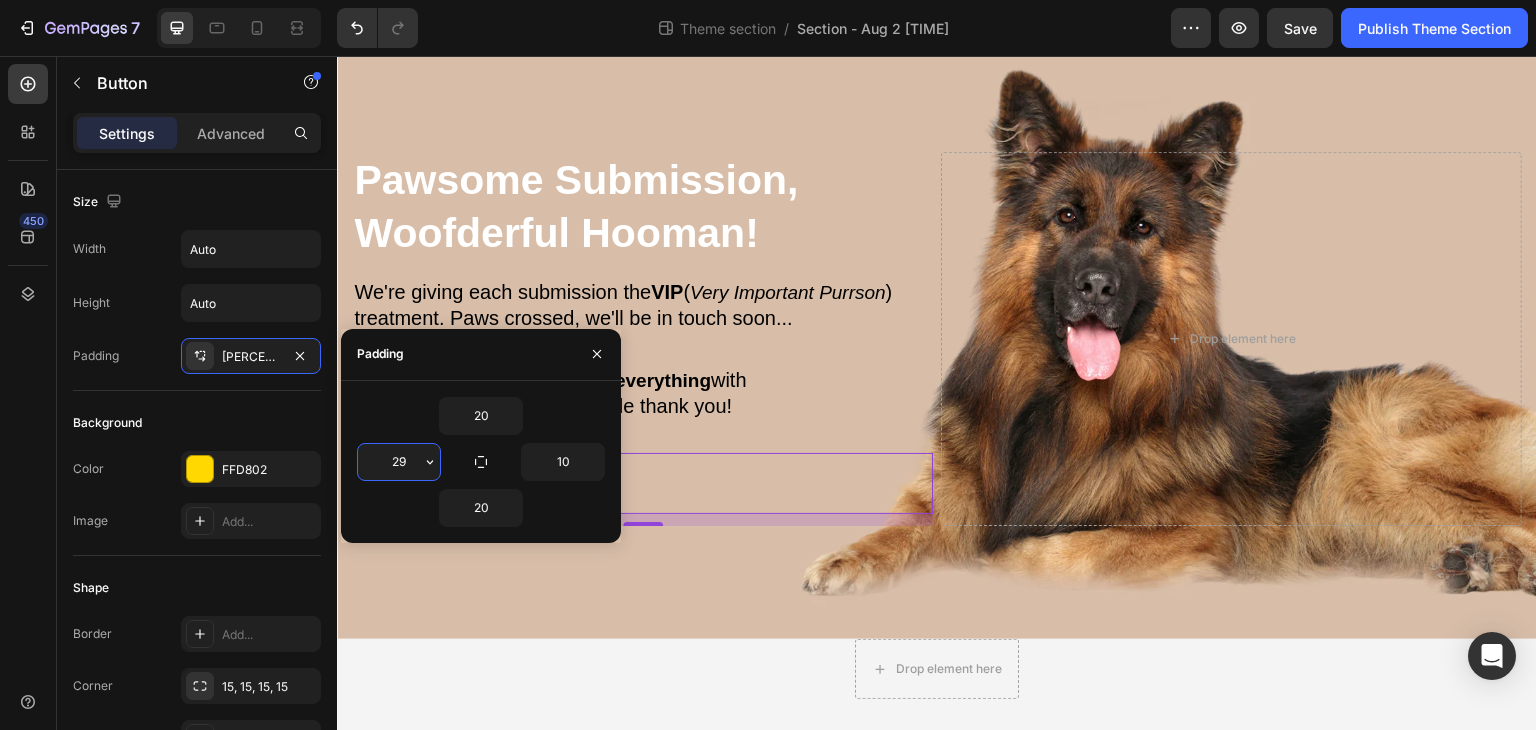 click on "29" at bounding box center (399, 462) 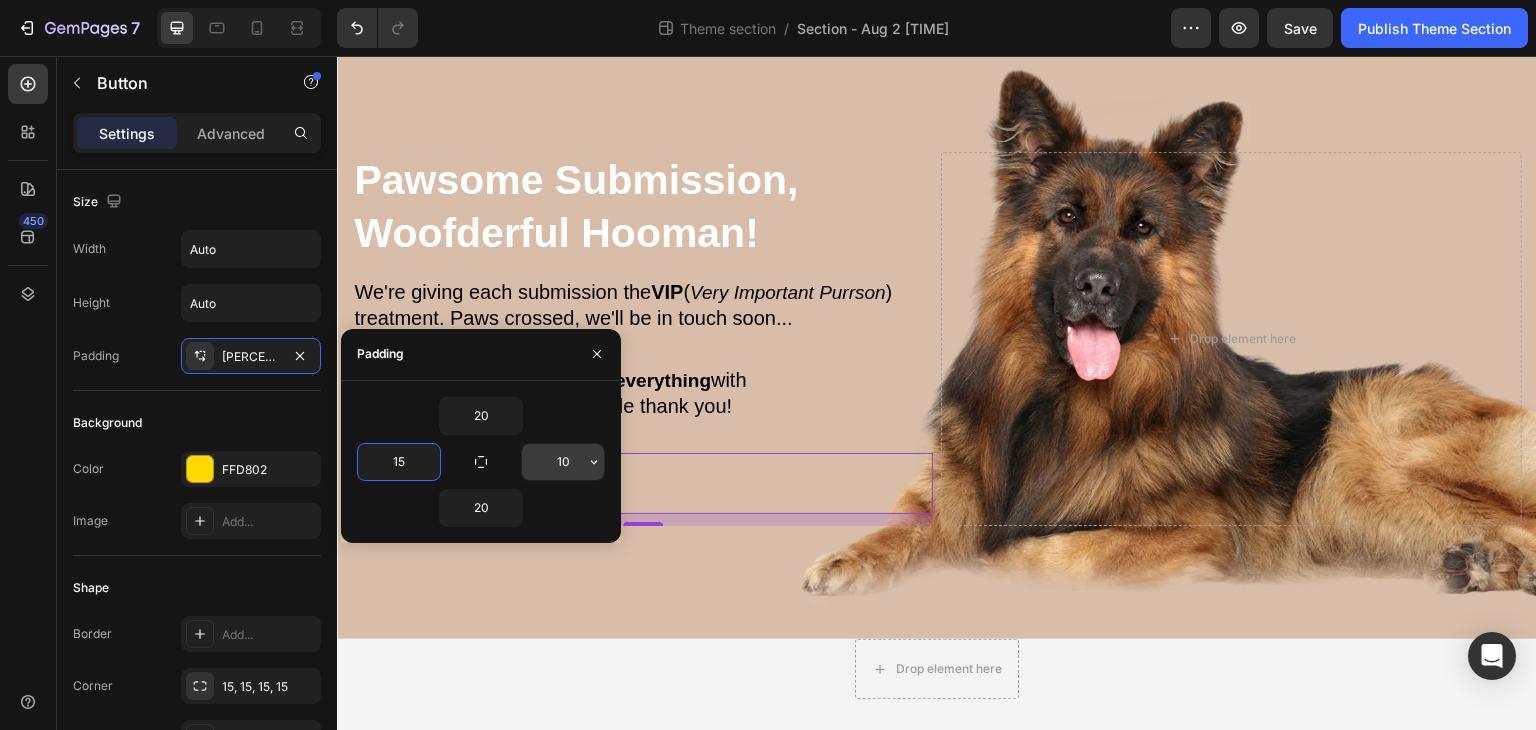 type on "15" 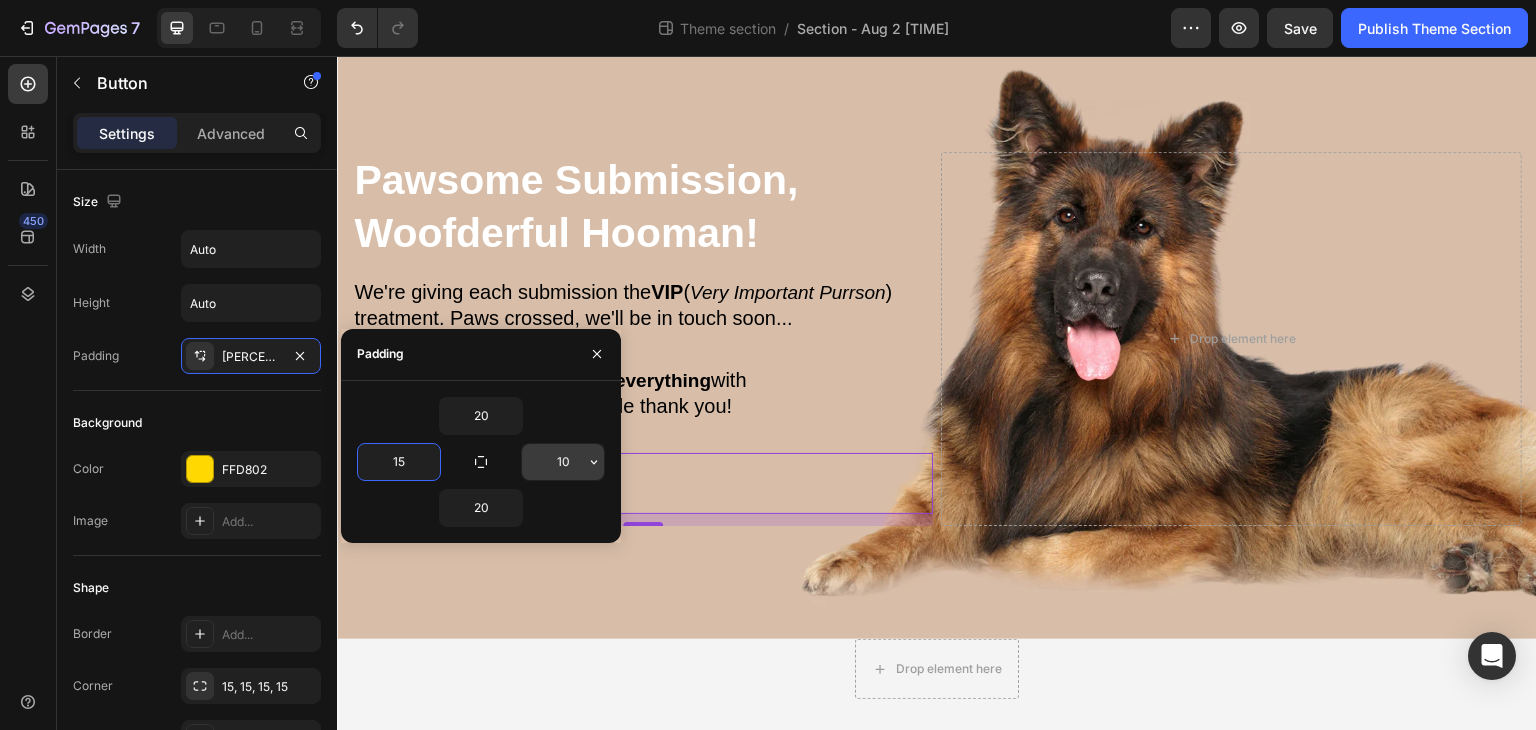 click on "10" at bounding box center [563, 462] 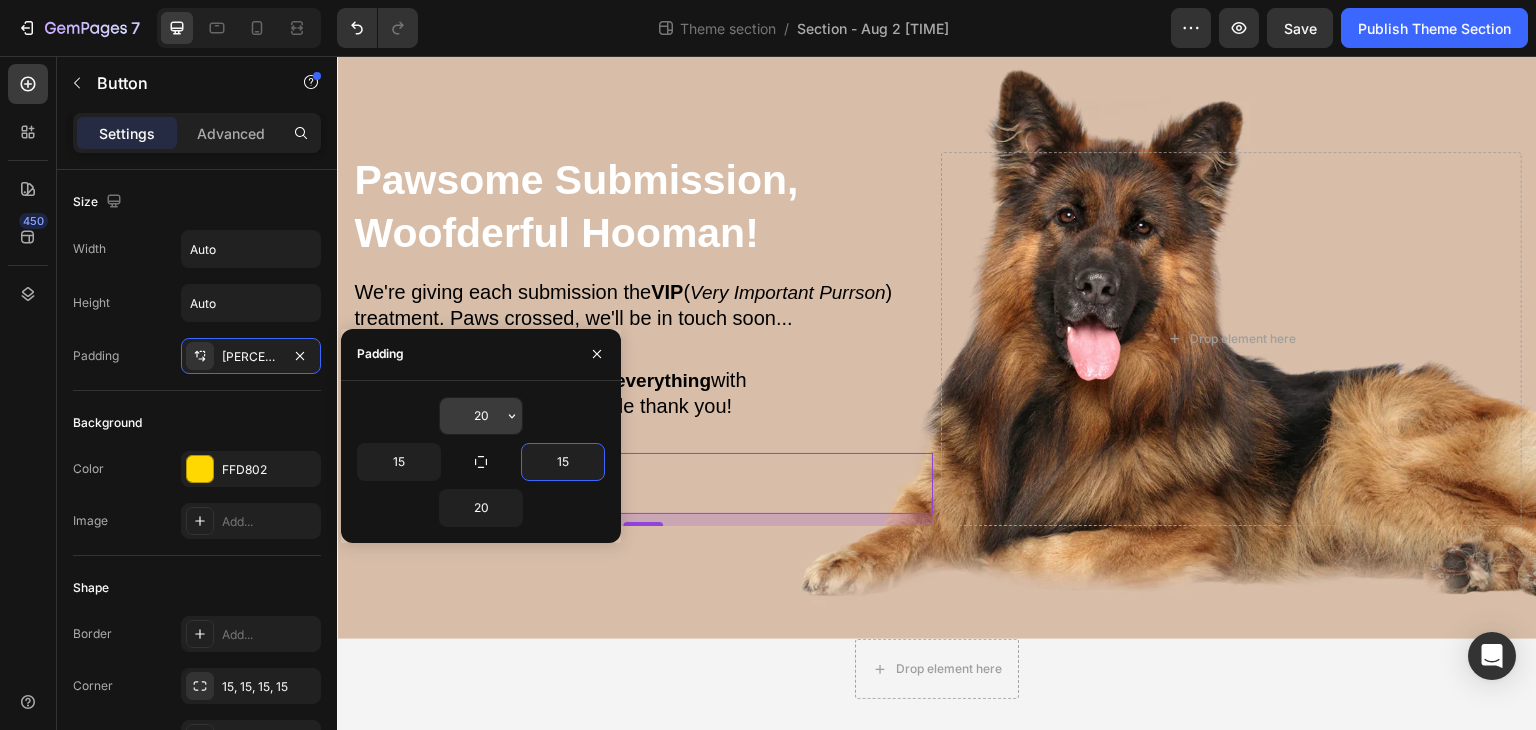 type on "15" 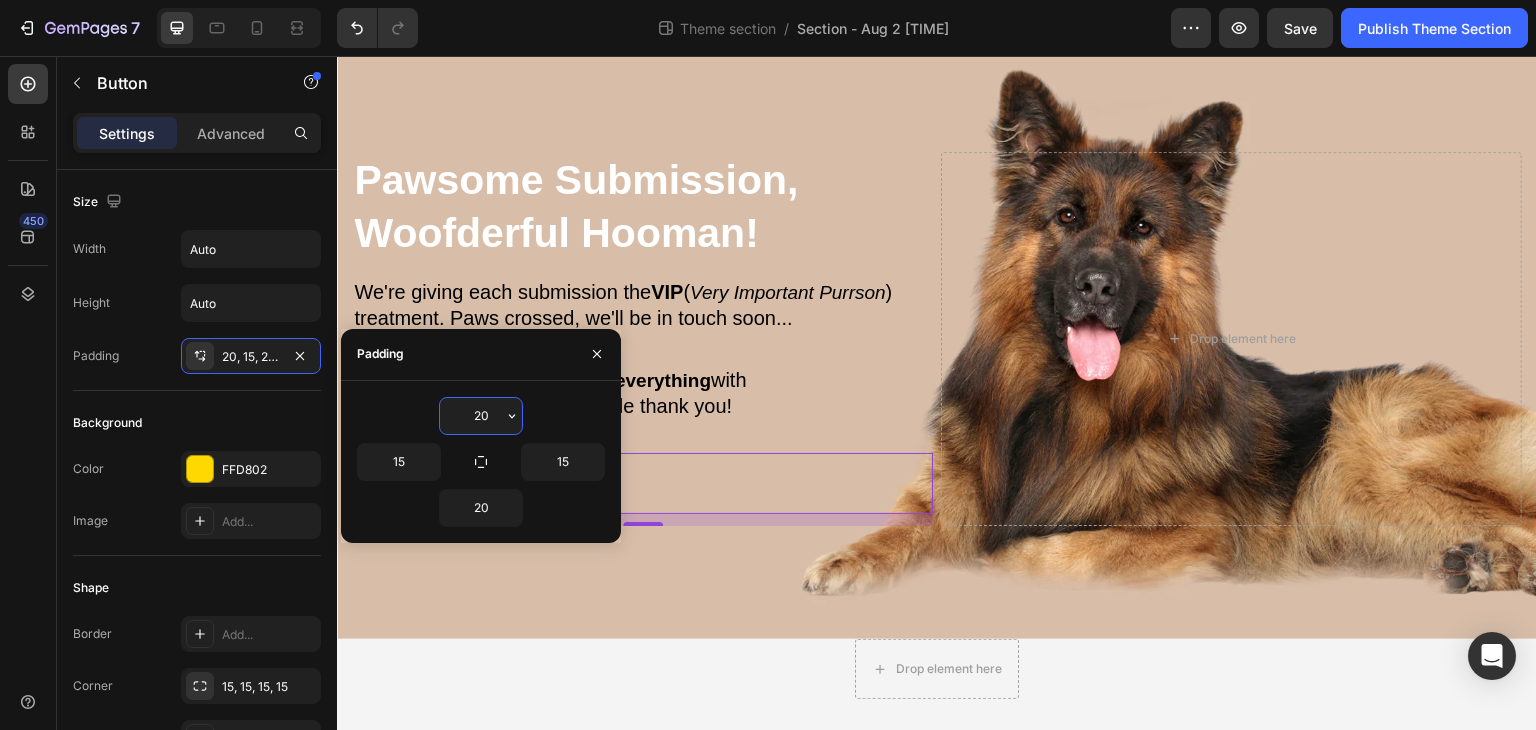 click on "20" at bounding box center [481, 416] 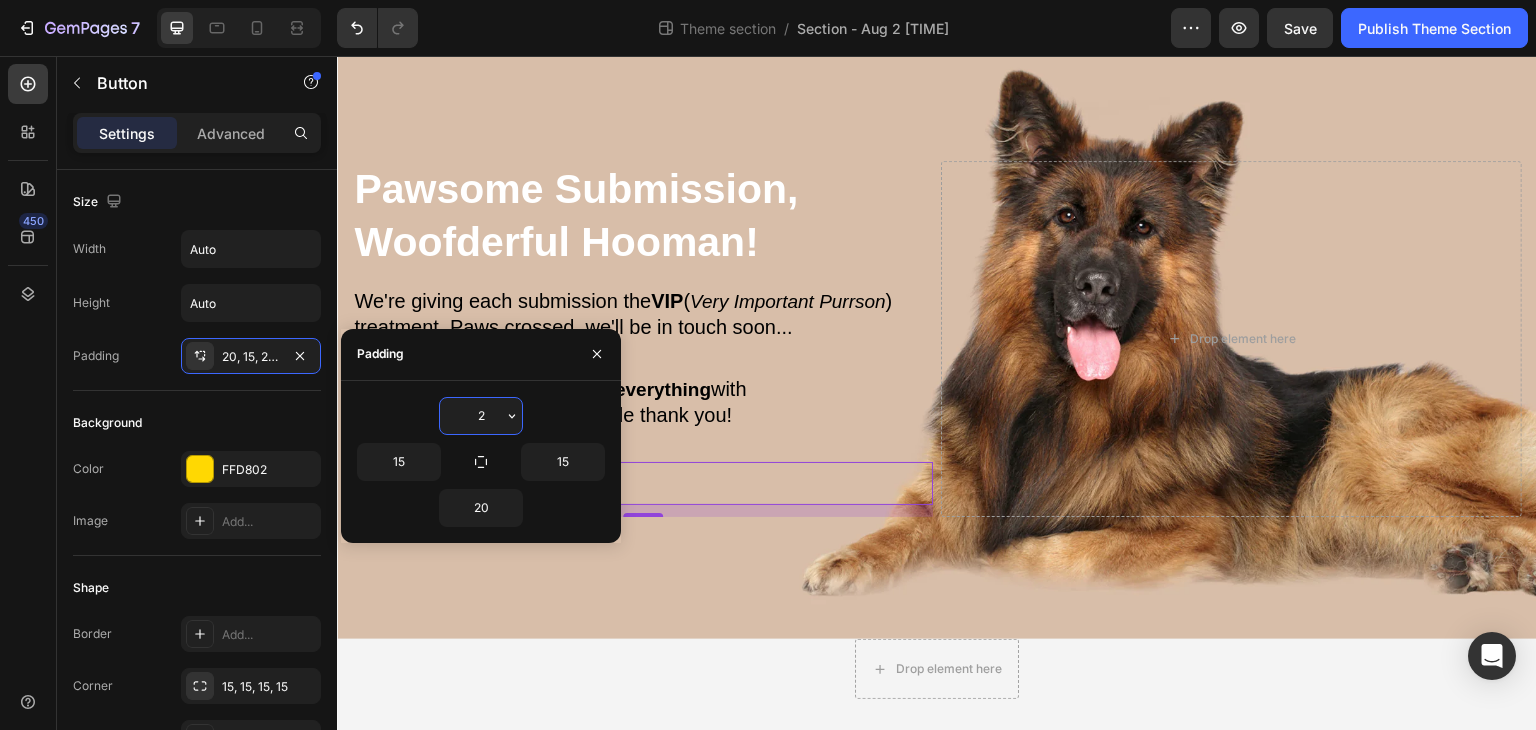 type on "20" 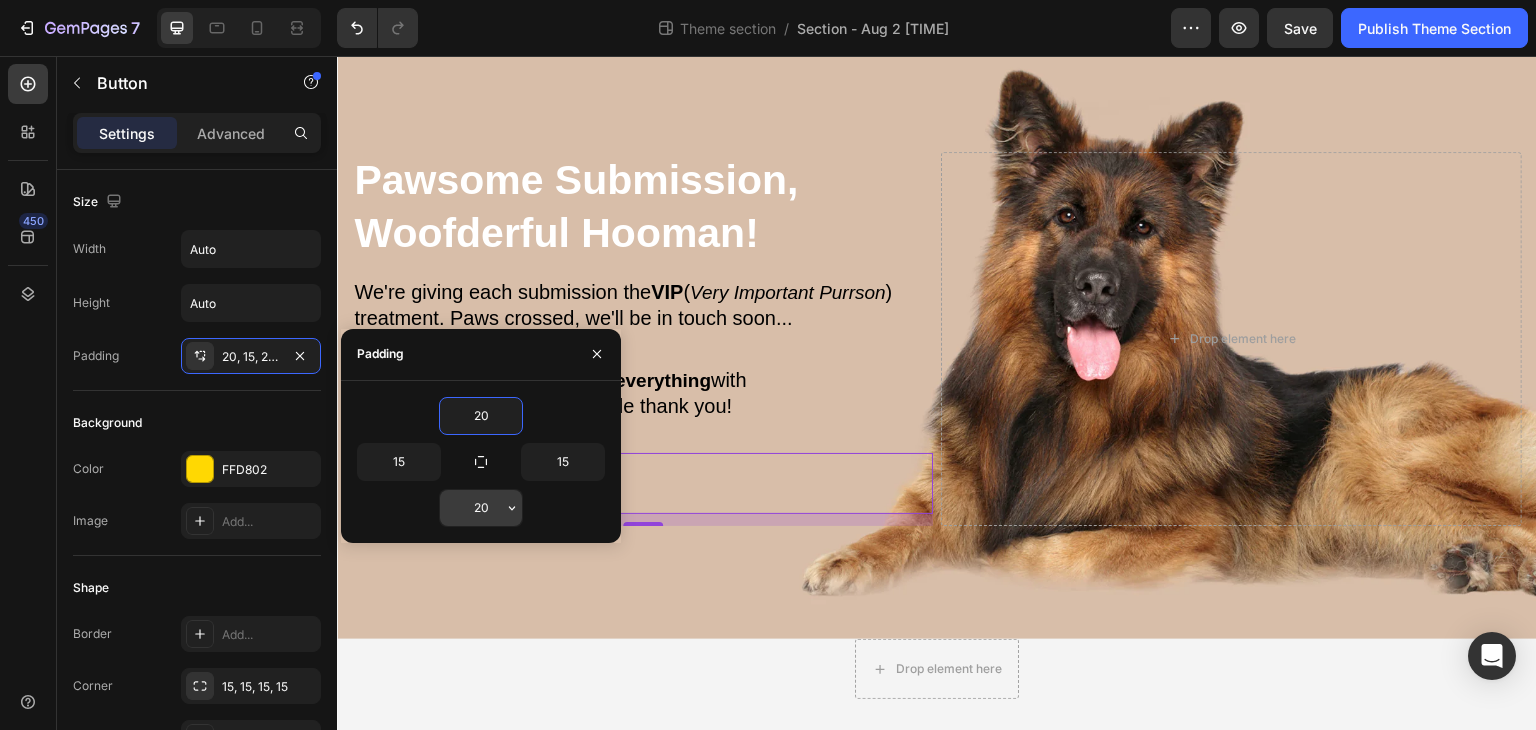 click on "20" at bounding box center [481, 508] 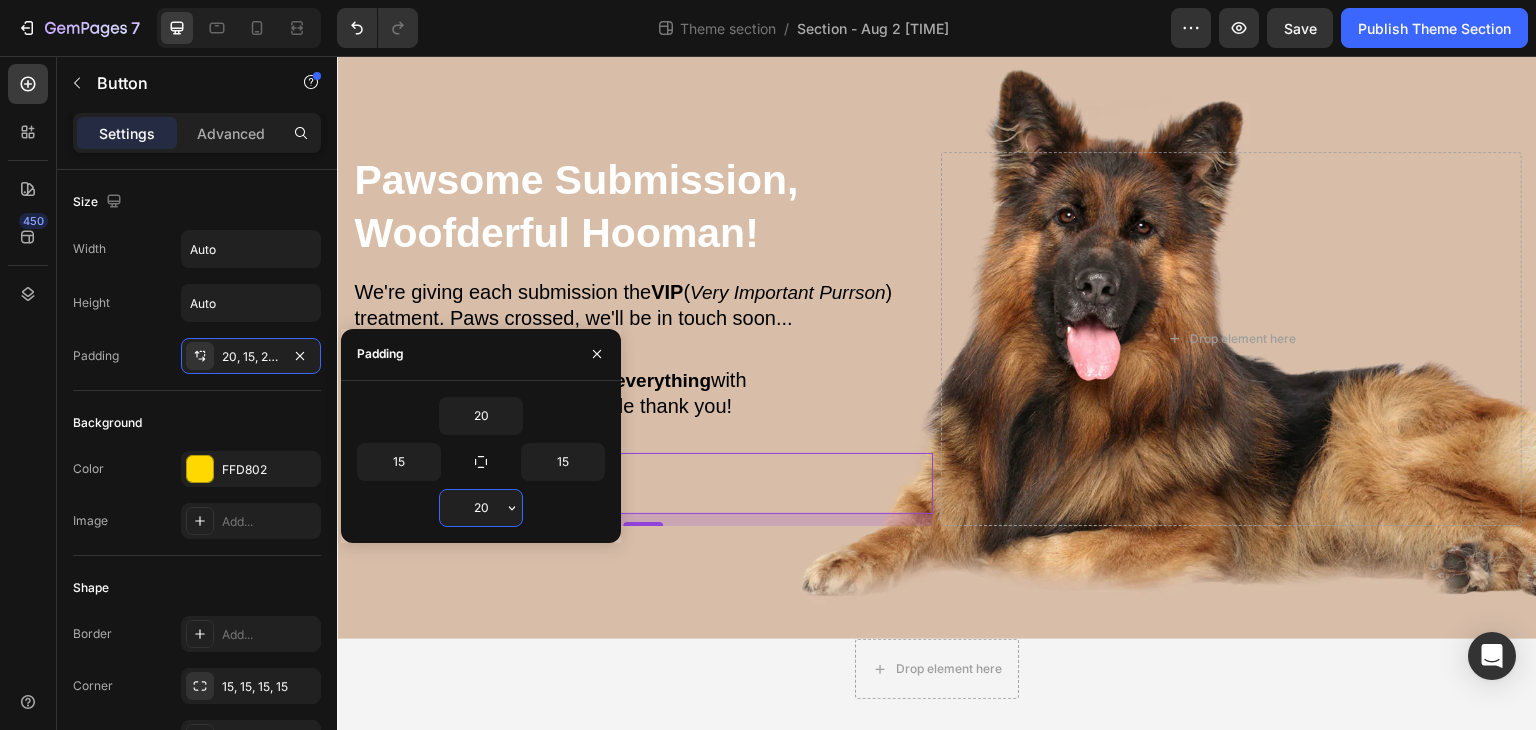 click on "20" at bounding box center [481, 508] 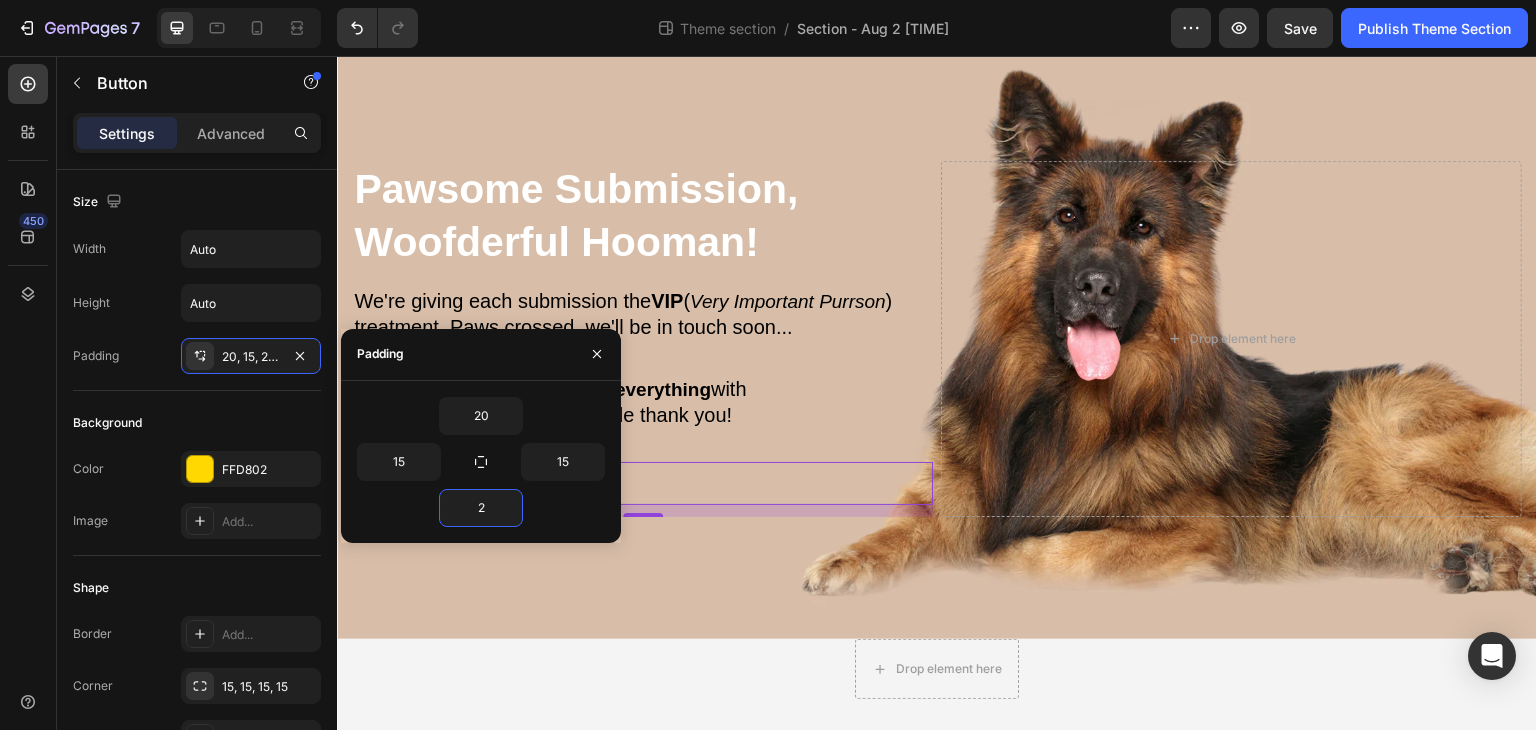 type on "20" 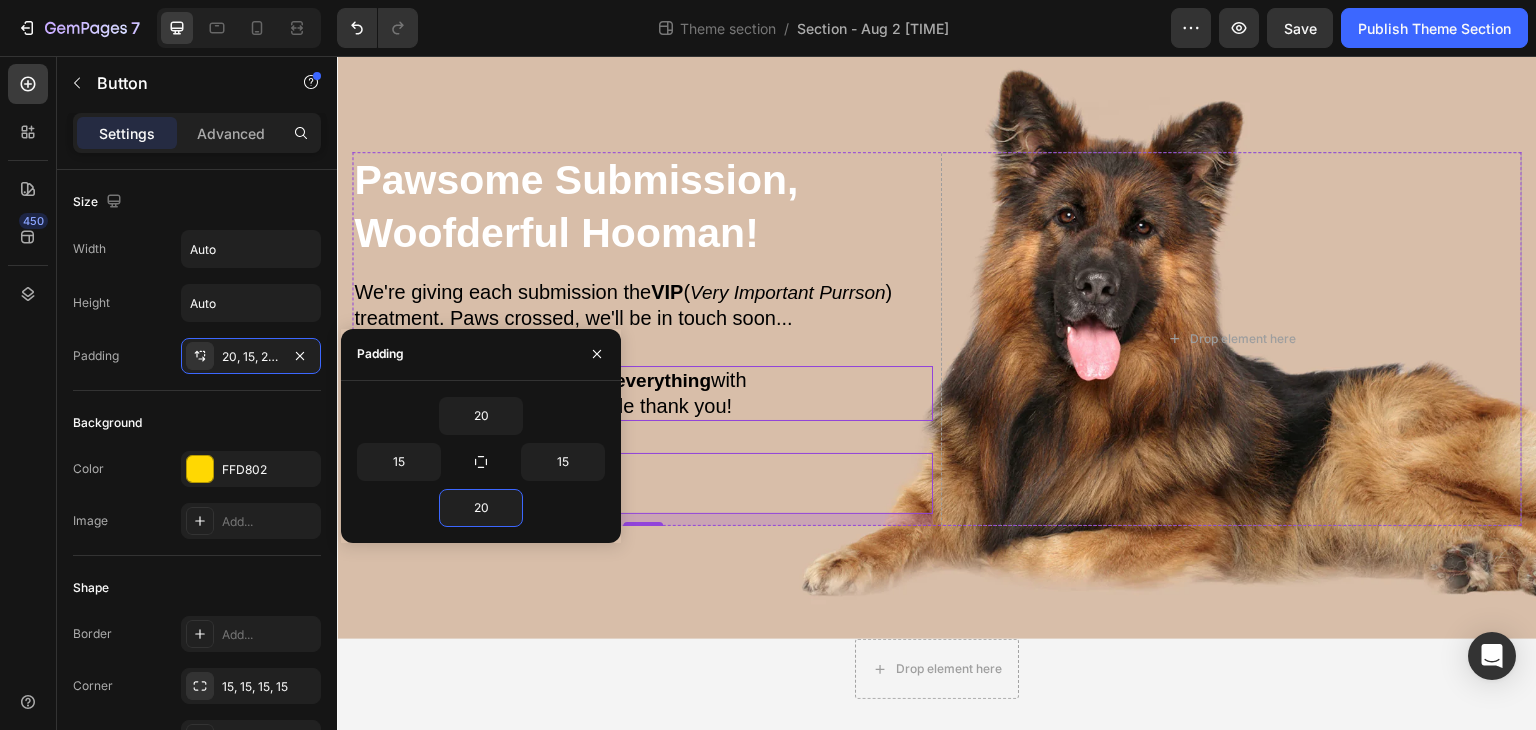 click on "While you wait, enjoy [PERCENTAGE] off everything with code CONTRIBUTOR as our little thank you!" at bounding box center (642, 393) 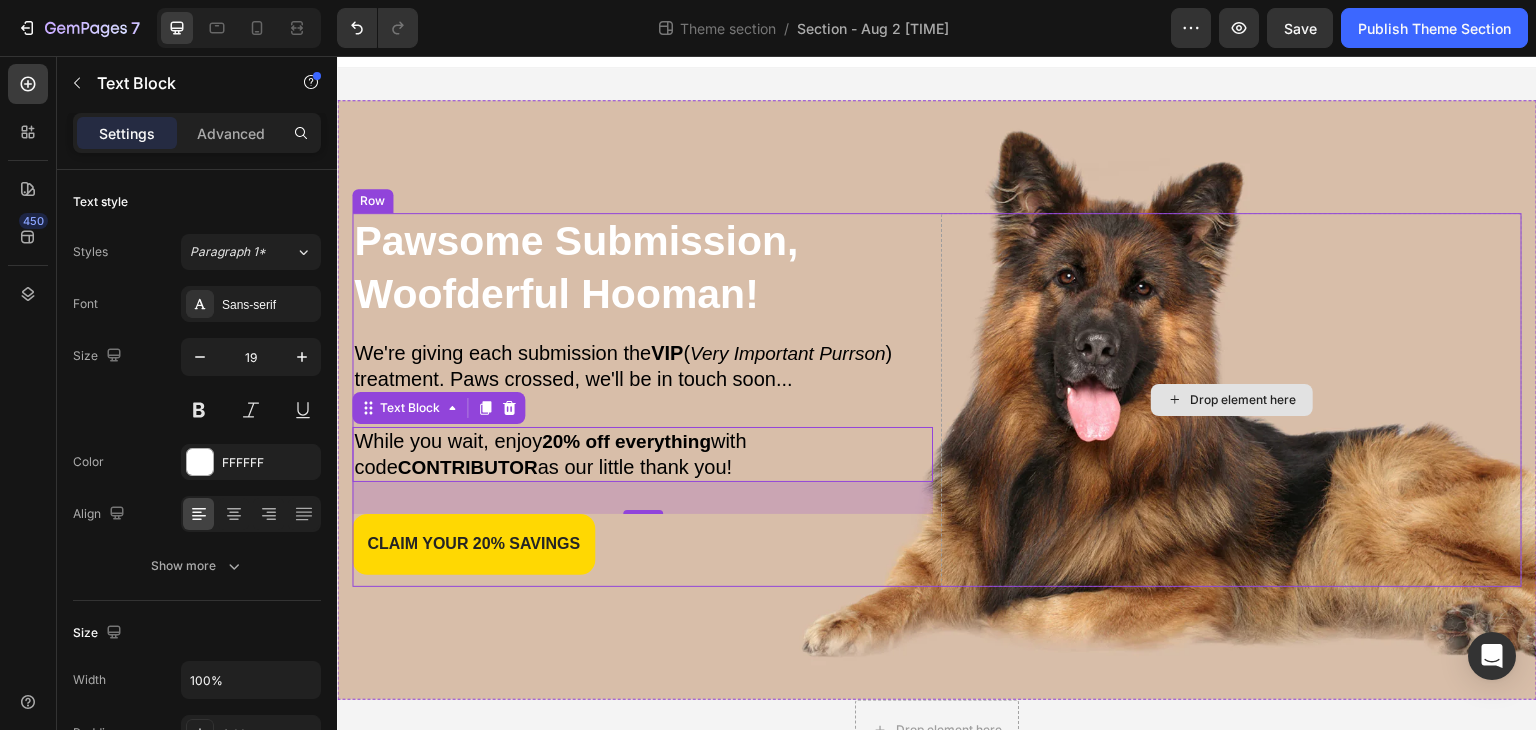 scroll, scrollTop: 0, scrollLeft: 0, axis: both 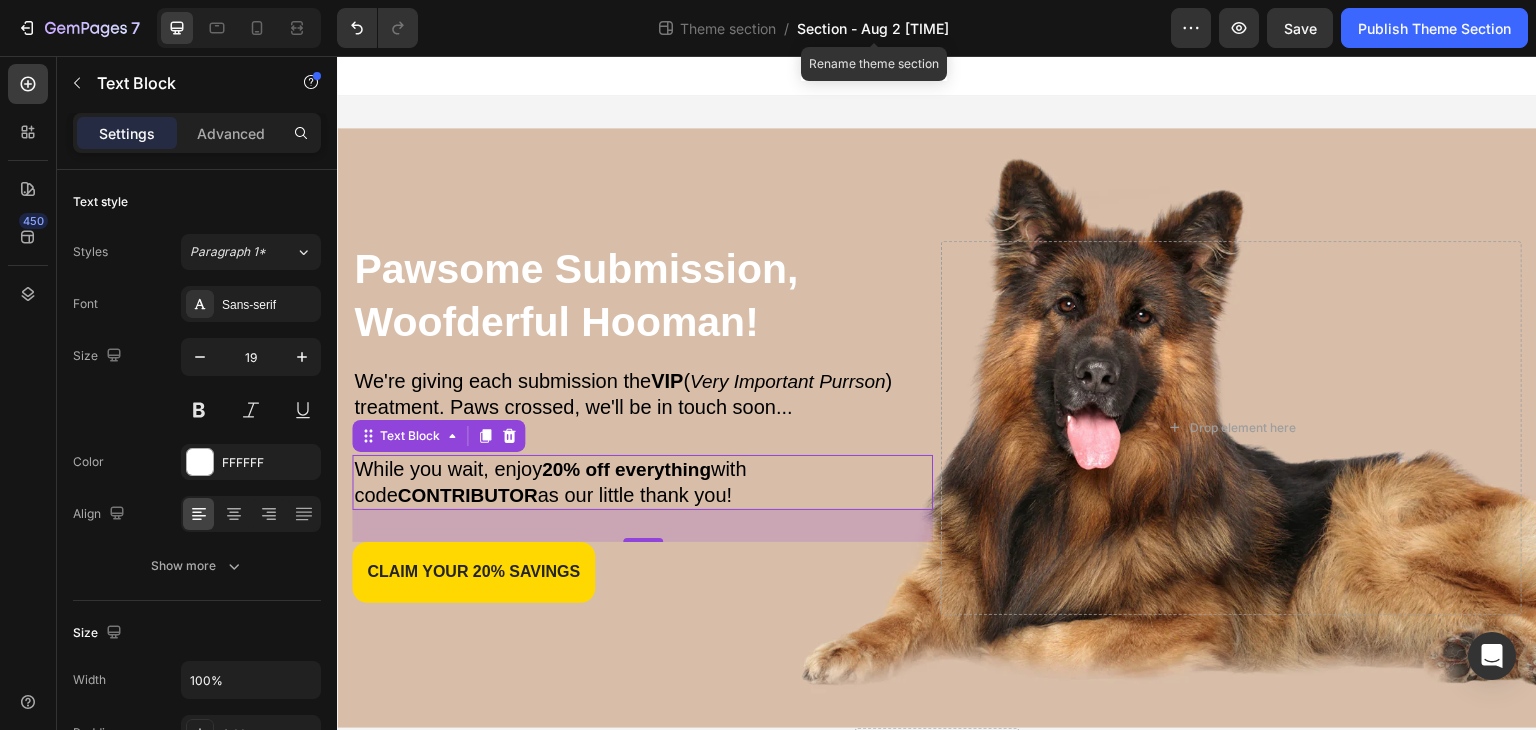 click on "Section - Aug 2 [TIME]" 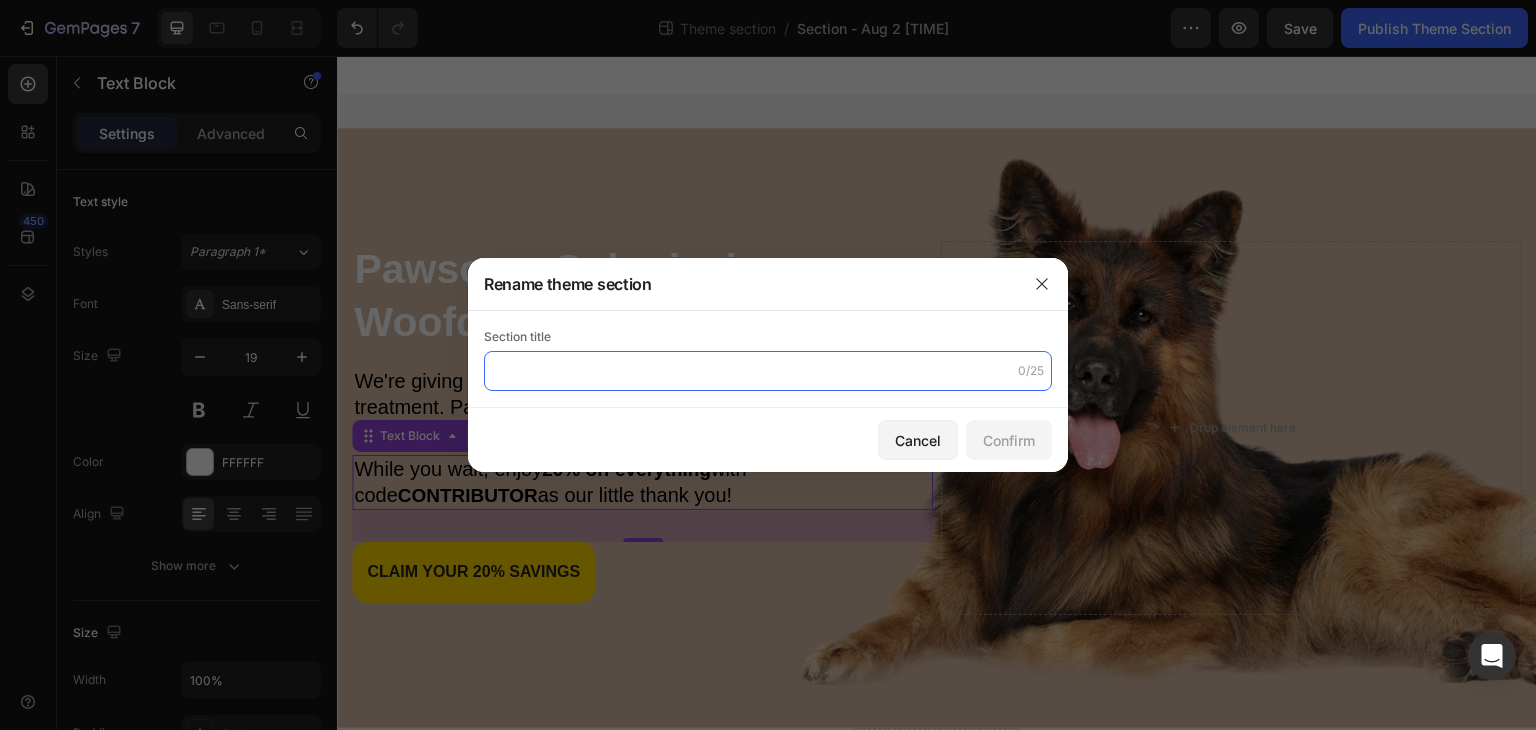click 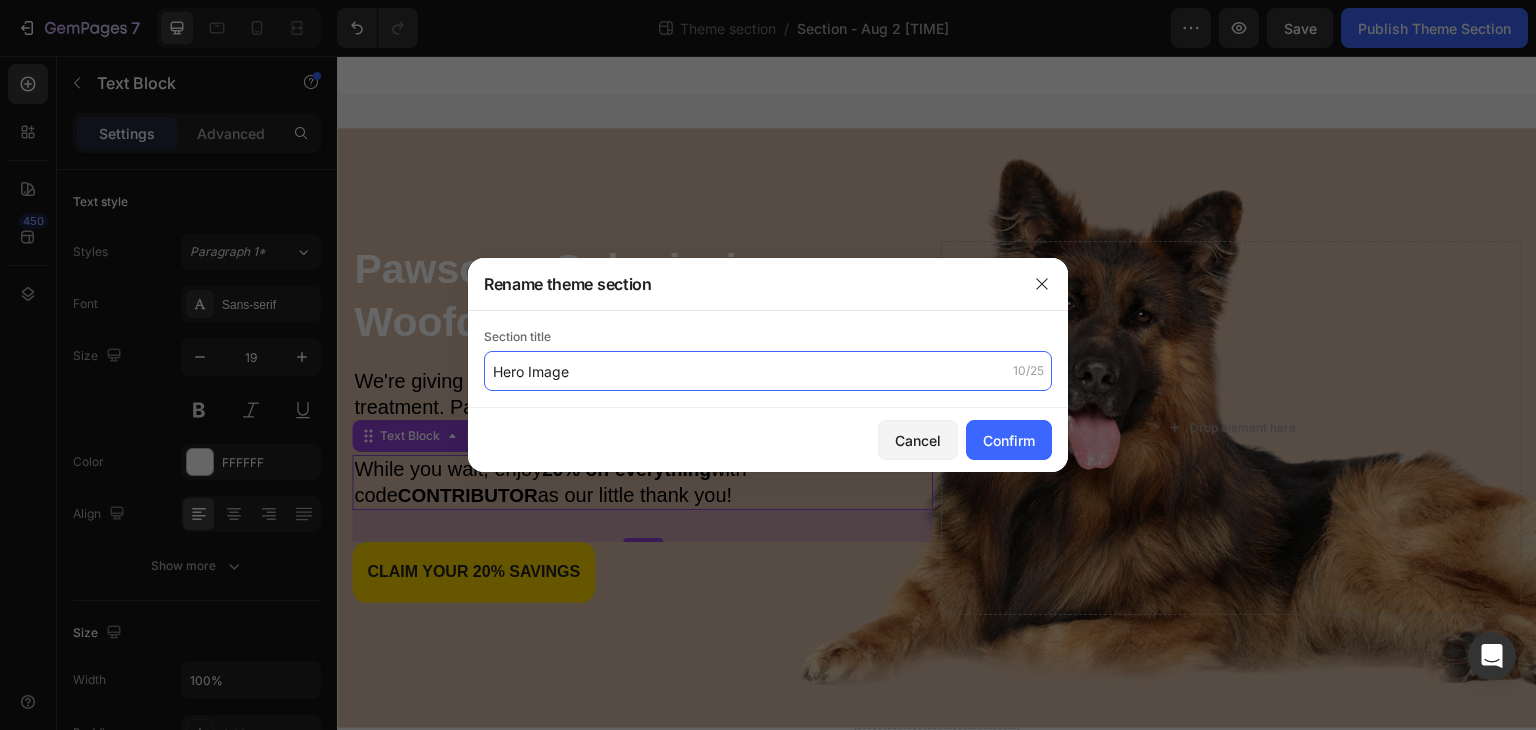 drag, startPoint x: 551, startPoint y: 379, endPoint x: 458, endPoint y: 386, distance: 93.26307 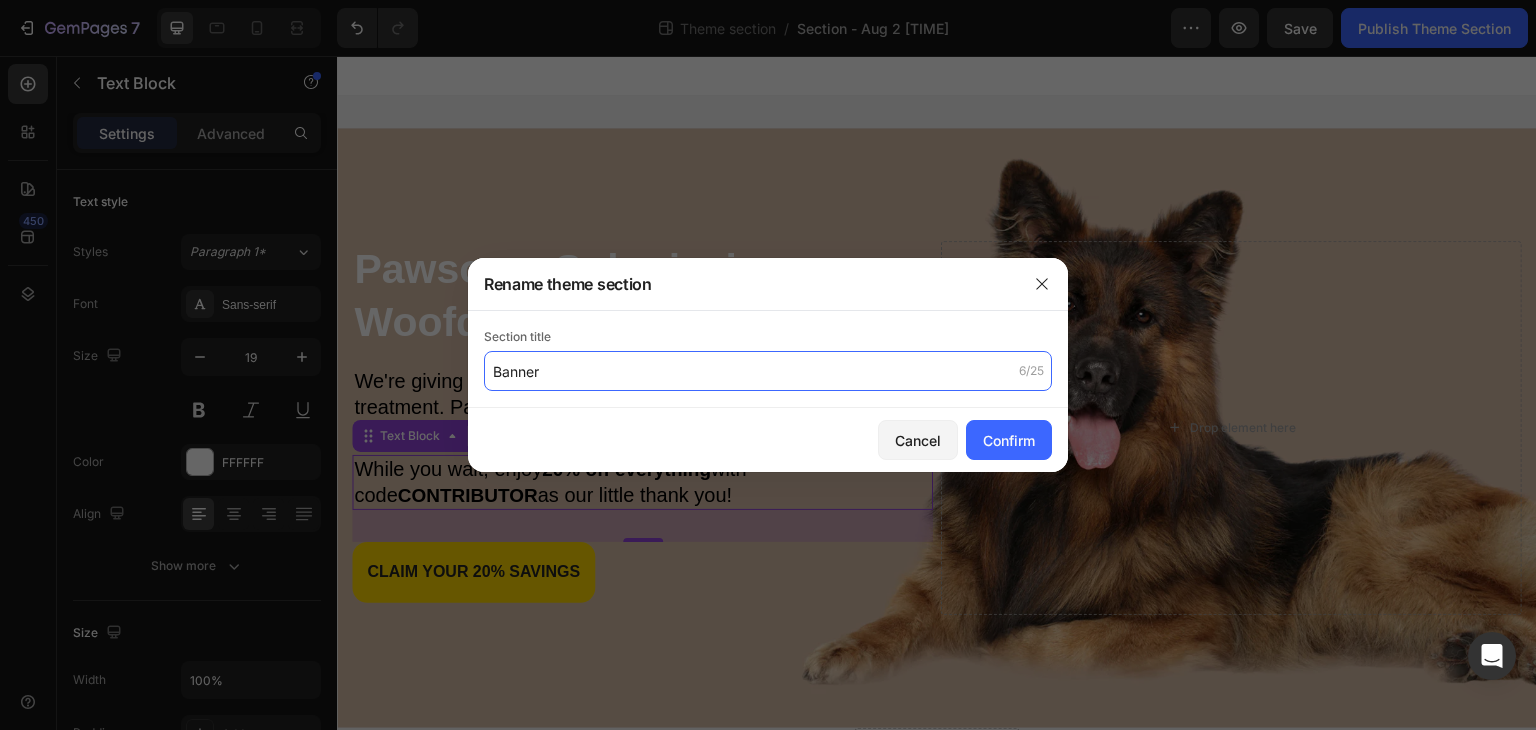click on "Banner" 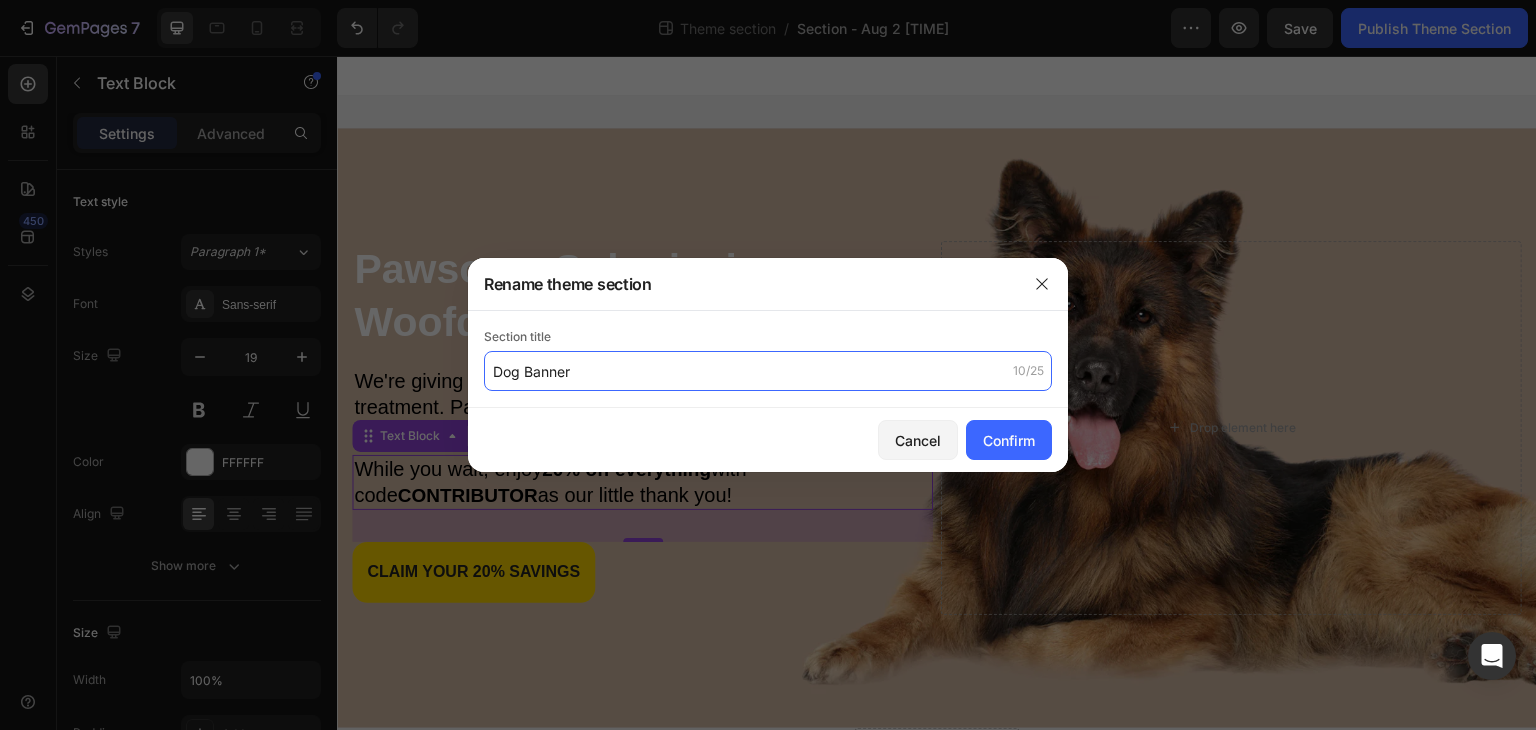 click on "Dog Banner" 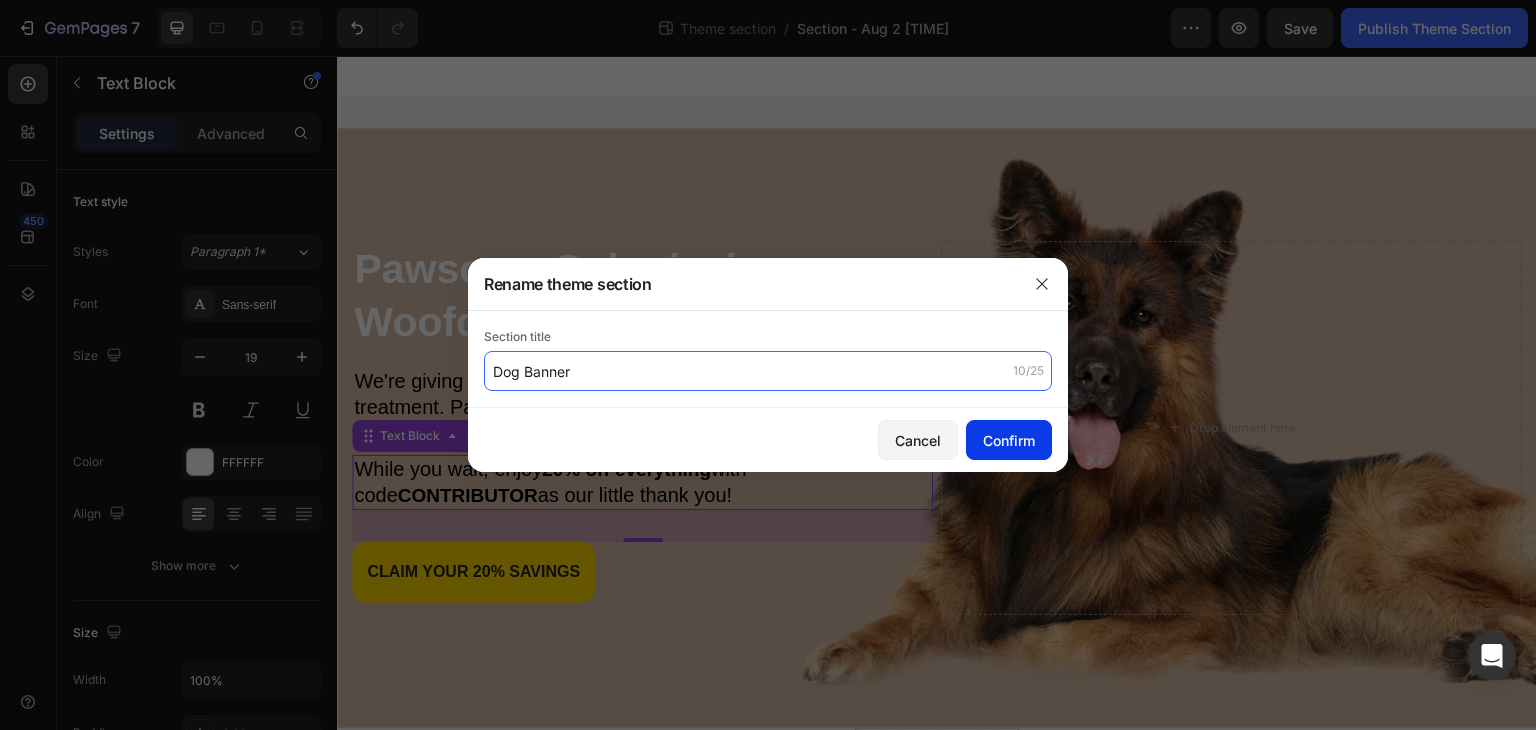 type on "Dog Banner" 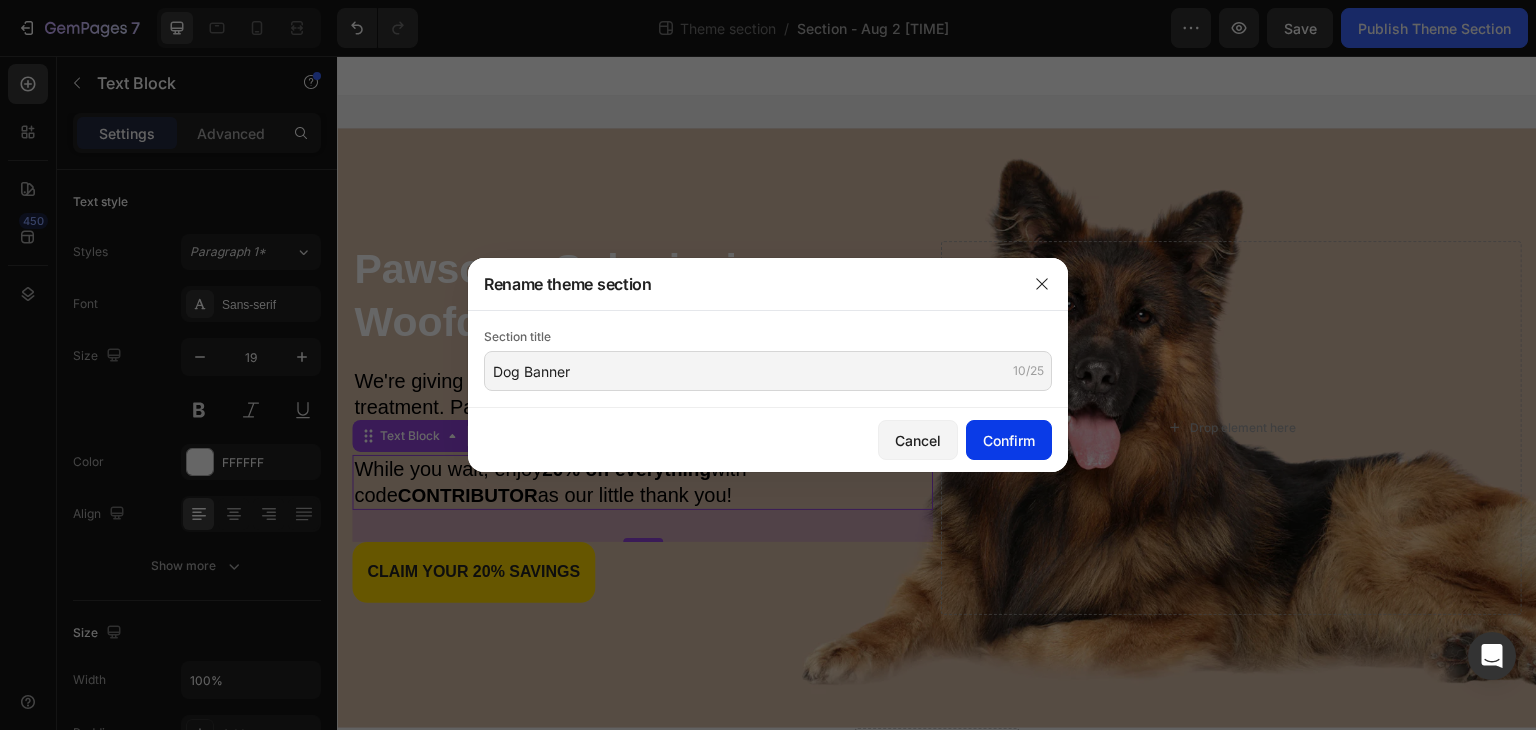 click on "Confirm" at bounding box center (1009, 440) 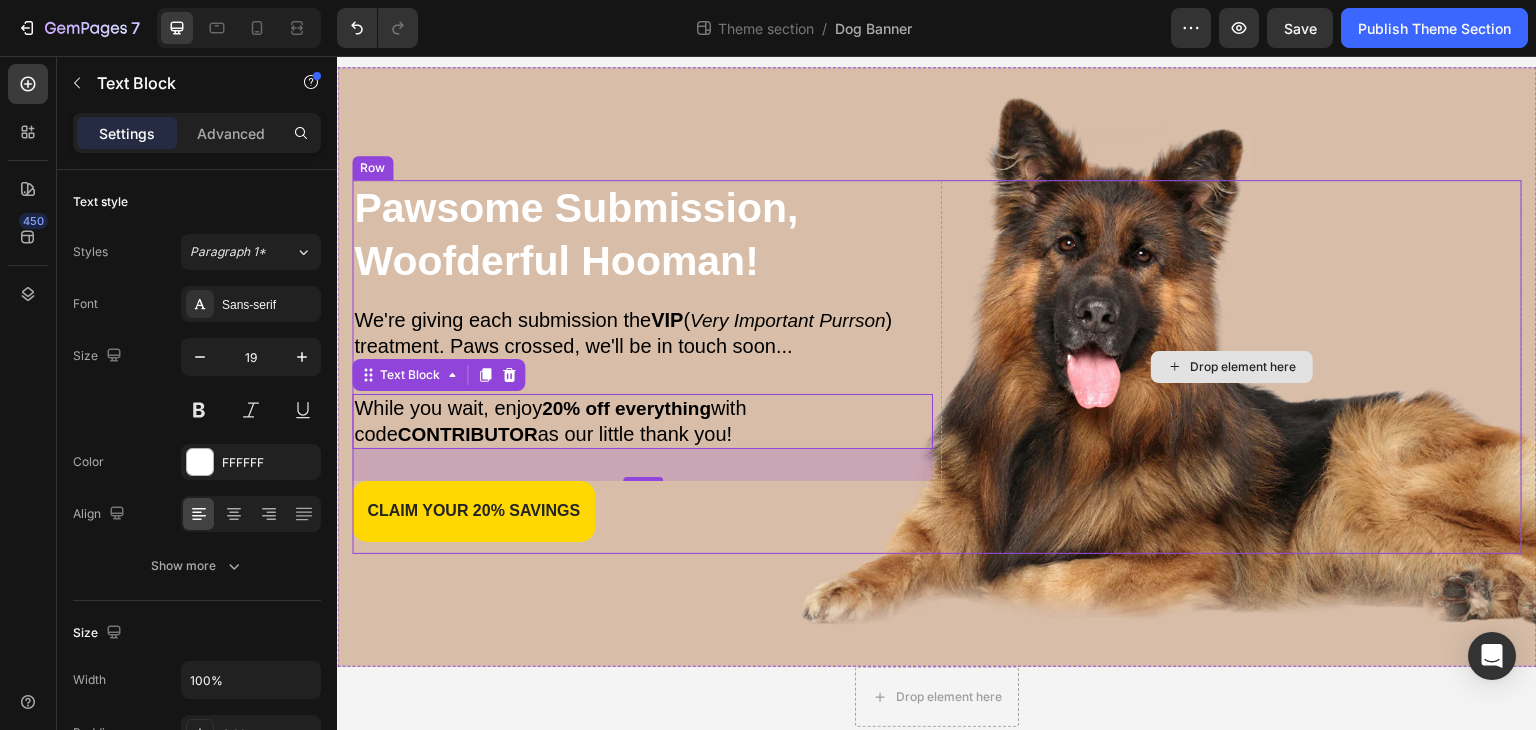 scroll, scrollTop: 89, scrollLeft: 0, axis: vertical 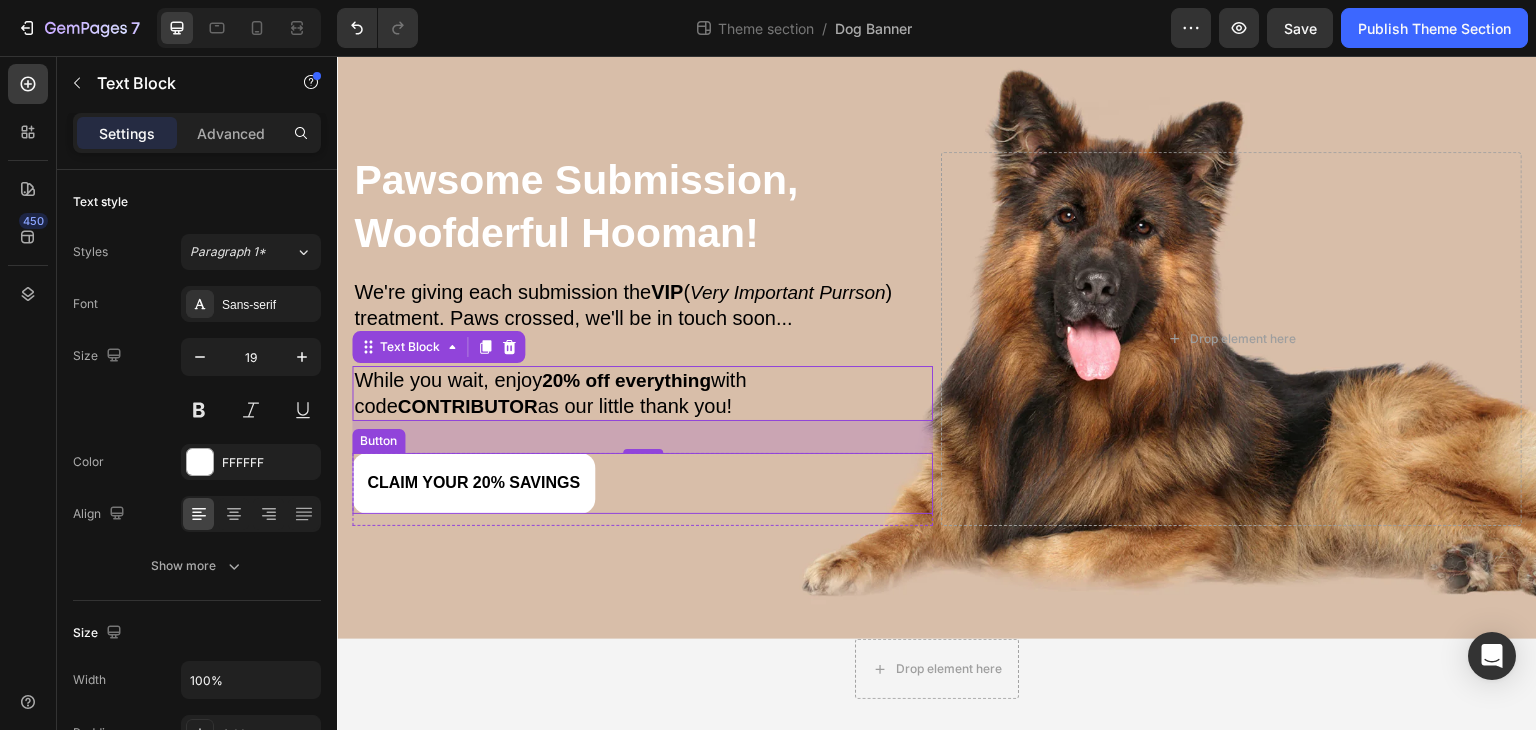 click on "claim your 20% Savings" at bounding box center (473, 483) 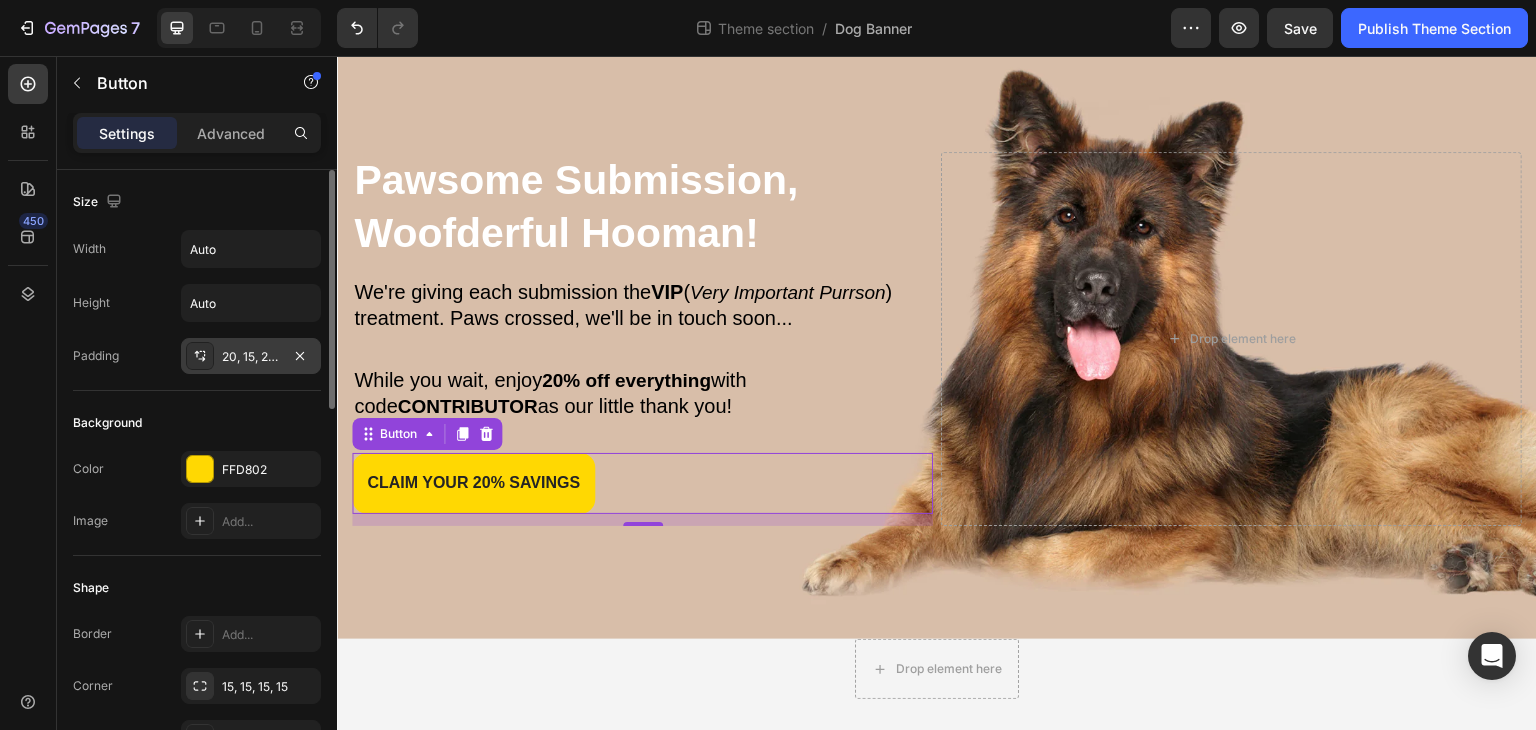 click on "20, 15, 20, 15" at bounding box center (251, 357) 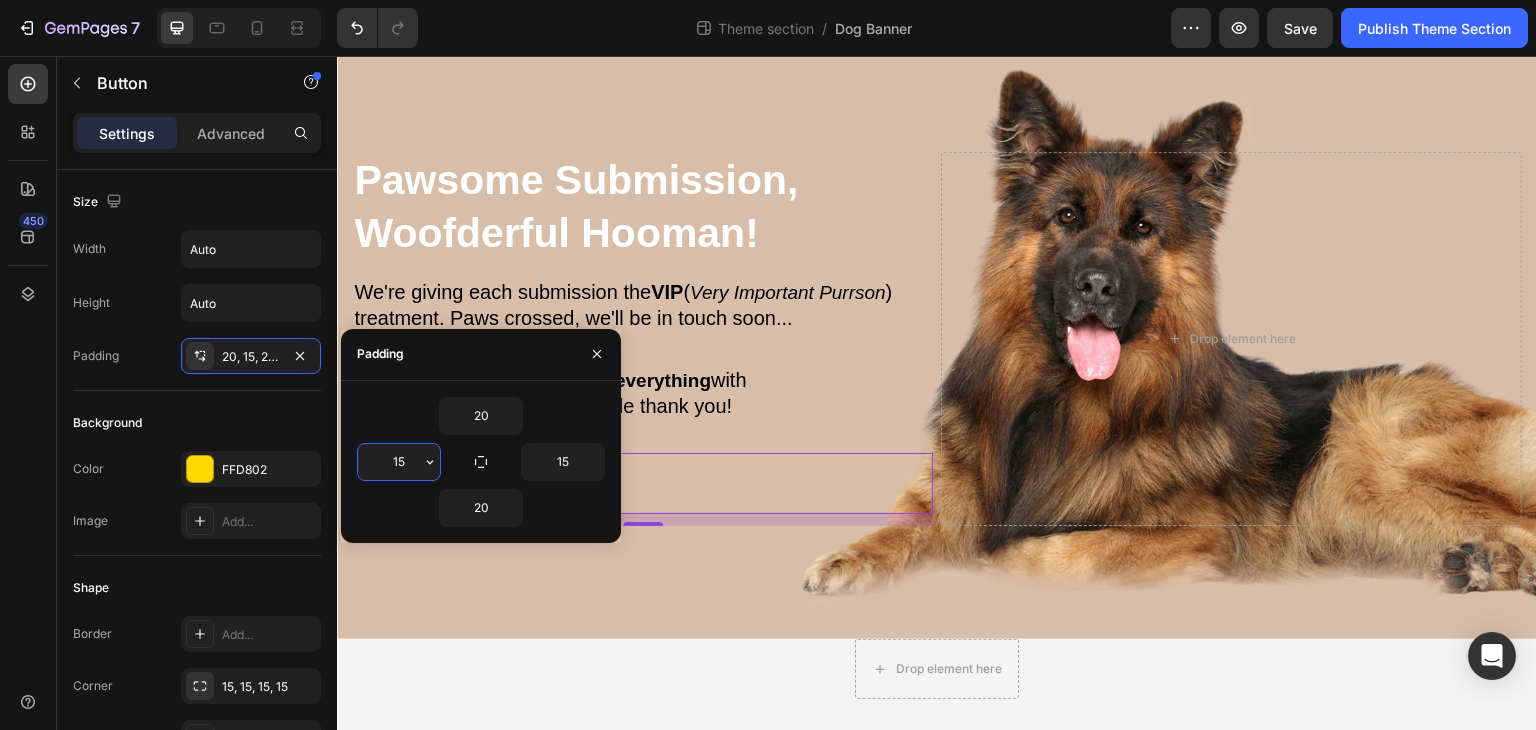 click on "15" at bounding box center (399, 462) 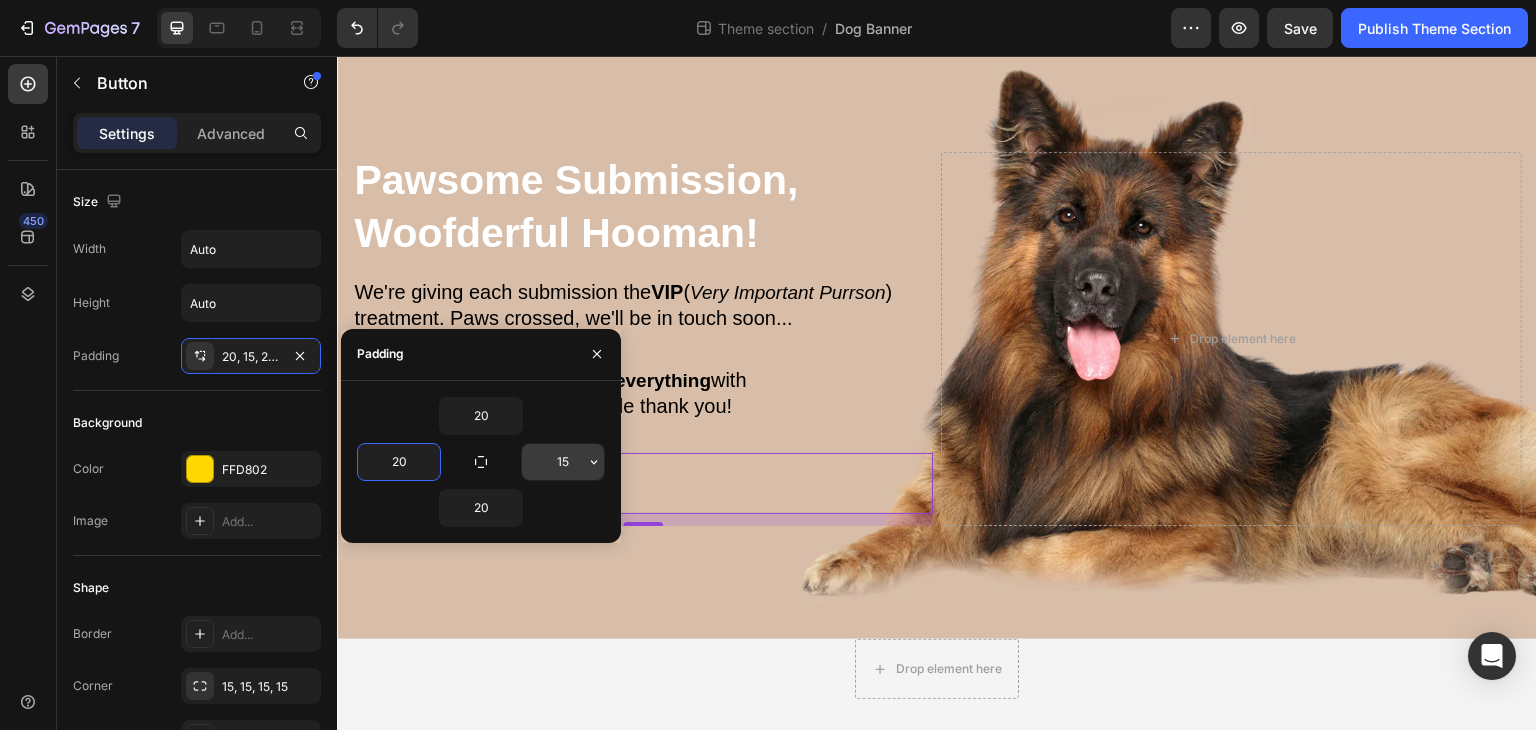 type on "20" 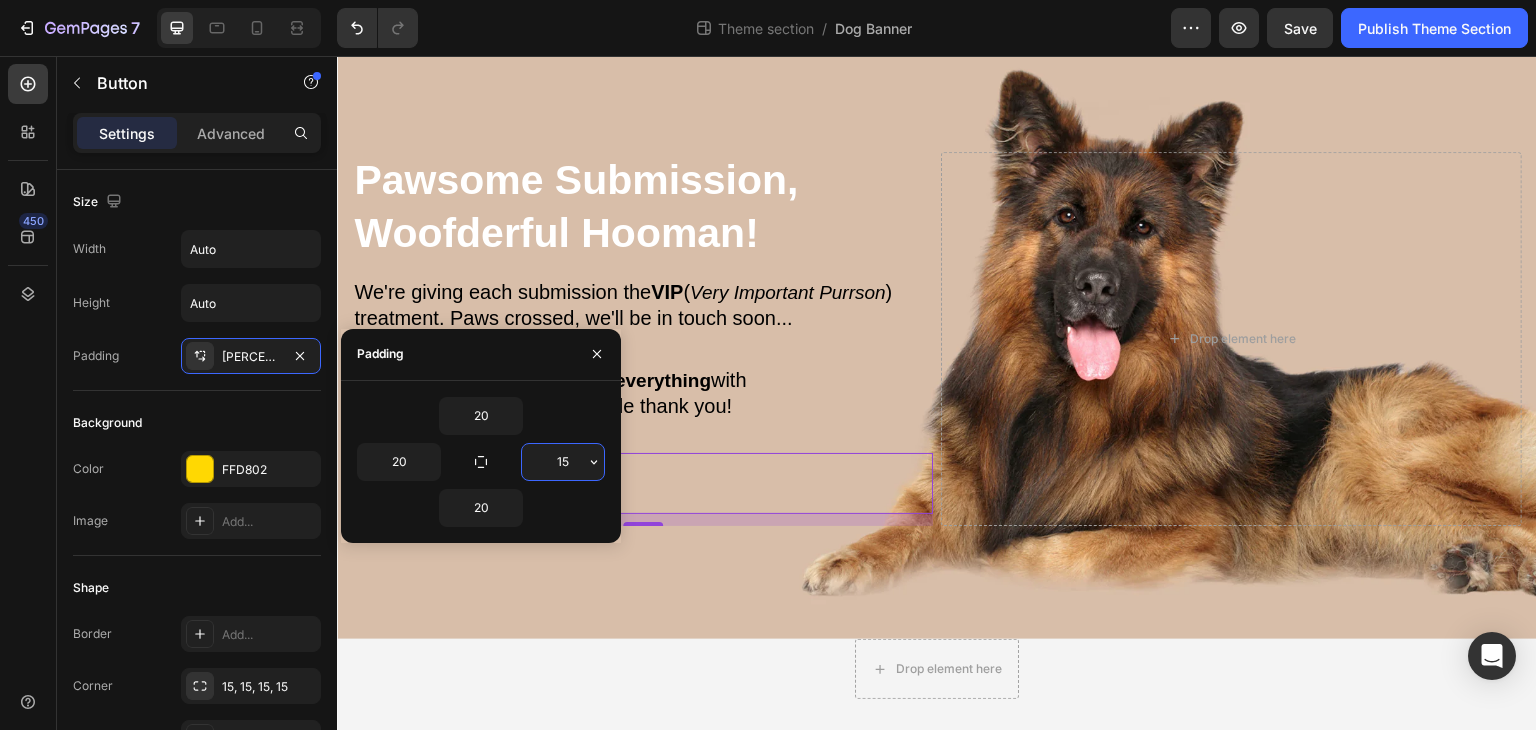 click on "15" at bounding box center (563, 462) 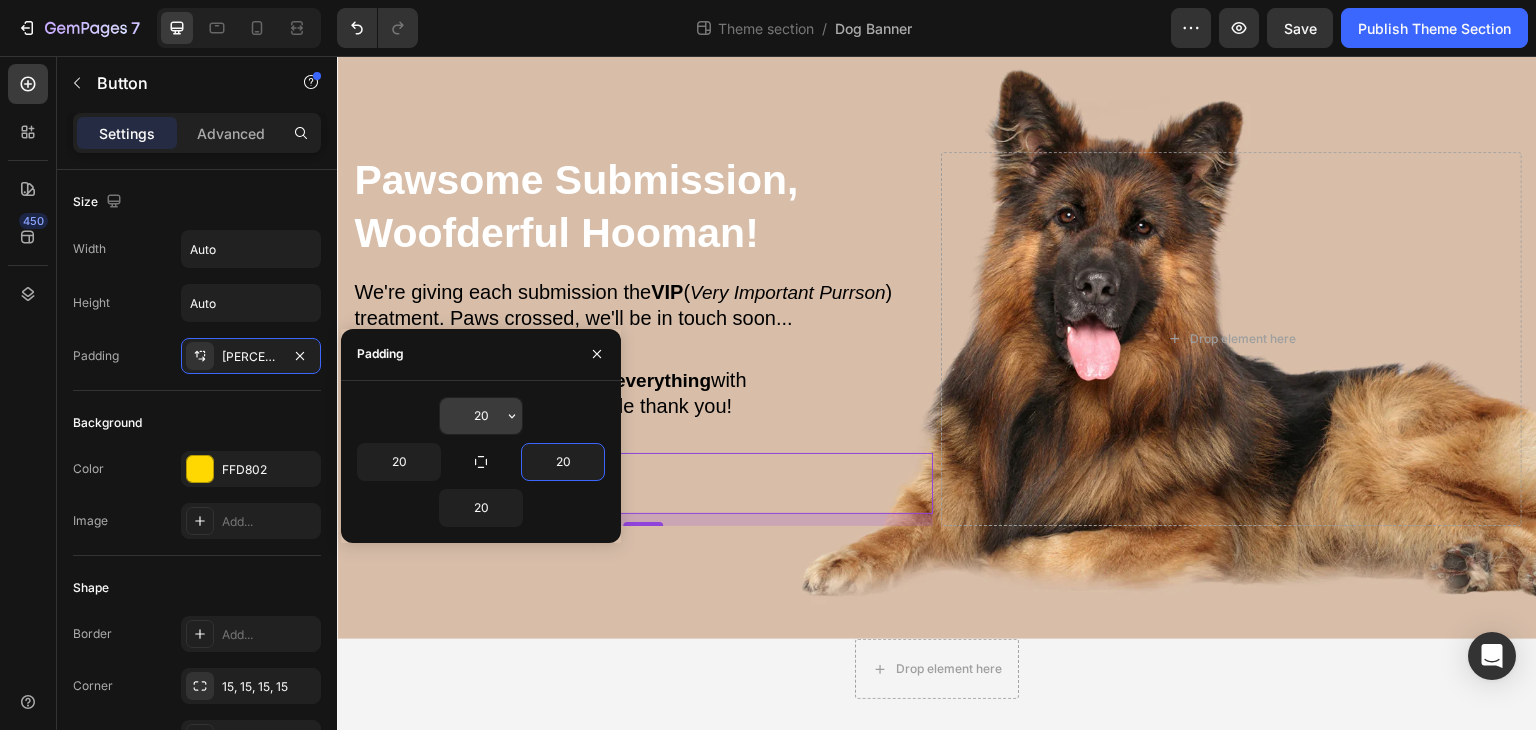 type on "20" 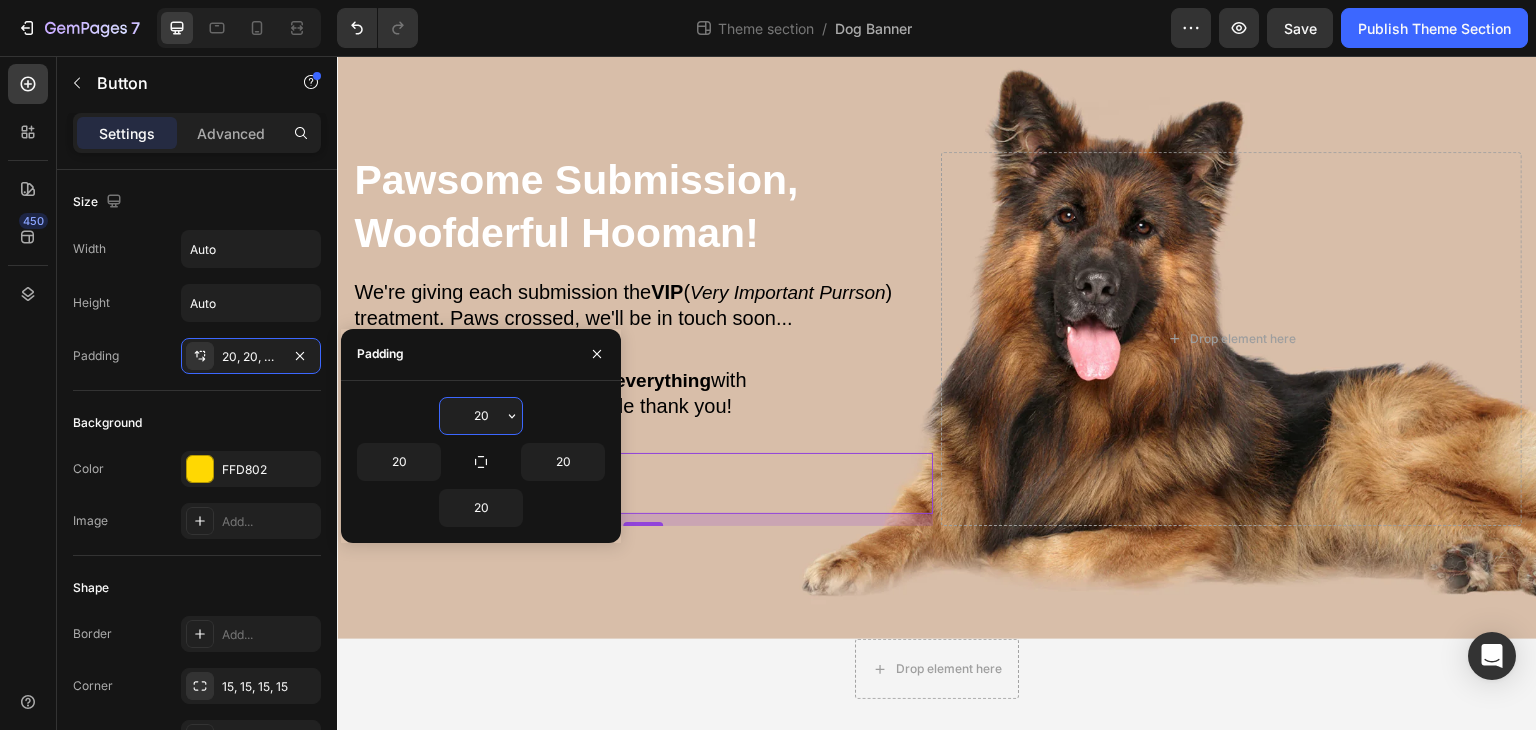 click on "20" at bounding box center [481, 416] 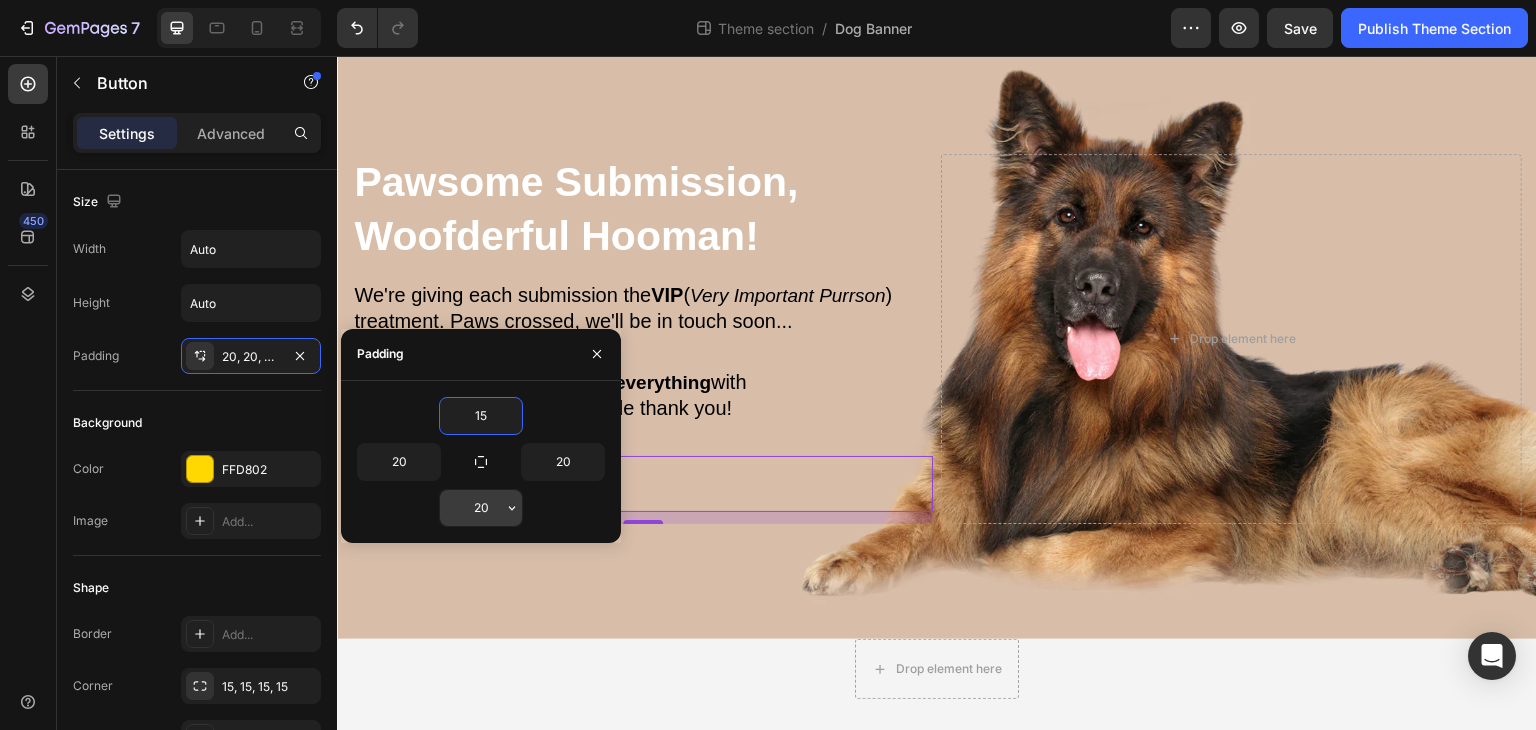 type on "15" 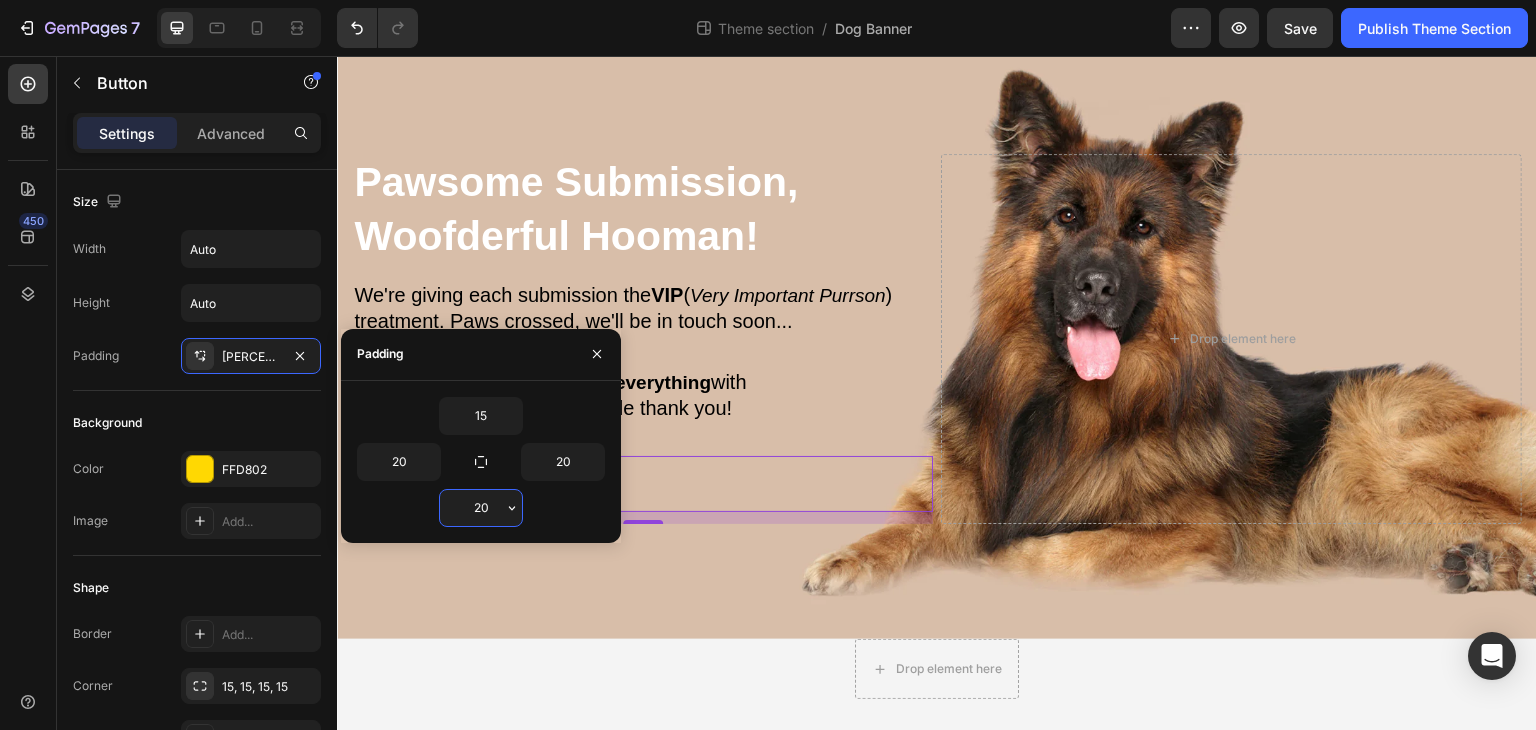 click on "20" at bounding box center [481, 508] 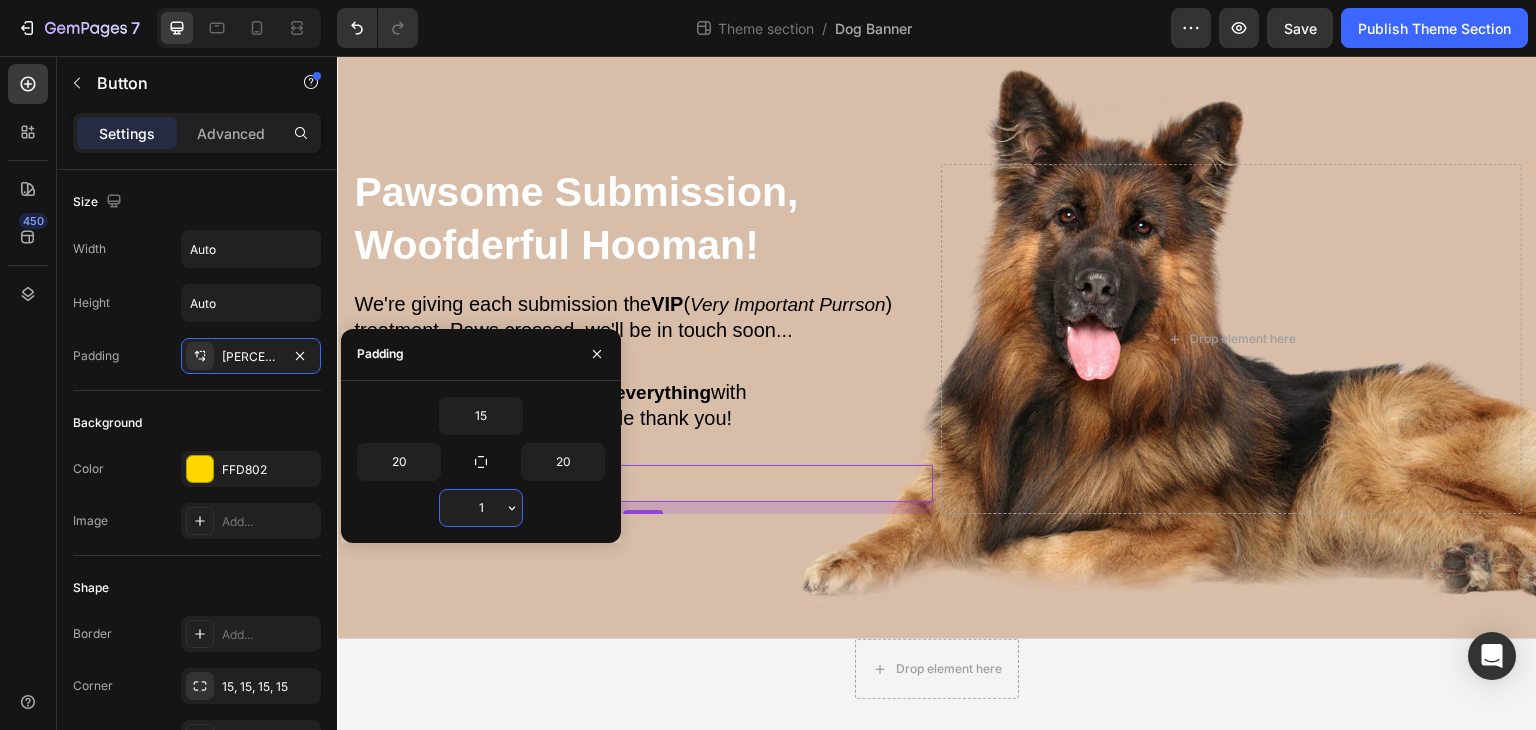 type on "15" 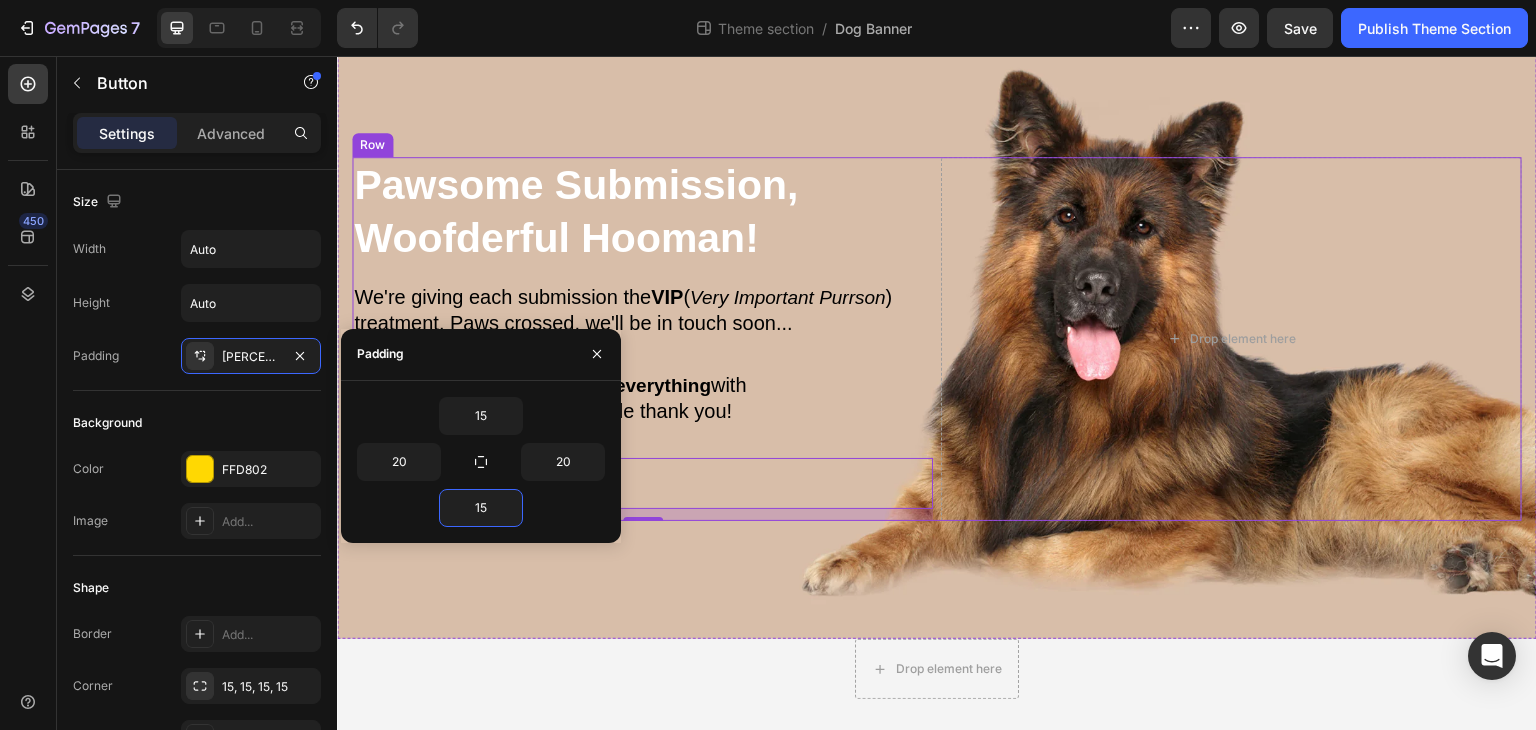 click on "Pawsome Submission, Woofderful Hooman! Heading We're giving each submission the VIP ( Very Important Purrson ) treatment. Paws crossed, we'll be in touch soon... Text Block While you wait, enjoy [PERCENTAGE] off everything with code CONTRIBUTOR as our little thank you! Text Block claim your [PERCENTAGE] Savings Button 12 Row" at bounding box center [642, 339] 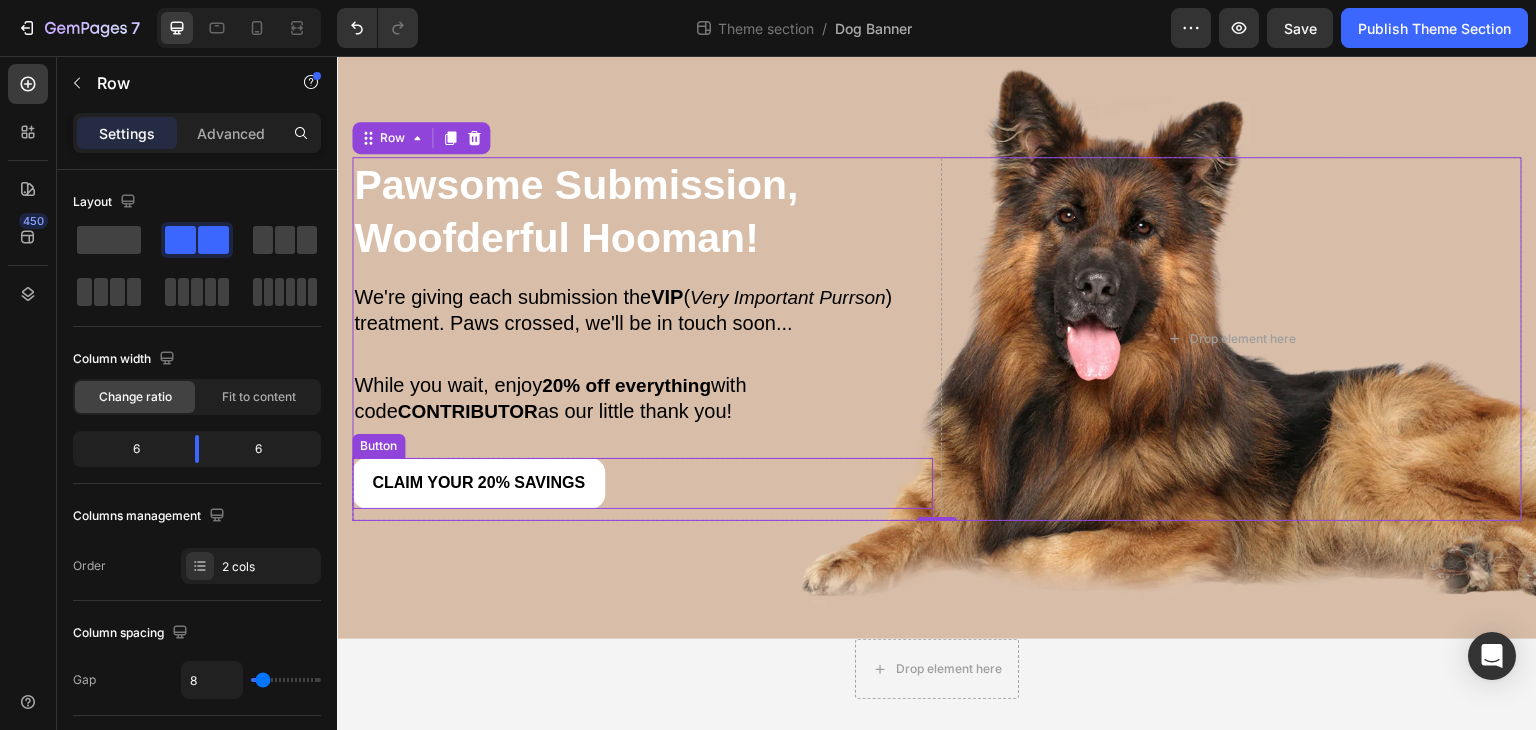 click on "claim your [PERCENTAGE] Savings Button" at bounding box center [642, 483] 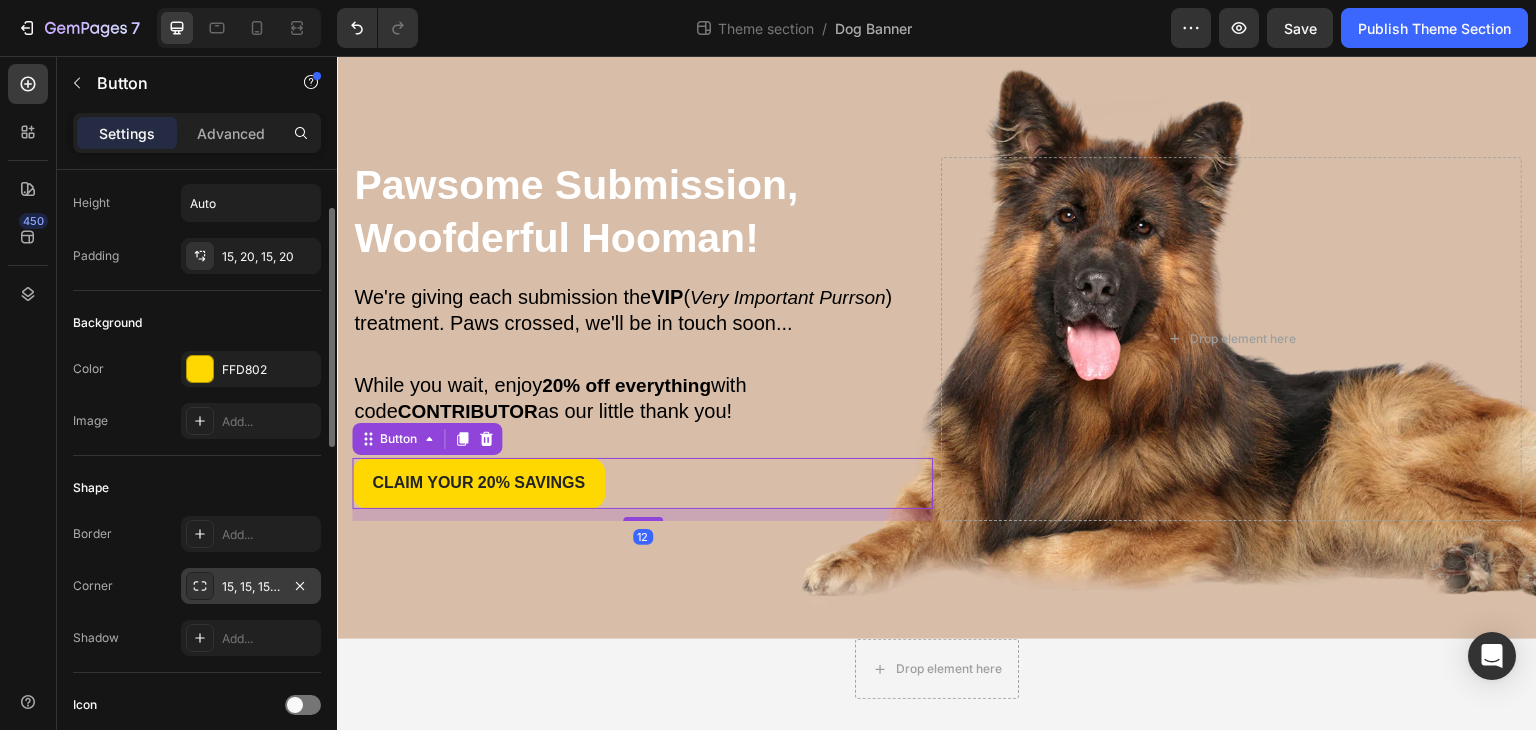 scroll, scrollTop: 300, scrollLeft: 0, axis: vertical 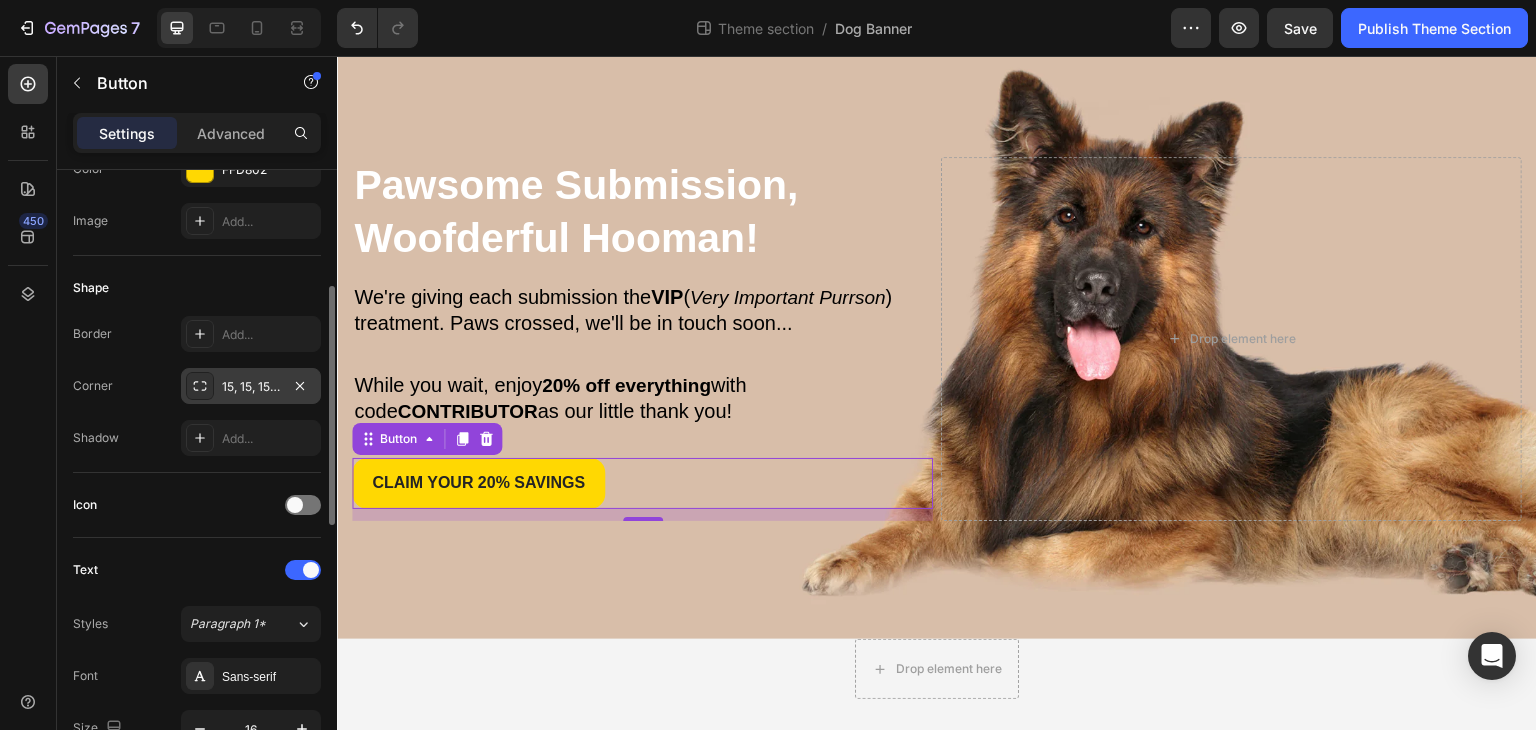 click on "15, 15, 15, 15" at bounding box center [251, 387] 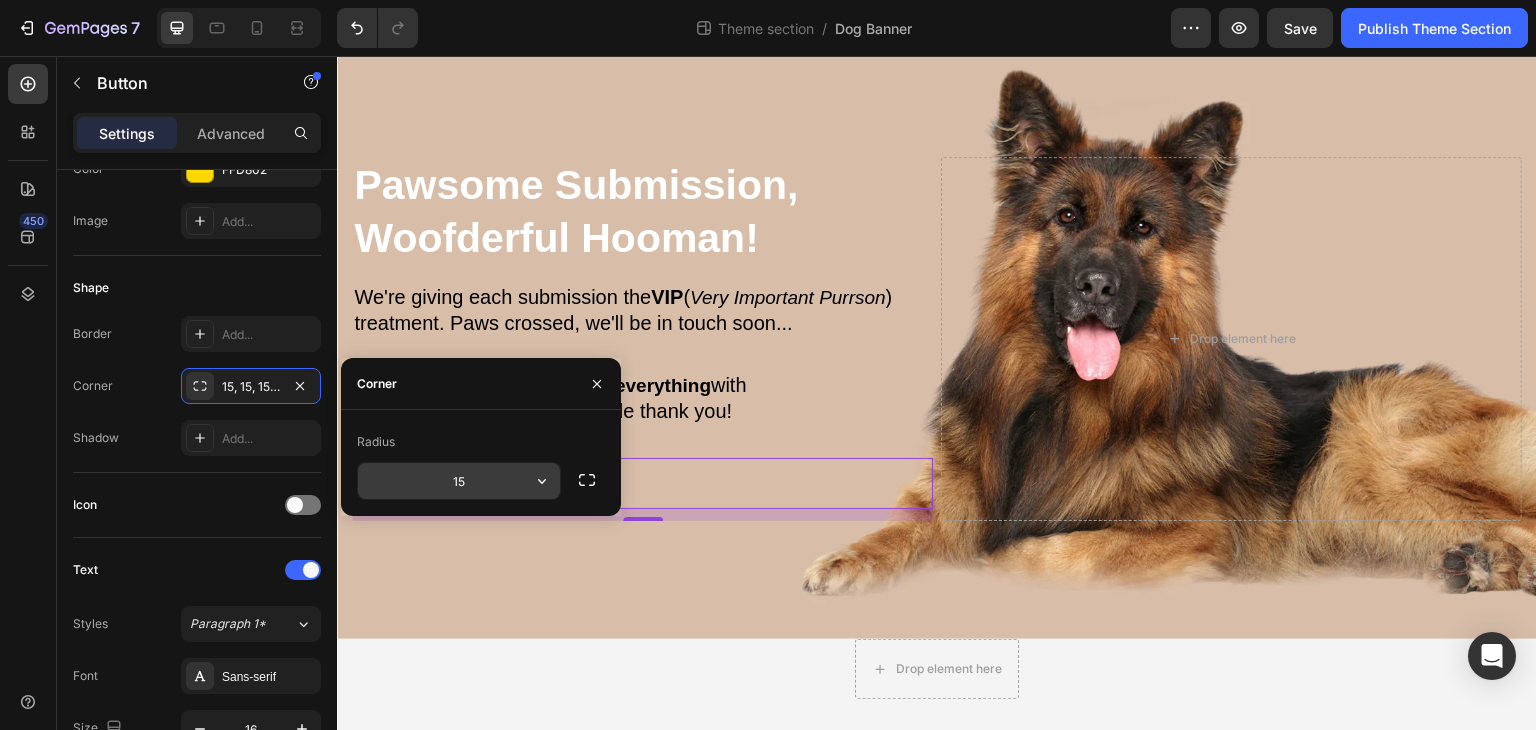 click on "15" at bounding box center [459, 481] 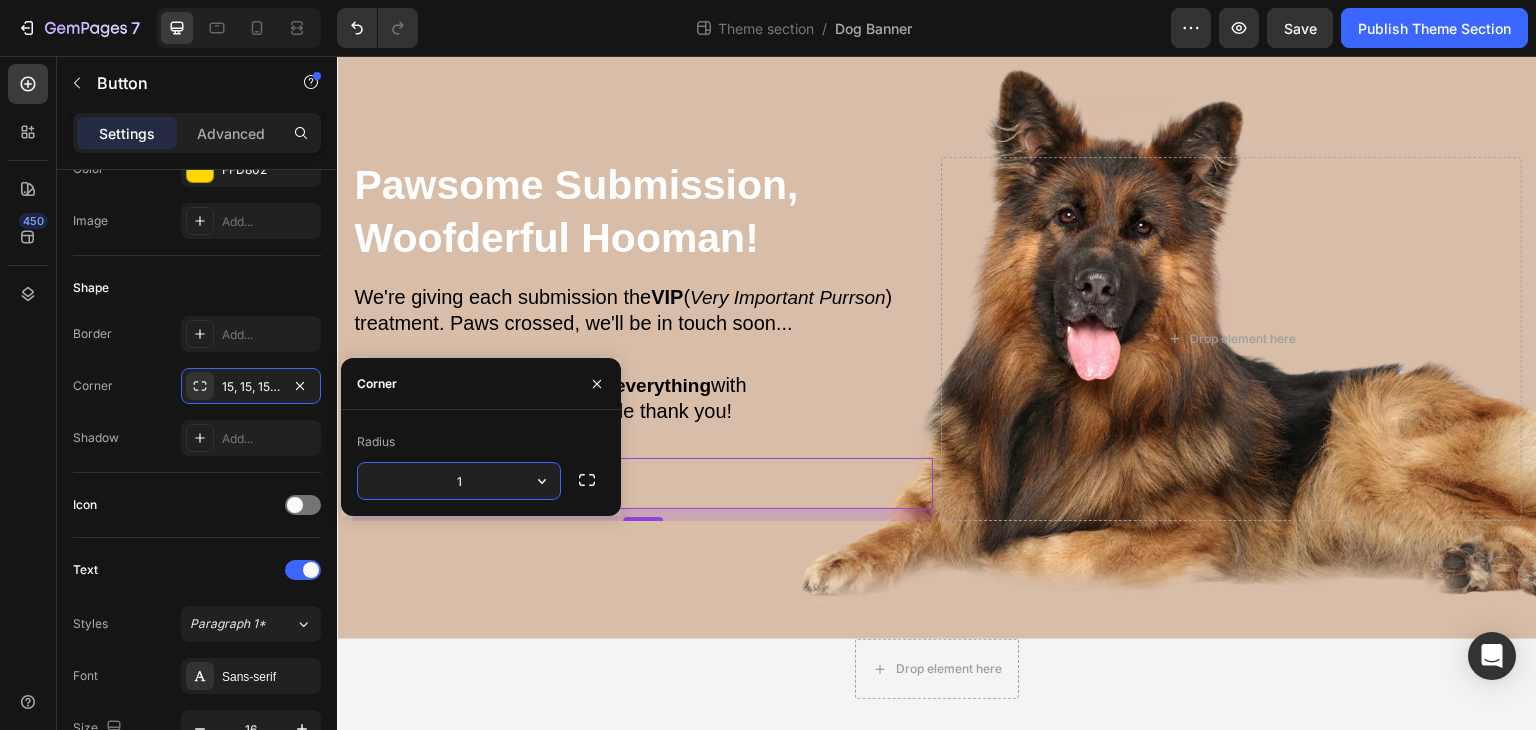 type on "12" 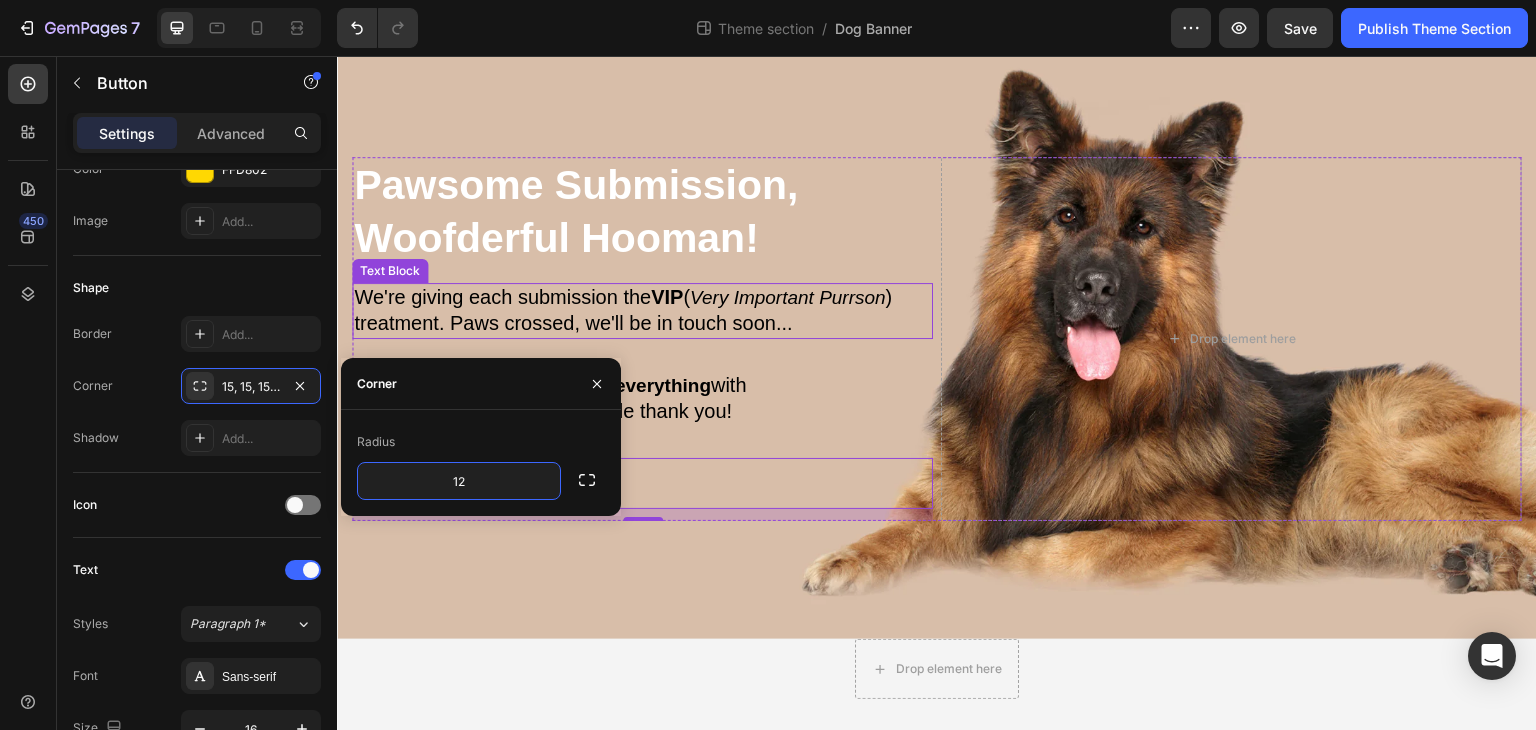 click on "Woofderful Hooman!" at bounding box center (556, 238) 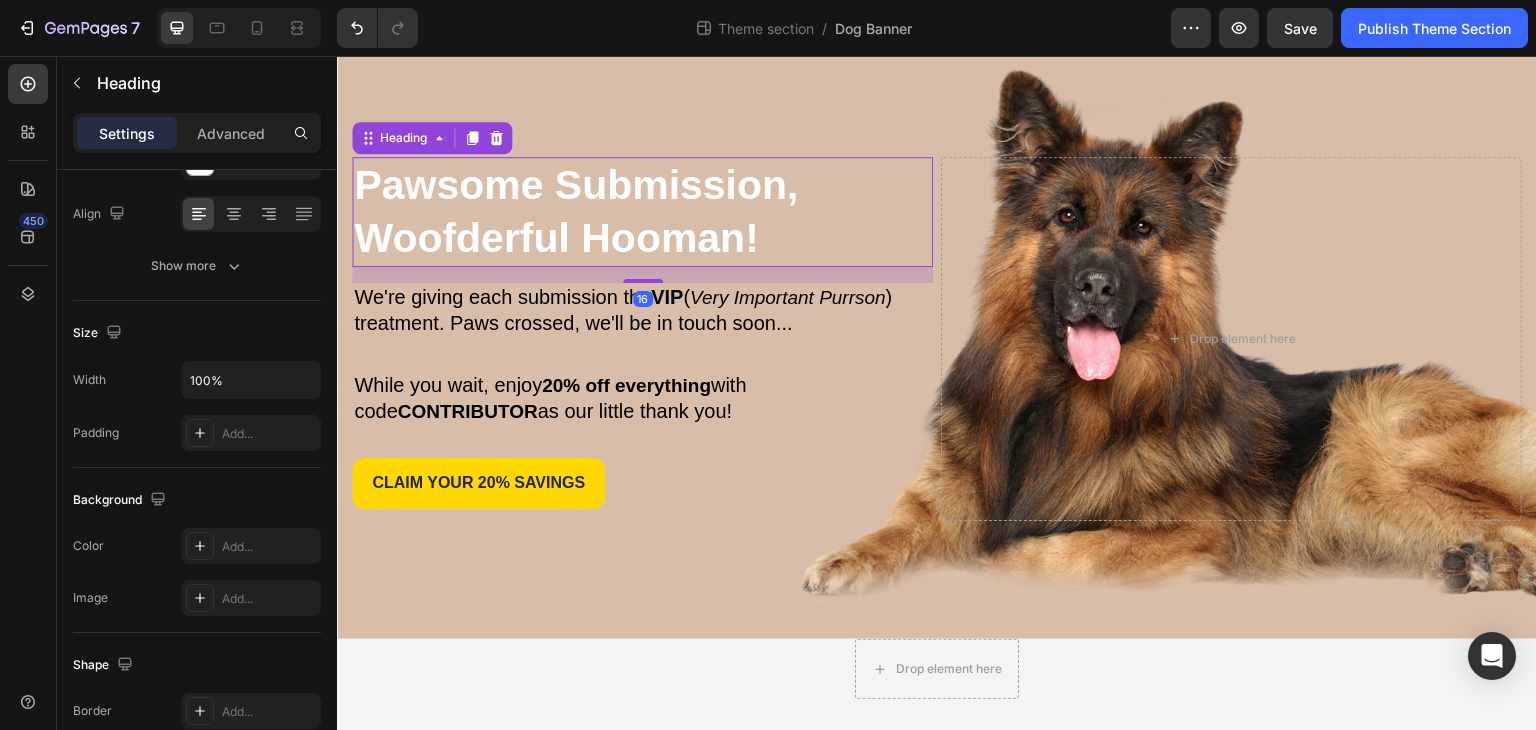 scroll, scrollTop: 0, scrollLeft: 0, axis: both 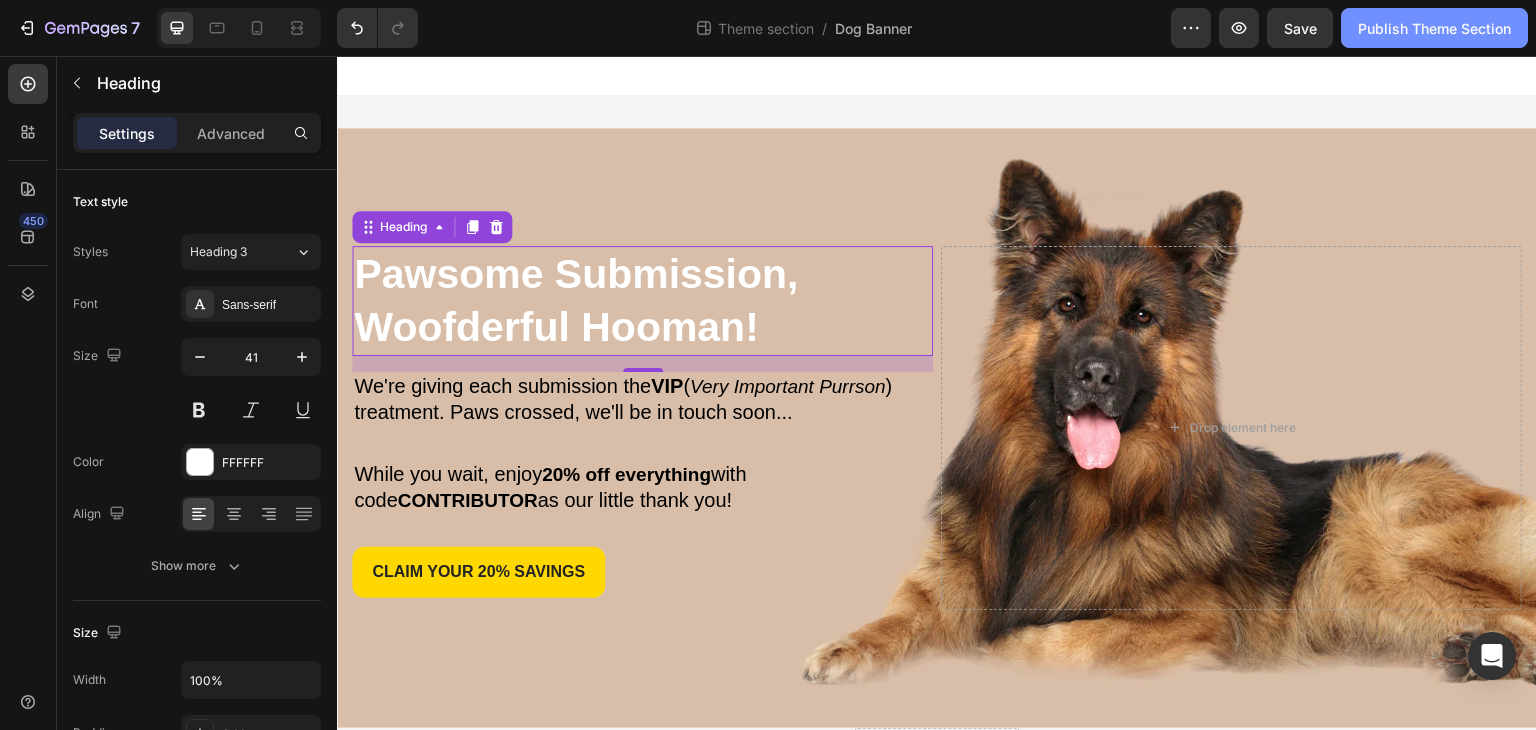 click on "Publish Theme Section" 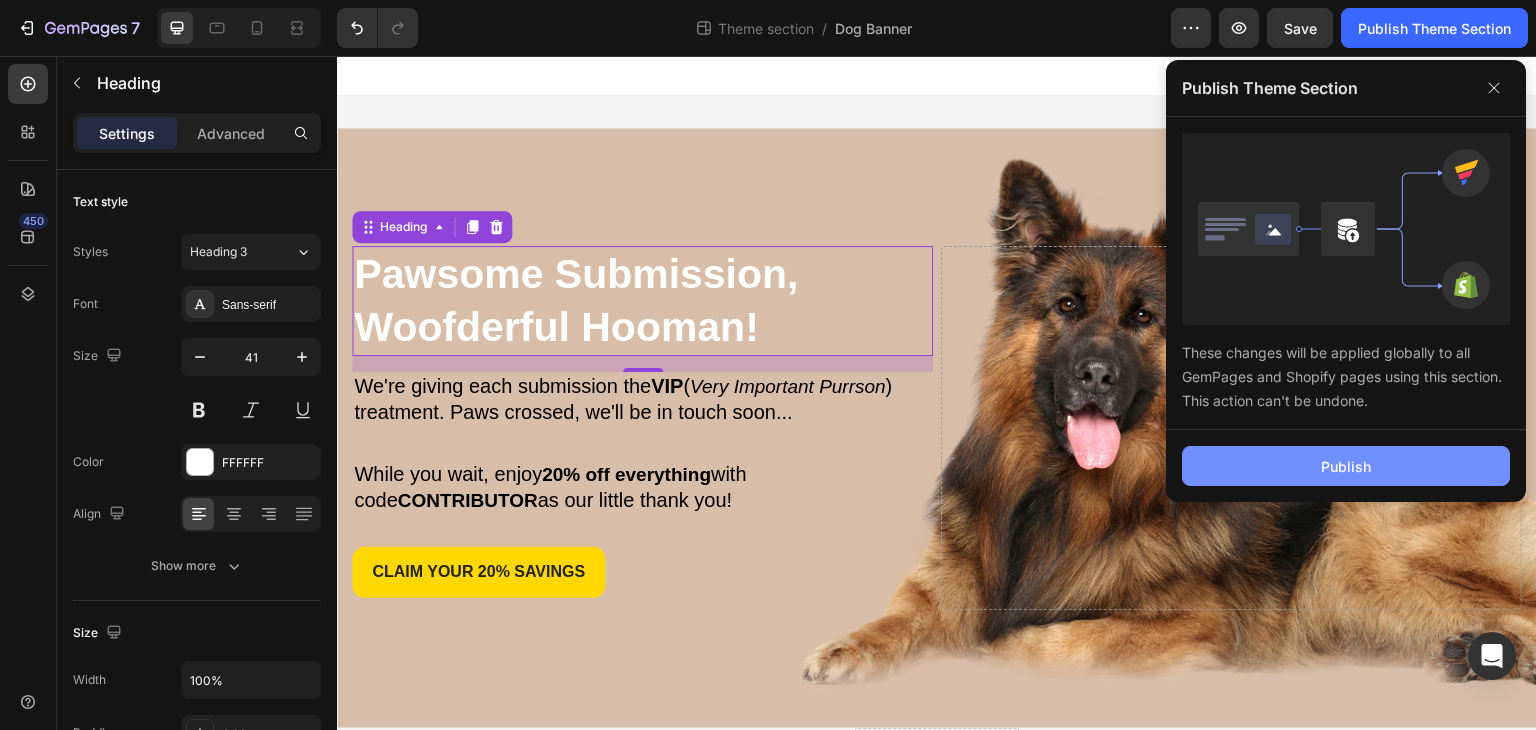 click on "Publish" 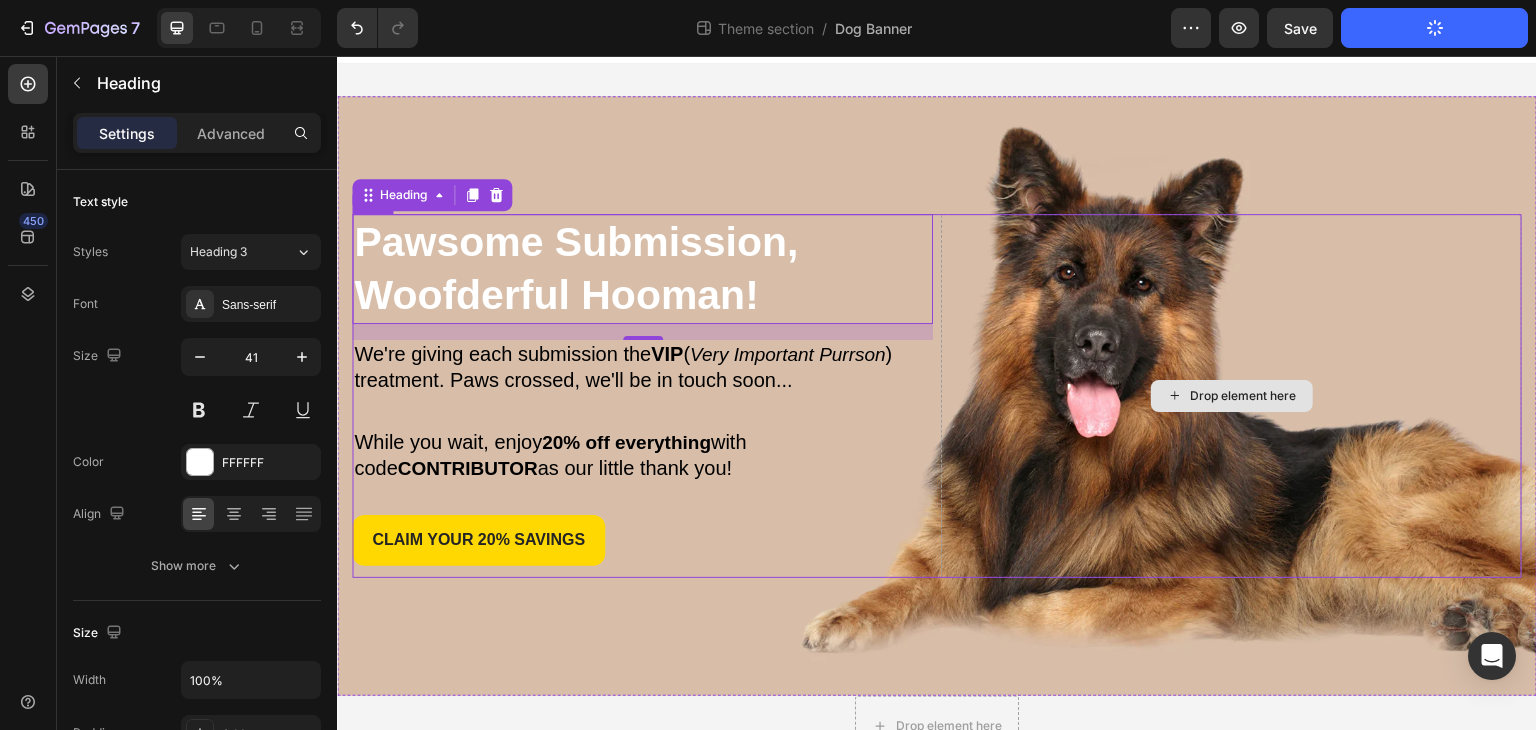scroll, scrollTop: 0, scrollLeft: 0, axis: both 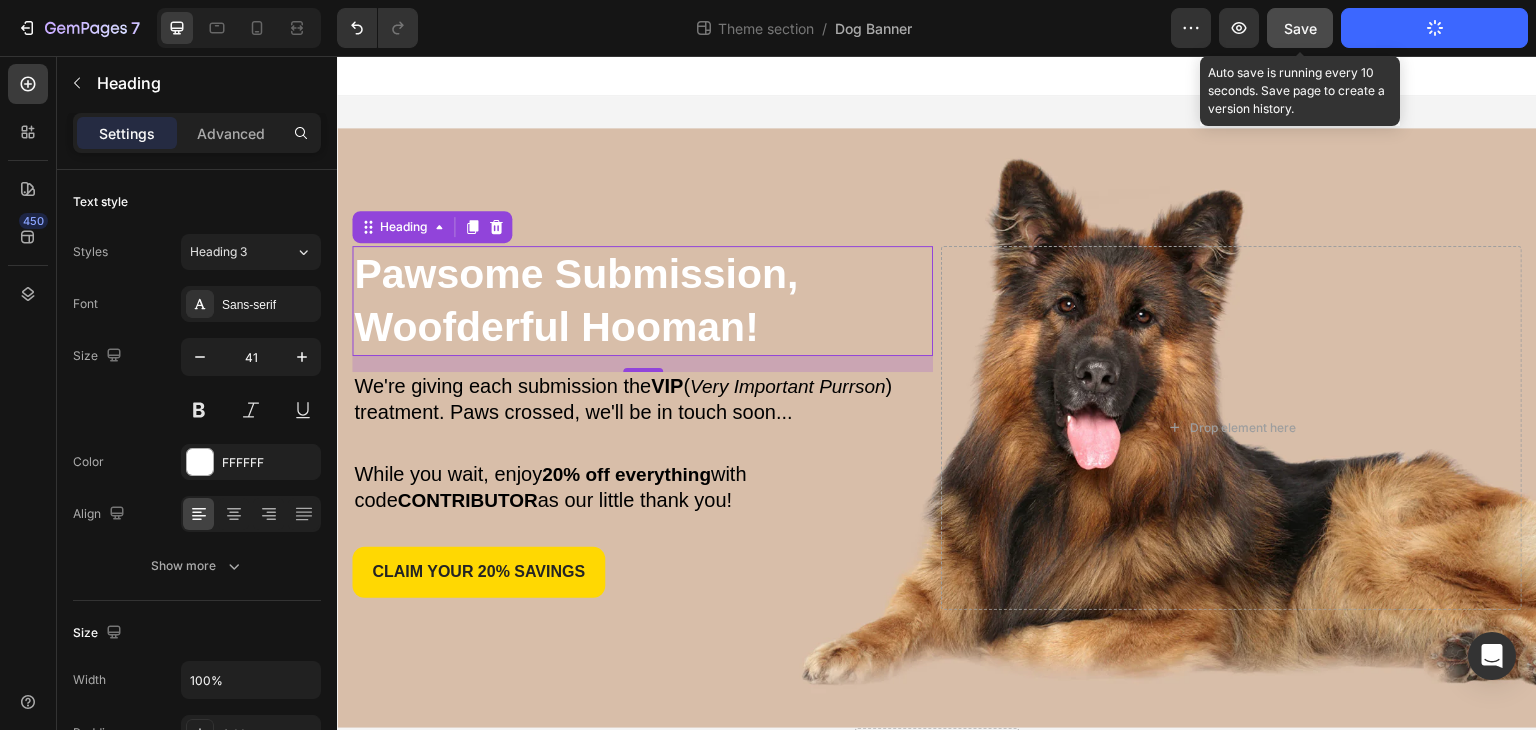 click on "Save" 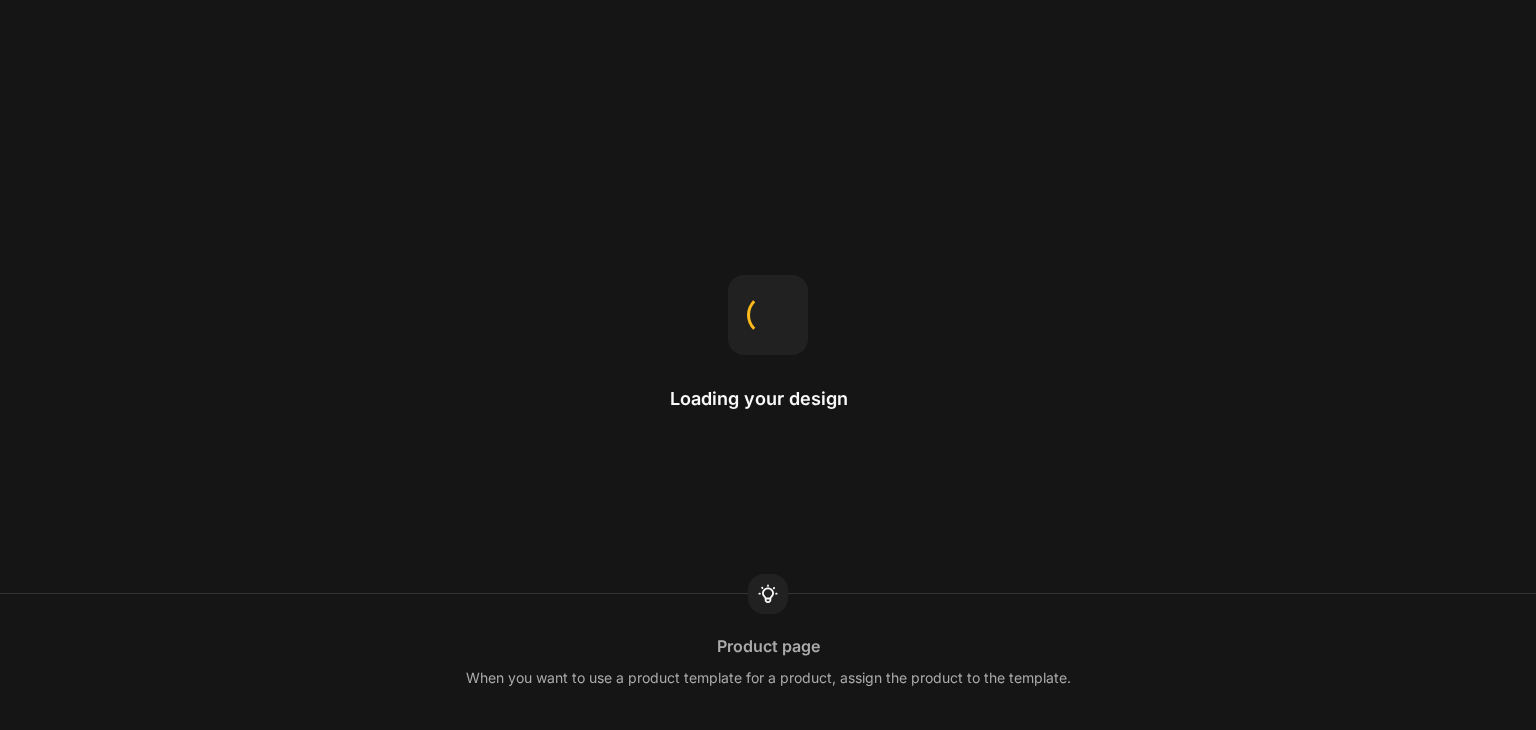 scroll, scrollTop: 0, scrollLeft: 0, axis: both 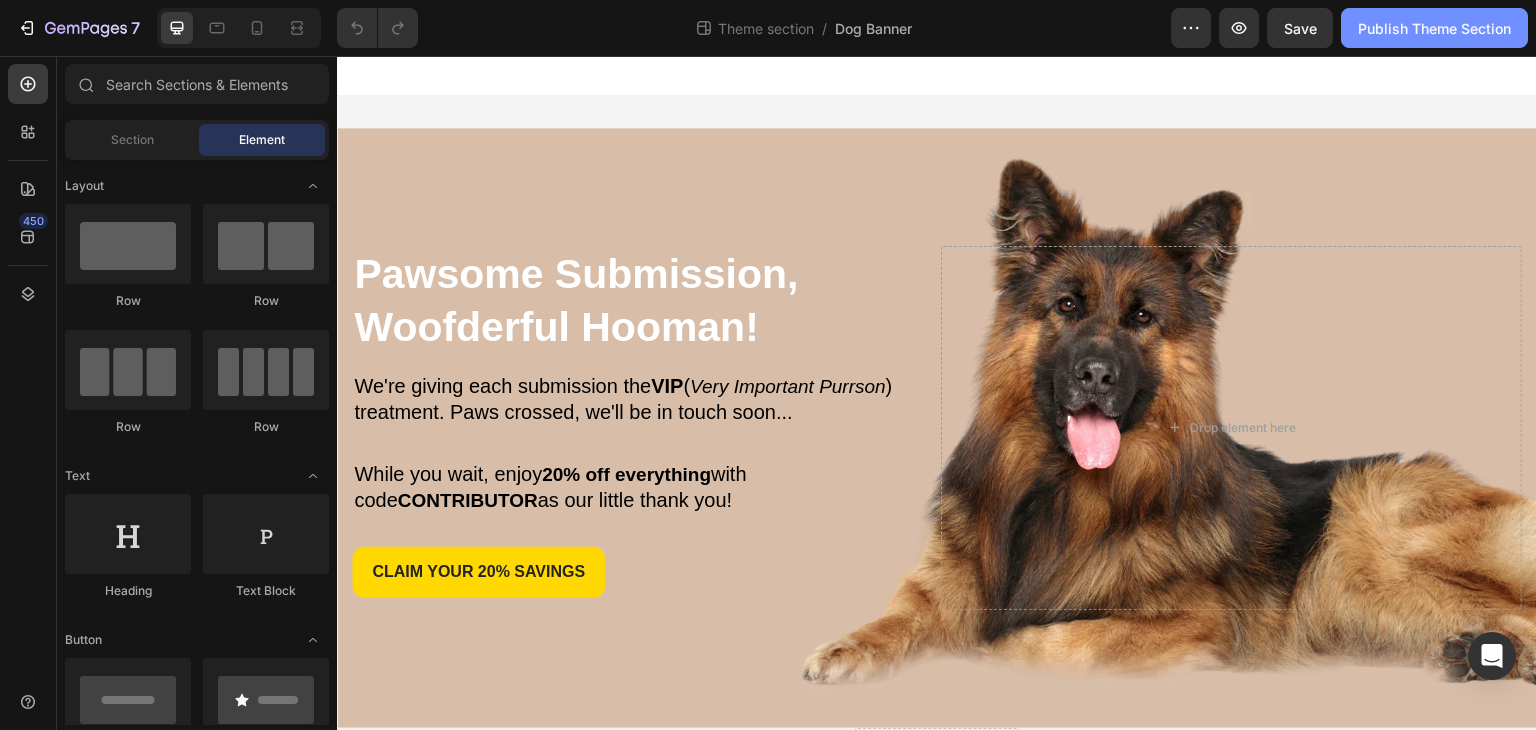 click on "Publish Theme Section" at bounding box center [1434, 28] 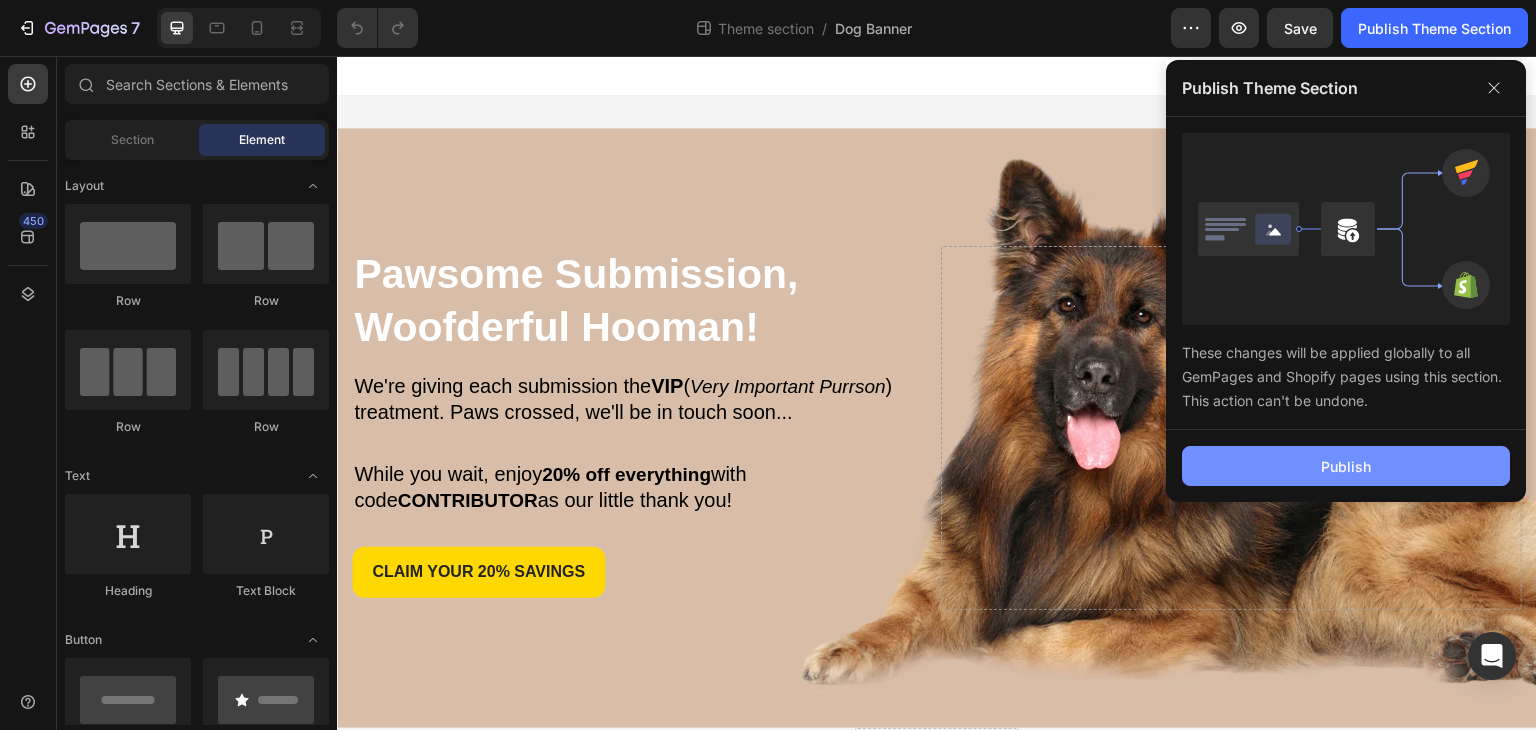 click on "Publish" at bounding box center [1346, 466] 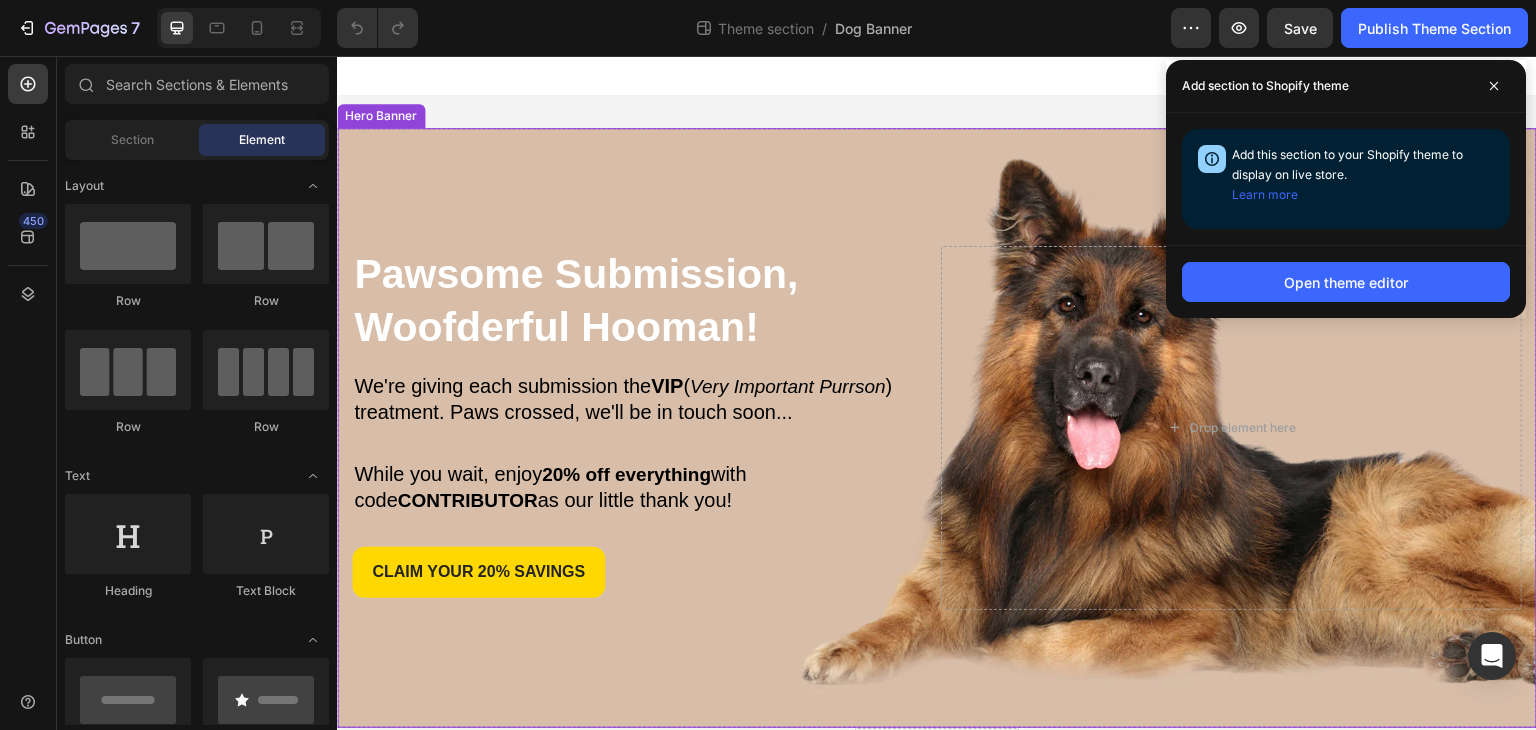 click at bounding box center (937, 428) 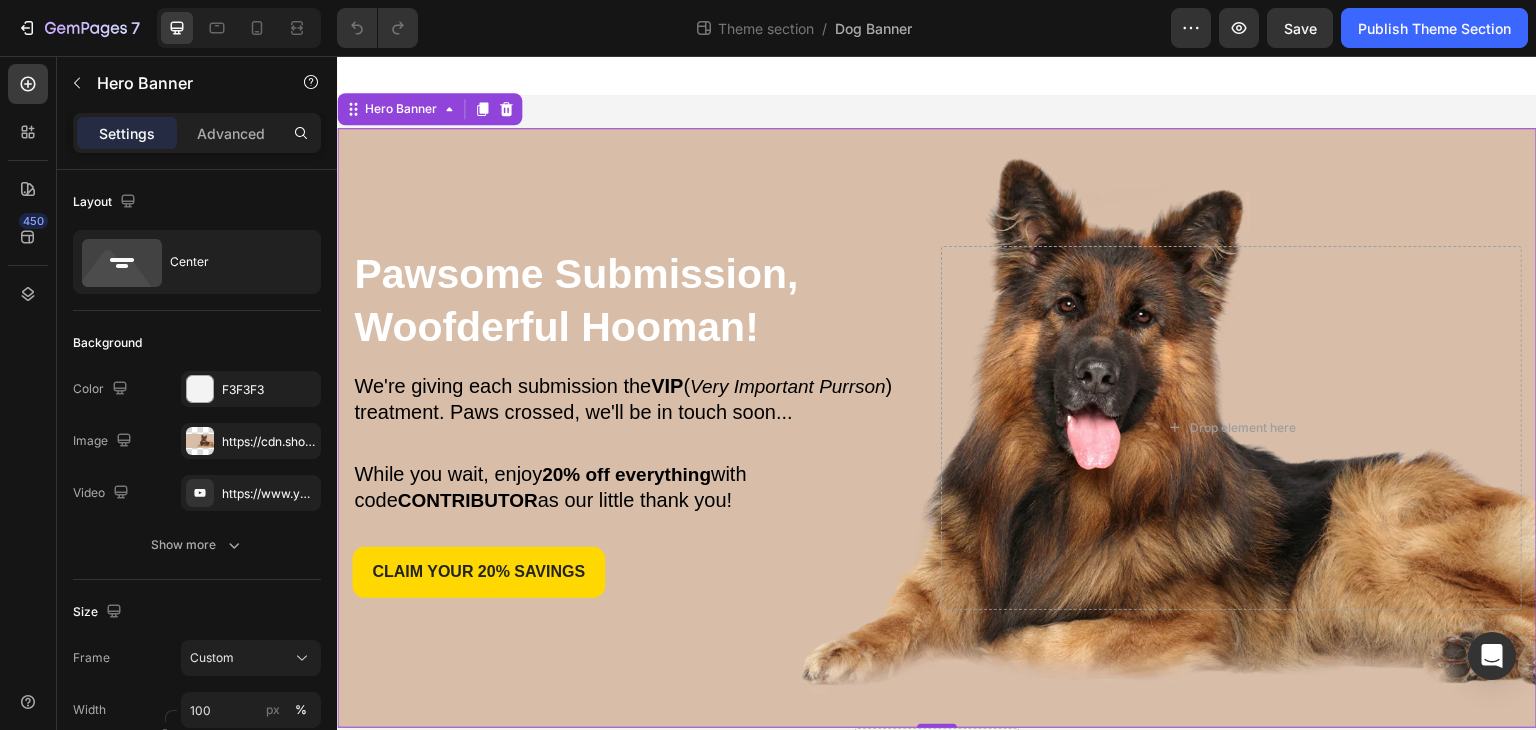 click at bounding box center [937, 76] 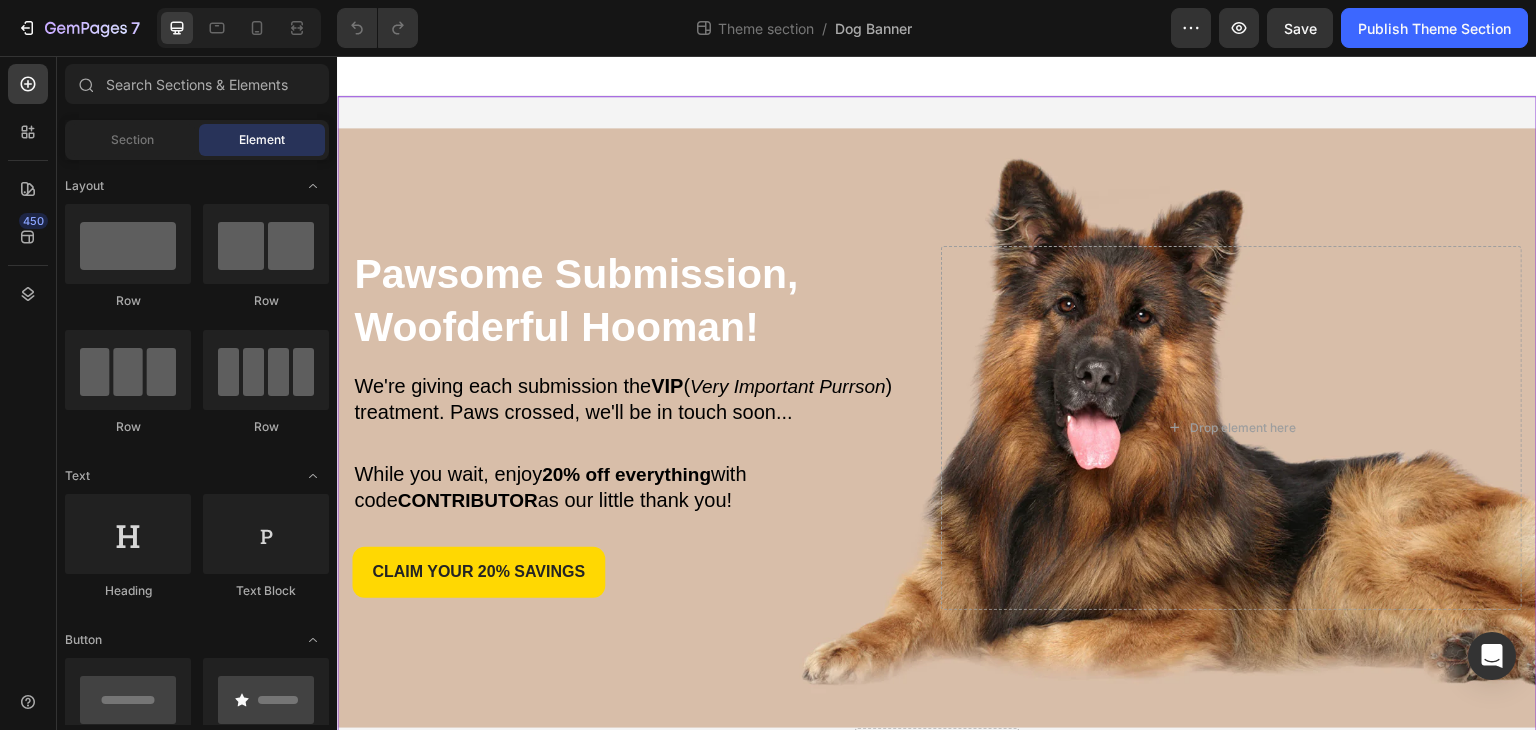 click on "Pawsome Submission, Woofderful Hooman! Heading We're giving each submission the  VIP  ( Very Important Purrson ) treatment. Paws crossed, we'll be in touch soon... Text Block While you wait, enjoy  20% off everything  with code  CONTRIBUTOR  as our little thank you! Text Block claim your 20% Savings Button Row
Drop element here Row Hero Banner Row
Drop element here Row" at bounding box center (937, 458) 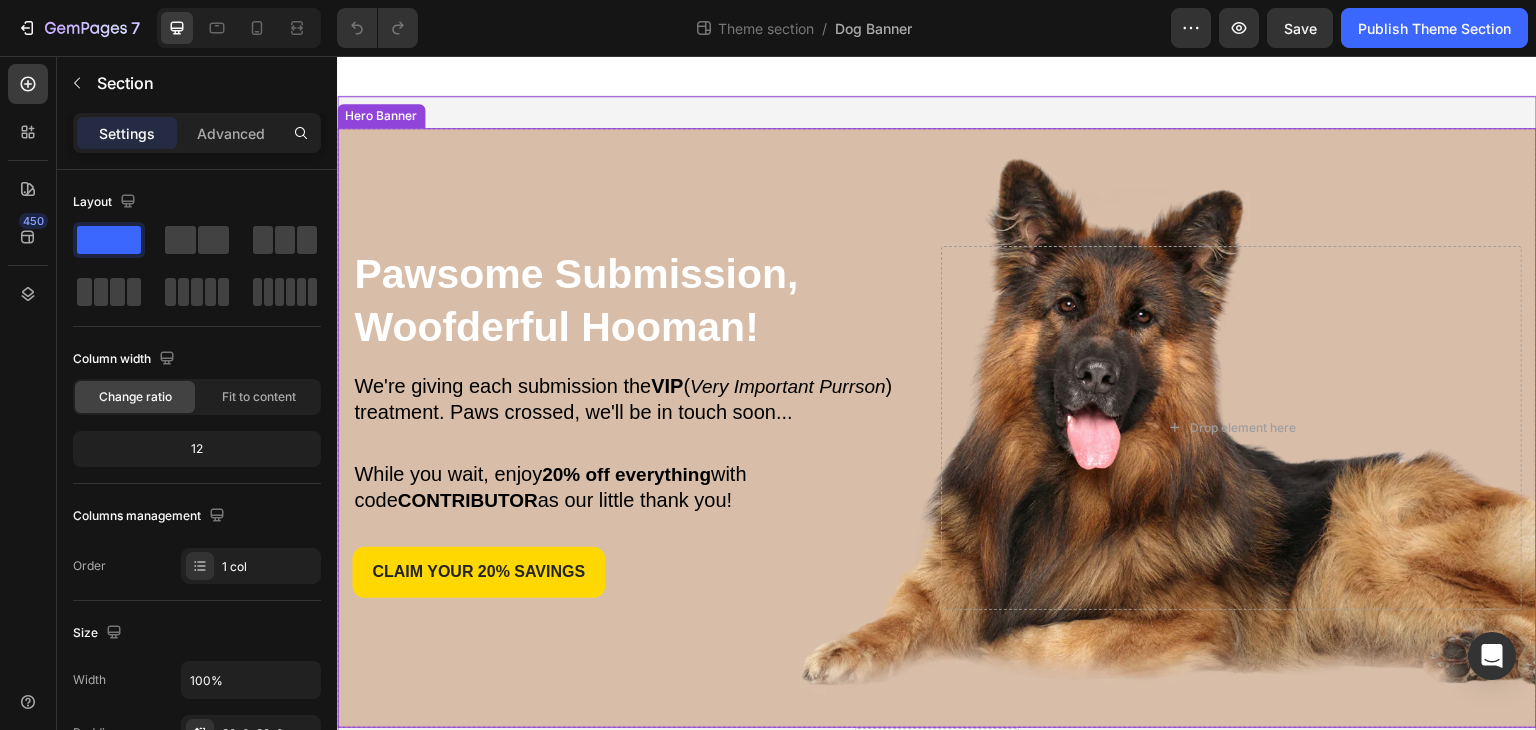 click at bounding box center [937, 428] 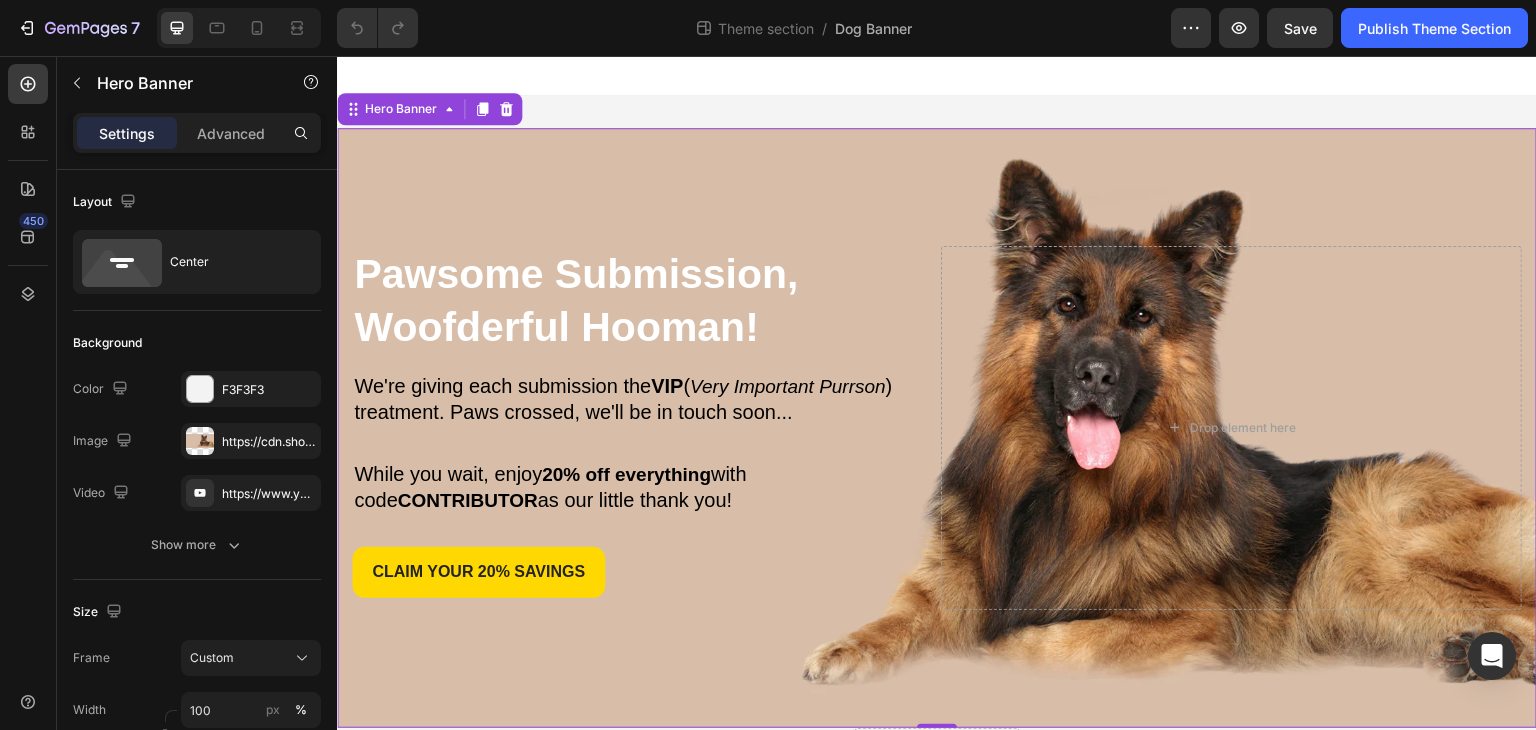click at bounding box center (937, 76) 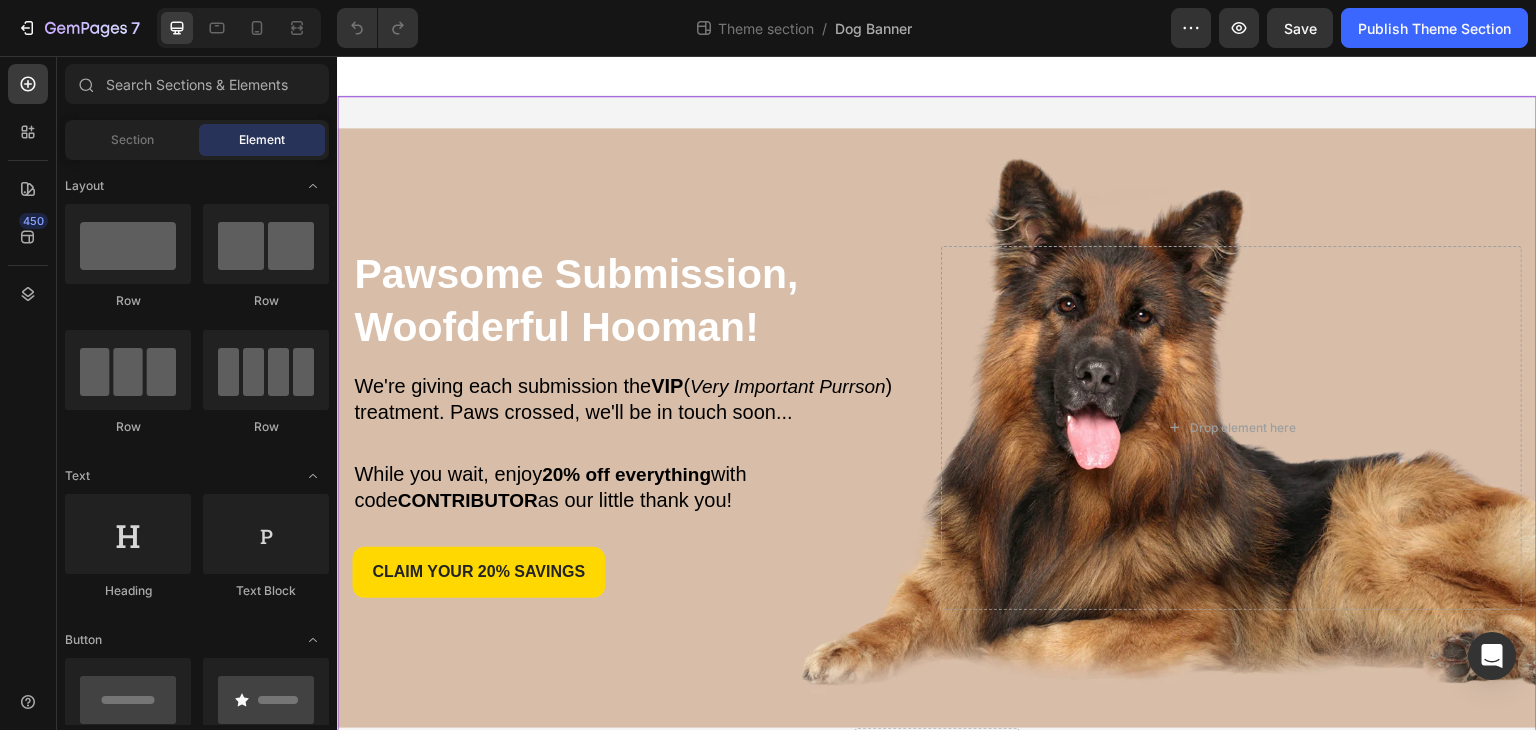 click on "Pawsome Submission, Woofderful Hooman! Heading We're giving each submission the  VIP  ( Very Important Purrson ) treatment. Paws crossed, we'll be in touch soon... Text Block While you wait, enjoy  20% off everything  with code  CONTRIBUTOR  as our little thank you! Text Block claim your 20% Savings Button Row
Drop element here Row Hero Banner Row
Drop element here Row" at bounding box center [937, 458] 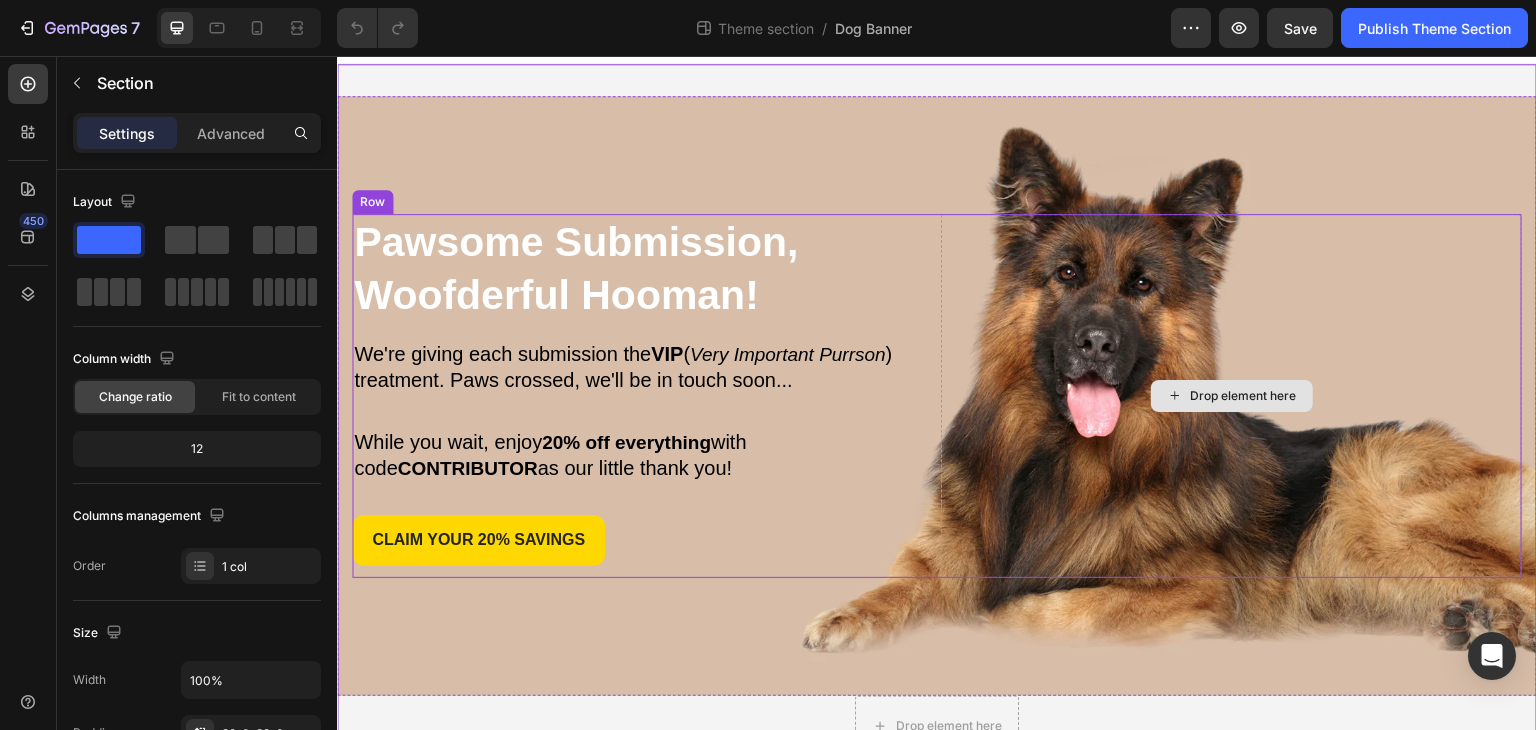 scroll, scrollTop: 0, scrollLeft: 0, axis: both 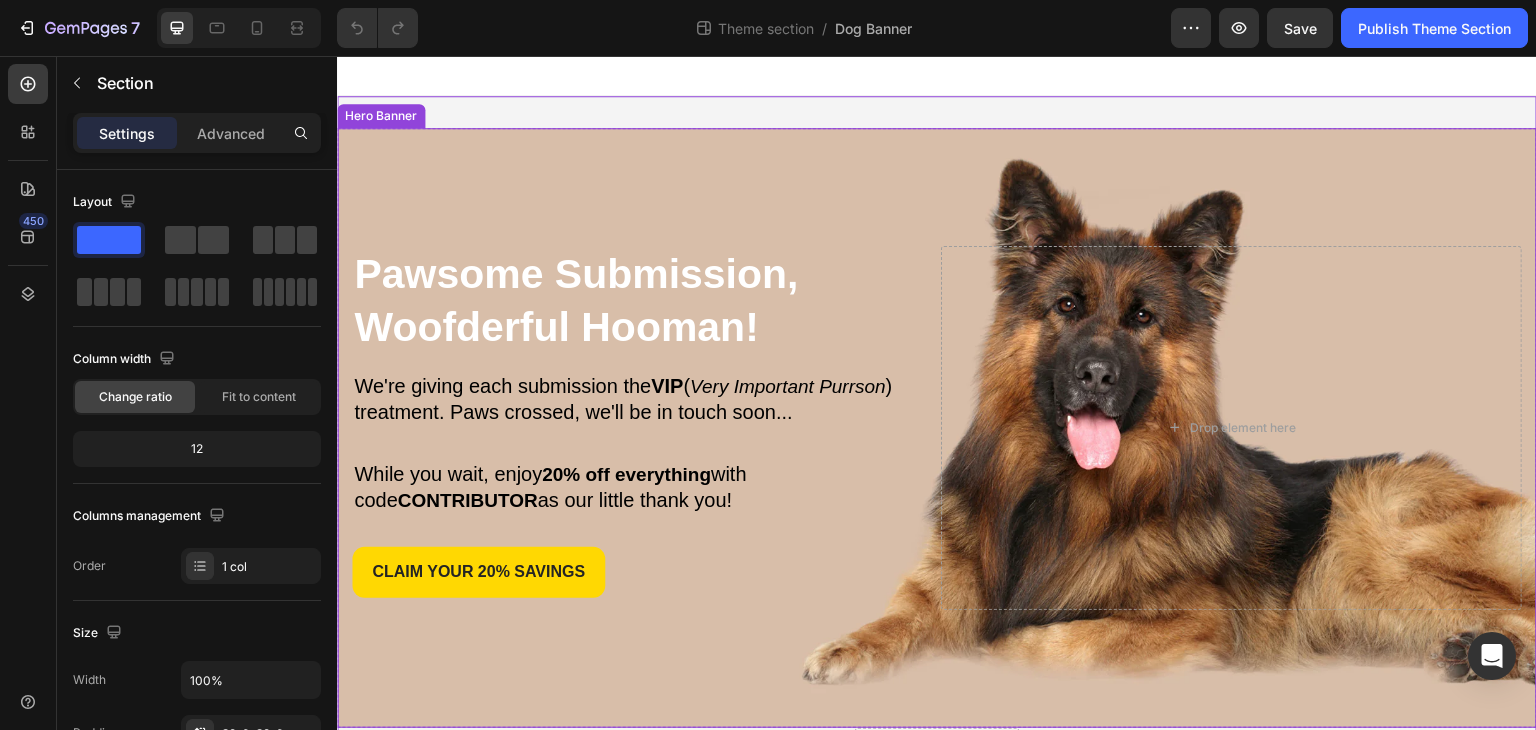 click at bounding box center [937, 428] 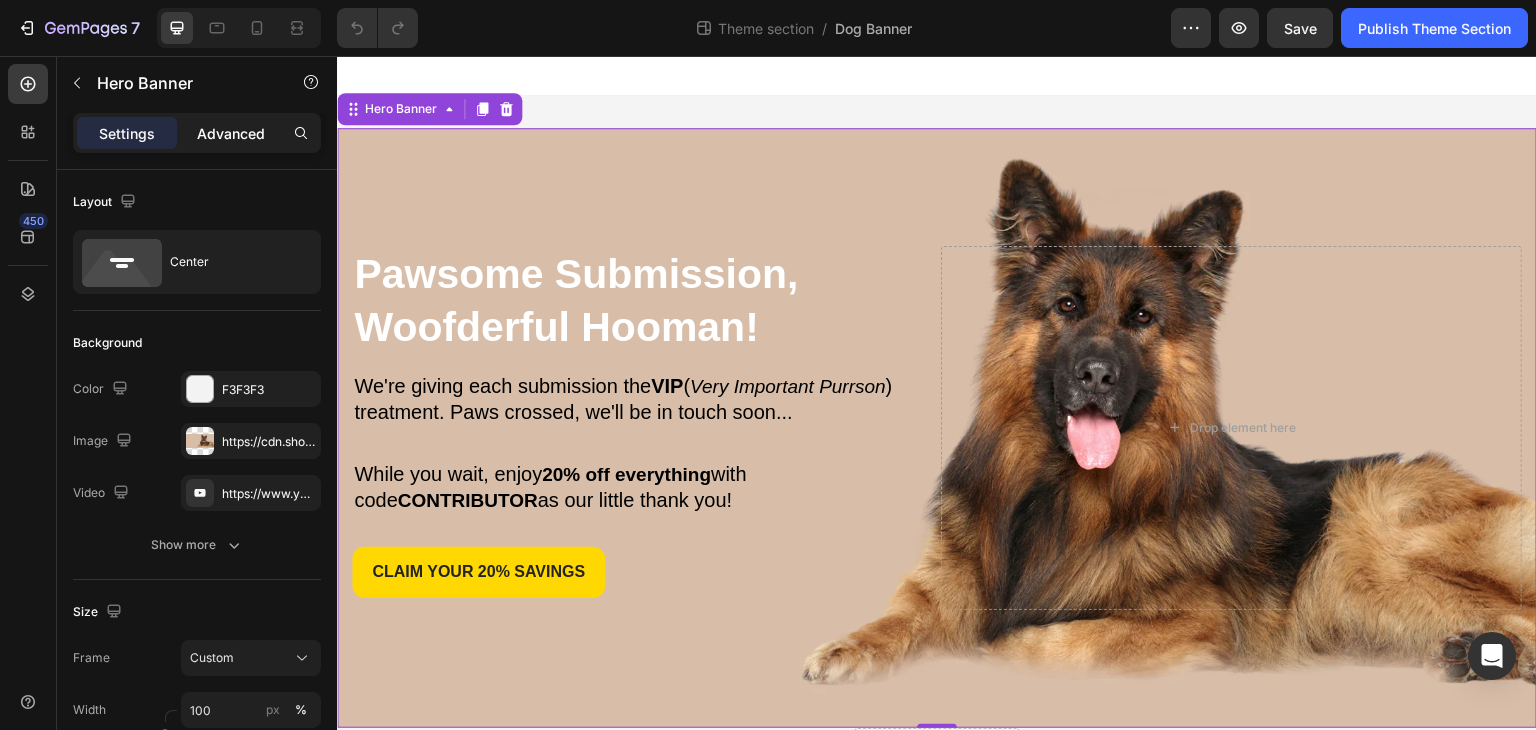 click on "Advanced" at bounding box center (231, 133) 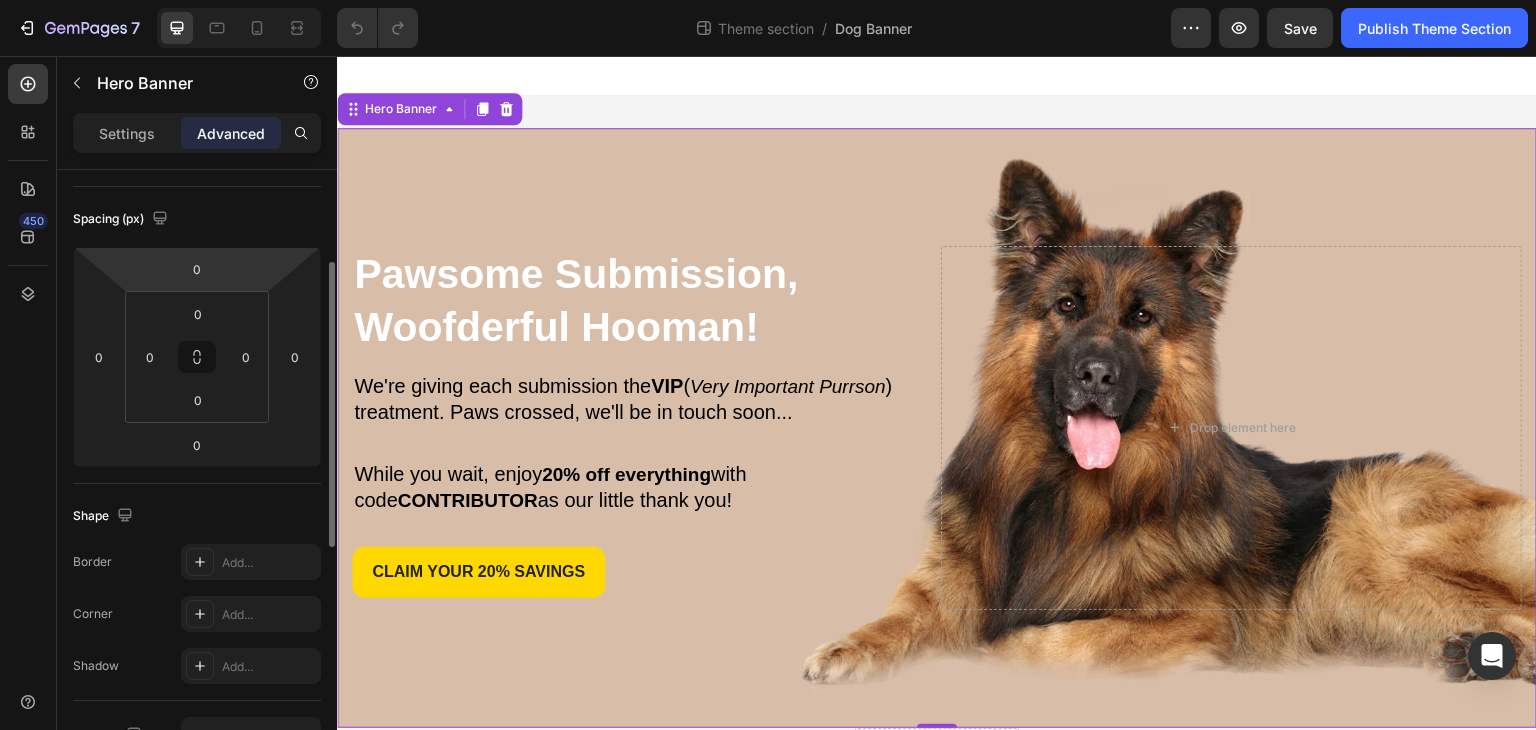 scroll, scrollTop: 0, scrollLeft: 0, axis: both 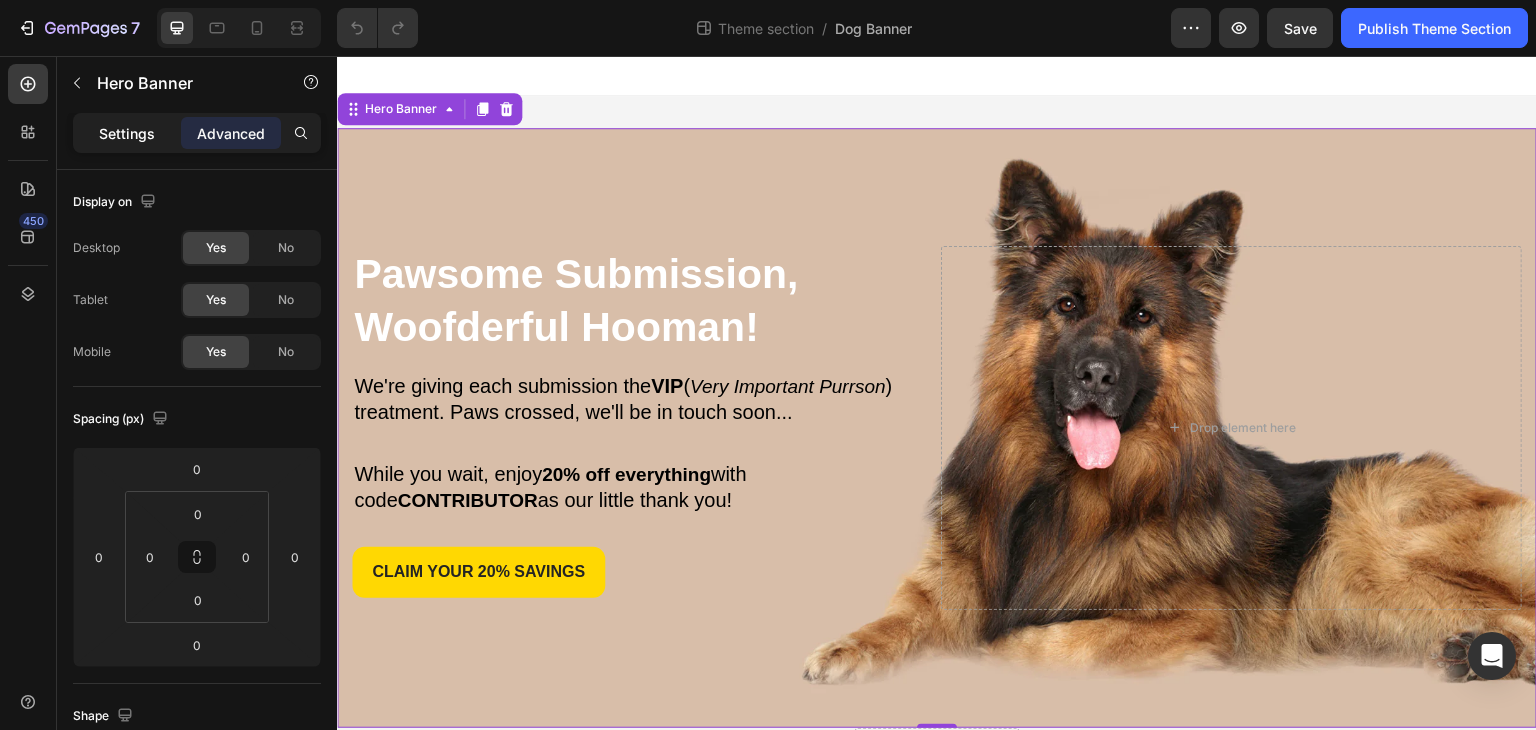 click on "Settings" at bounding box center [127, 133] 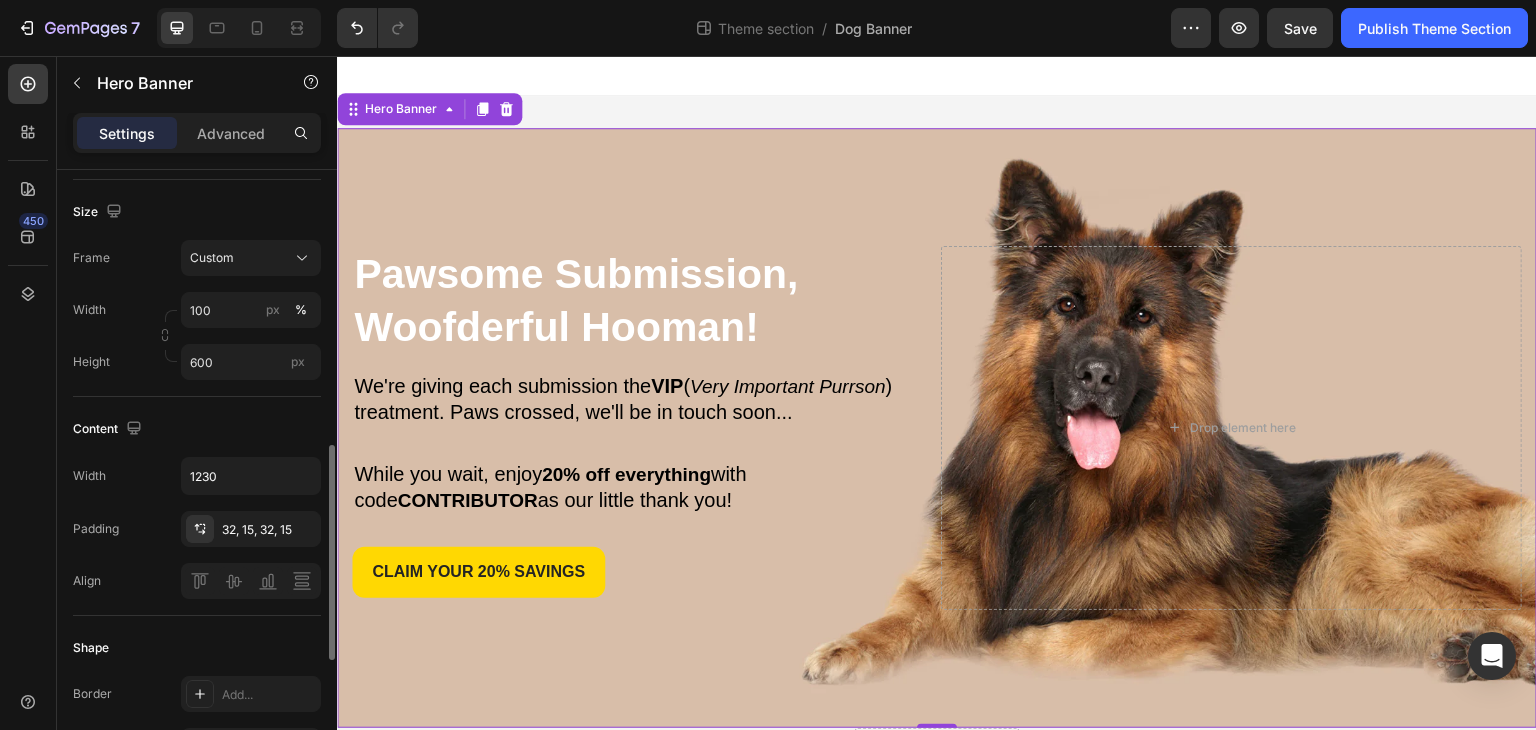 scroll, scrollTop: 500, scrollLeft: 0, axis: vertical 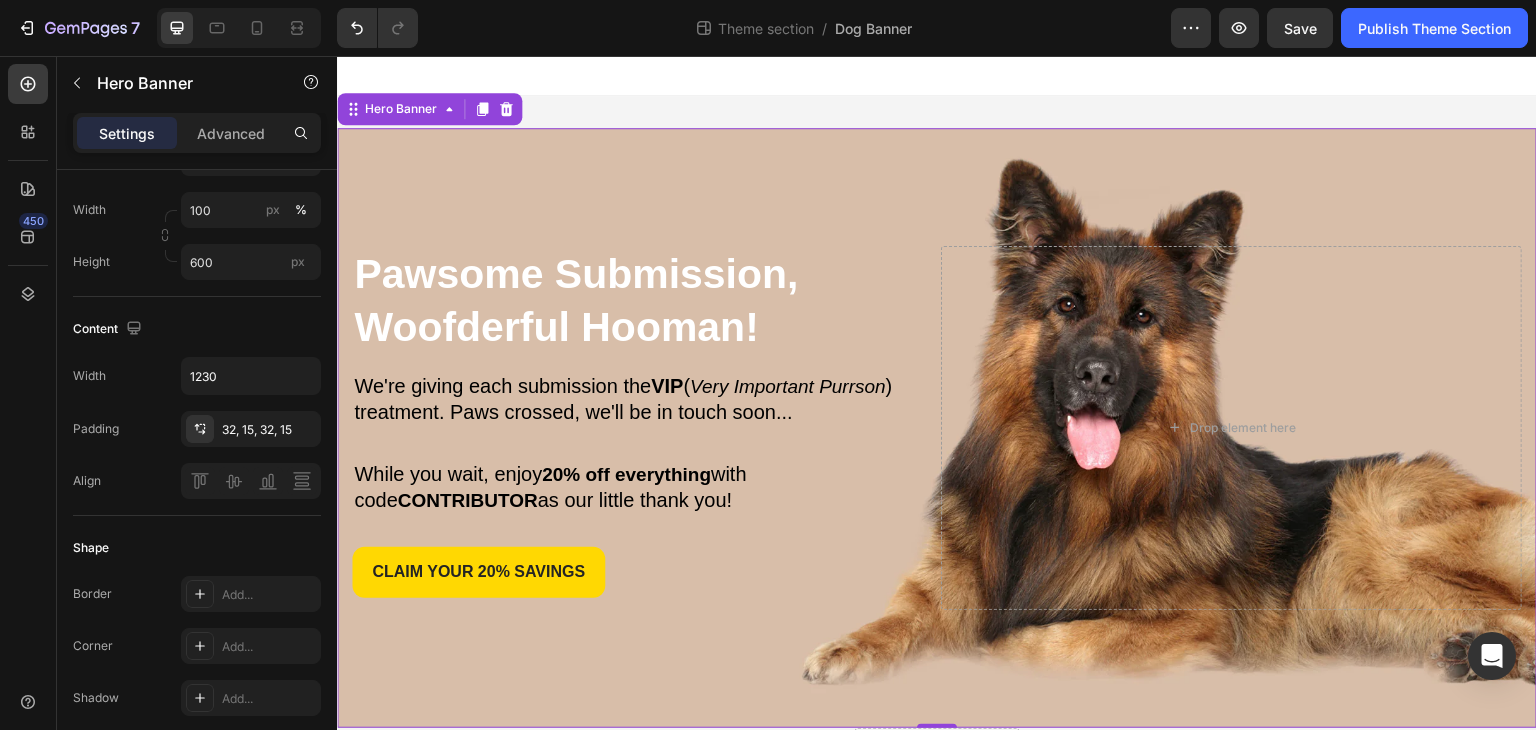 click at bounding box center (937, 428) 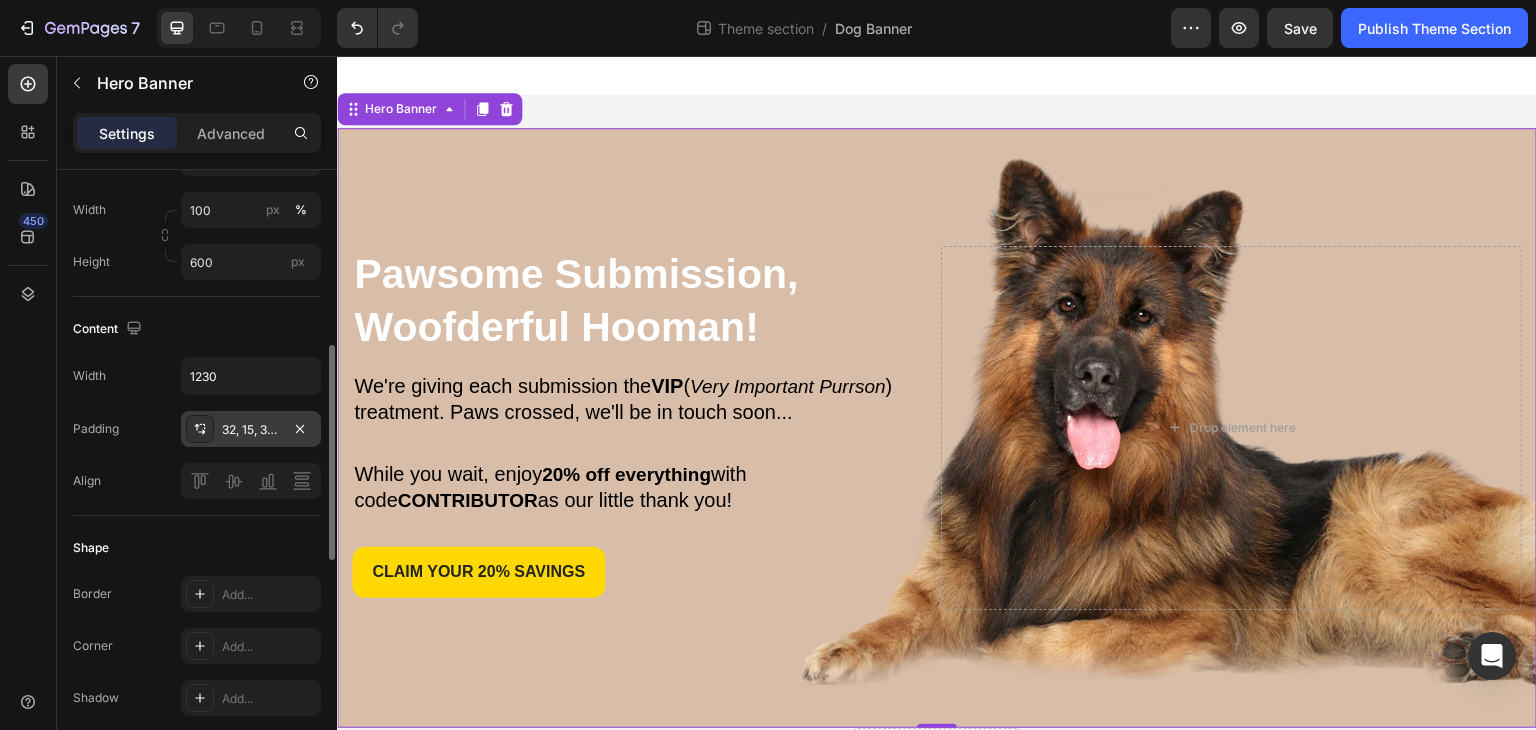 click on "32, 15, 32, 15" at bounding box center [251, 430] 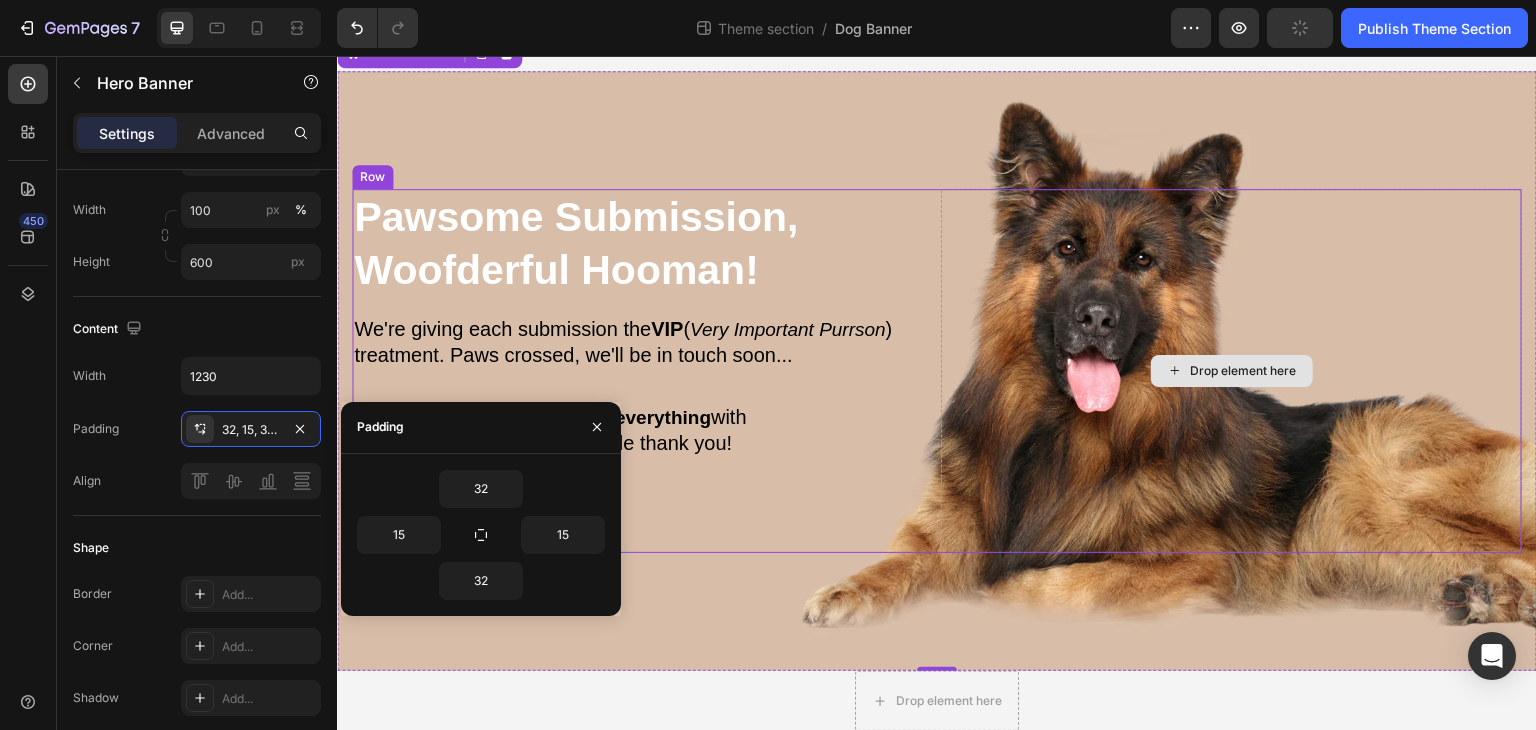scroll, scrollTop: 89, scrollLeft: 0, axis: vertical 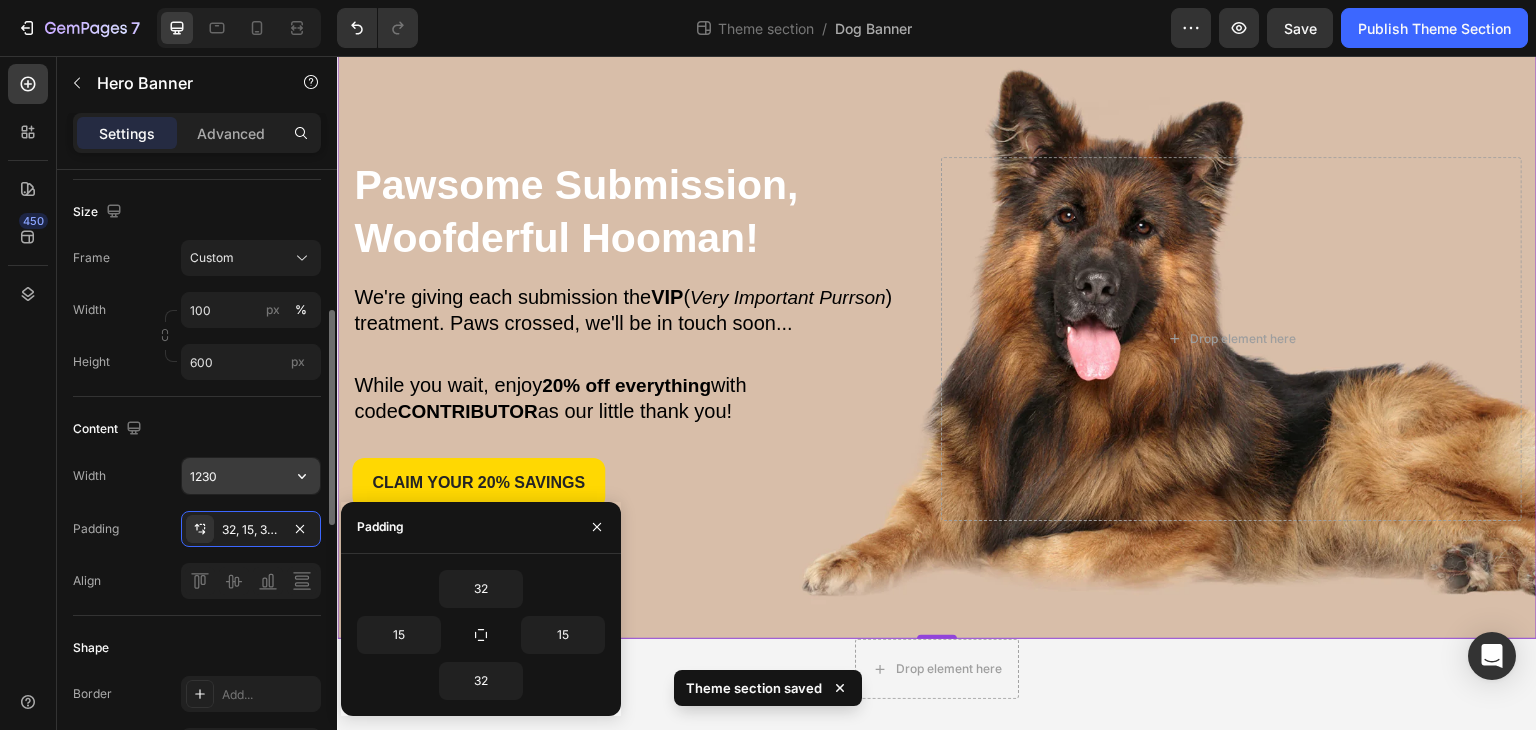click on "1230" at bounding box center (251, 476) 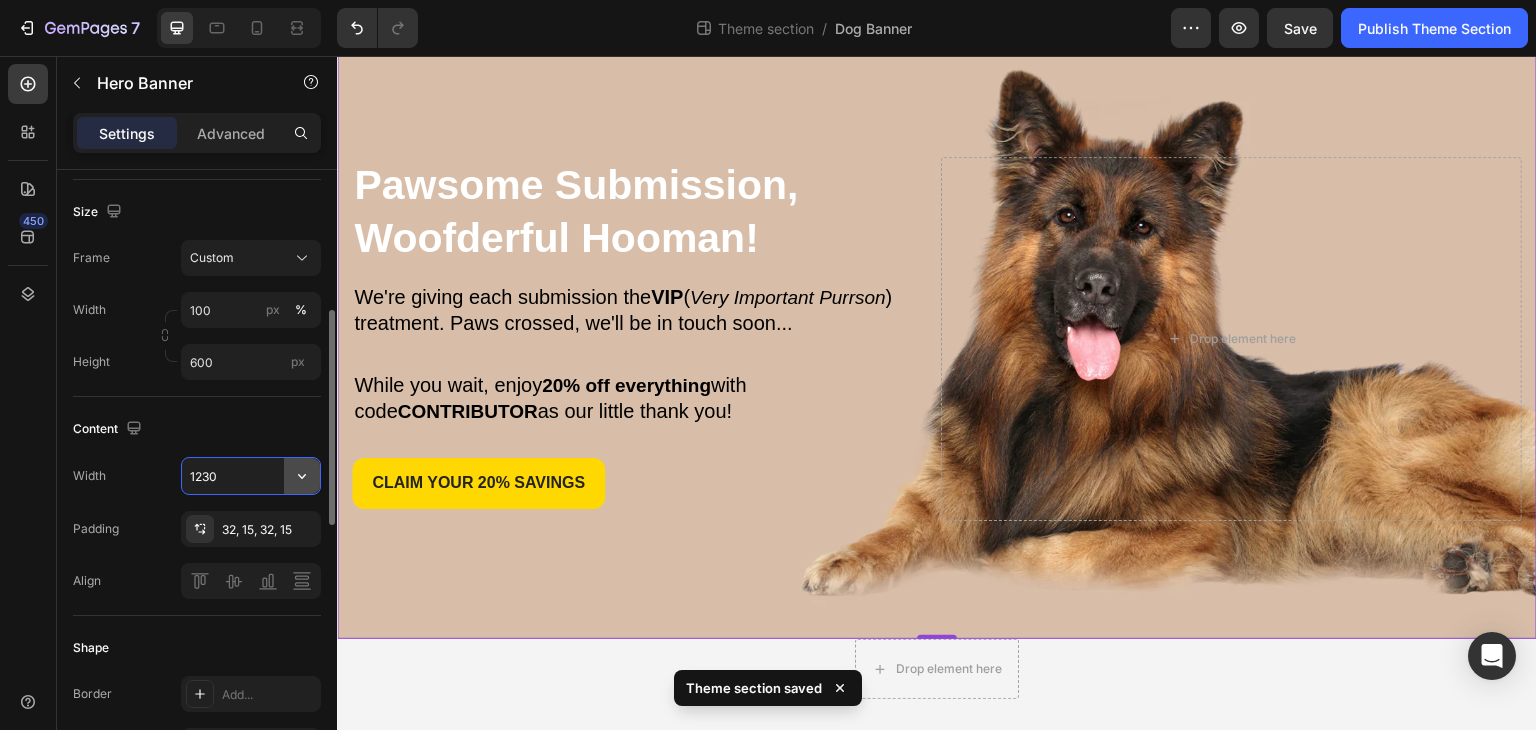 click 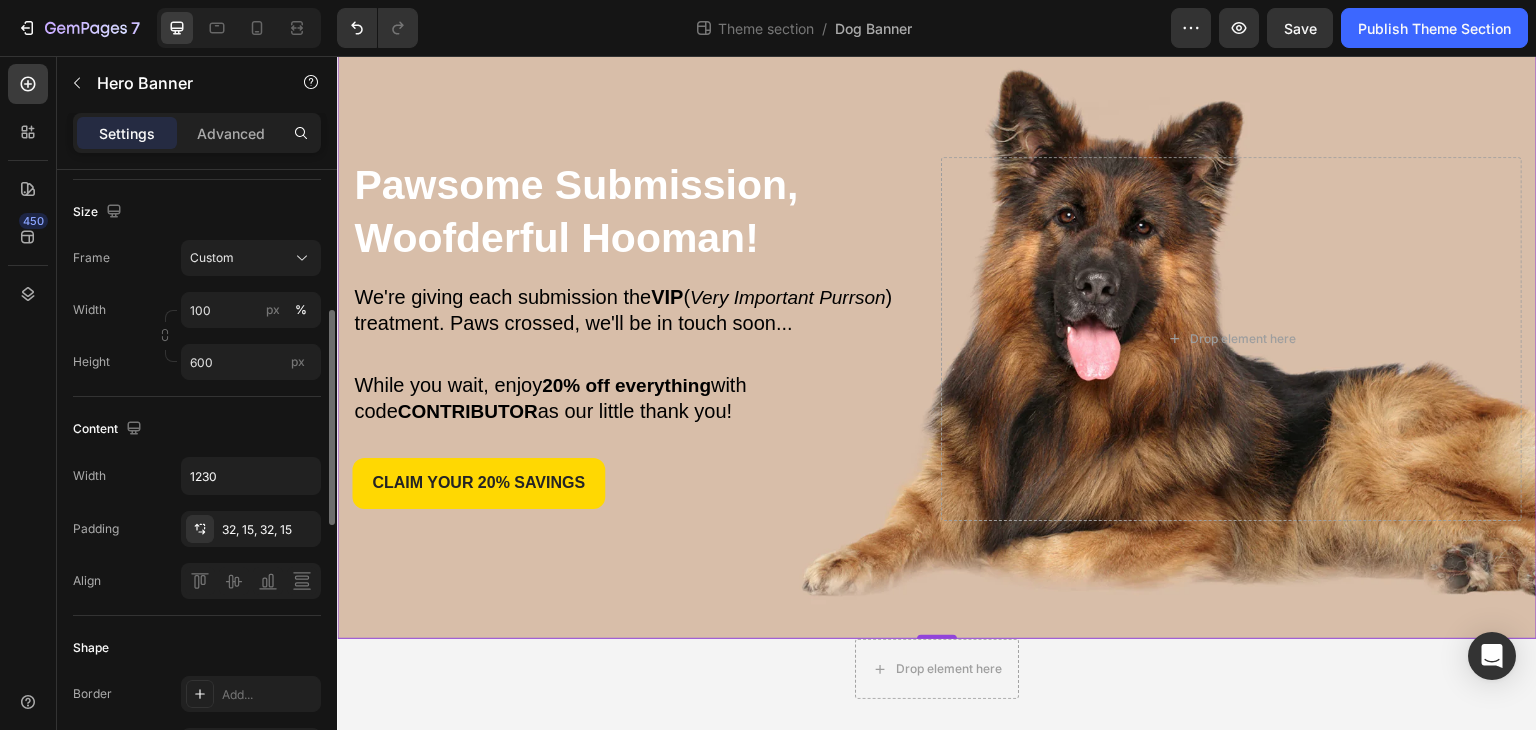 click on "Padding" at bounding box center [96, 529] 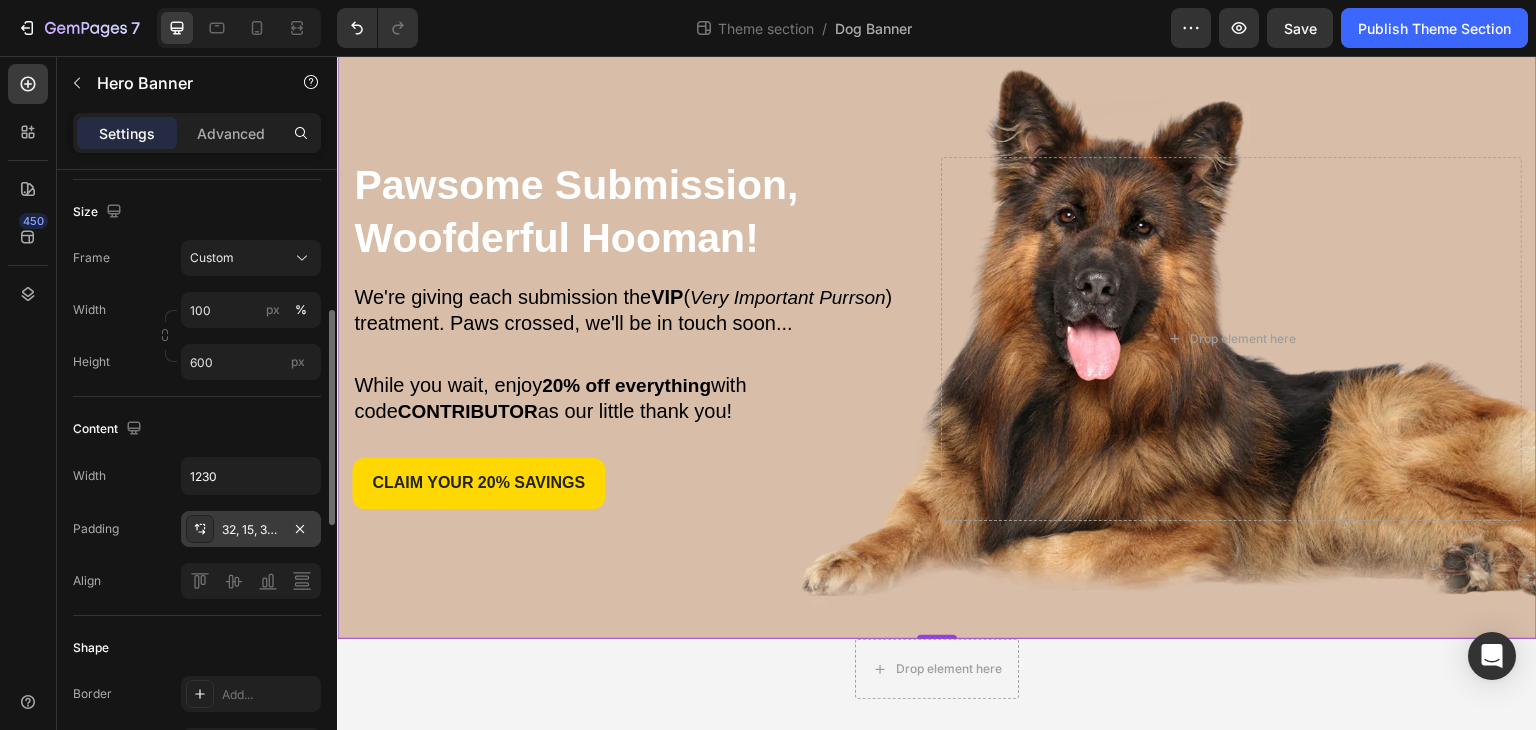 click on "32, 15, 32, 15" at bounding box center (251, 530) 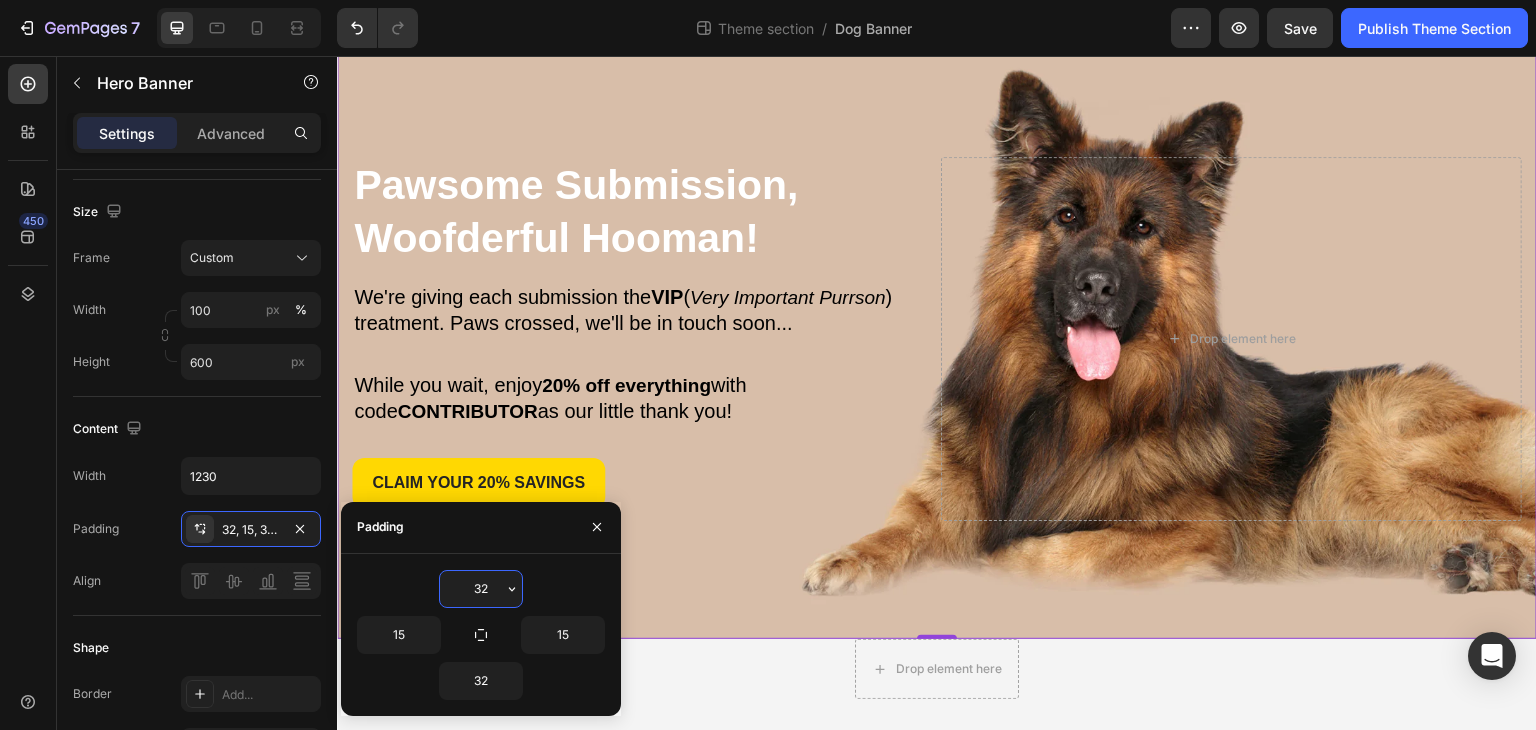 type on "0" 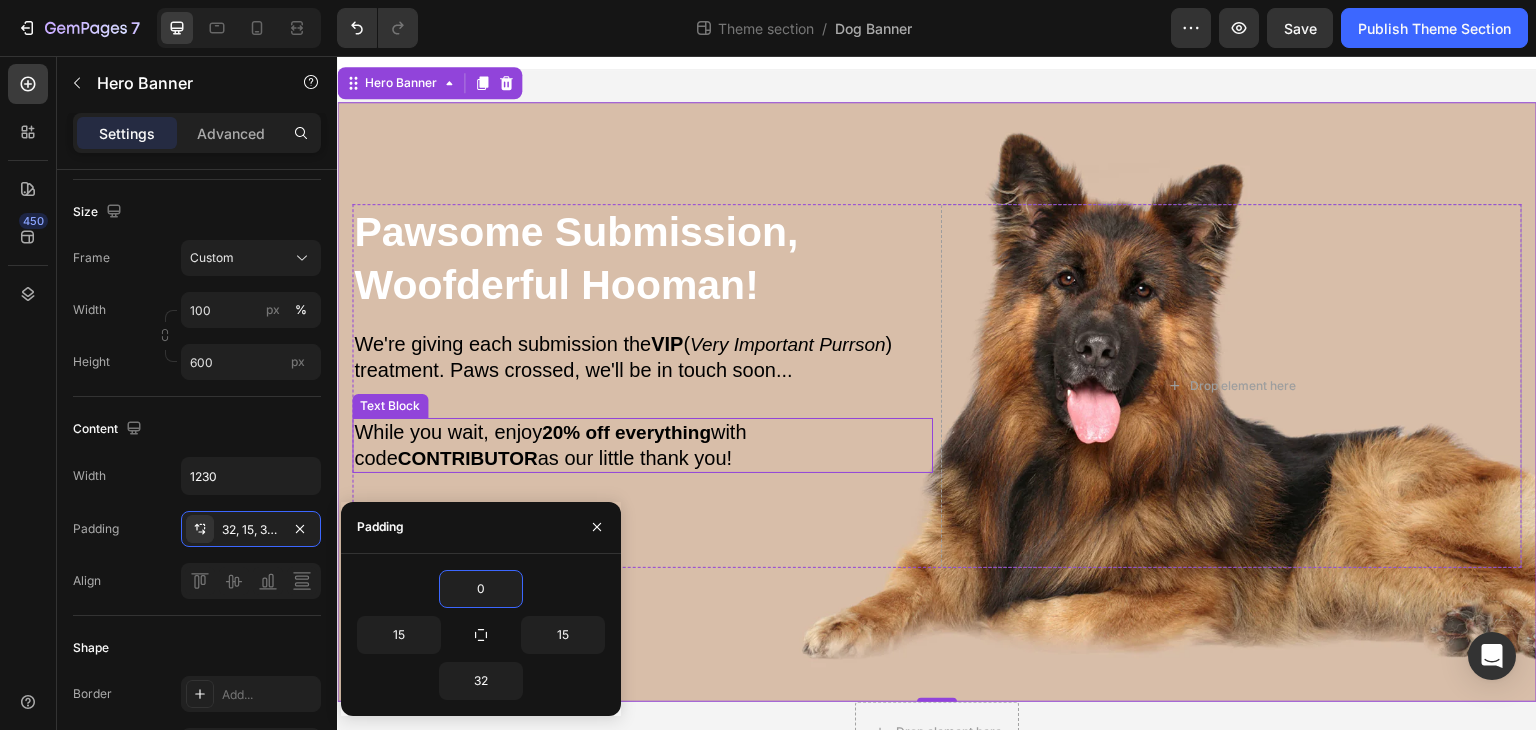 scroll, scrollTop: 0, scrollLeft: 0, axis: both 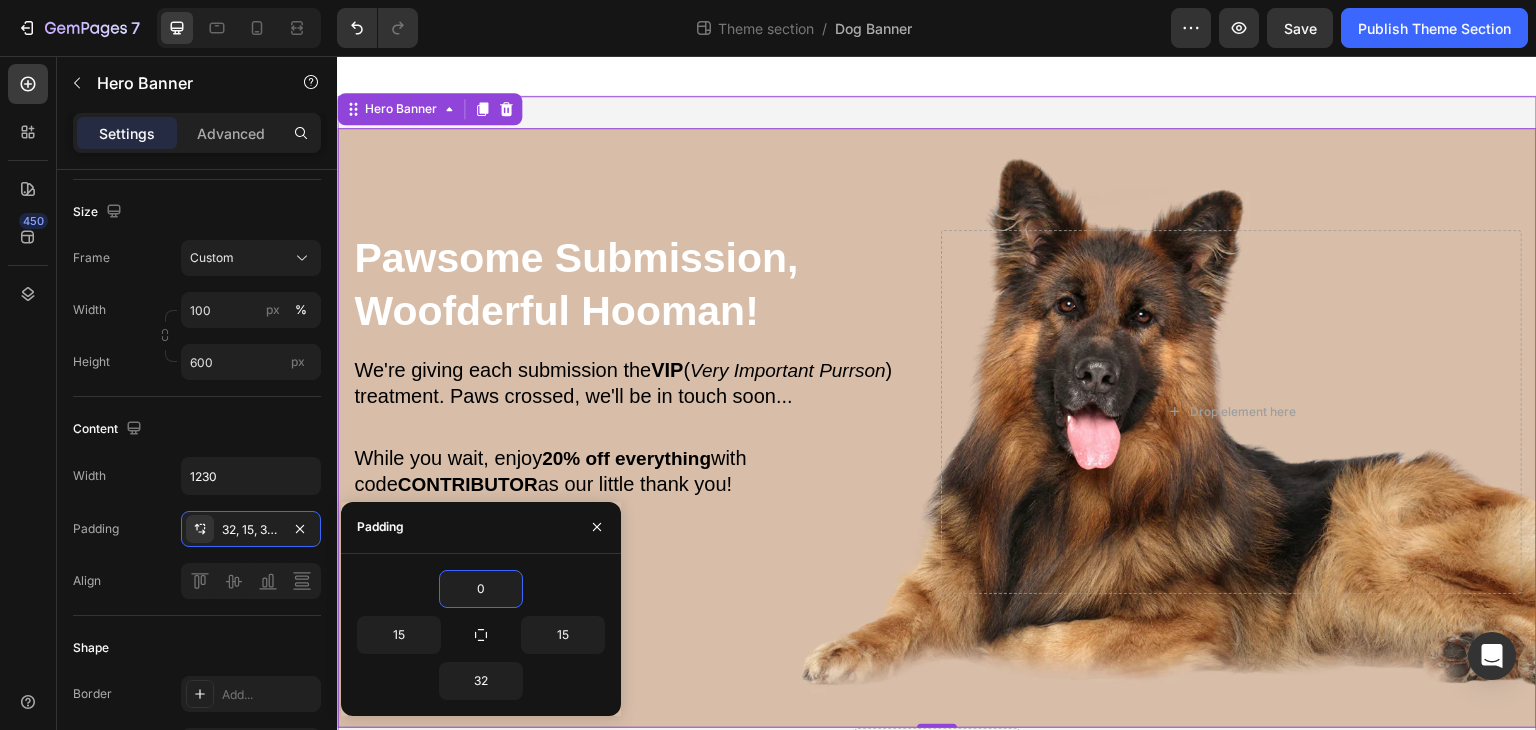 click on "Pawsome Submission, Woofderful Hooman! Heading We're giving each submission the  VIP  ( Very Important Purrson ) treatment. Paws crossed, we'll be in touch soon... Text Block While you wait, enjoy  20% off everything  with code  CONTRIBUTOR  as our little thank you! Text Block claim your 20% Savings Button Row
Drop element here Row Hero Banner   0 Row
Drop element here Row" at bounding box center (937, 458) 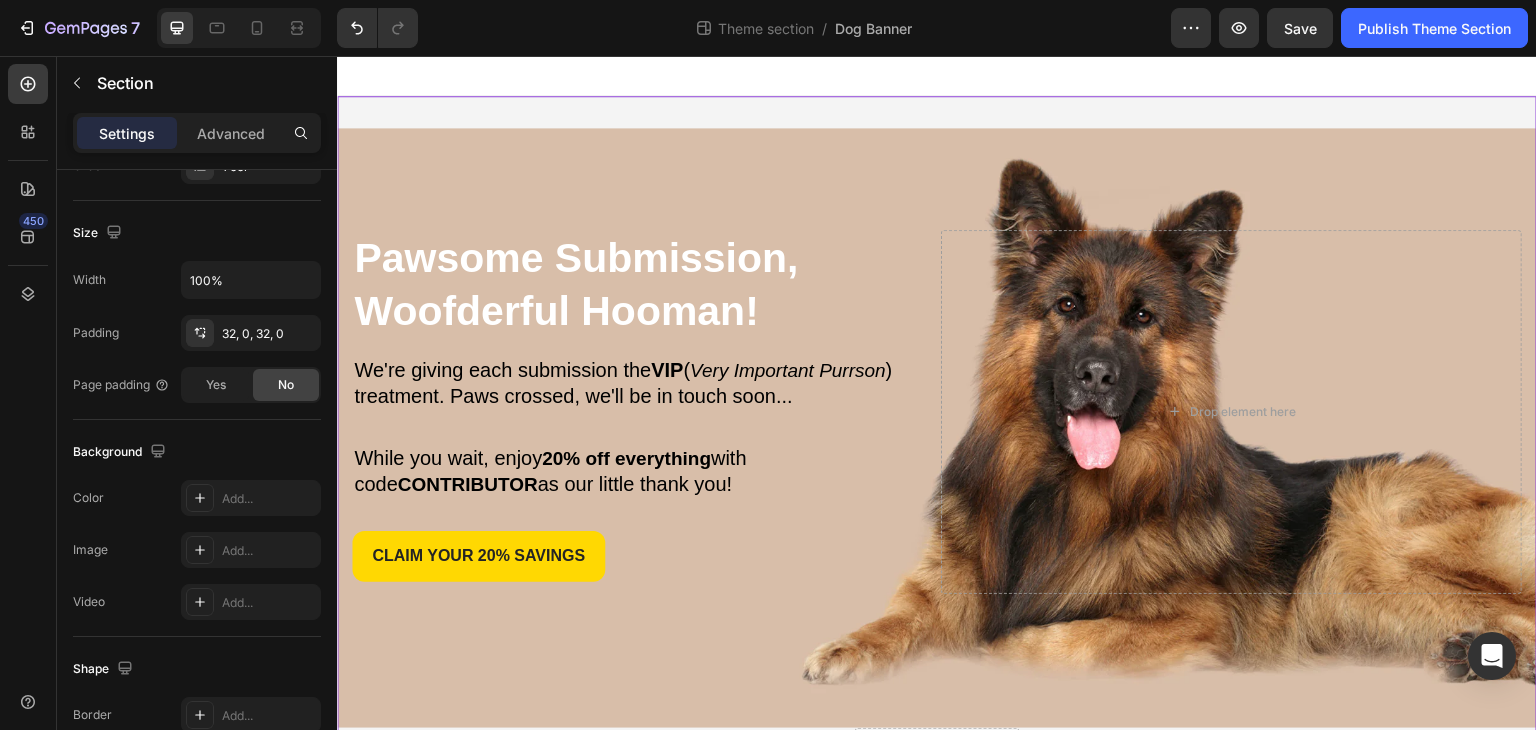 scroll, scrollTop: 0, scrollLeft: 0, axis: both 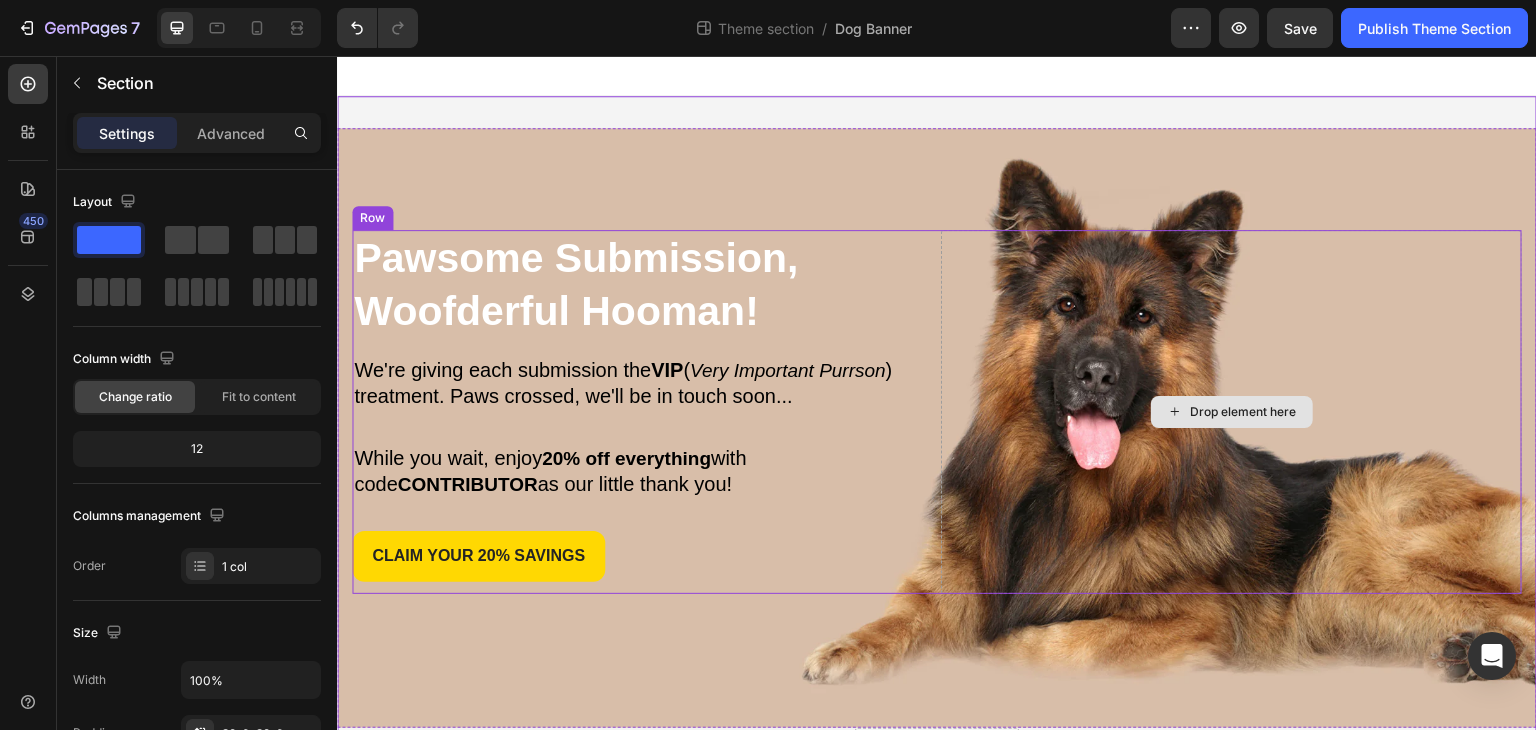 click on "Drop element here" at bounding box center (1231, 412) 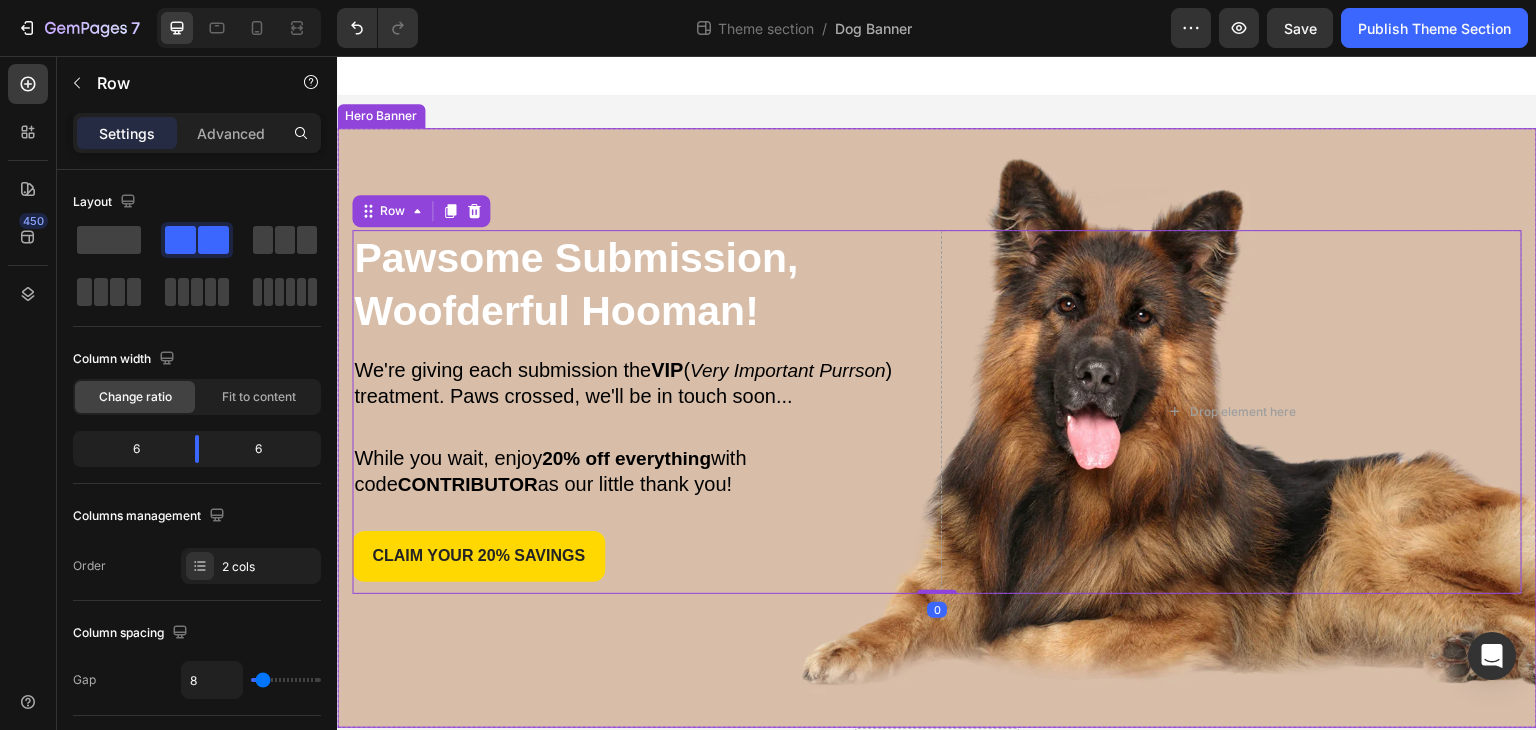 click at bounding box center (937, 428) 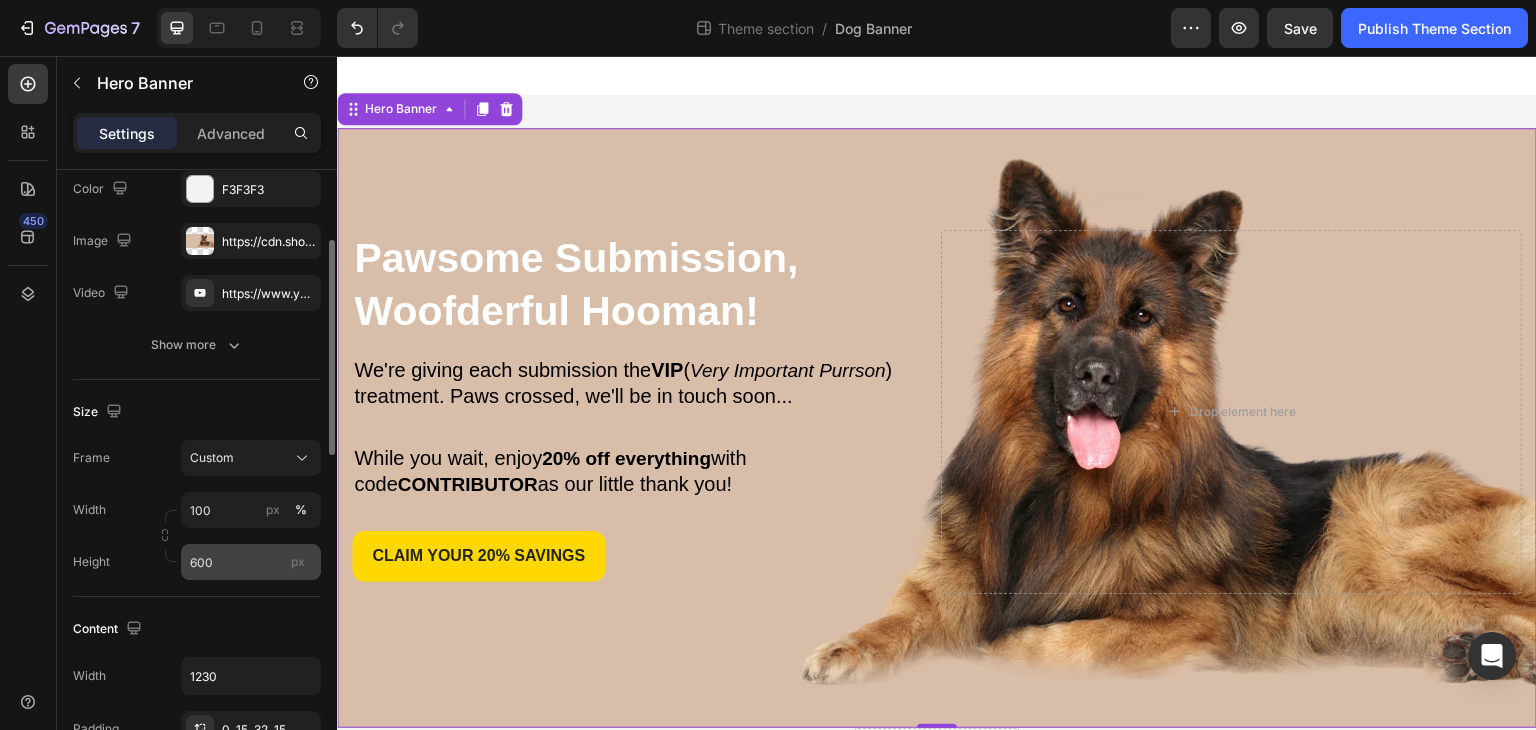 scroll, scrollTop: 300, scrollLeft: 0, axis: vertical 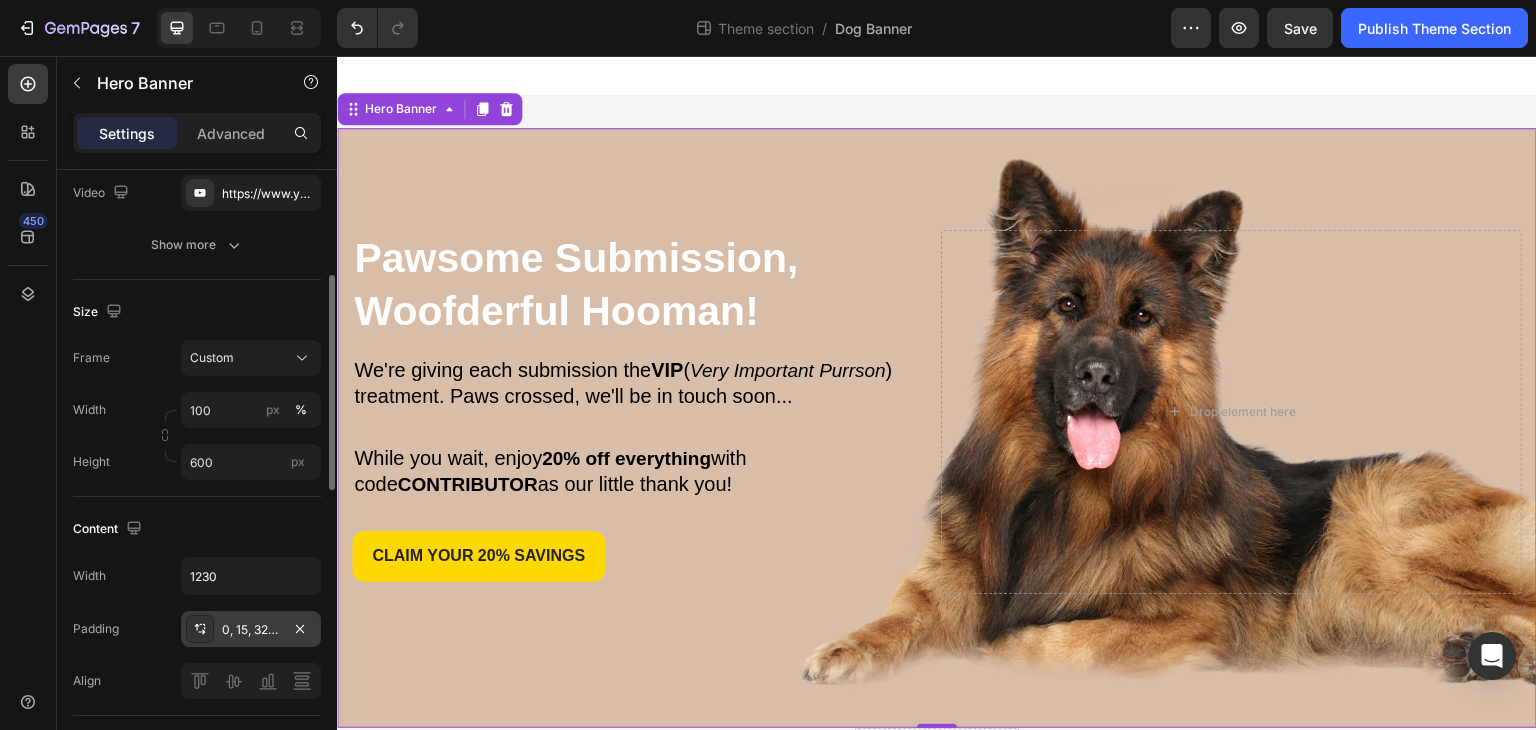 click on "0, 15, 32, 15" at bounding box center (251, 629) 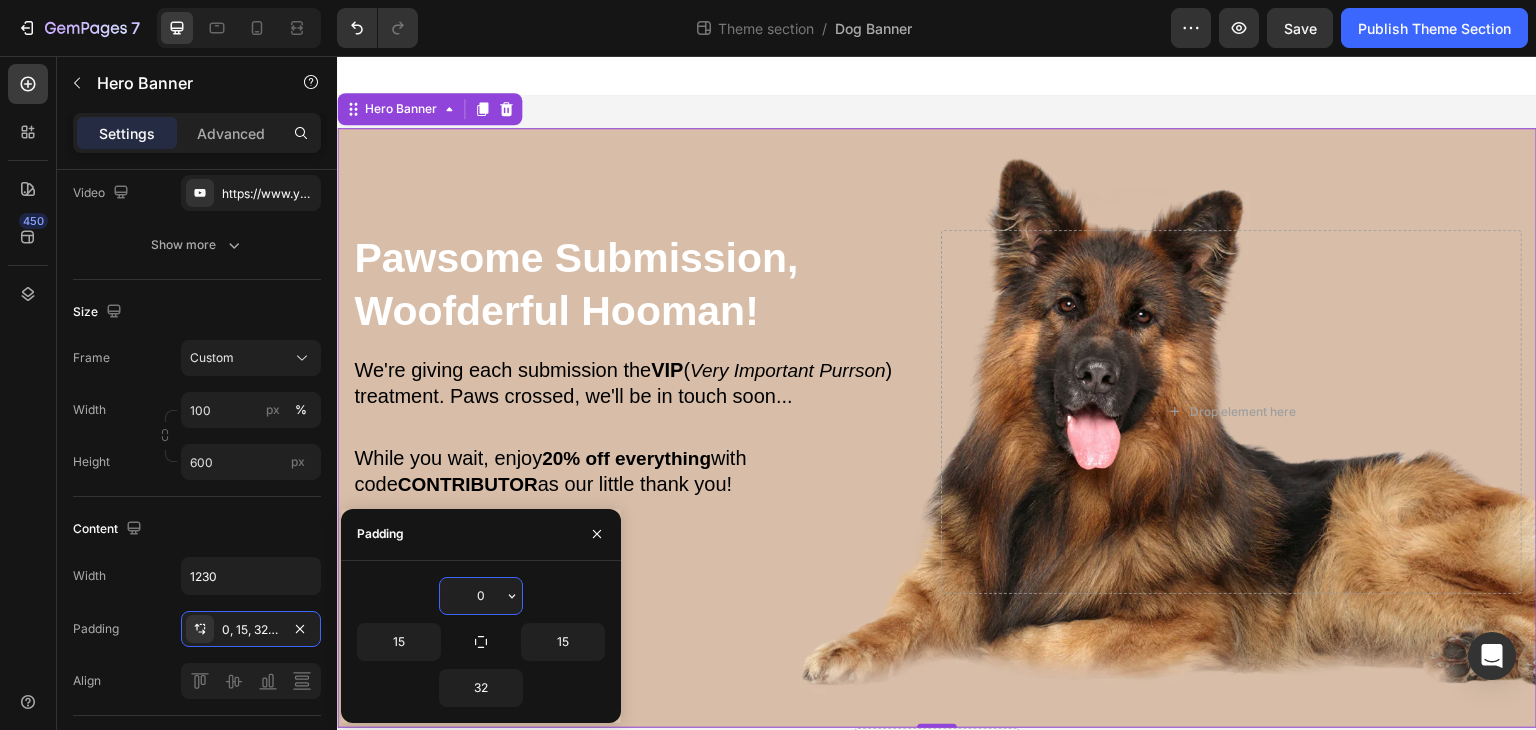 click on "0" at bounding box center [481, 596] 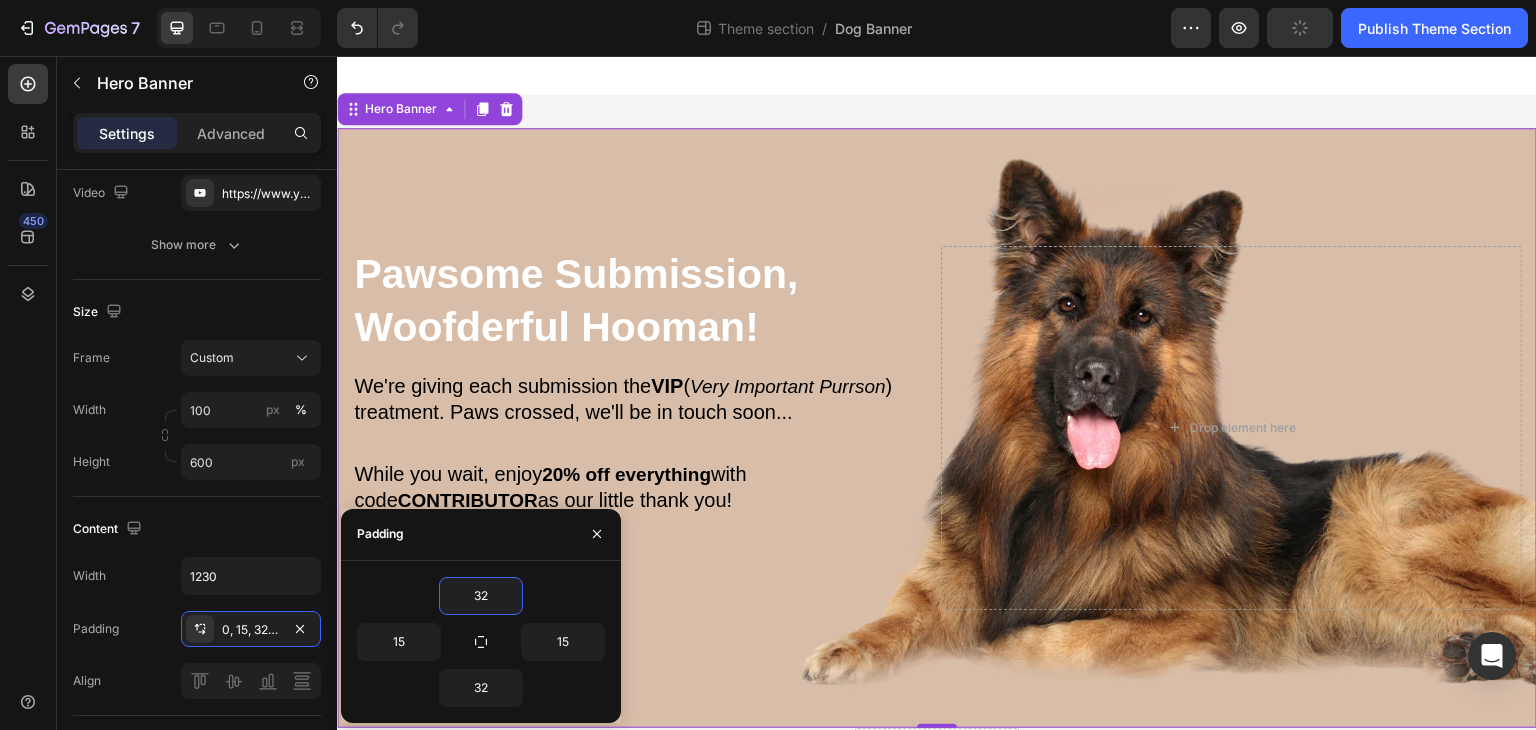 type on "32" 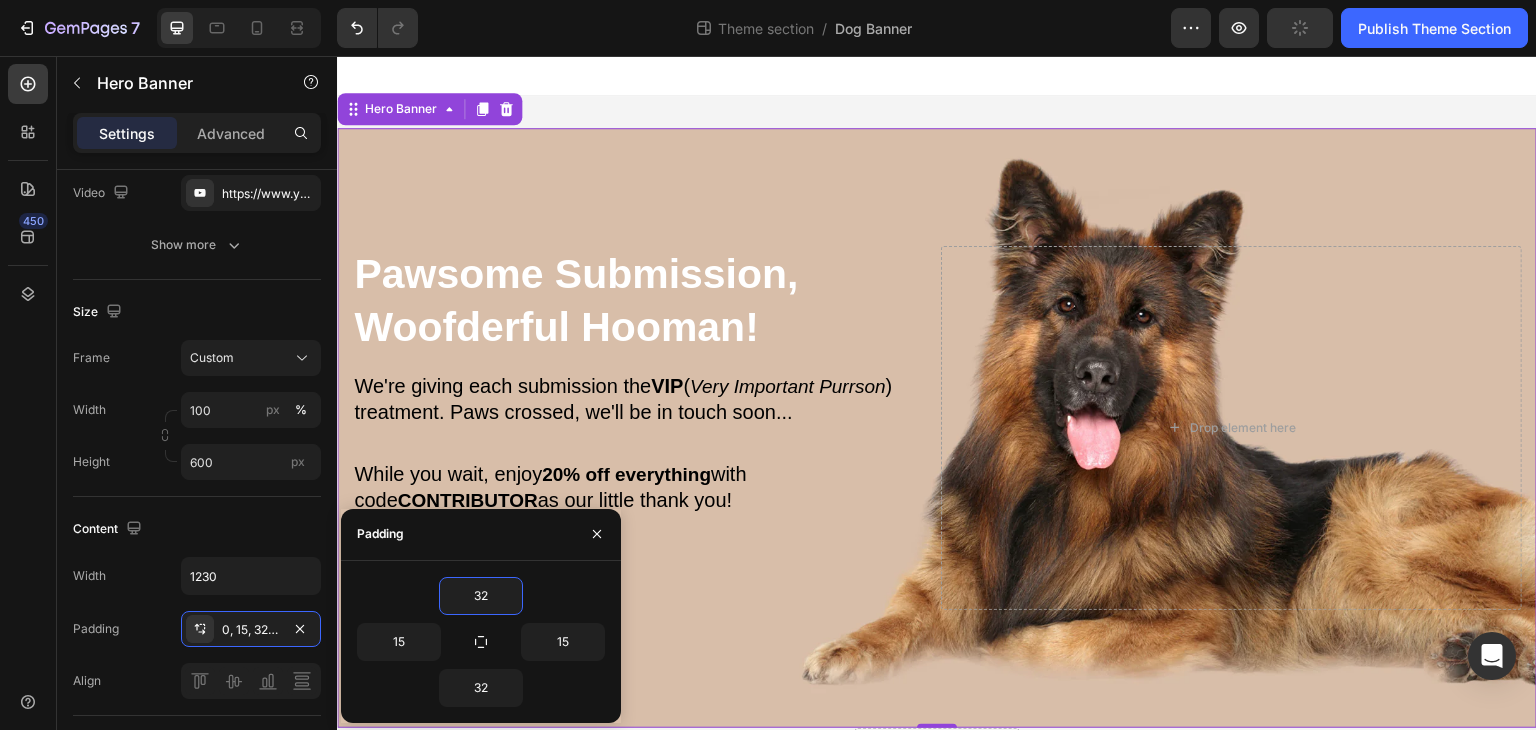 click at bounding box center (937, 428) 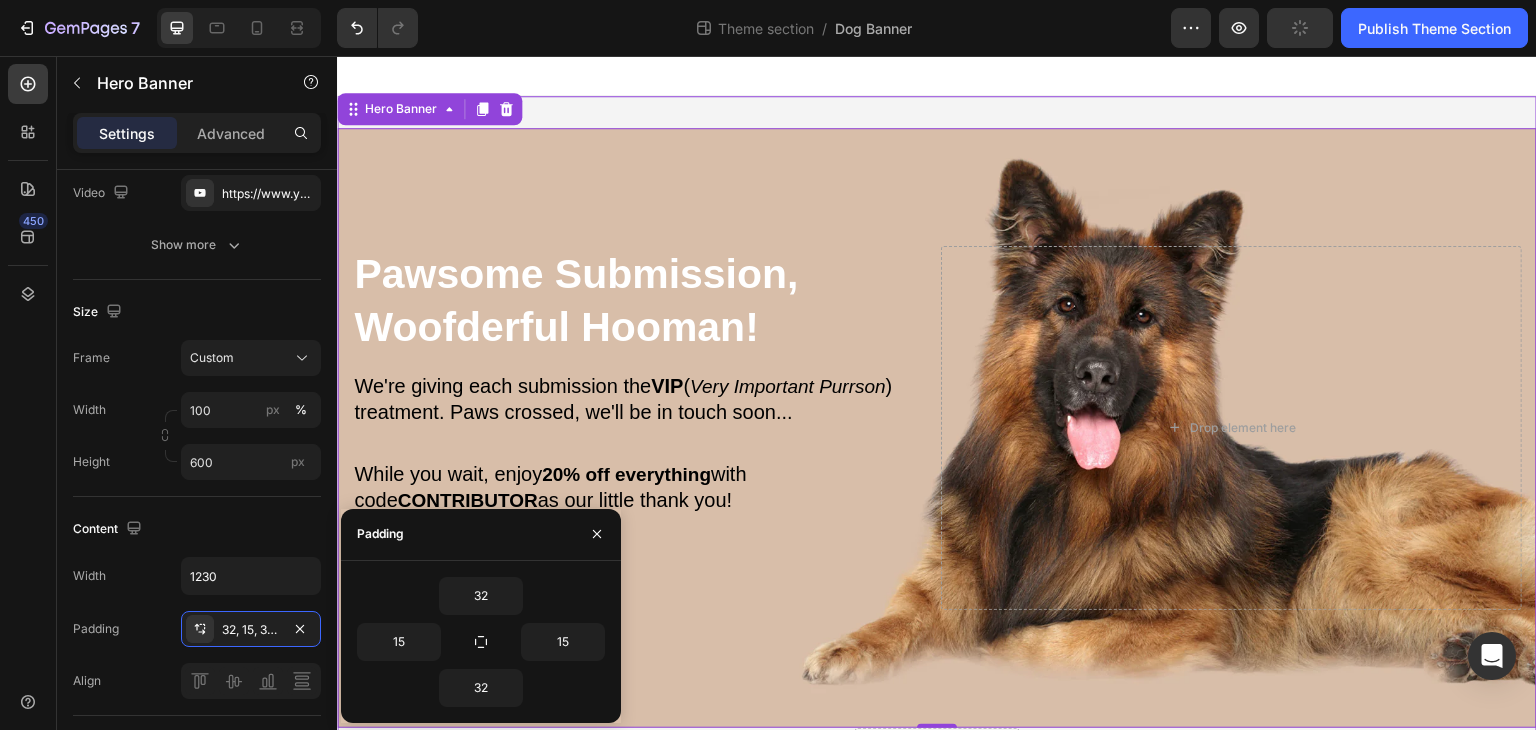 click on "Pawsome Submission, Woofderful Hooman! Heading We're giving each submission the  VIP  ( Very Important Purrson ) treatment. Paws crossed, we'll be in touch soon... Text Block While you wait, enjoy  20% off everything  with code  CONTRIBUTOR  as our little thank you! Text Block claim your 20% Savings Button Row
Drop element here Row Hero Banner   0 Row
Drop element here Row" at bounding box center (937, 458) 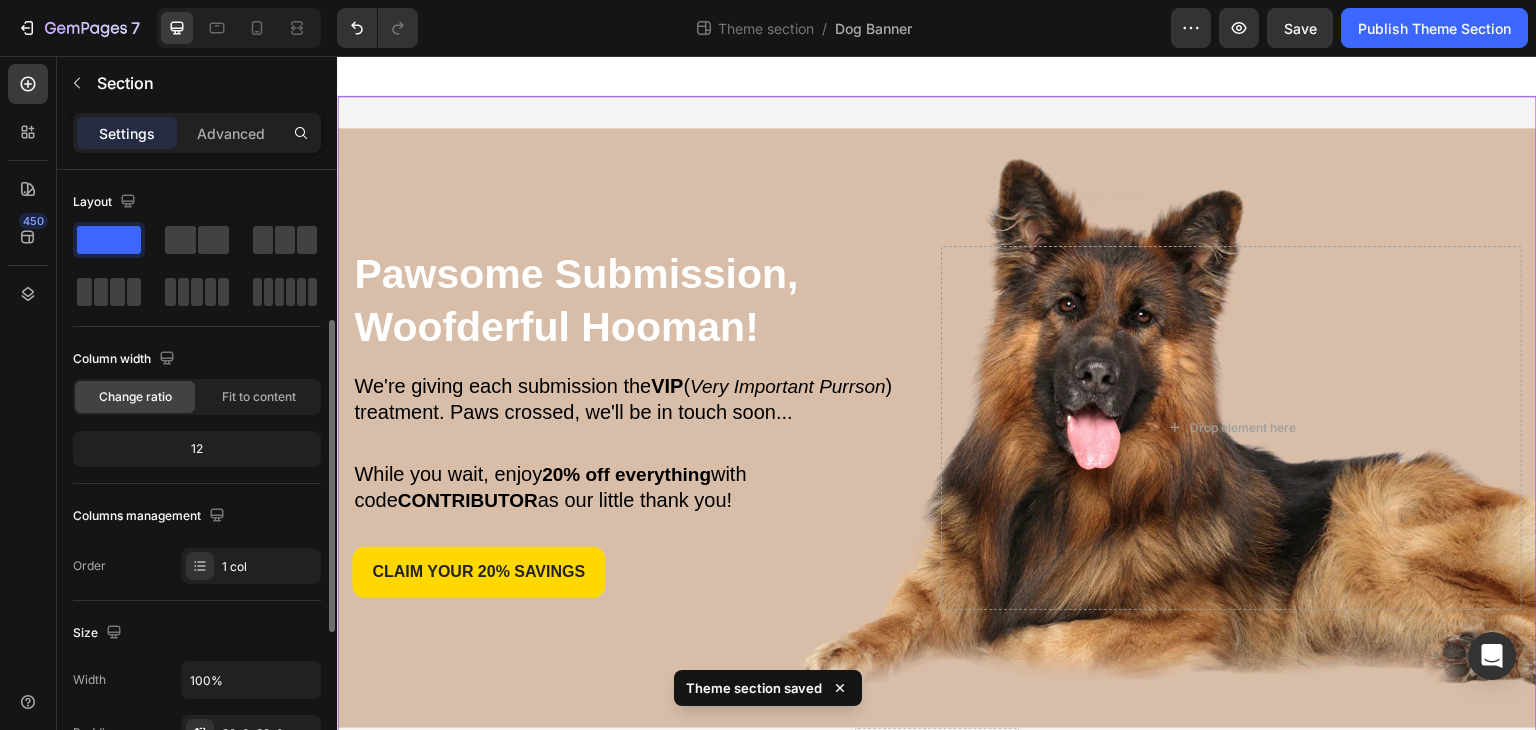 scroll, scrollTop: 200, scrollLeft: 0, axis: vertical 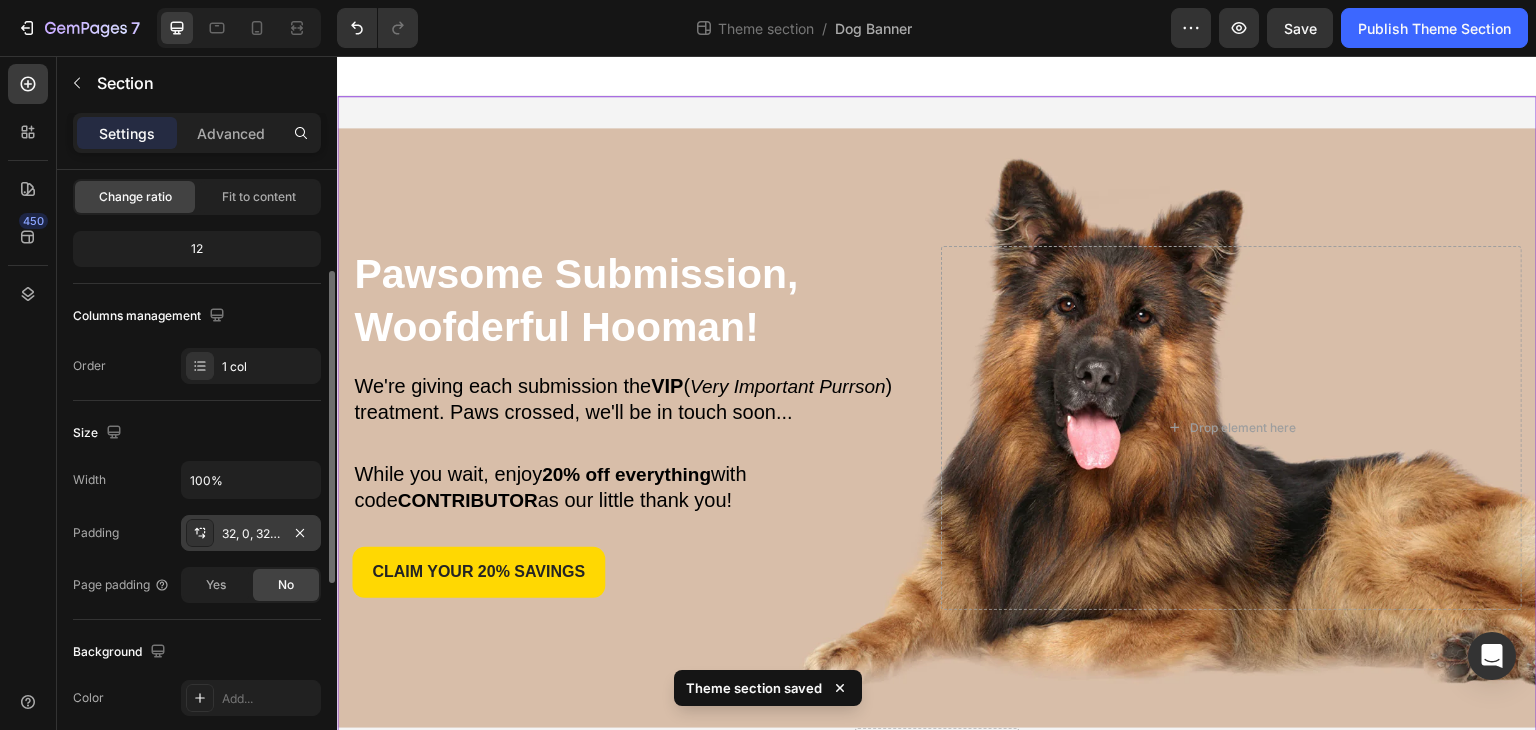 click on "32, 0, 32, 0" at bounding box center (251, 534) 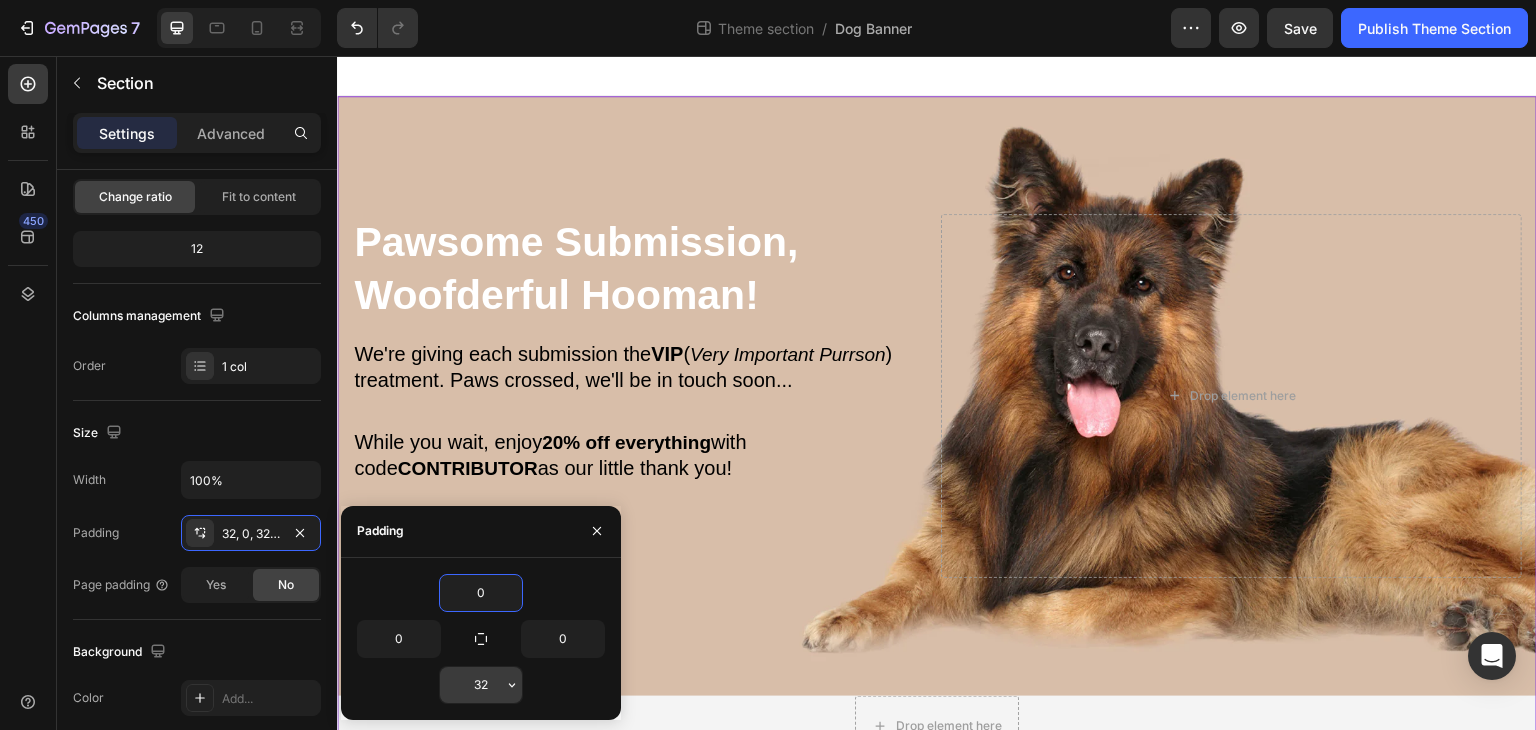 type on "0" 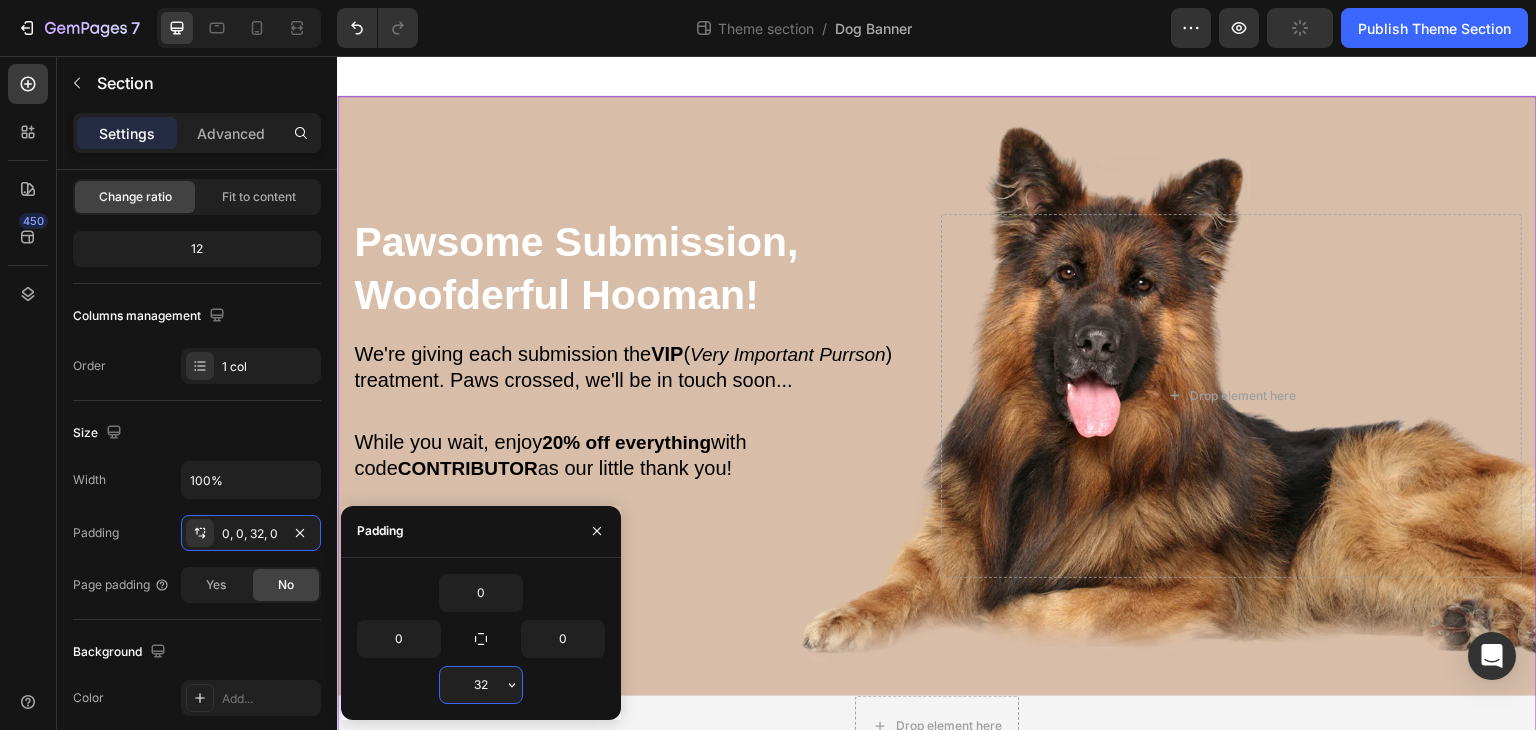 type on "0" 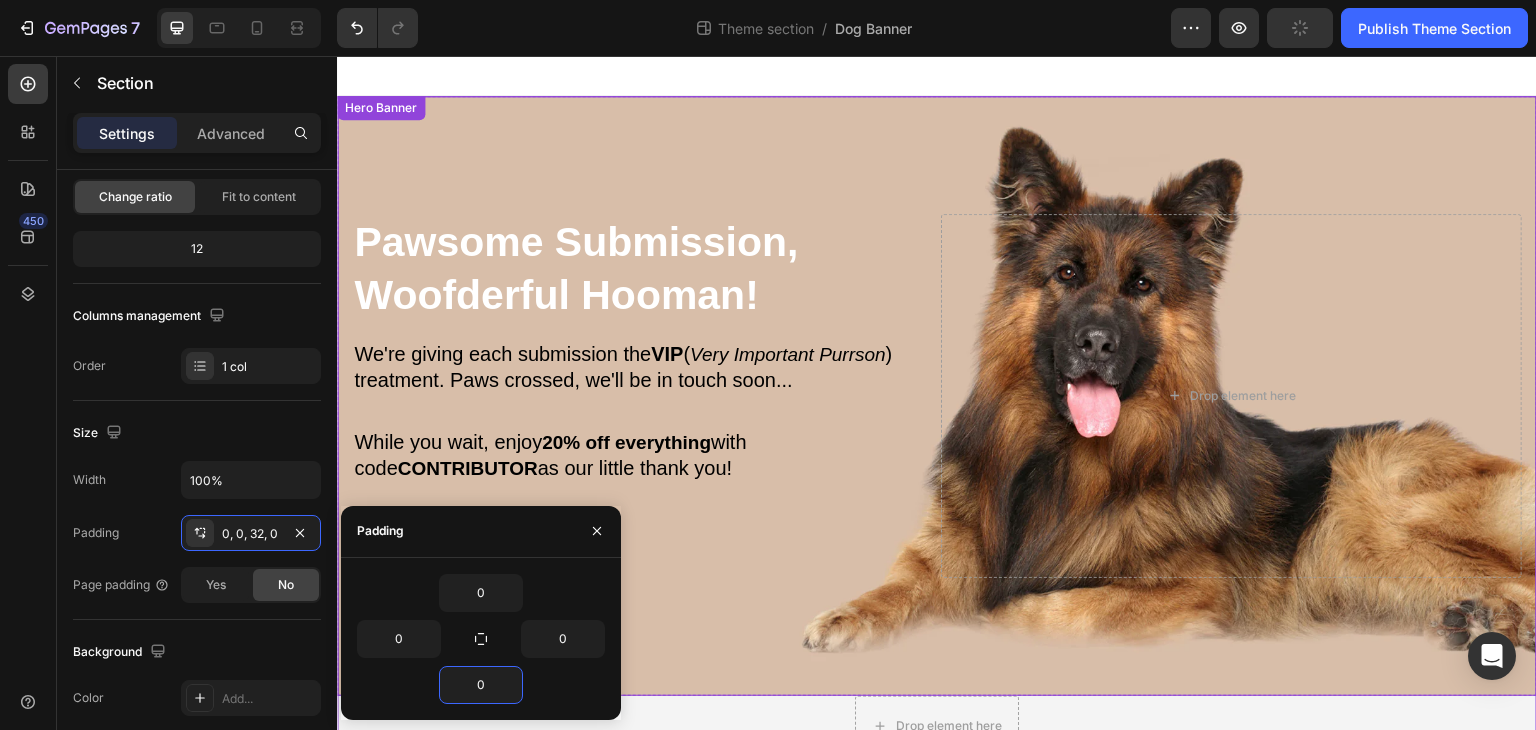 click at bounding box center (937, 396) 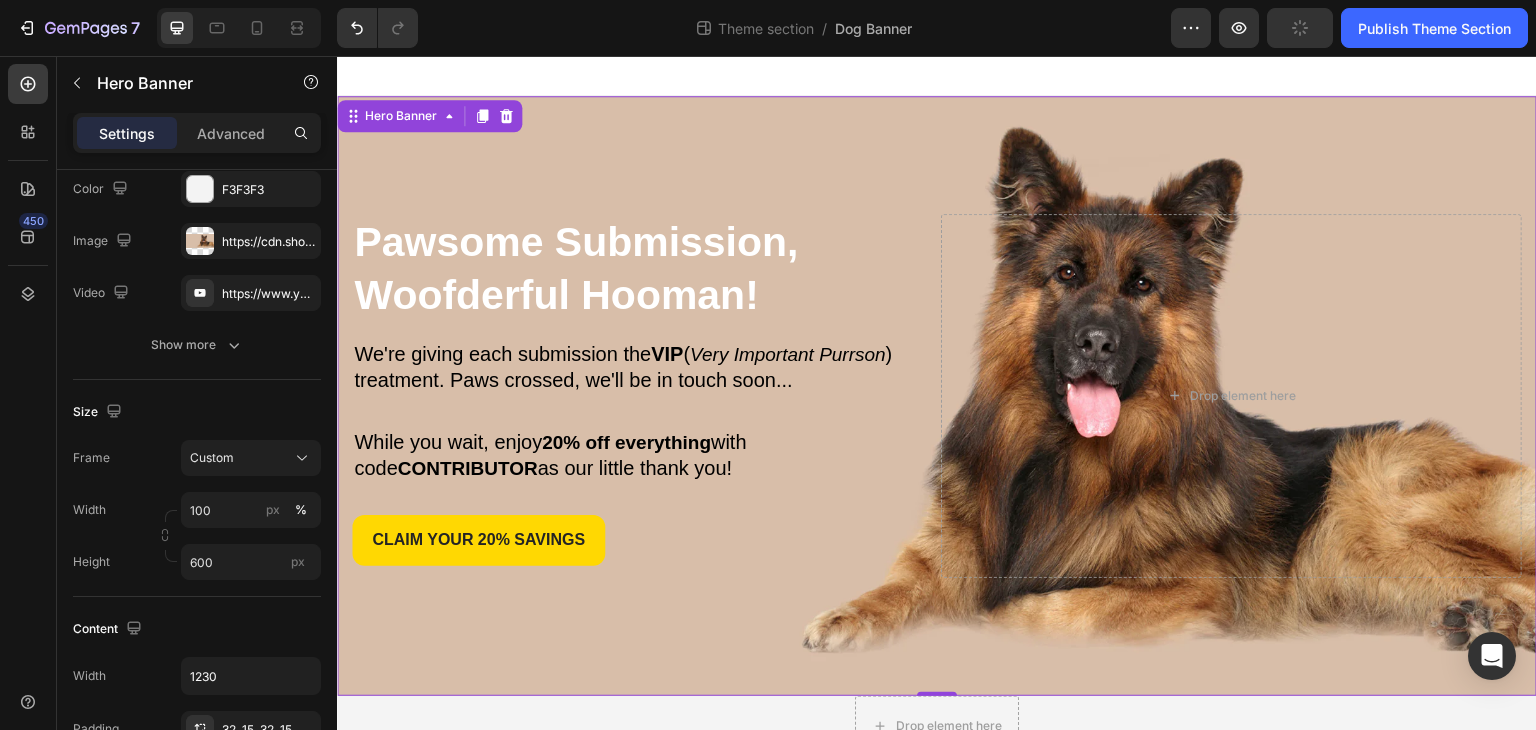 scroll, scrollTop: 0, scrollLeft: 0, axis: both 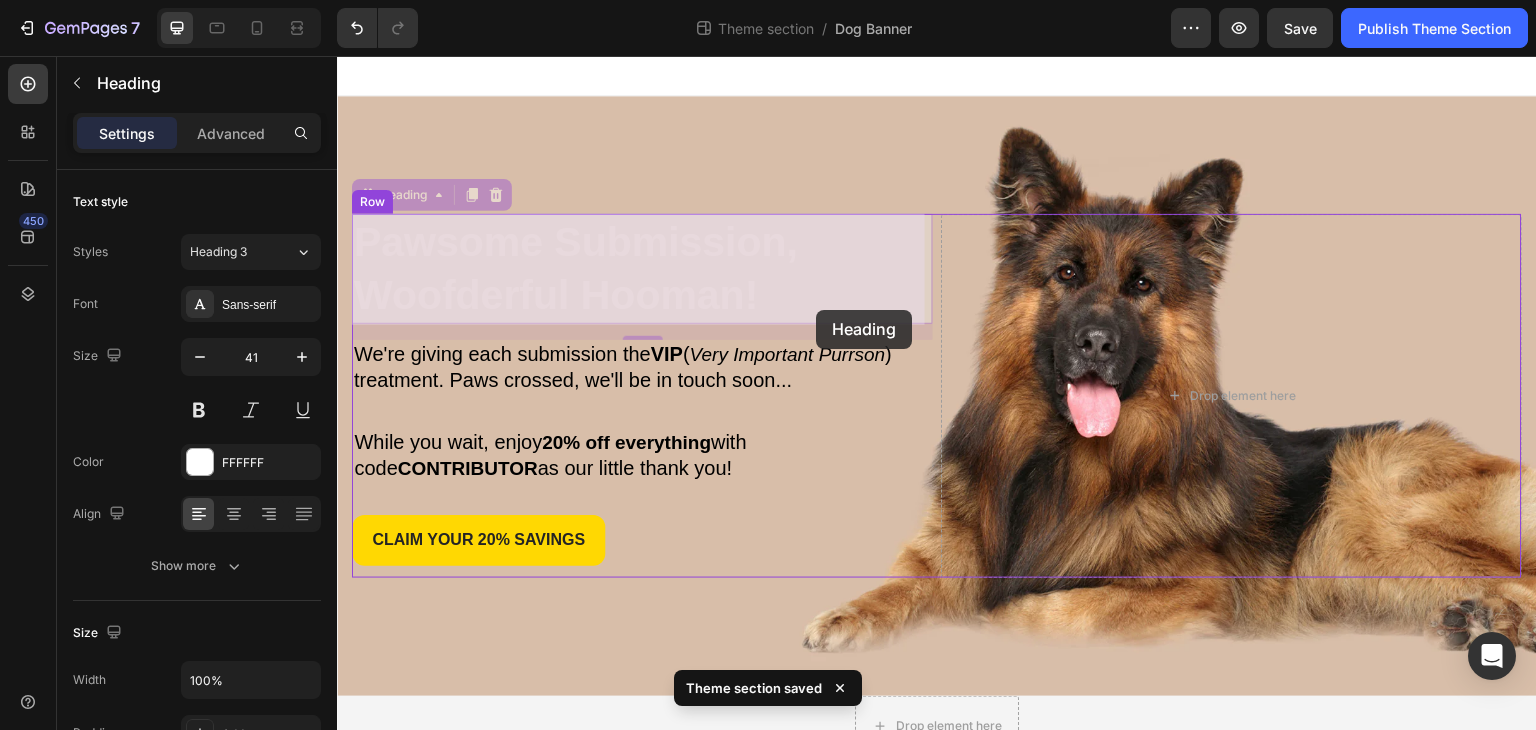 drag, startPoint x: 846, startPoint y: 239, endPoint x: 813, endPoint y: 265, distance: 42.0119 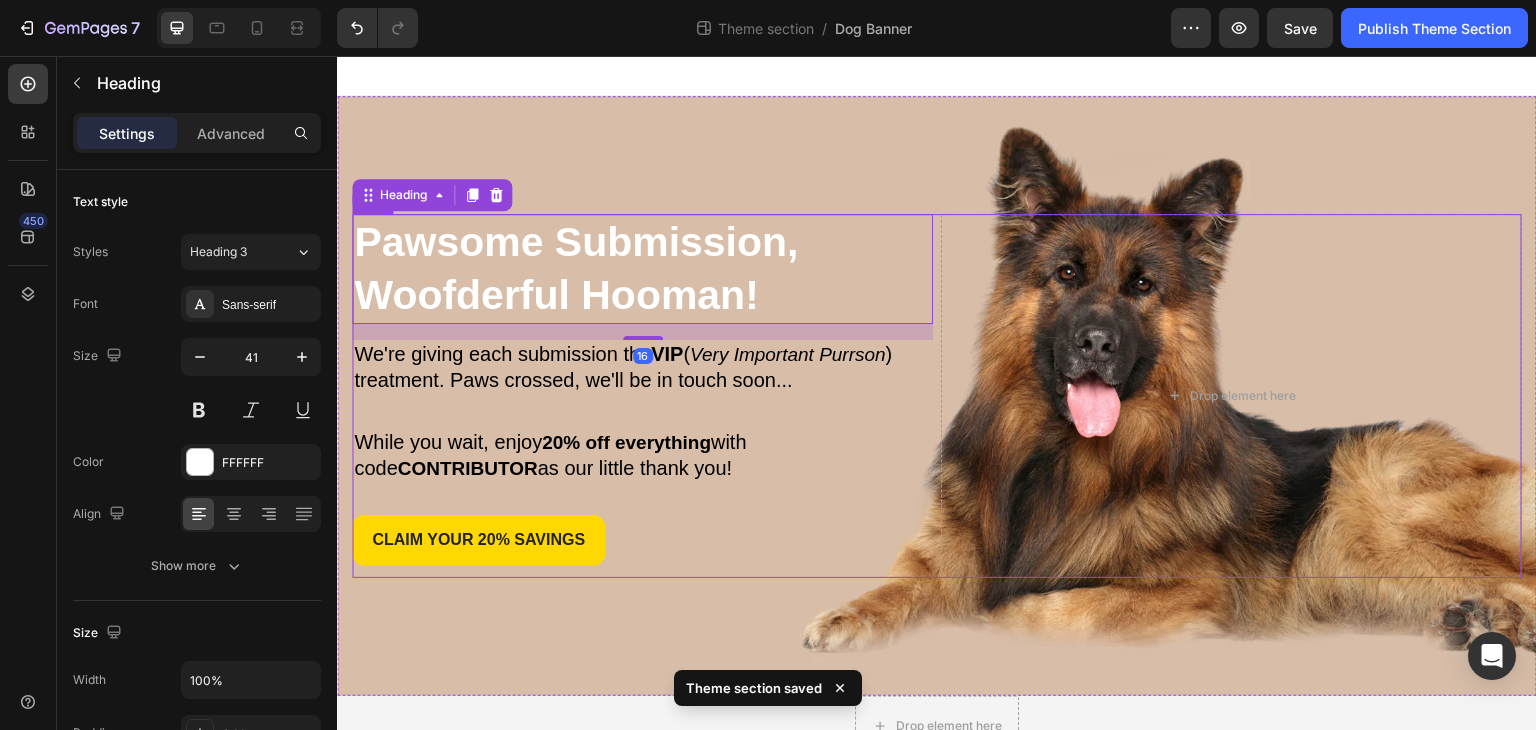 click on "Drop element here" at bounding box center [1231, 396] 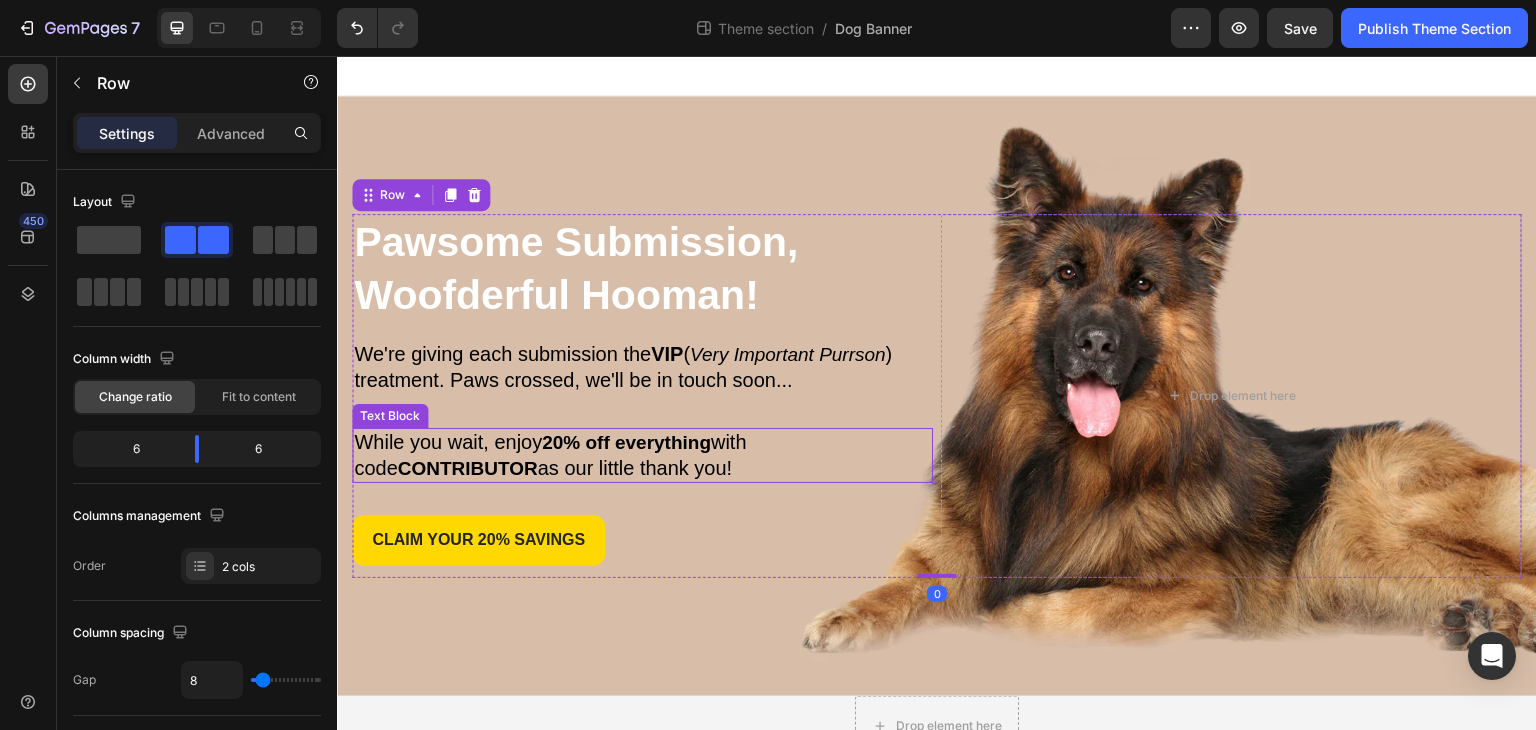 click on "While you wait, enjoy [PERCENTAGE] off everything with code CONTRIBUTOR as our little thank you!" at bounding box center (642, 455) 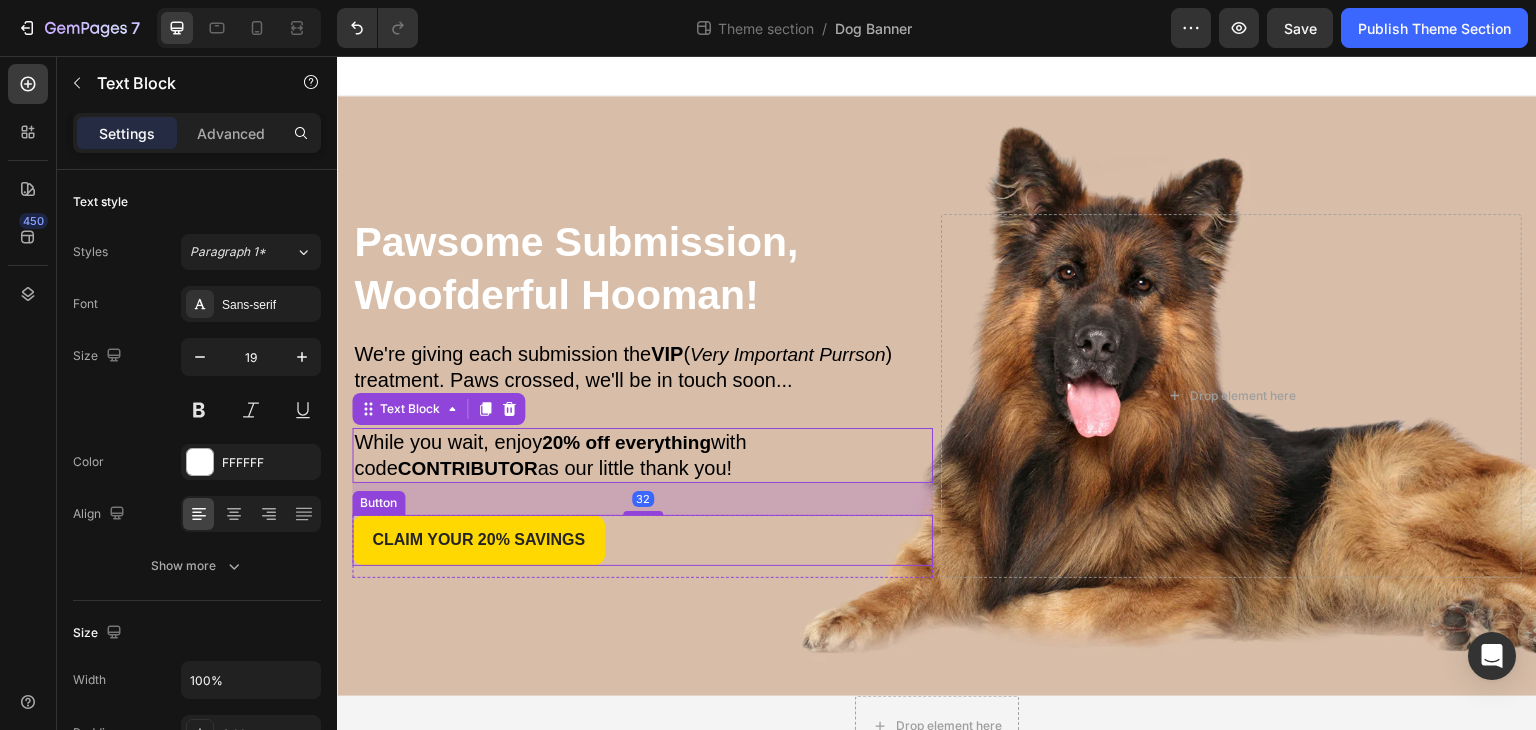 click on "claim your [PERCENTAGE] Savings Button" at bounding box center (642, 540) 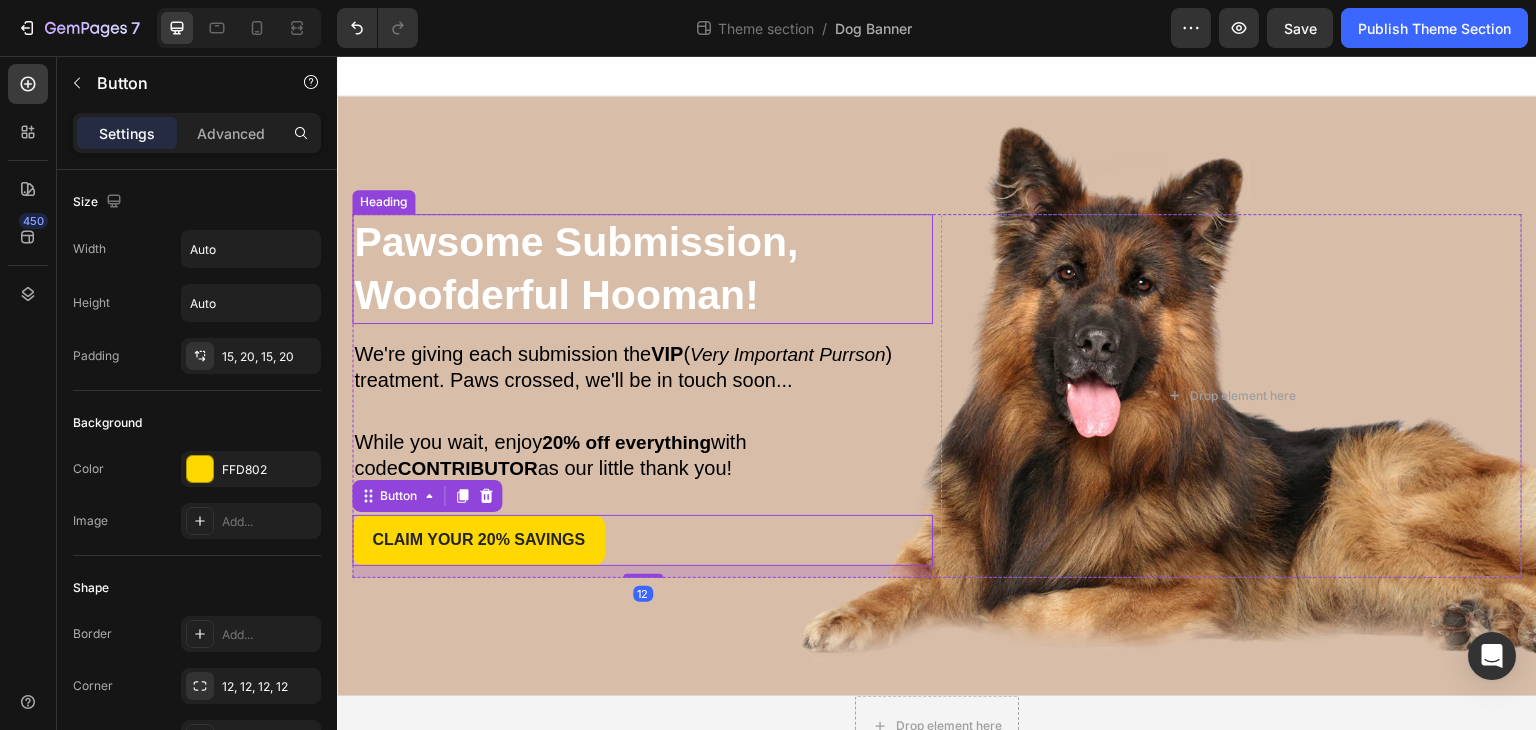 click on "Woofderful Hooman!" at bounding box center (556, 295) 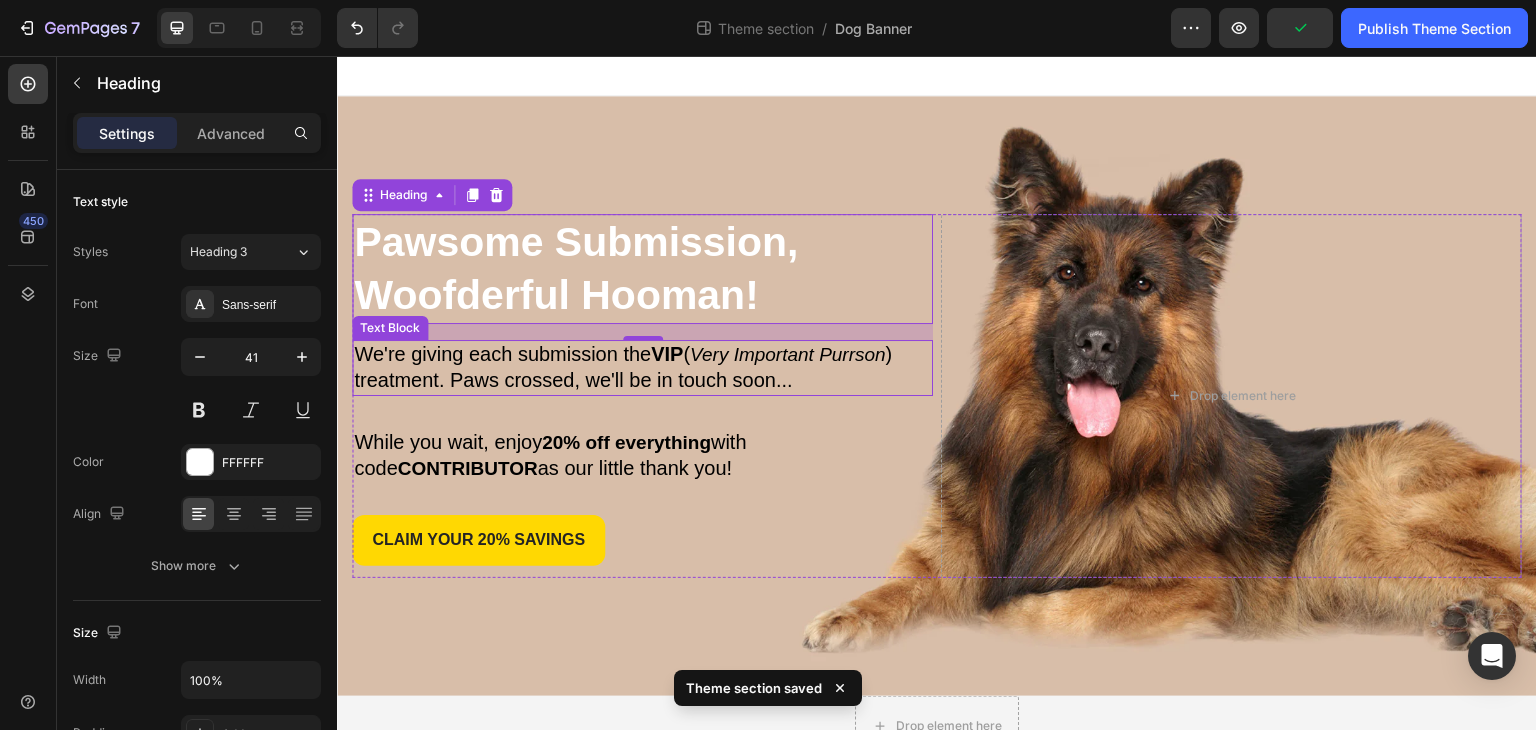 click on ") treatment. Paws crossed, we'll be in touch soon..." at bounding box center (623, 367) 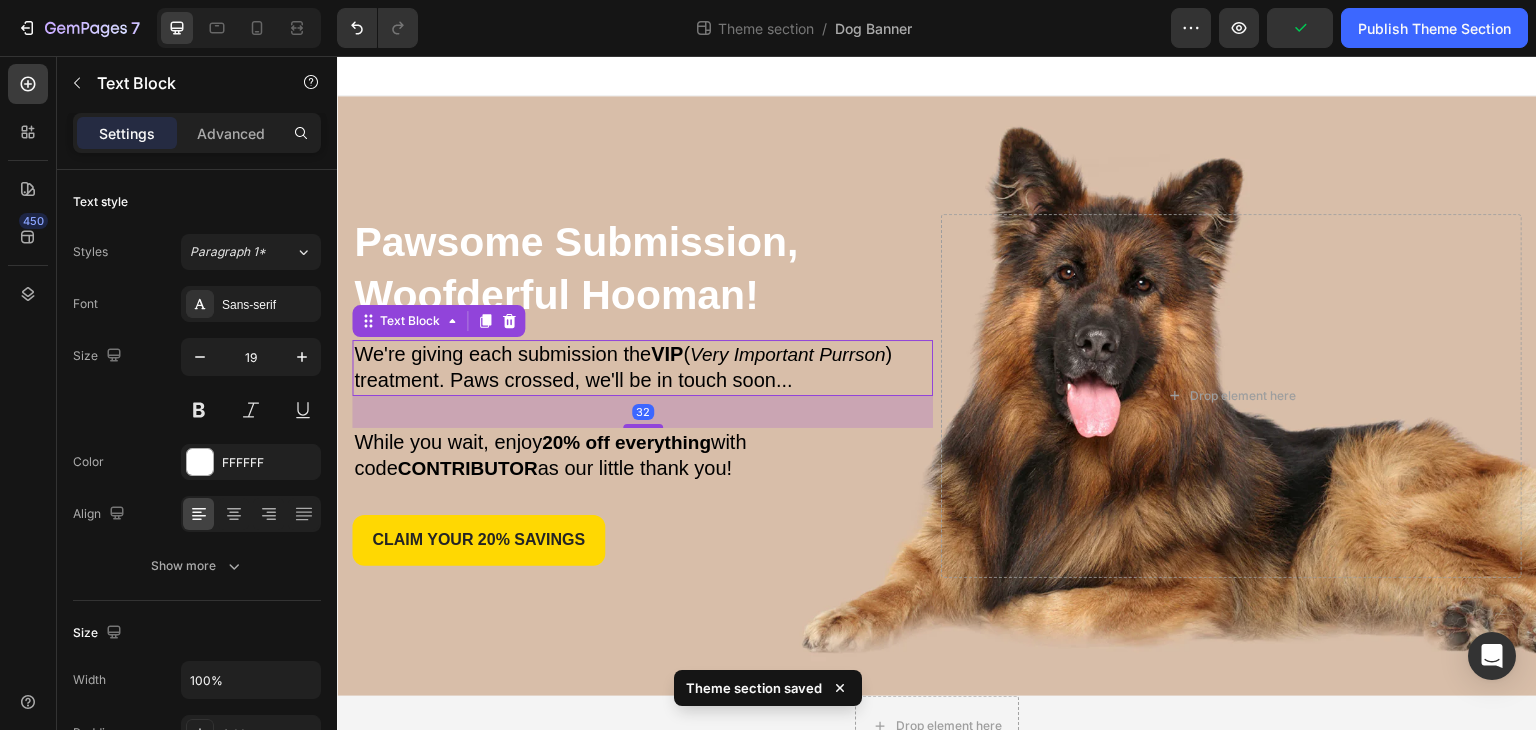 click on "20% off everything" at bounding box center (626, 442) 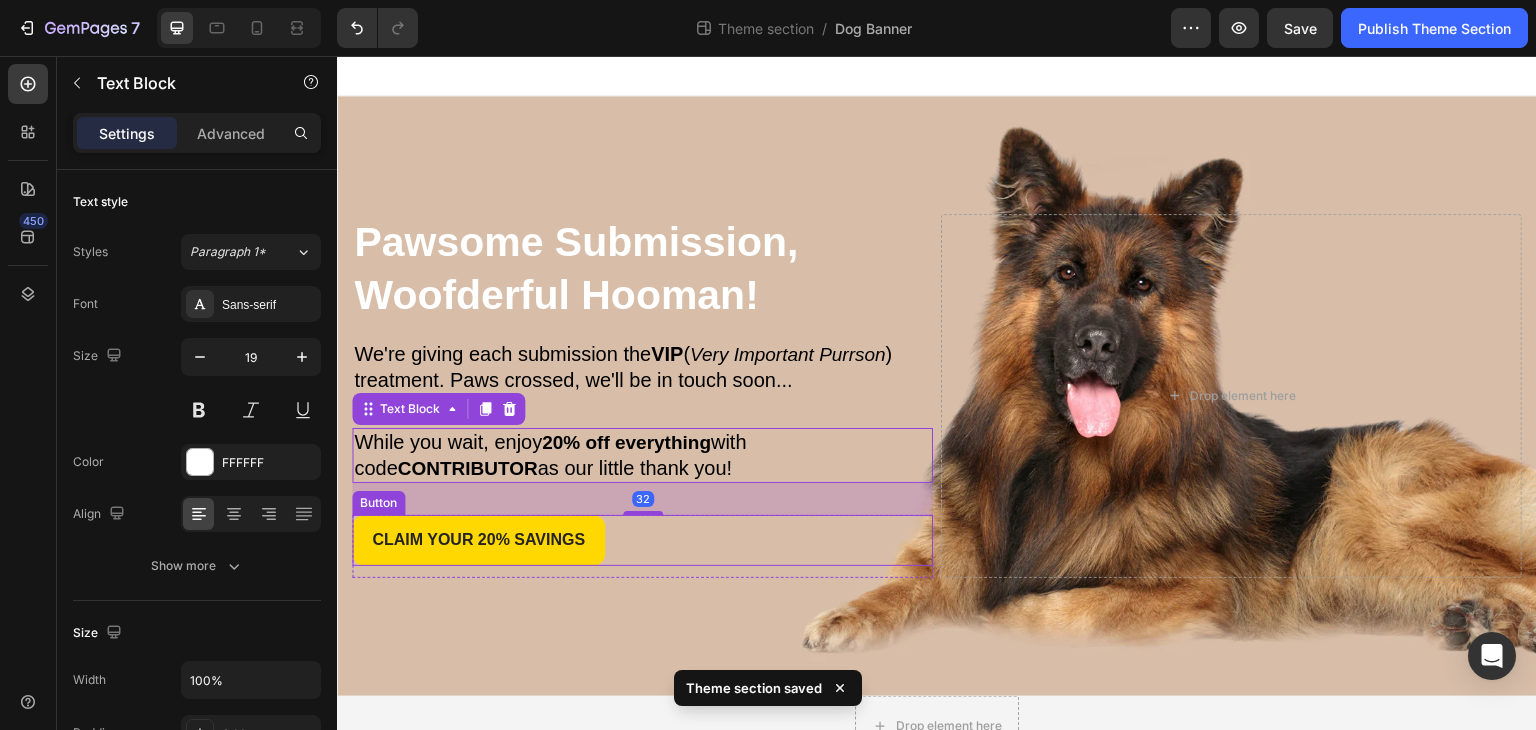 click on "claim your [PERCENTAGE] Savings Button" at bounding box center [642, 540] 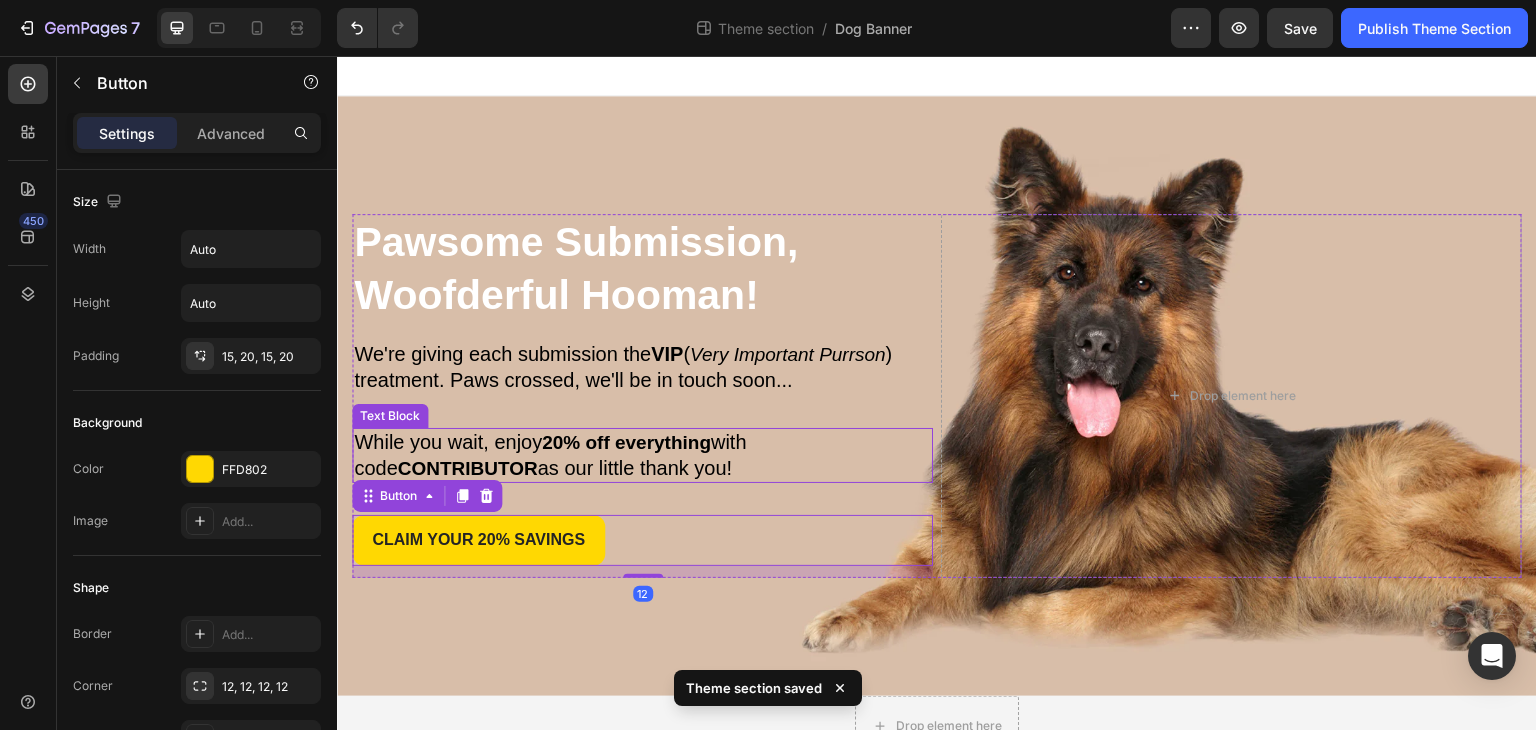 click on "20% off everything" at bounding box center [626, 442] 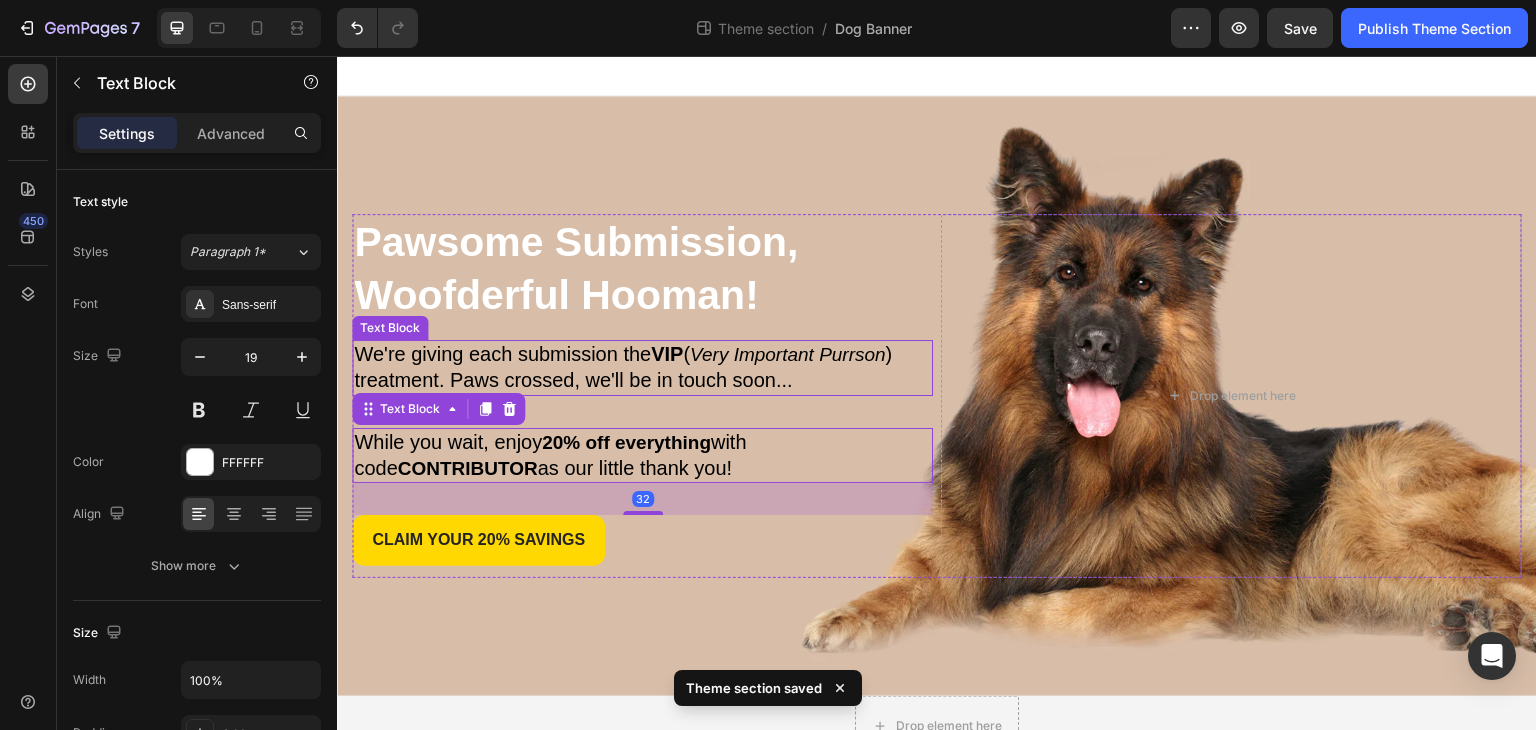 click on ") treatment. Paws crossed, we'll be in touch soon..." at bounding box center [623, 367] 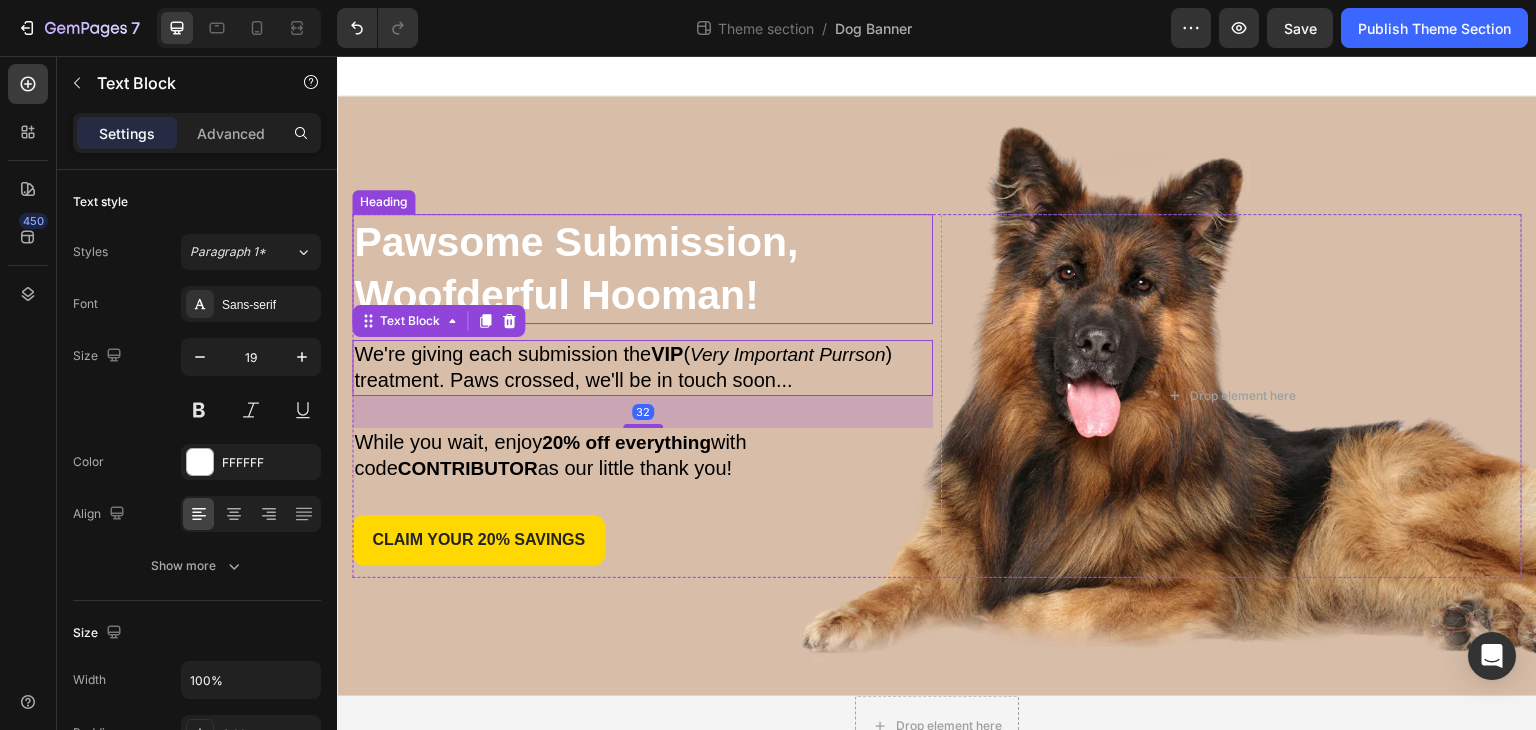 click on "Woofderful Hooman!" at bounding box center [556, 295] 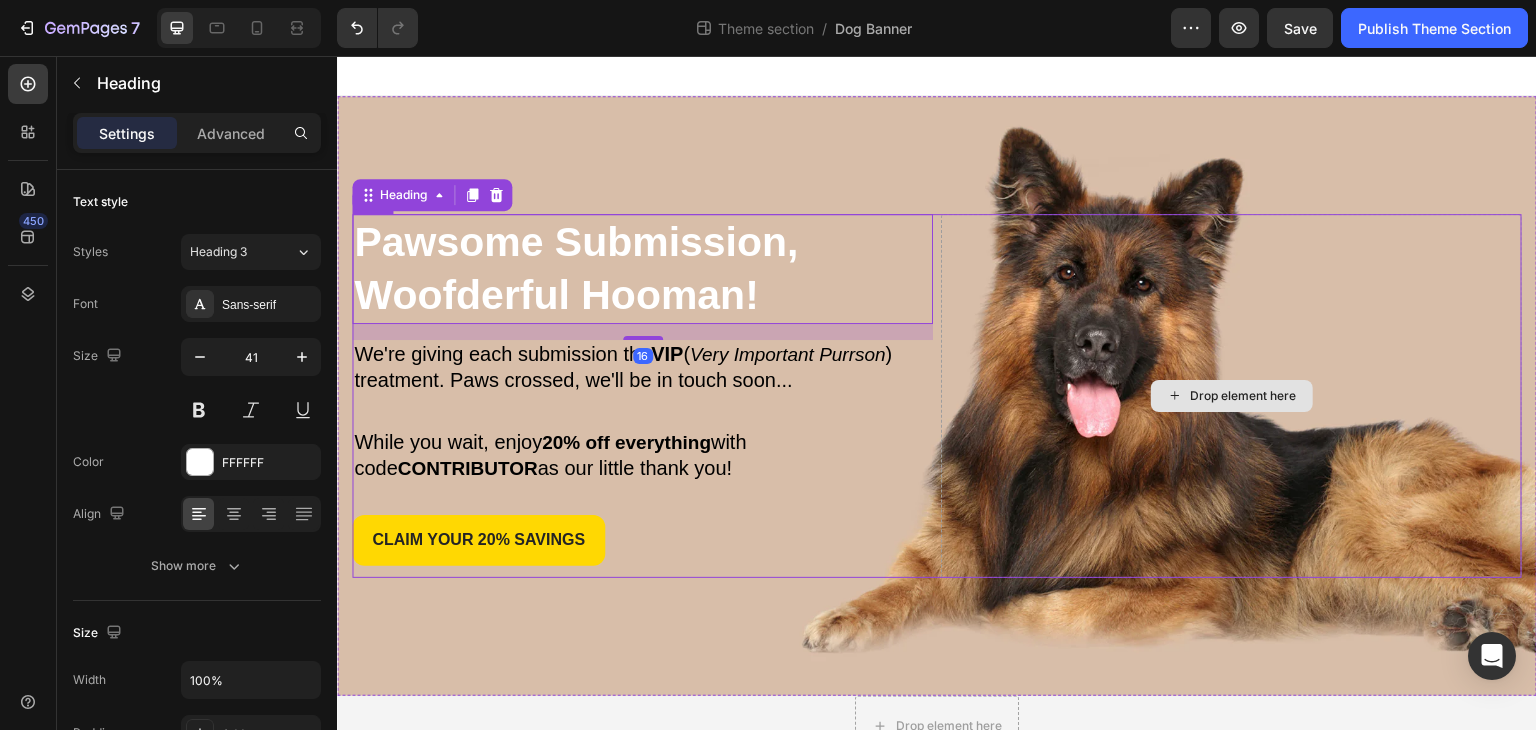 click on "Drop element here" at bounding box center (1231, 396) 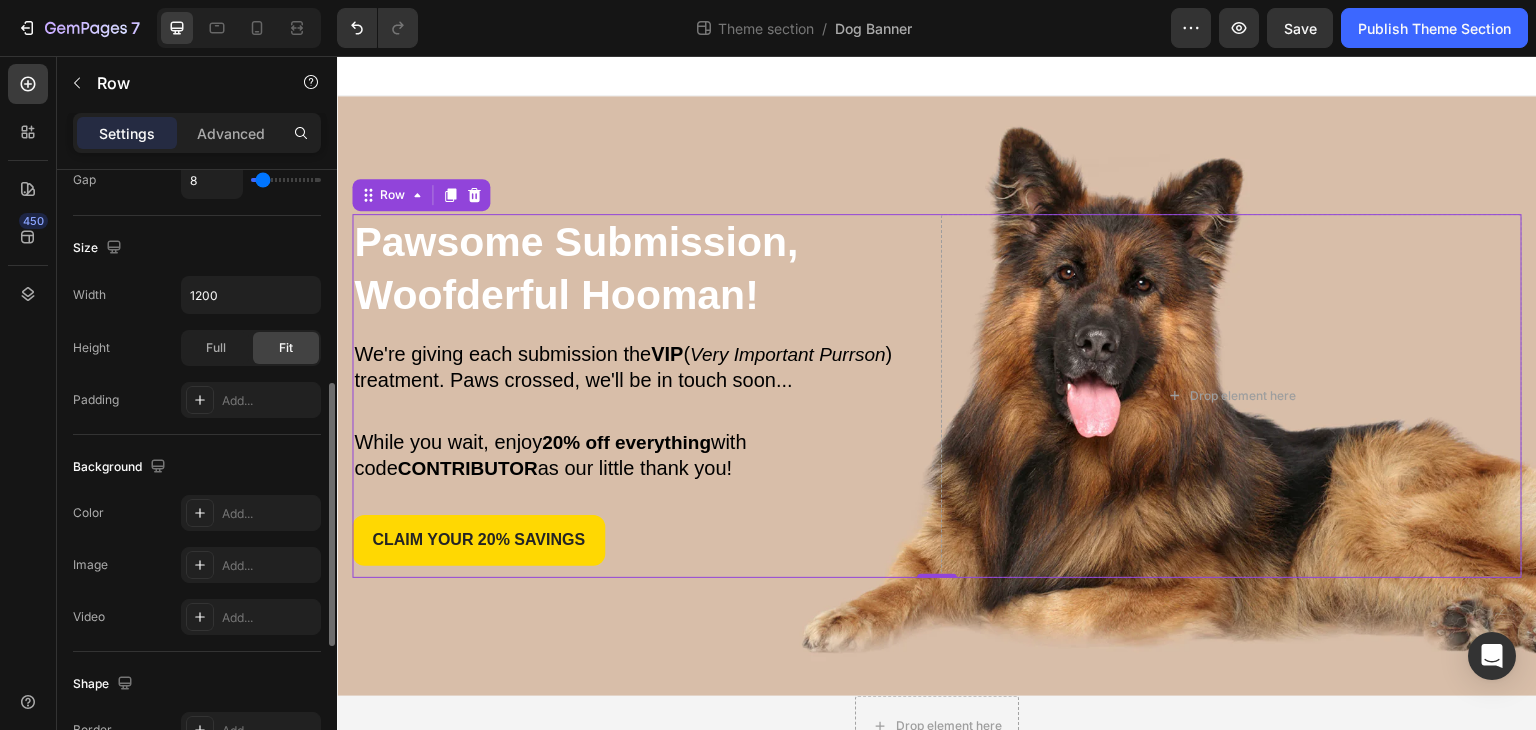 scroll, scrollTop: 600, scrollLeft: 0, axis: vertical 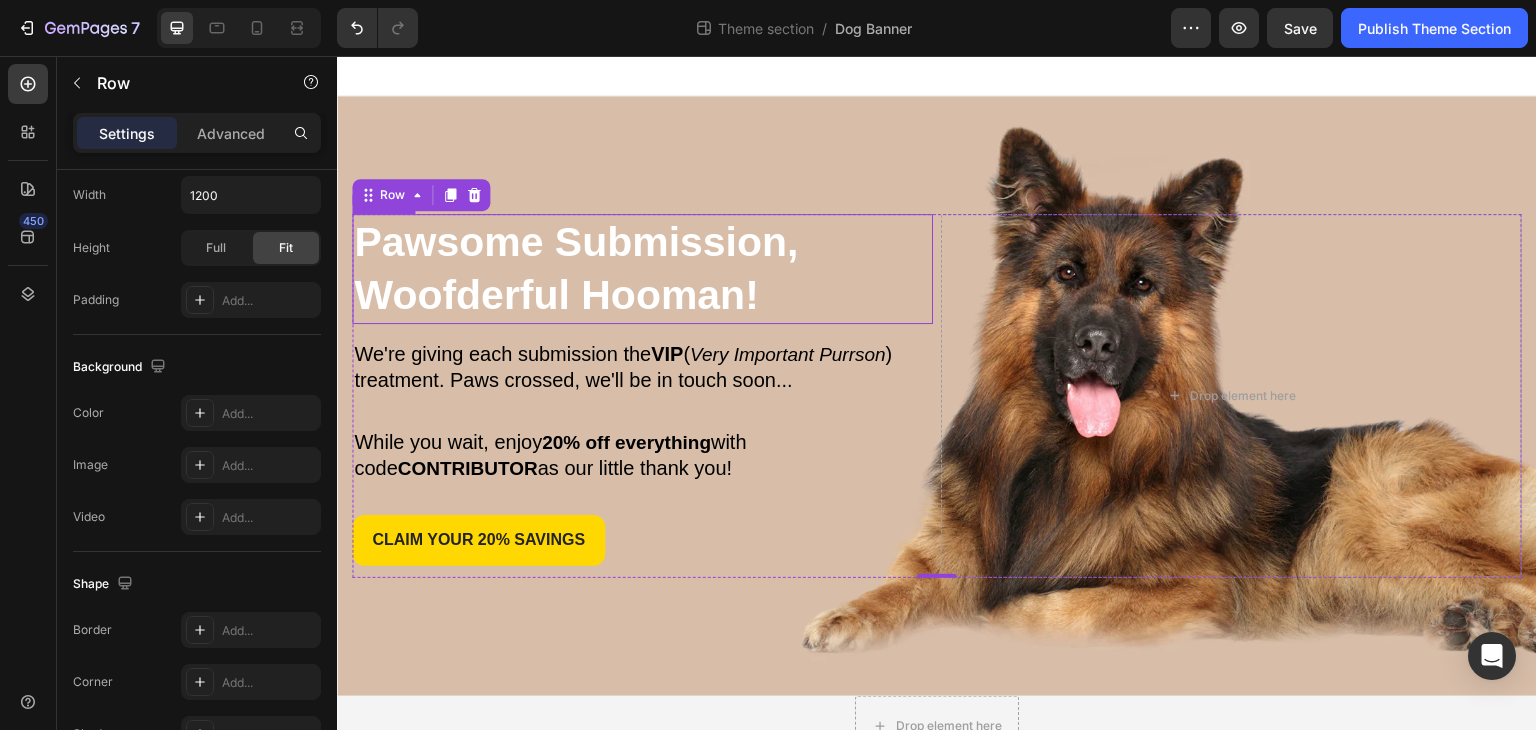 click on "Pawsome Submission, Woofderful Hooman!" at bounding box center [642, 269] 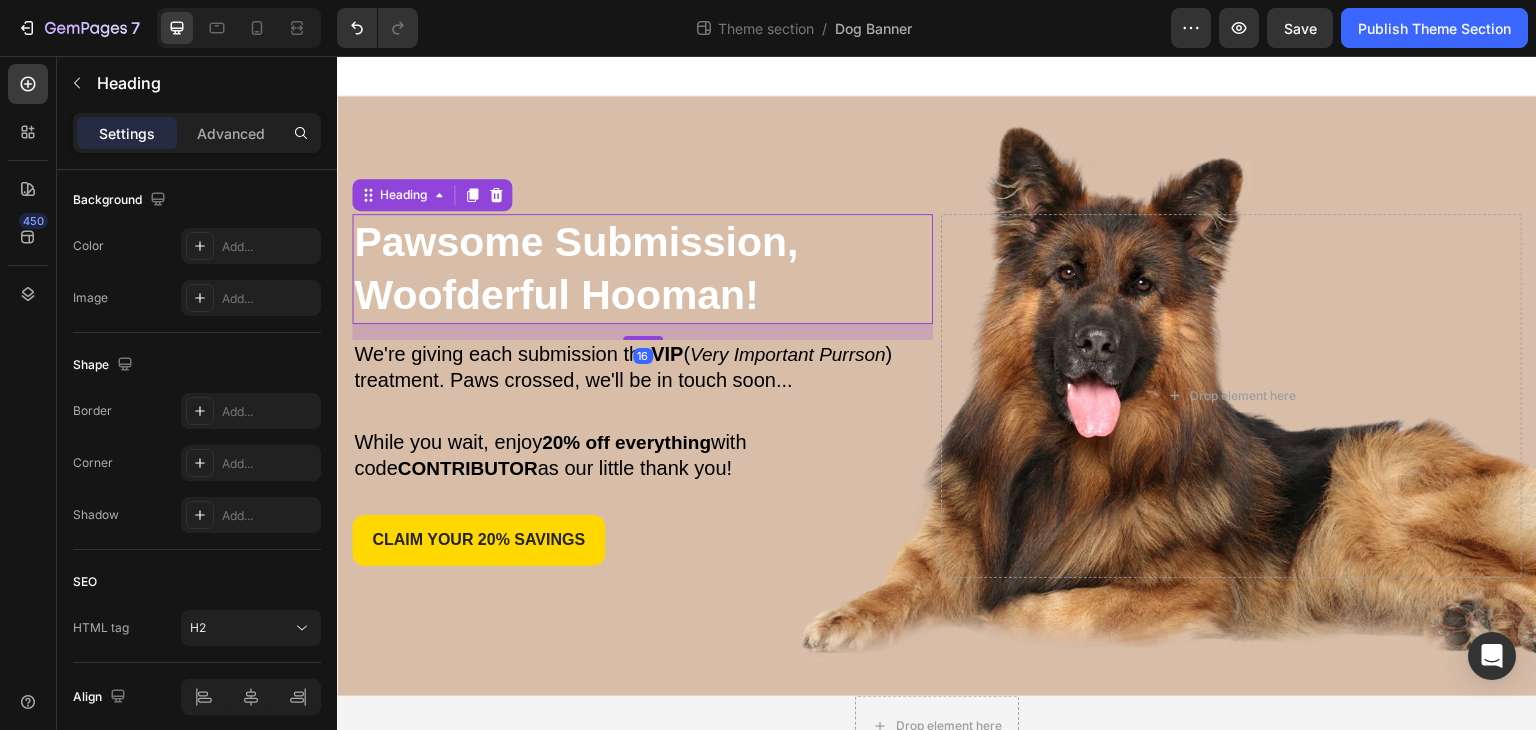 scroll, scrollTop: 0, scrollLeft: 0, axis: both 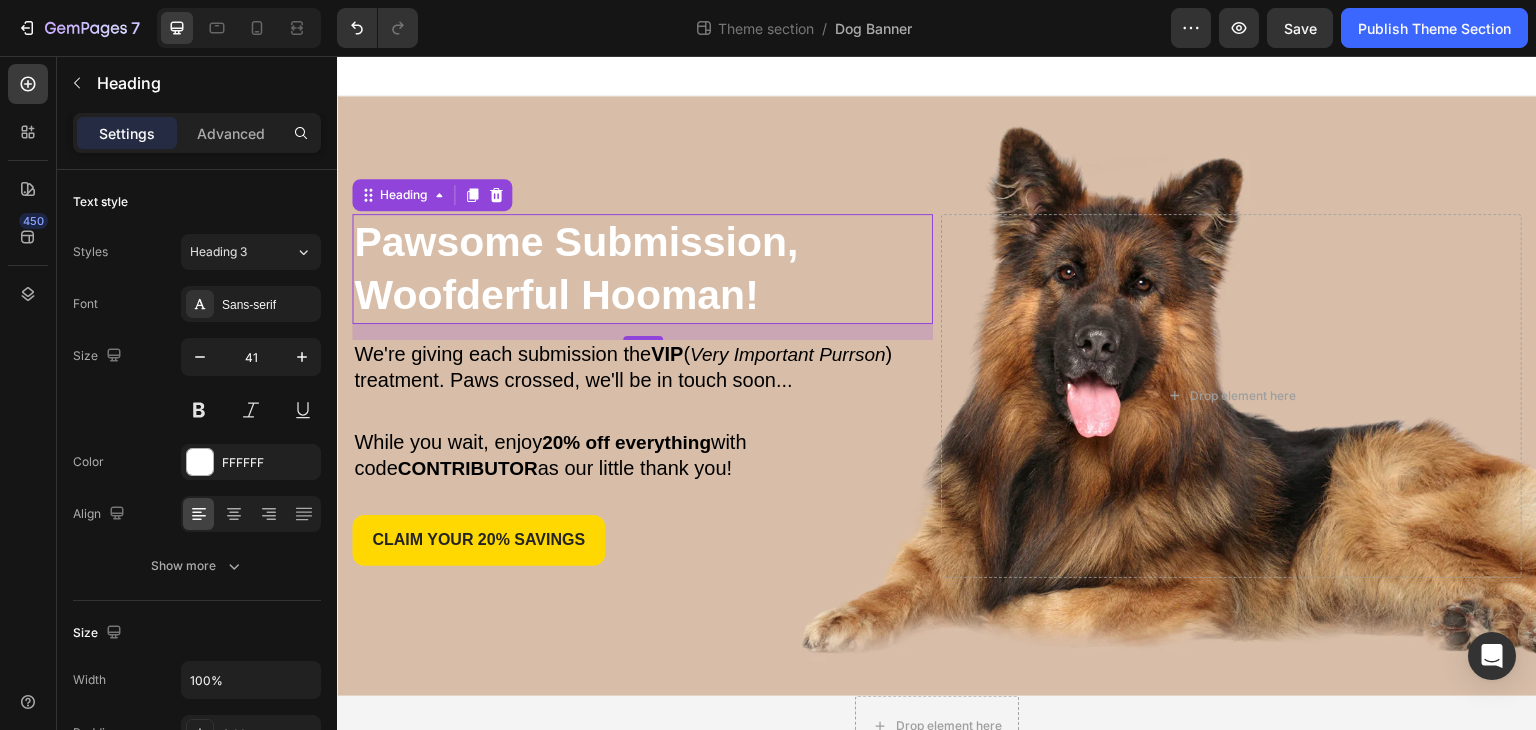 click on "Pawsome Submission, Woofderful Hooman!" at bounding box center [642, 269] 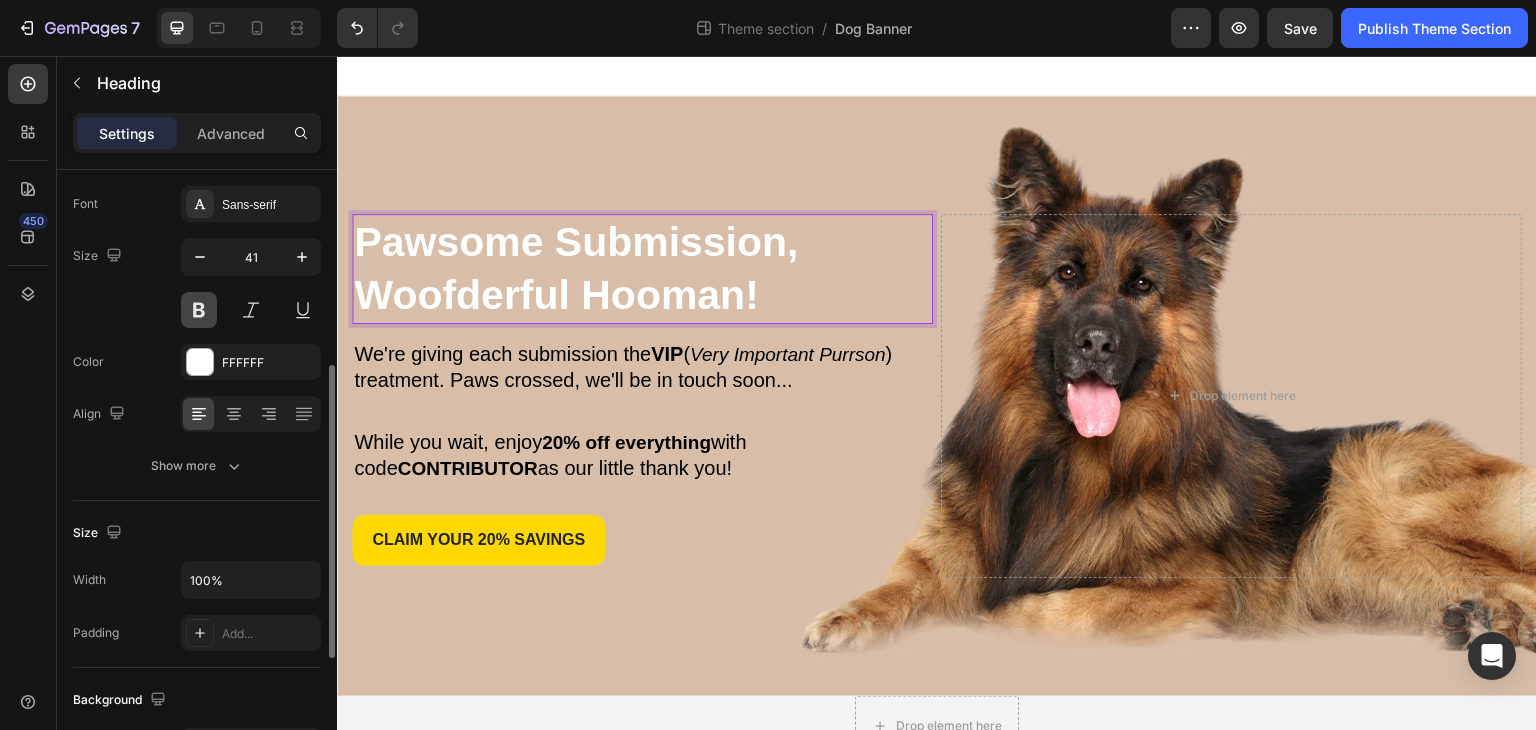 scroll, scrollTop: 200, scrollLeft: 0, axis: vertical 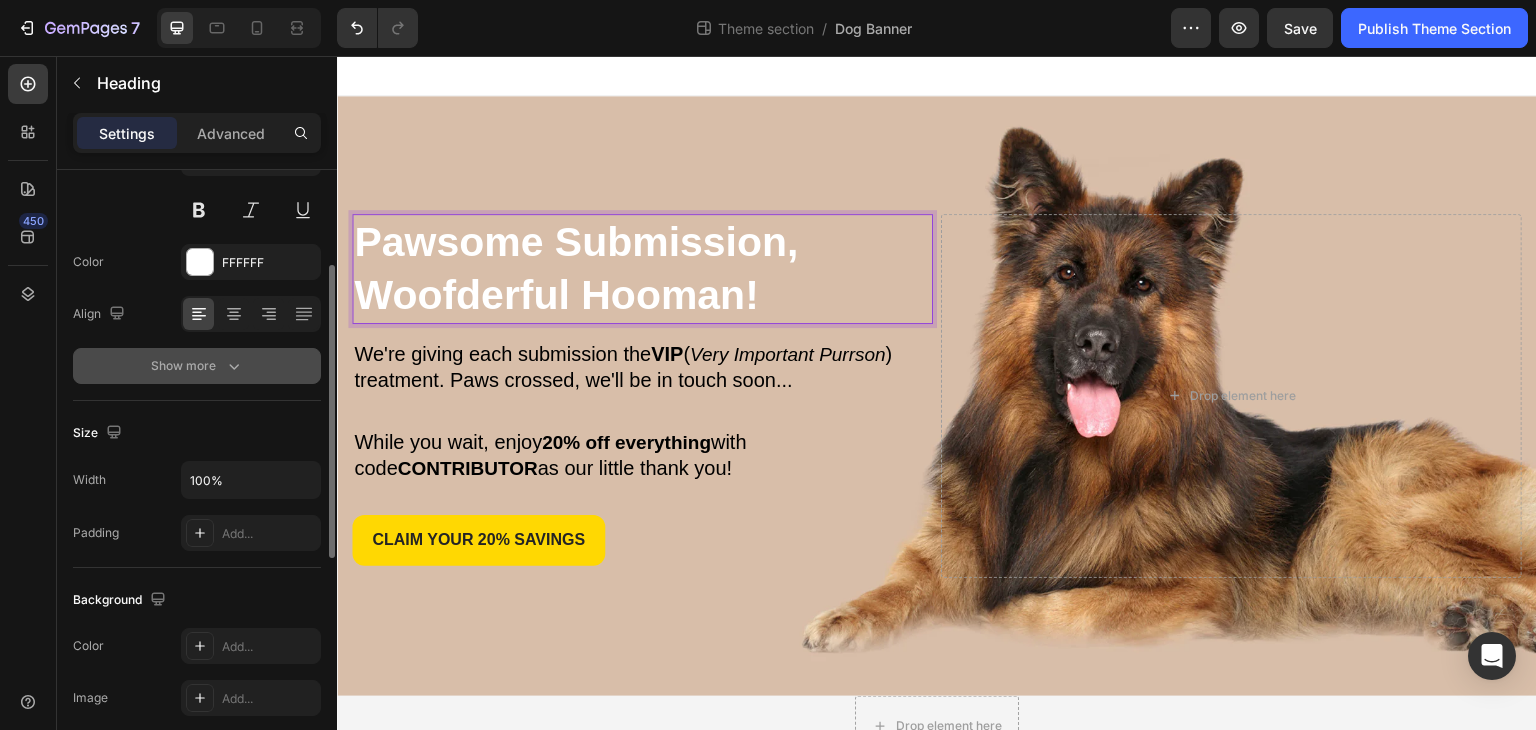 click 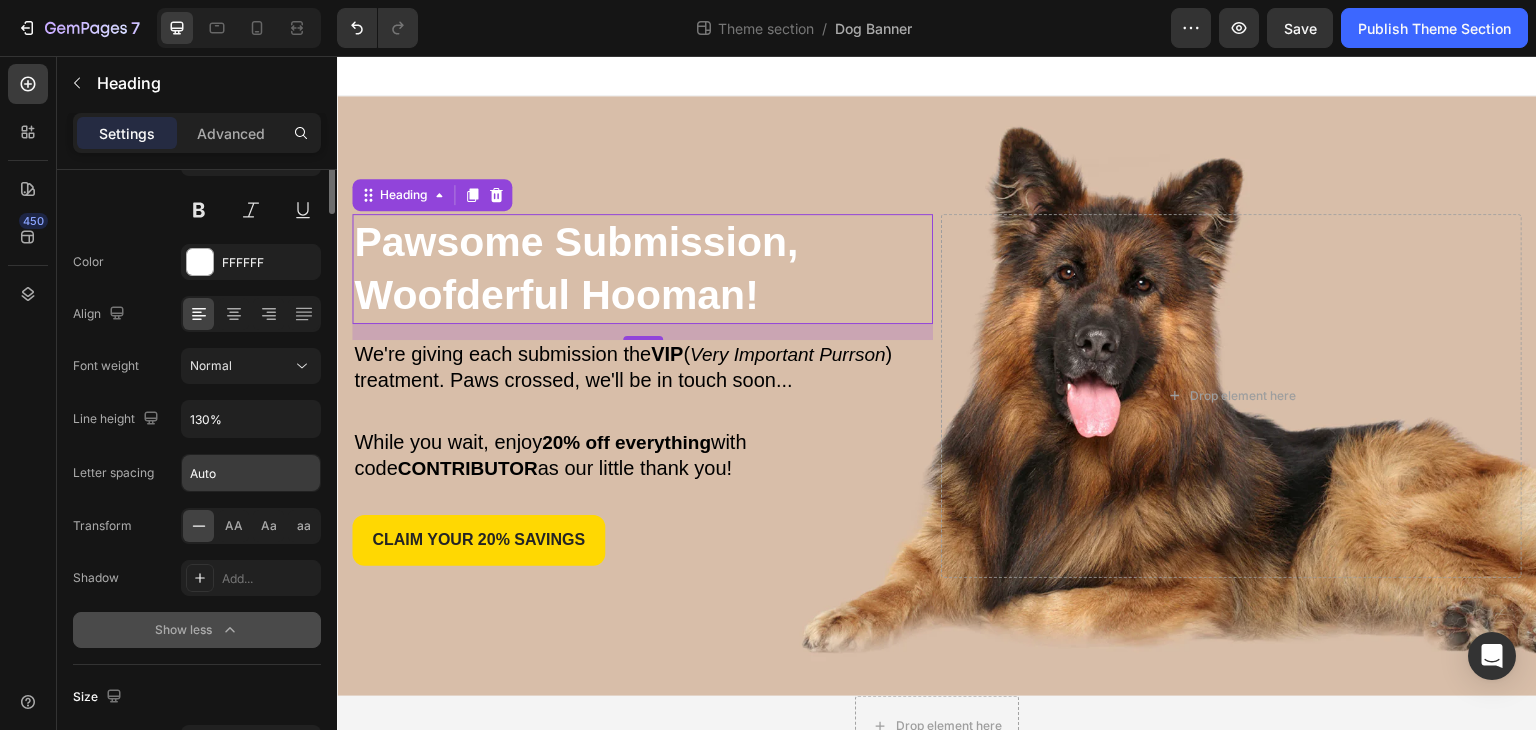 scroll, scrollTop: 0, scrollLeft: 0, axis: both 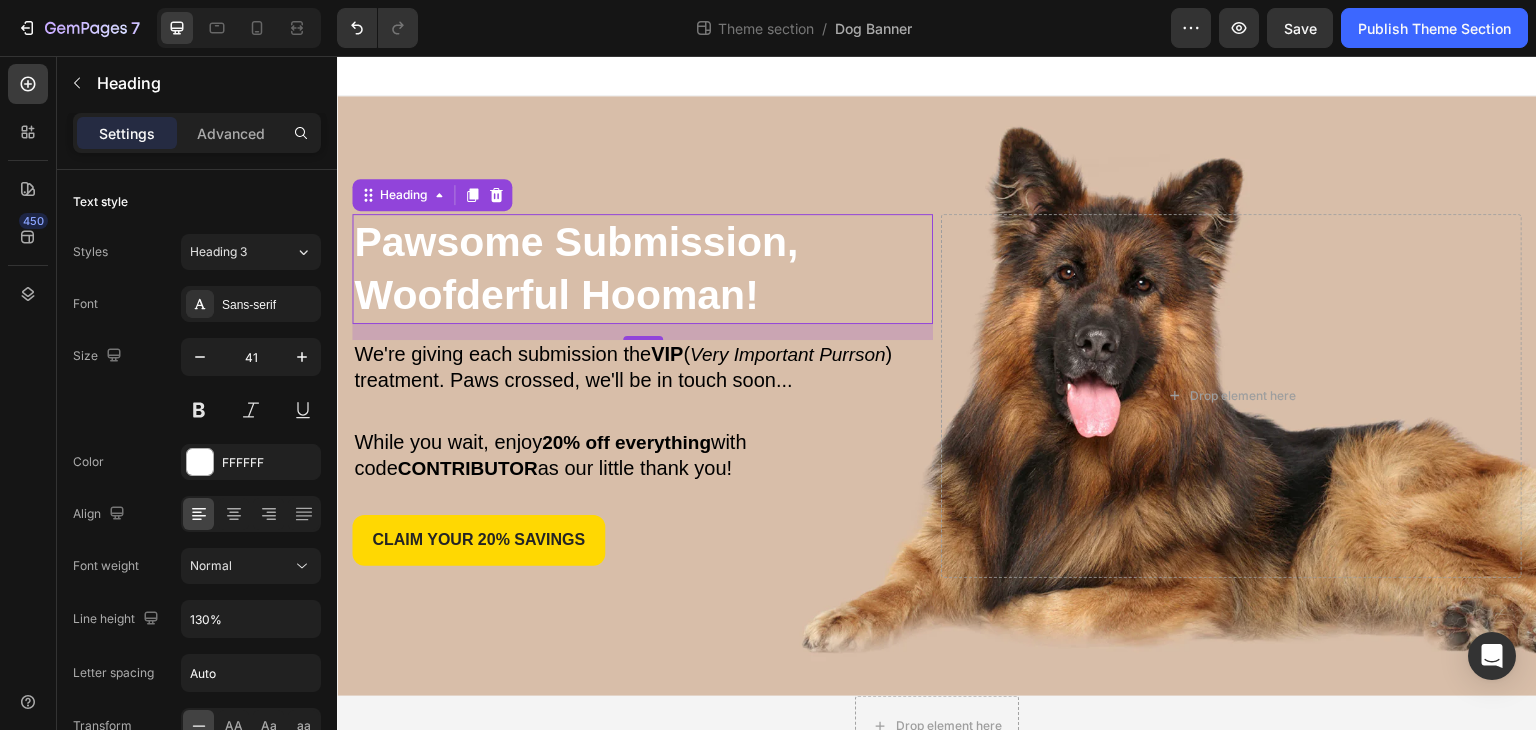 click on "Woofderful Hooman!" at bounding box center (556, 295) 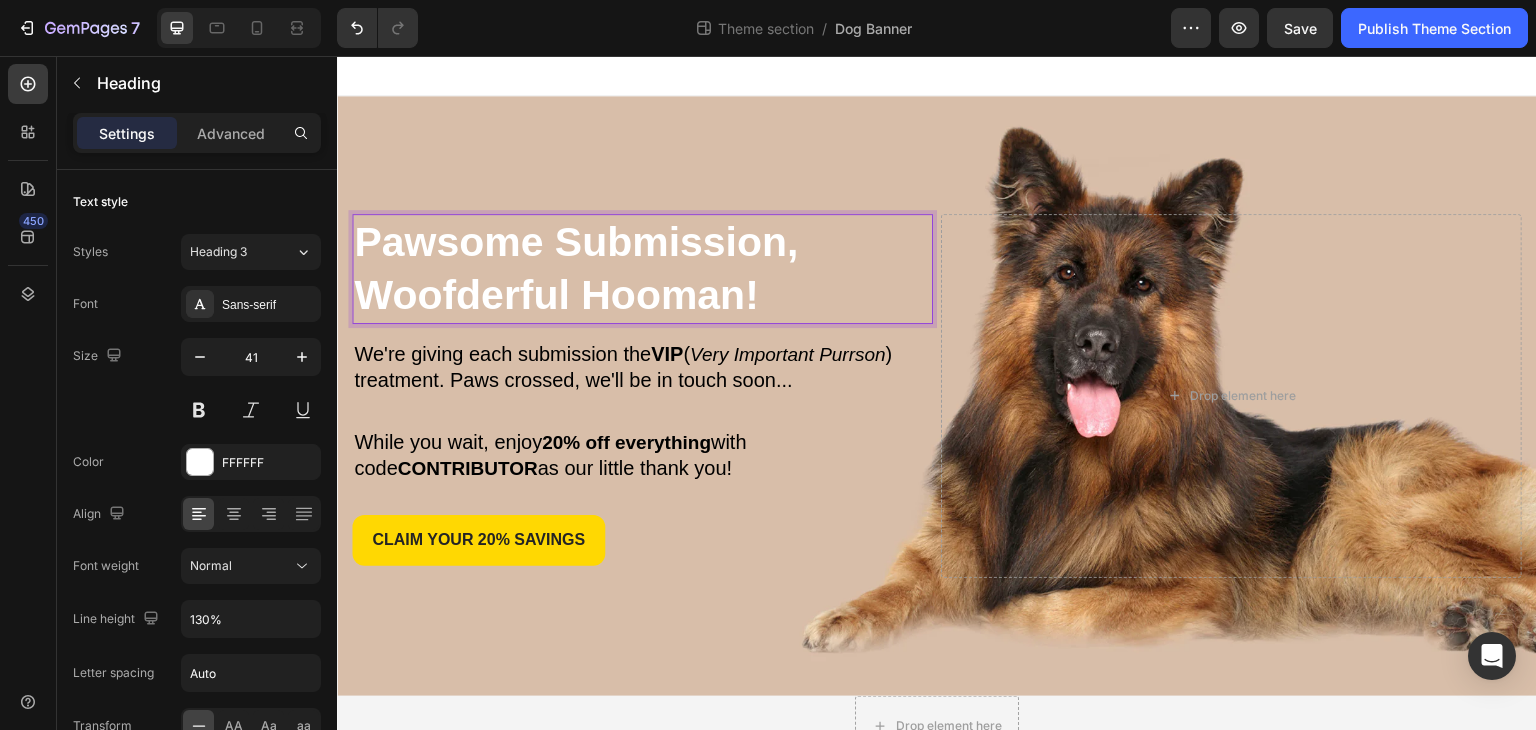 click on "Pawsome Submission," at bounding box center [576, 242] 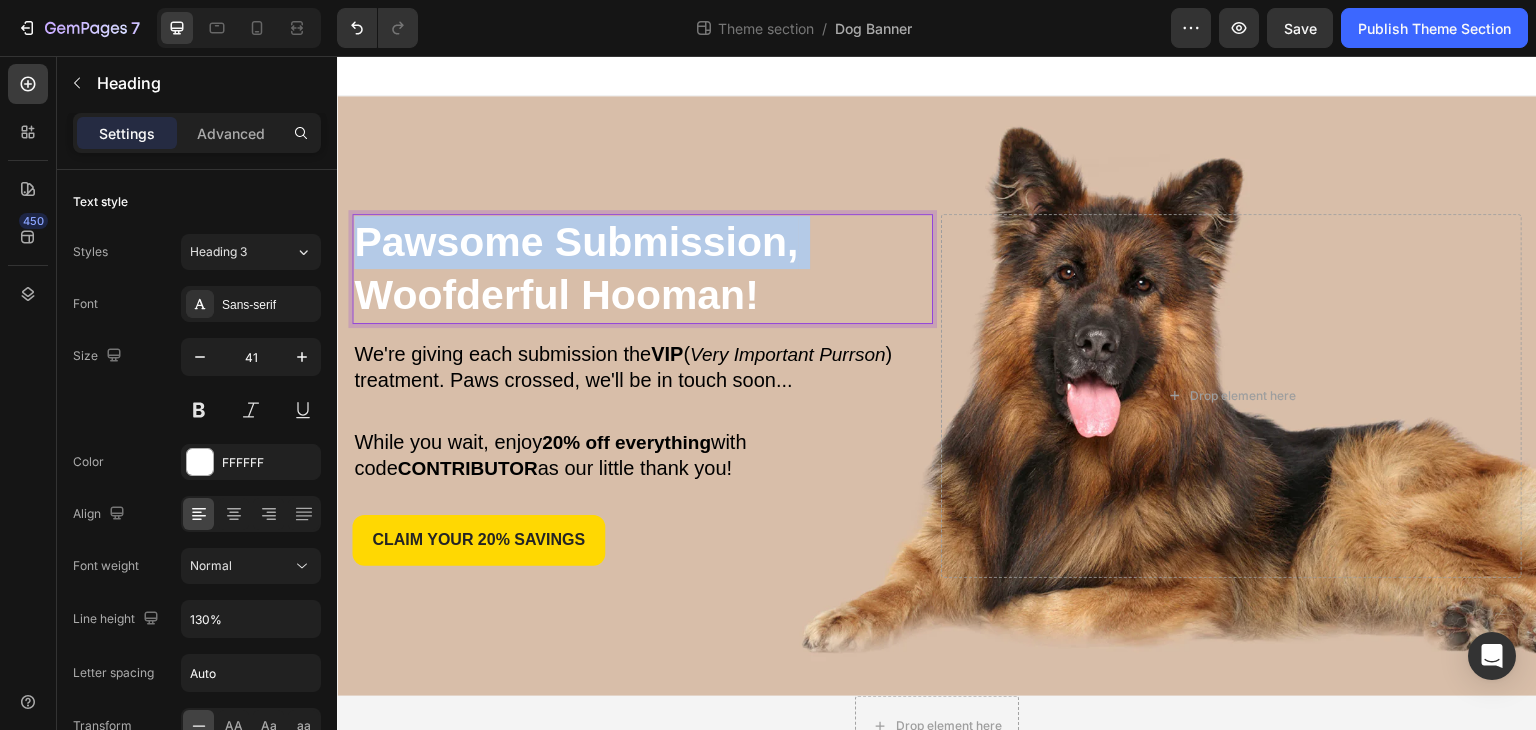 click on "Pawsome Submission," at bounding box center [576, 242] 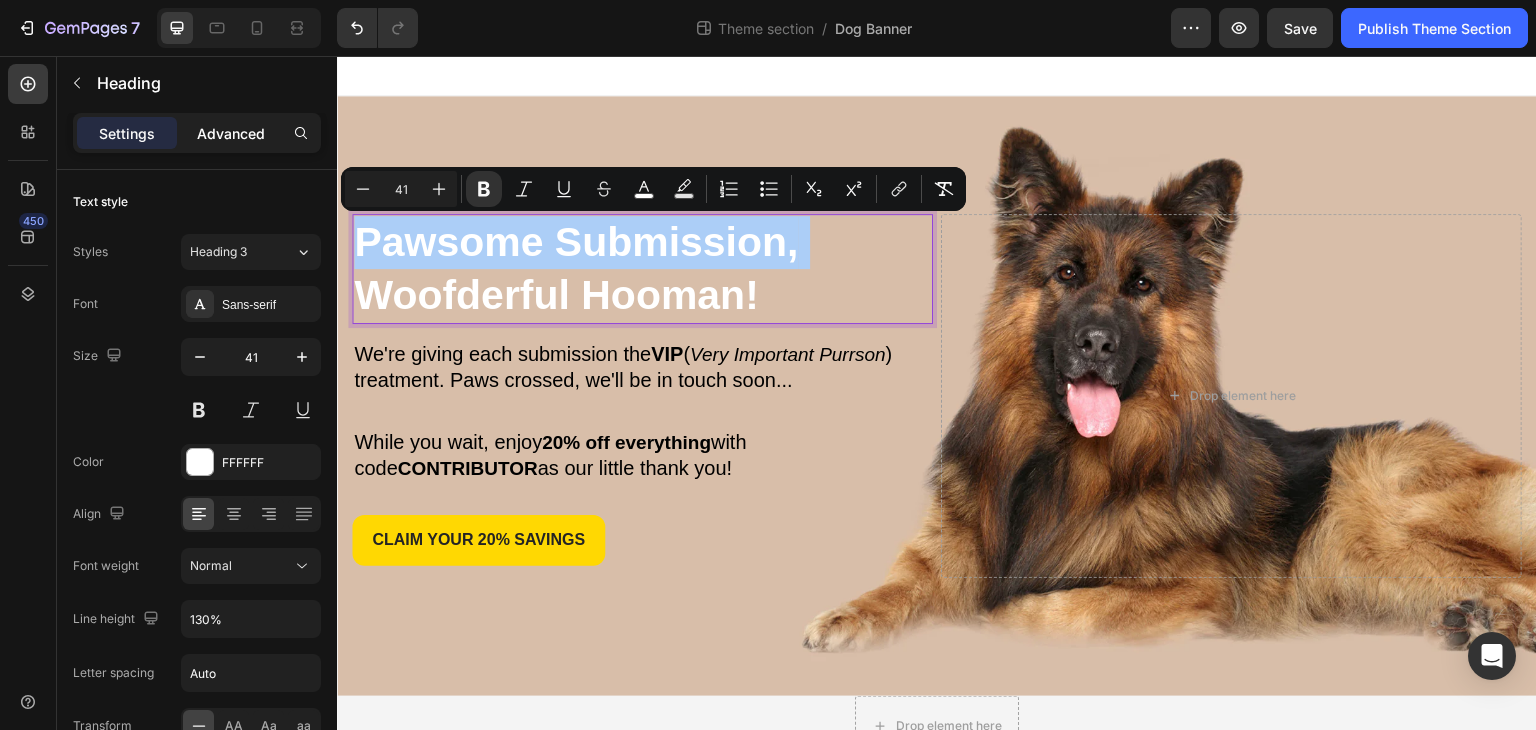click on "Advanced" at bounding box center [231, 133] 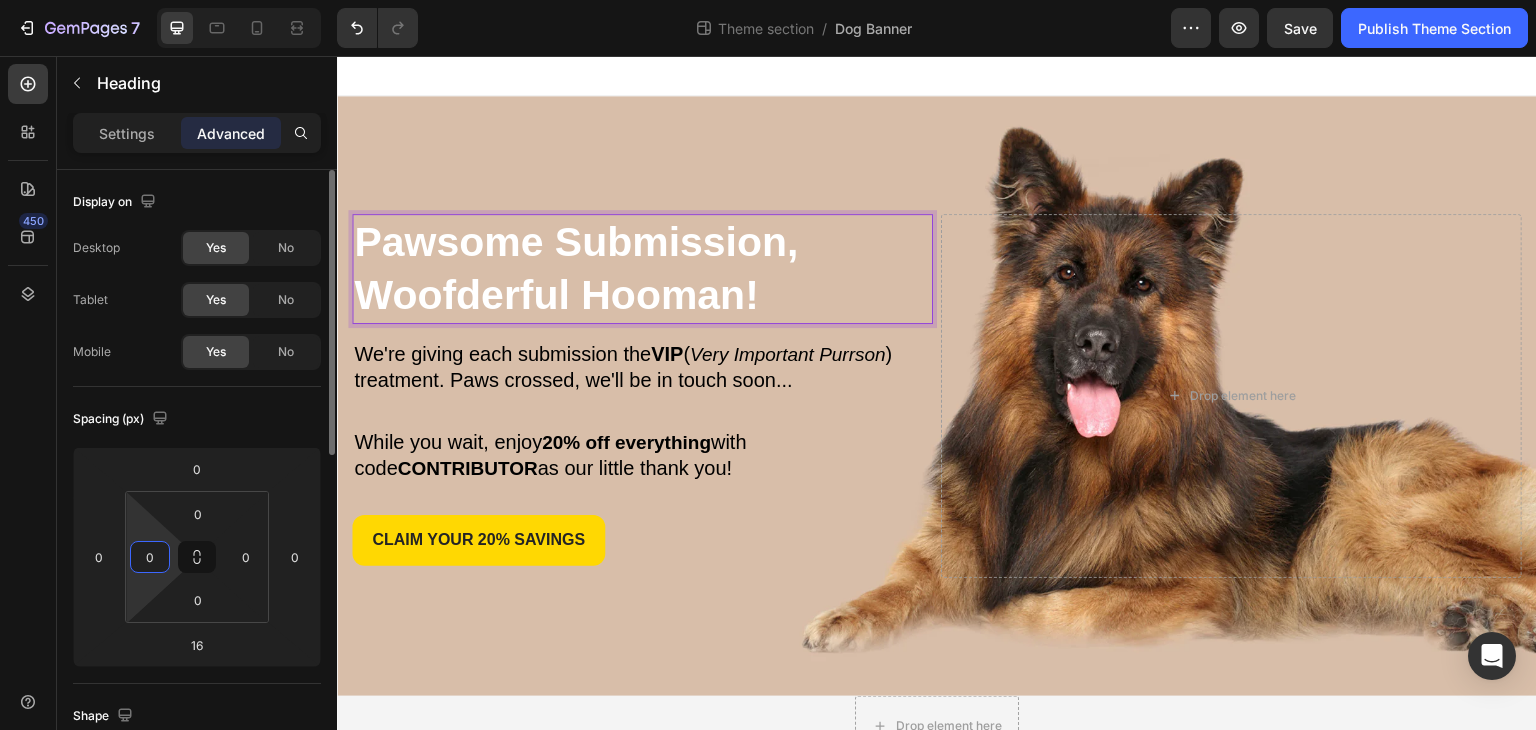 click on "0" at bounding box center (150, 557) 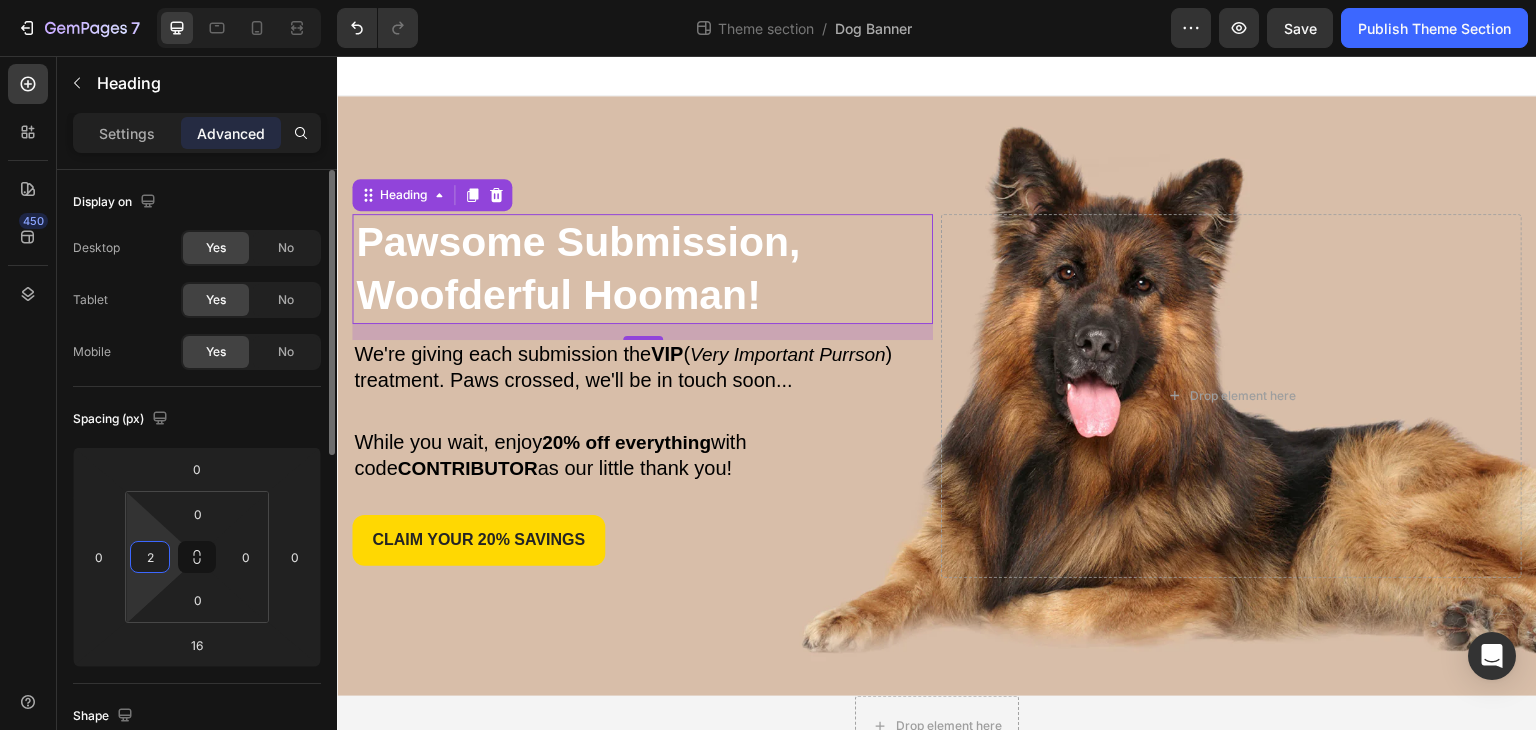 type on "20" 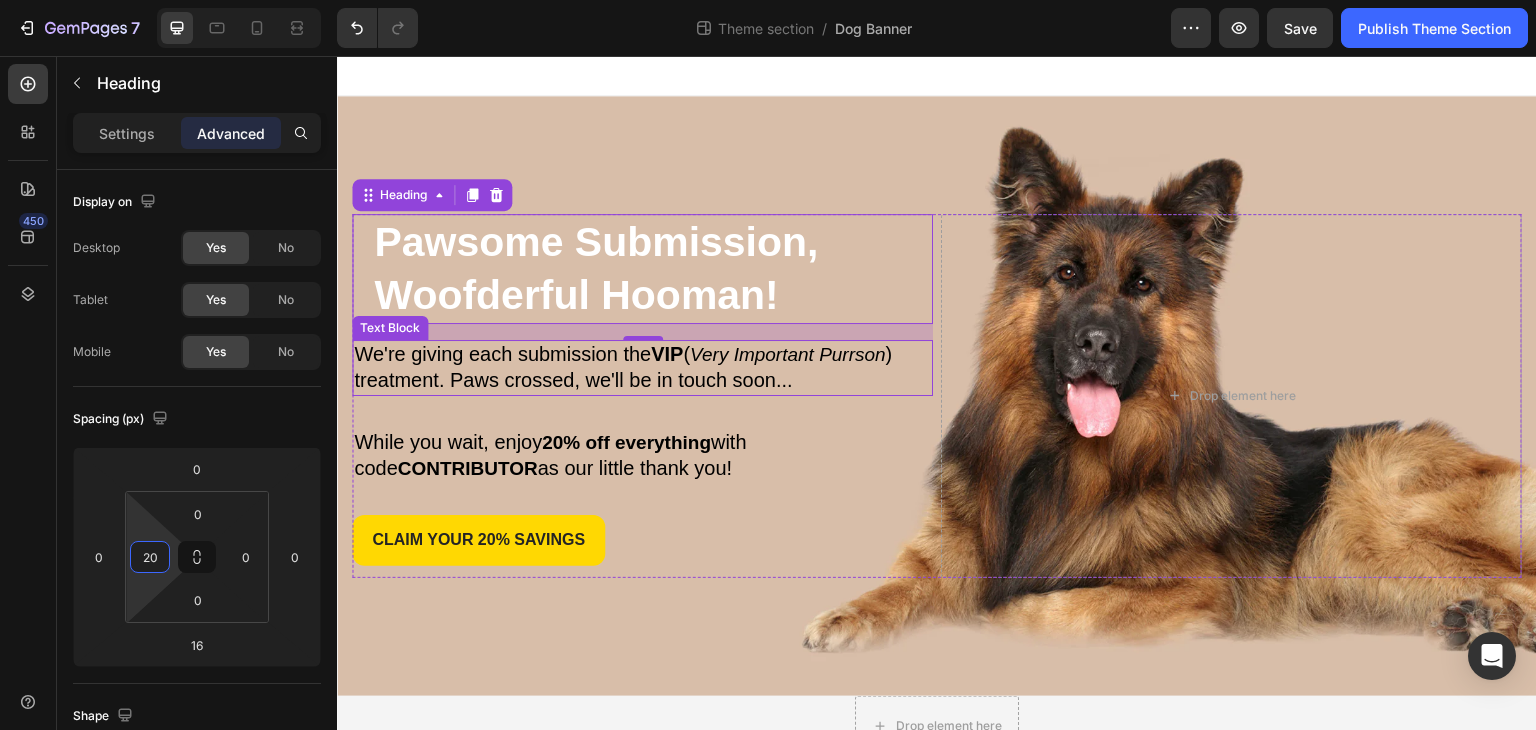 click on "We're giving each submission the  VIP  (" at bounding box center (522, 354) 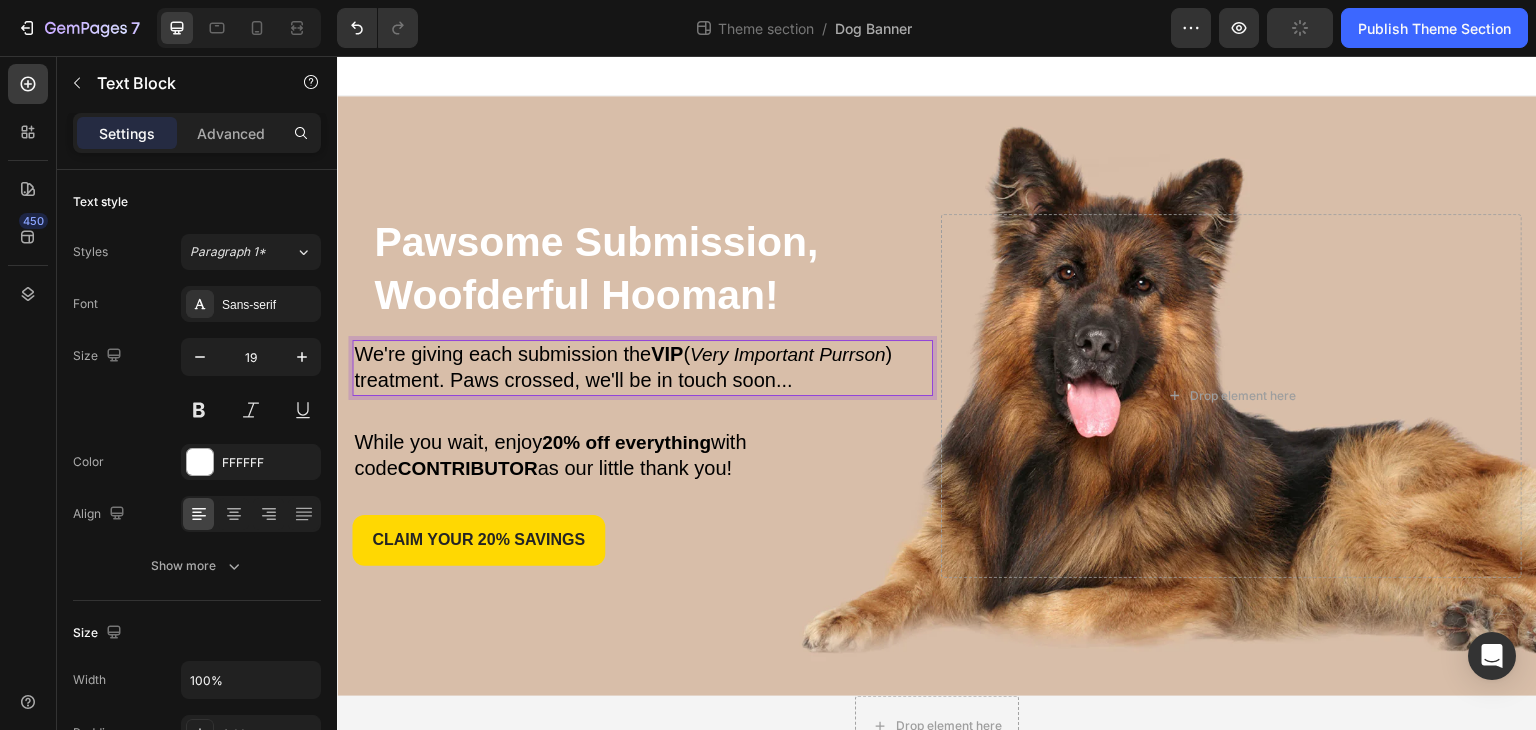 click on ") treatment. Paws crossed, we'll be in touch soon..." at bounding box center [623, 367] 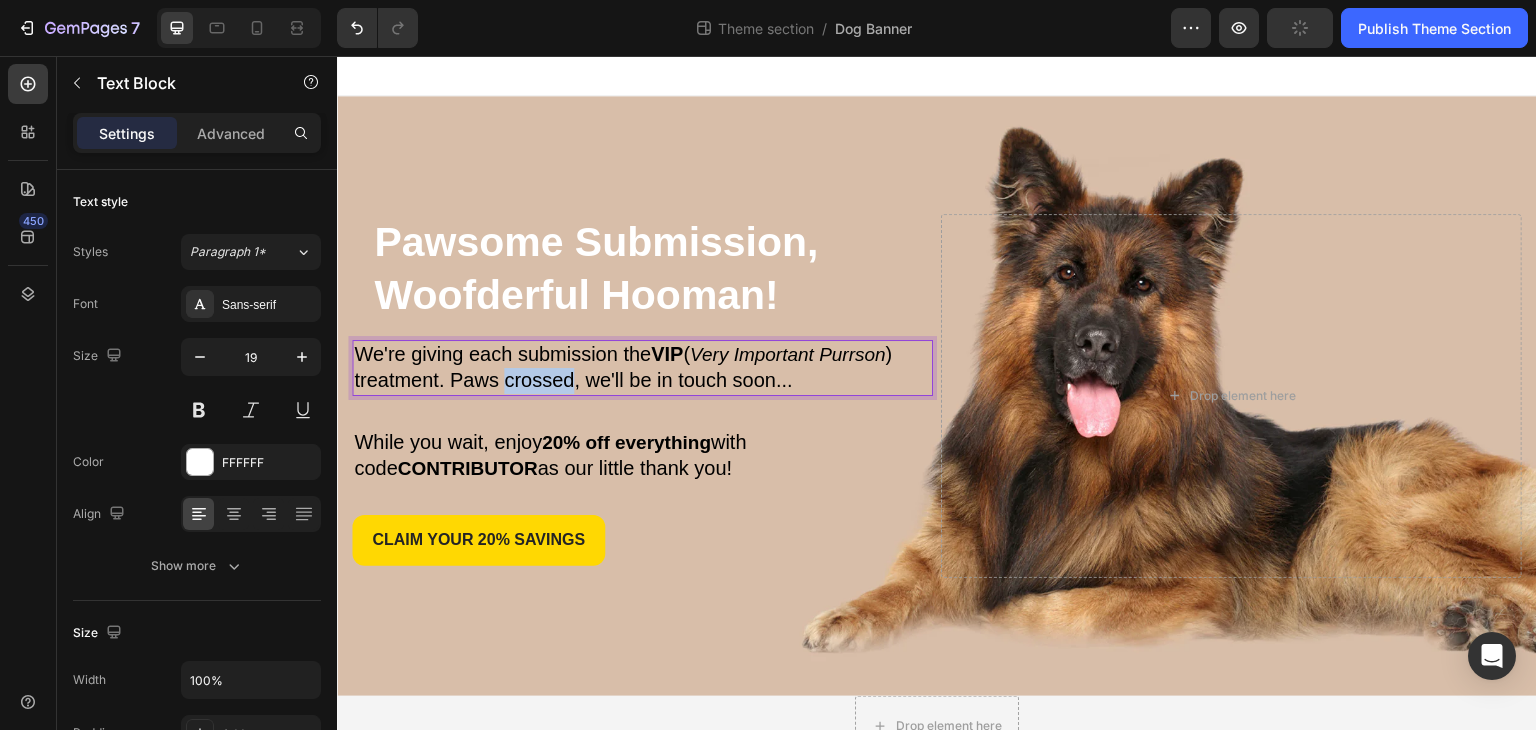 click on ") treatment. Paws crossed, we'll be in touch soon..." at bounding box center [623, 367] 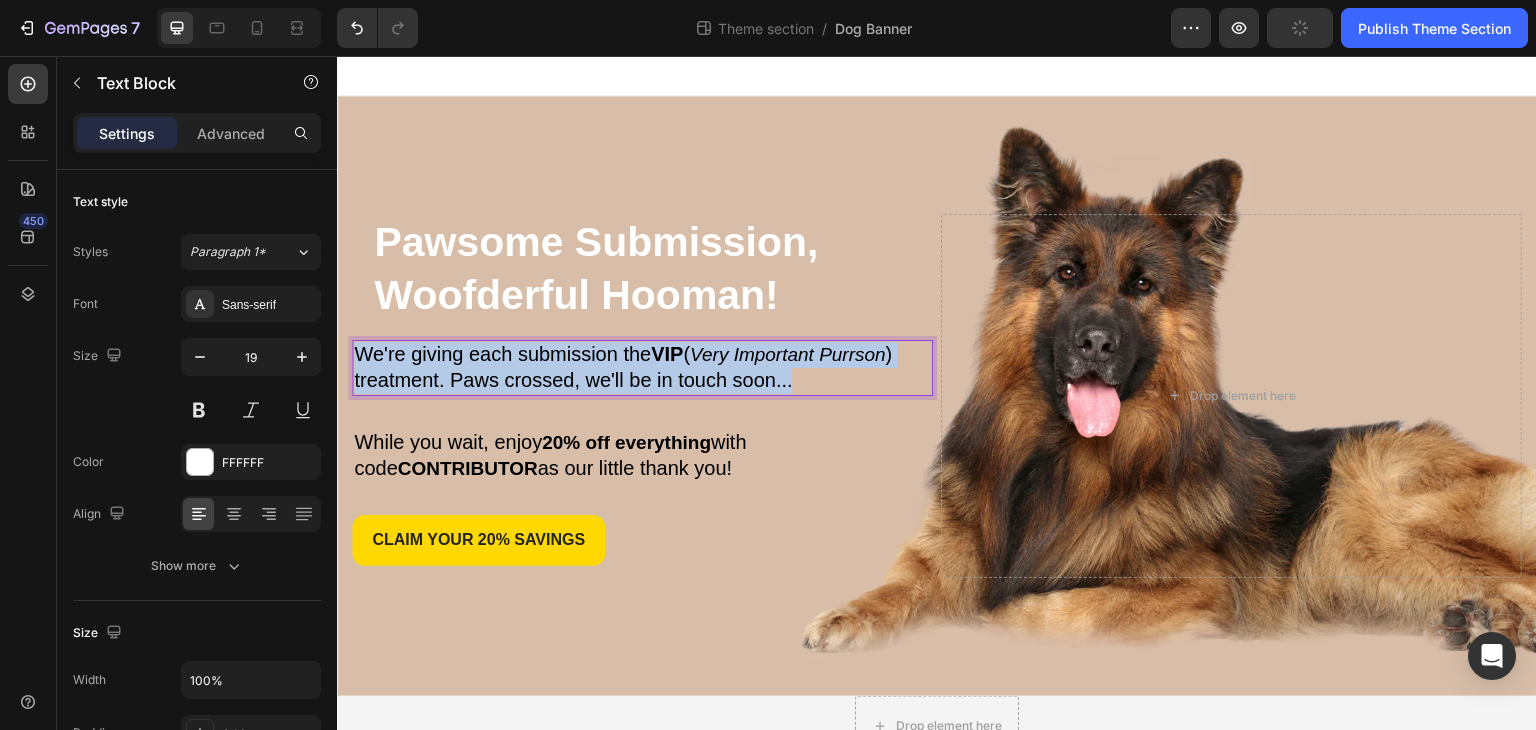 click on ") treatment. Paws crossed, we'll be in touch soon..." at bounding box center (623, 367) 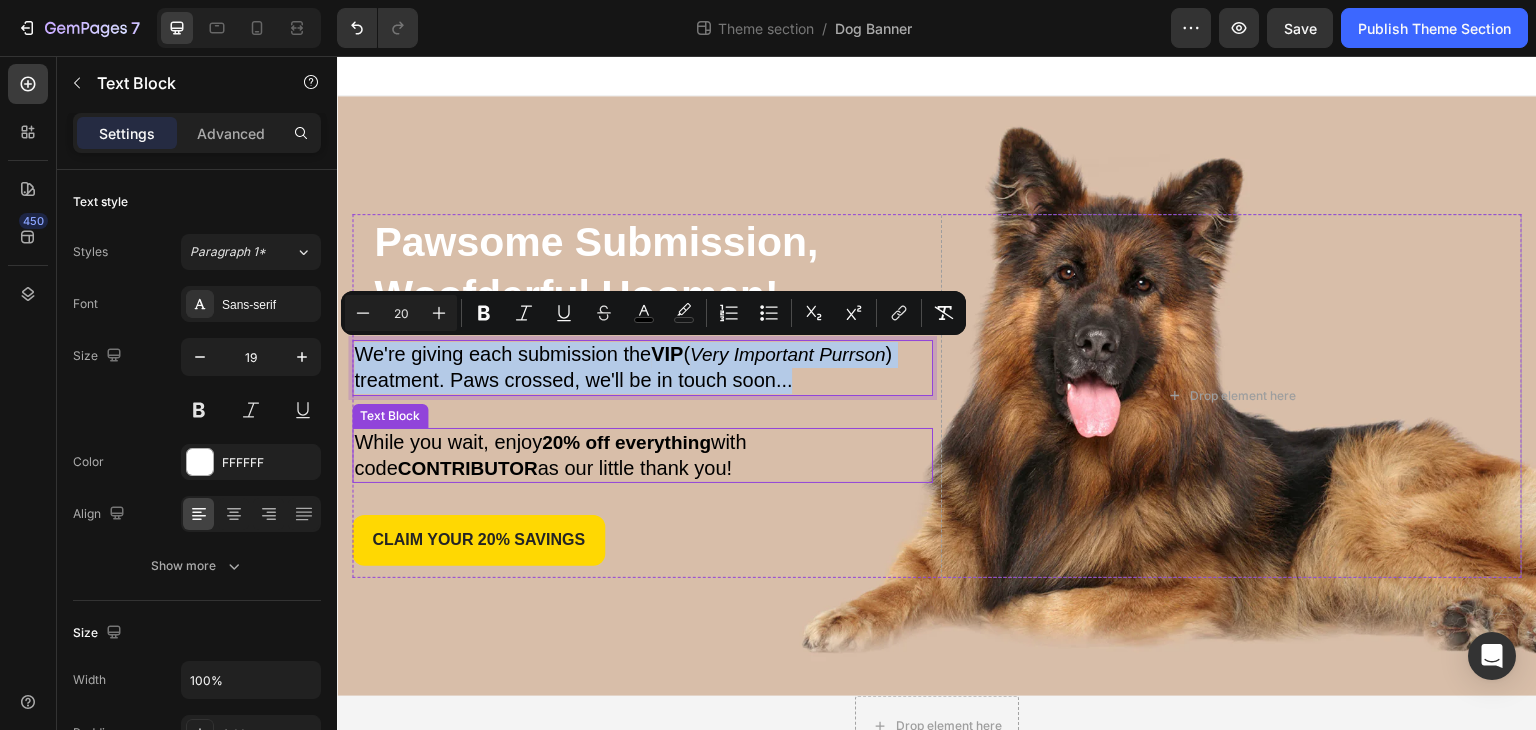 click on "20% off everything" at bounding box center (626, 442) 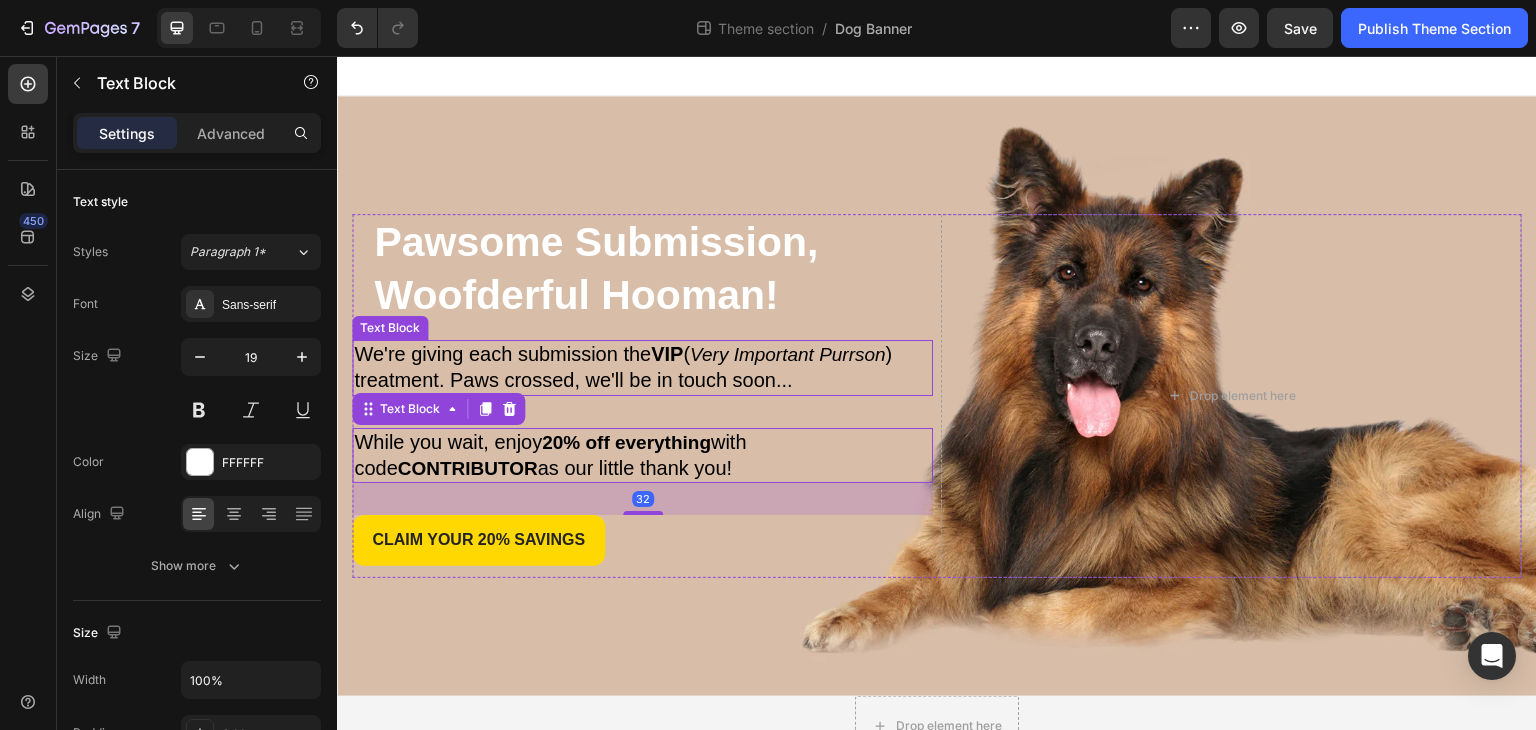 click on "We're giving each submission the  VIP  (" at bounding box center (522, 354) 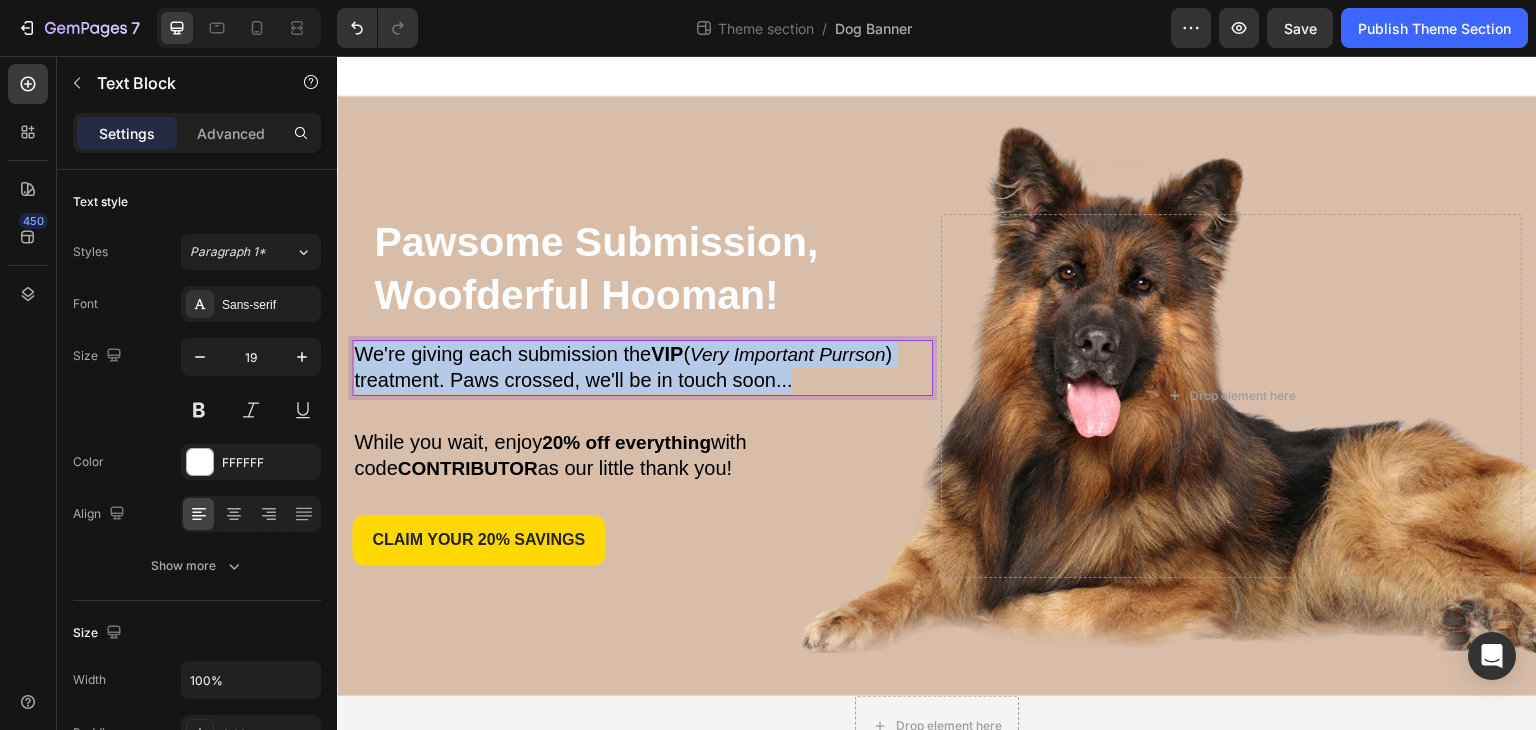 click on "We're giving each submission the  VIP  (" at bounding box center [522, 354] 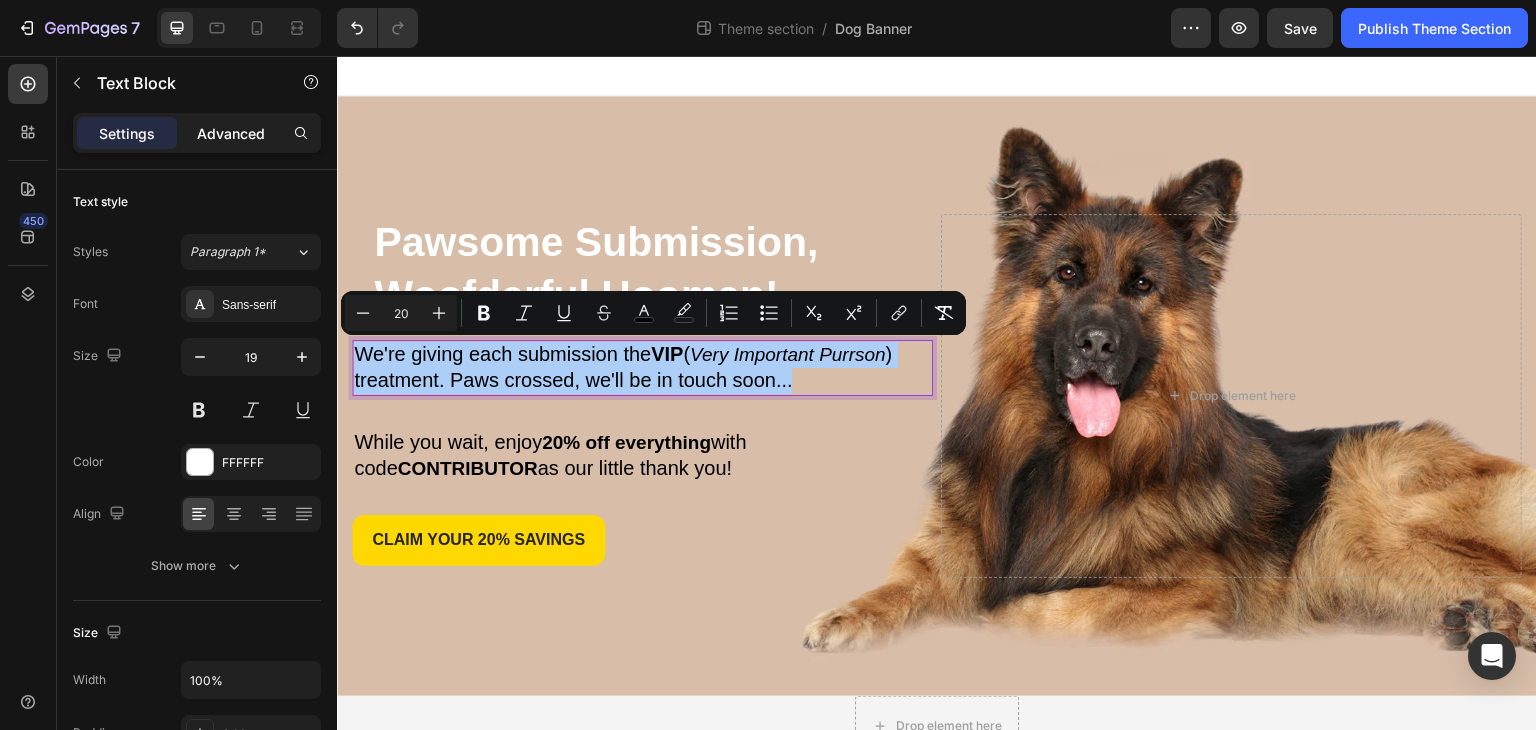 click on "Advanced" 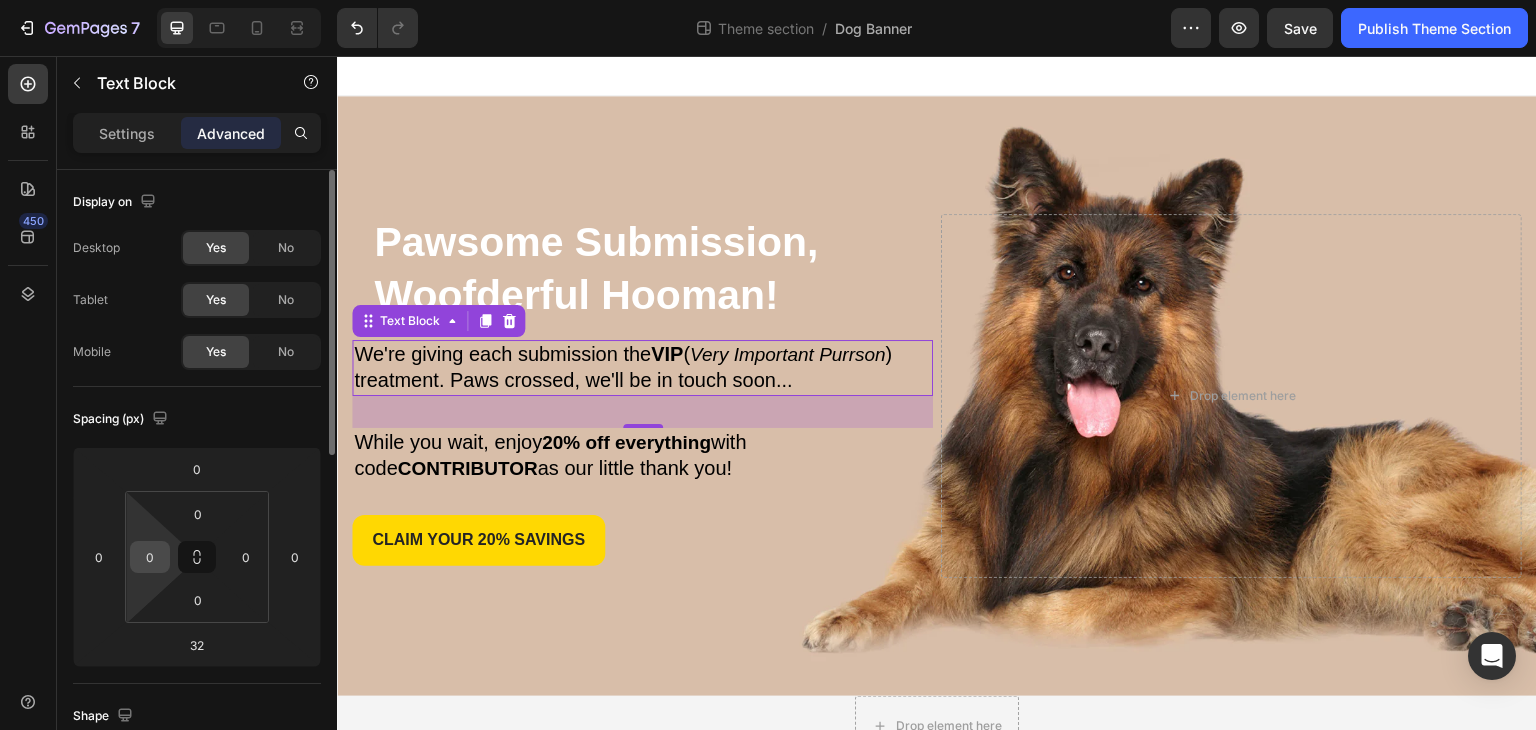 click on "0" at bounding box center [150, 557] 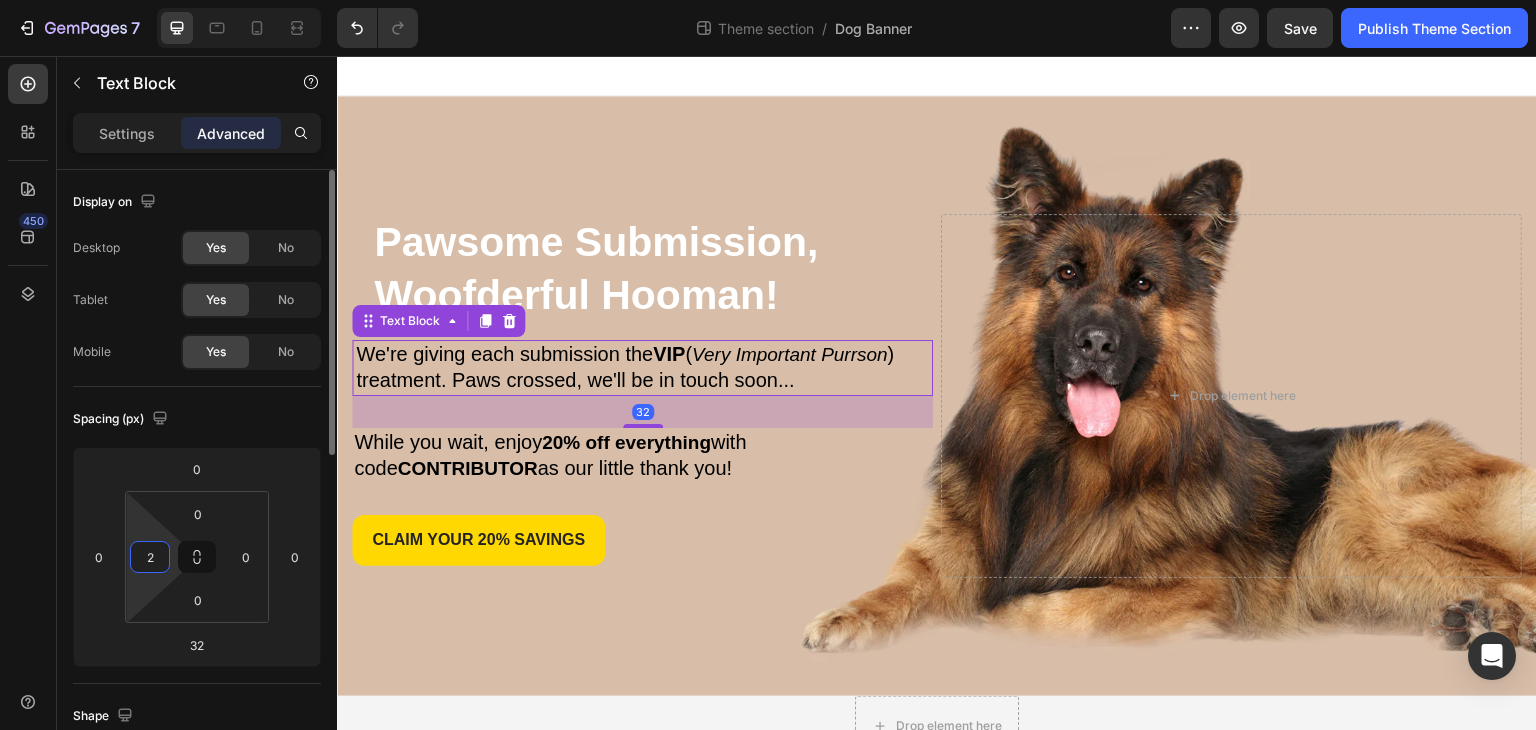 type on "20" 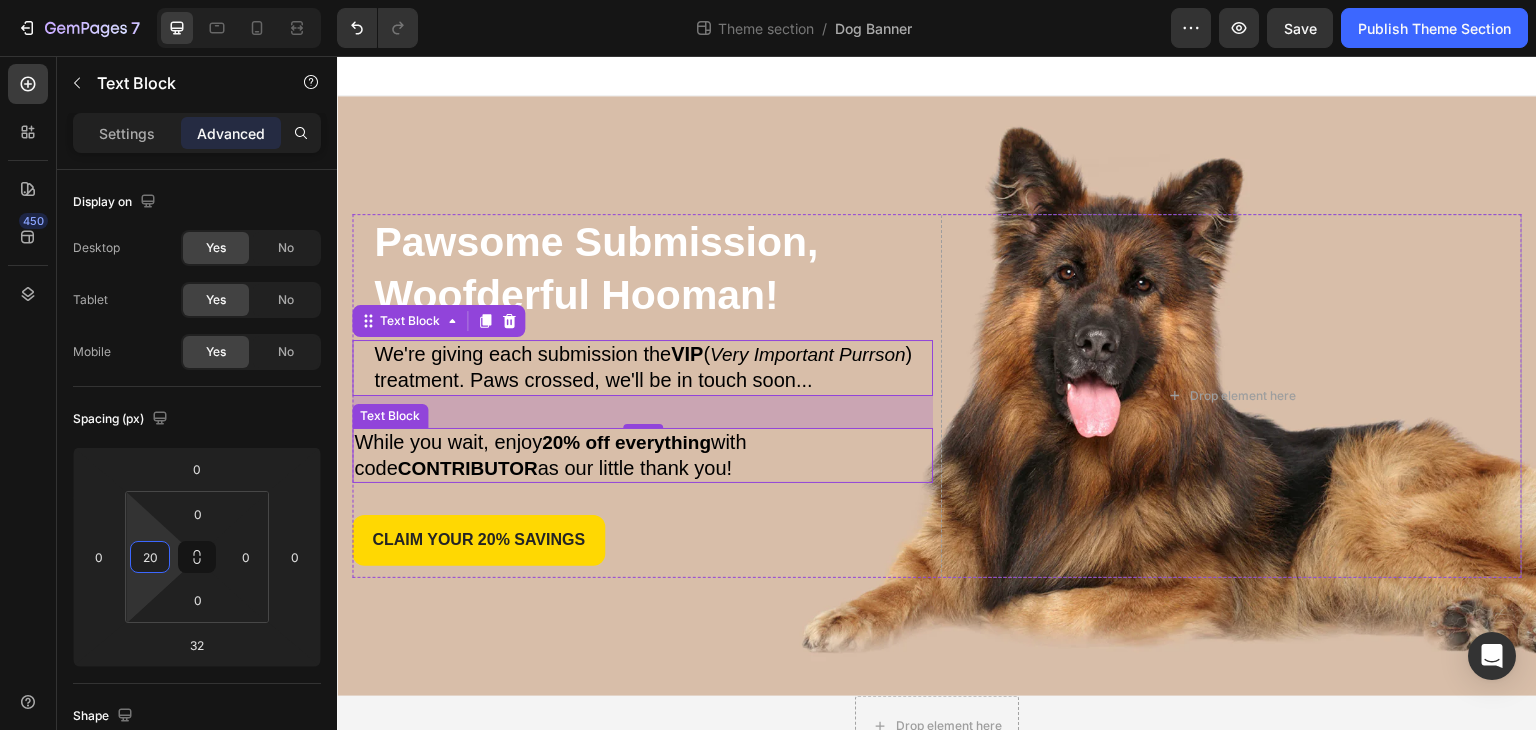 click on "While you wait, enjoy" at bounding box center [448, 442] 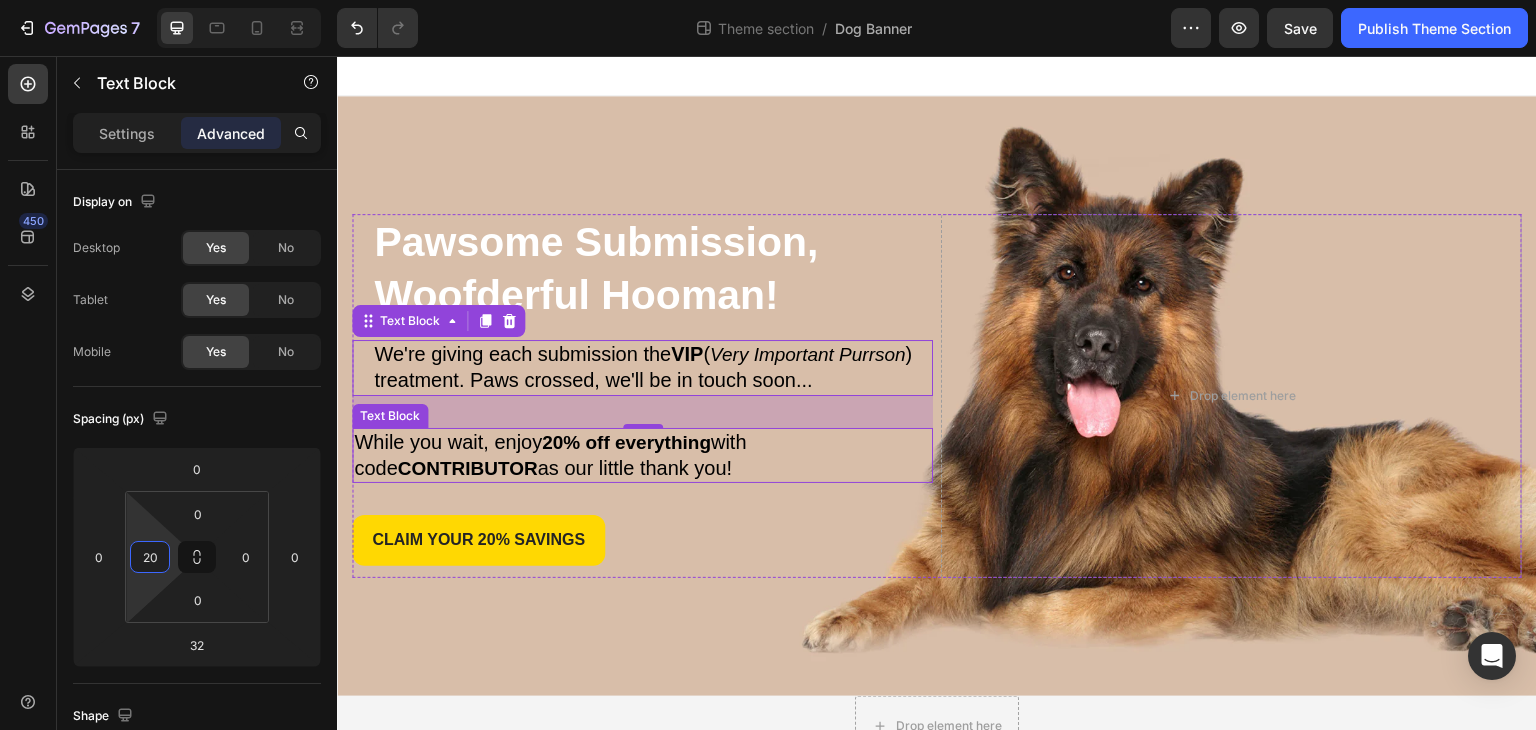 click on "While you wait, enjoy" at bounding box center (448, 442) 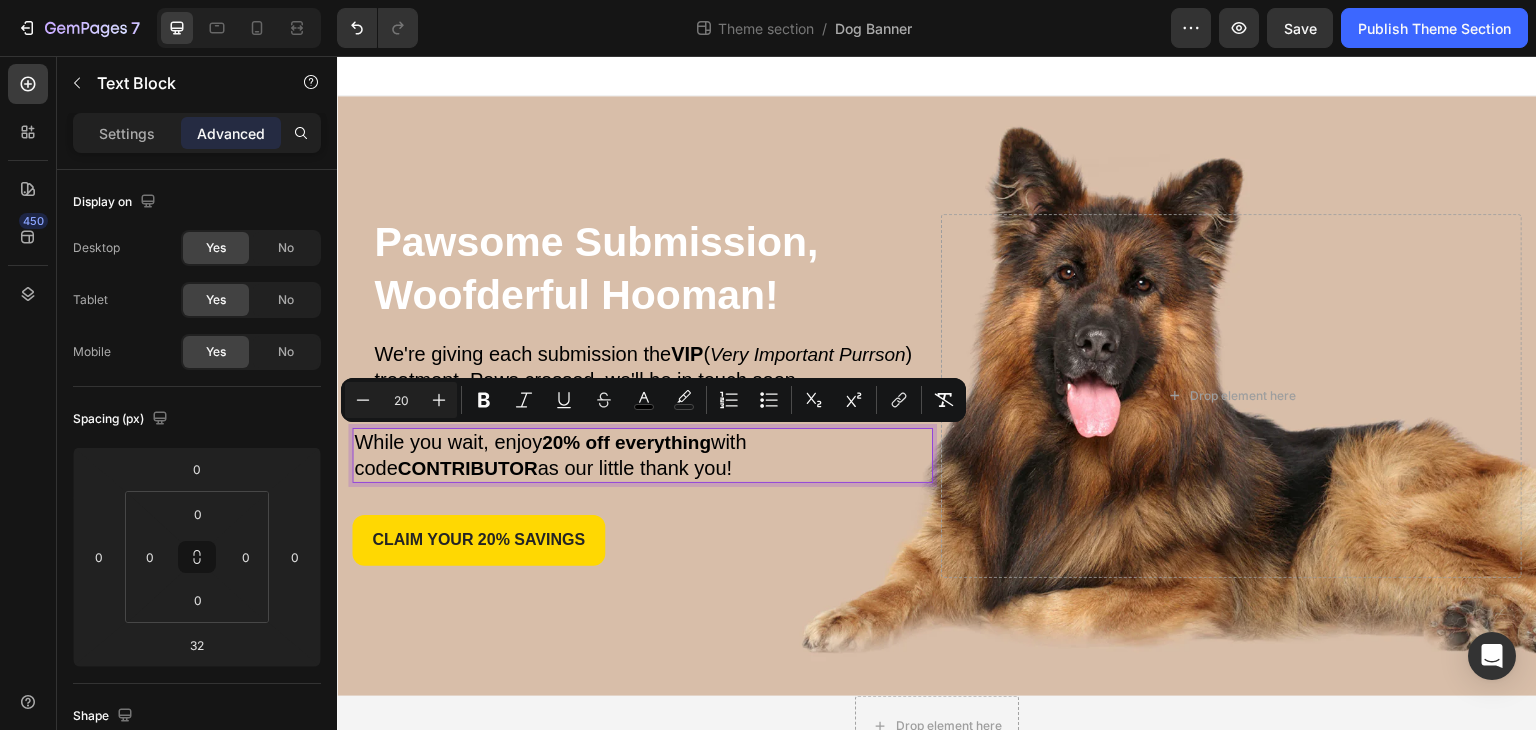click on "While you wait, enjoy" at bounding box center [448, 442] 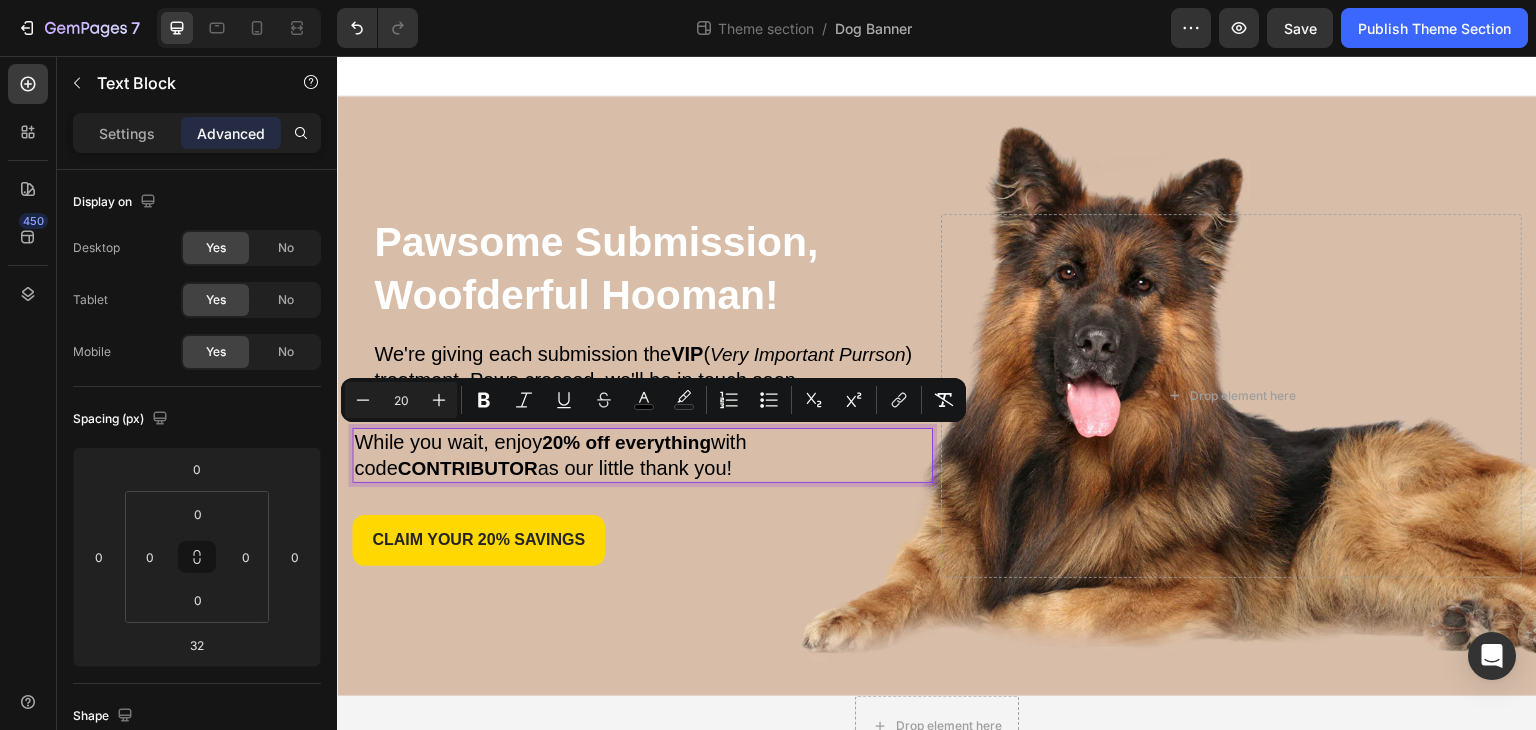 click on "While you wait, enjoy" at bounding box center (448, 442) 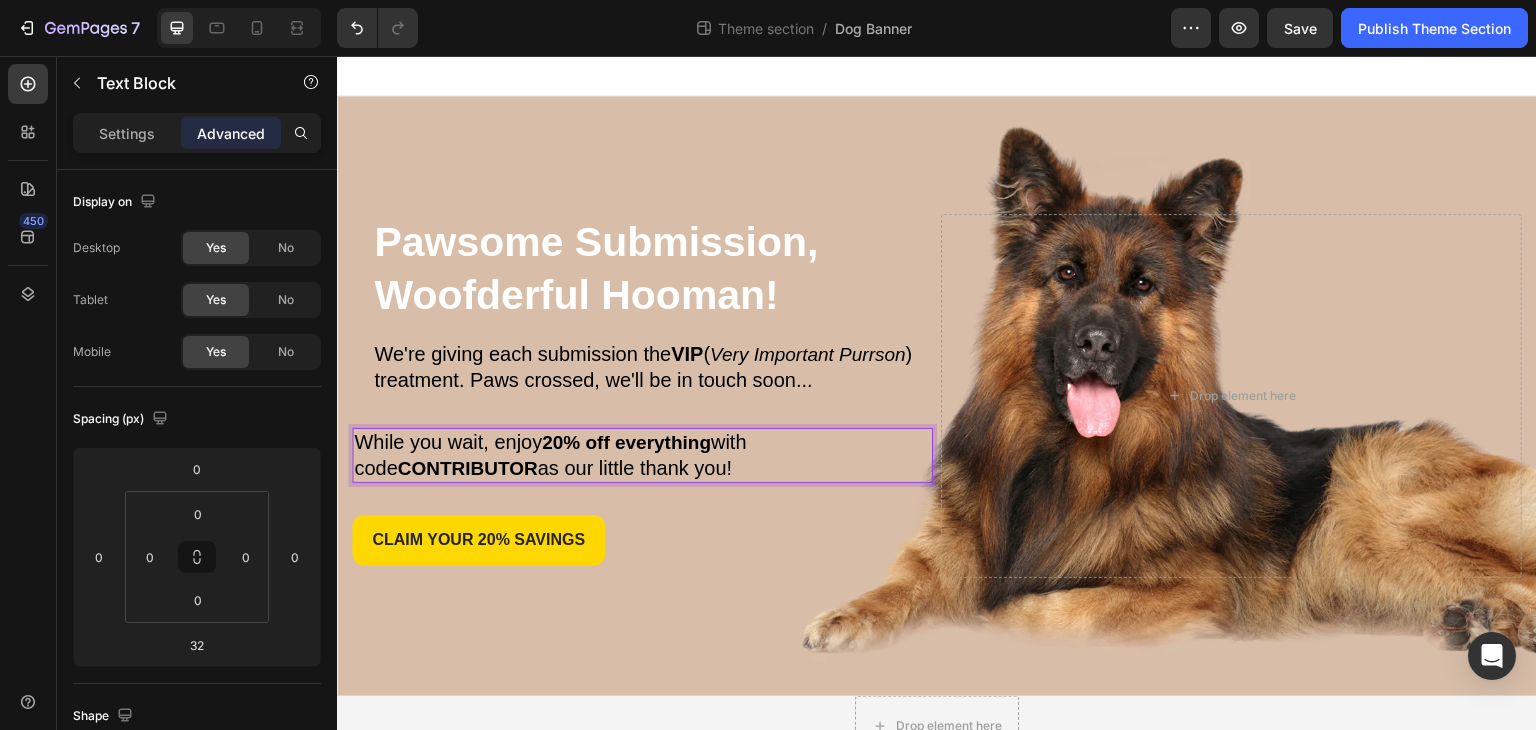 click on "While you wait, enjoy" at bounding box center [448, 442] 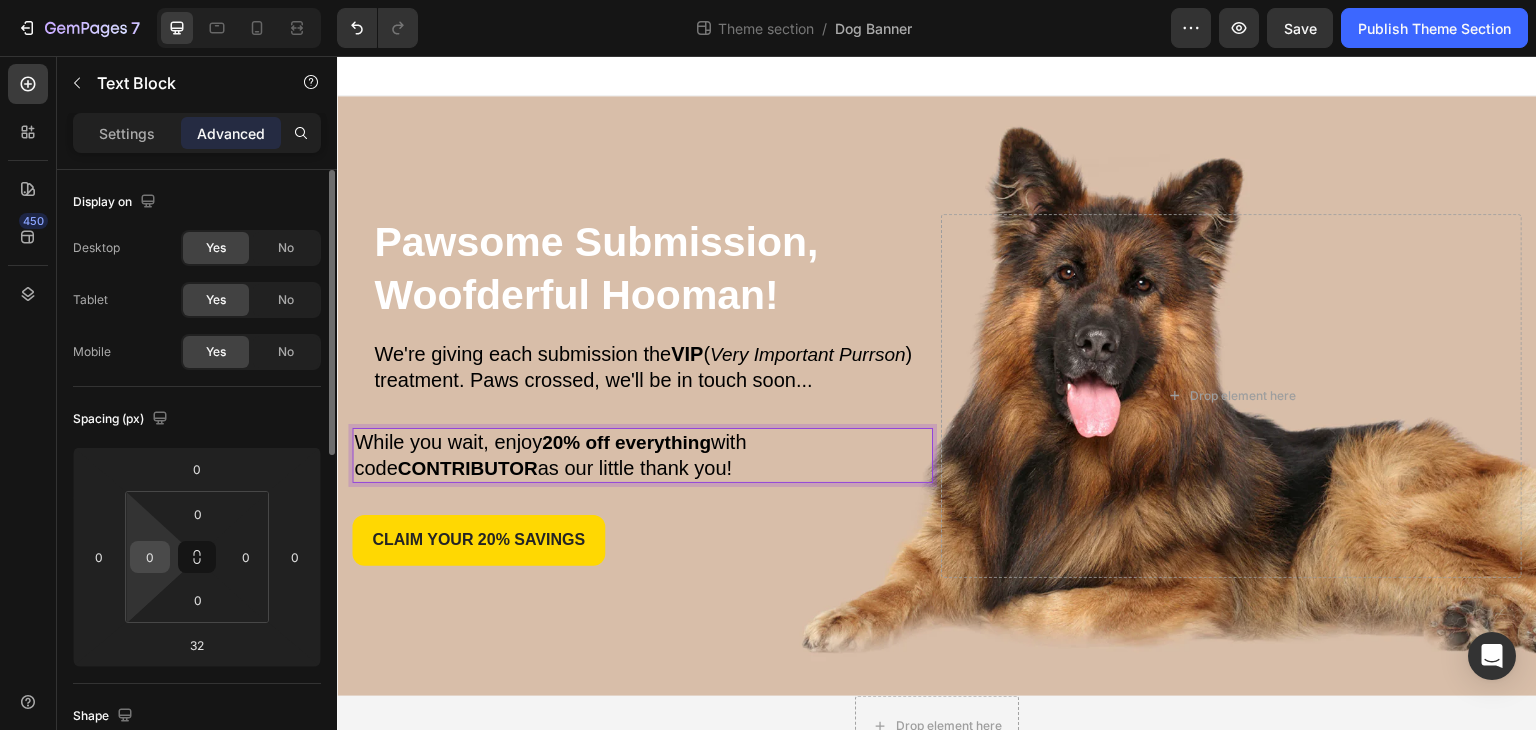 click on "0" at bounding box center (150, 557) 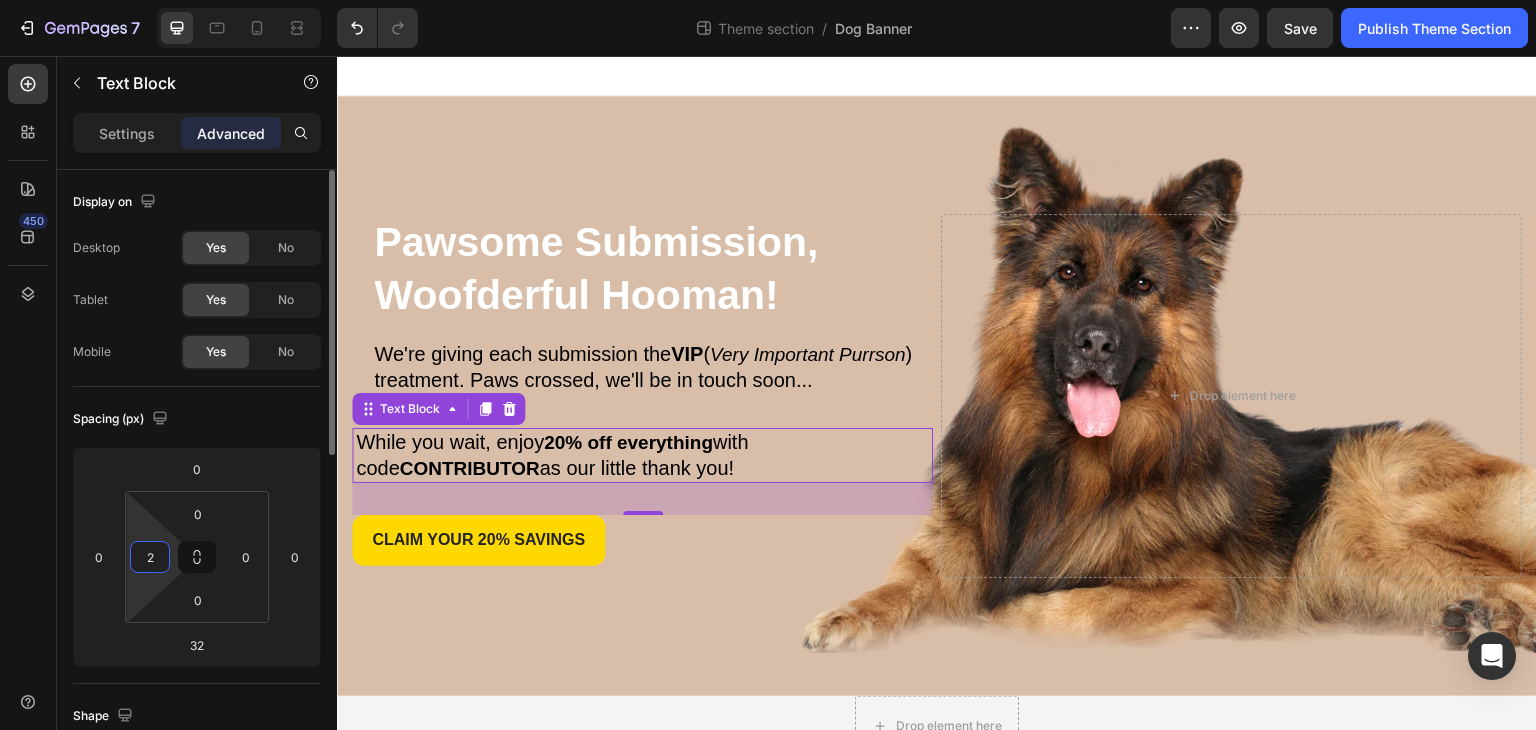 type on "20" 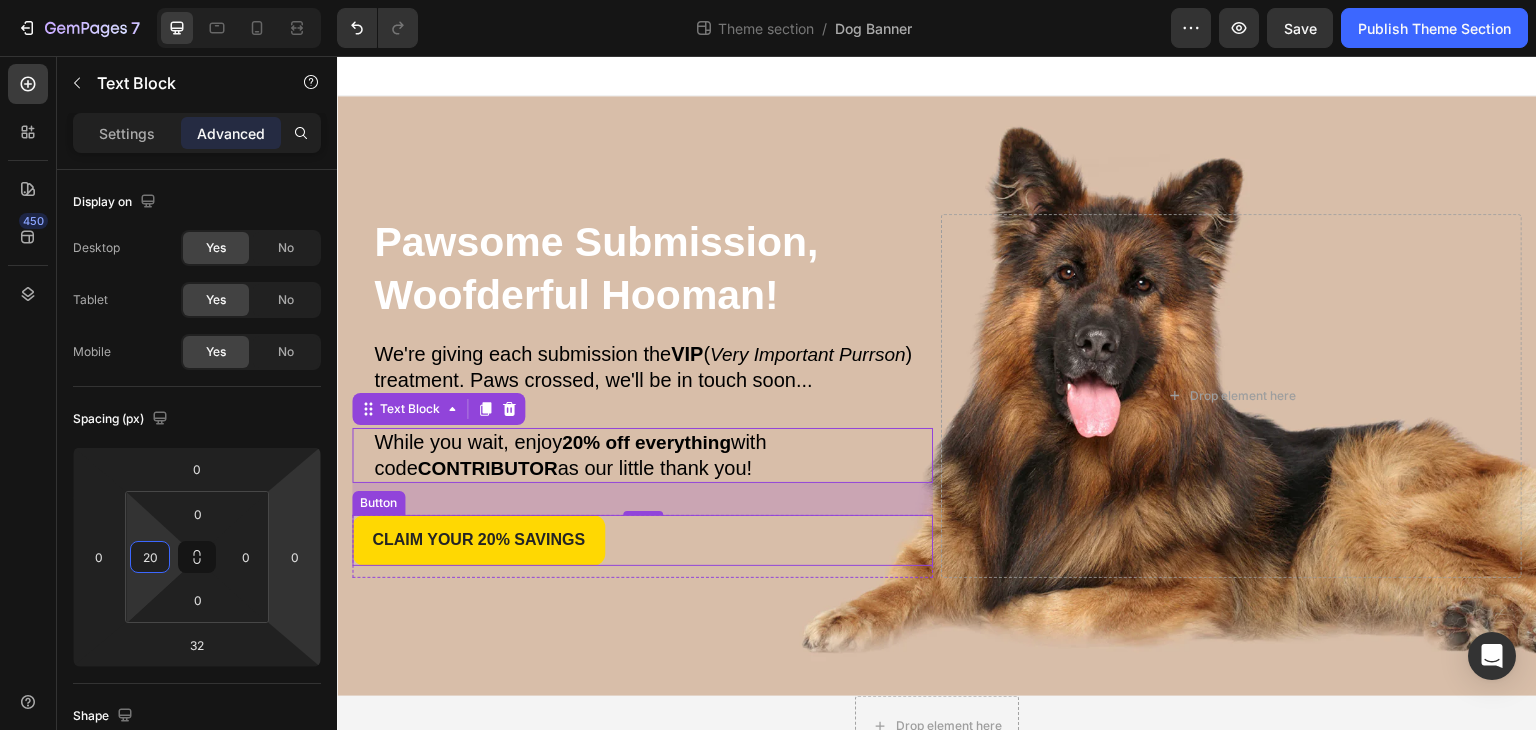 click on "claim your [PERCENTAGE] Savings Button" at bounding box center [642, 540] 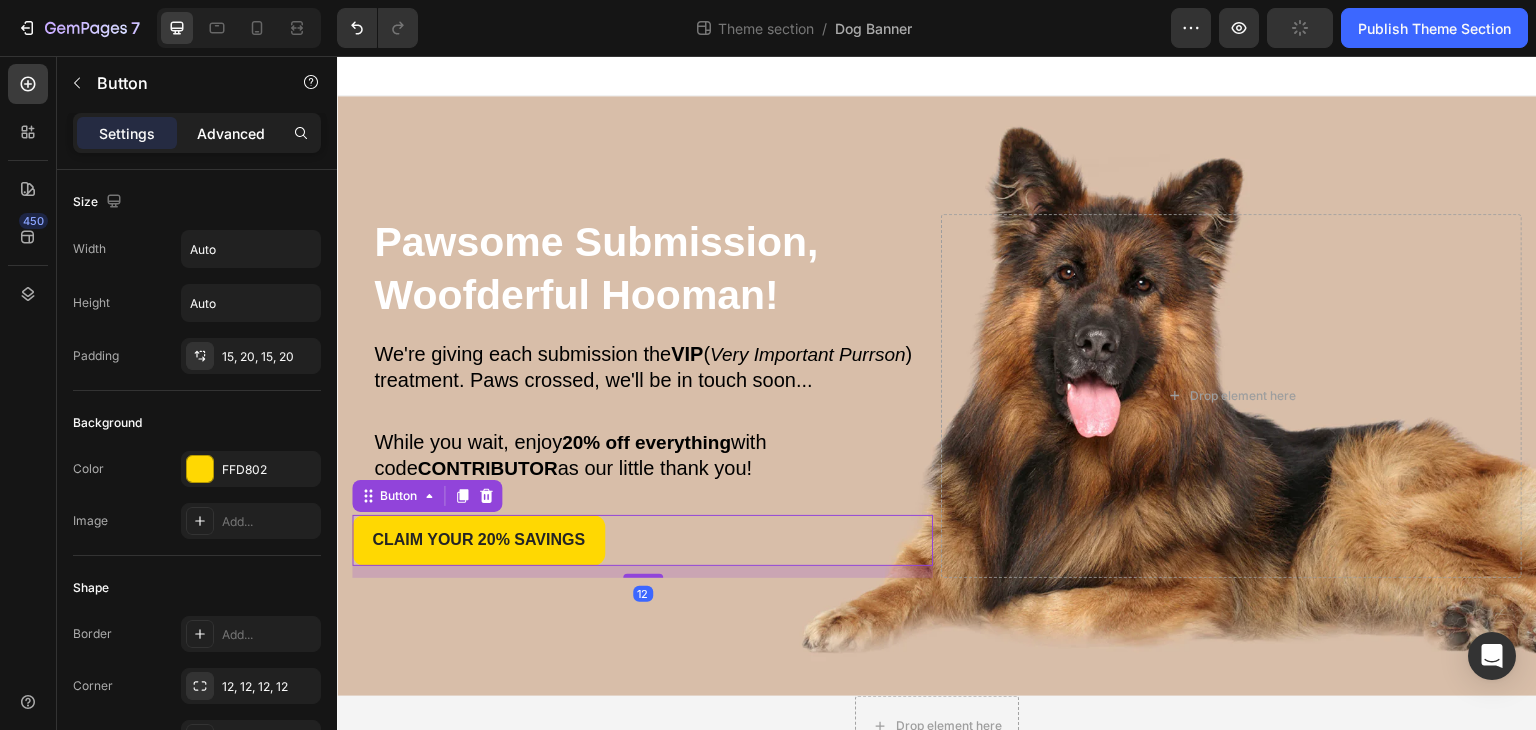 click on "Advanced" at bounding box center [231, 133] 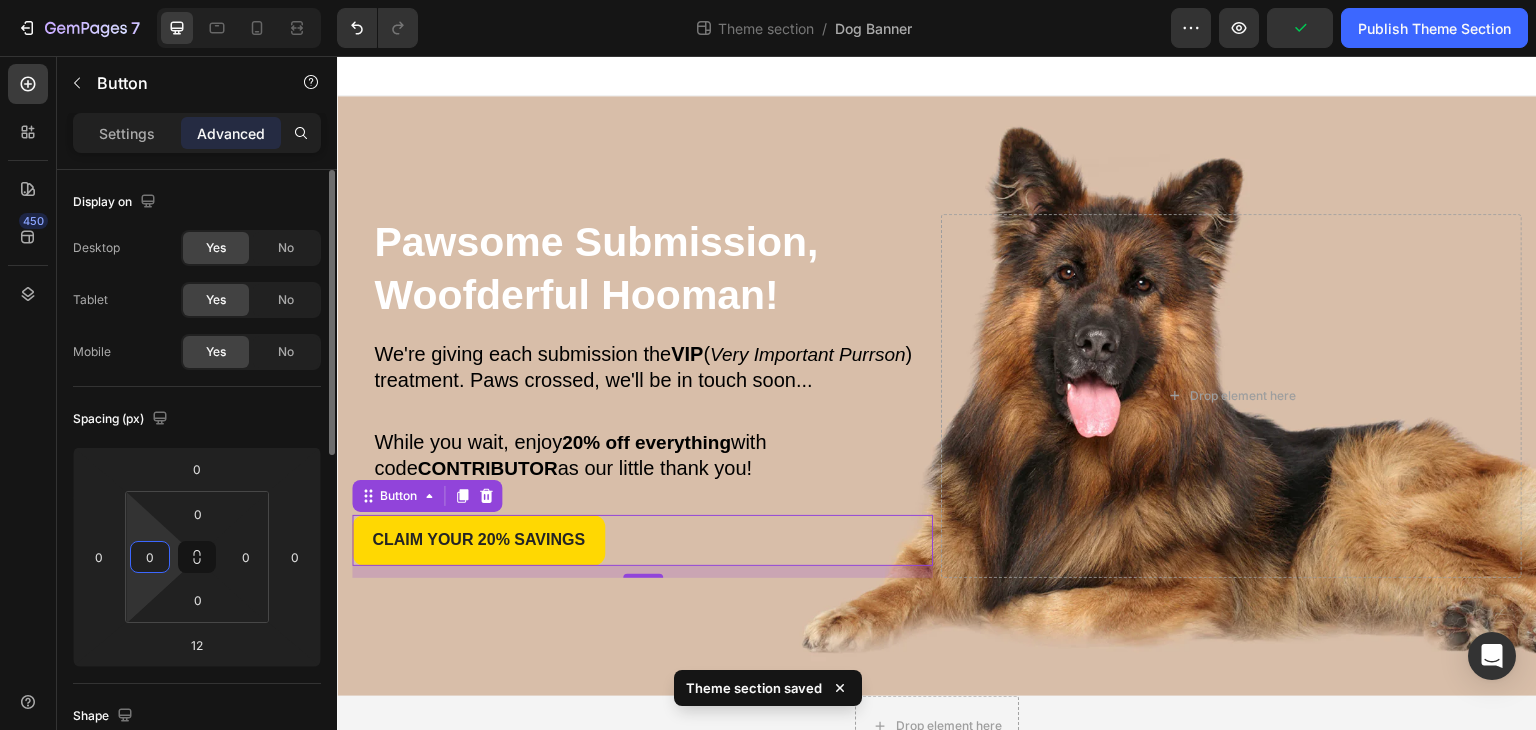 click on "0" at bounding box center [150, 557] 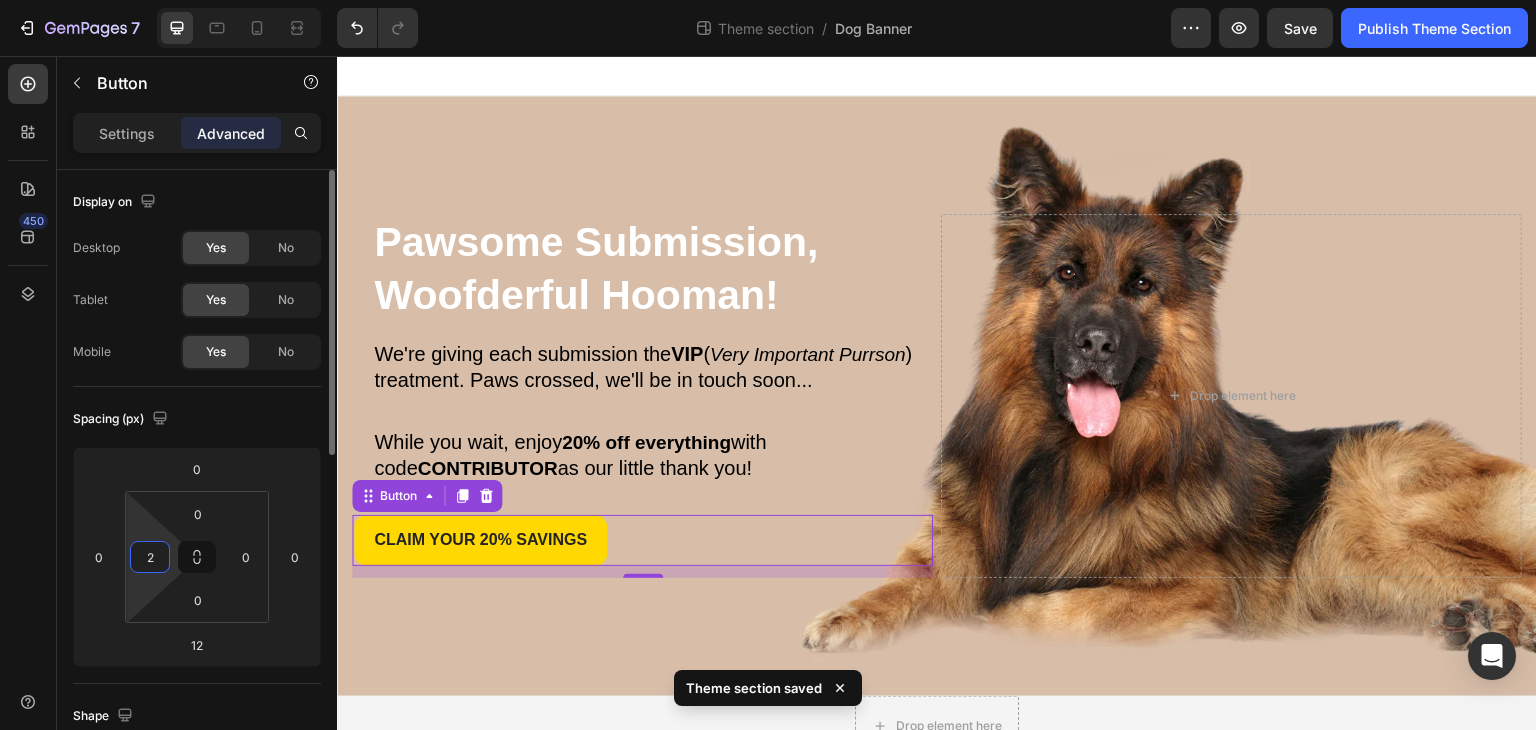type on "20" 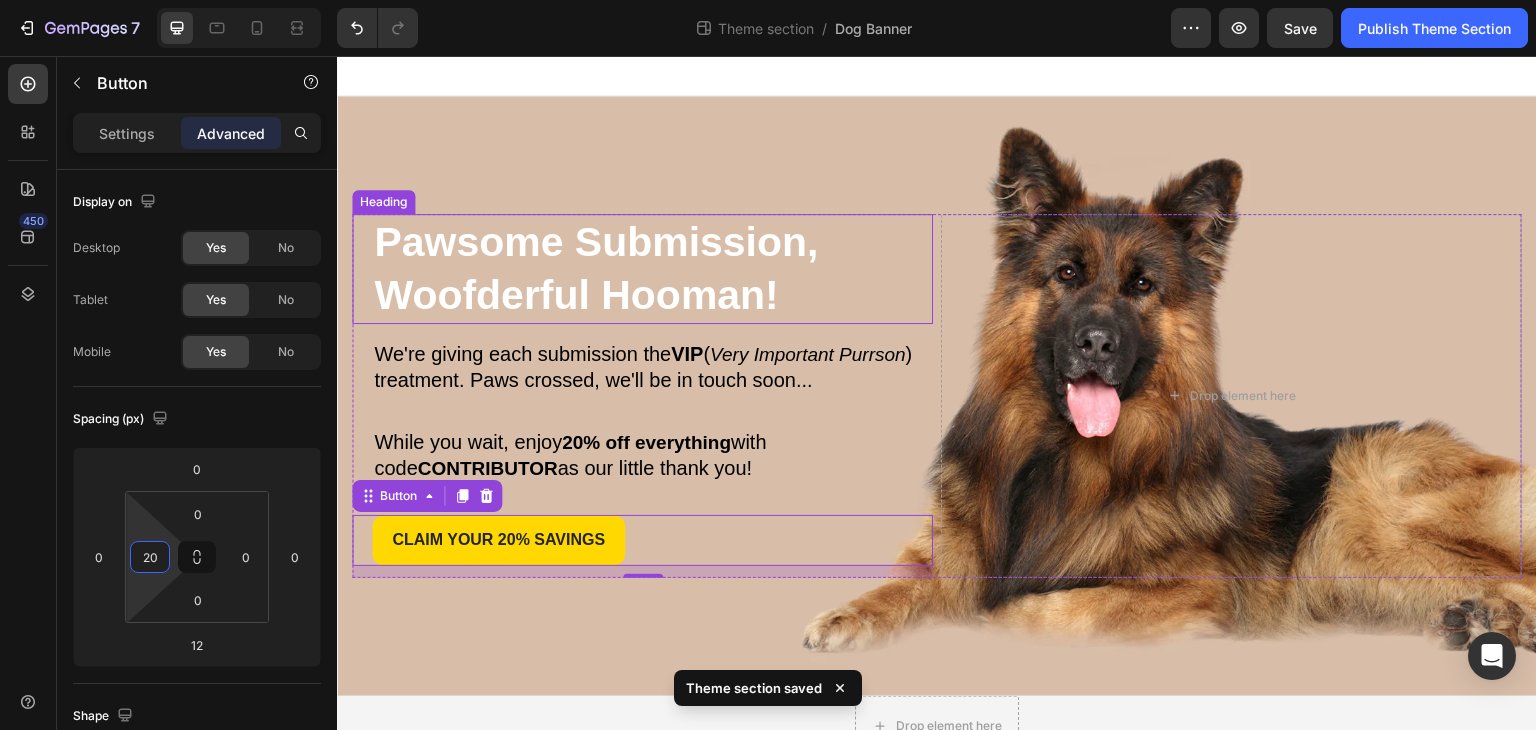 click on "Pawsome Submission," at bounding box center [596, 242] 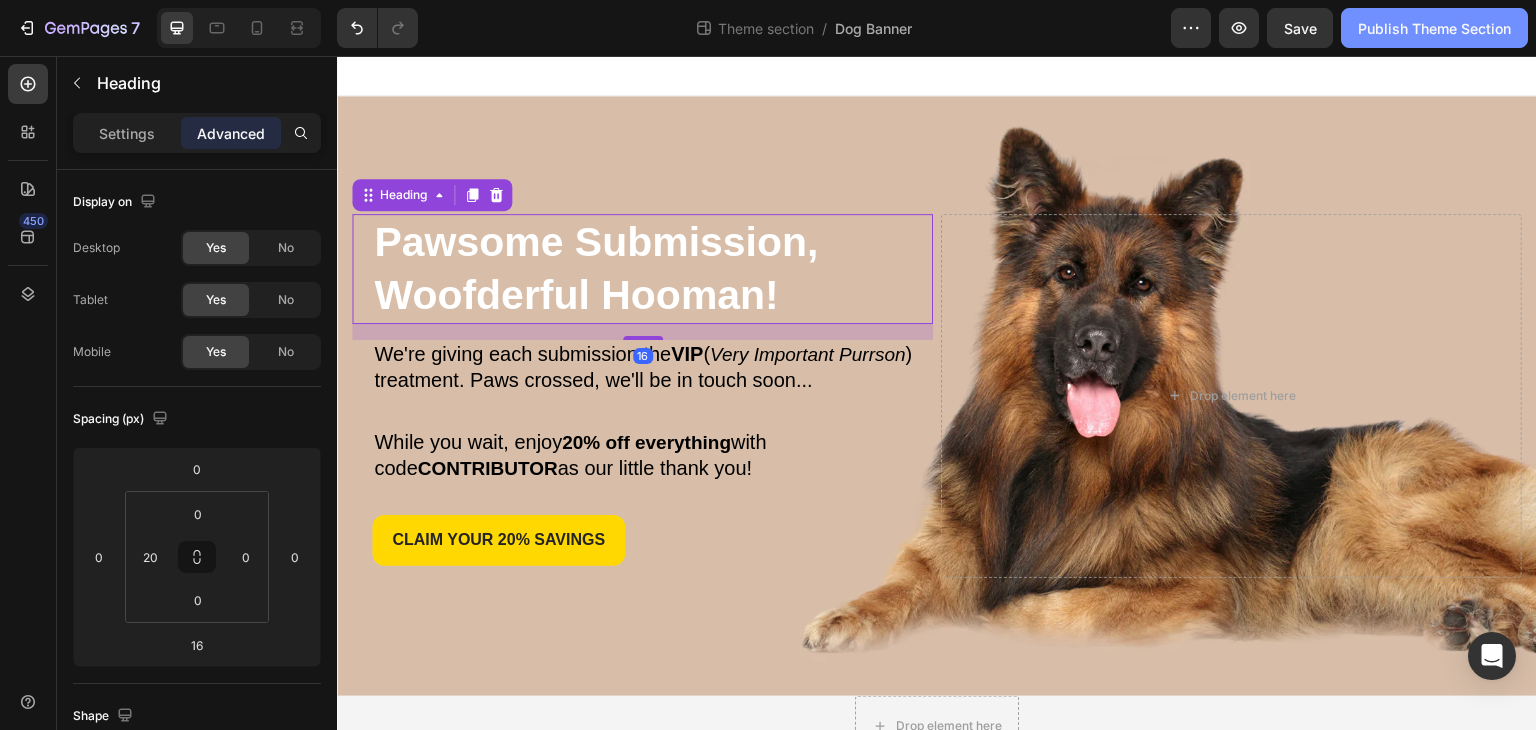 click on "Publish Theme Section" at bounding box center [1434, 28] 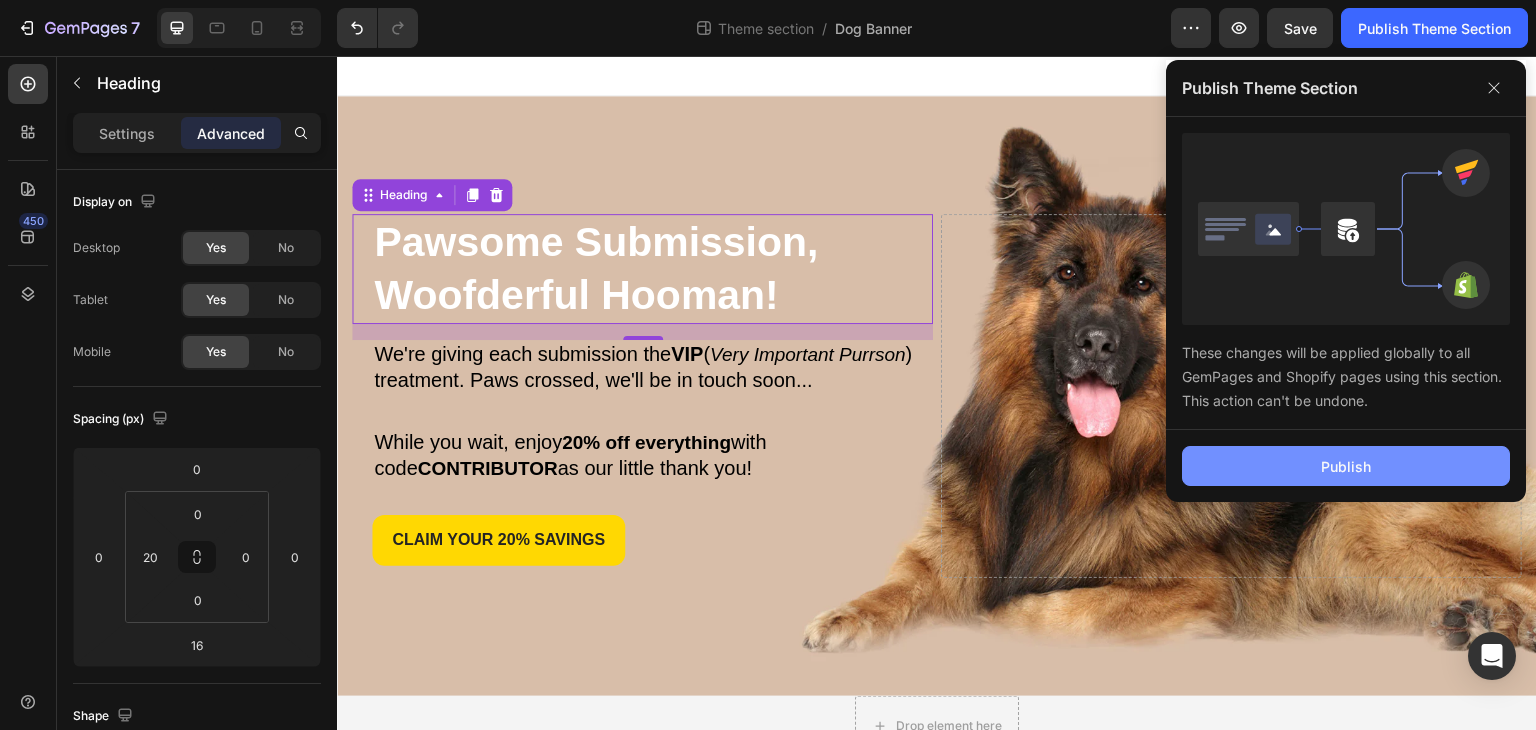 click on "Publish" at bounding box center [1346, 466] 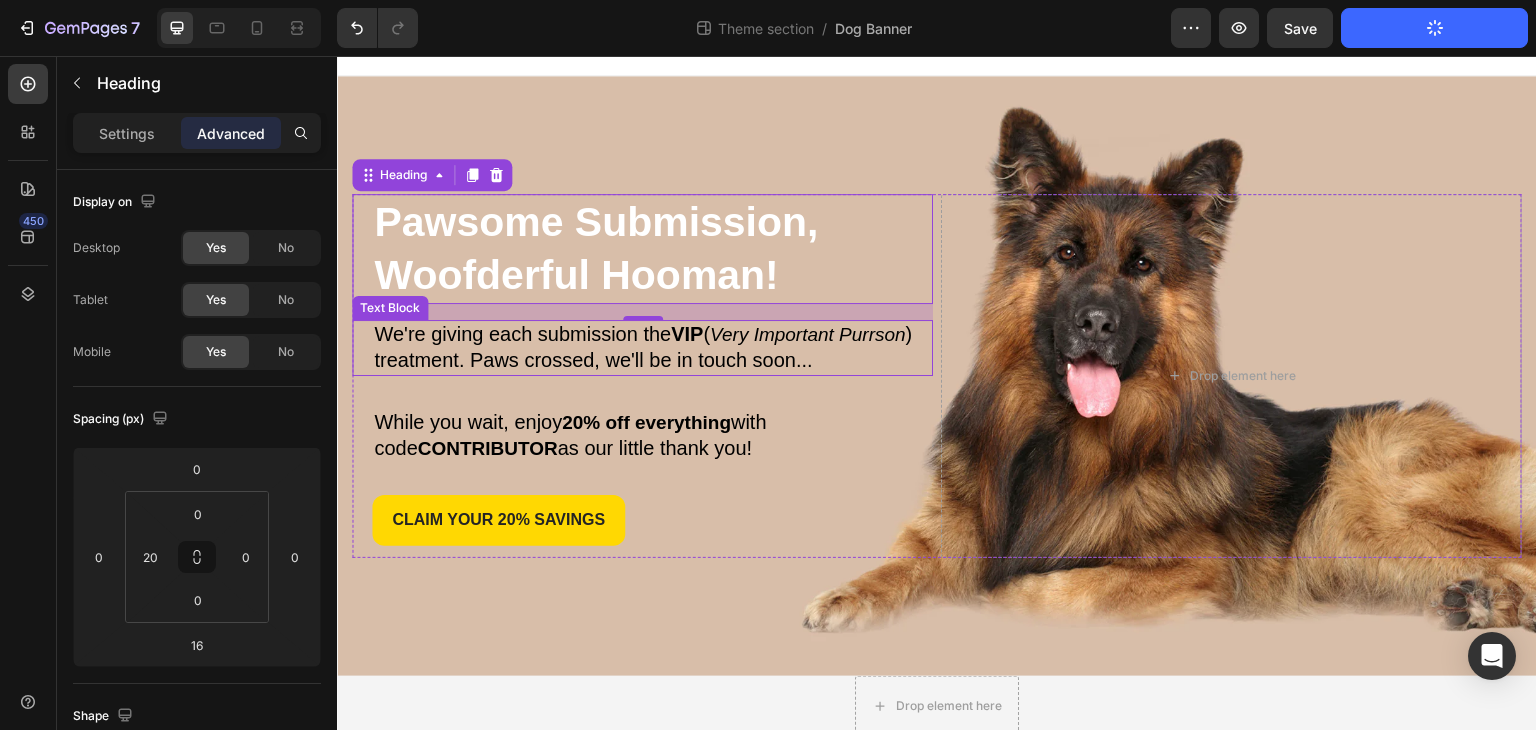 scroll, scrollTop: 25, scrollLeft: 0, axis: vertical 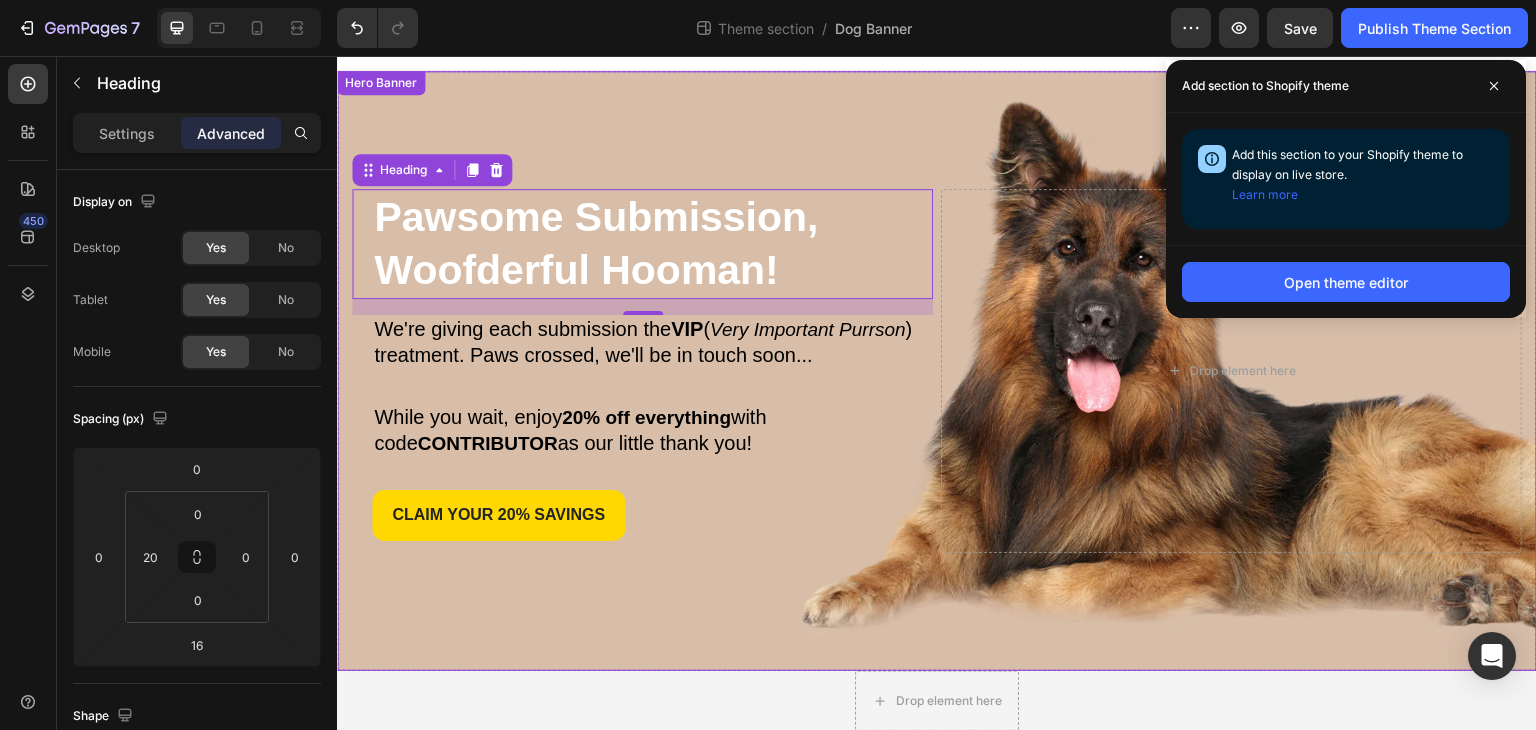 click at bounding box center (937, 371) 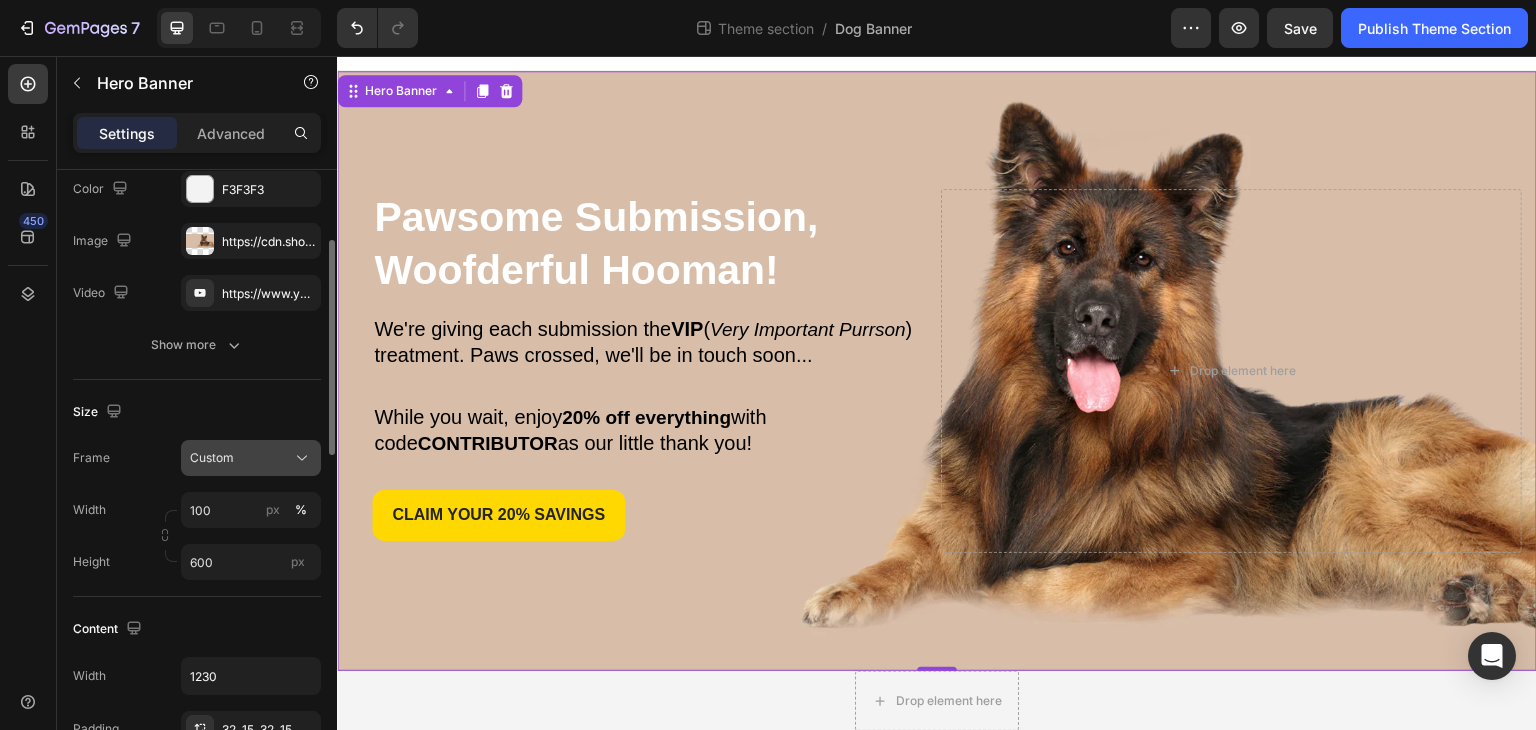 scroll, scrollTop: 0, scrollLeft: 0, axis: both 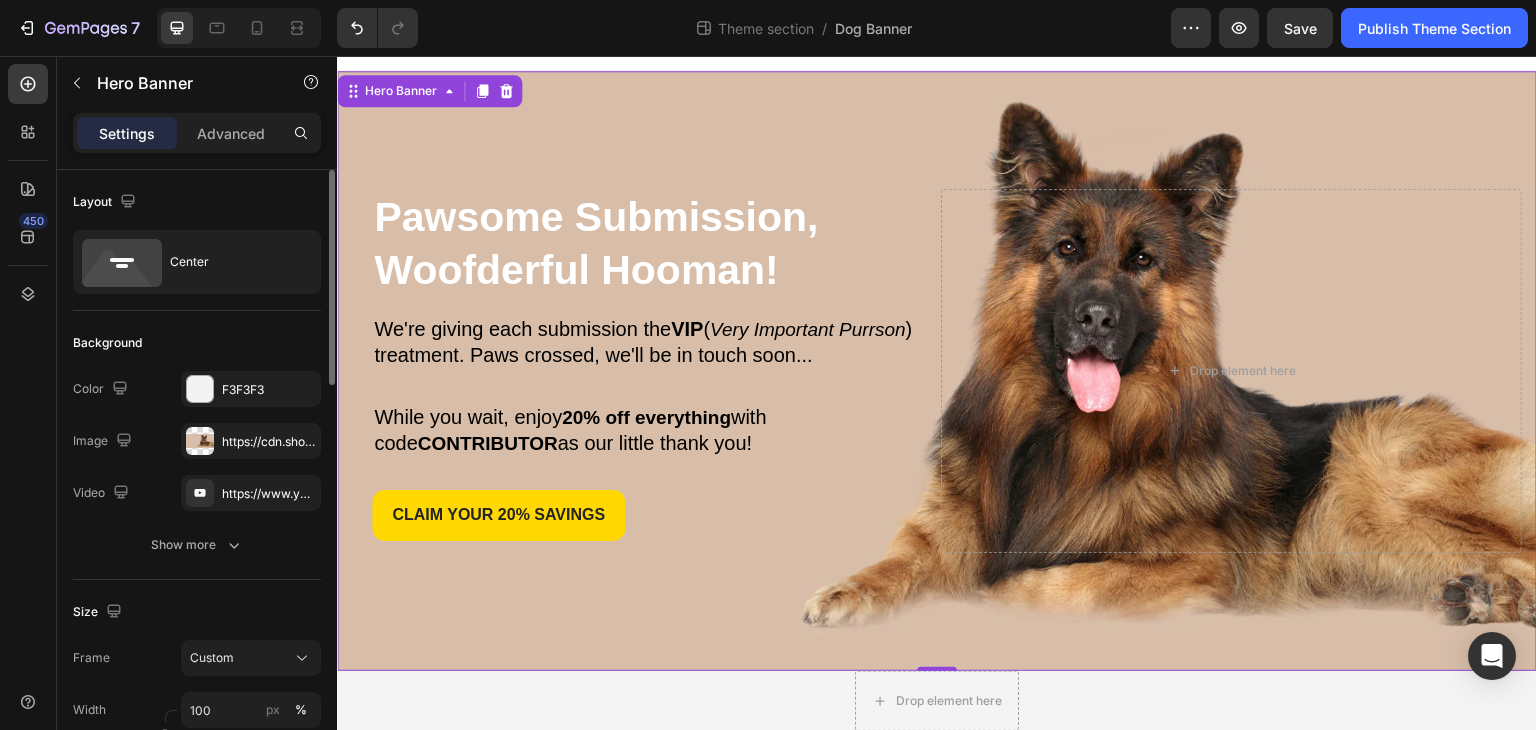 click at bounding box center [937, 371] 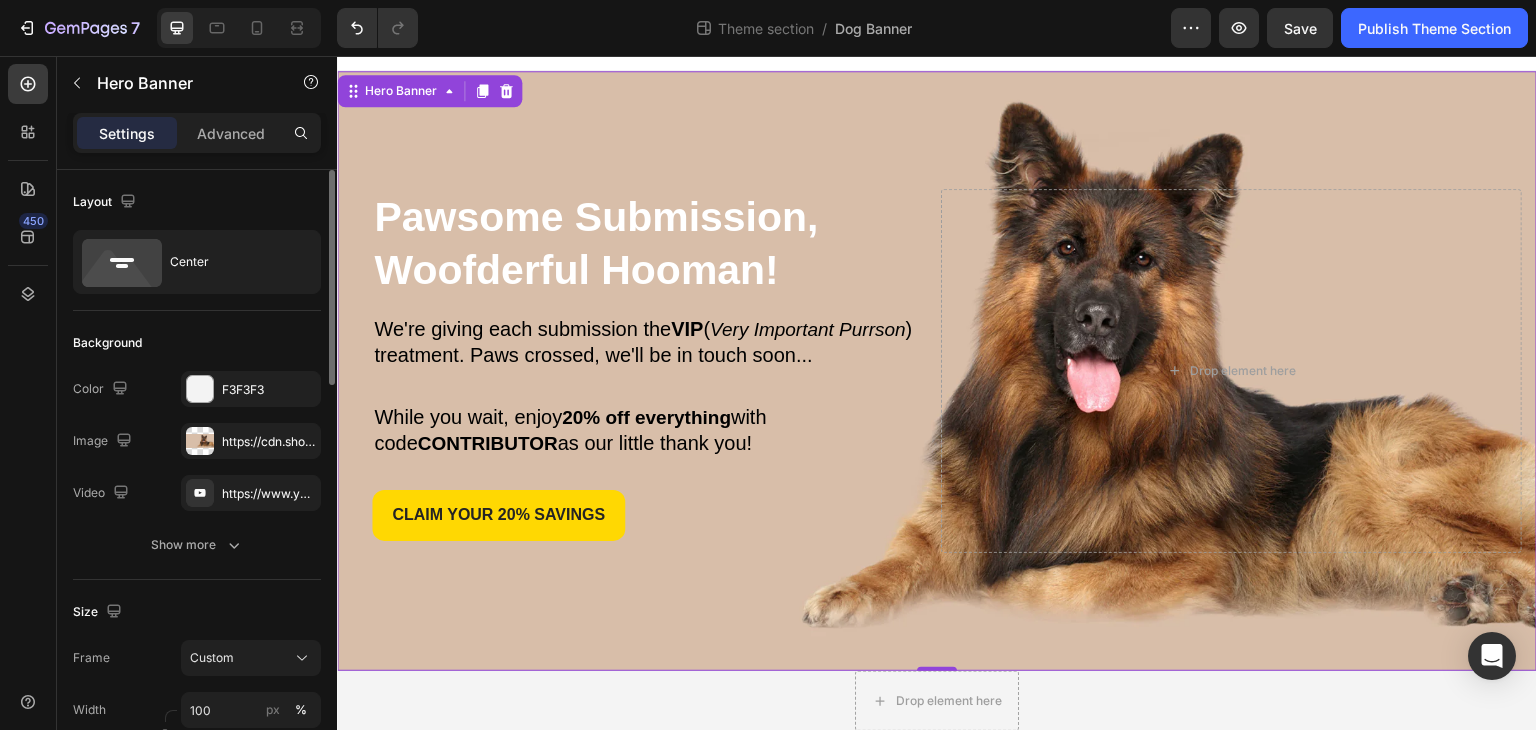 scroll, scrollTop: 100, scrollLeft: 0, axis: vertical 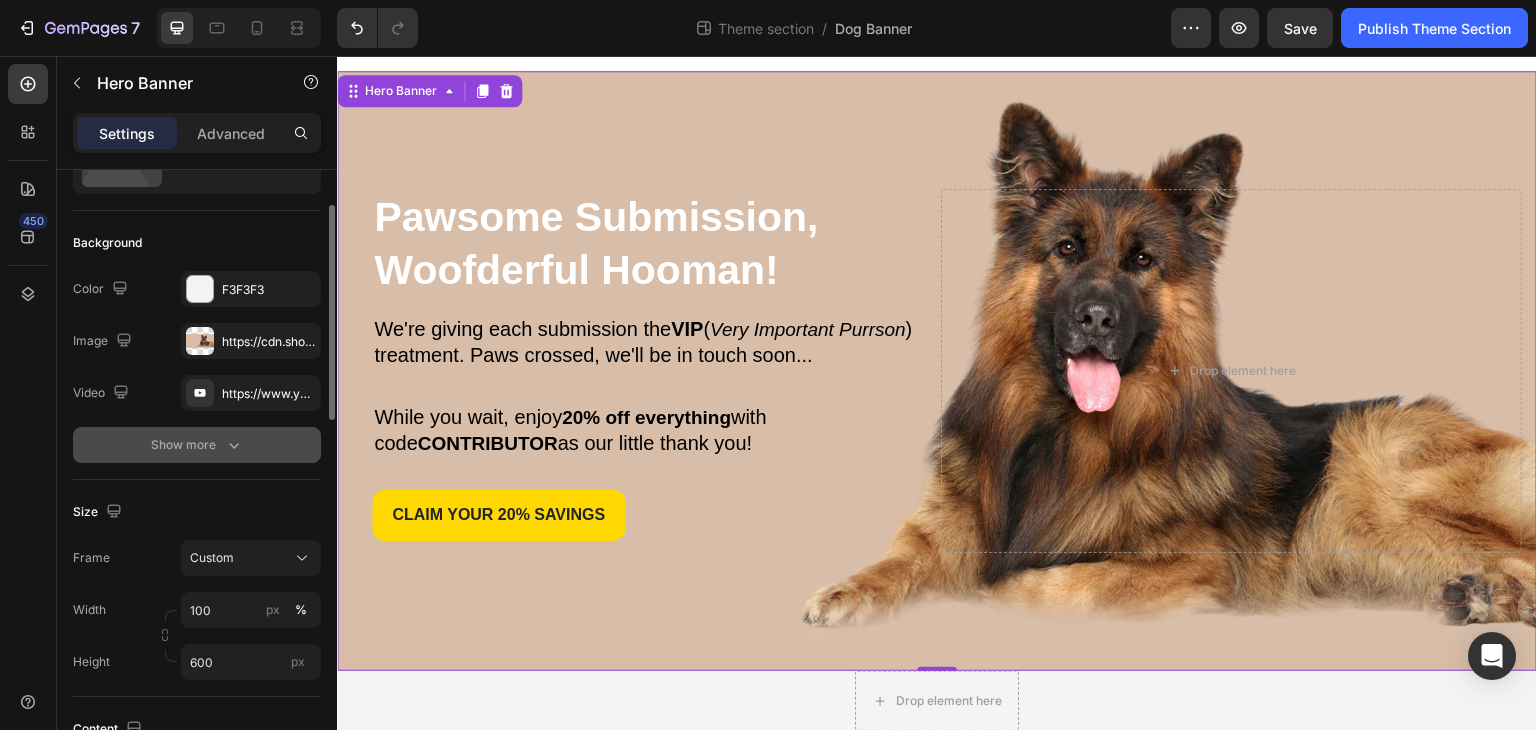 click on "Show more" at bounding box center [197, 445] 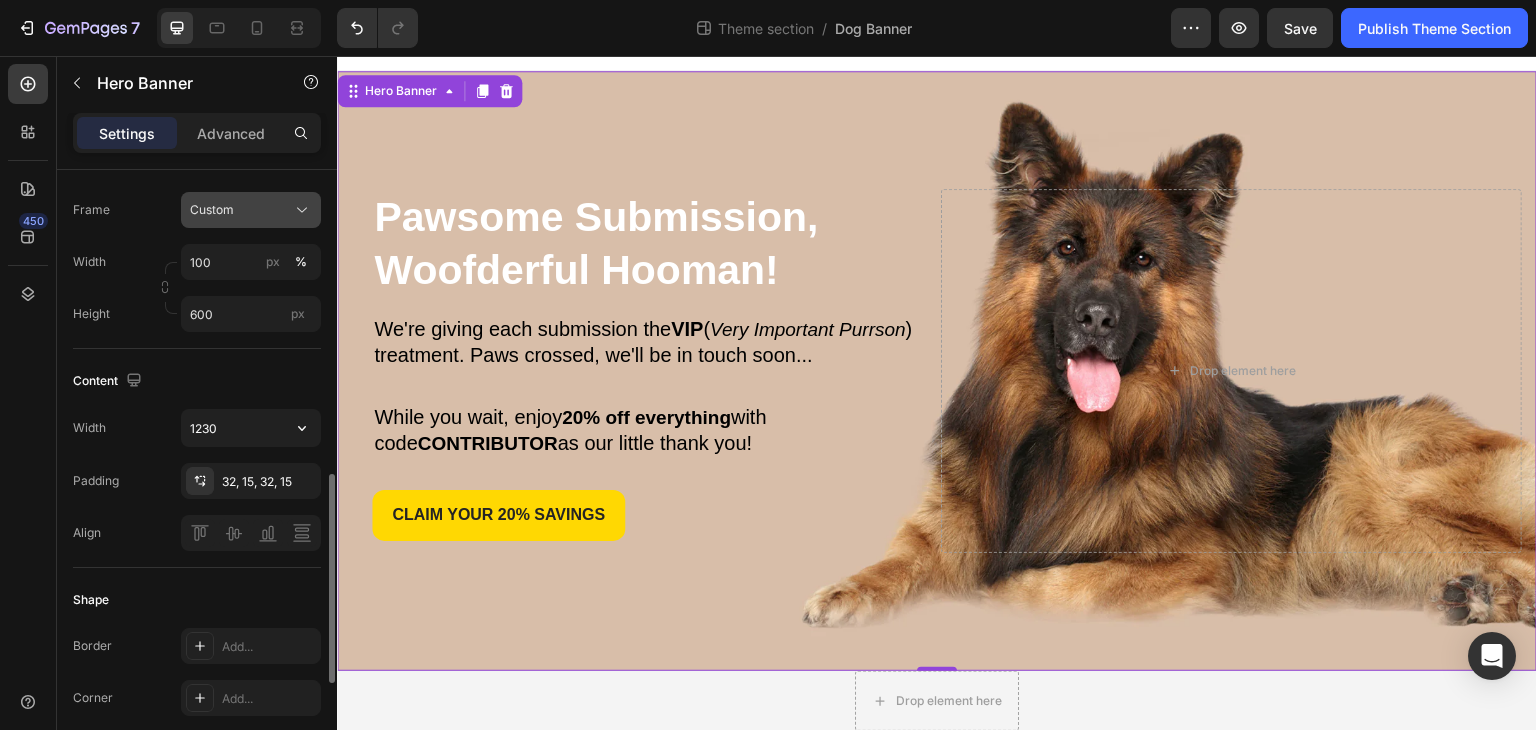 scroll, scrollTop: 600, scrollLeft: 0, axis: vertical 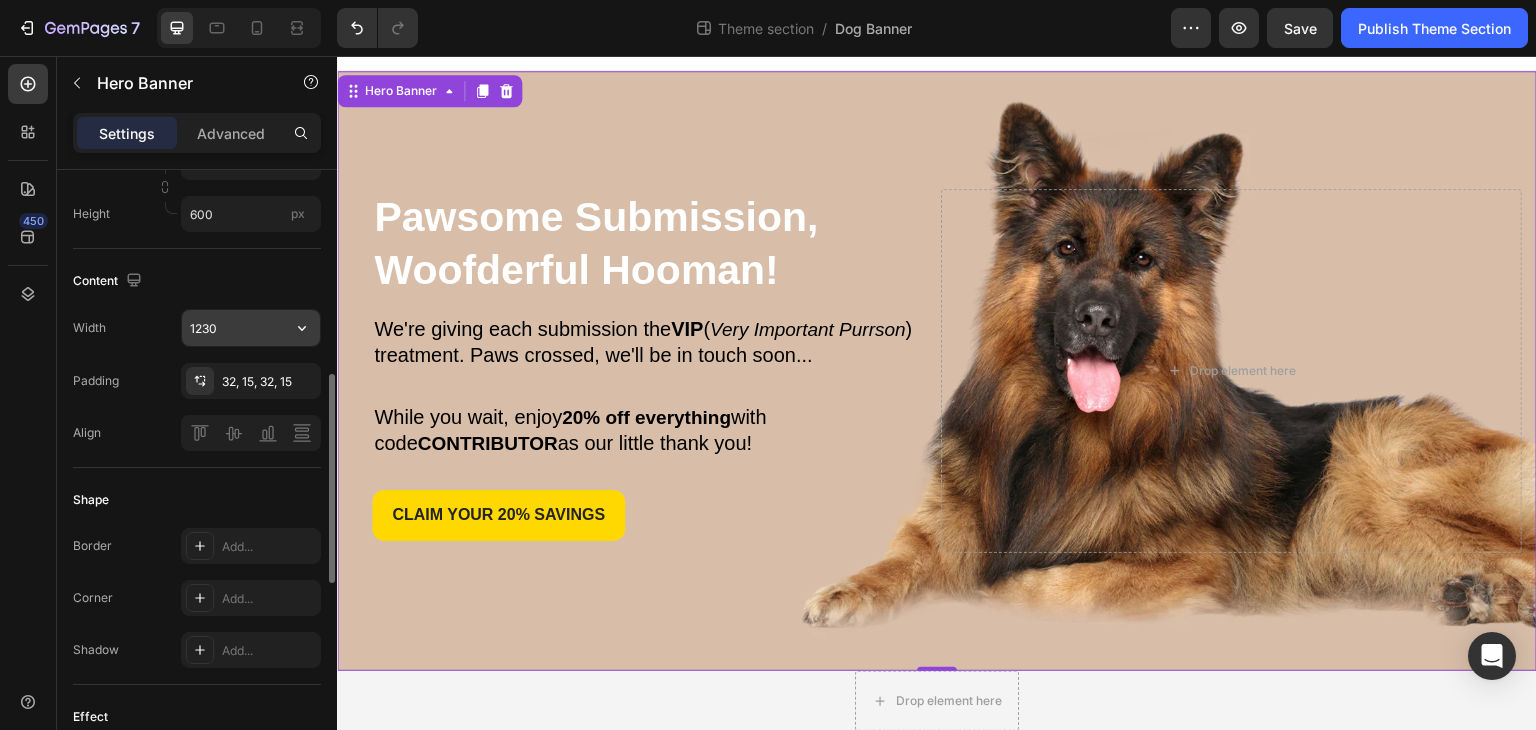 click 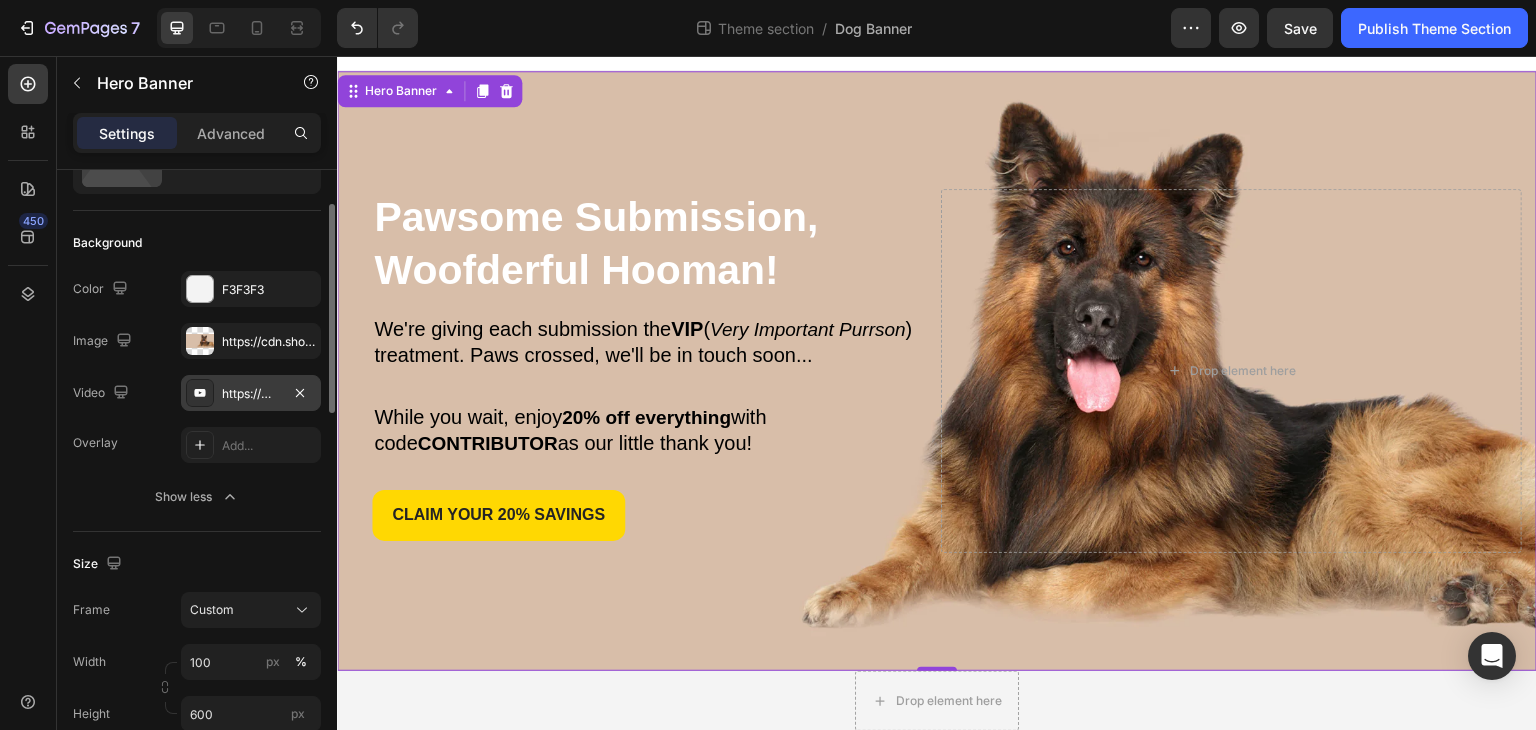 scroll, scrollTop: 0, scrollLeft: 0, axis: both 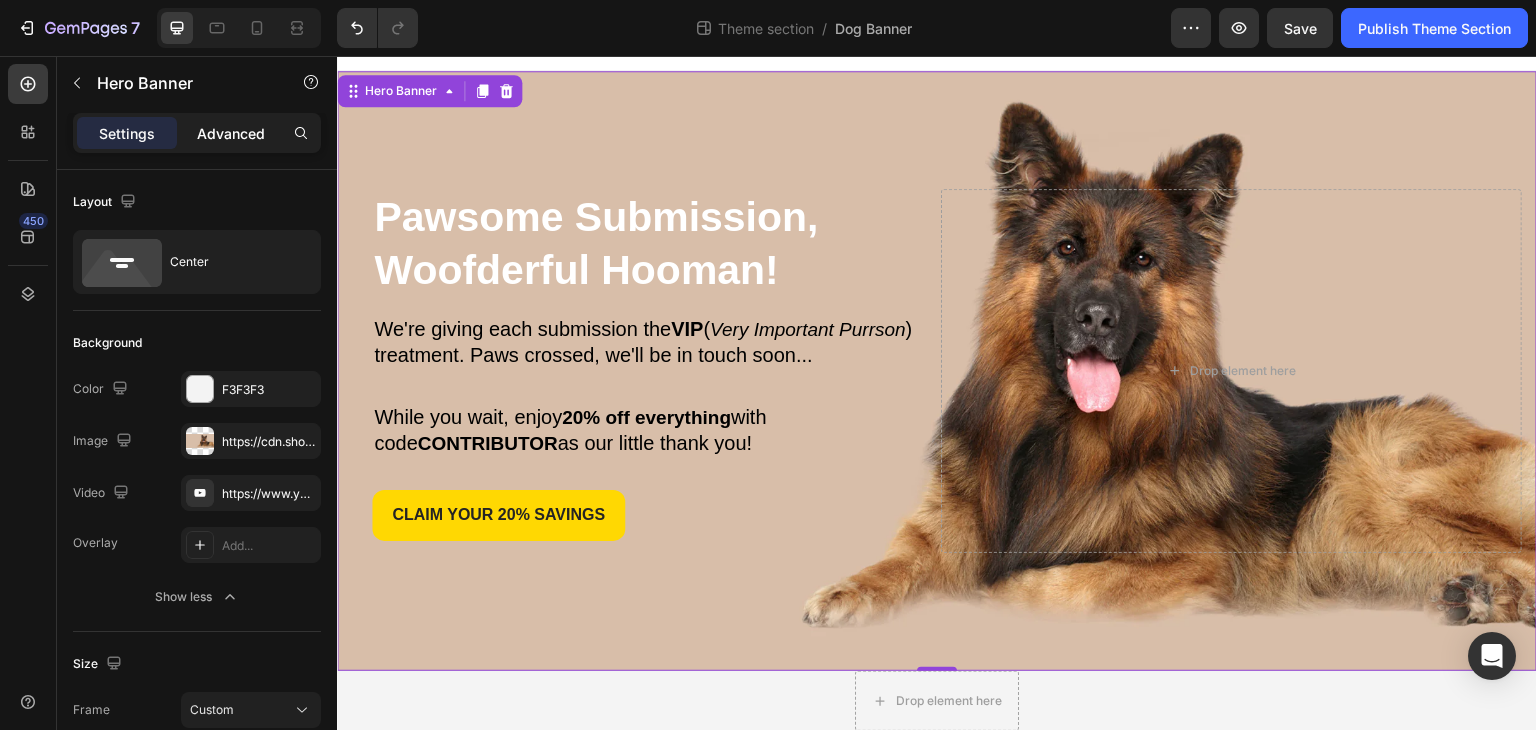 click on "Advanced" at bounding box center [231, 133] 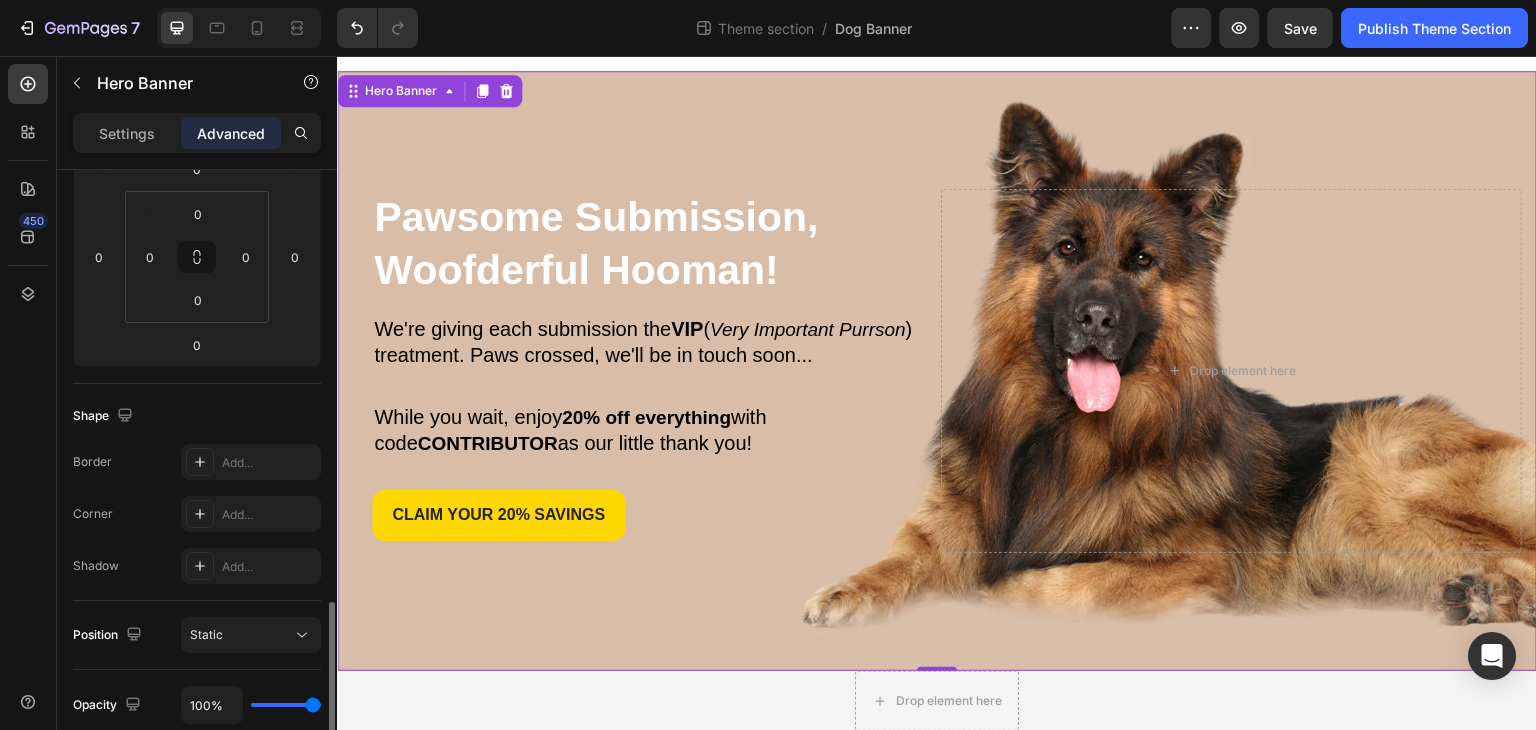 scroll, scrollTop: 500, scrollLeft: 0, axis: vertical 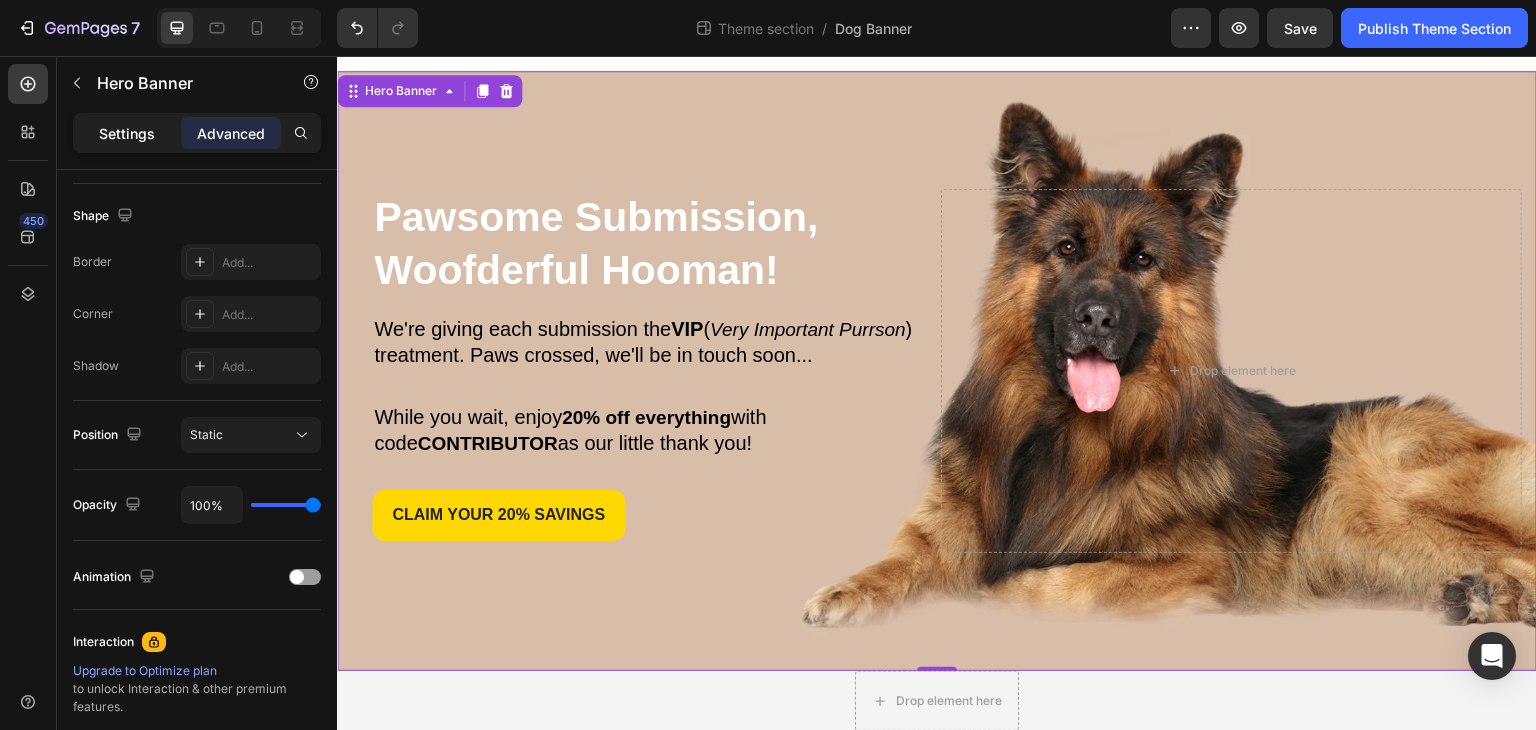 click on "Settings" at bounding box center (127, 133) 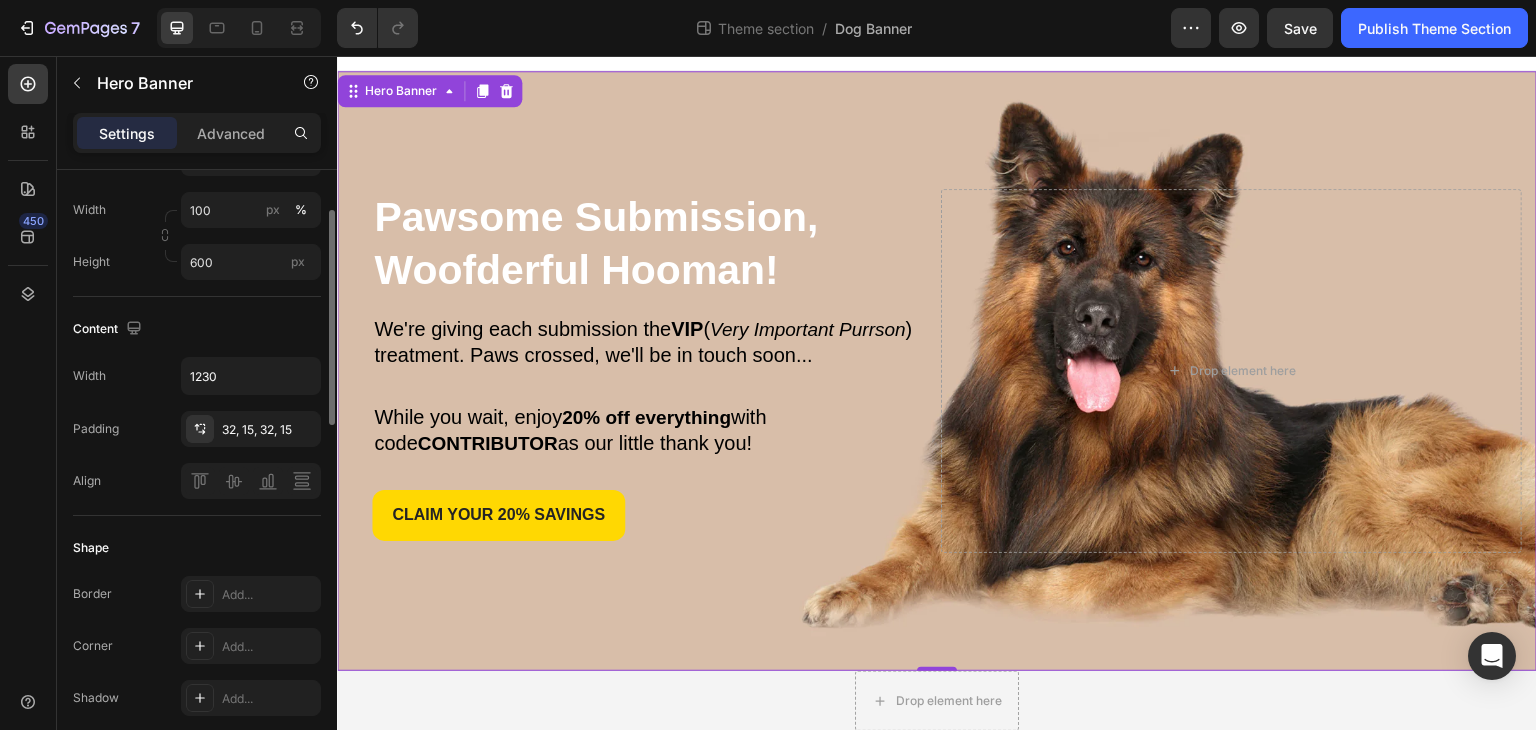 scroll, scrollTop: 300, scrollLeft: 0, axis: vertical 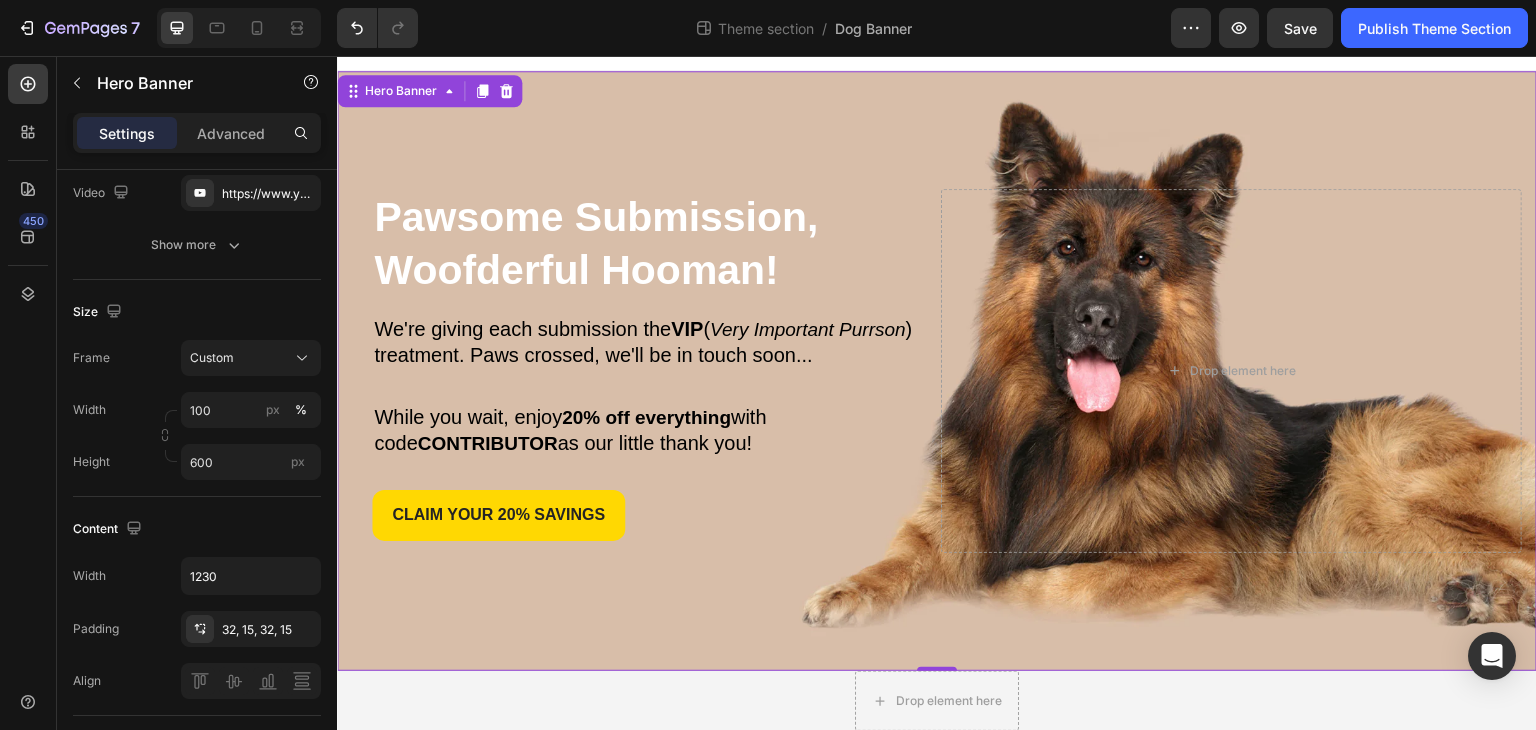 click at bounding box center [937, 371] 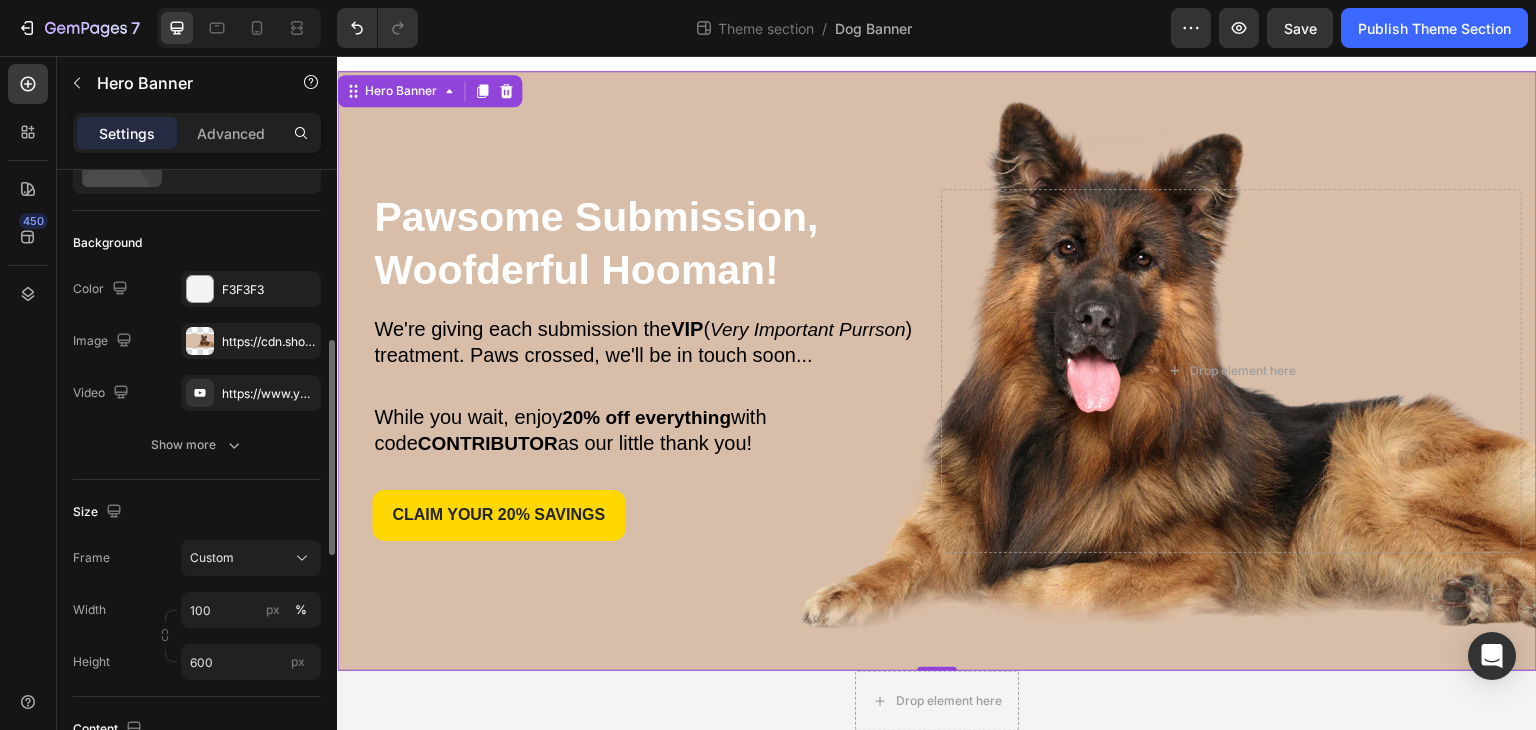 scroll, scrollTop: 200, scrollLeft: 0, axis: vertical 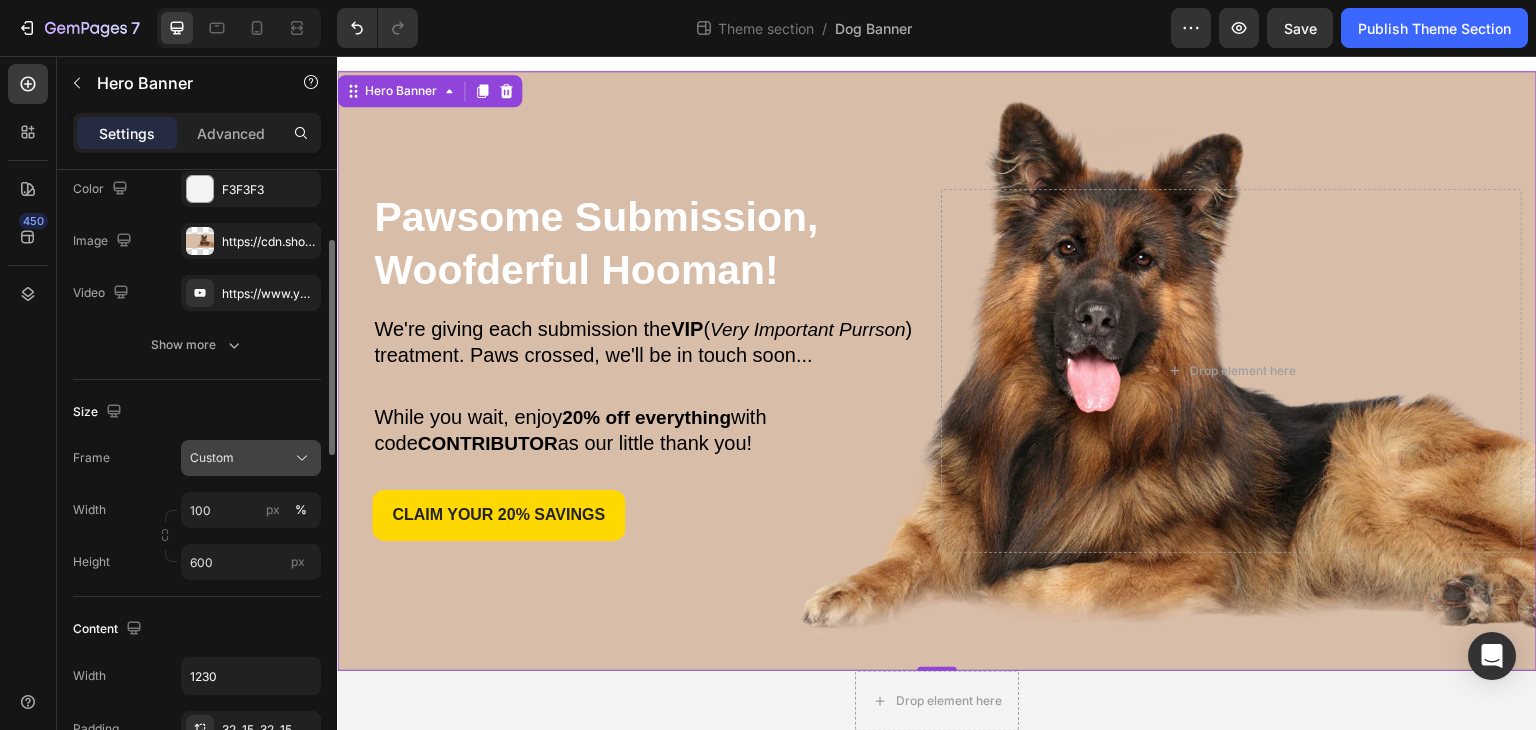 click on "Custom" at bounding box center [251, 458] 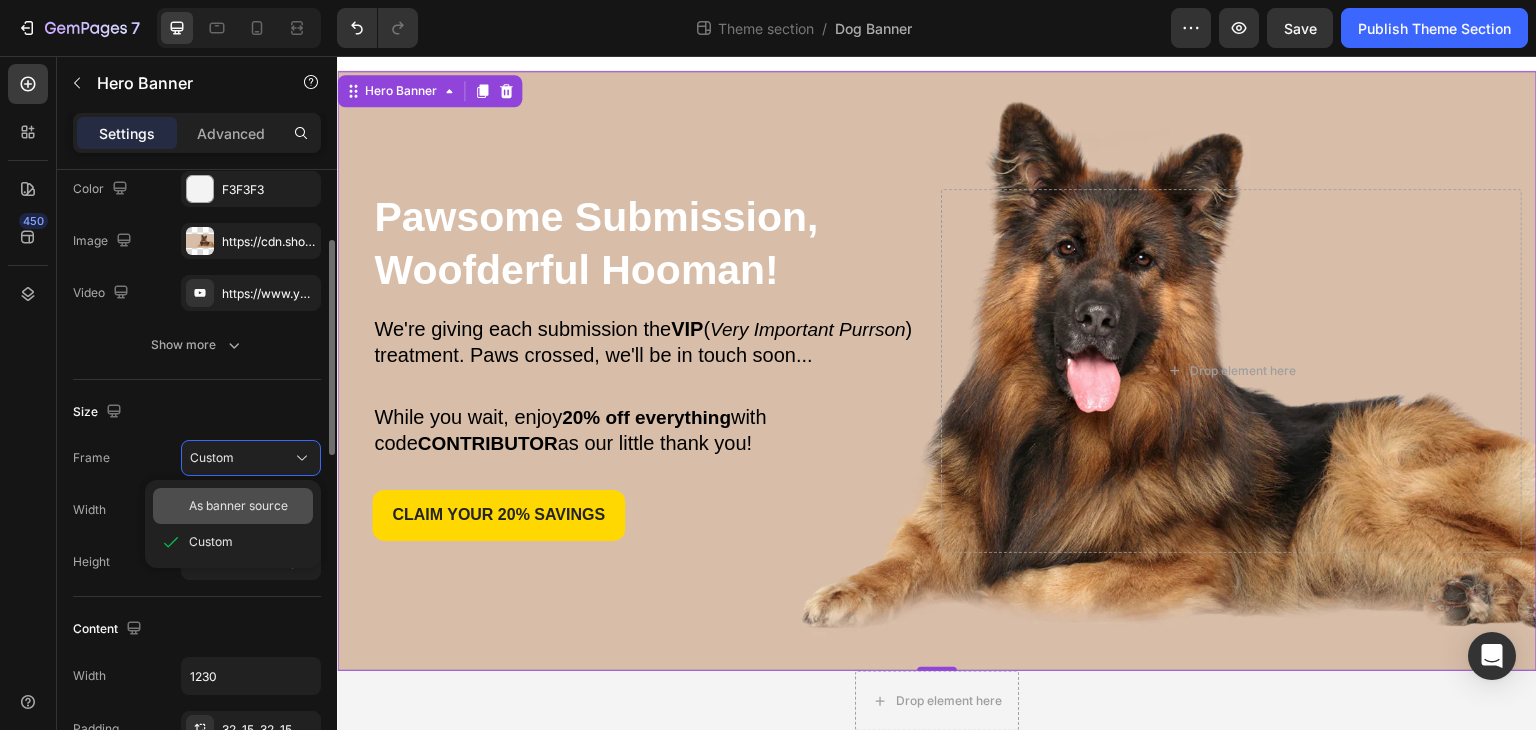 click on "As banner source" at bounding box center [238, 506] 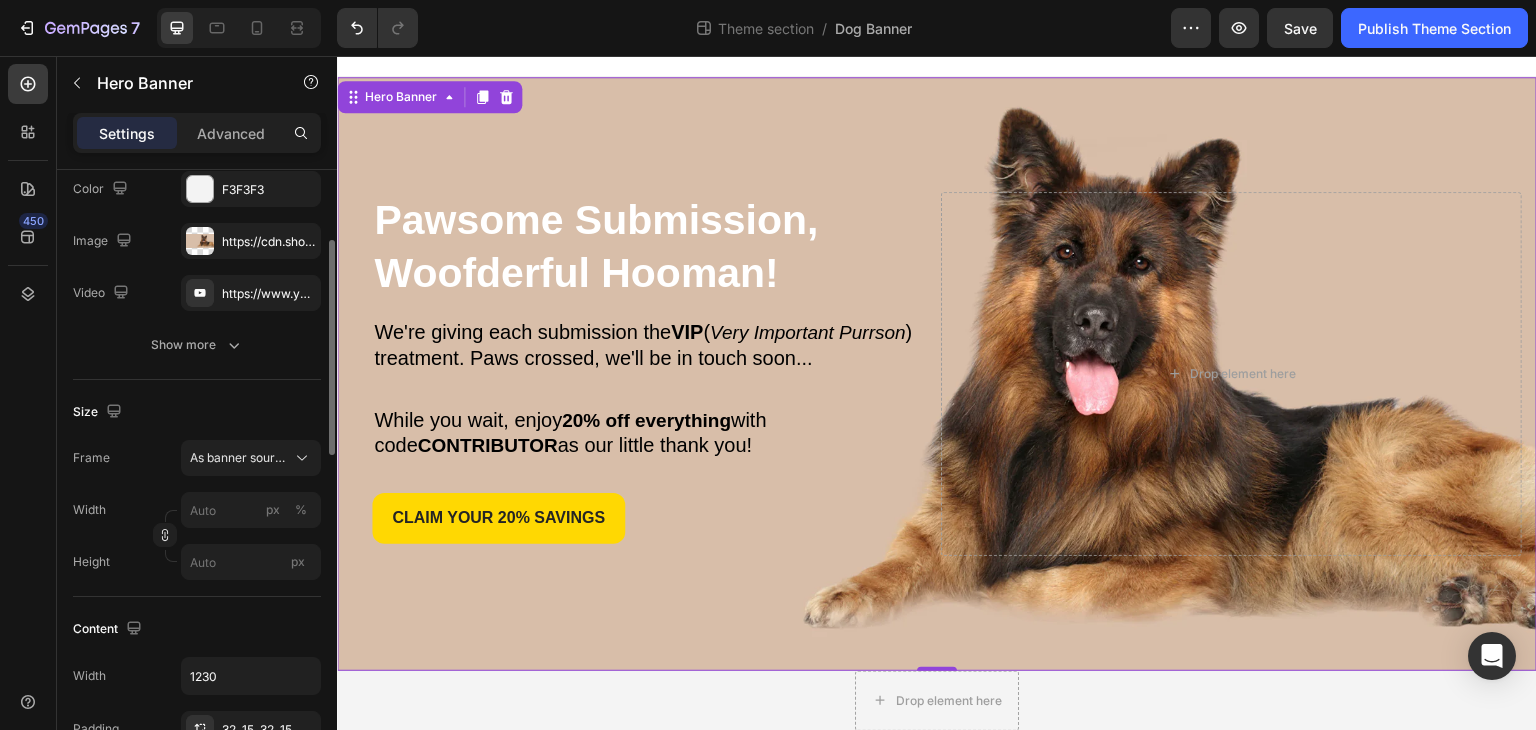 scroll, scrollTop: 12, scrollLeft: 0, axis: vertical 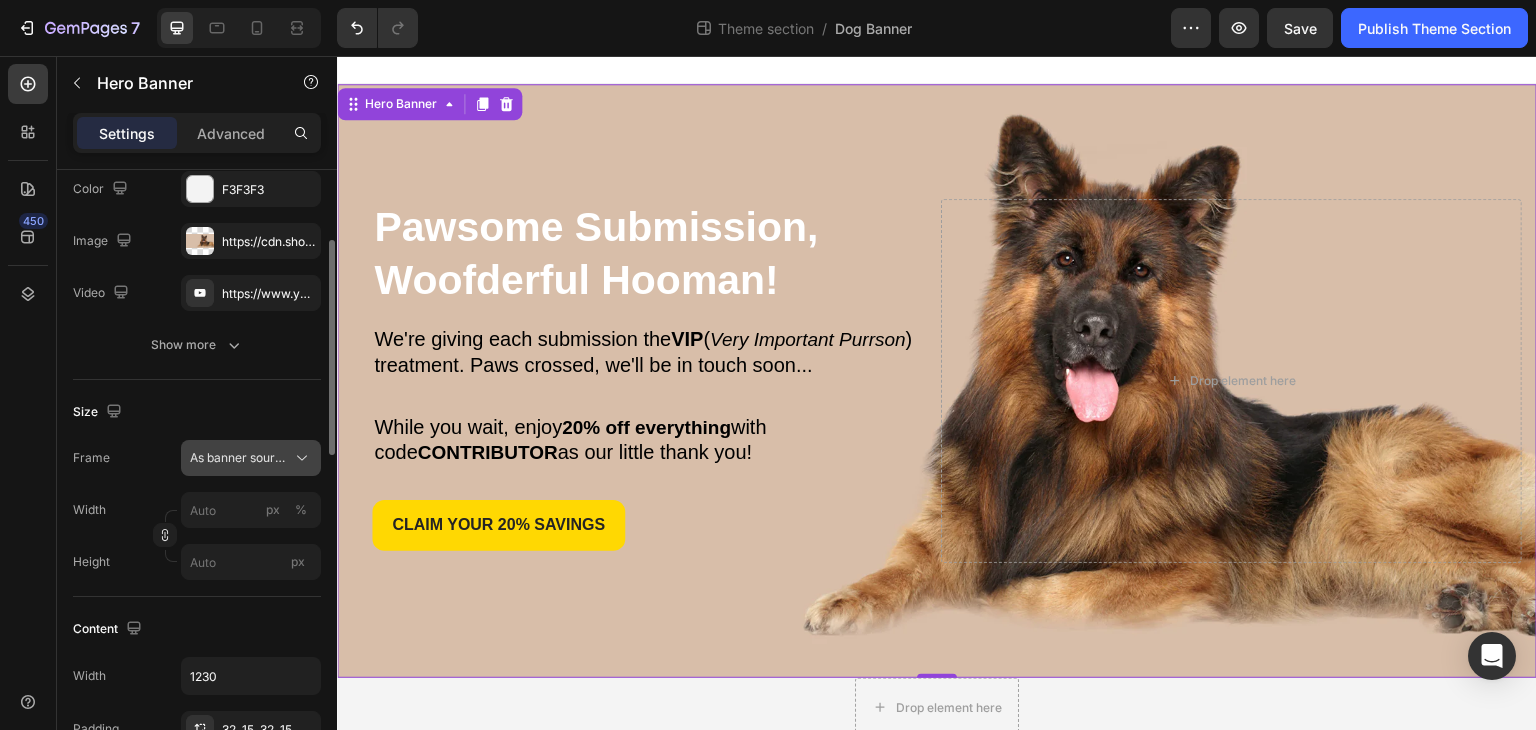 click on "As banner source" at bounding box center (251, 458) 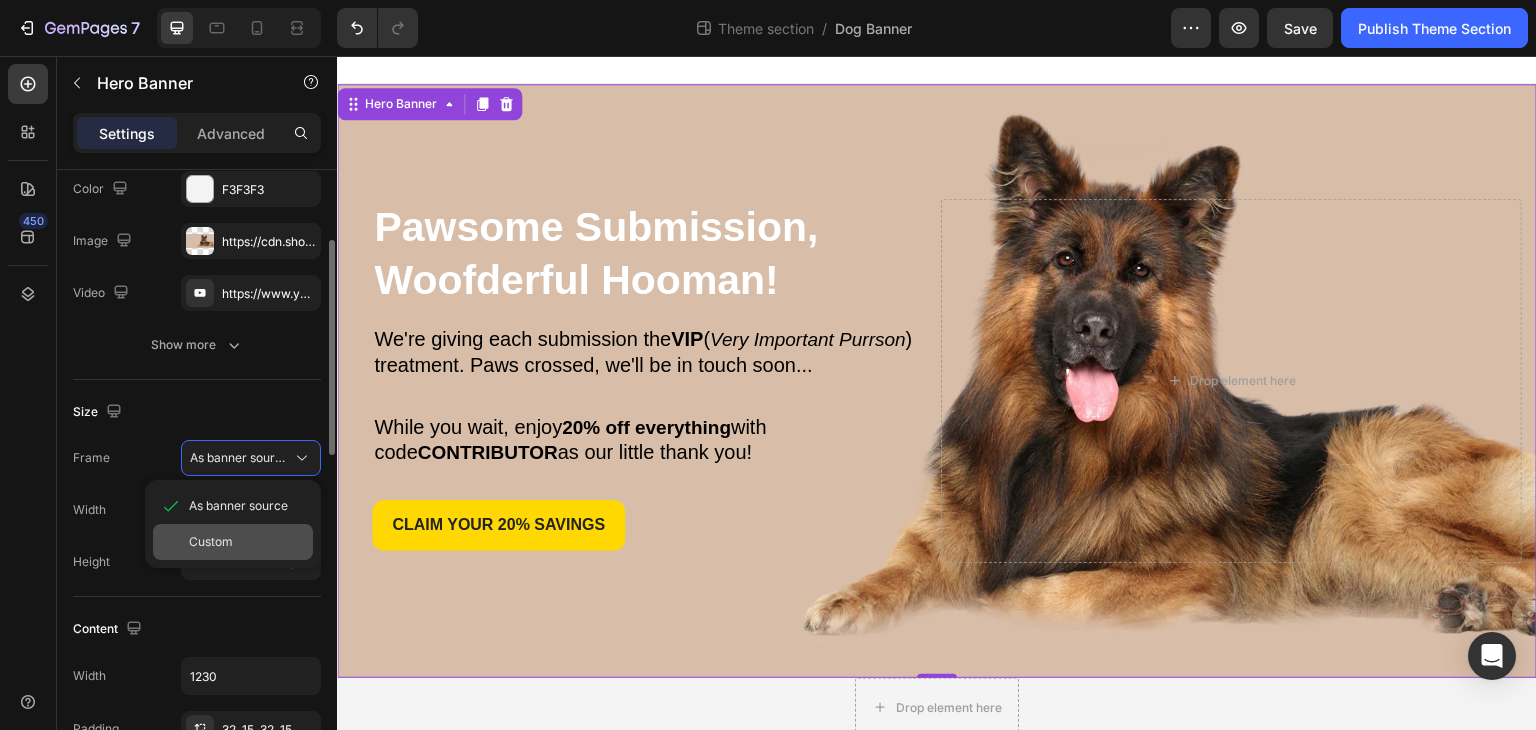 click on "Custom" at bounding box center [247, 542] 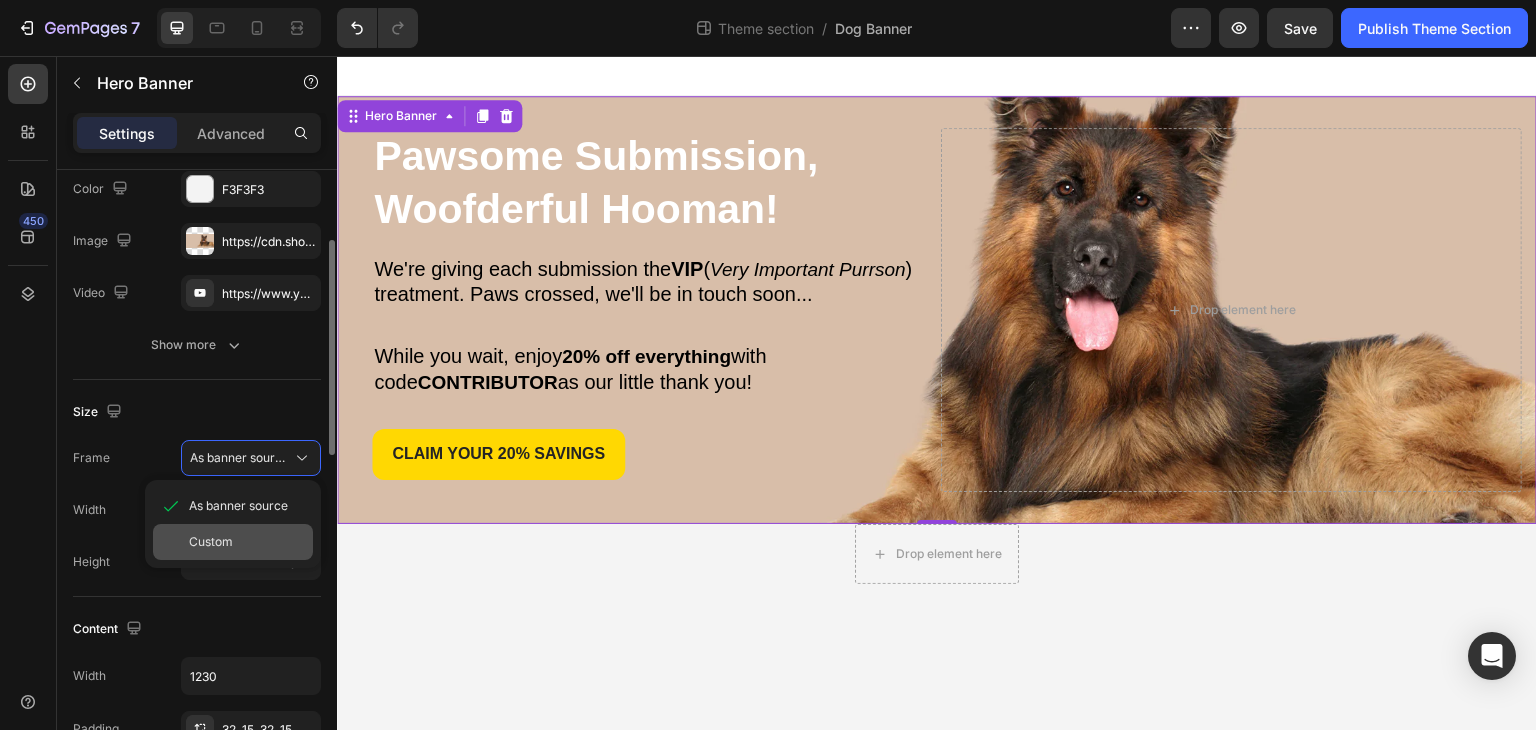 scroll, scrollTop: 0, scrollLeft: 0, axis: both 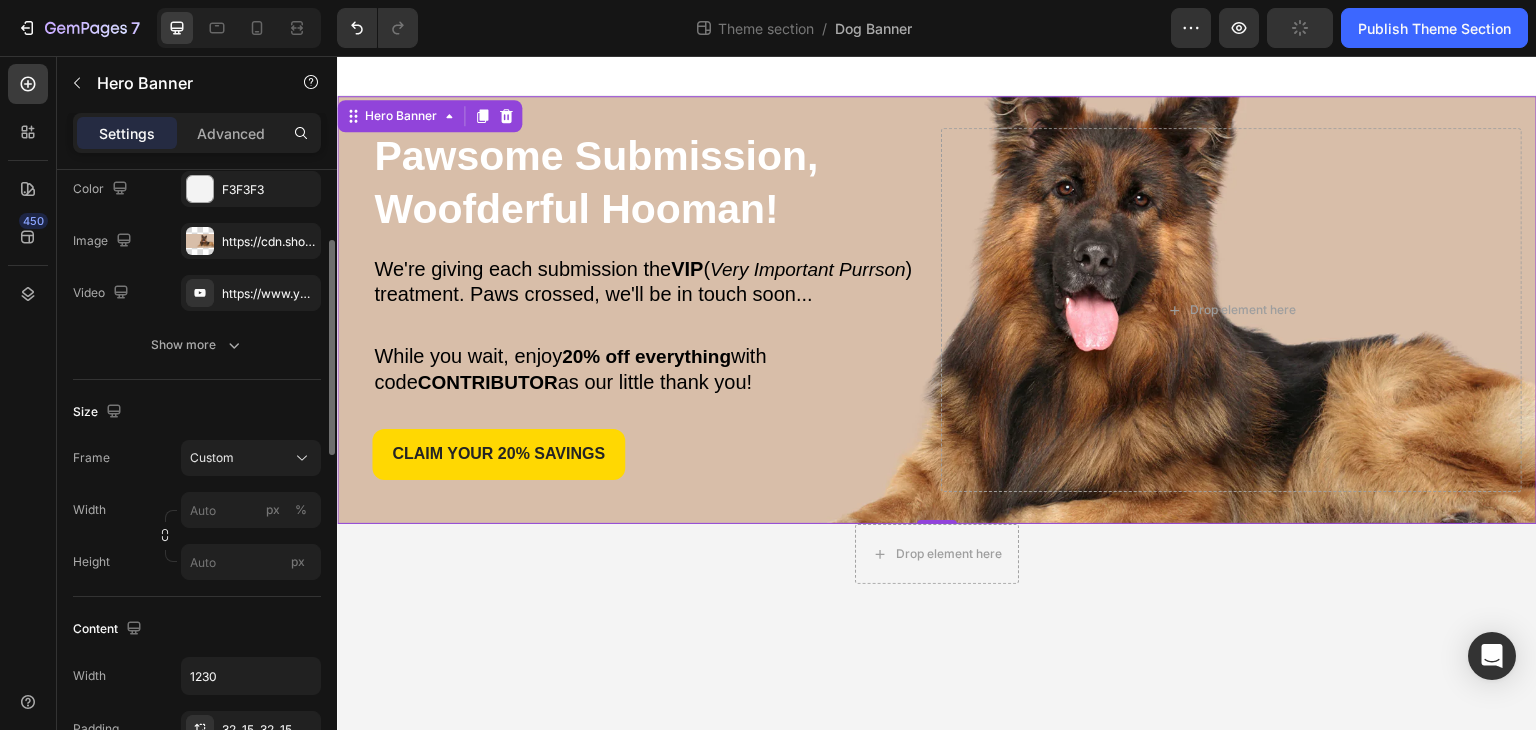 click on "Size" at bounding box center (197, 412) 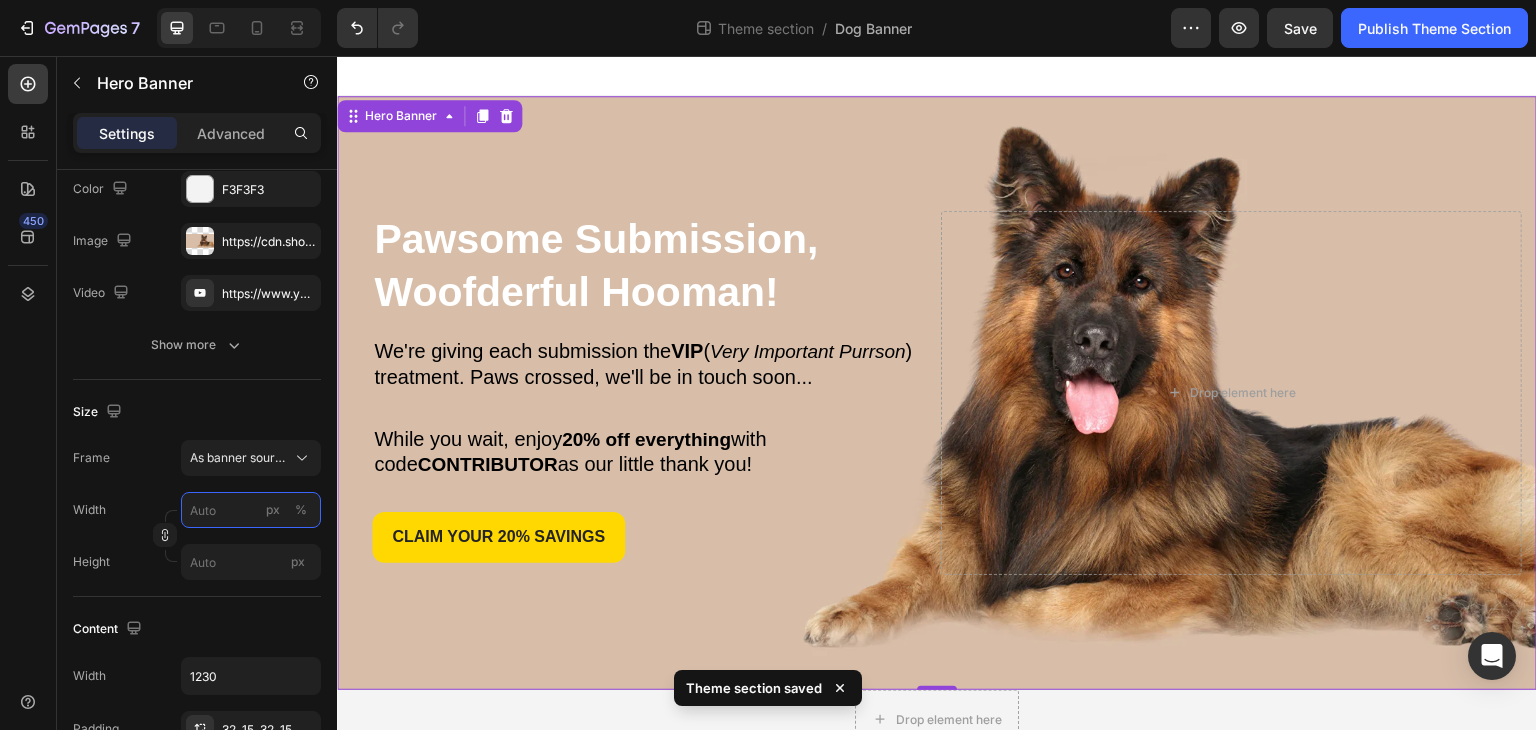 click on "px %" at bounding box center (251, 510) 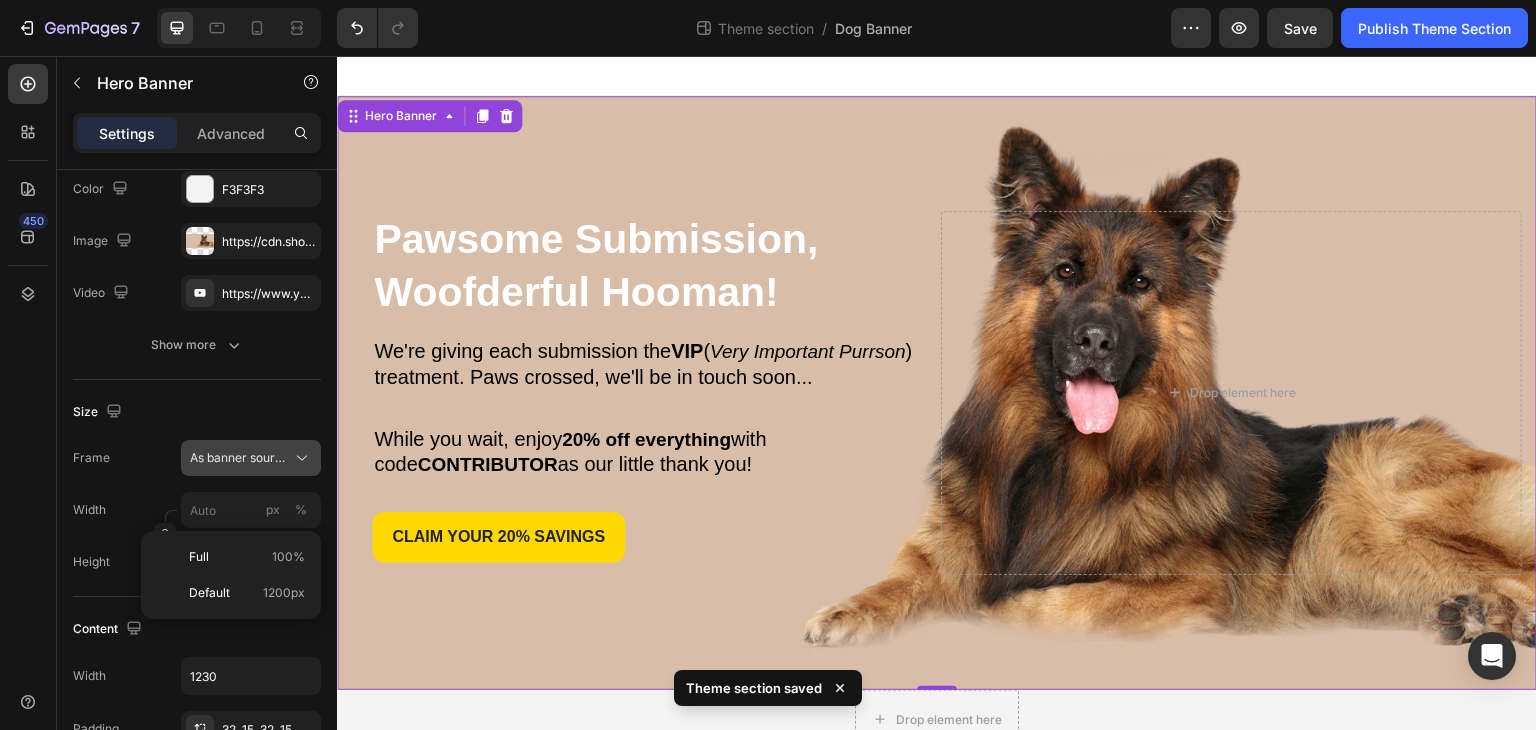 click on "As banner source" at bounding box center [239, 458] 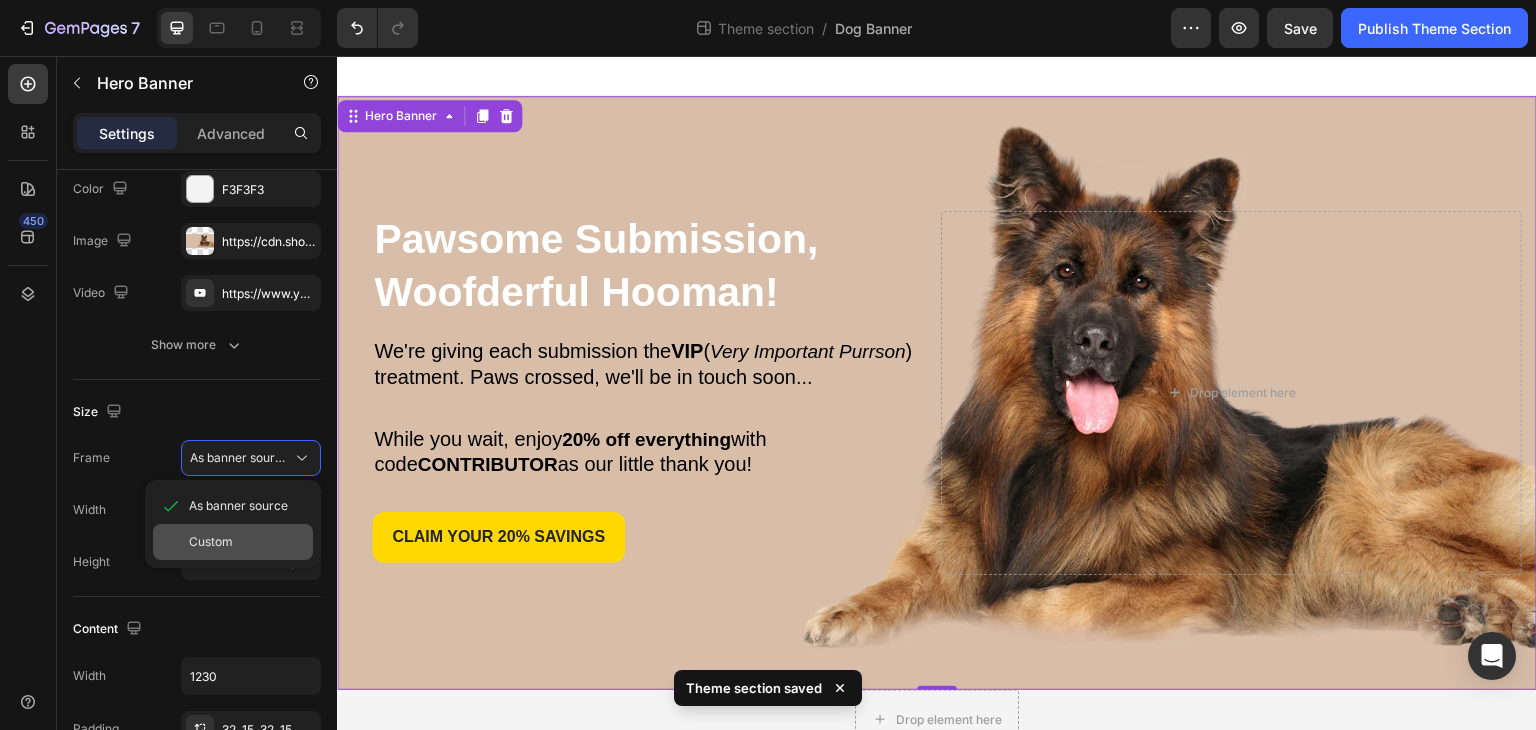 click on "Custom" at bounding box center (211, 542) 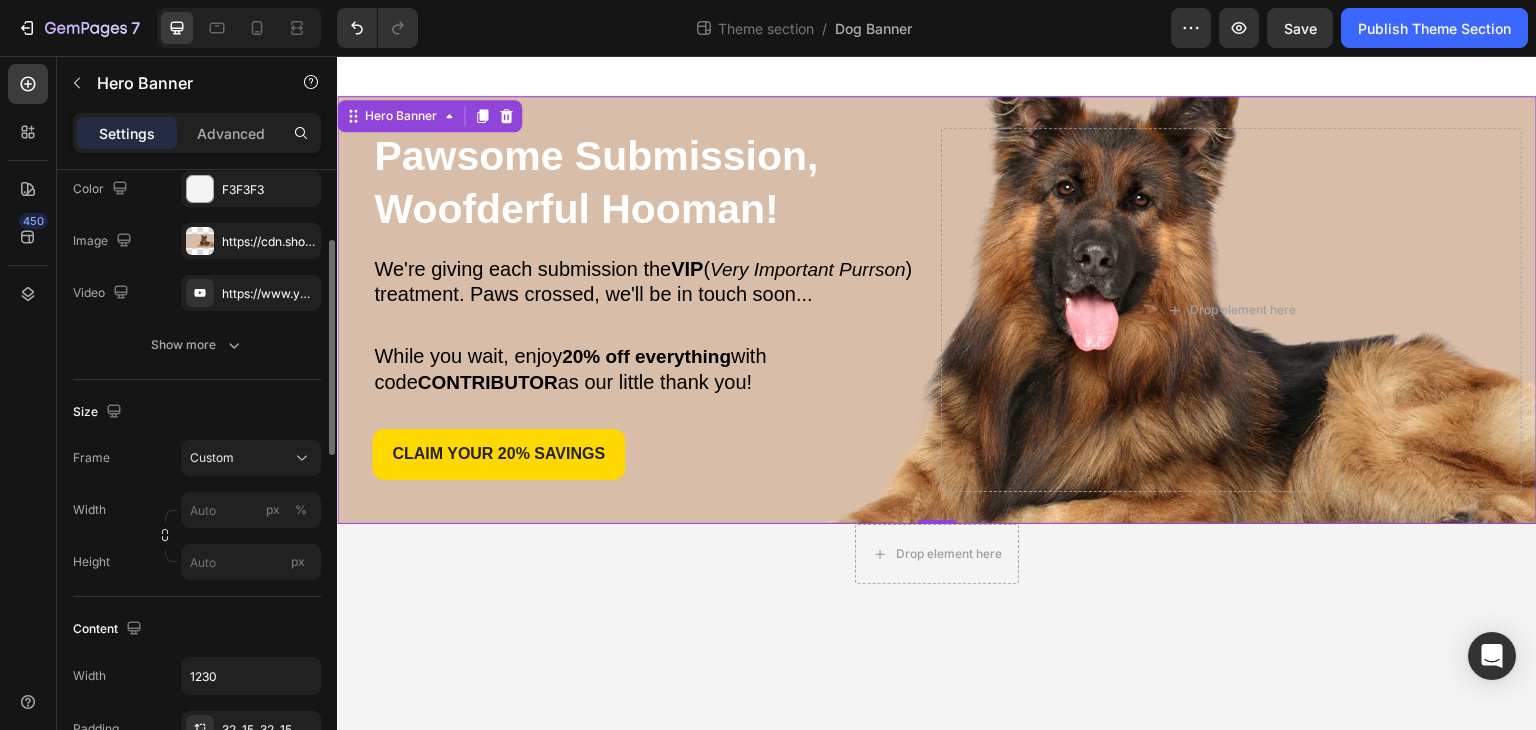 scroll, scrollTop: 300, scrollLeft: 0, axis: vertical 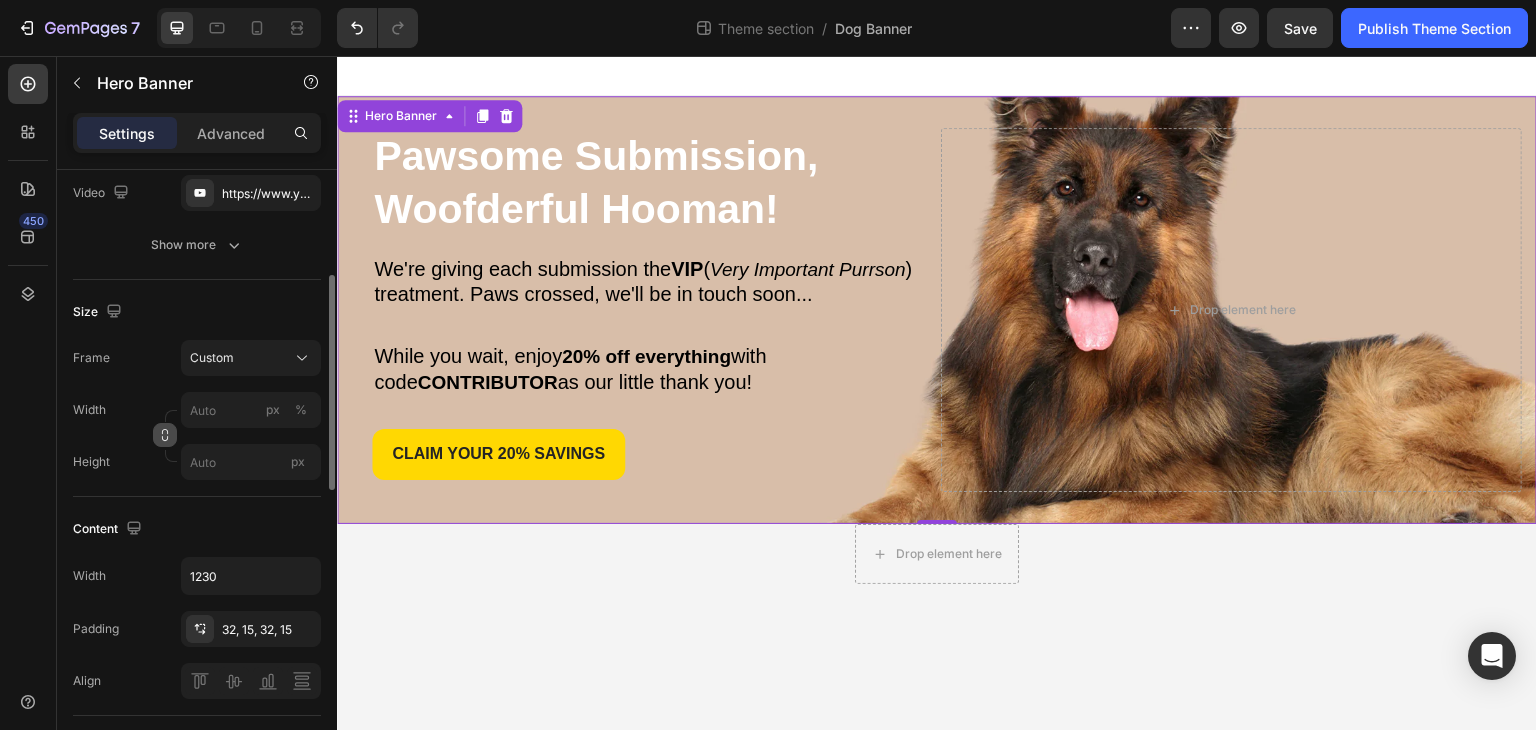 drag, startPoint x: 169, startPoint y: 432, endPoint x: 4, endPoint y: 498, distance: 177.71043 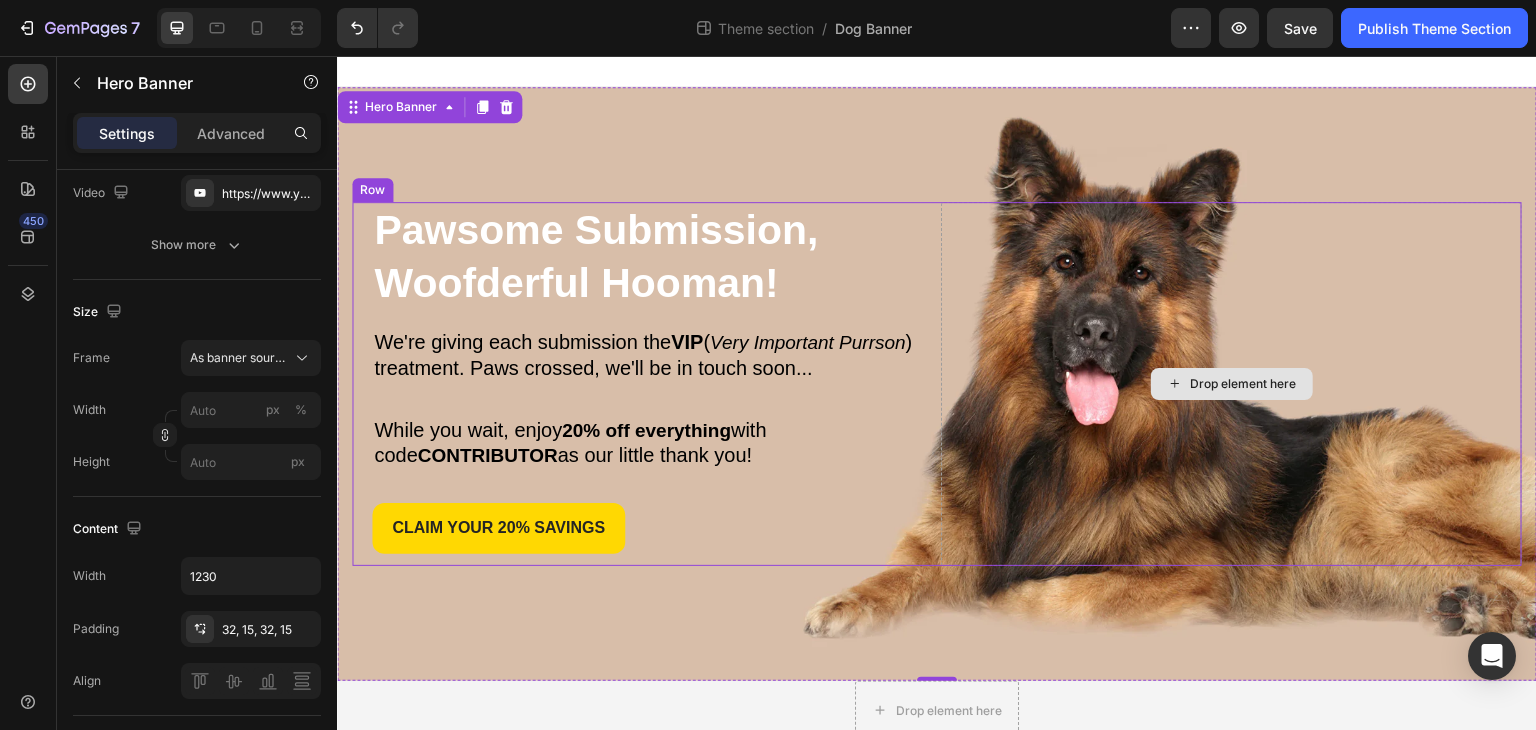 scroll, scrollTop: 12, scrollLeft: 0, axis: vertical 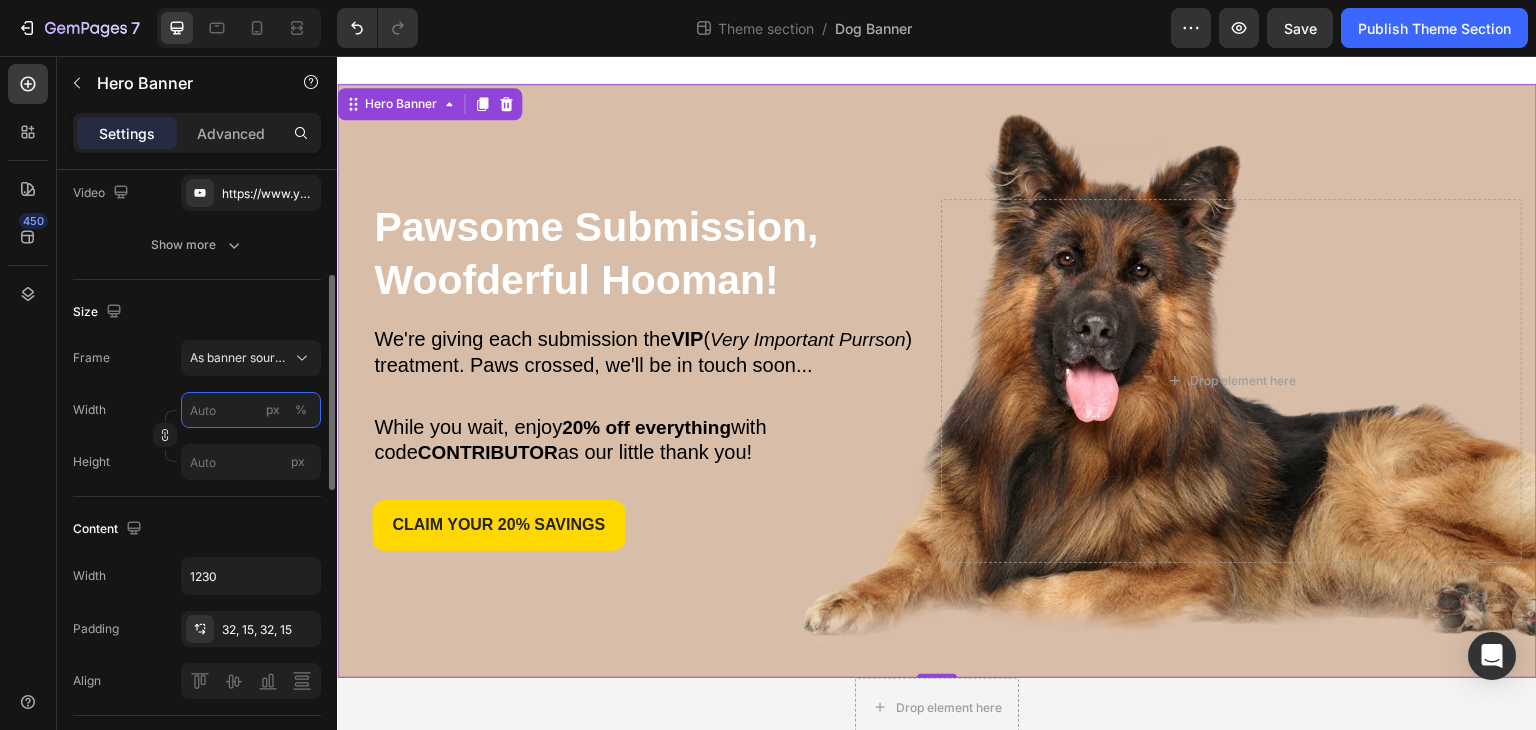 click on "px %" at bounding box center [251, 410] 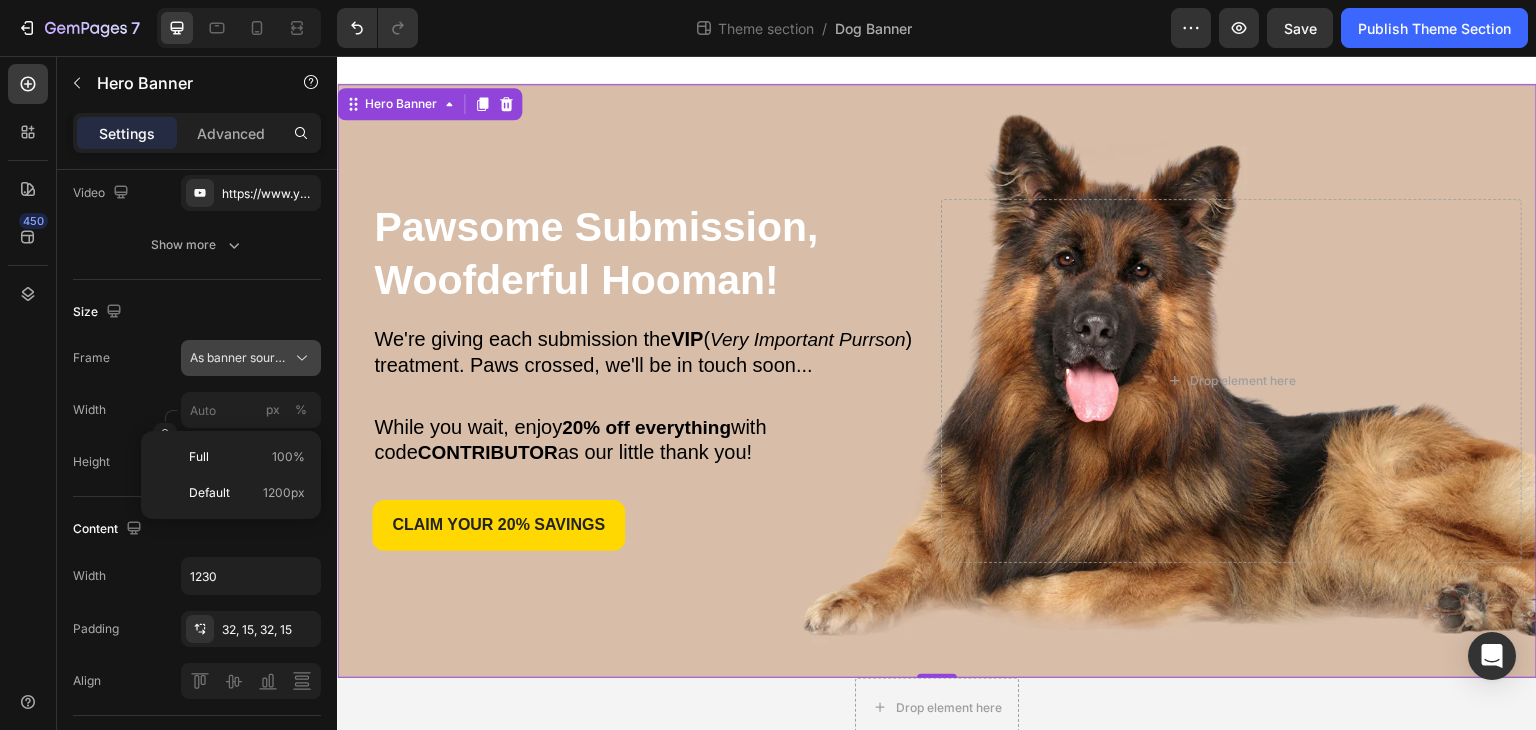click on "As banner source" at bounding box center (239, 358) 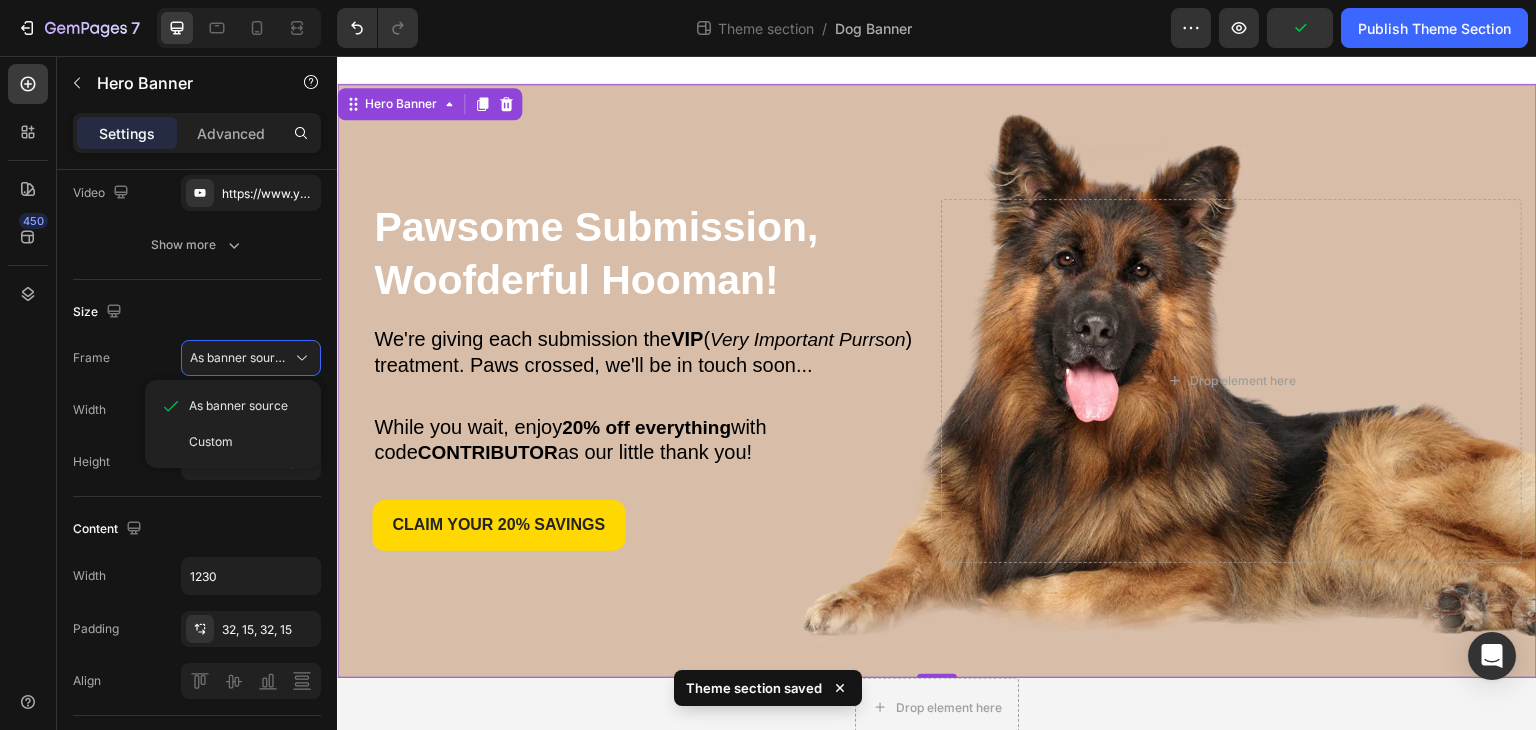 click on "Custom" at bounding box center [211, 442] 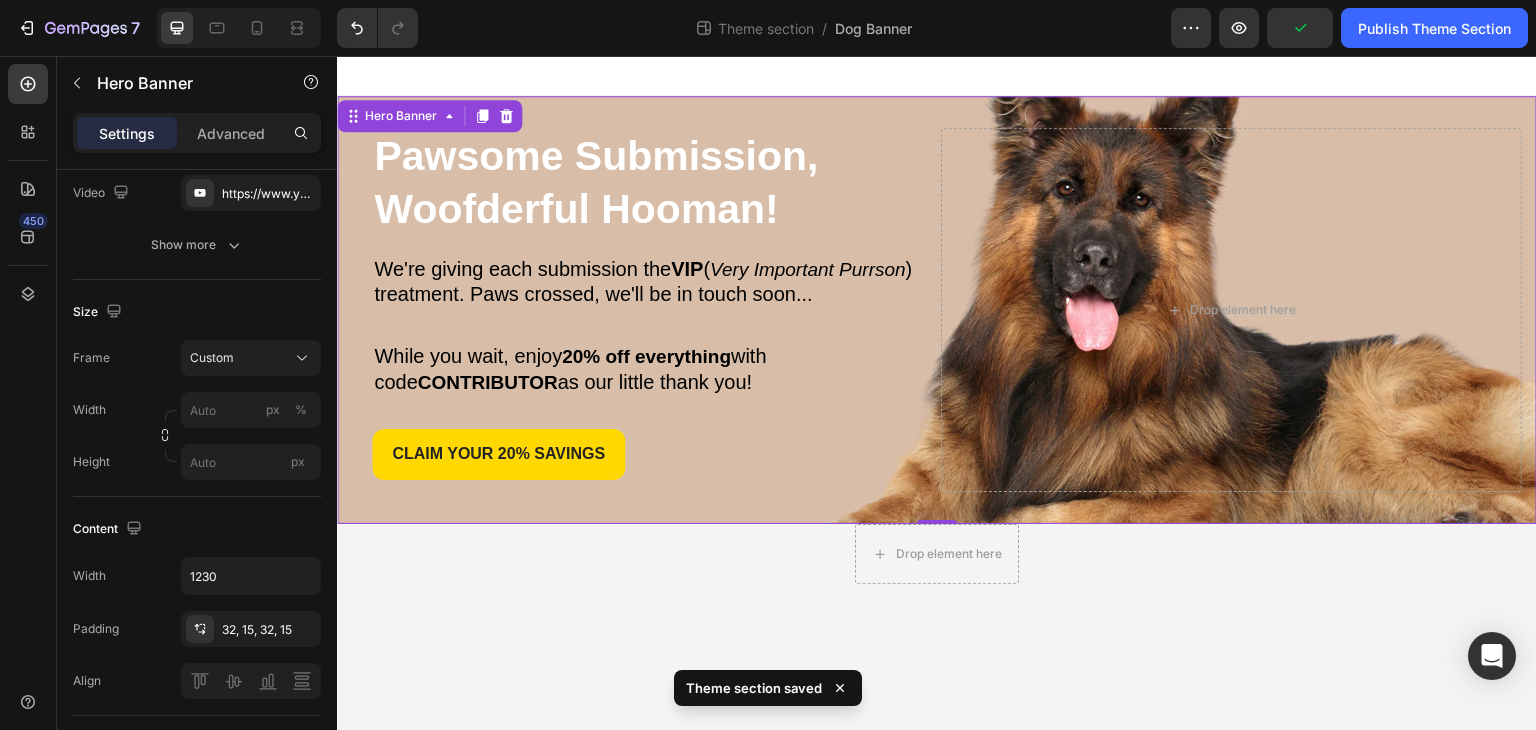 scroll, scrollTop: 0, scrollLeft: 0, axis: both 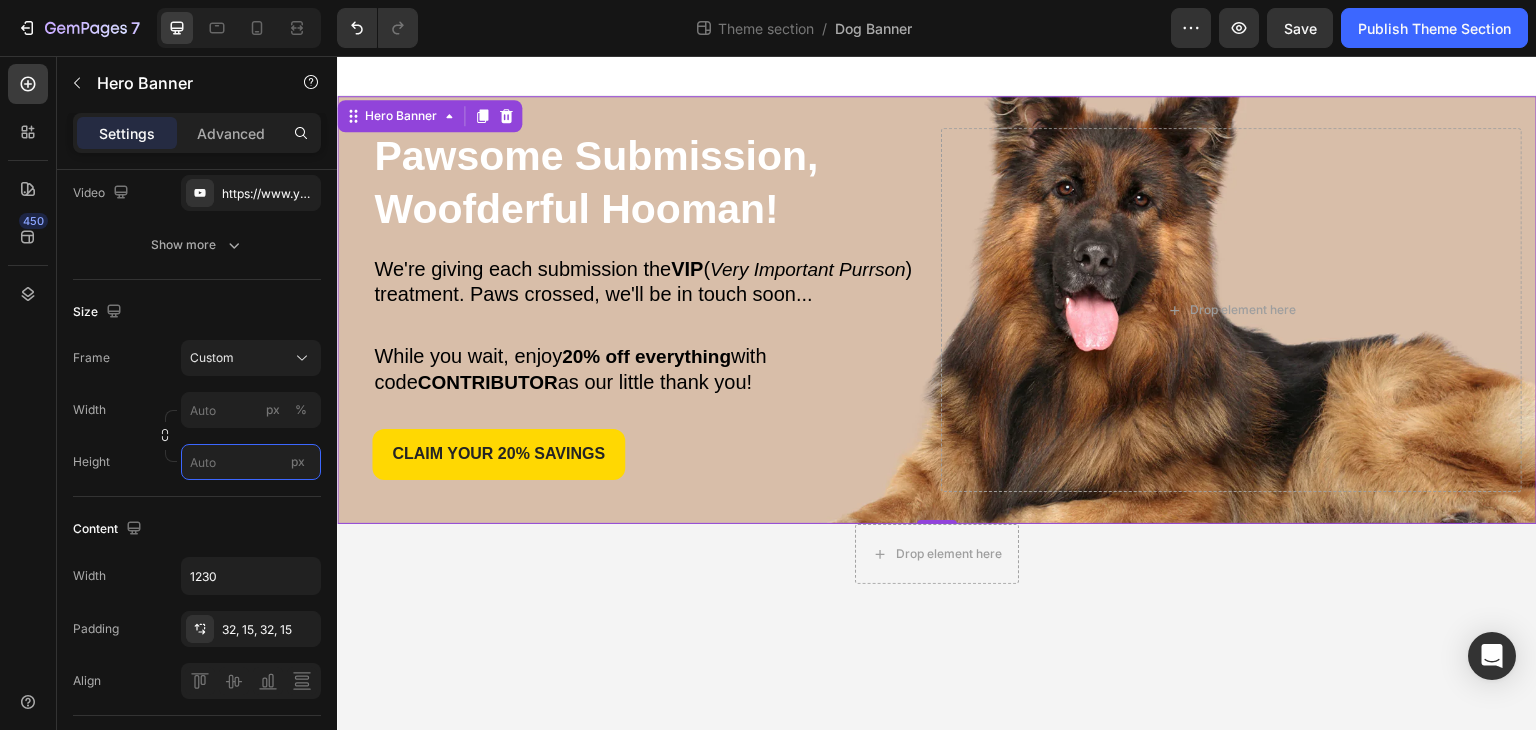 click on "px" at bounding box center (251, 462) 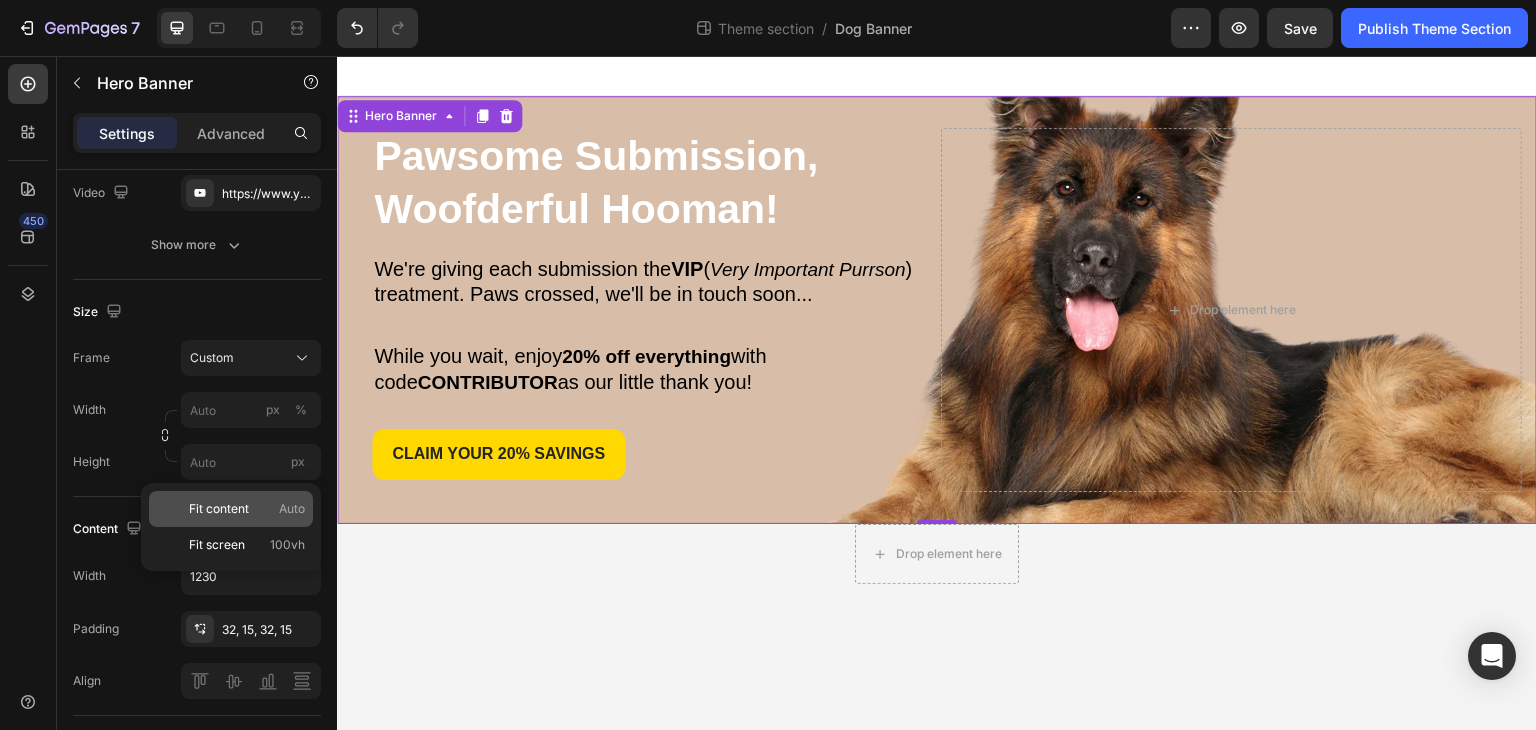 click on "Fit content Auto" 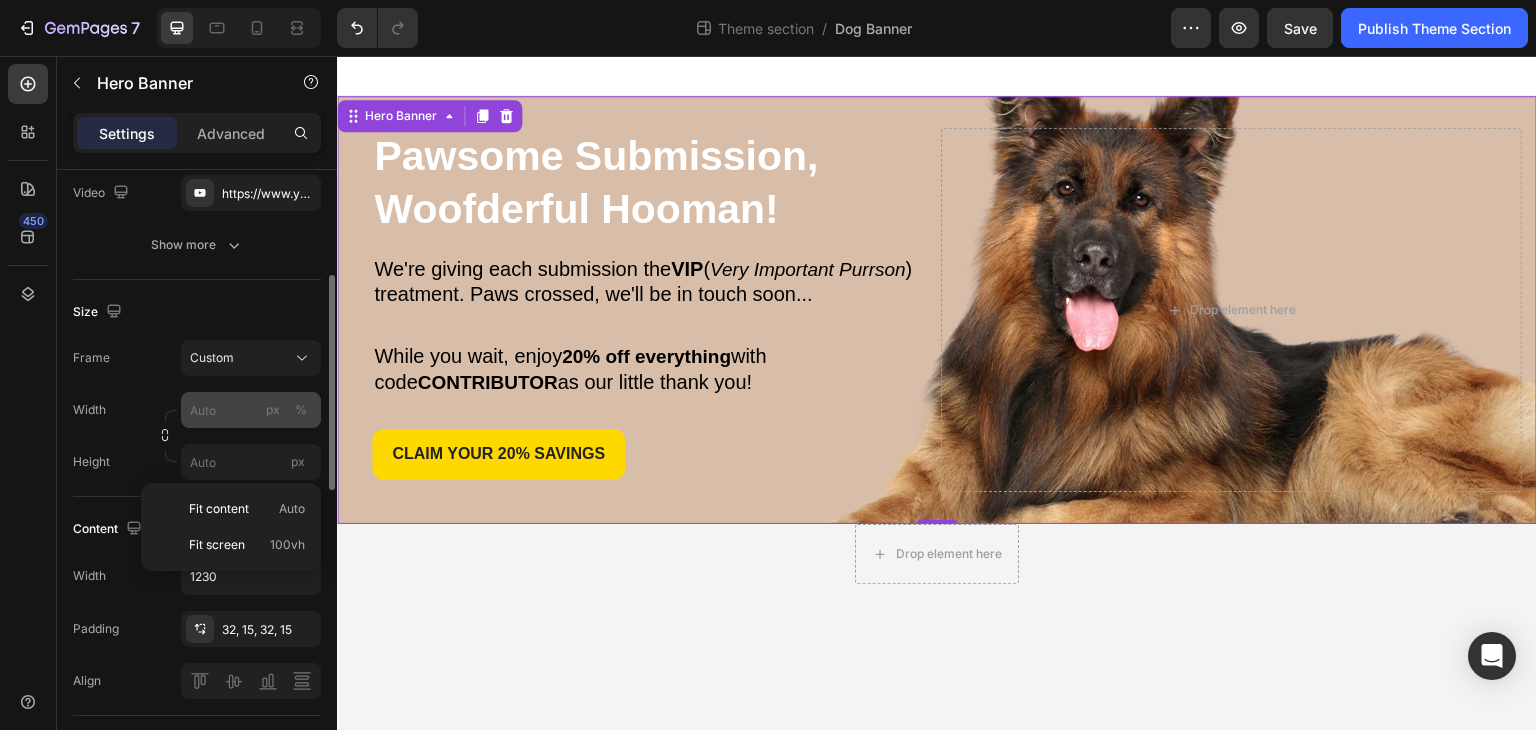 type on "100" 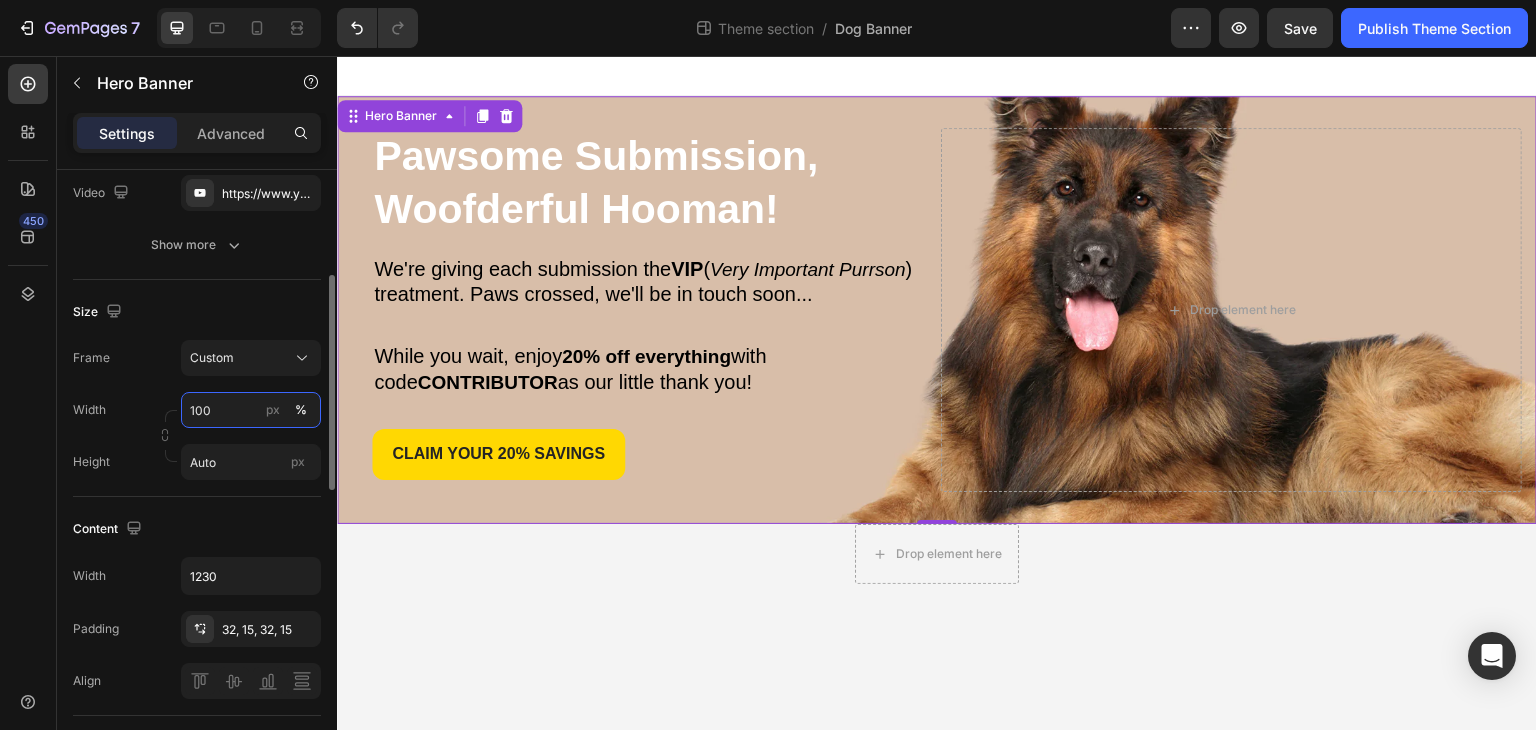 click on "100" at bounding box center [251, 410] 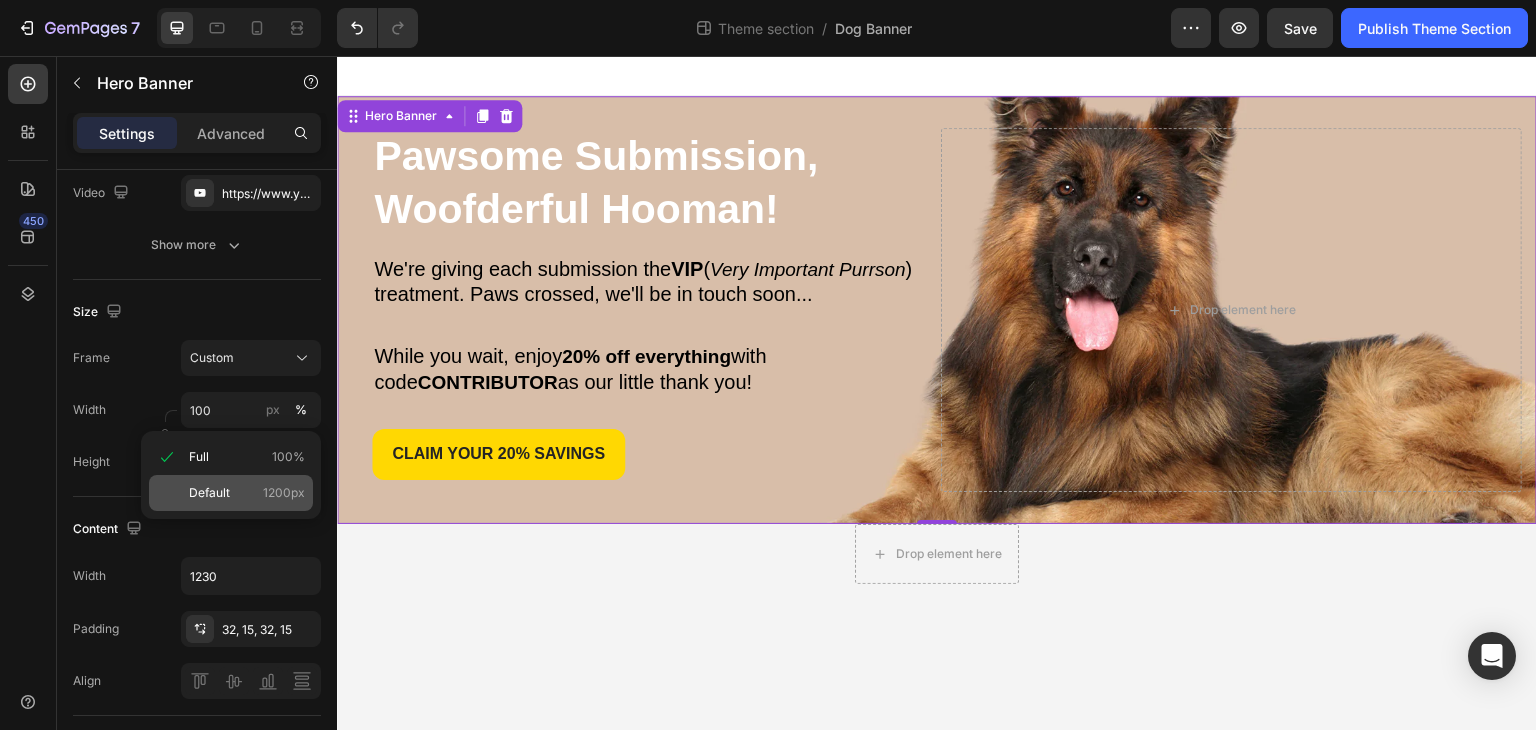 click on "Default 1200px" at bounding box center [247, 493] 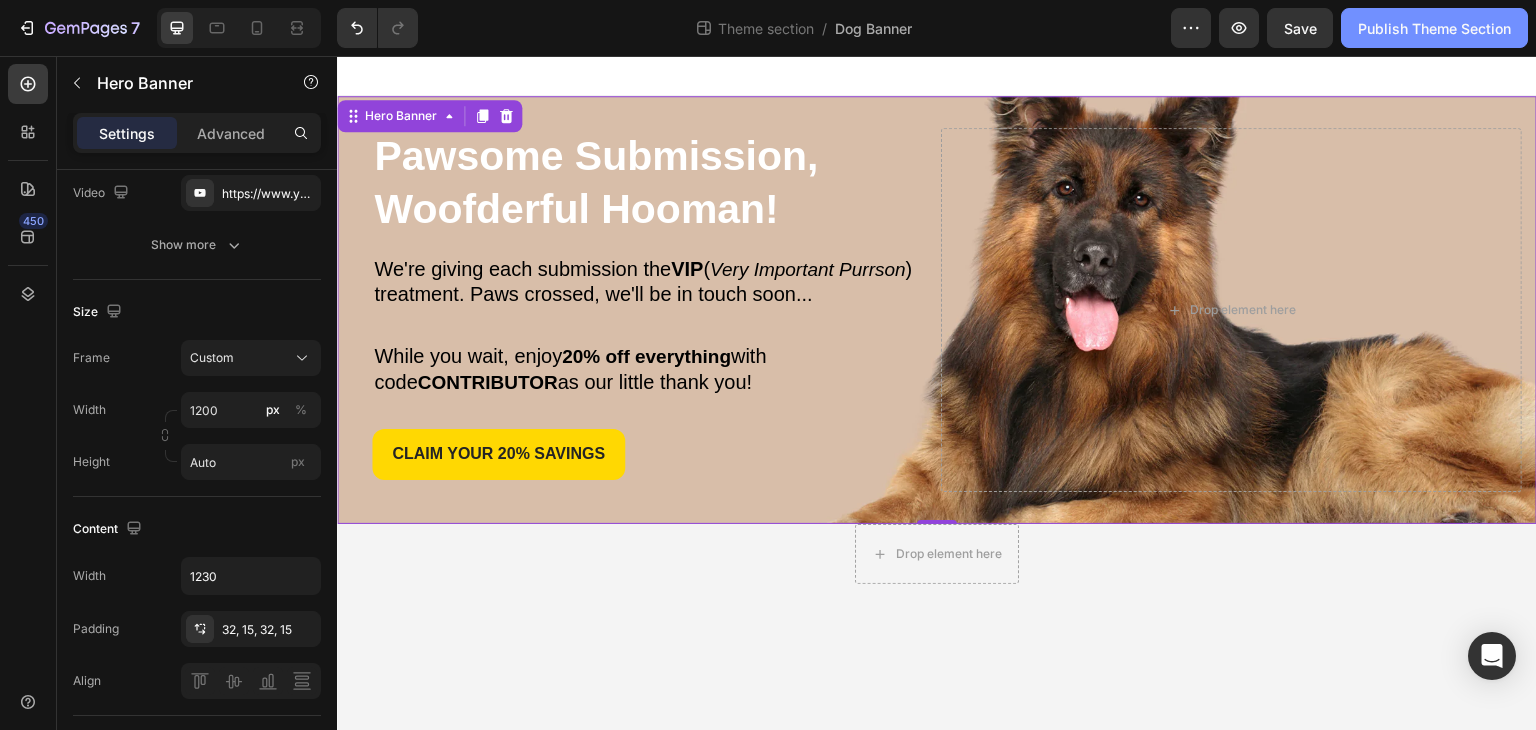 click on "Publish Theme Section" at bounding box center (1434, 28) 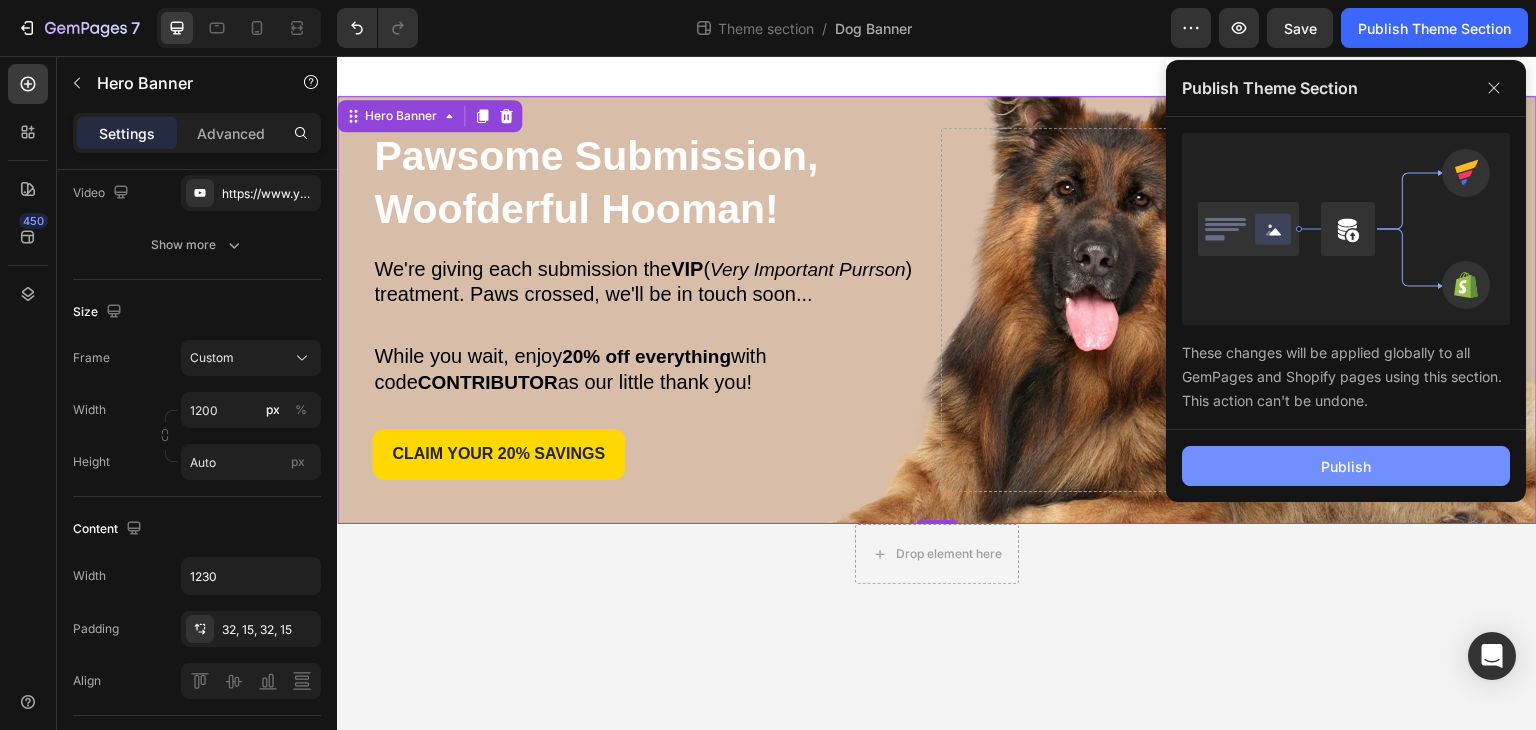 click on "Publish" 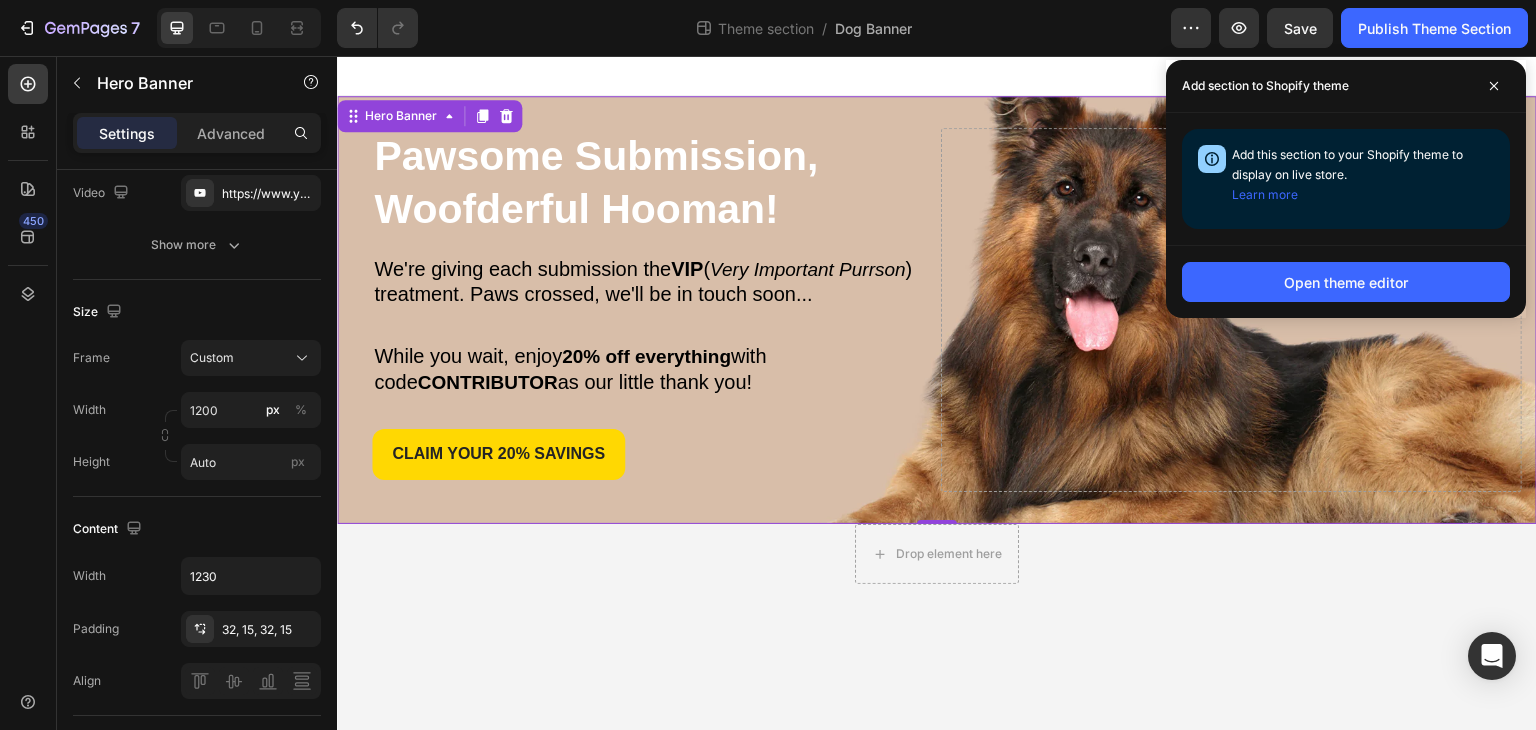 click on "Pawsome Submission," at bounding box center [596, 156] 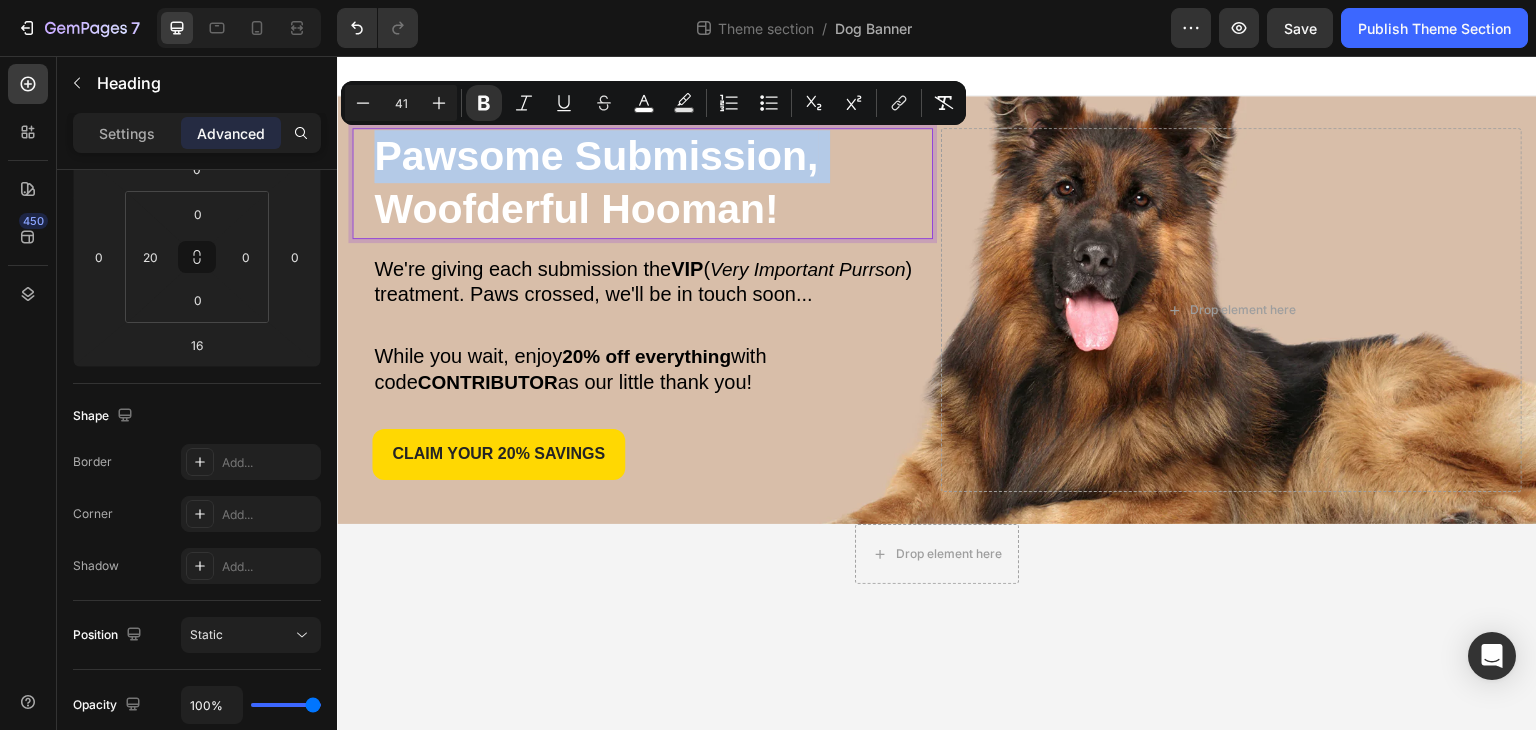 click on "Woofderful Hooman!" at bounding box center [576, 209] 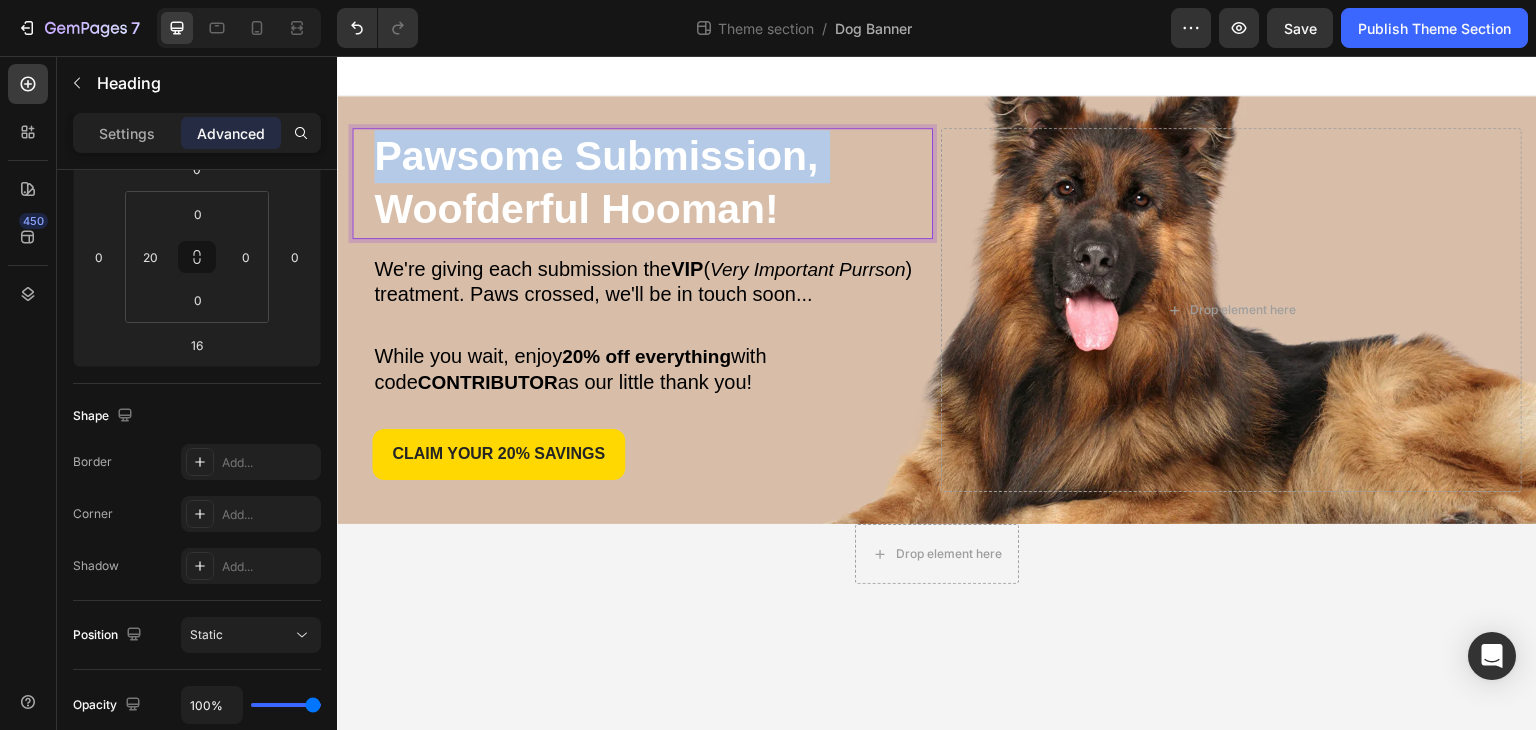 scroll, scrollTop: 0, scrollLeft: 0, axis: both 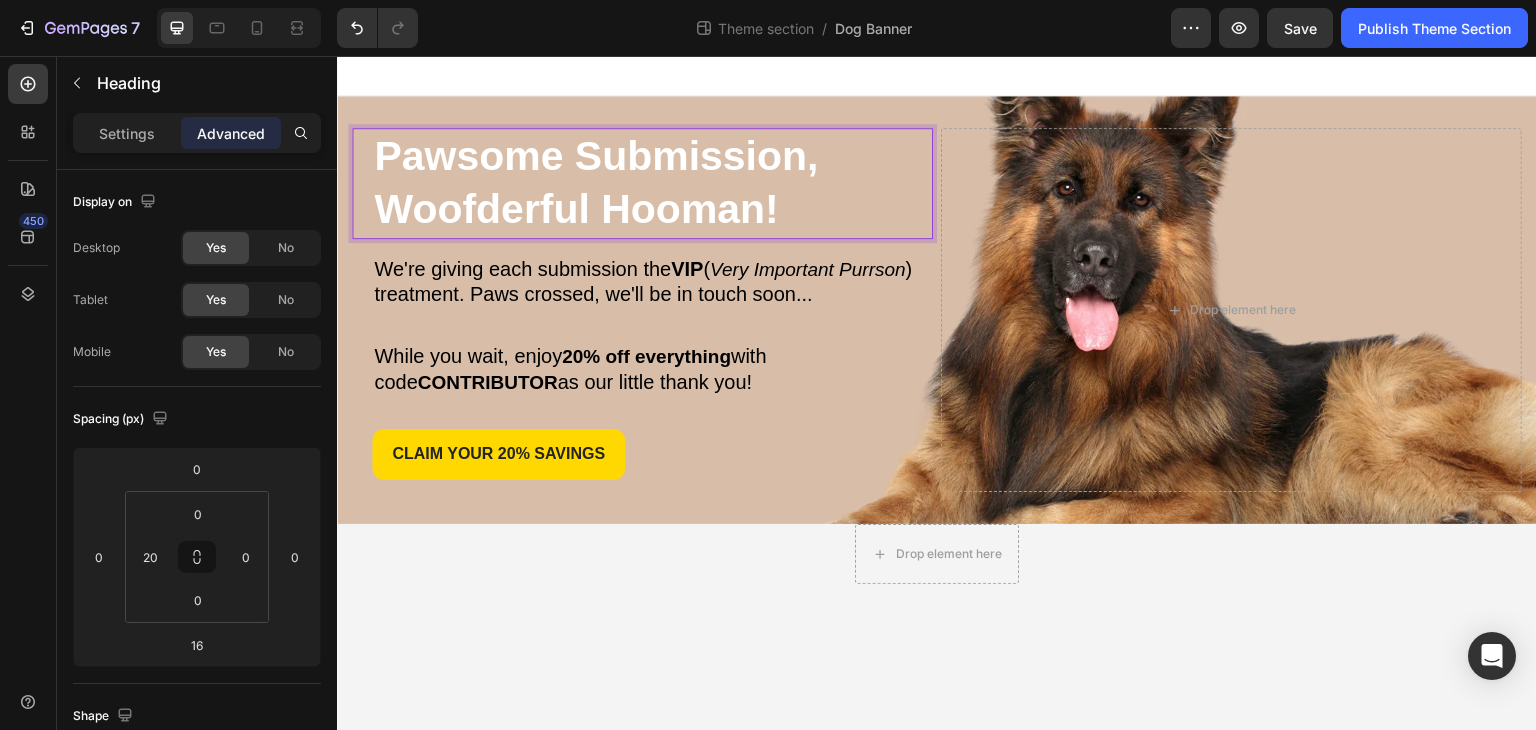 click on "Woofderful Hooman!" at bounding box center [576, 209] 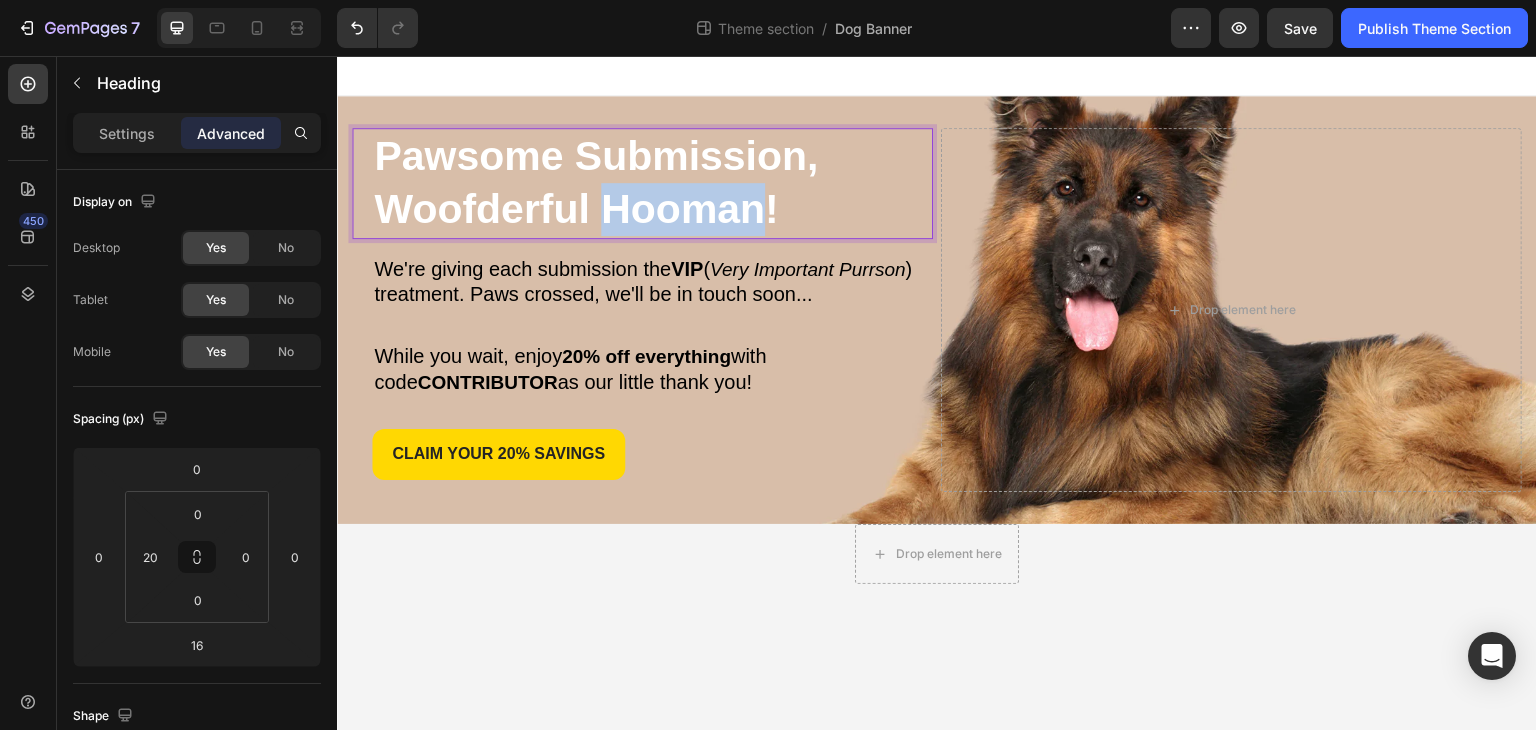 click on "Woofderful Hooman!" at bounding box center [576, 209] 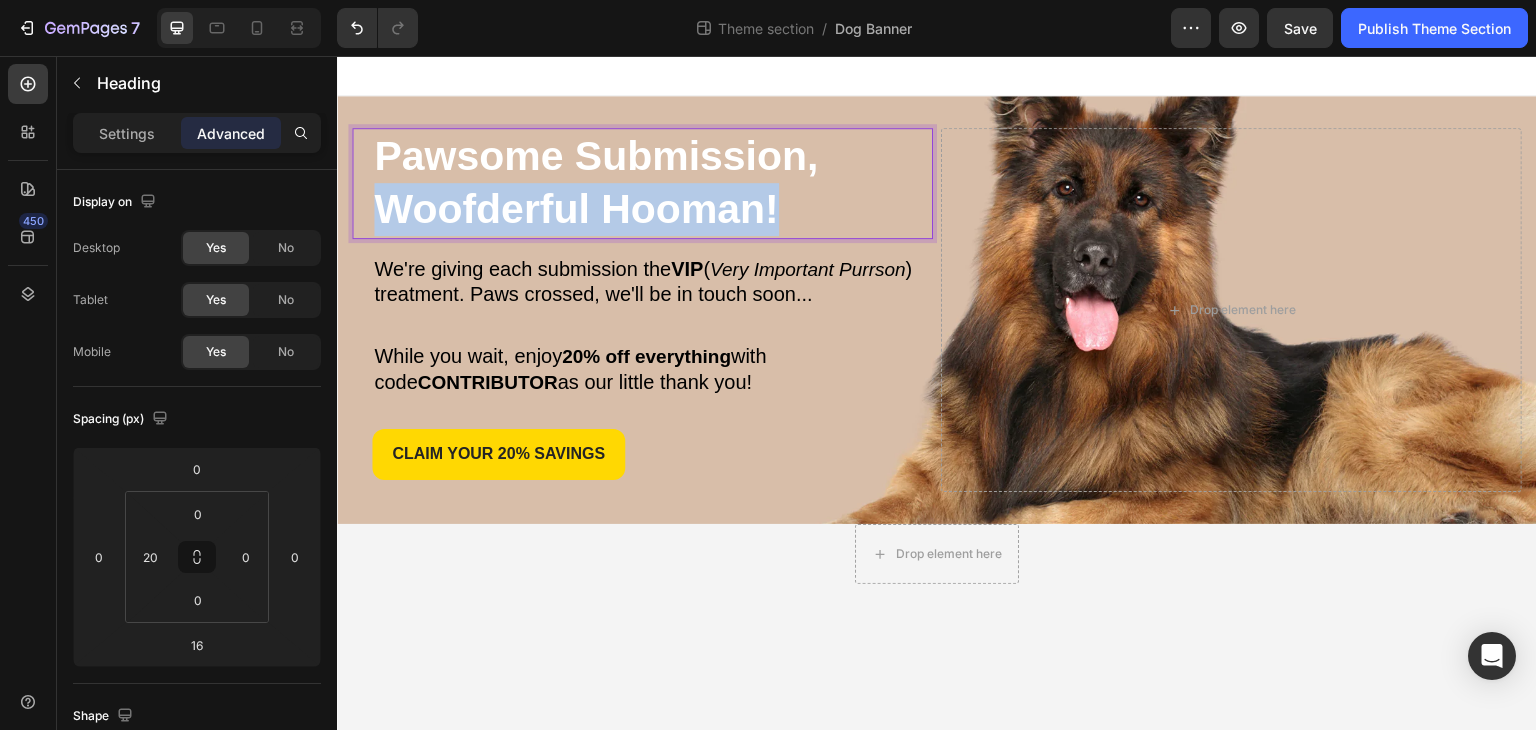 click on "Woofderful Hooman!" at bounding box center (576, 209) 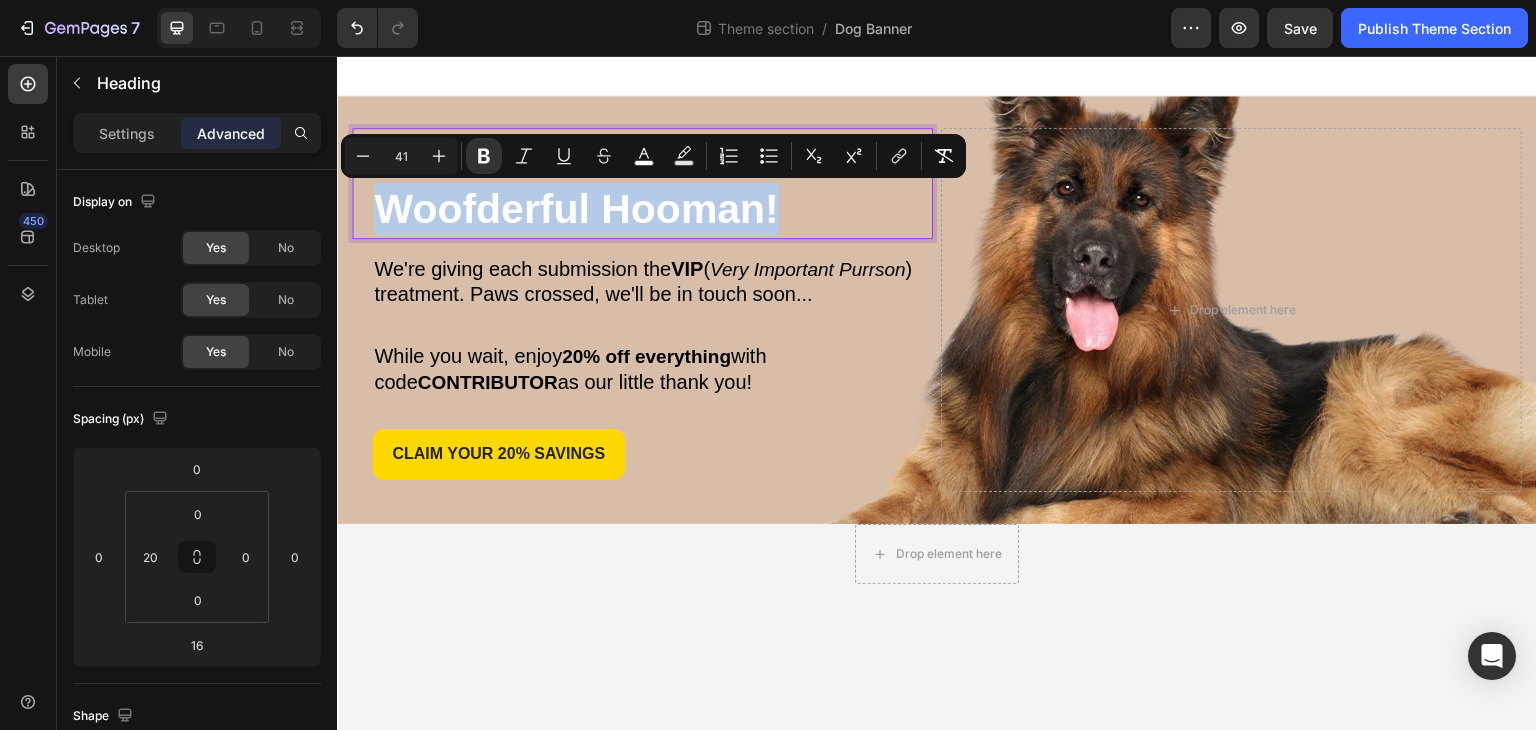 click on "Woofderful Hooman!" at bounding box center (576, 209) 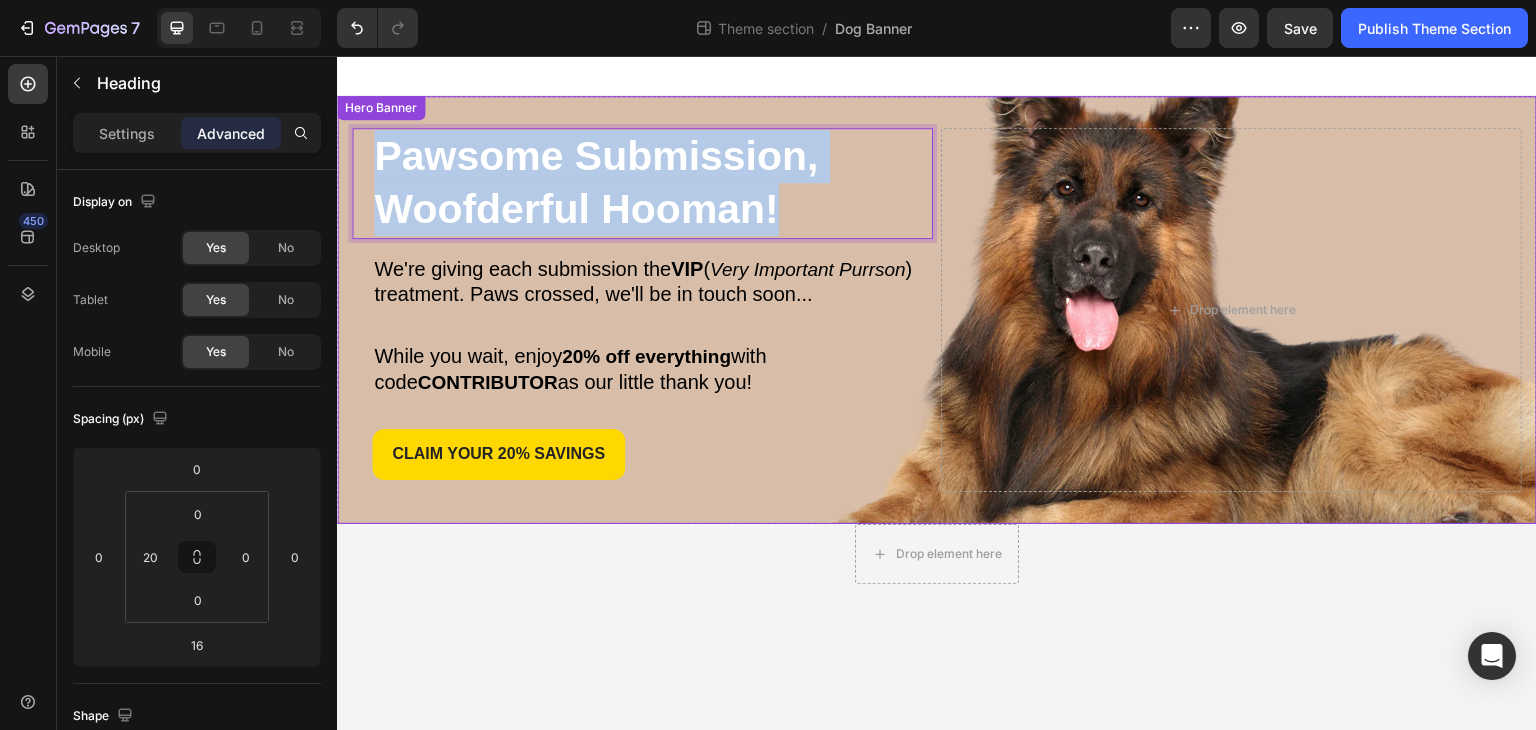 drag, startPoint x: 812, startPoint y: 206, endPoint x: 341, endPoint y: 129, distance: 477.25256 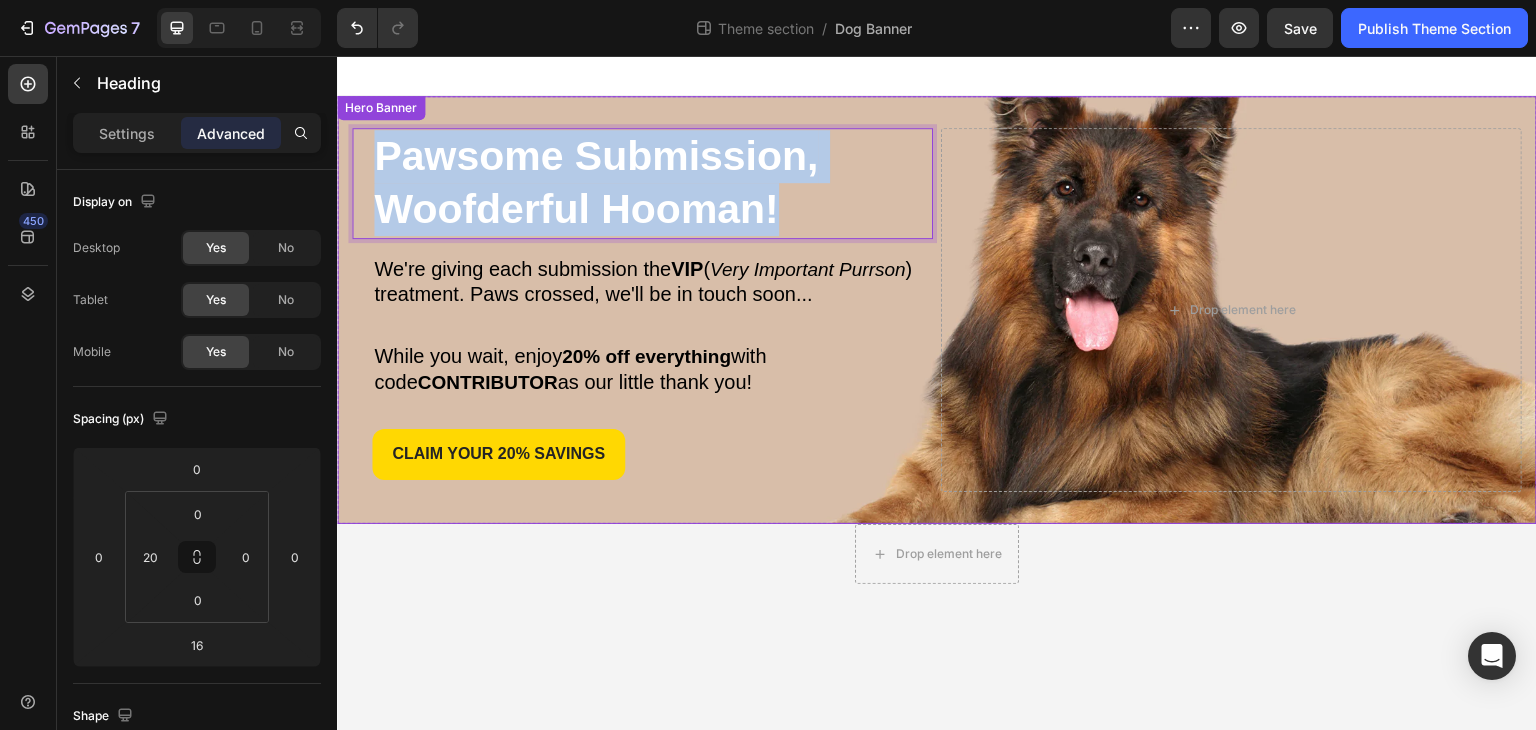 click on "Pawsome Submission, Woofderful Hooman! Heading   16 We're giving each submission the  VIP  ( Very Important Purrson ) treatment. Paws crossed, we'll be in touch soon... Text Block While you wait, enjoy  20% off everything  with code  CONTRIBUTOR  as our little thank you! Text Block claim your 20% Savings Button Row
Drop element here Row" at bounding box center [937, 310] 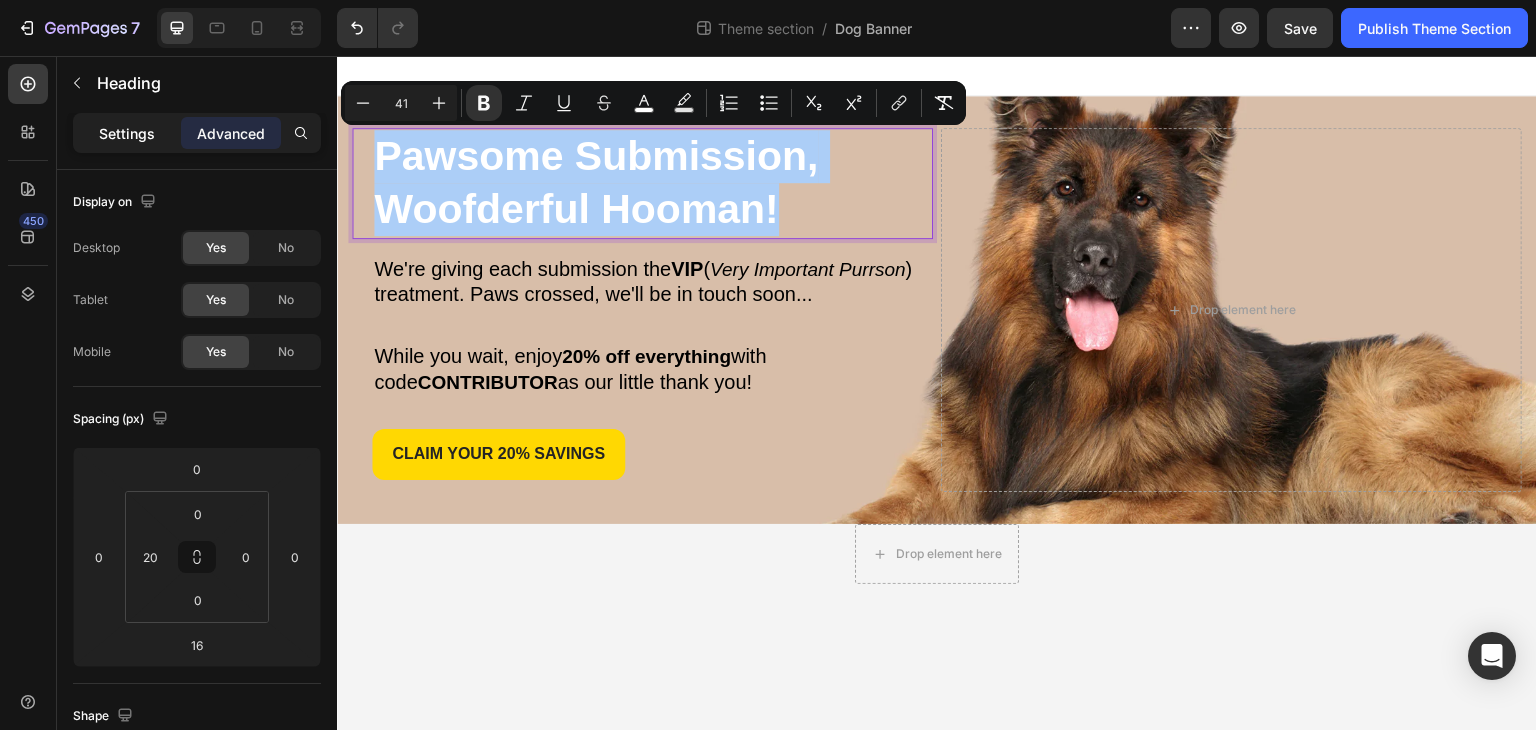 click on "Settings" at bounding box center [127, 133] 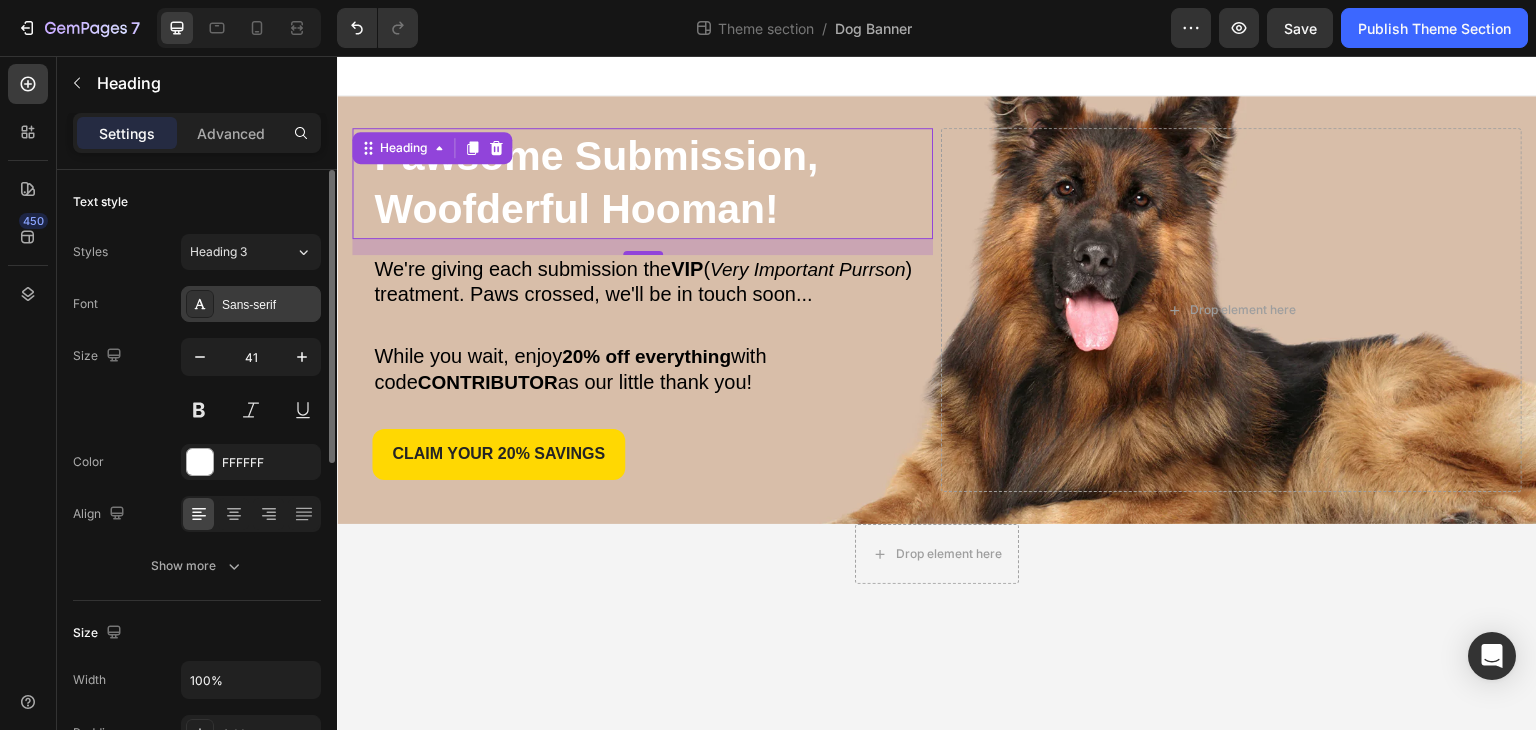 click on "Sans-serif" at bounding box center [269, 305] 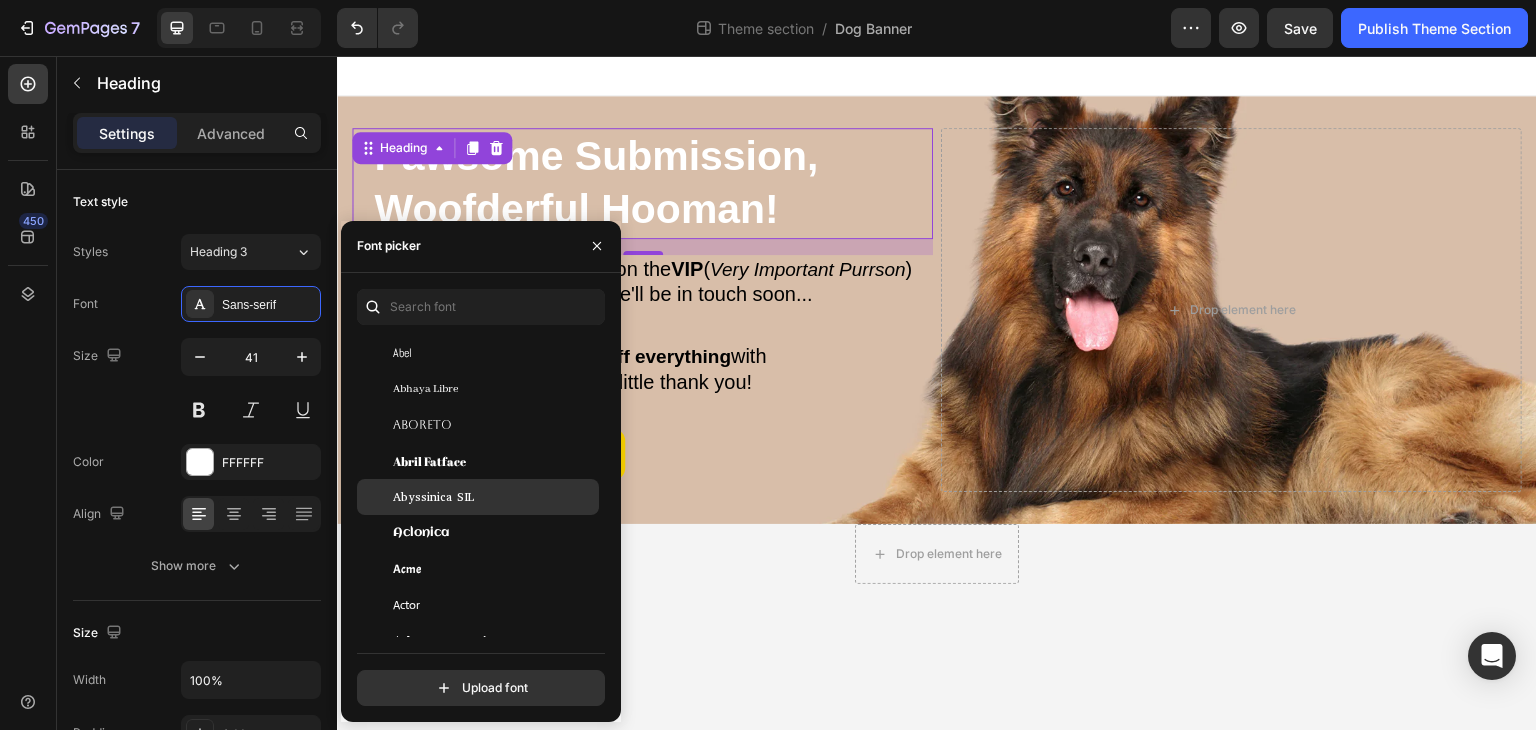 scroll, scrollTop: 200, scrollLeft: 0, axis: vertical 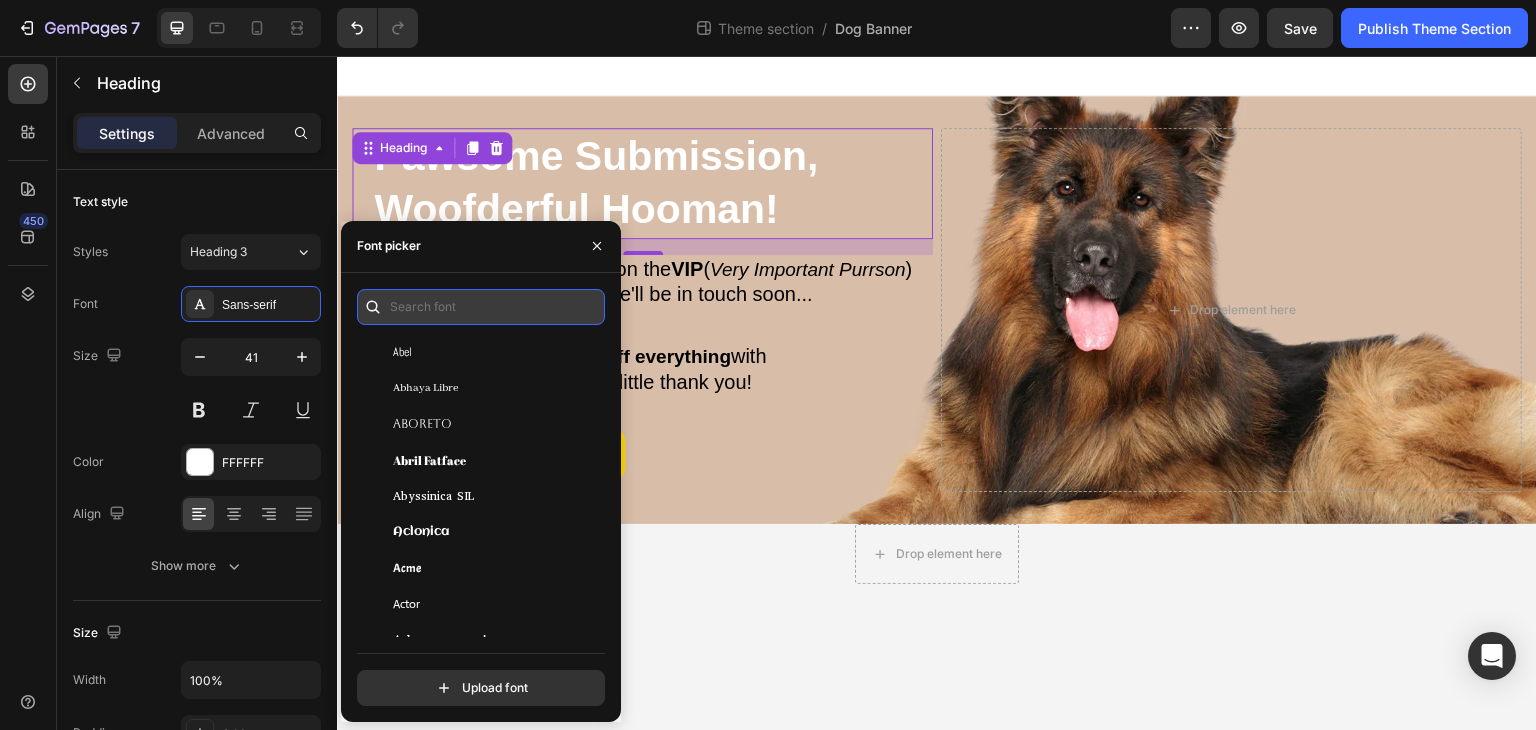 click at bounding box center (481, 307) 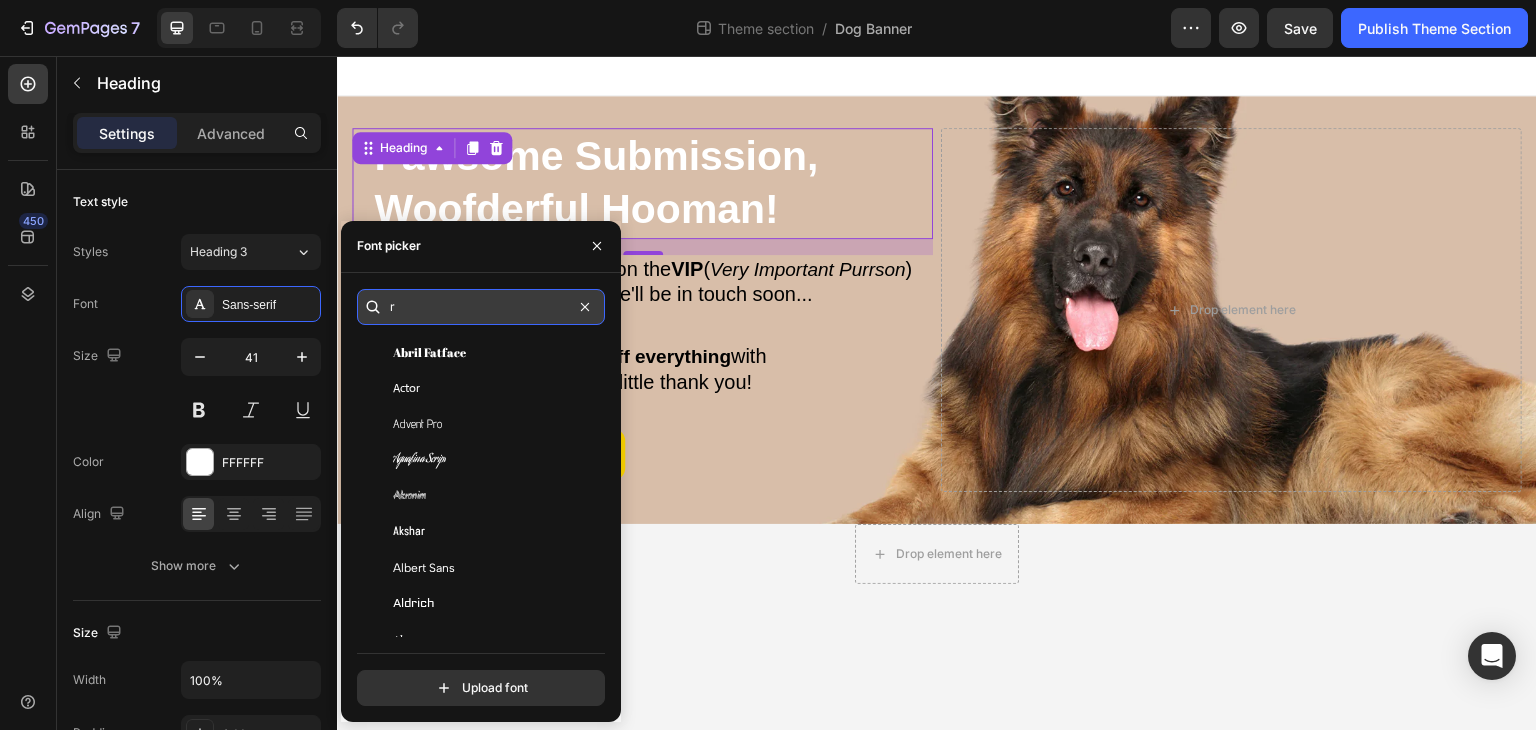 scroll, scrollTop: 0, scrollLeft: 0, axis: both 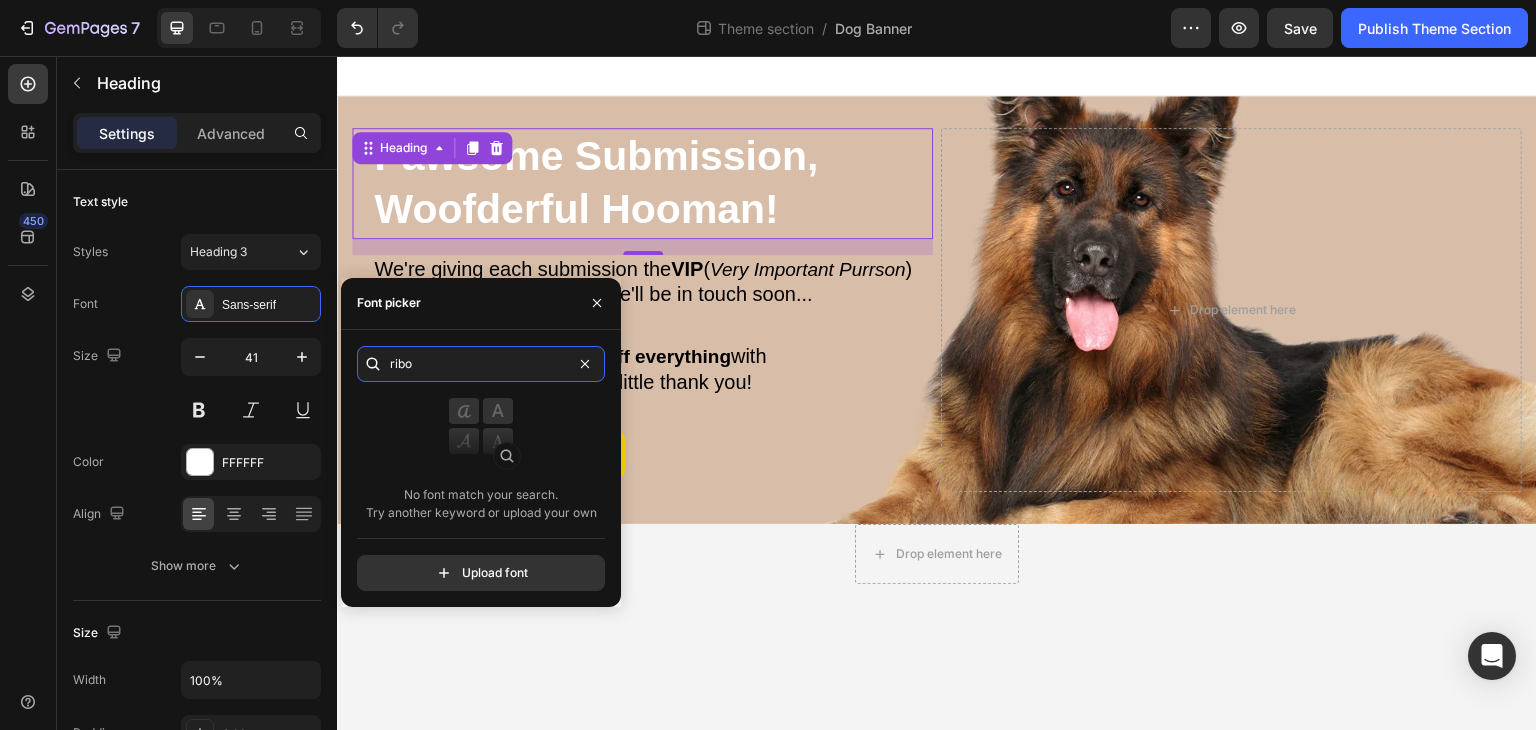 drag, startPoint x: 418, startPoint y: 362, endPoint x: 376, endPoint y: 371, distance: 42.953465 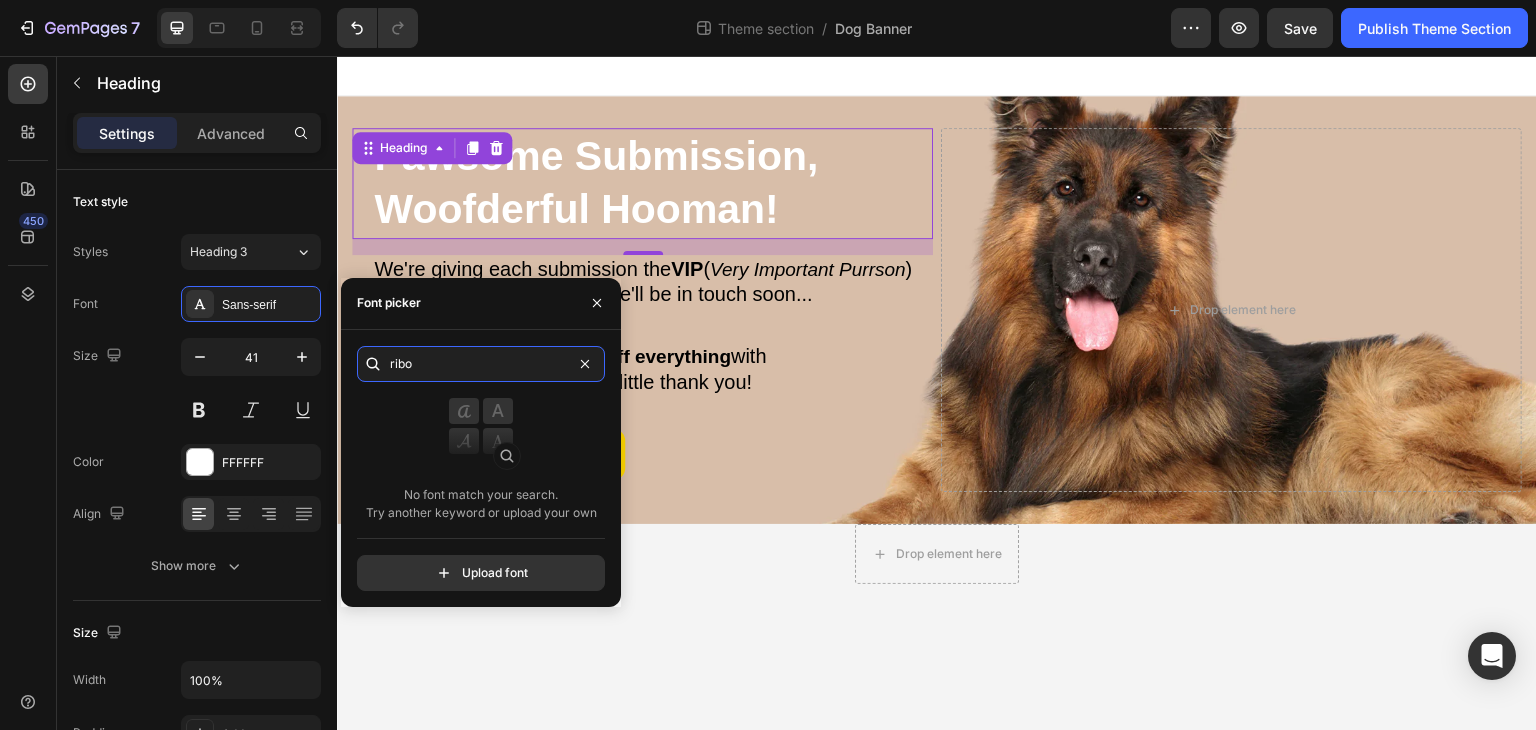 click on "ribo" at bounding box center (481, 364) 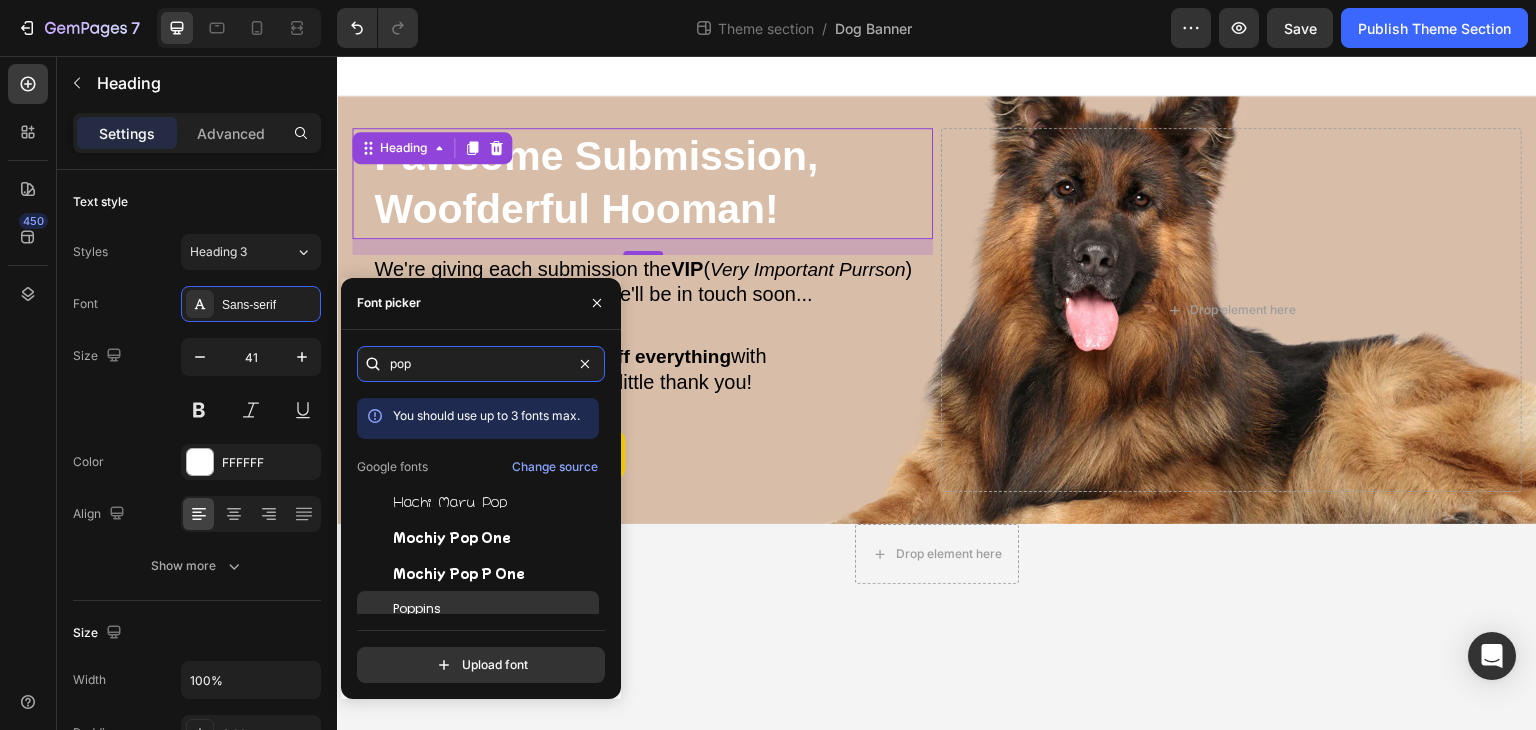 type on "pop" 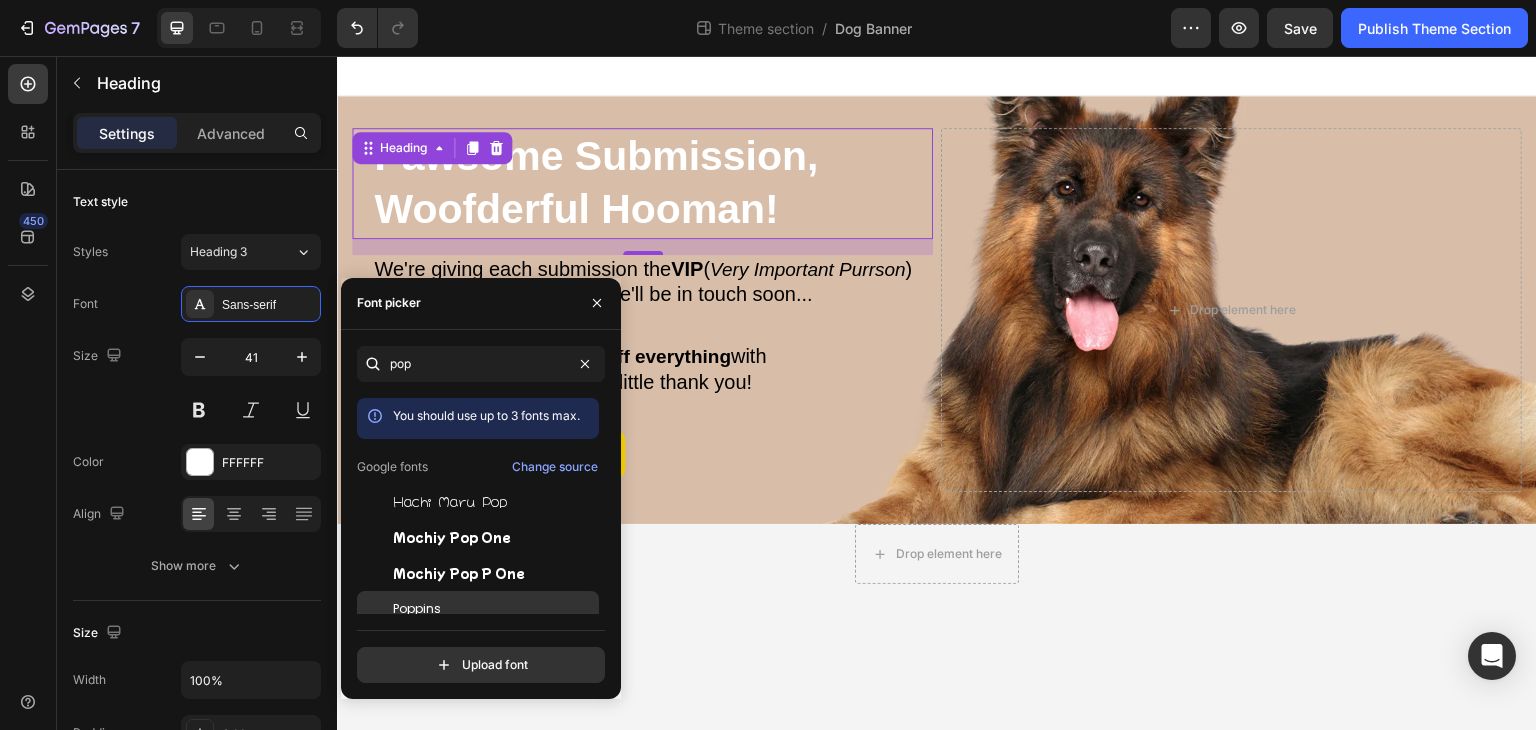 click on "Poppins" 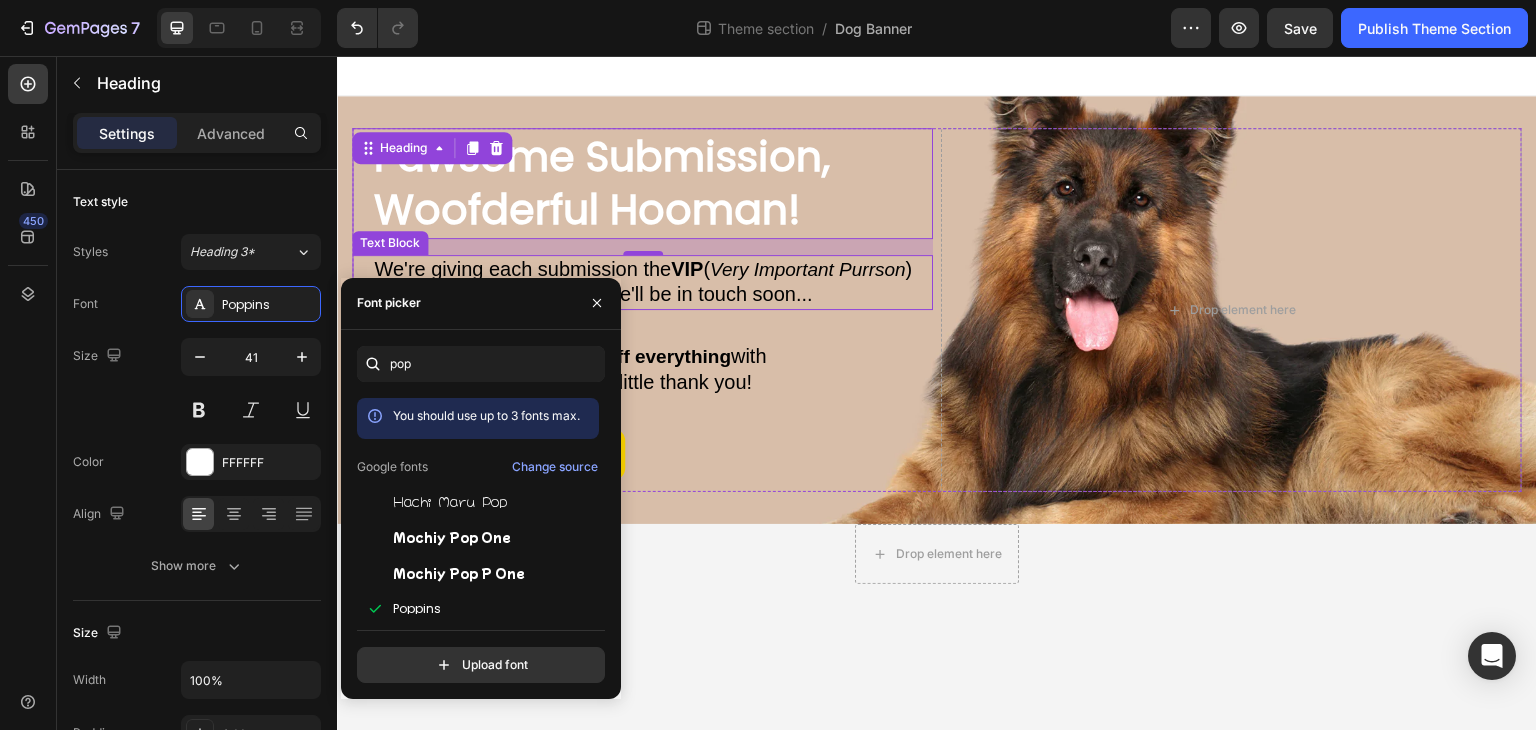 click on ") treatment. Paws crossed, we'll be in touch soon..." at bounding box center [643, 282] 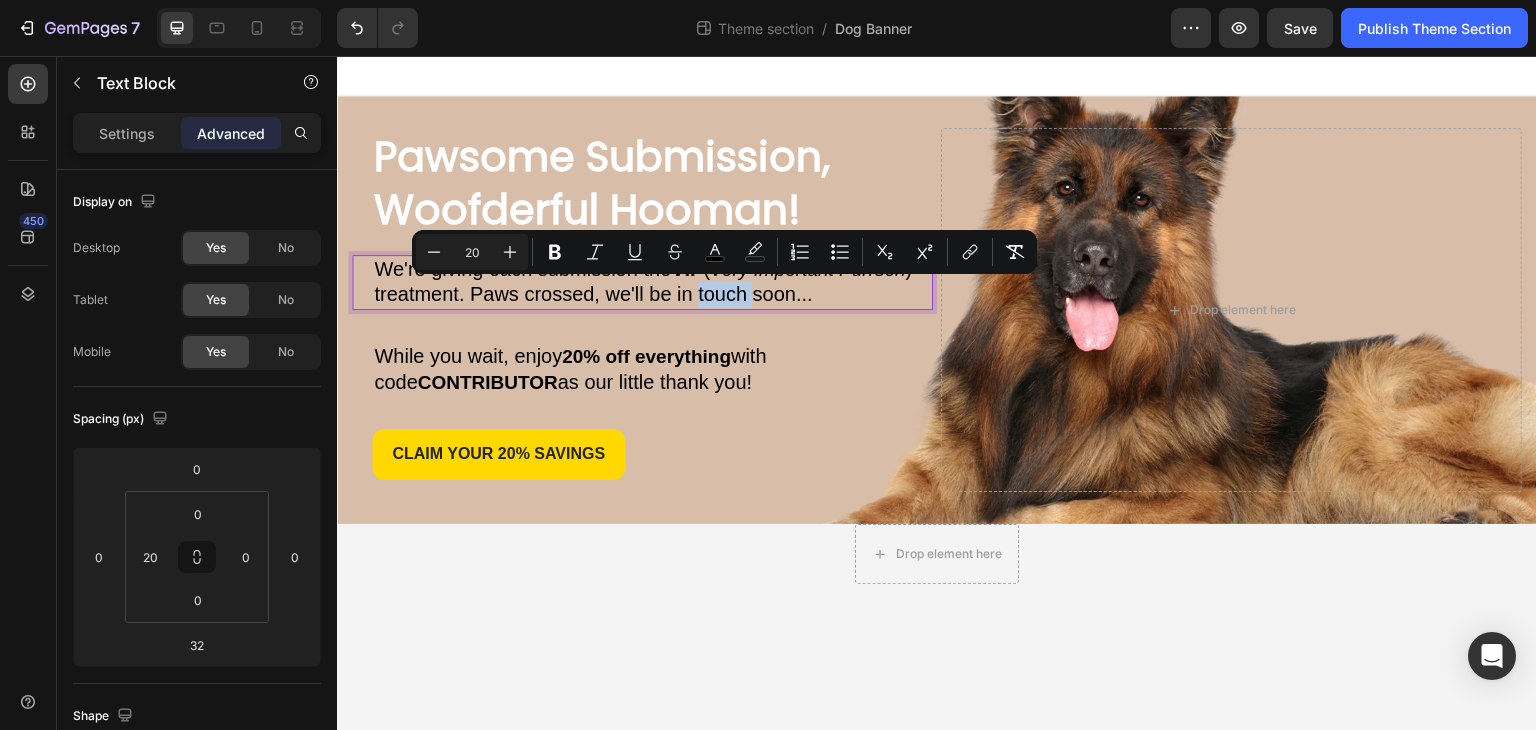 click on "We're giving each submission the  VIP  ( Very Important Purrson ) treatment. Paws crossed, we'll be in touch soon..." at bounding box center (652, 282) 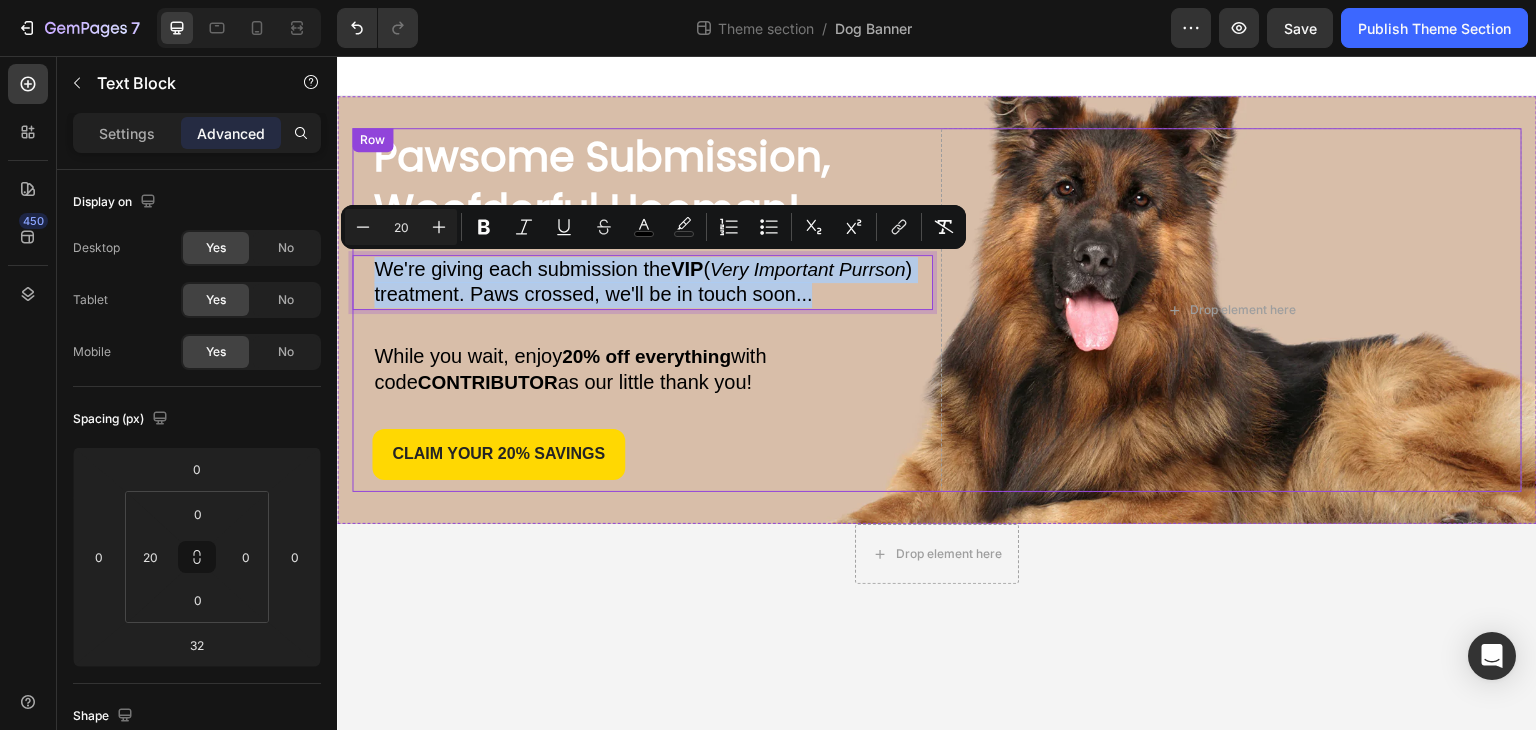 drag, startPoint x: 836, startPoint y: 288, endPoint x: 362, endPoint y: 250, distance: 475.52075 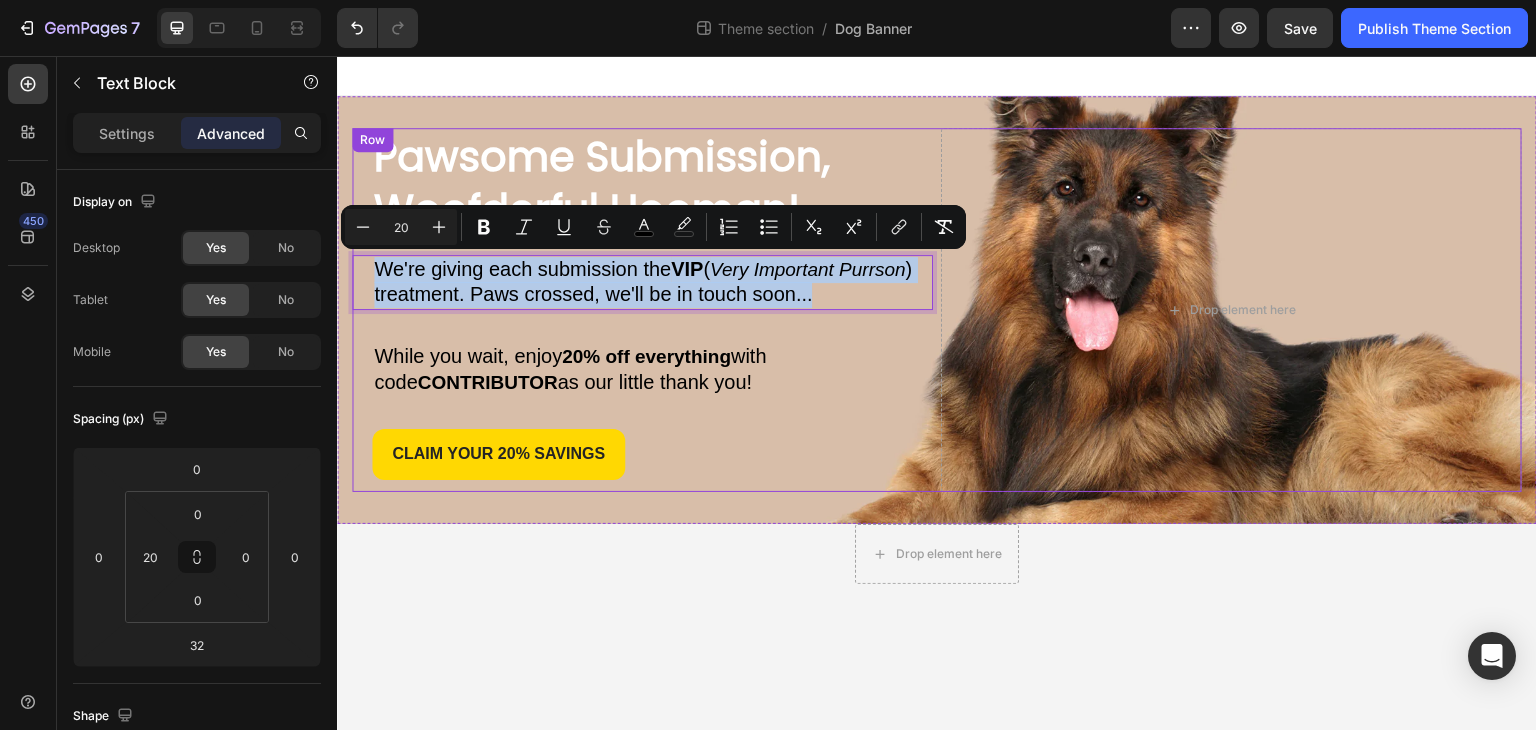 click on "⁠⁠⁠⁠⁠⁠⁠ Pawsome Submission, Woofderful Hooman! Heading We're giving each submission the  VIP  ( Very Important Purrson ) treatment. Paws crossed, we'll be in touch soon... Text Block   32 While you wait, enjoy  20% off everything  with code  CONTRIBUTOR  as our little thank you! Text Block claim your 20% Savings Button Row" at bounding box center [642, 310] 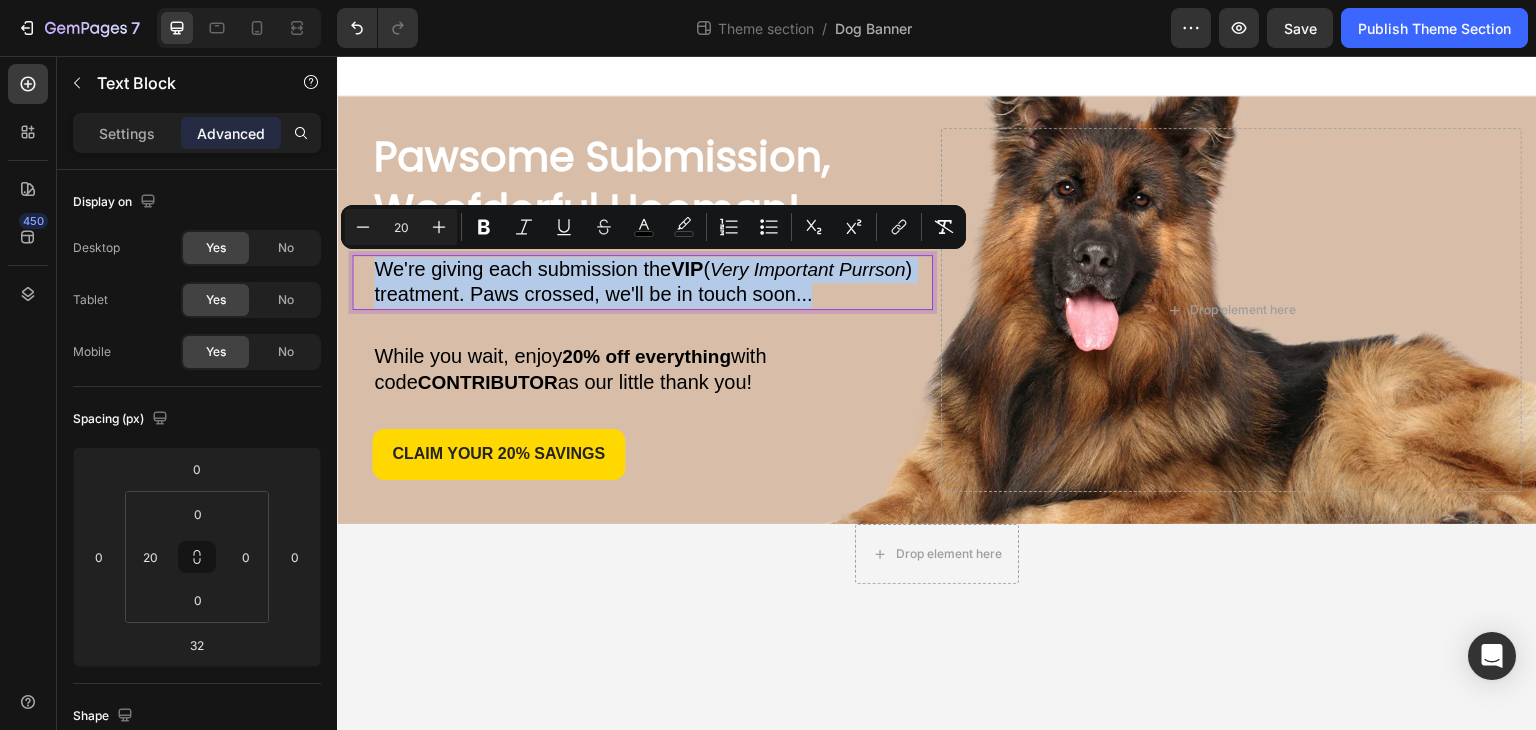 click on "We're giving each submission the  VIP  (" at bounding box center (542, 269) 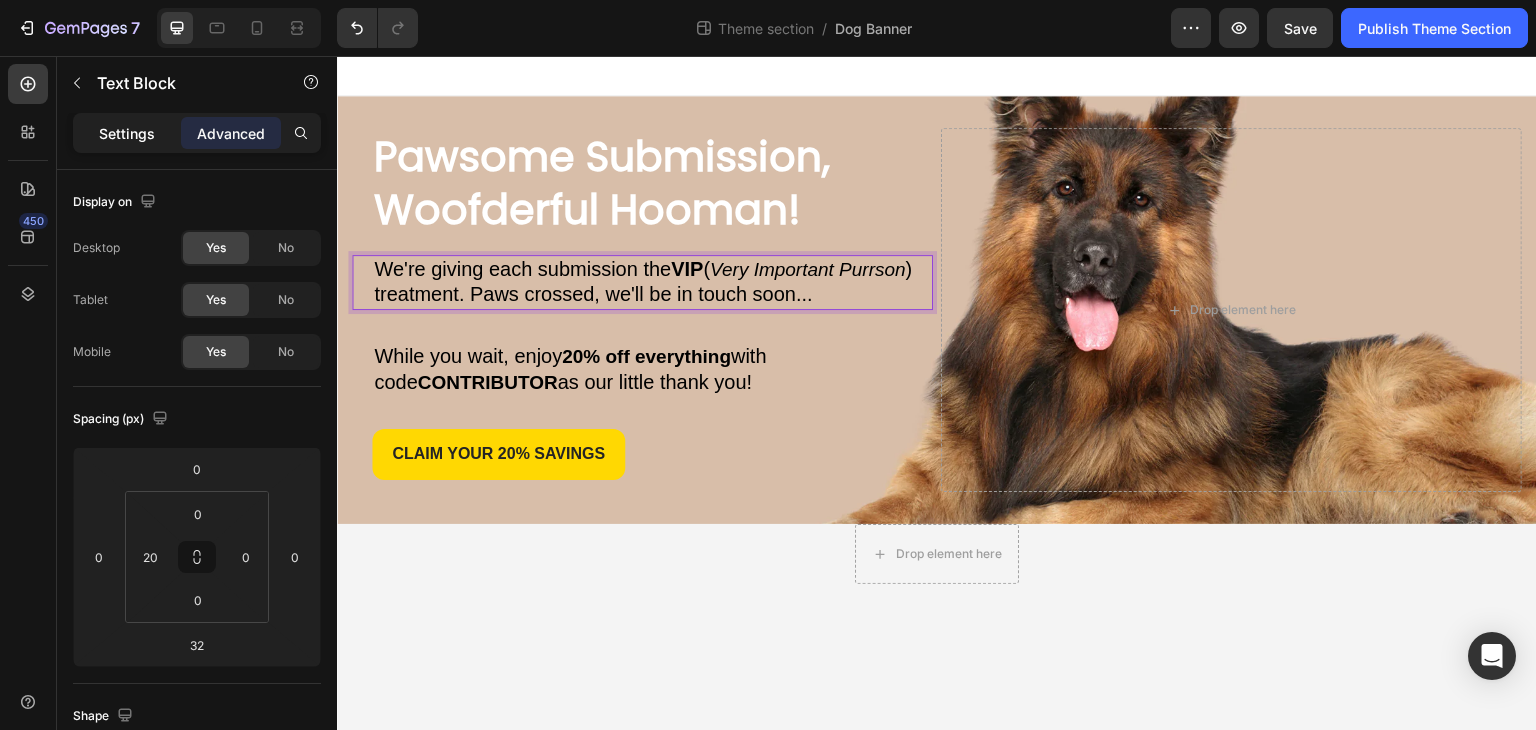click on "Settings" 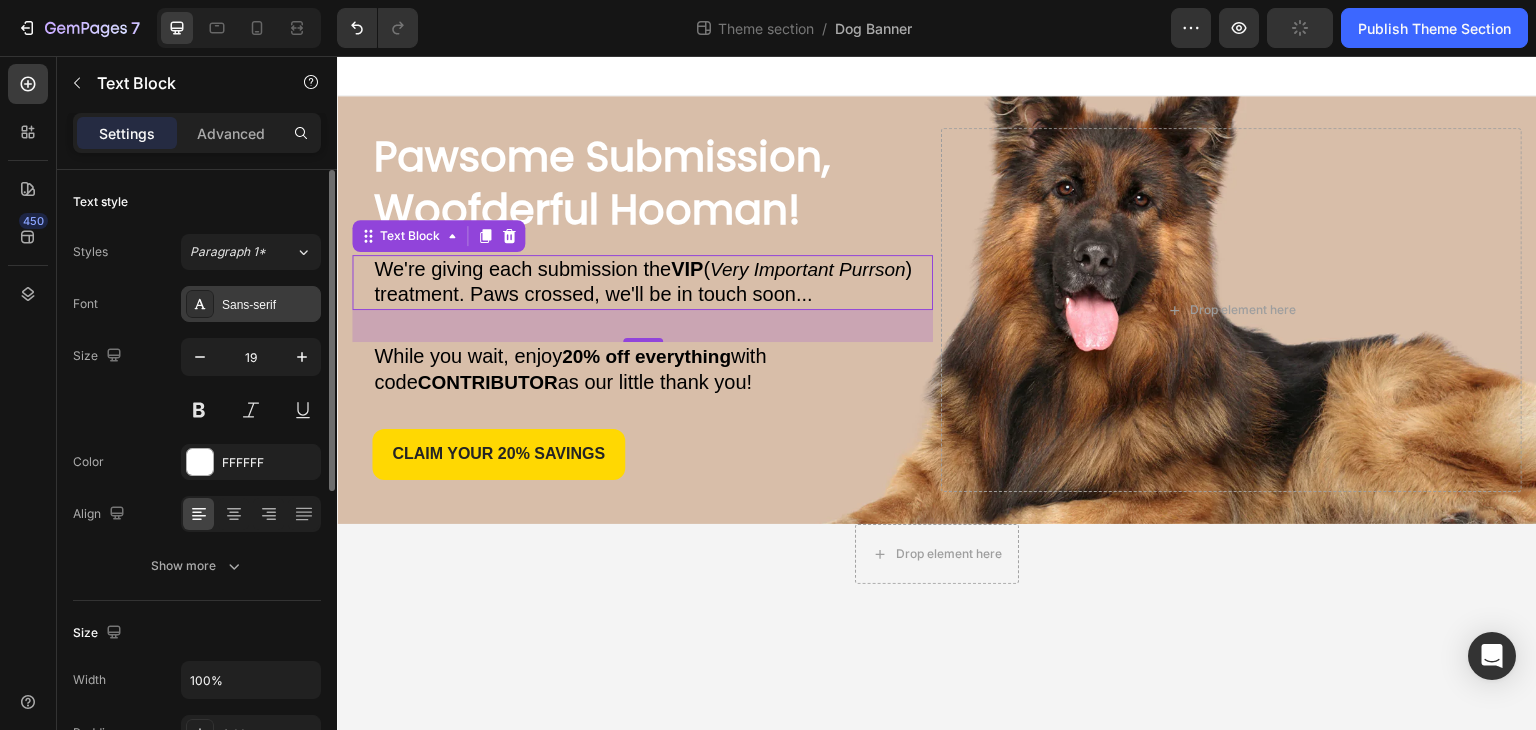 click on "Sans-serif" at bounding box center (269, 305) 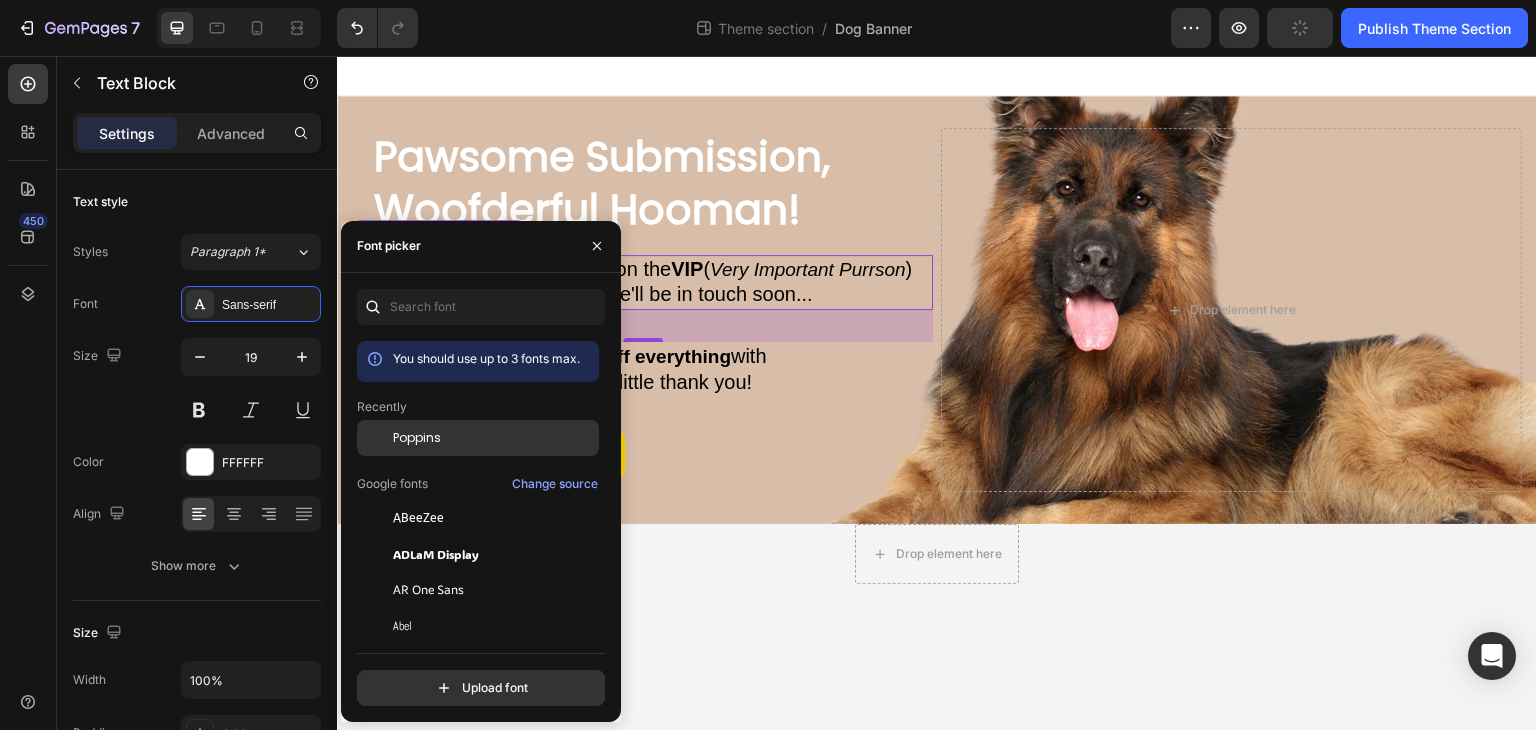 drag, startPoint x: 437, startPoint y: 429, endPoint x: 371, endPoint y: 306, distance: 139.58868 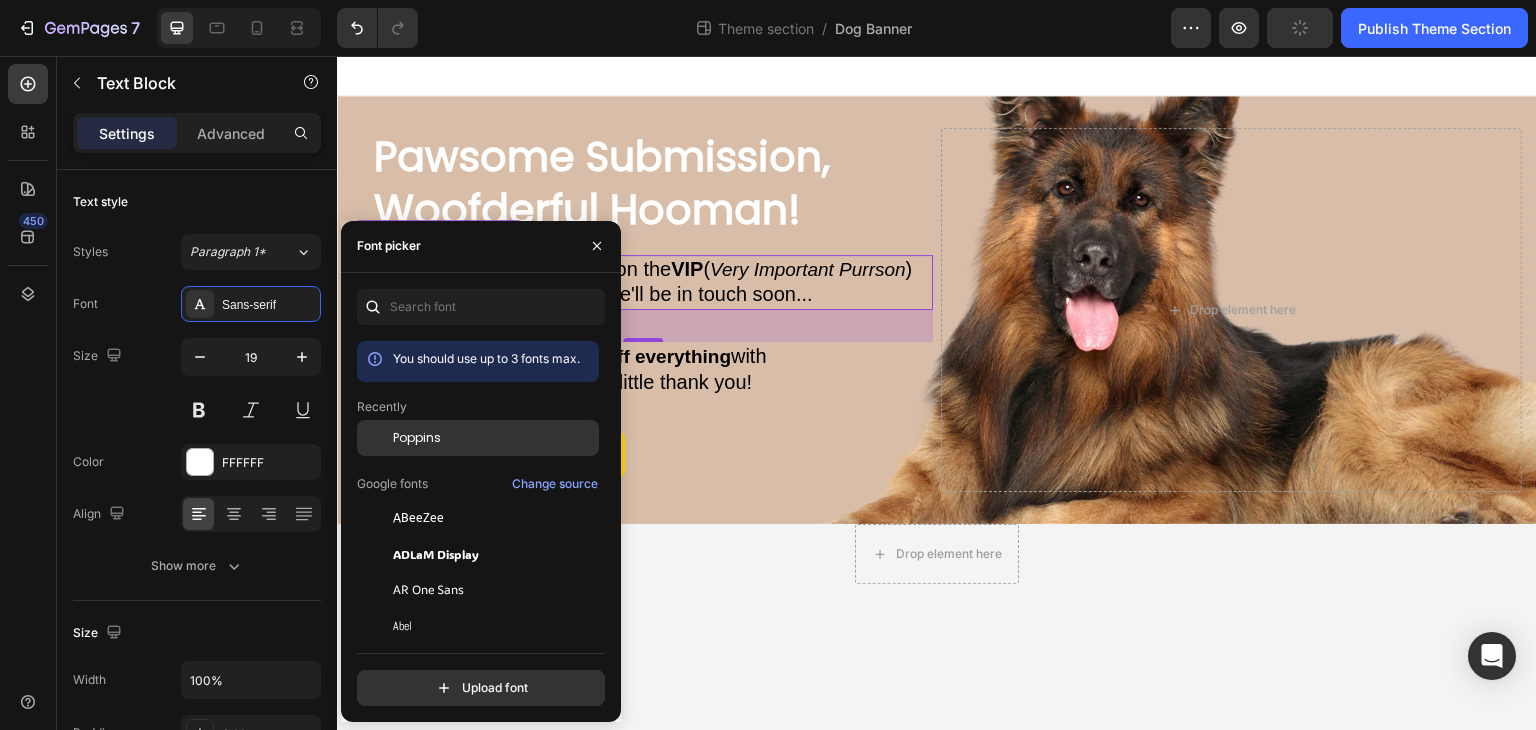 click on "Poppins" at bounding box center [417, 438] 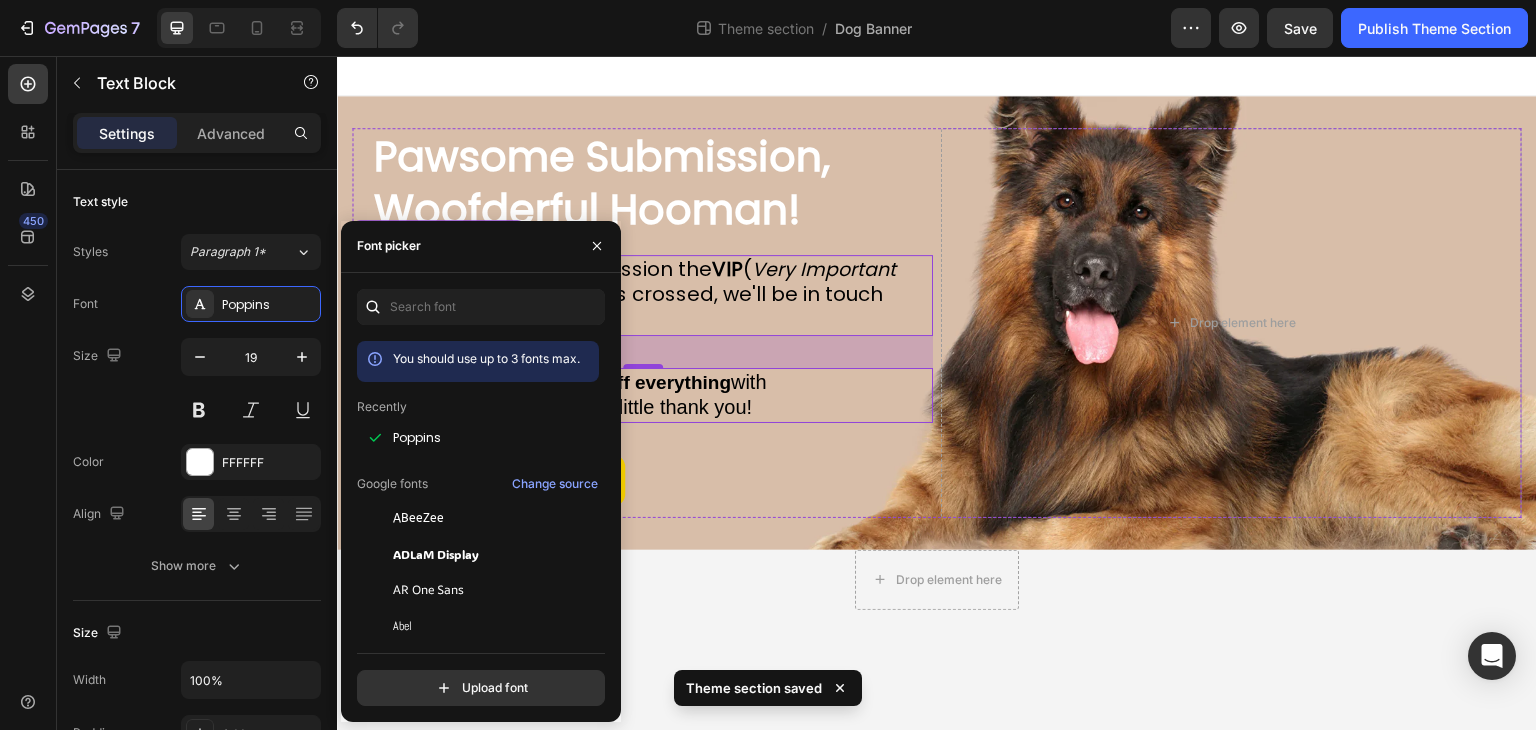click on "with code" at bounding box center (570, 395) 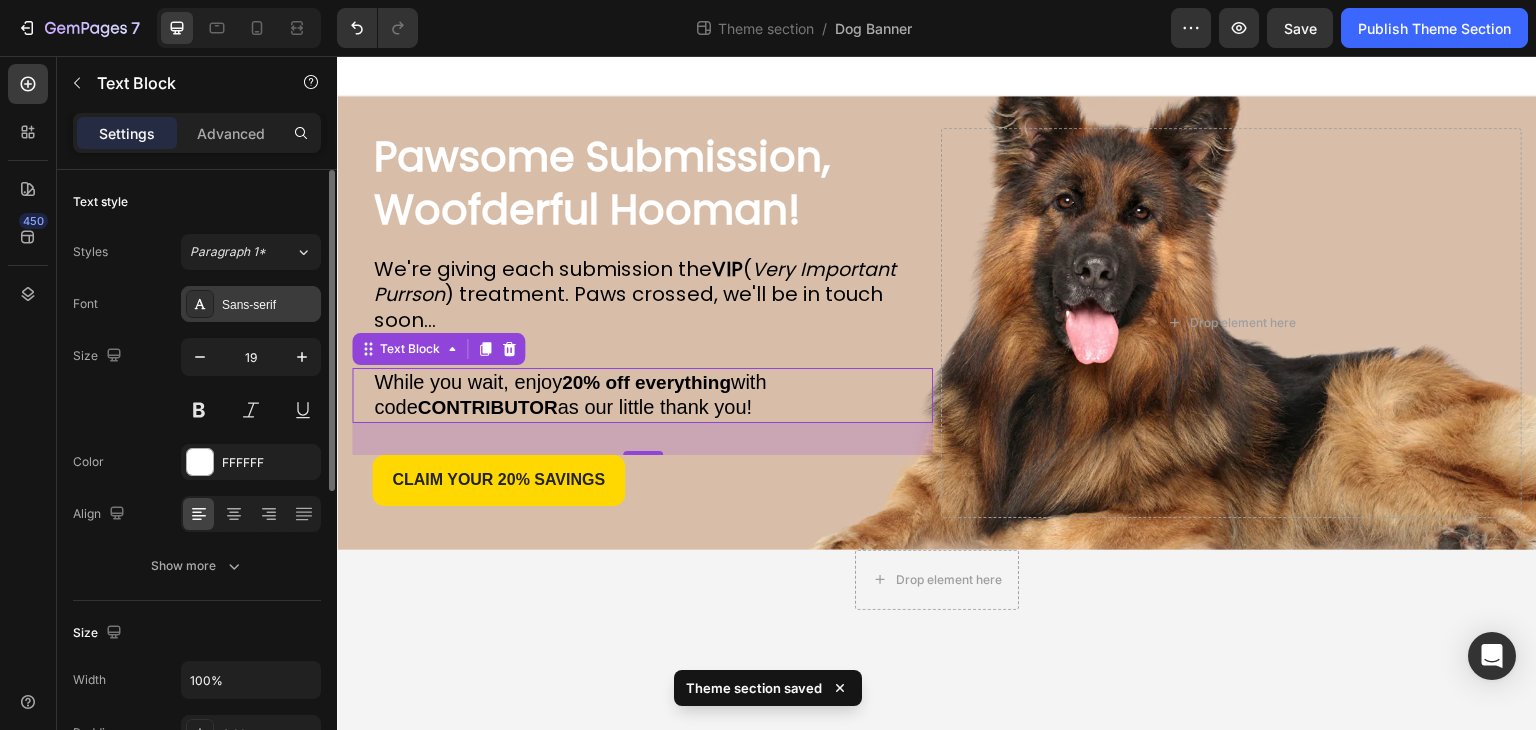 click on "Sans-serif" at bounding box center (269, 305) 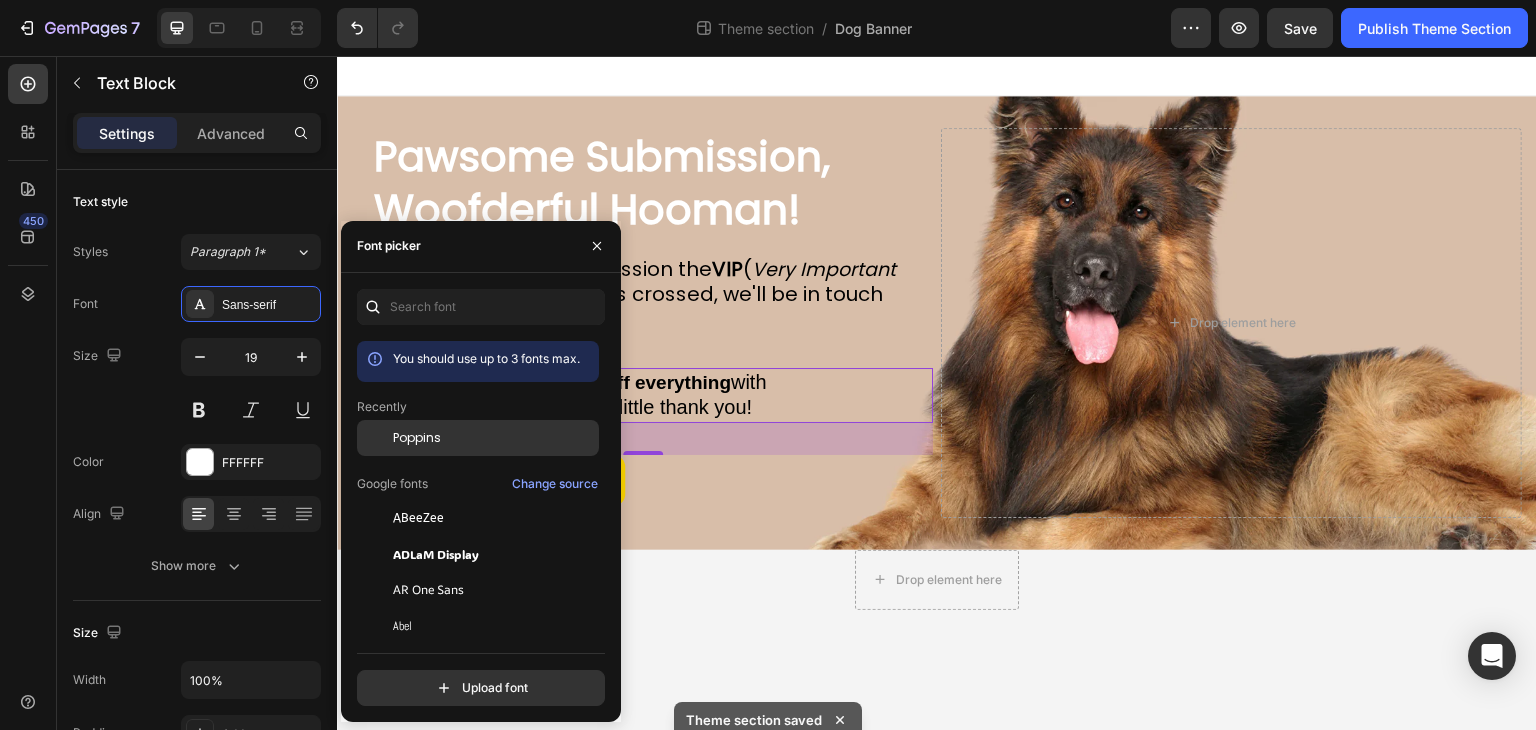 click on "Poppins" at bounding box center (417, 438) 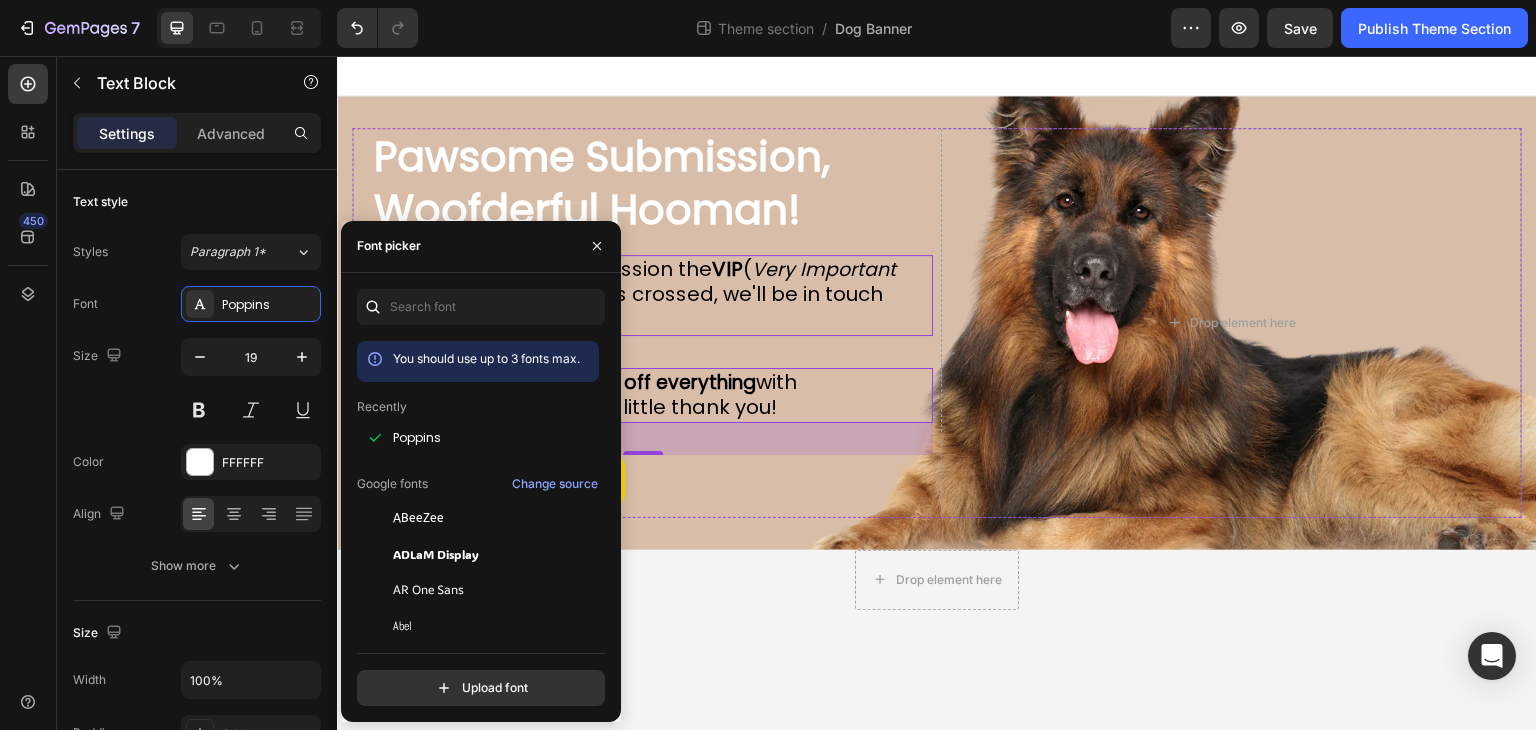 click on "VIP" at bounding box center (727, 269) 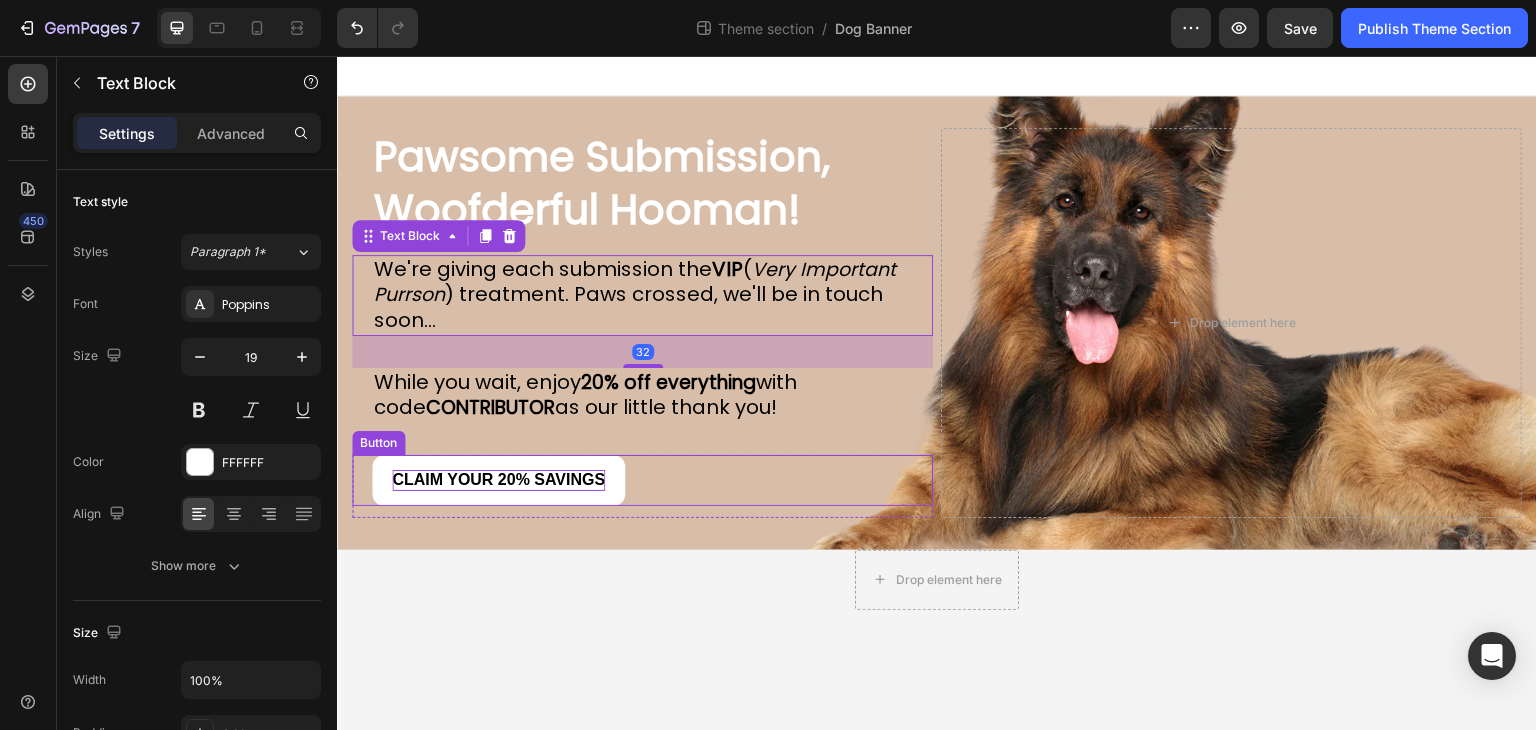 click on "claim your 20% Savings" at bounding box center (498, 480) 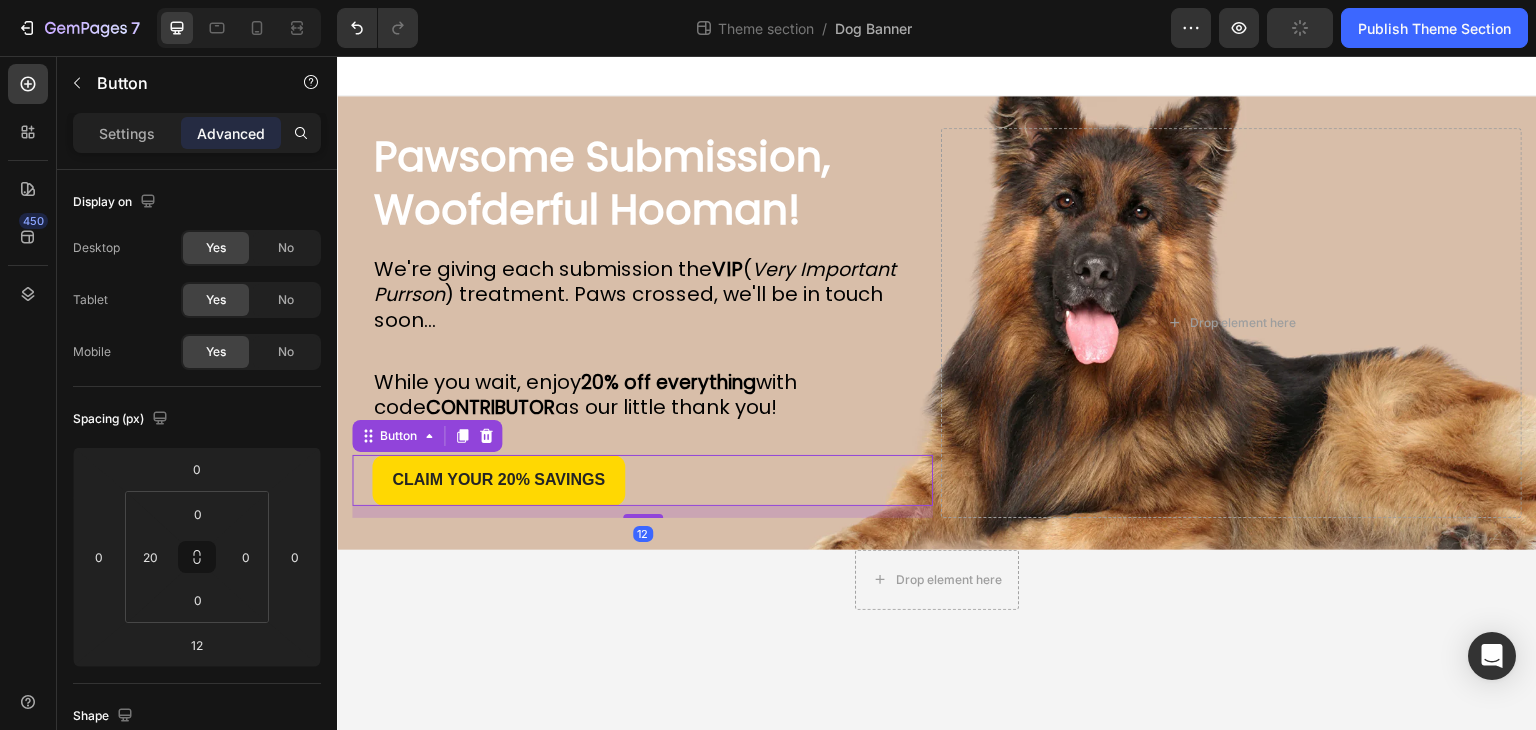 click on "Settings" at bounding box center [127, 133] 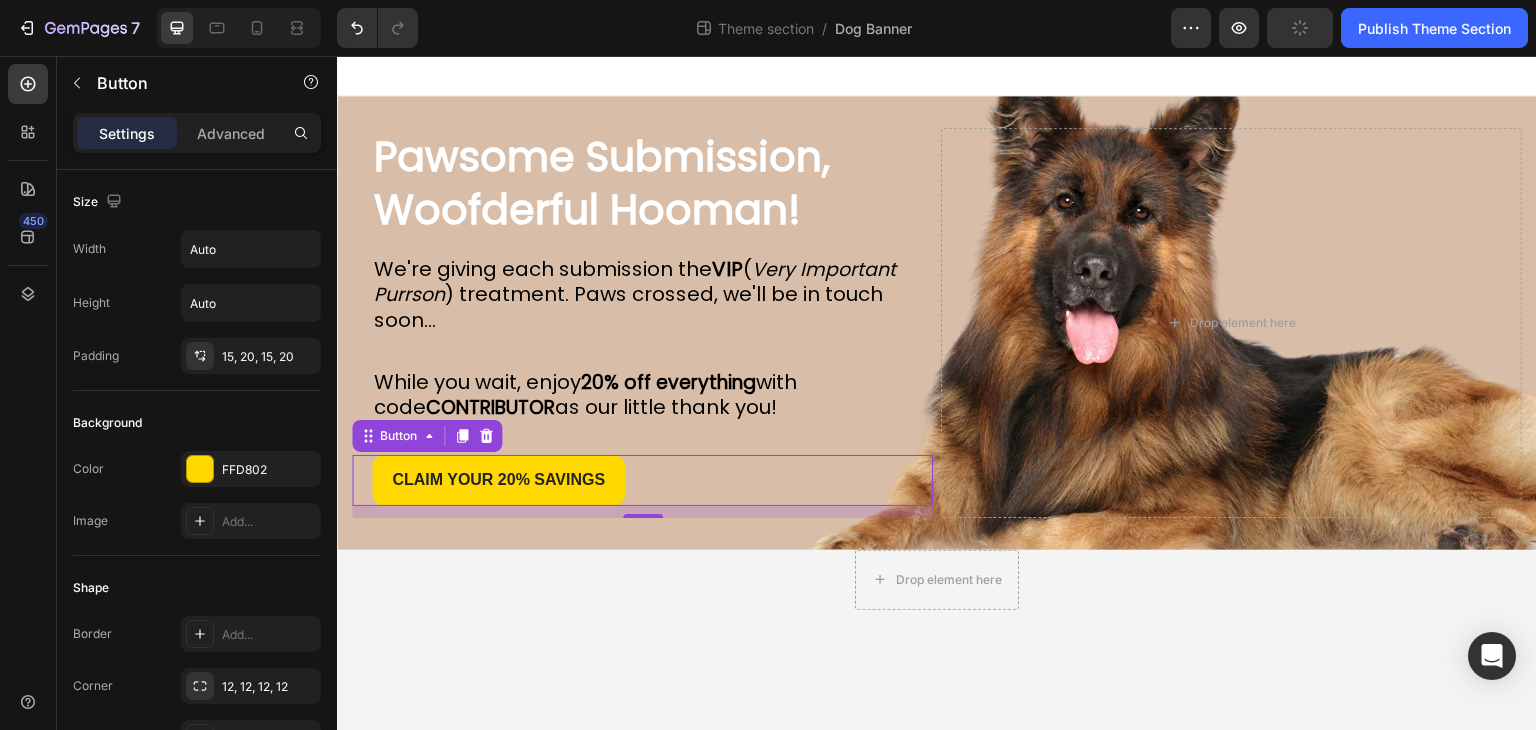 click on "Settings" at bounding box center (127, 133) 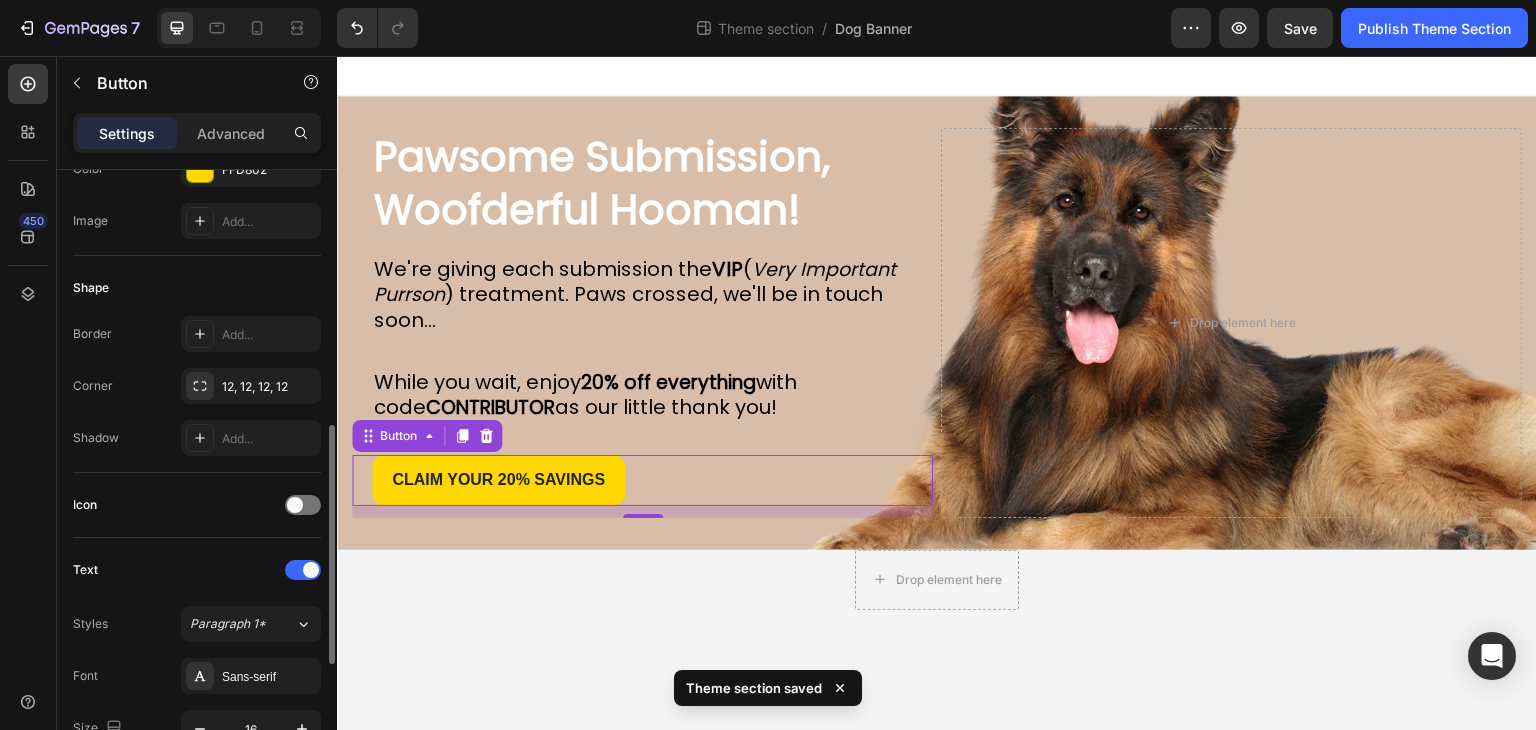 scroll, scrollTop: 400, scrollLeft: 0, axis: vertical 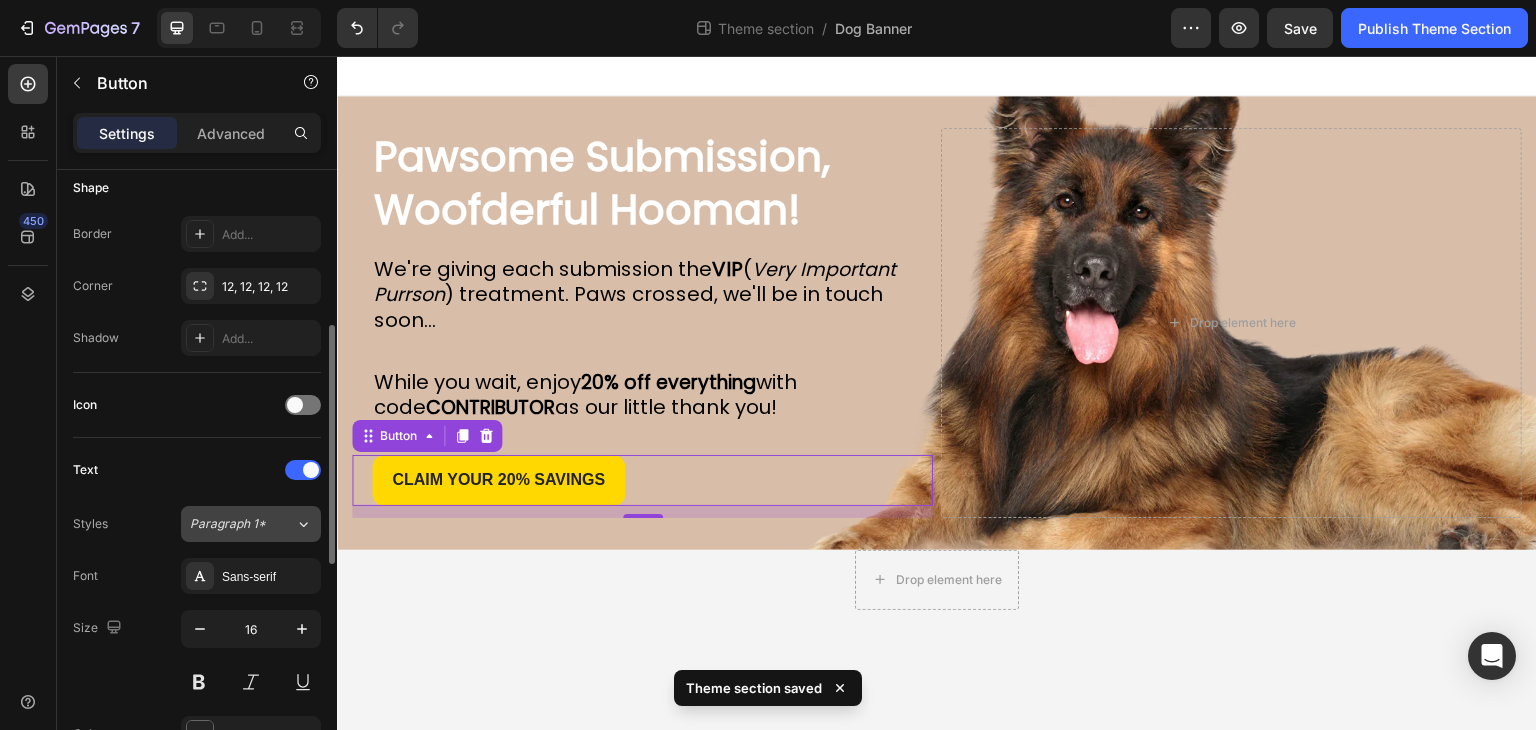 click on "Paragraph 1*" 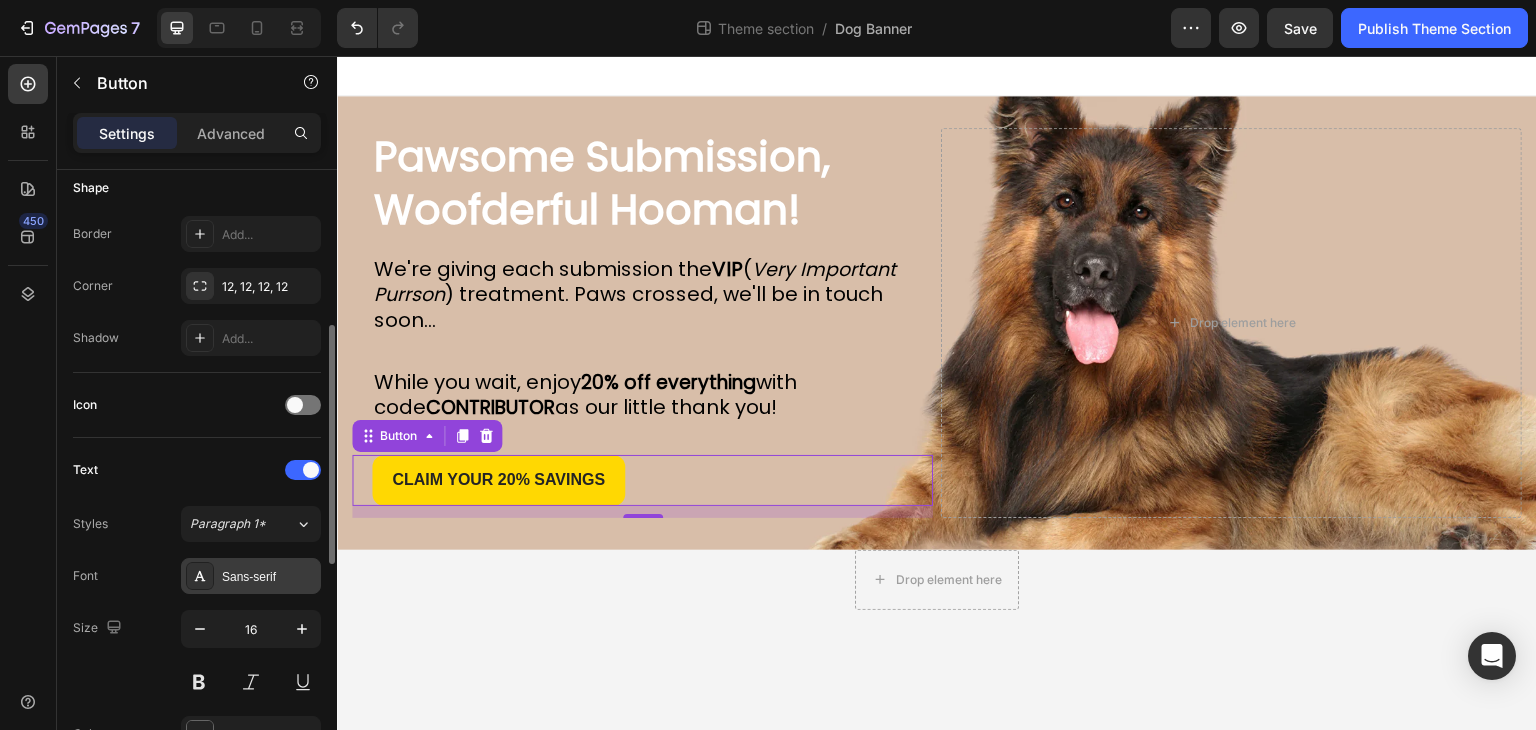 click on "Sans-serif" at bounding box center [269, 577] 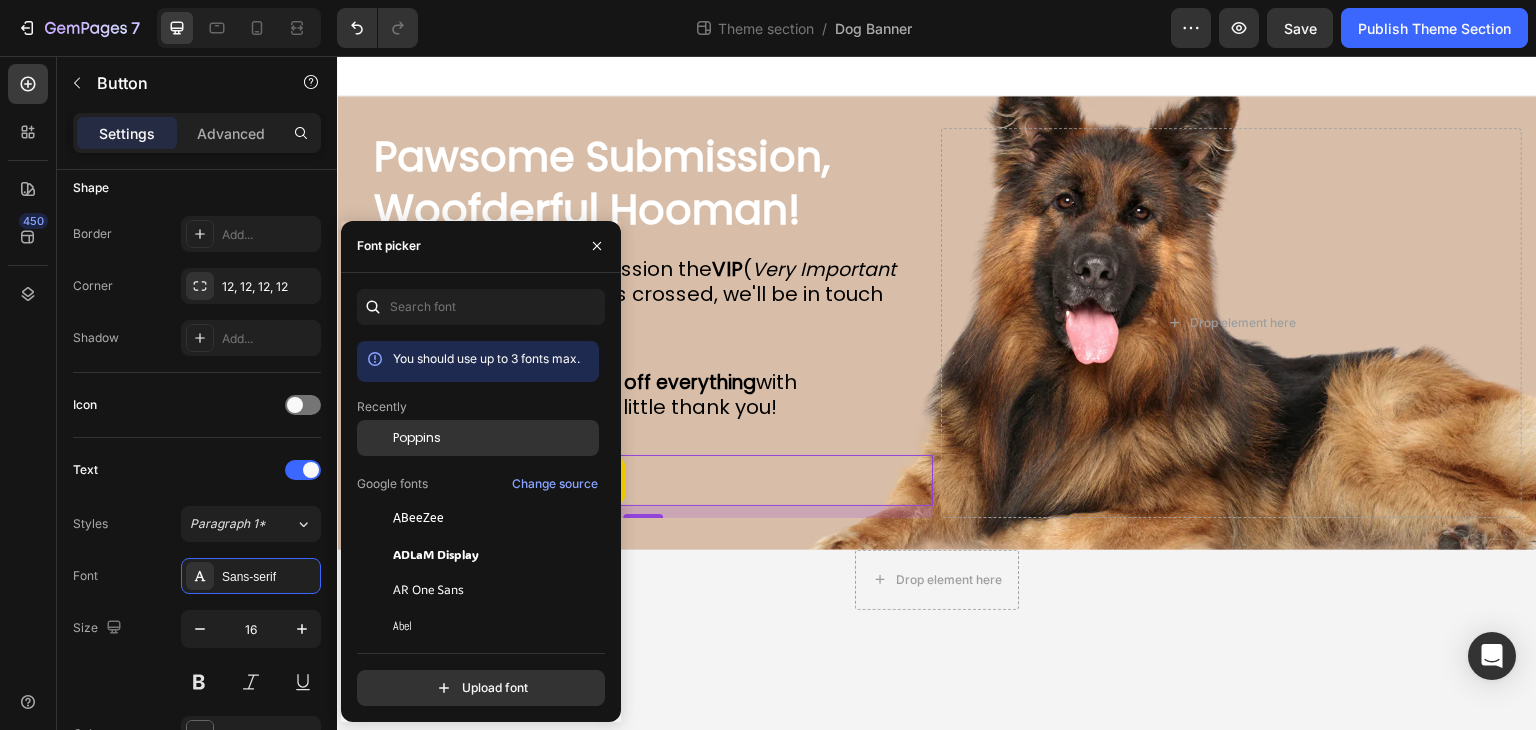 click on "Poppins" 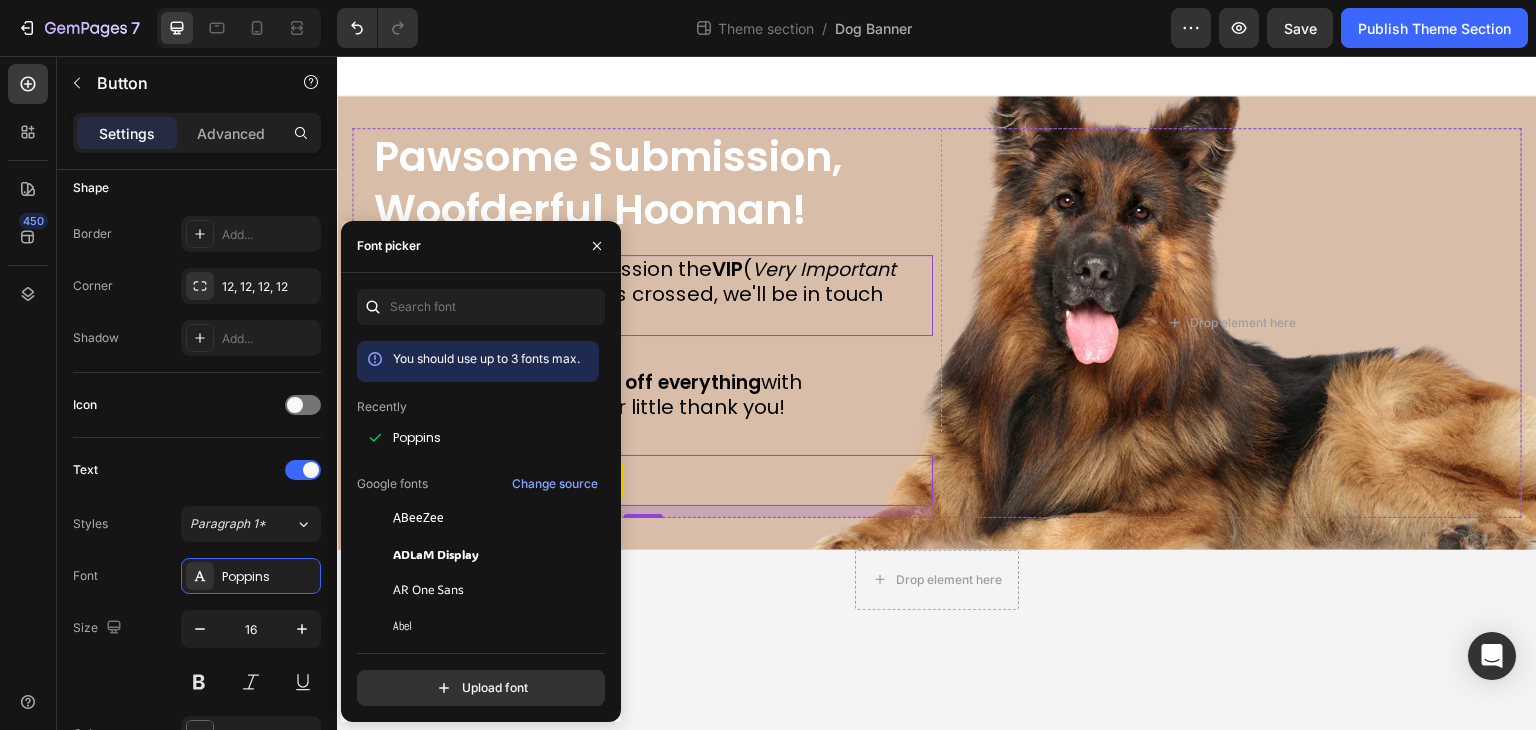 click on ") treatment. Paws crossed, we'll be in touch soon..." at bounding box center (628, 307) 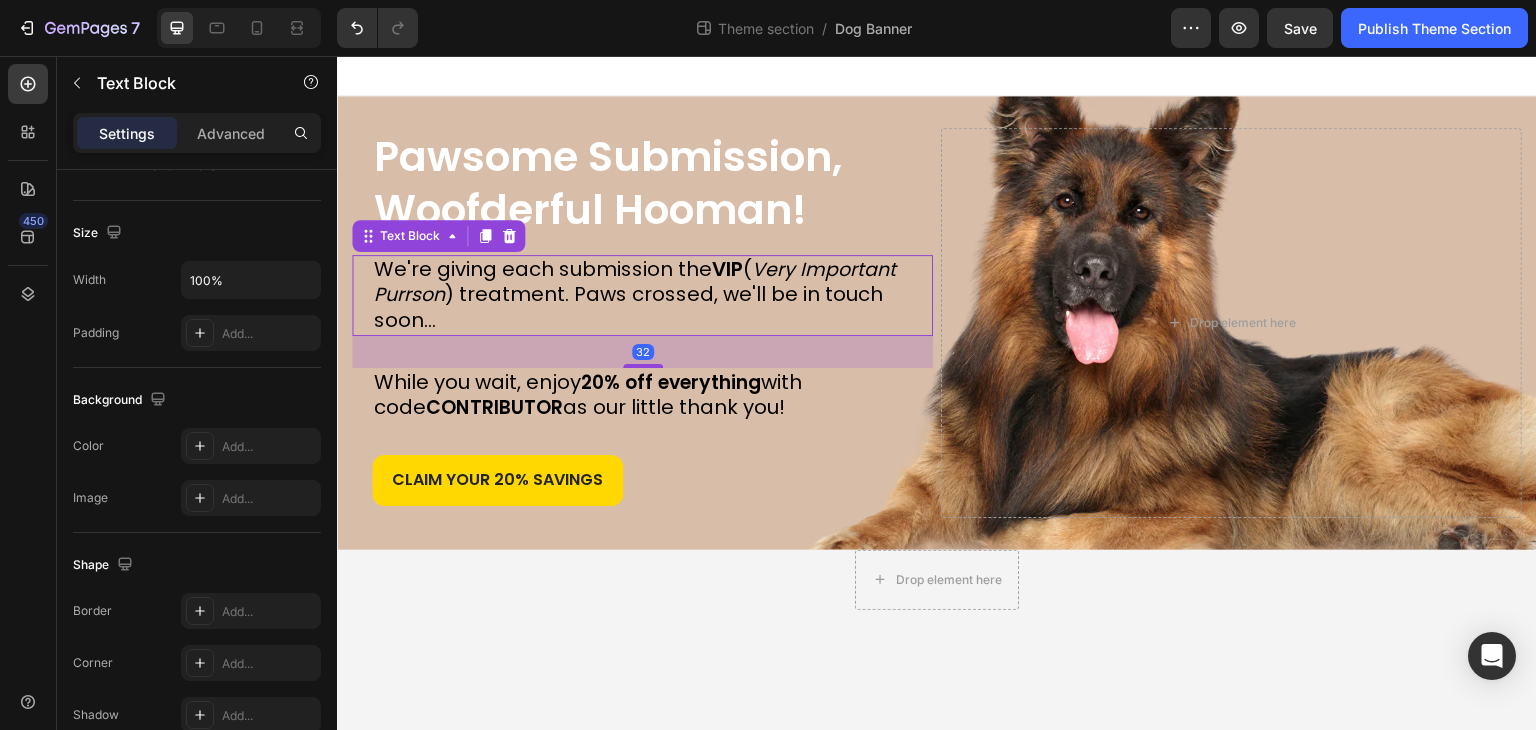 scroll, scrollTop: 0, scrollLeft: 0, axis: both 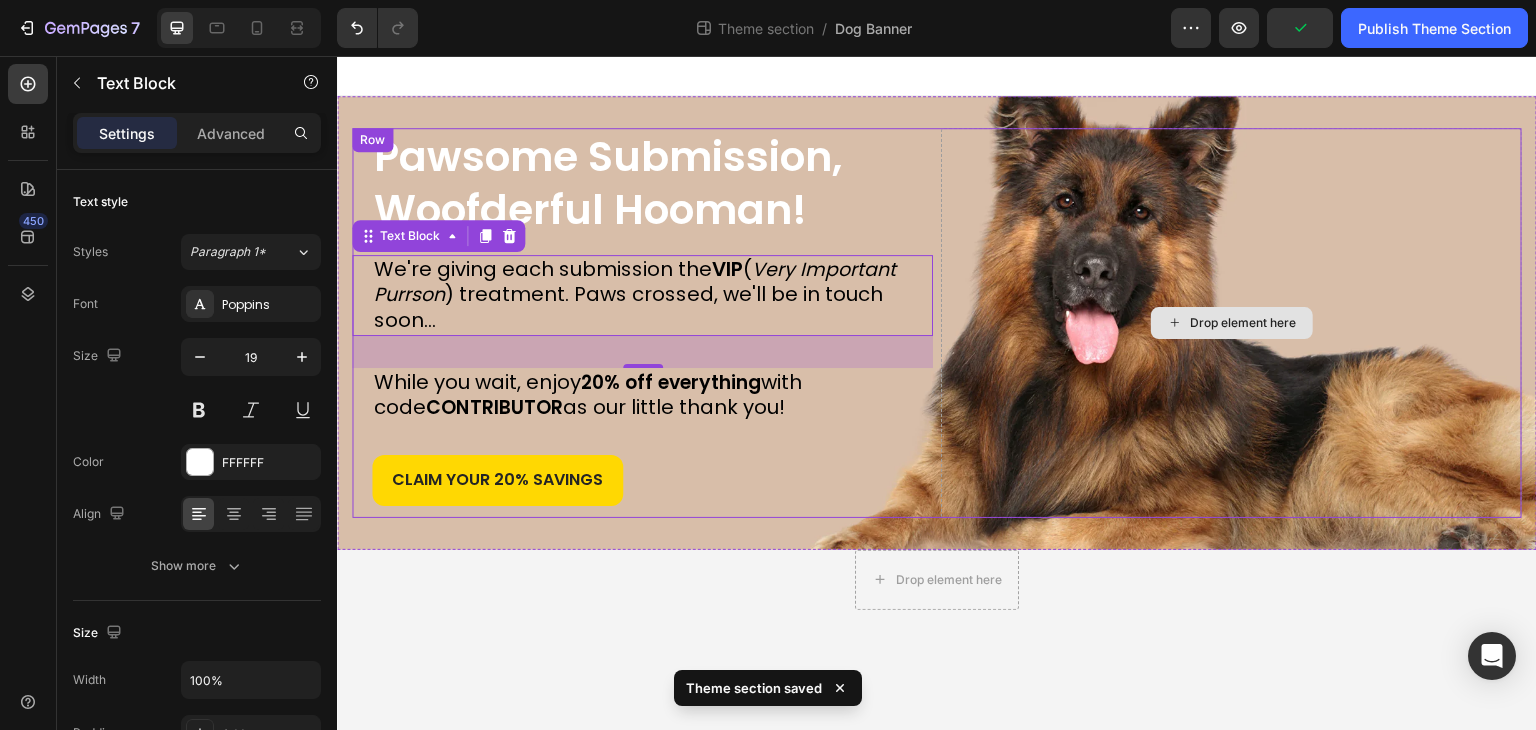 click on "Drop element here" at bounding box center (1231, 323) 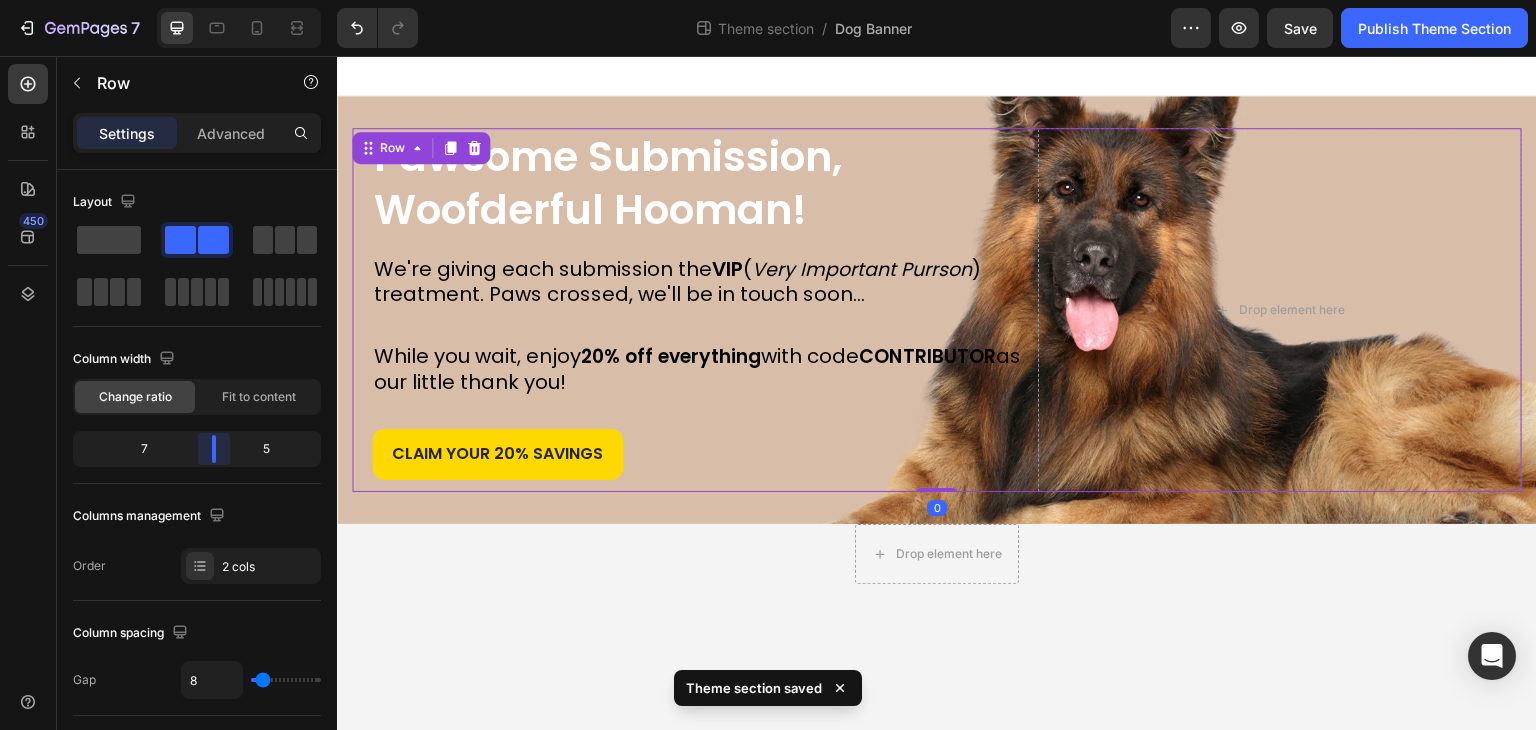 drag, startPoint x: 200, startPoint y: 448, endPoint x: 215, endPoint y: 453, distance: 15.811388 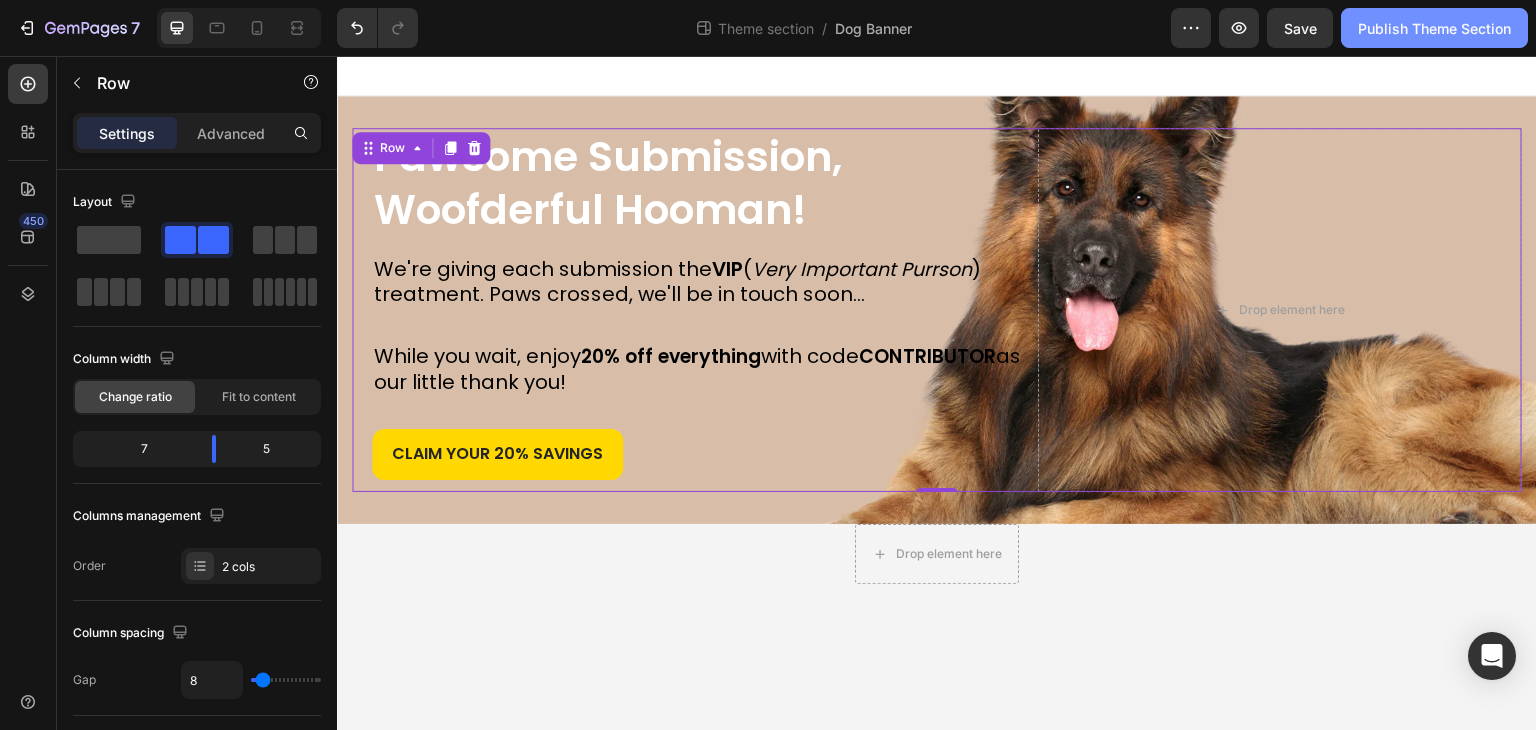 click on "Publish Theme Section" at bounding box center (1434, 28) 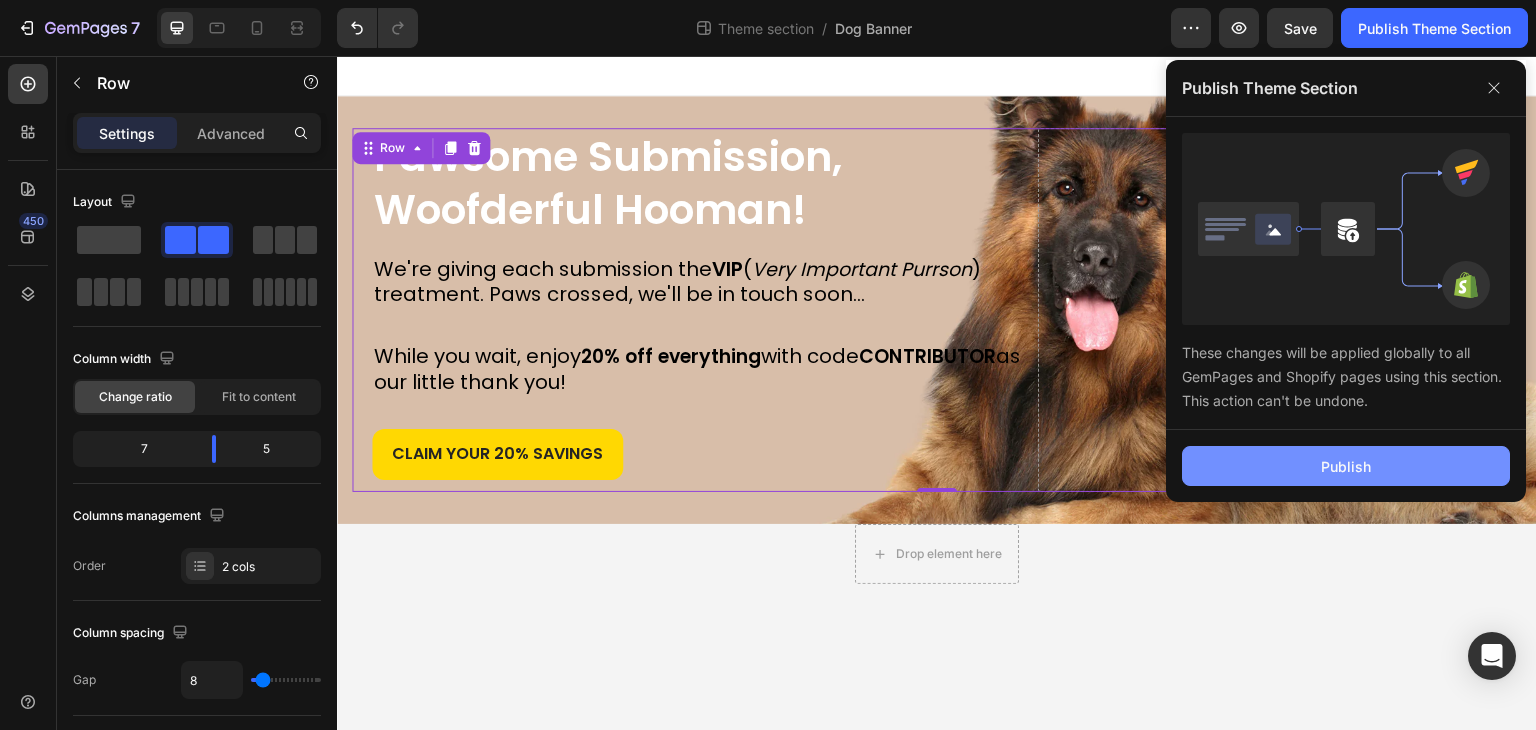 click on "Publish" 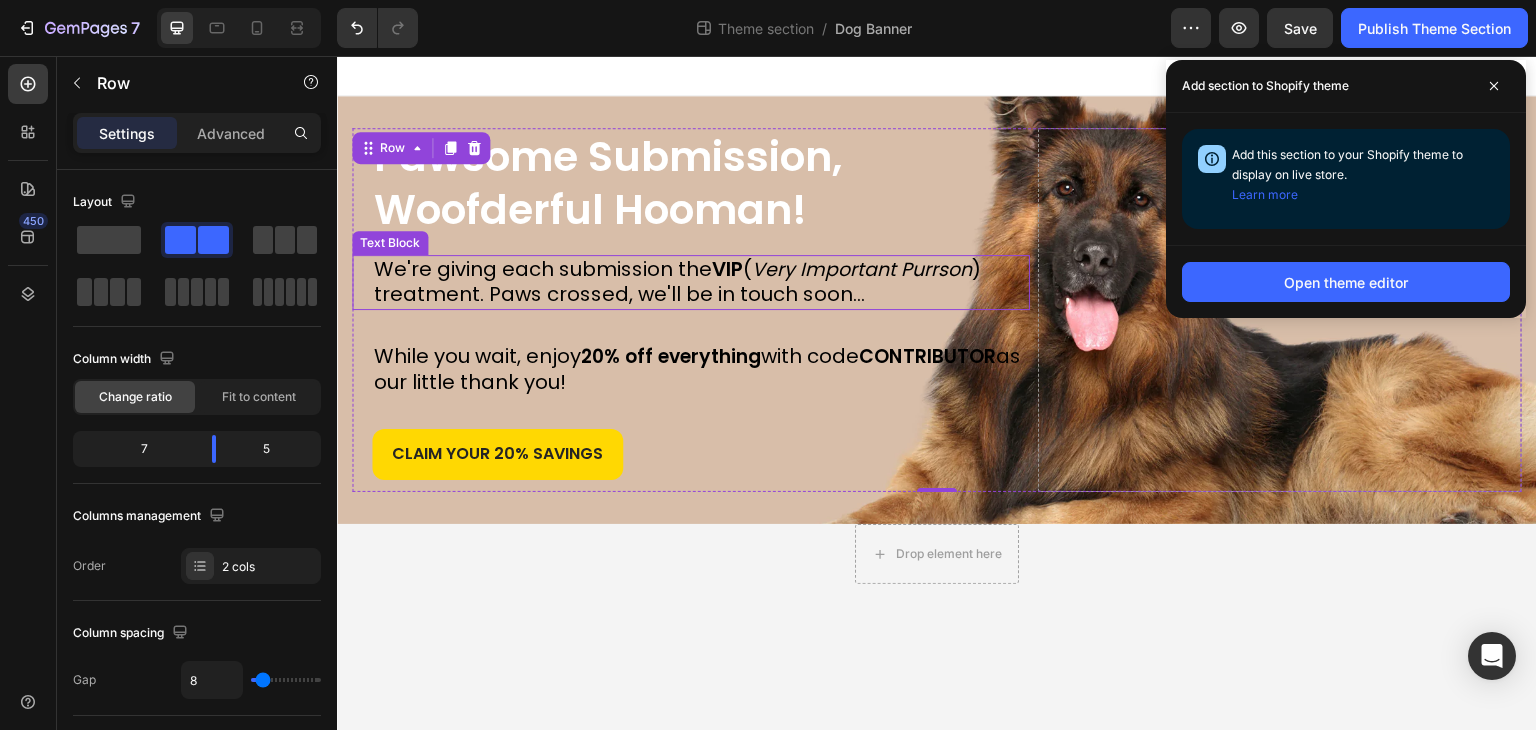 click on "We're giving each submission the  VIP  (" at bounding box center [563, 269] 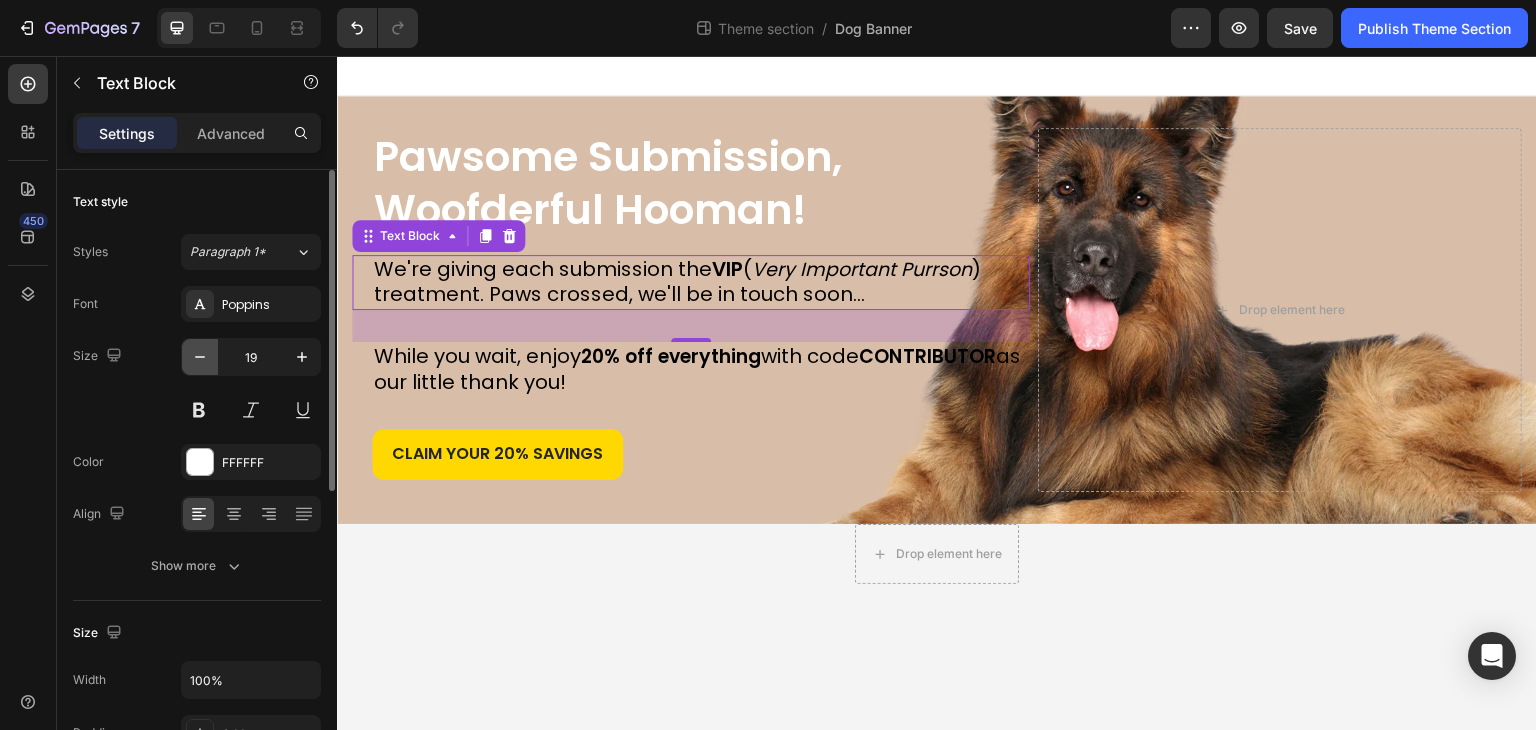 click 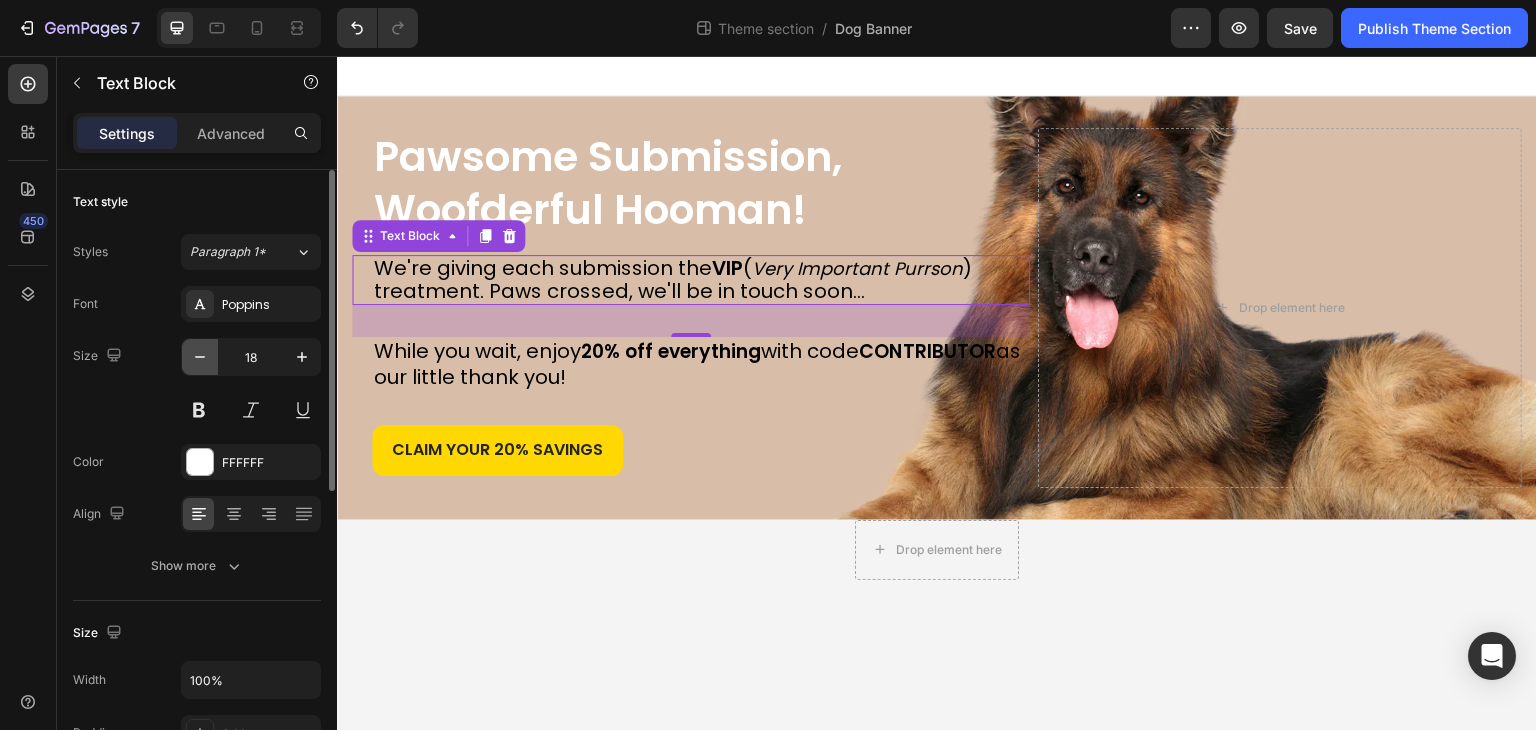 click 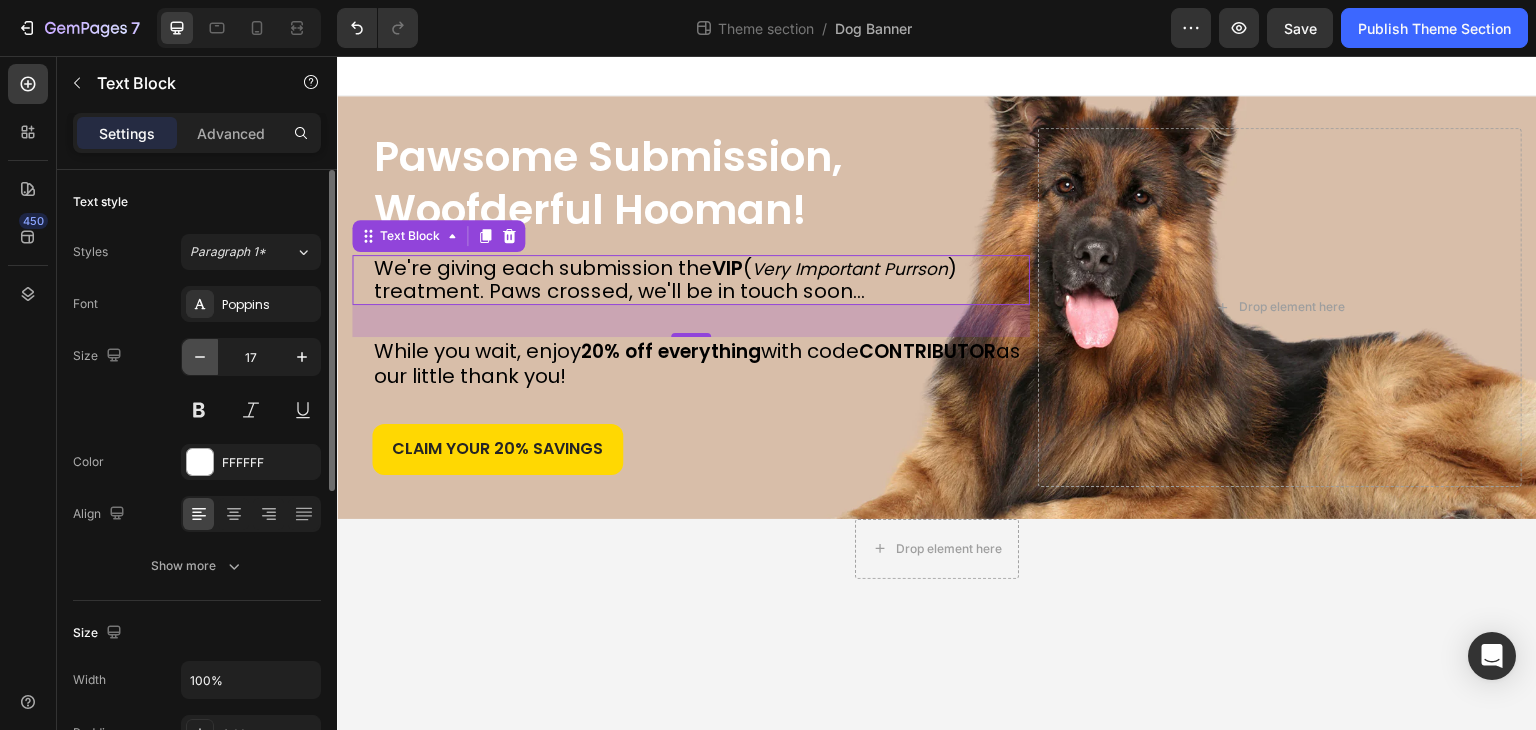 click 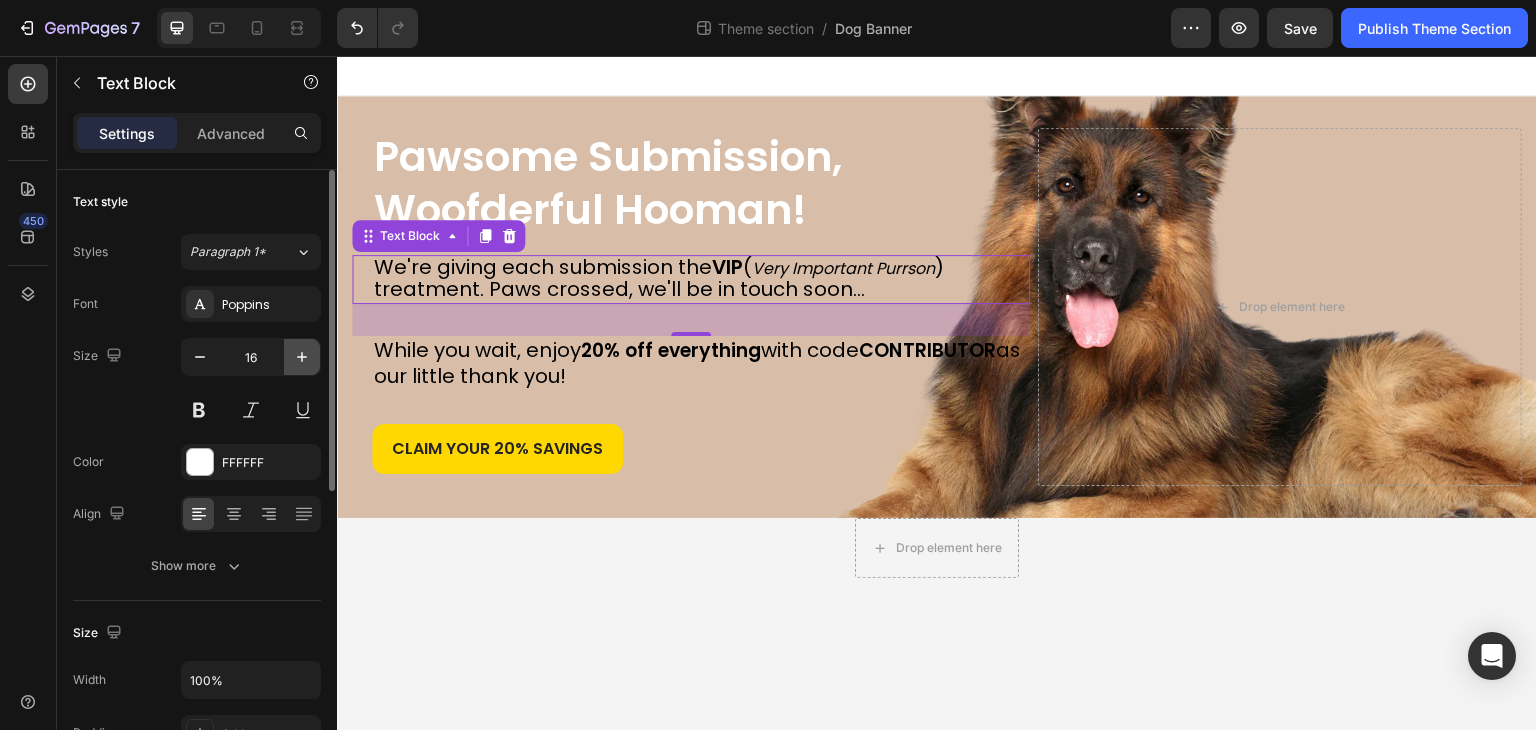click 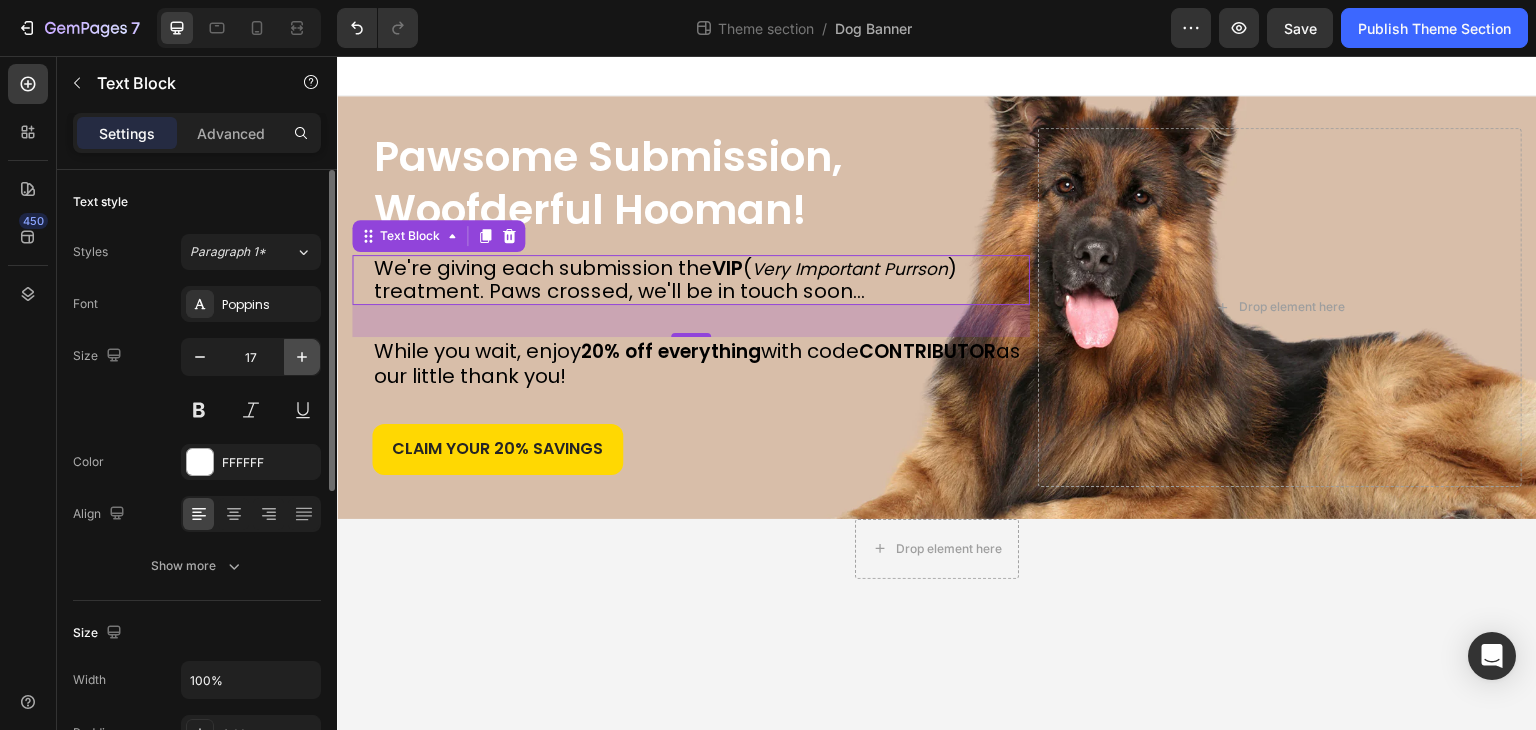 click 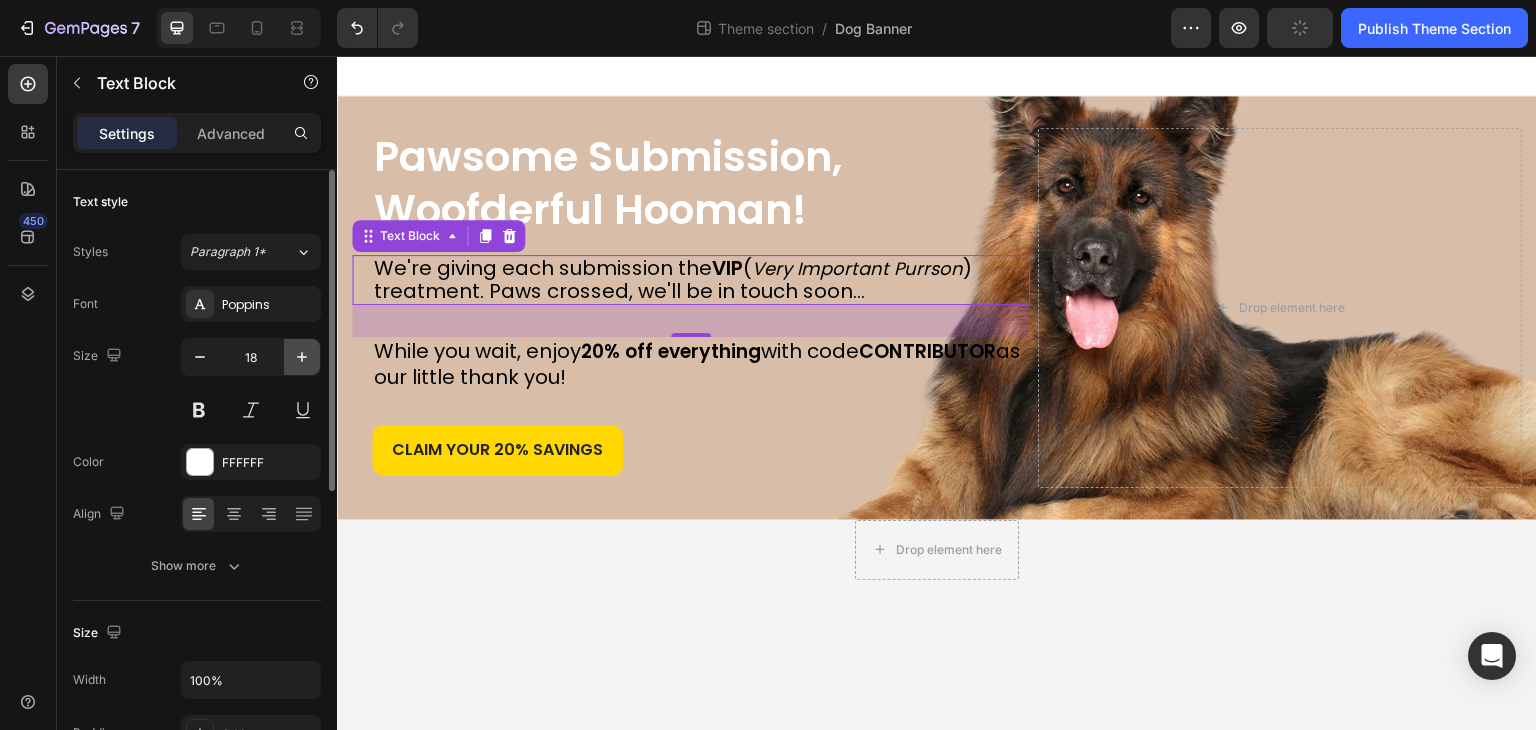 click 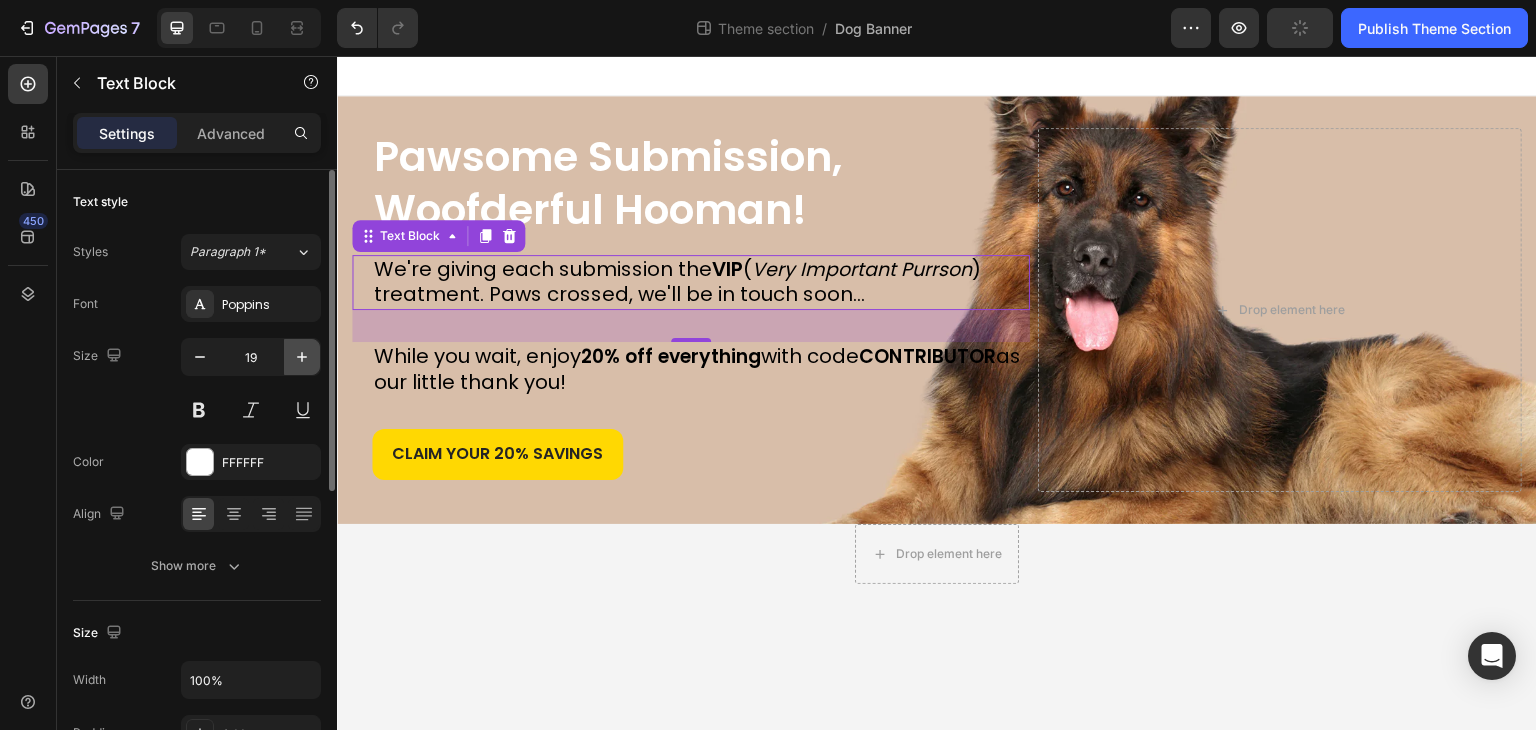 click 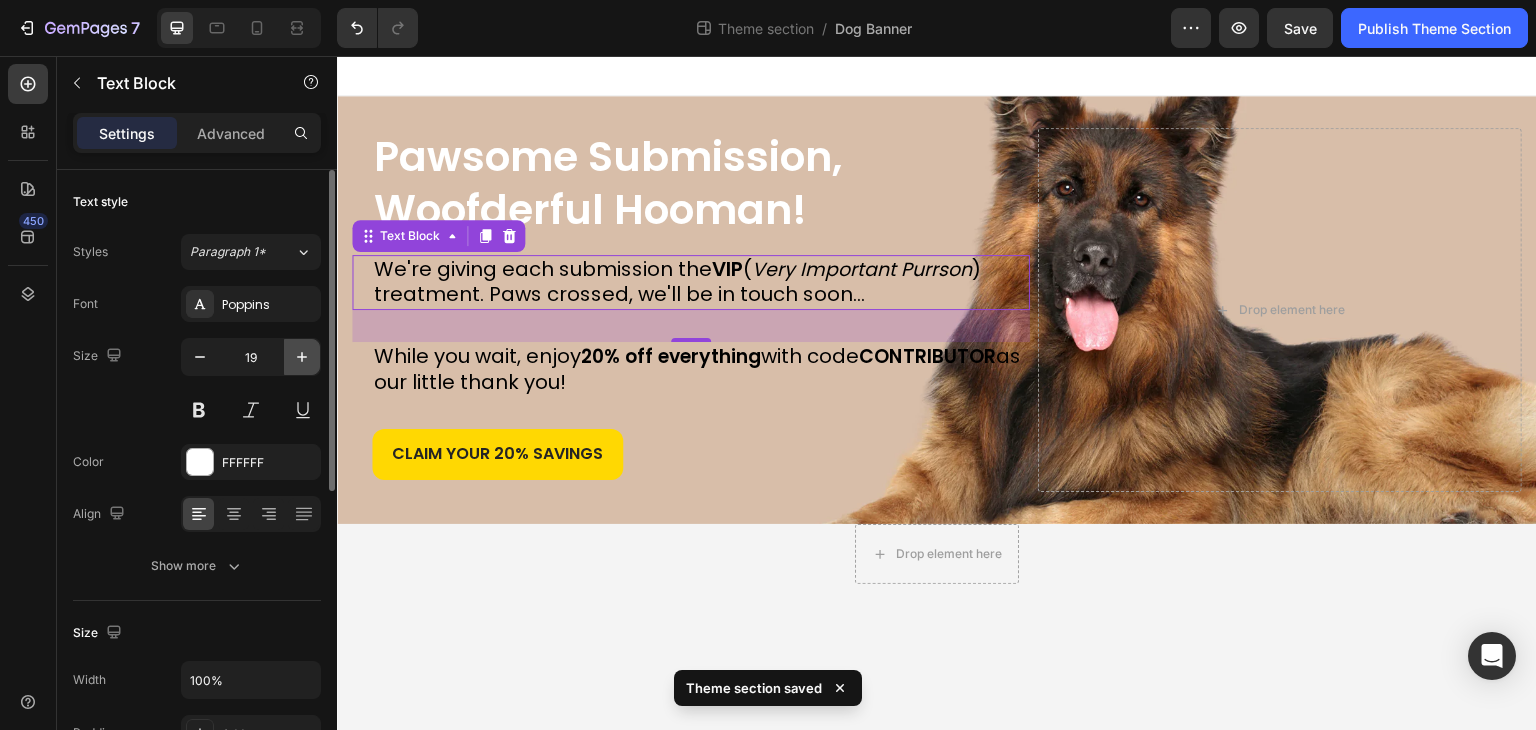 type on "20" 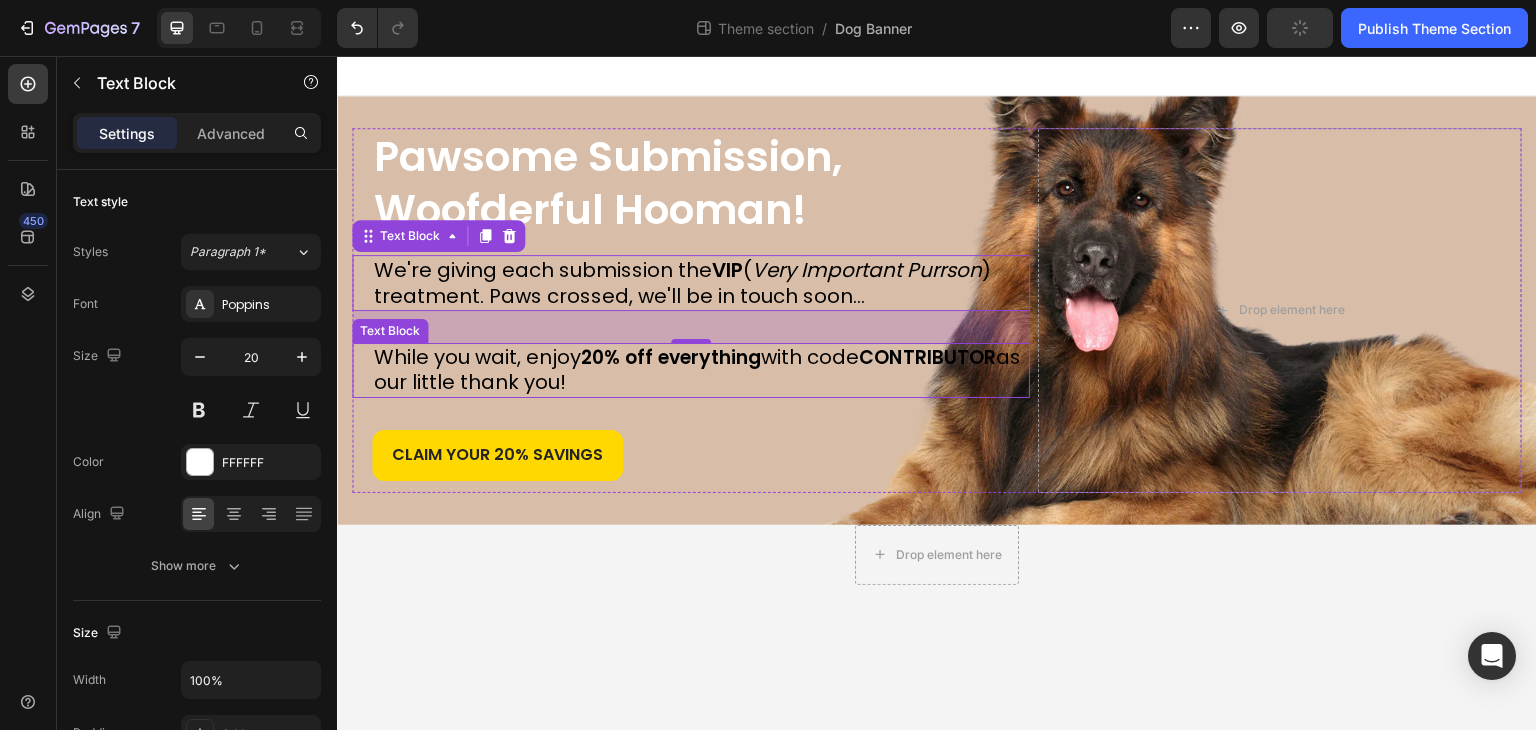 click on "20% off everything" at bounding box center [671, 357] 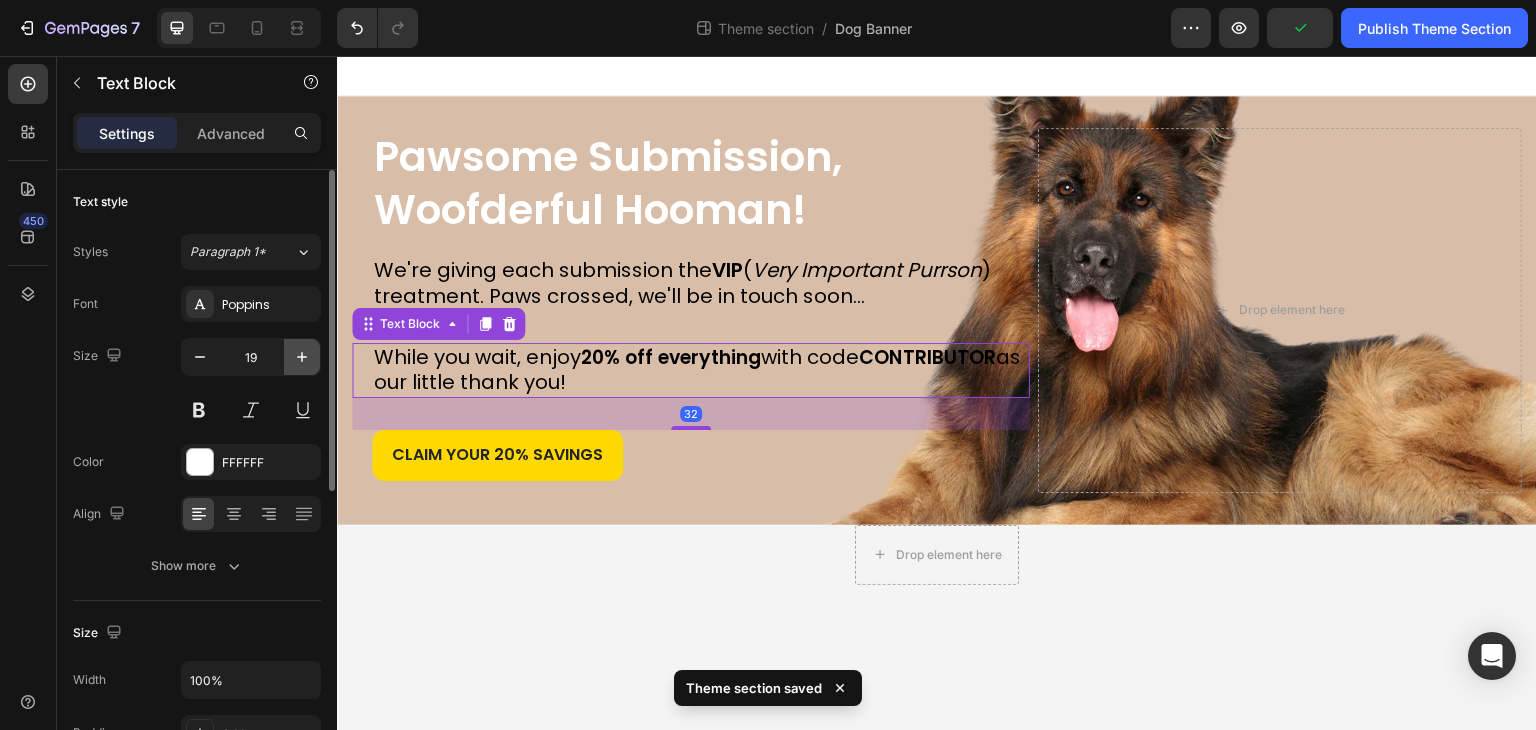 click 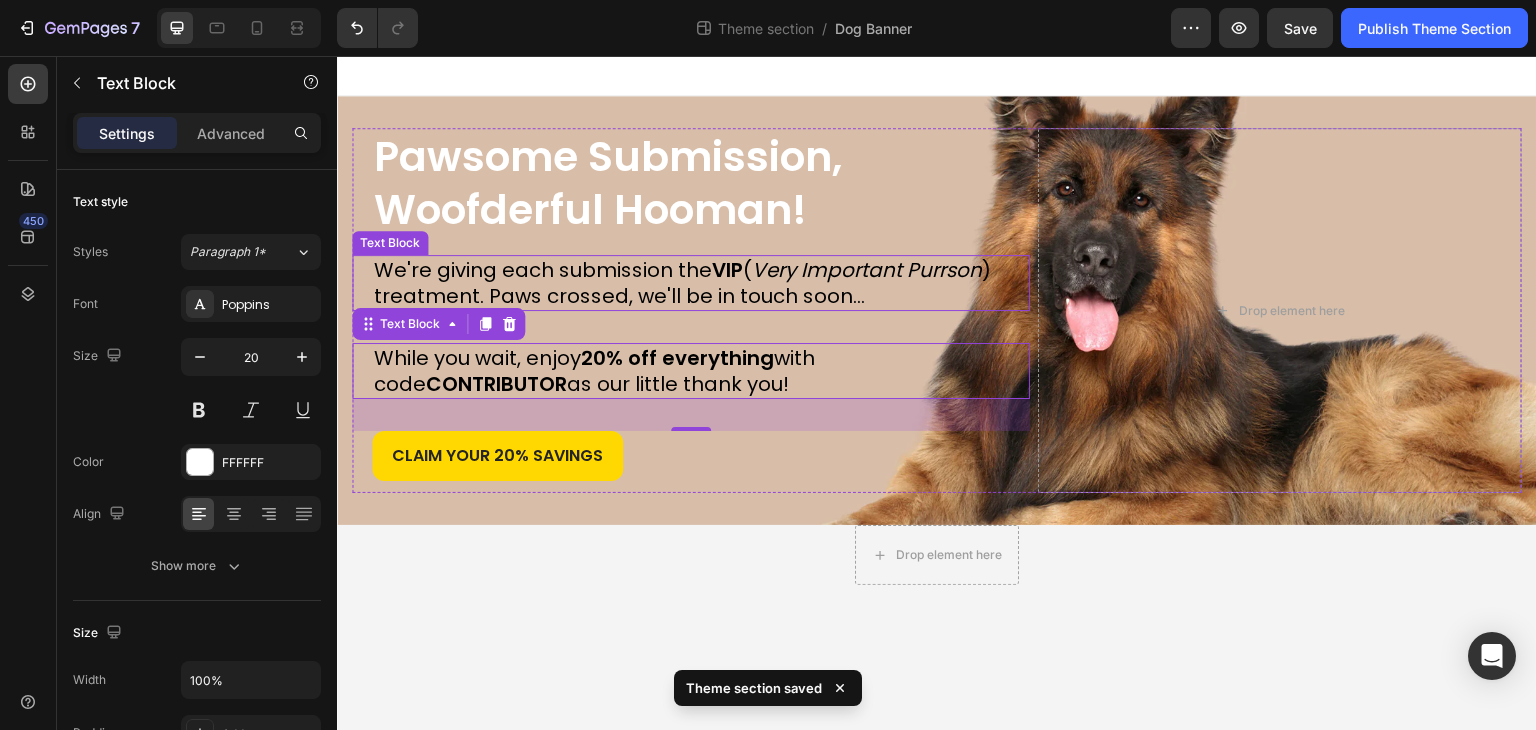 click on "We're giving each submission the  VIP  (" at bounding box center (563, 270) 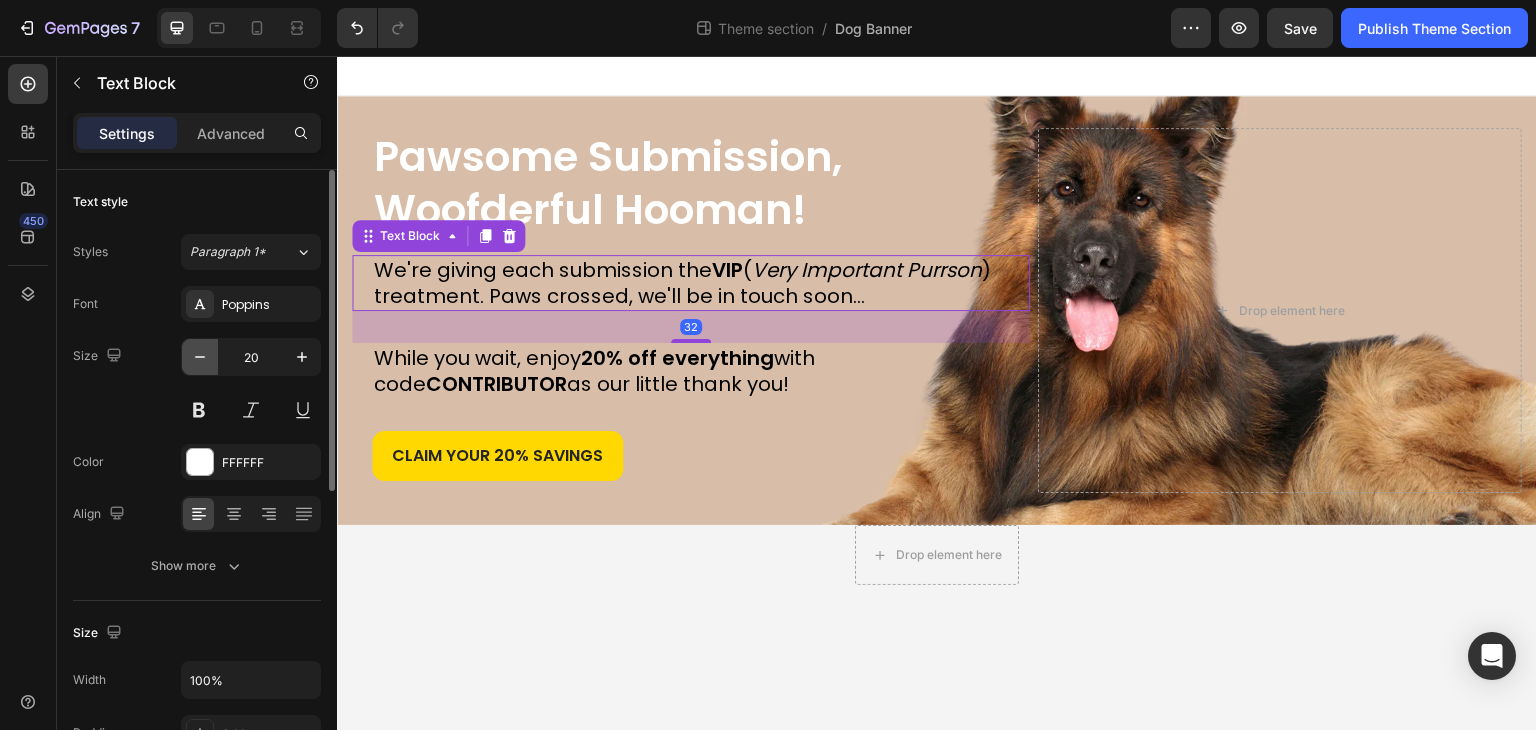 click 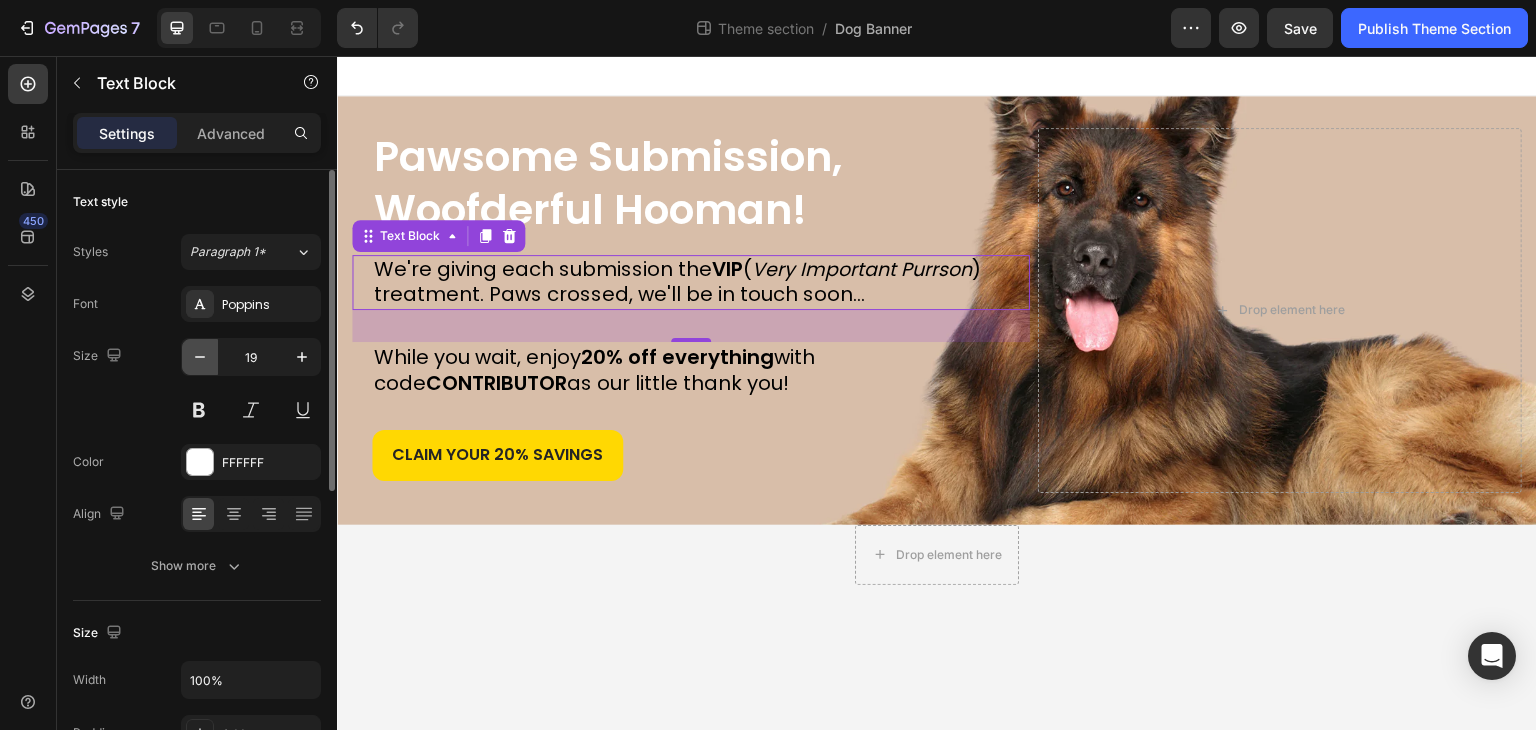 click 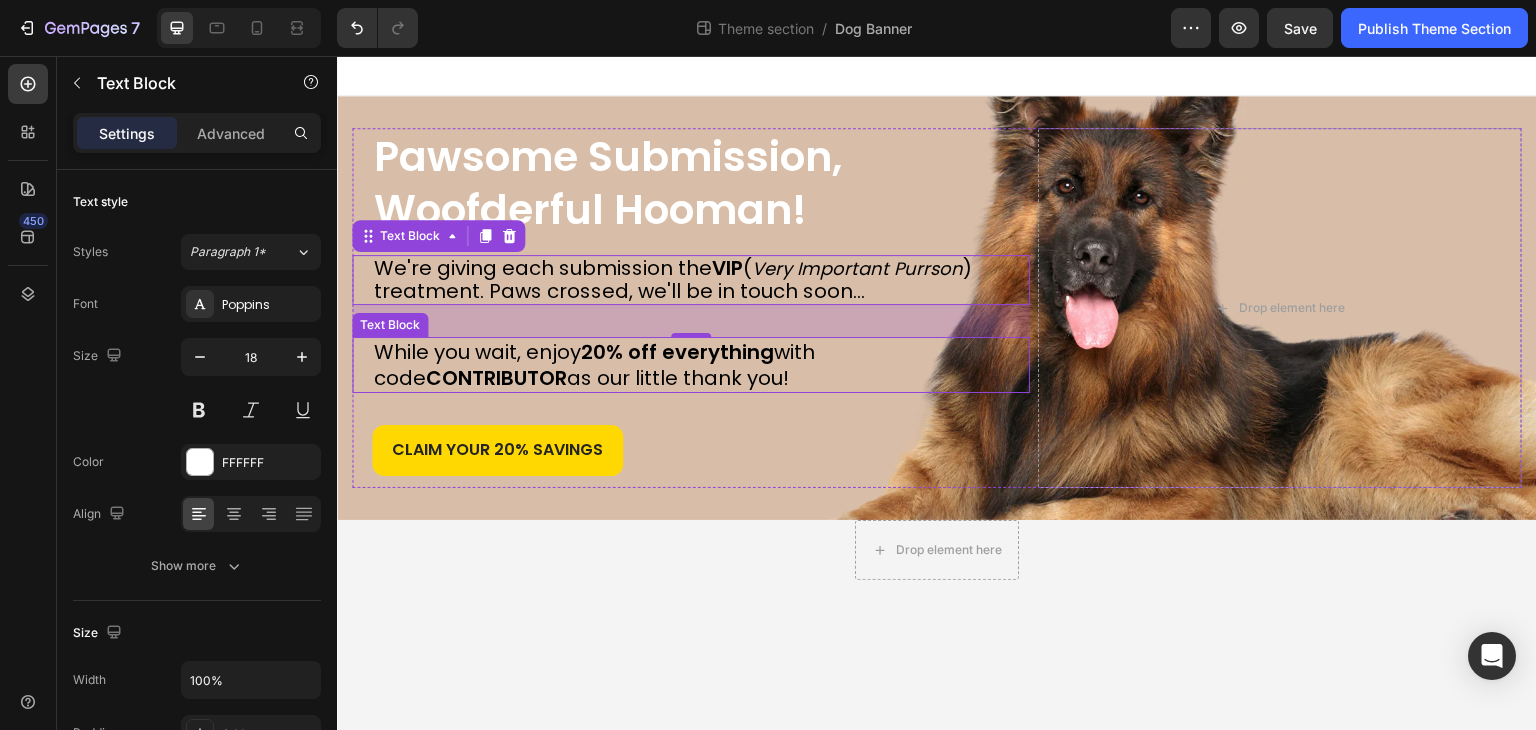 click on "20% off everything" at bounding box center (677, 352) 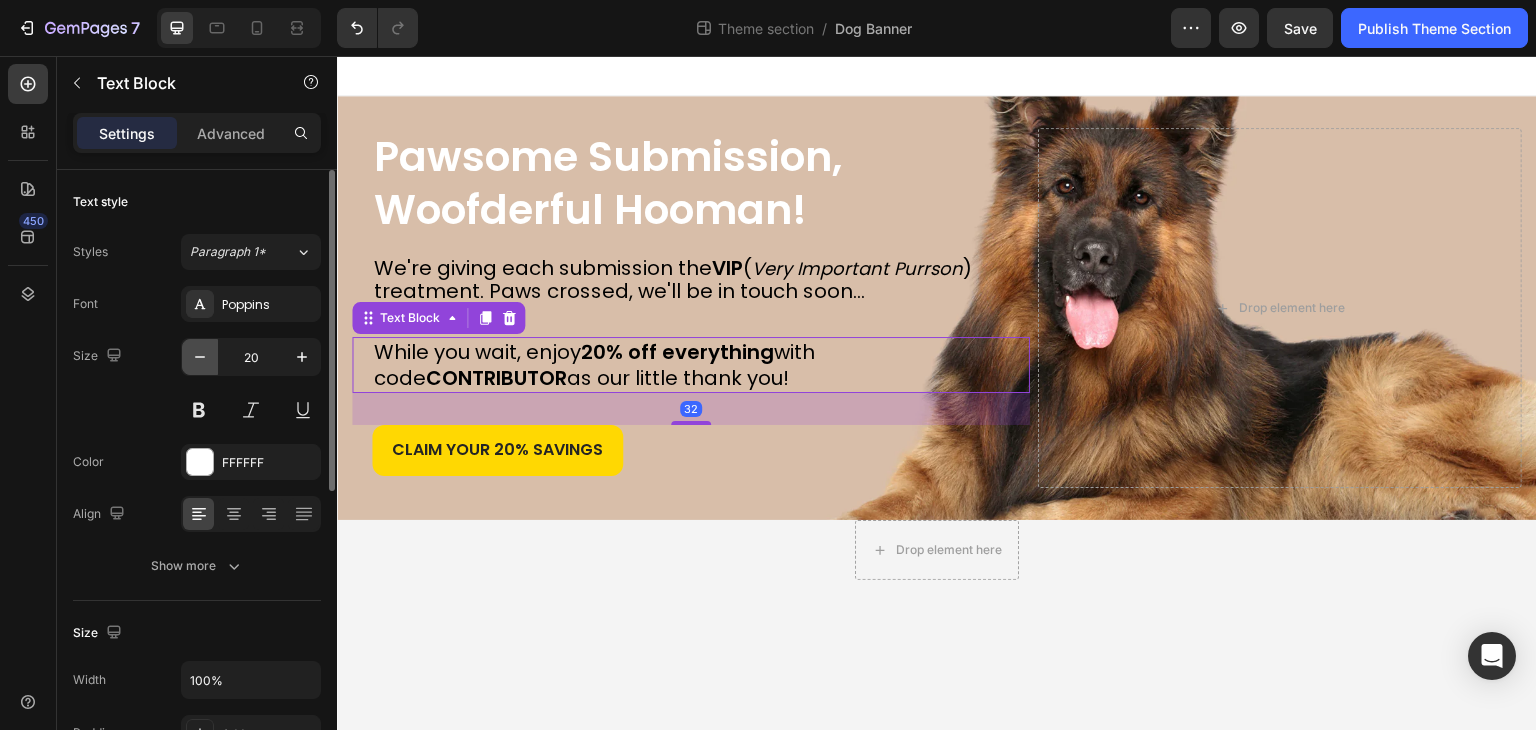 click 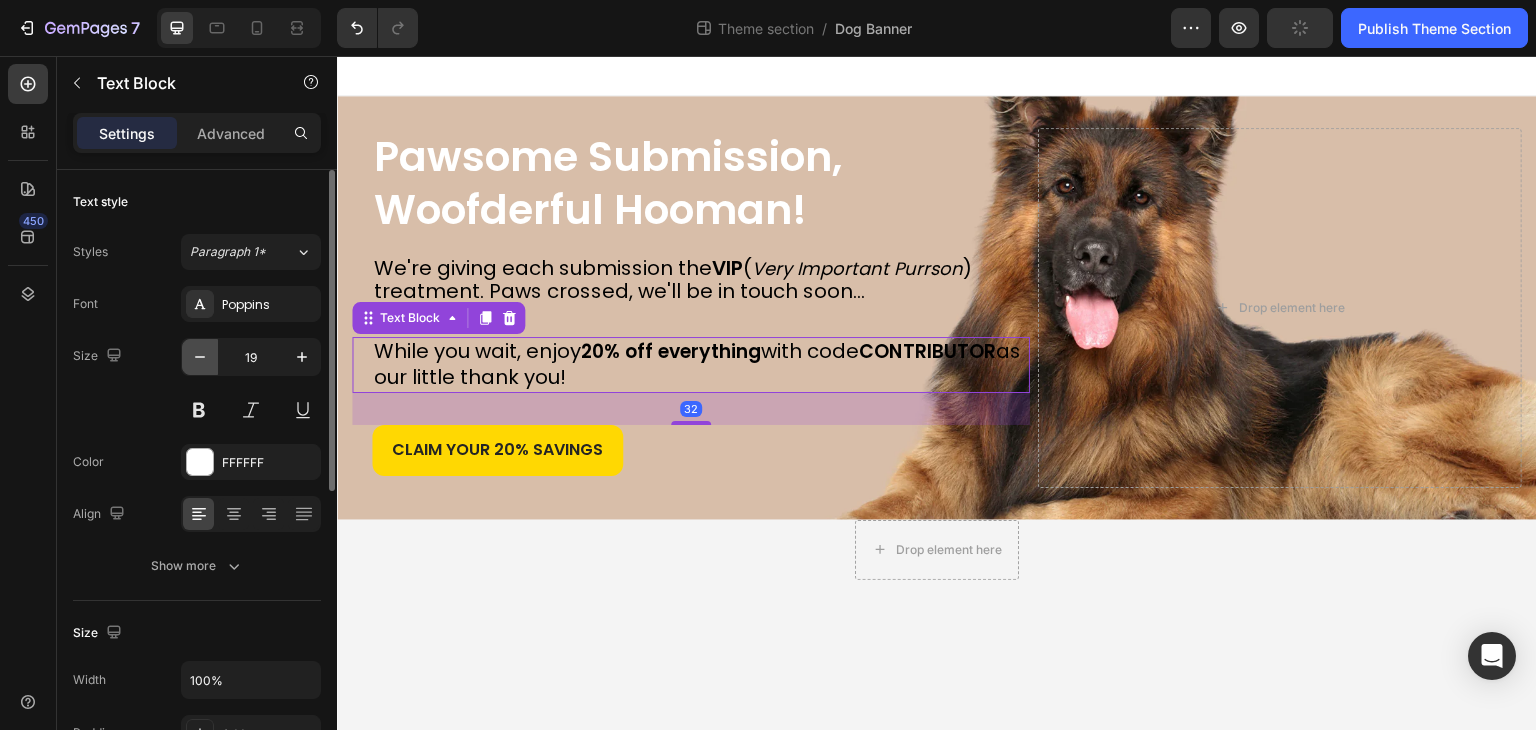 click 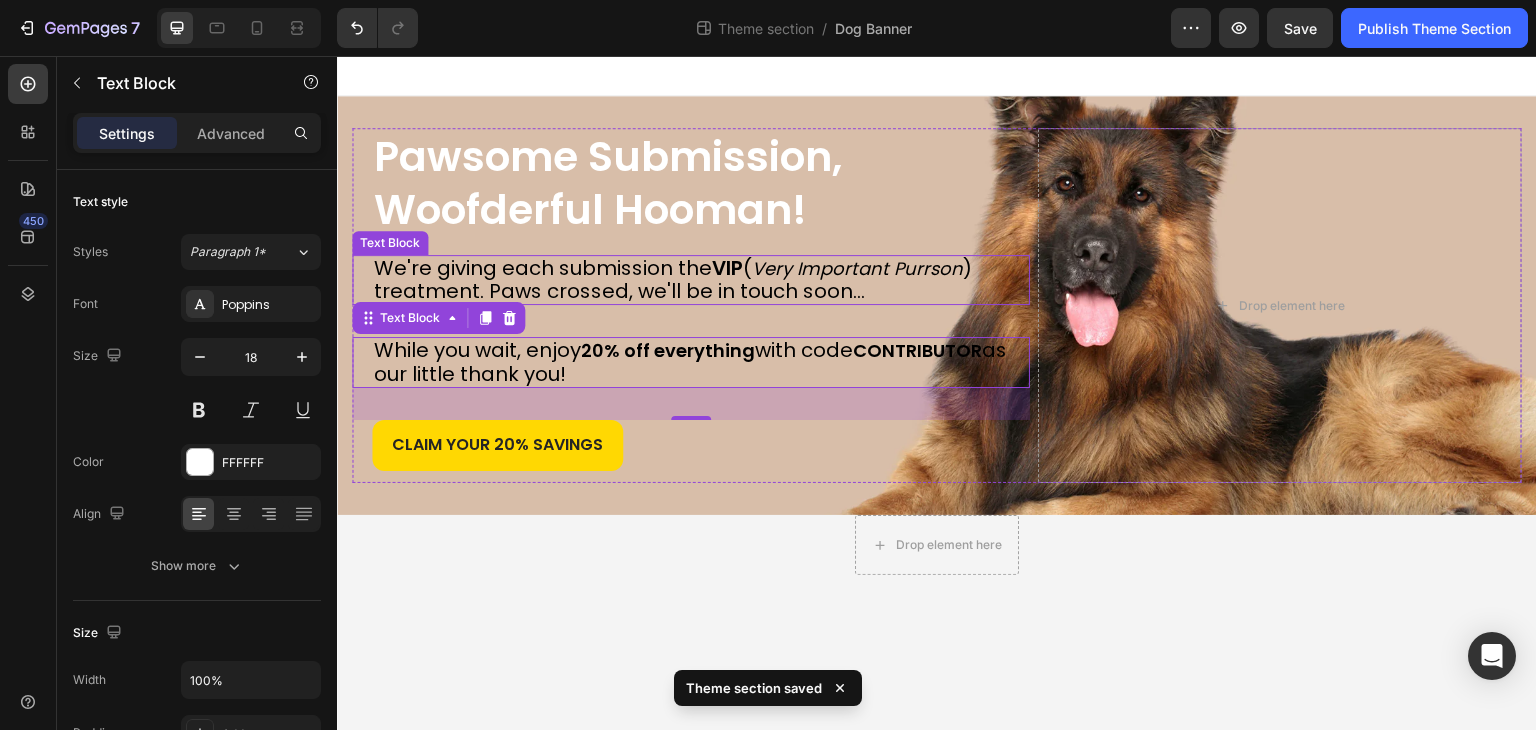 click on ") treatment. Paws crossed, we'll be in touch soon..." at bounding box center [673, 279] 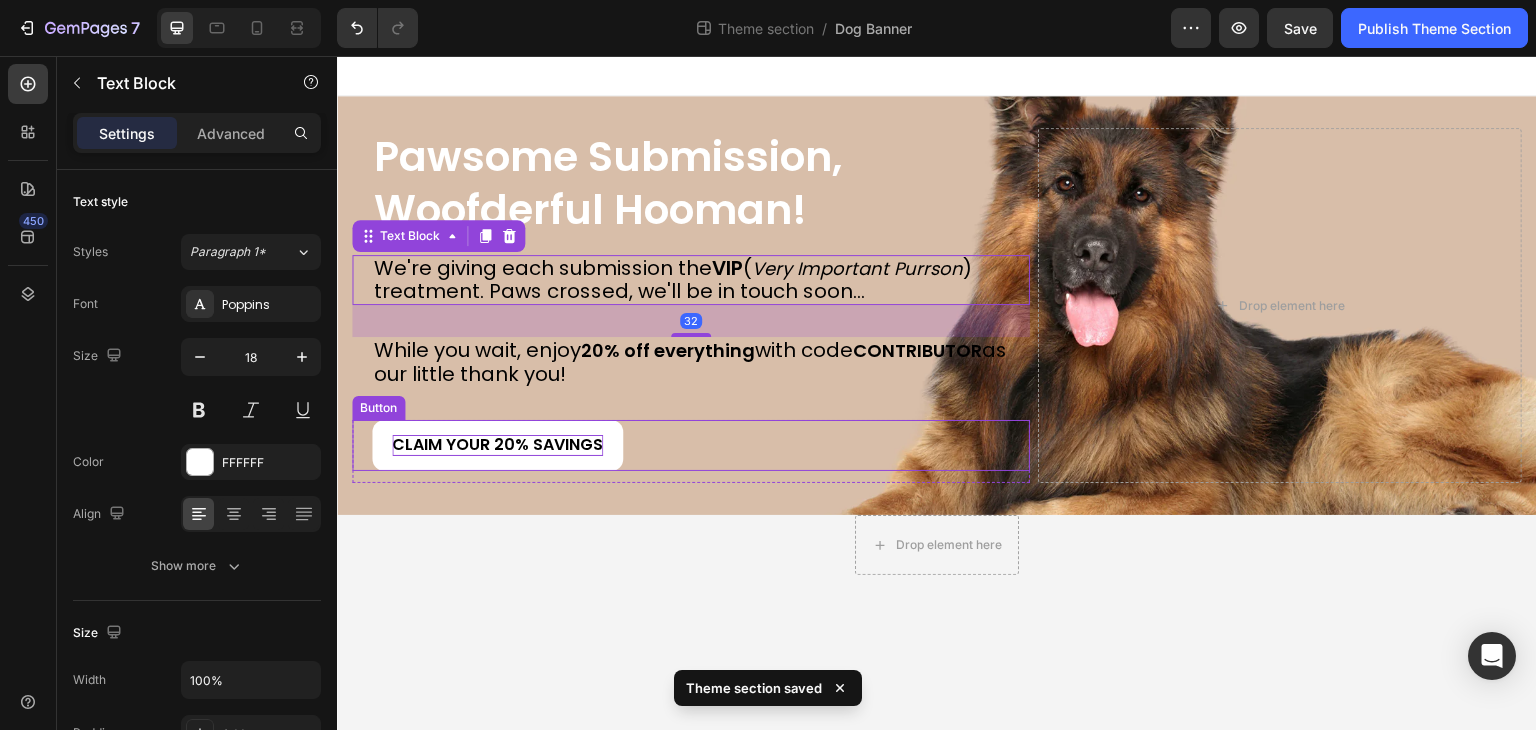 click on "claim your 20% Savings" at bounding box center (497, 445) 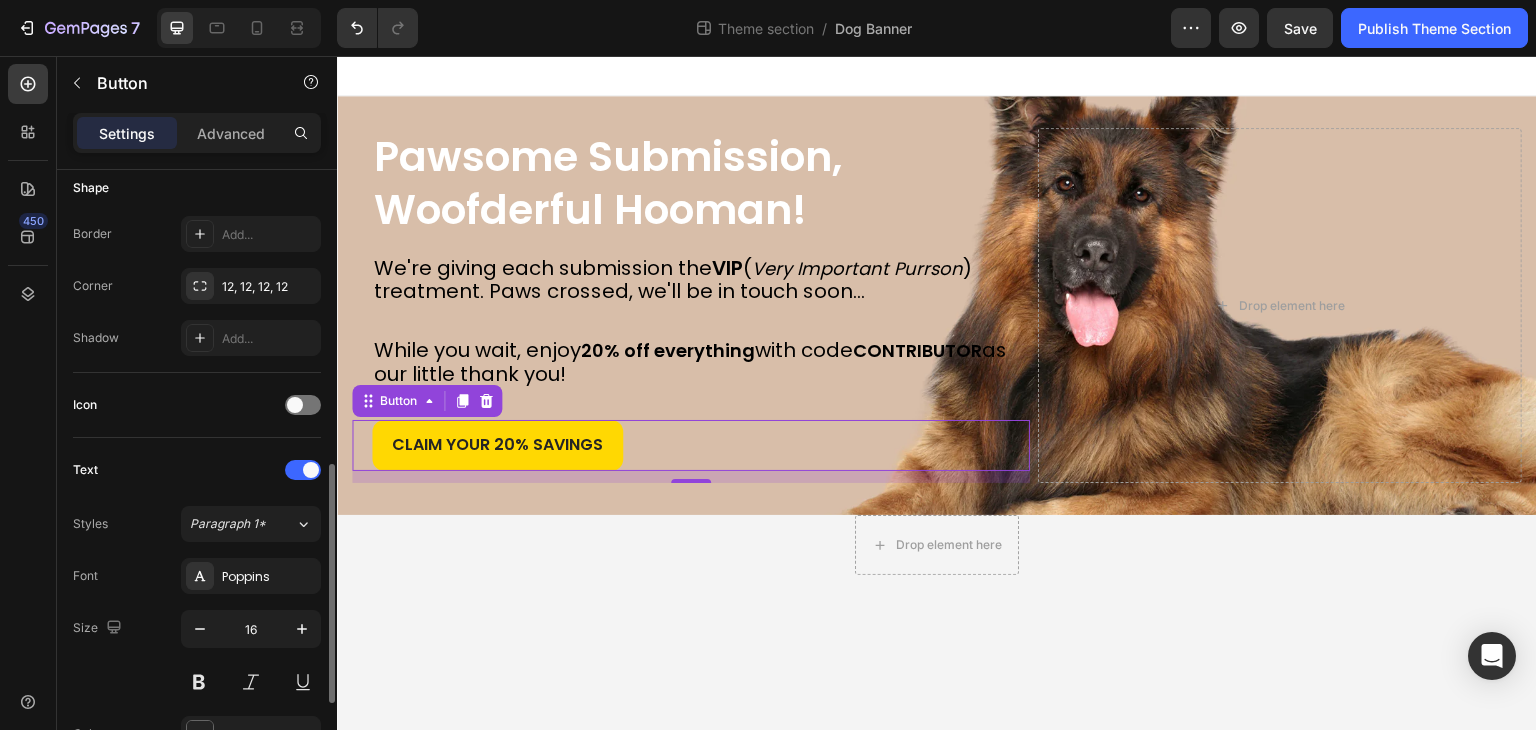 scroll, scrollTop: 500, scrollLeft: 0, axis: vertical 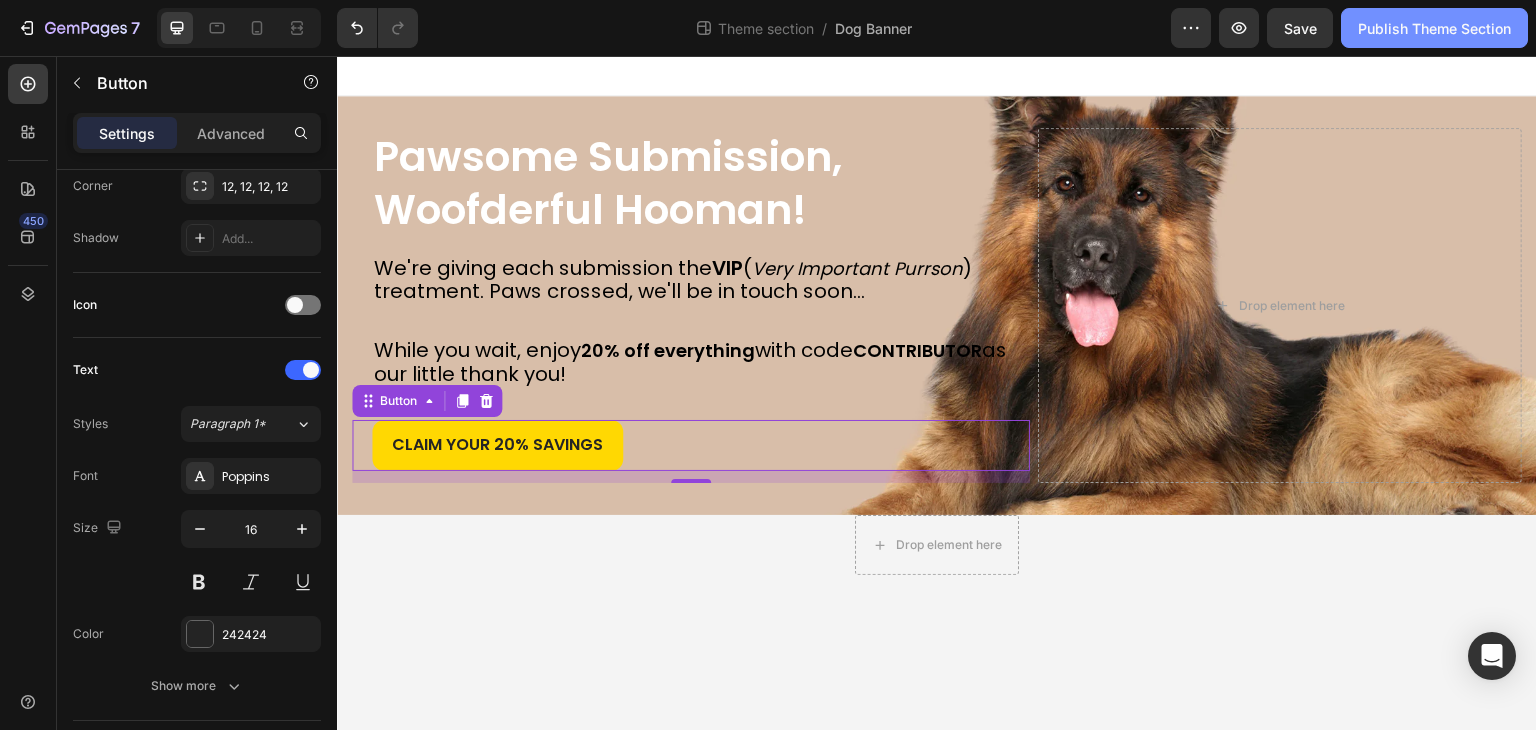 click on "Publish Theme Section" at bounding box center [1434, 28] 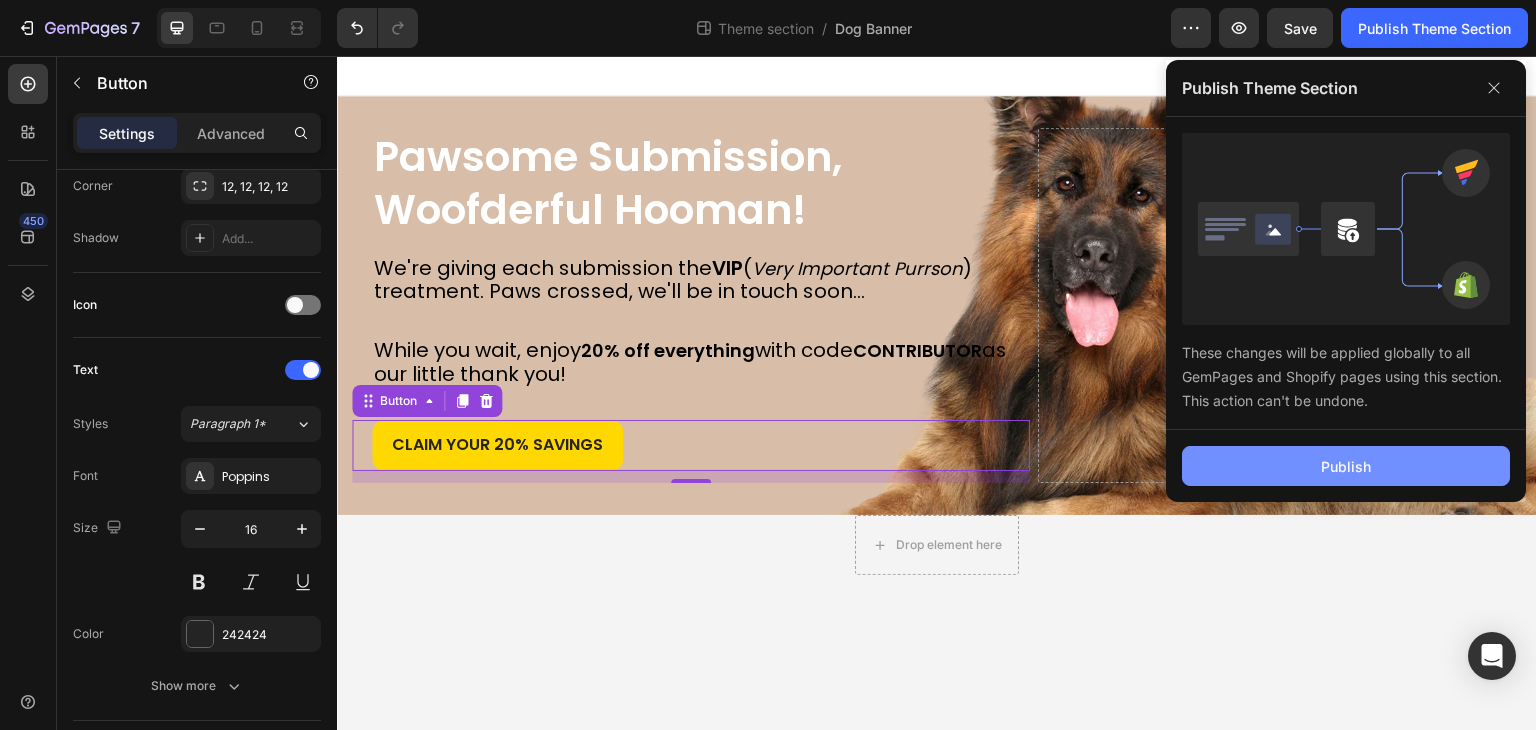 click on "Publish" at bounding box center (1346, 466) 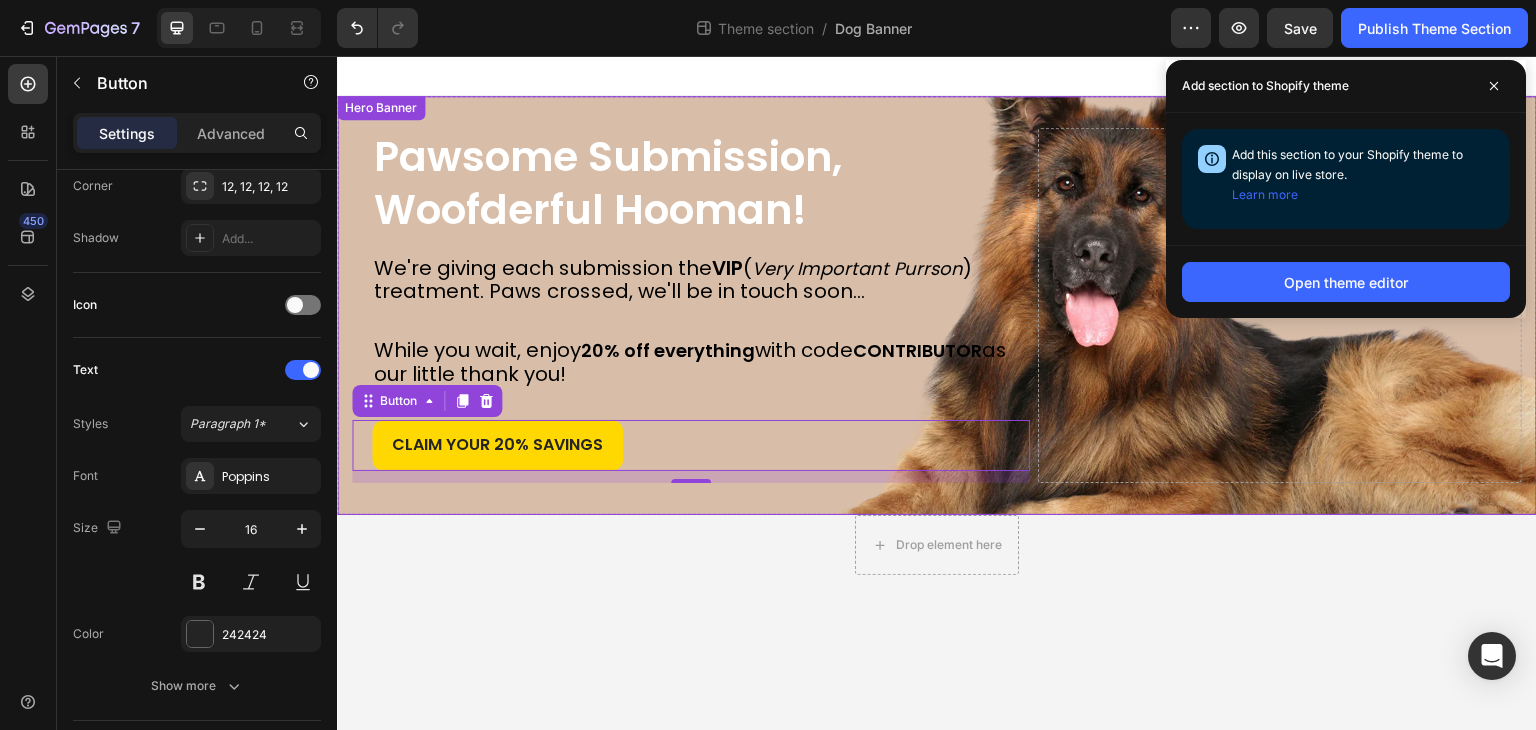 click on "⁠⁠⁠⁠⁠⁠⁠ Pawsome Submission, Woofderful Hooman! Heading We're giving each submission the  VIP  ( Very Important Purrson ) treatment. Paws crossed, we'll be in touch soon... Text Block While you wait, enjoy  20% off everything  with code  CONTRIBUTOR  as our little thank you! Text Block claim your 20% Savings Button   12 Row
Drop element here Row" at bounding box center [937, 305] 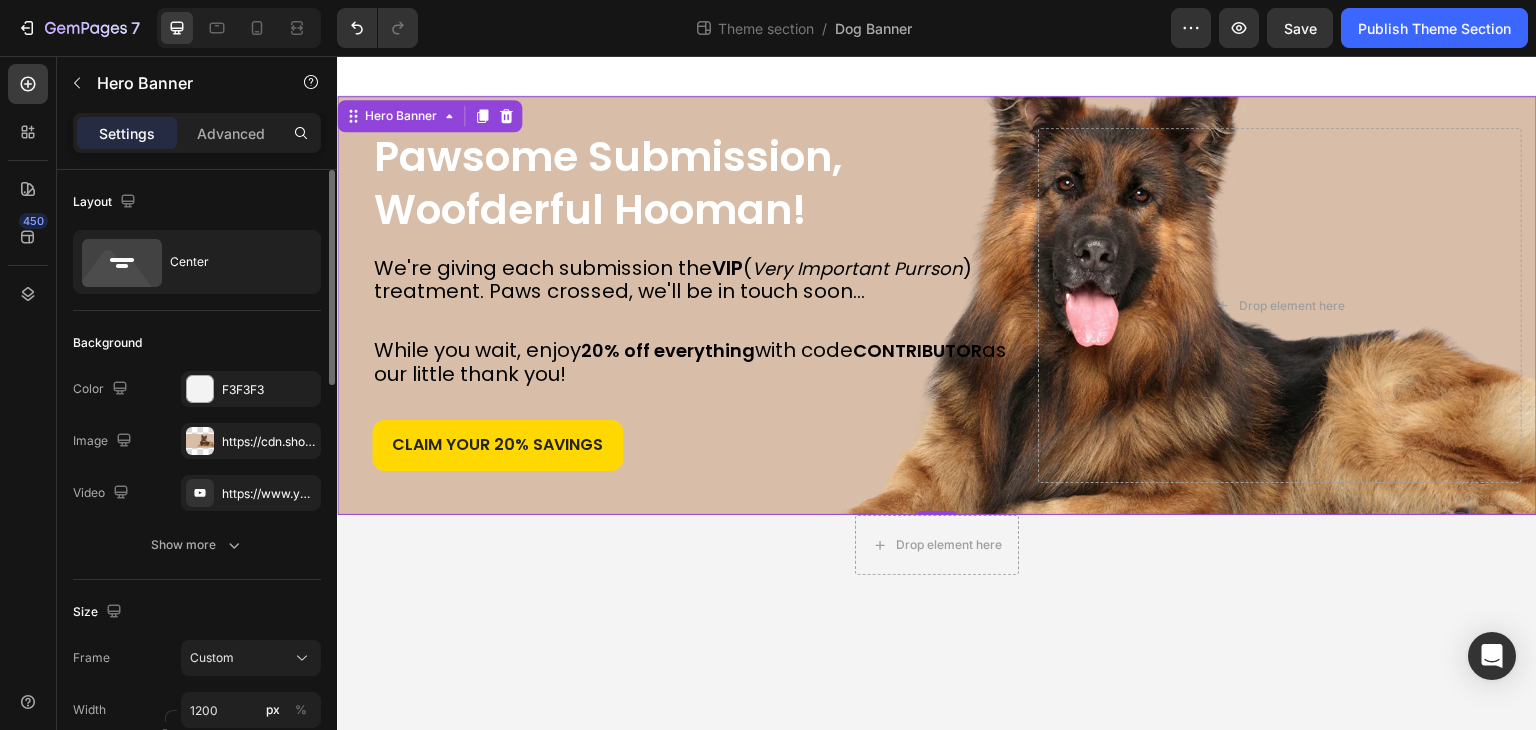 scroll, scrollTop: 200, scrollLeft: 0, axis: vertical 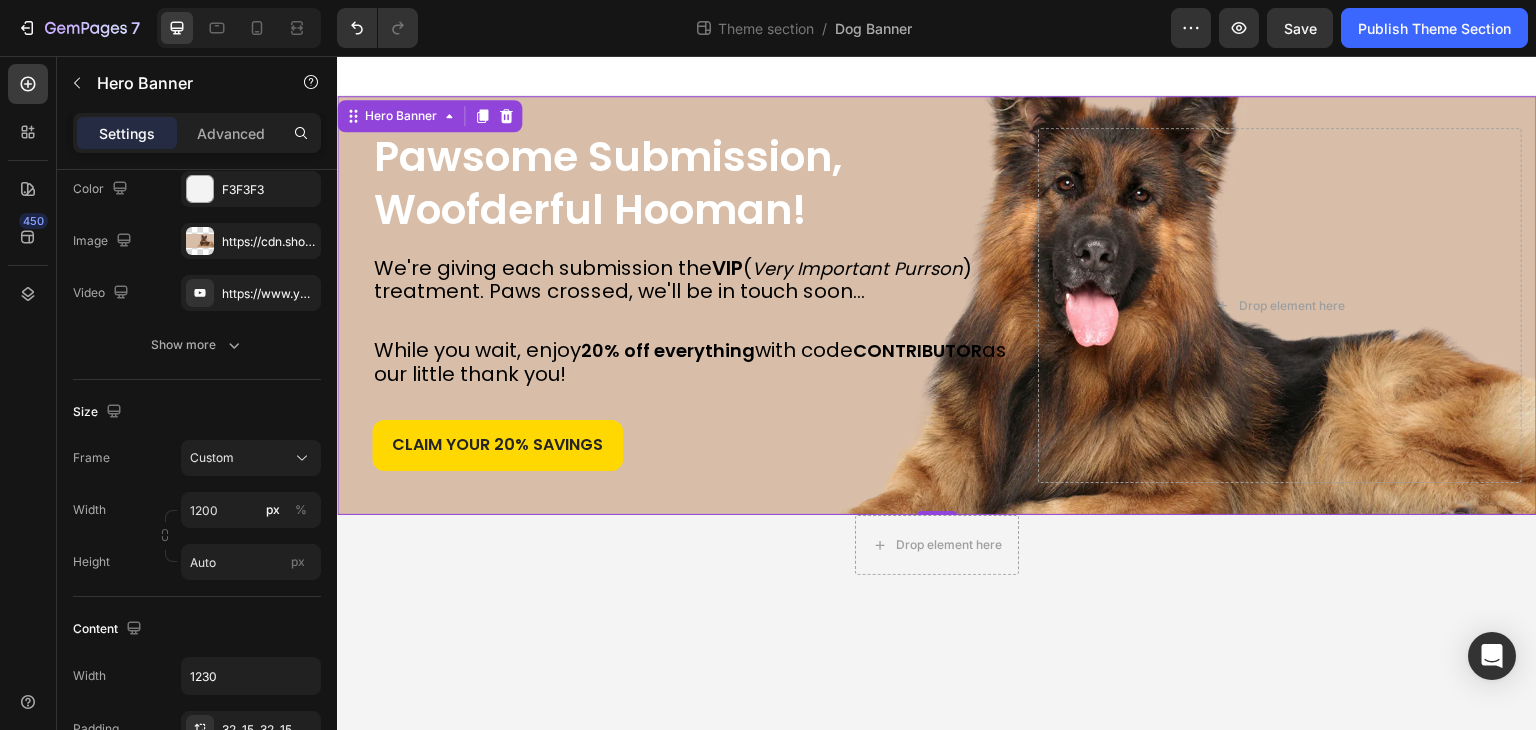 click on "Settings Advanced" at bounding box center [197, 133] 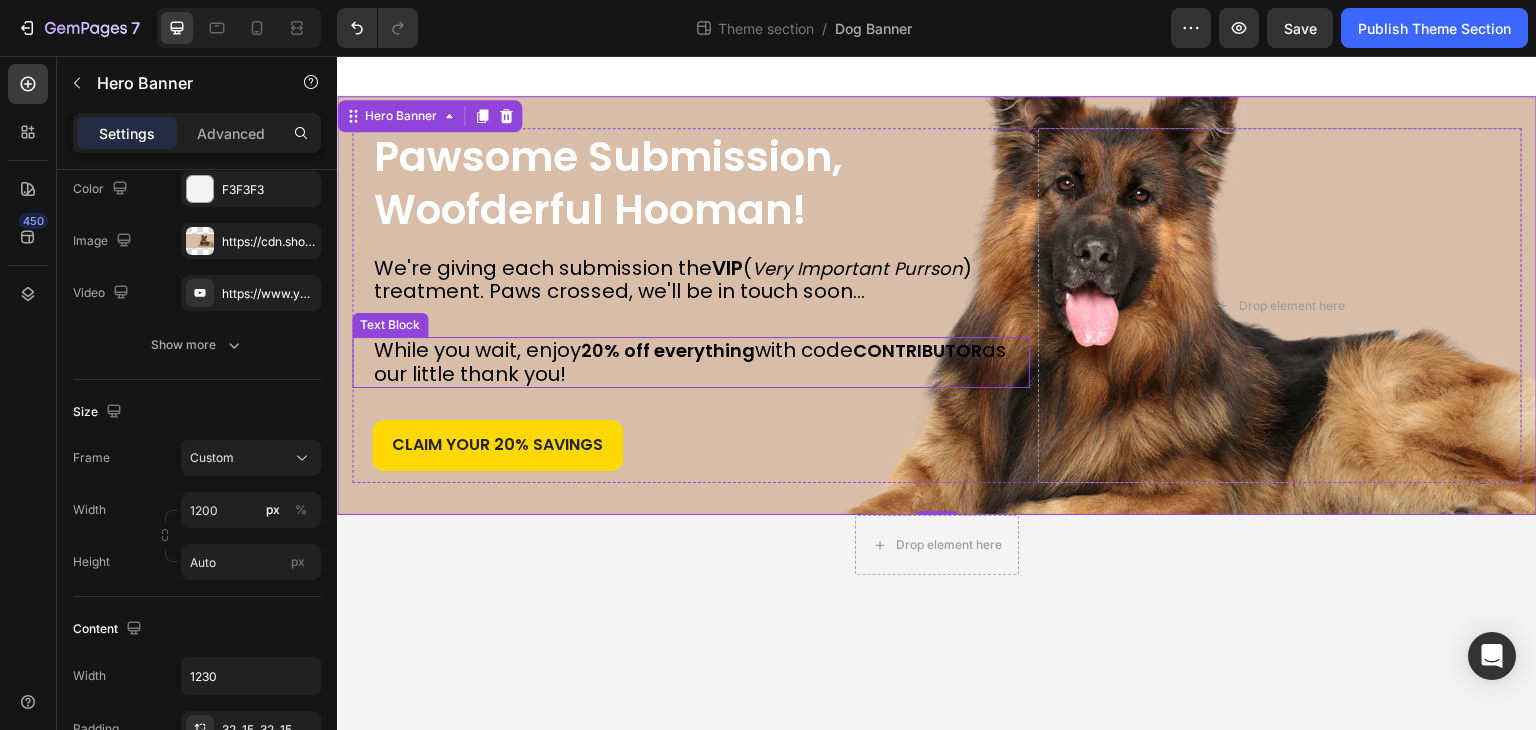 click on "with code" at bounding box center [804, 350] 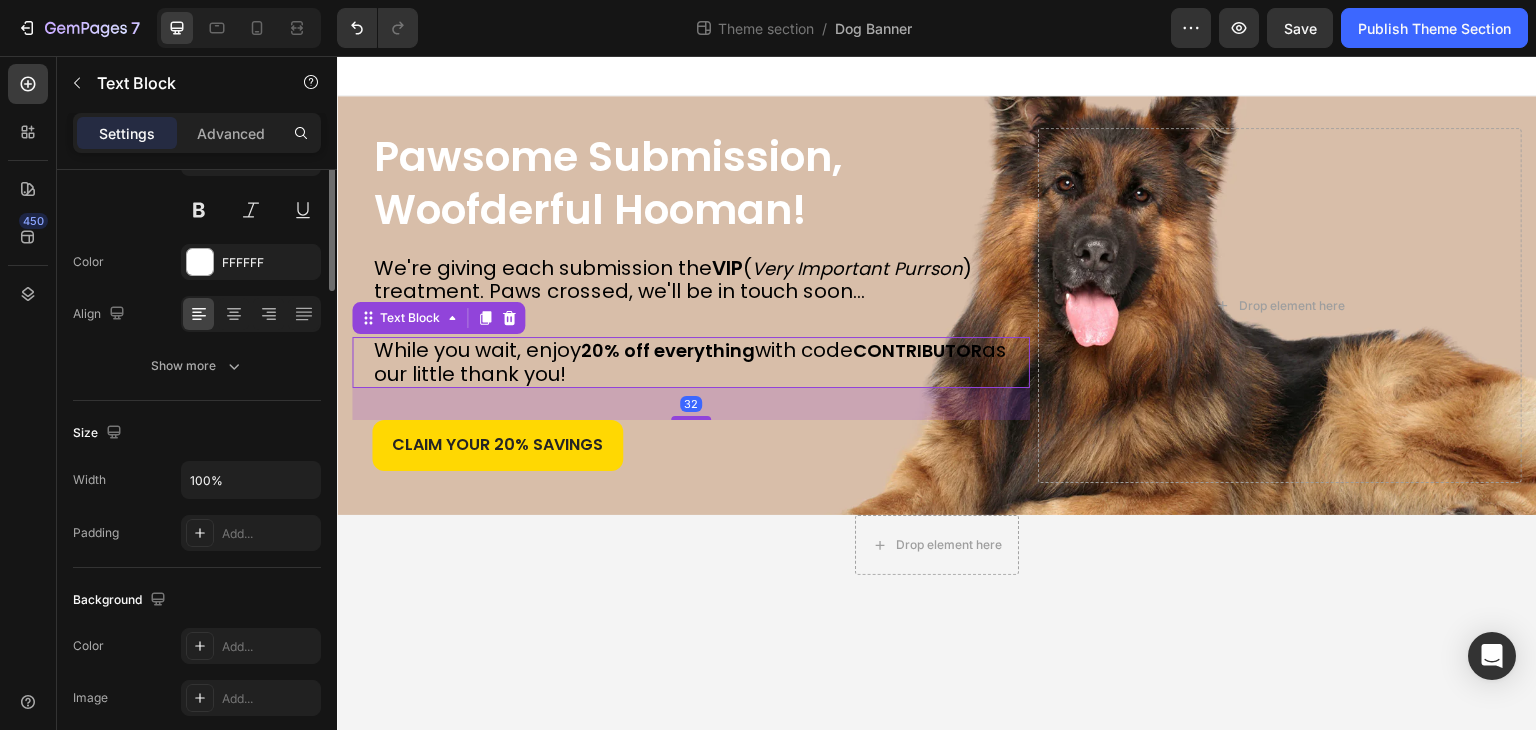 scroll, scrollTop: 0, scrollLeft: 0, axis: both 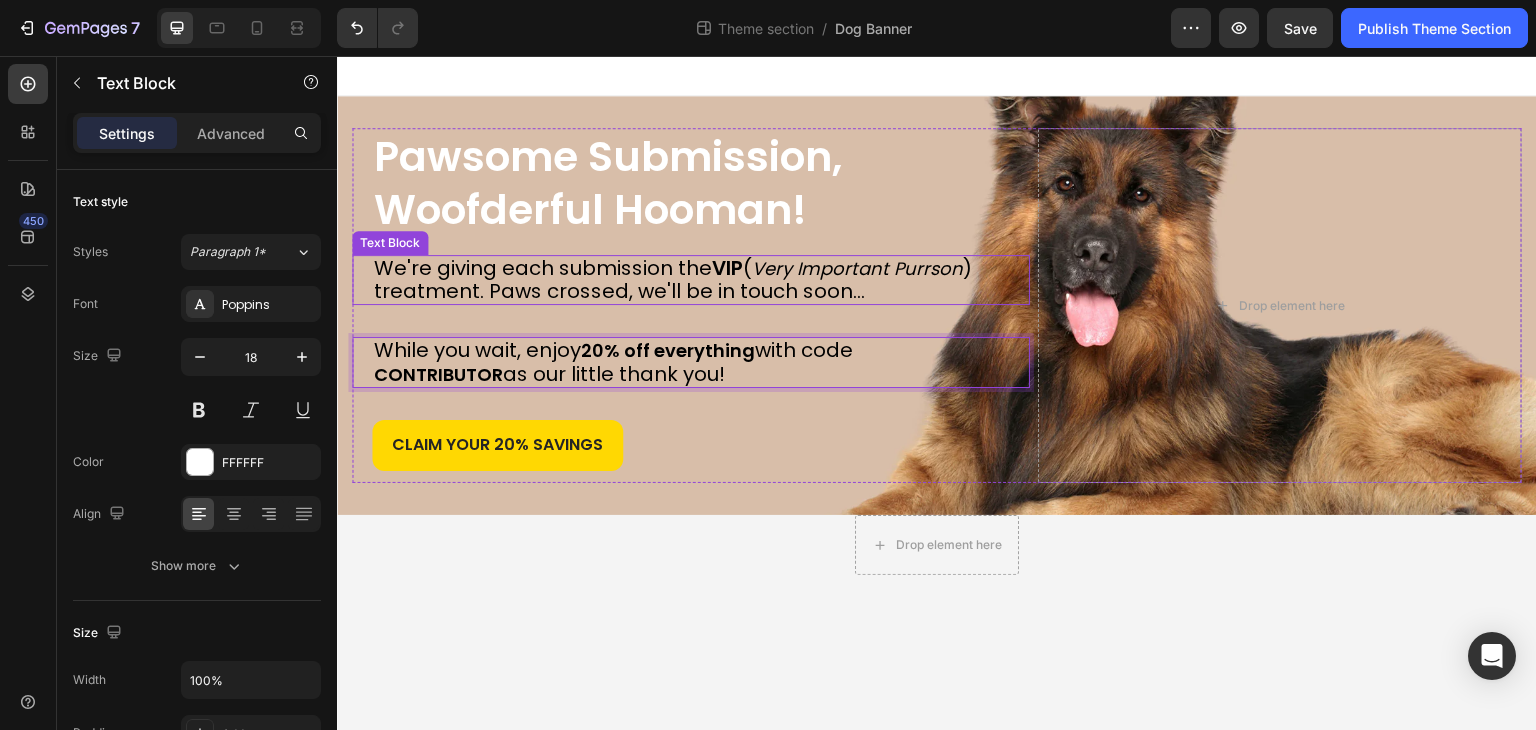 click on "Very Important Purrson" at bounding box center (857, 268) 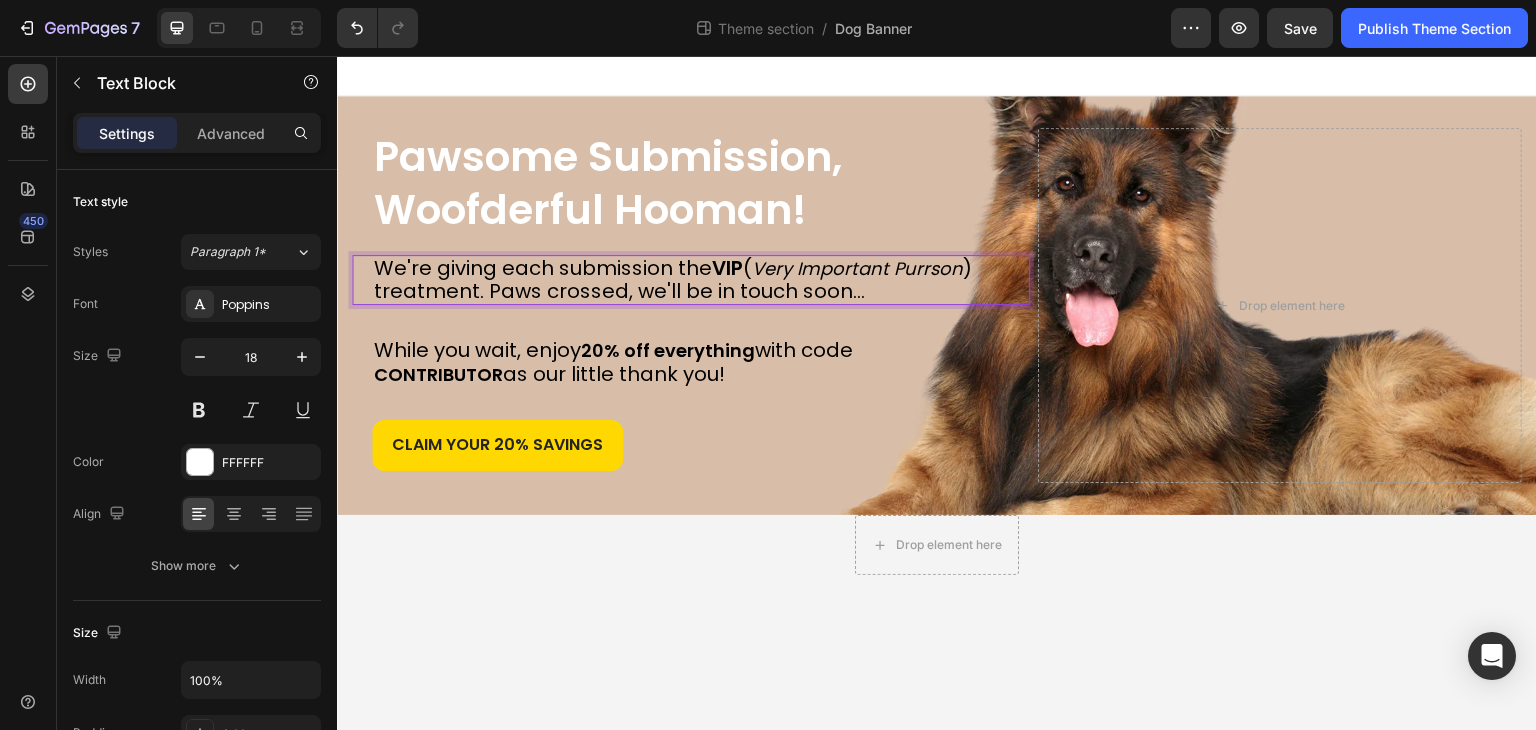 click on "Very Important Purrson" at bounding box center [857, 268] 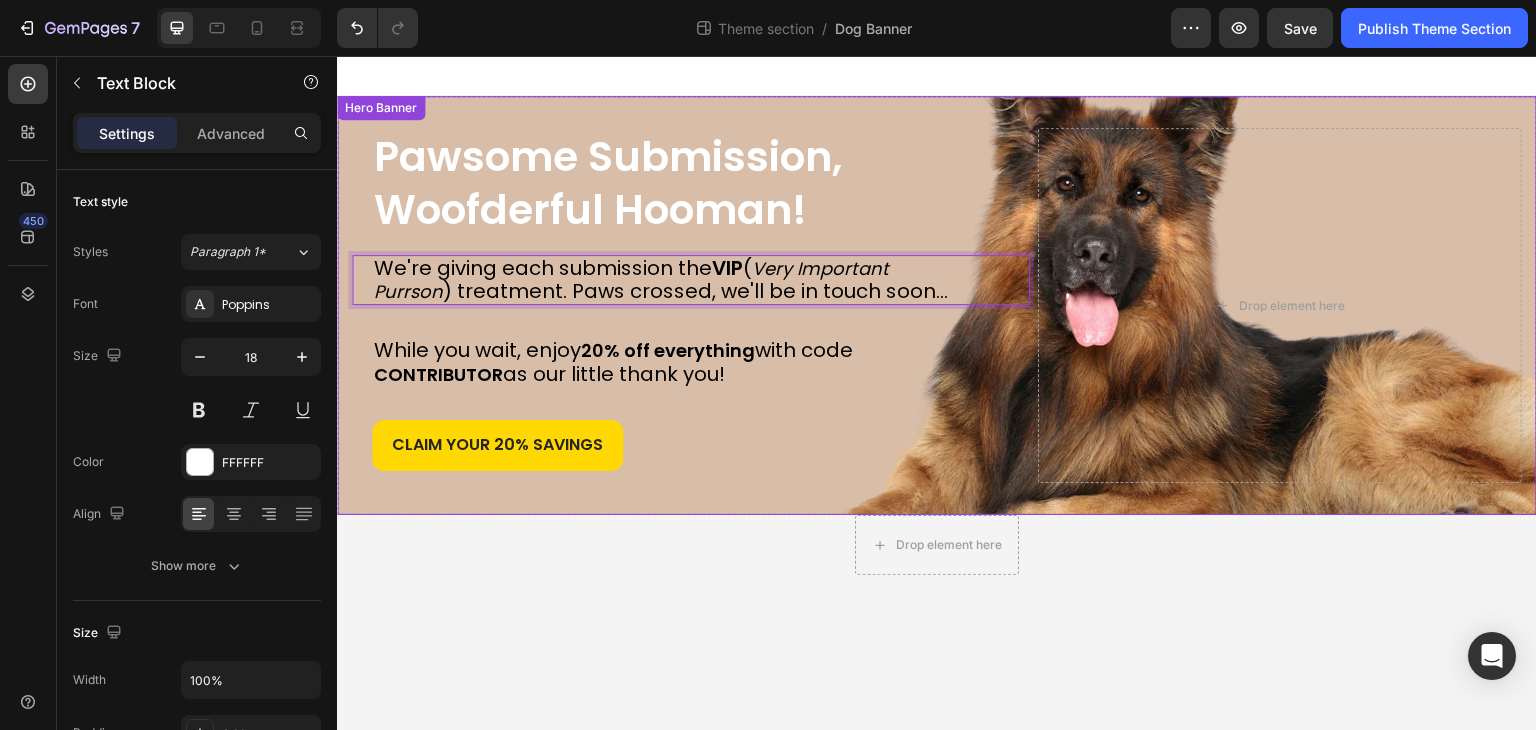 click on "⁠⁠⁠⁠⁠⁠⁠ Pawsome Submission, Woofderful Hooman! Heading We're giving each submission the  VIP  ( Very Important  Purrson ) treatment. Paws crossed, we'll be in touch soon... Text Block   32 While you wait, enjoy  20% off everything  with code  ⁠⁠⁠⁠⁠⁠⁠ CONTRIBUTOR  as our little thank you! Text Block claim your 20% Savings Button Row
Drop element here Row" at bounding box center [937, 305] 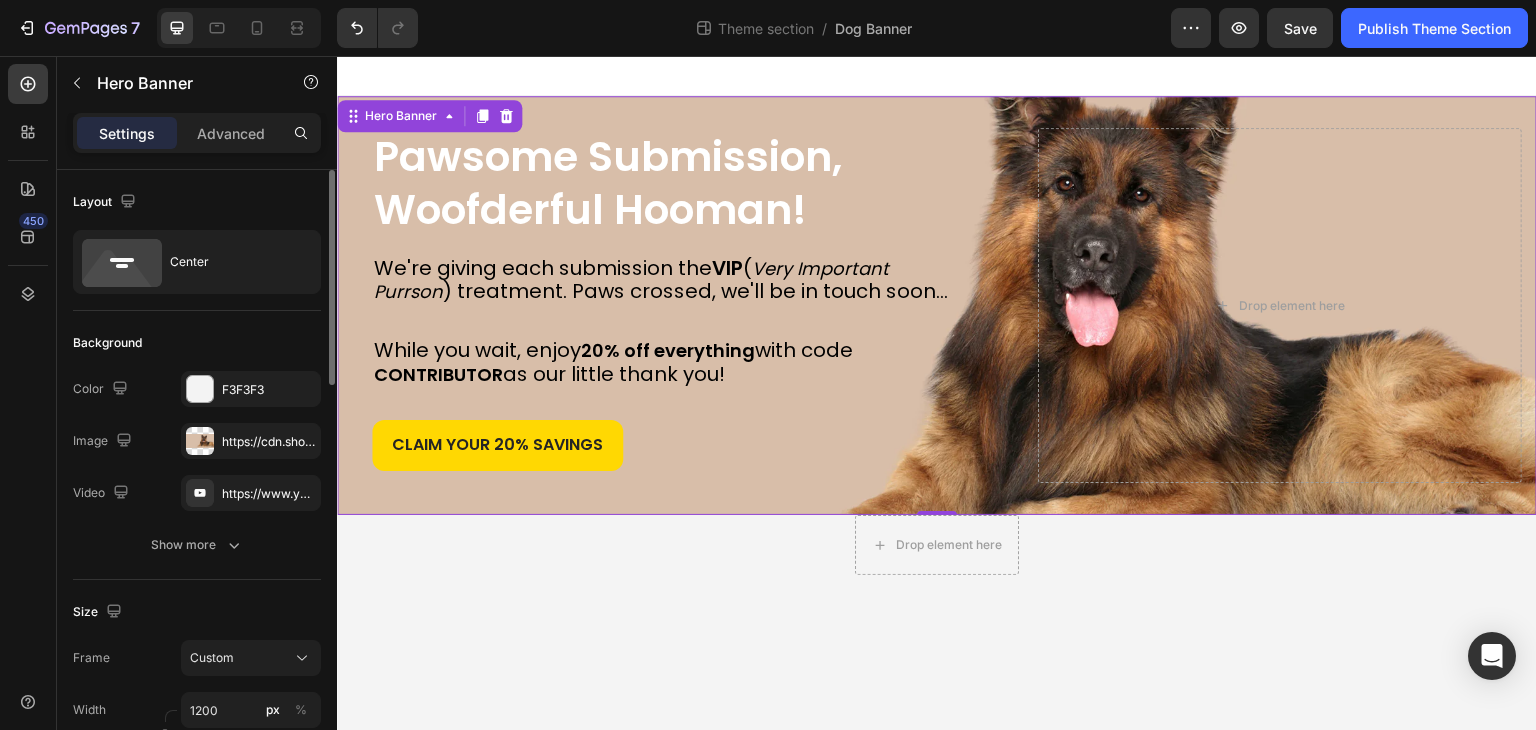 scroll, scrollTop: 200, scrollLeft: 0, axis: vertical 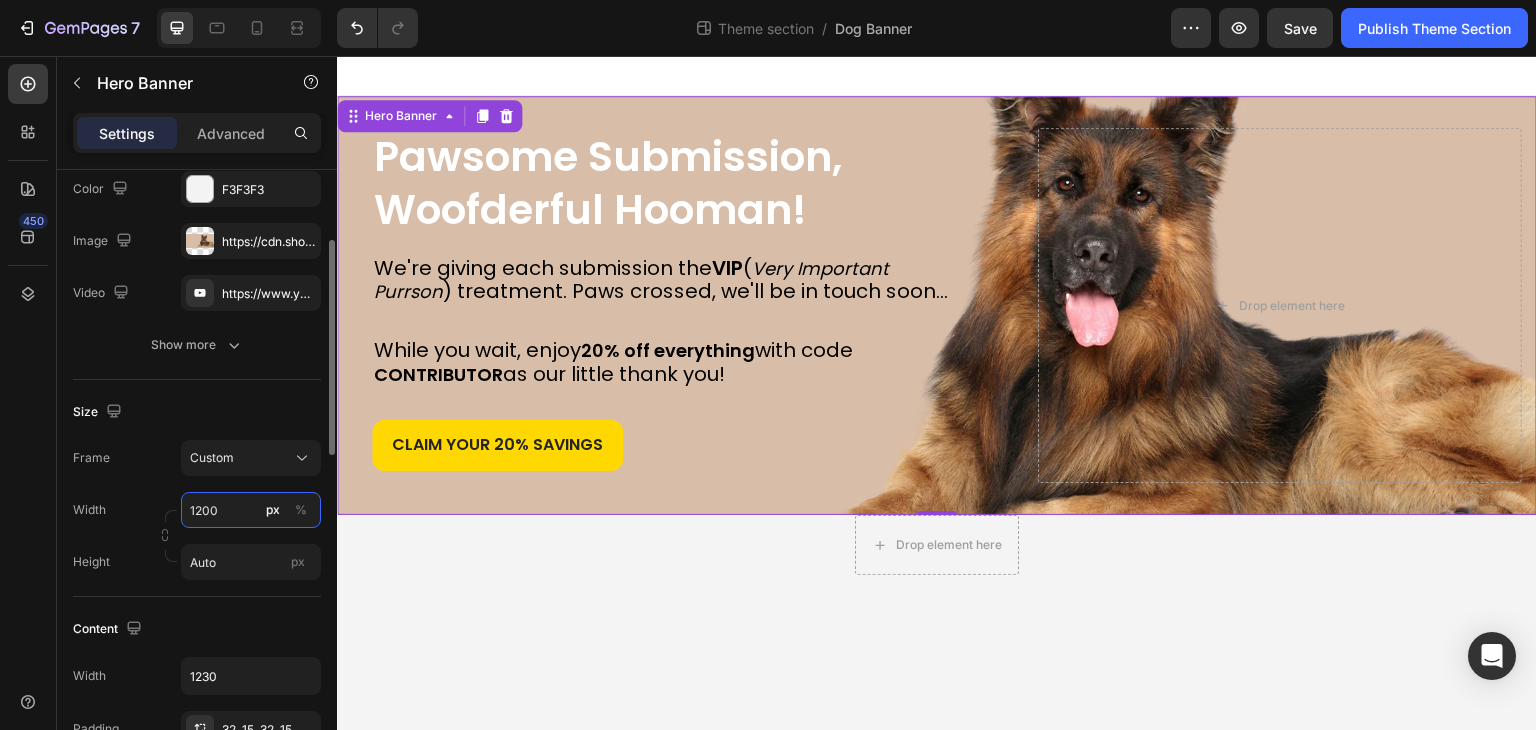 click on "1200" at bounding box center (251, 510) 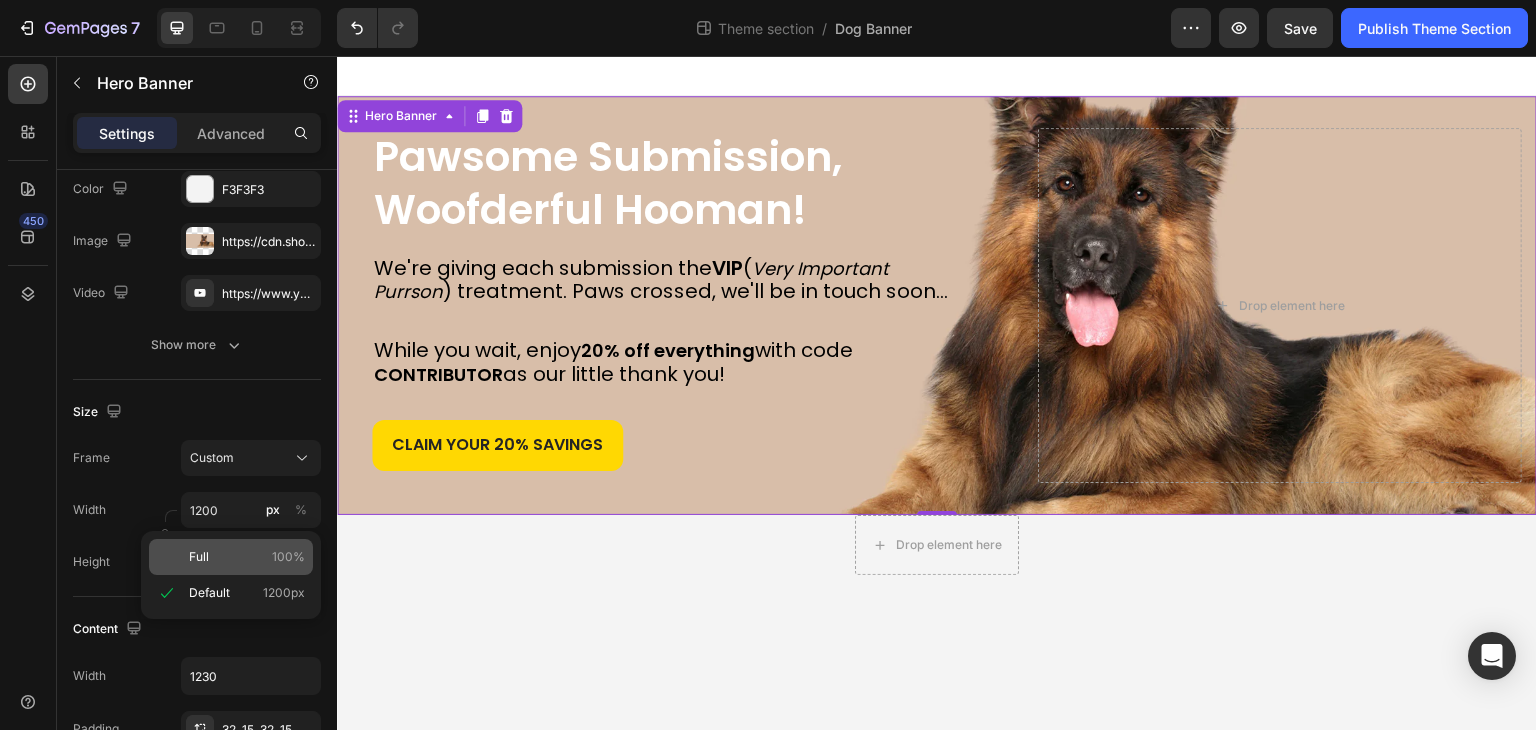 click on "Full 100%" at bounding box center (247, 557) 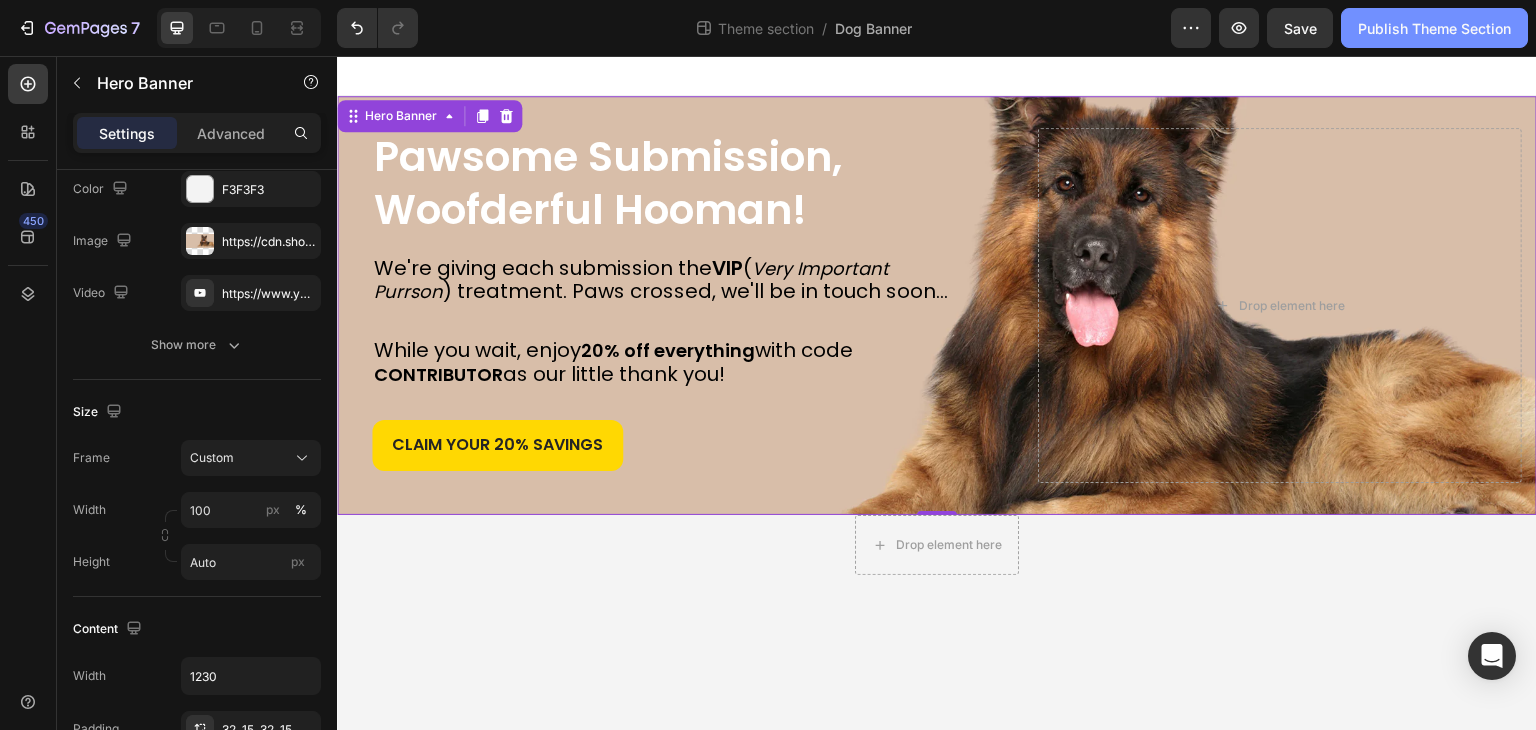 click on "Publish Theme Section" 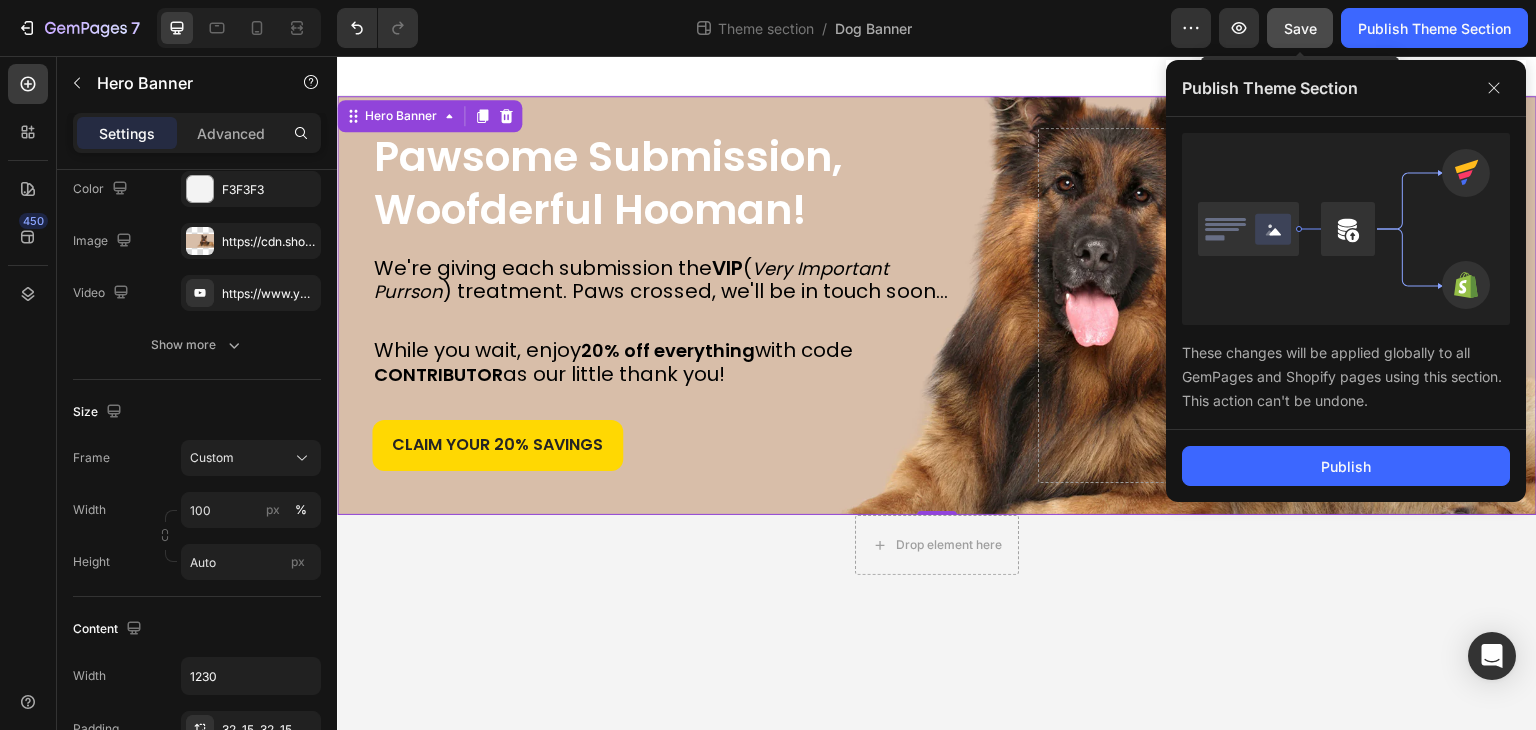 click on "Save" 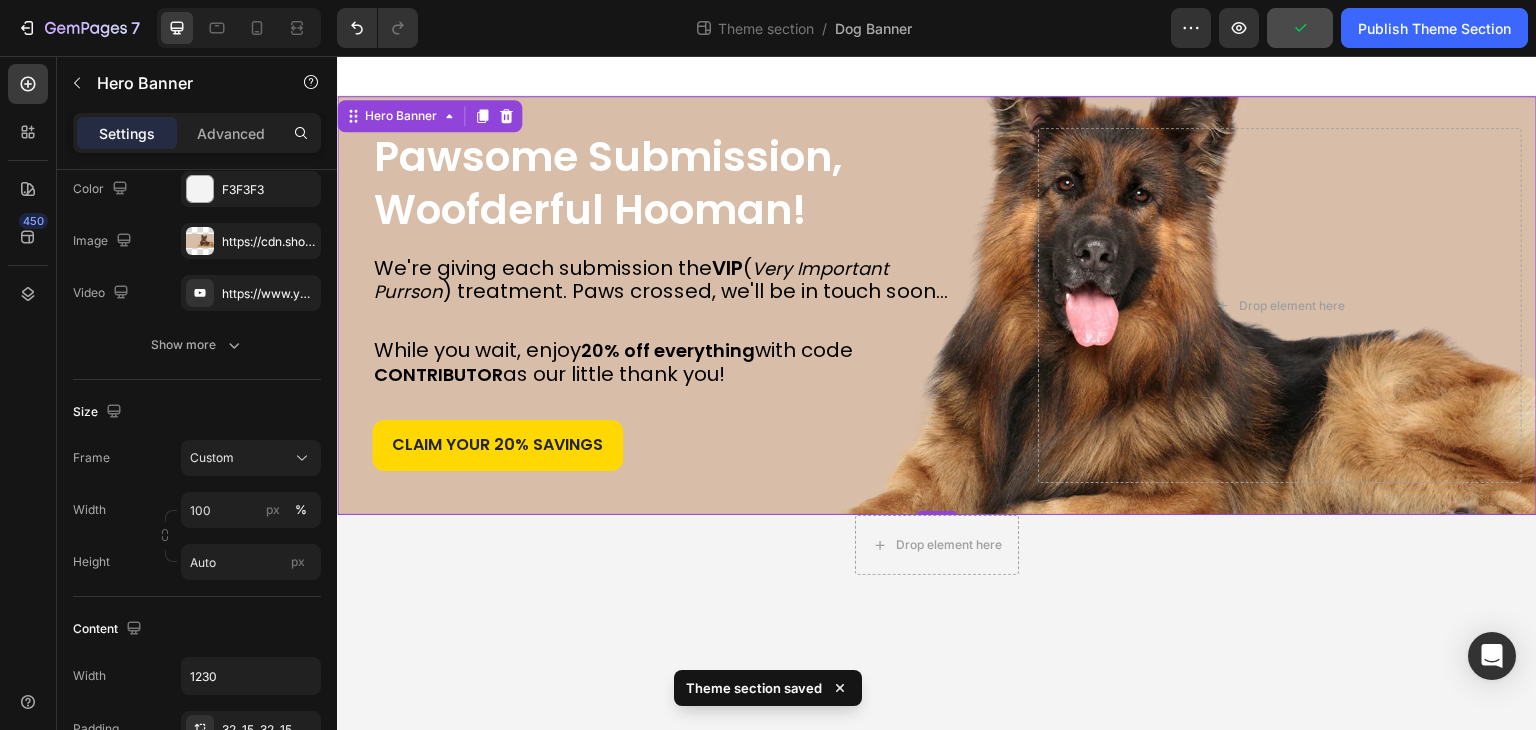 click on "Theme section  /  Dog Banner" 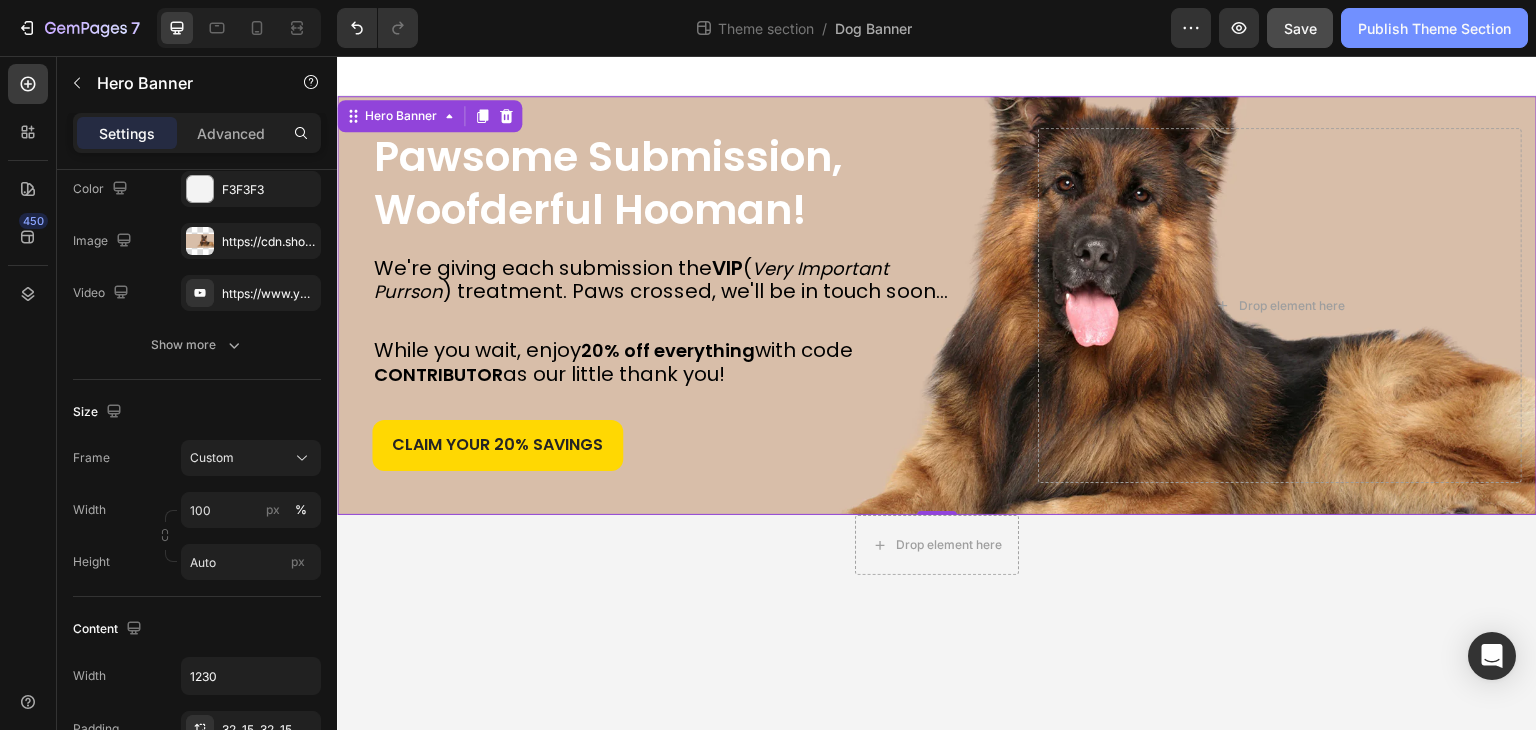 click on "Publish Theme Section" at bounding box center (1434, 28) 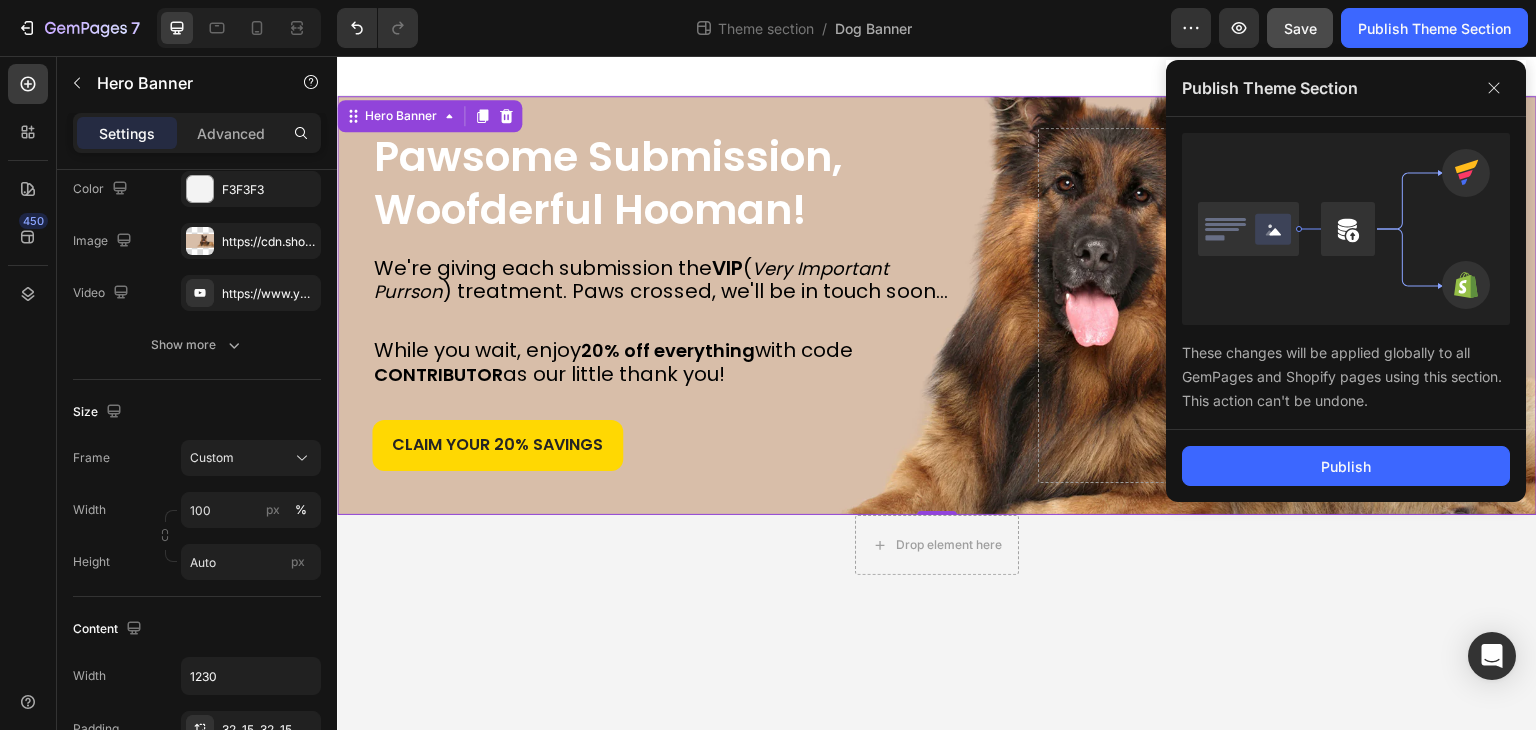 click on "Publish" 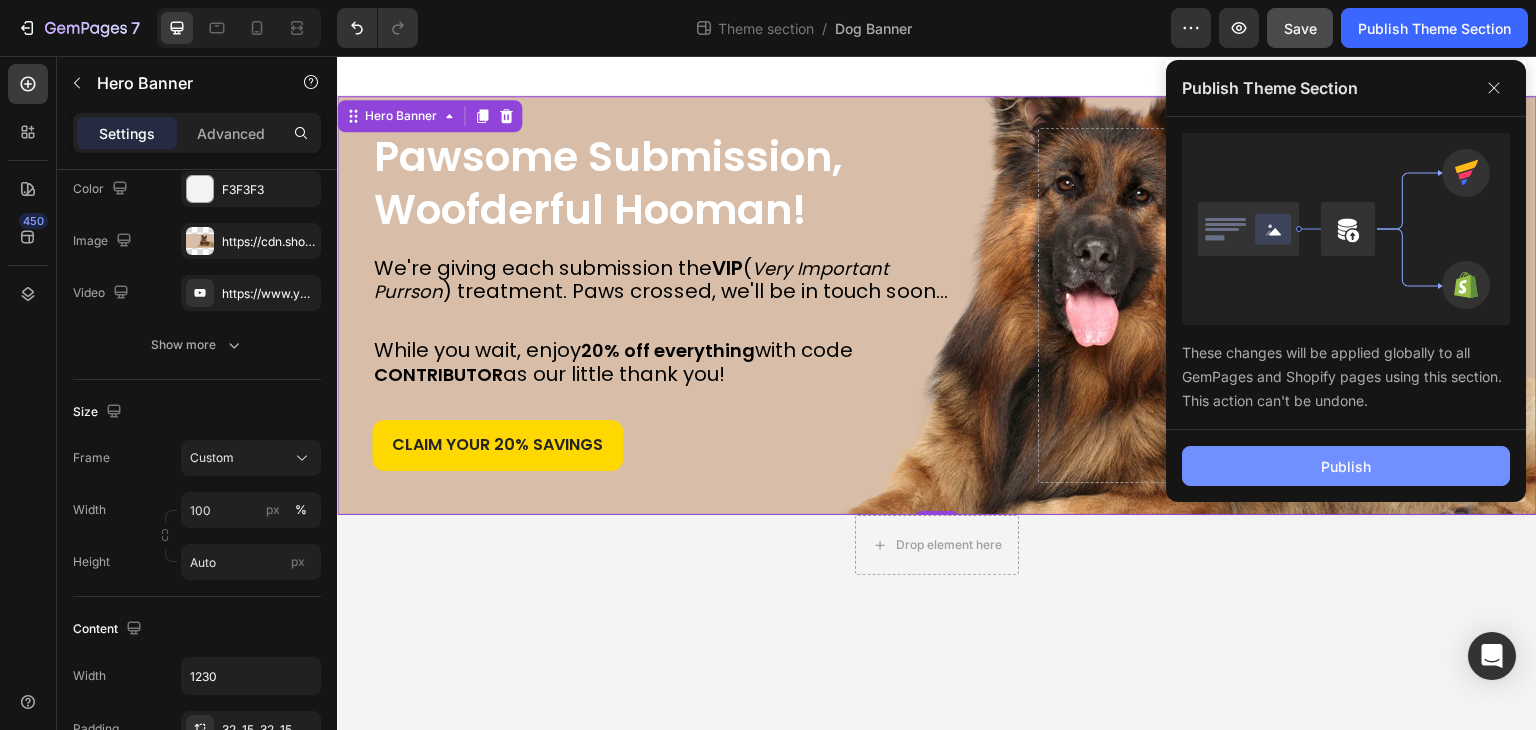 click on "Publish" at bounding box center (1346, 466) 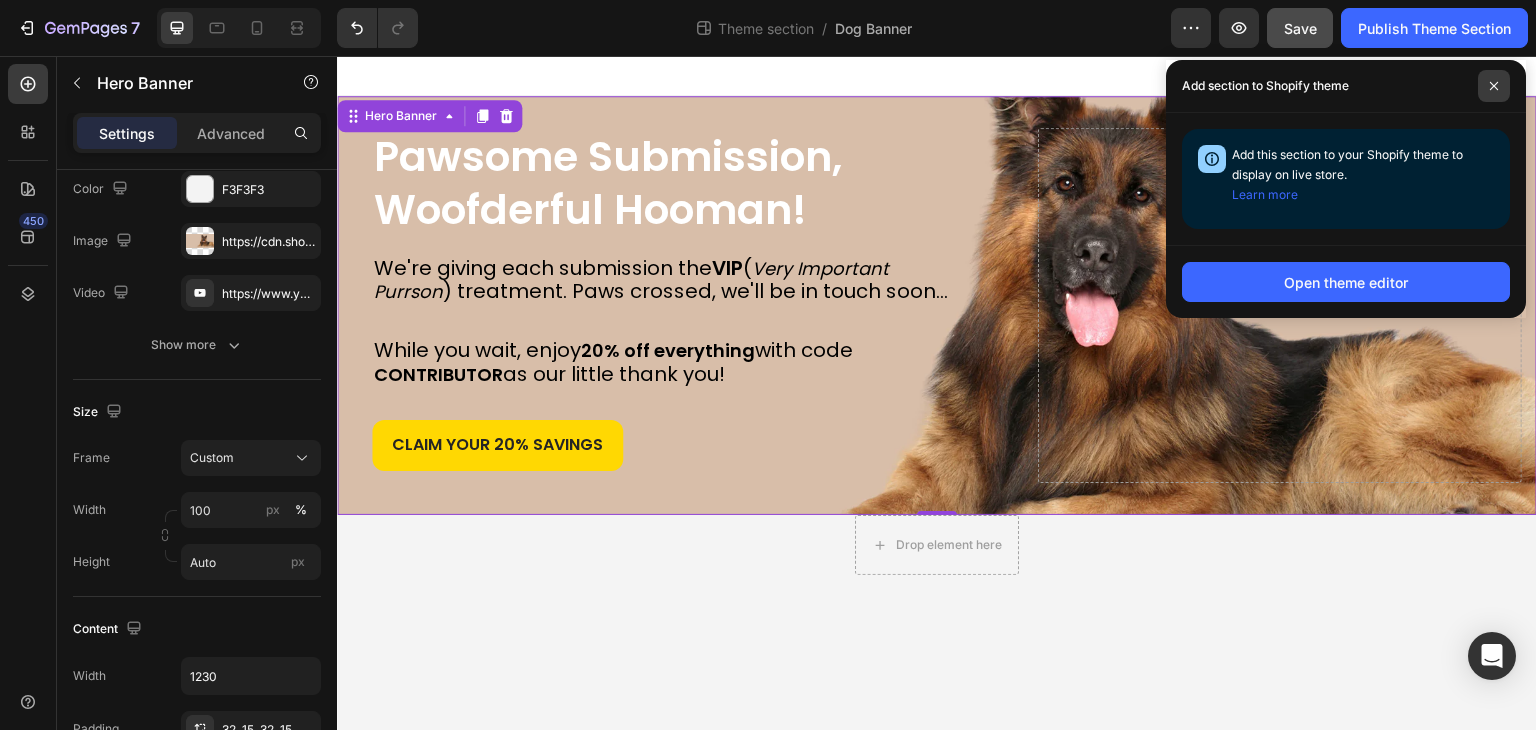 click at bounding box center (1494, 86) 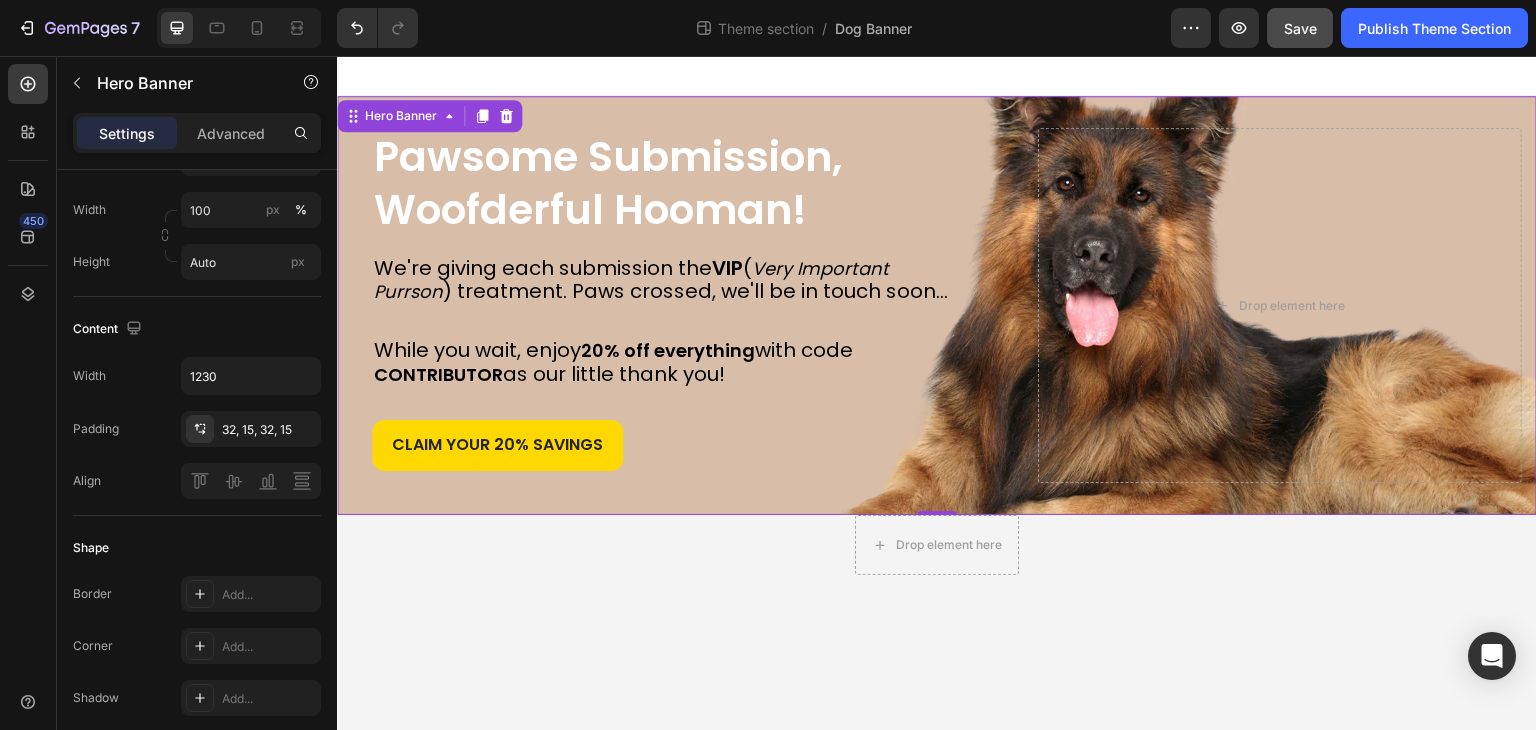 scroll, scrollTop: 0, scrollLeft: 0, axis: both 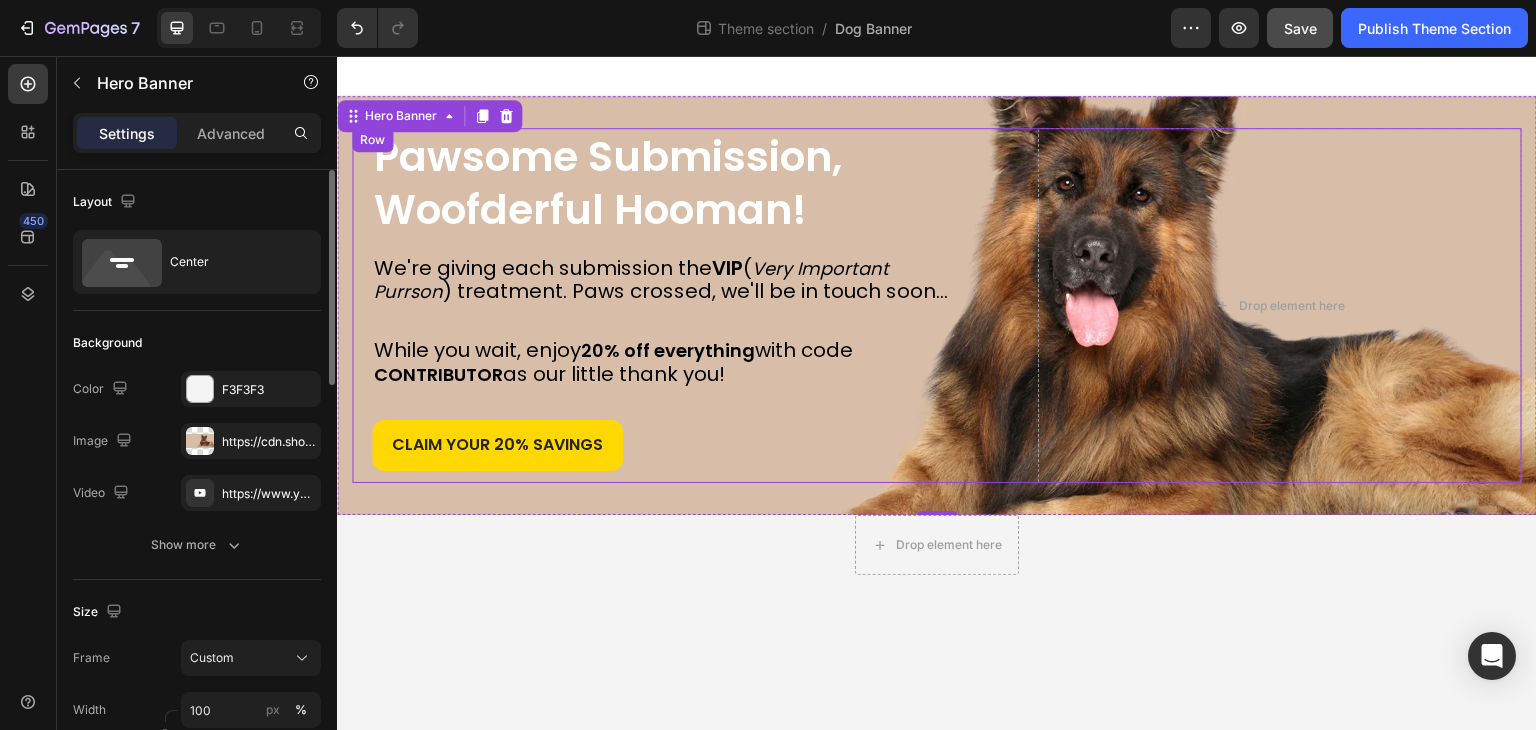 click on "⁠⁠⁠⁠⁠⁠⁠ Pawsome Submission, Woofderful Hooman! Heading We're giving each submission the  VIP  ( Very Important  Purrson ) treatment. Paws crossed, we'll be in touch soon... Text Block While you wait, enjoy  20% off everything  with code  ⁠⁠⁠⁠⁠⁠⁠ CONTRIBUTOR  as our little thank you! Text Block claim your 20% Savings Button Row" at bounding box center [691, 305] 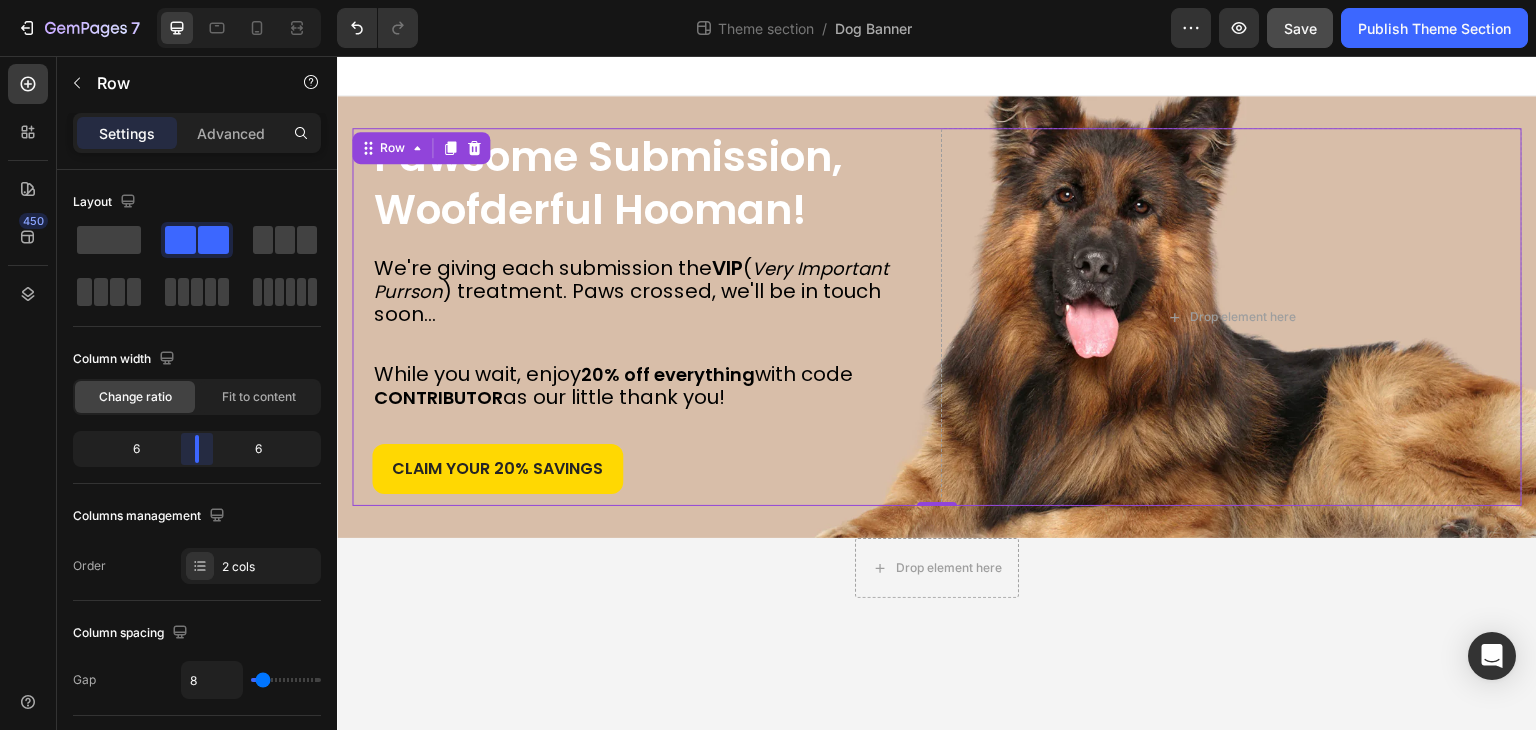 drag, startPoint x: 213, startPoint y: 437, endPoint x: 472, endPoint y: 350, distance: 273.22153 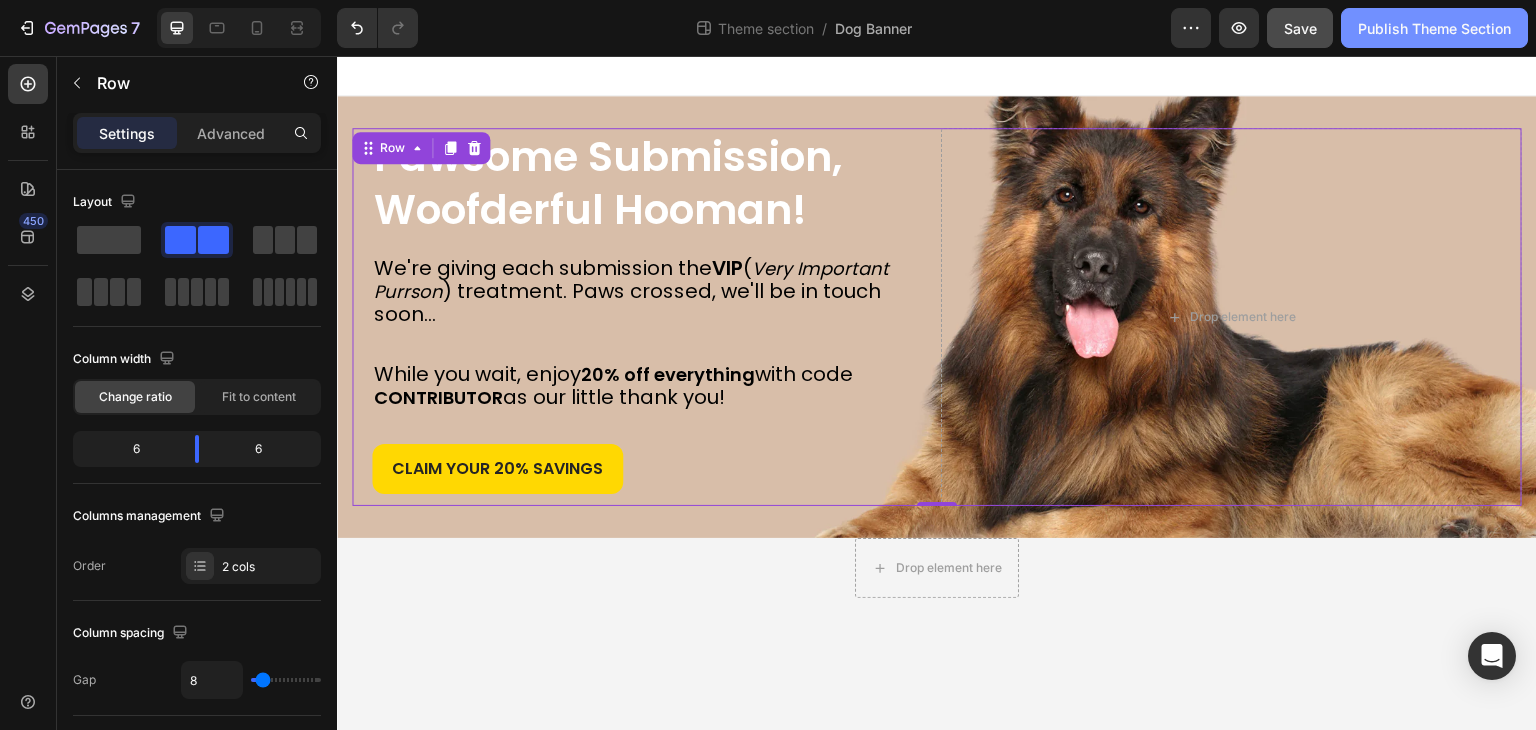 click on "Publish Theme Section" at bounding box center [1434, 28] 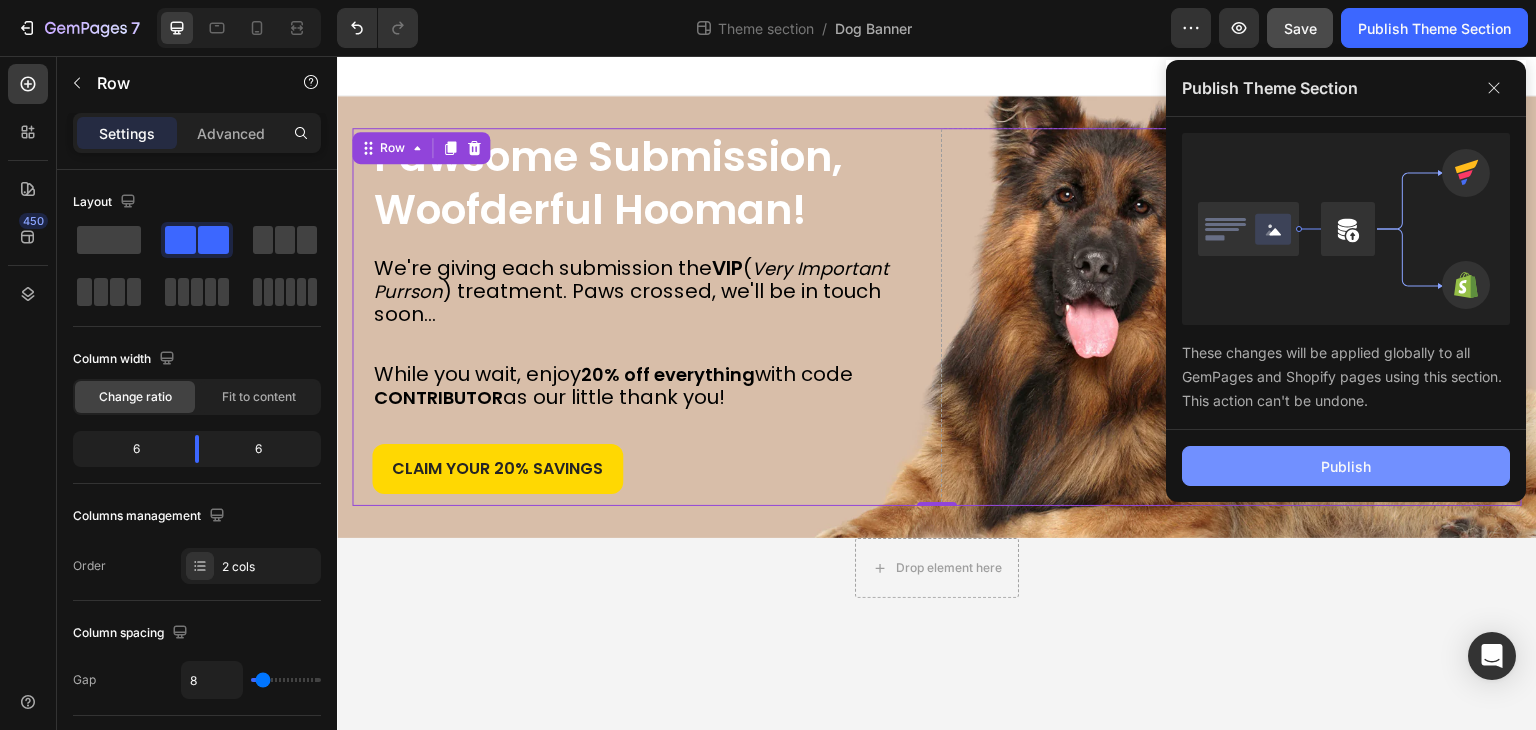 click on "Publish" 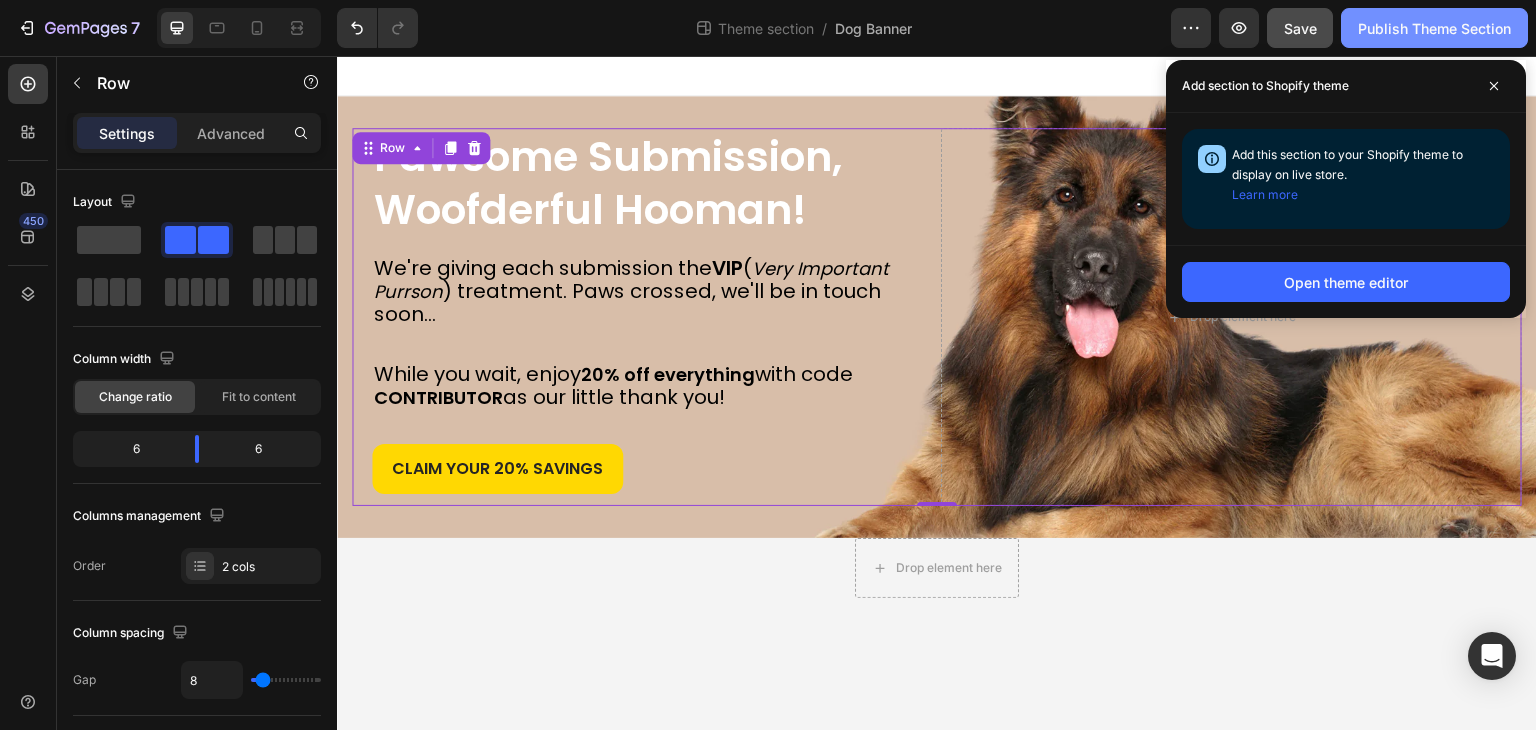 click on "Publish Theme Section" at bounding box center [1434, 28] 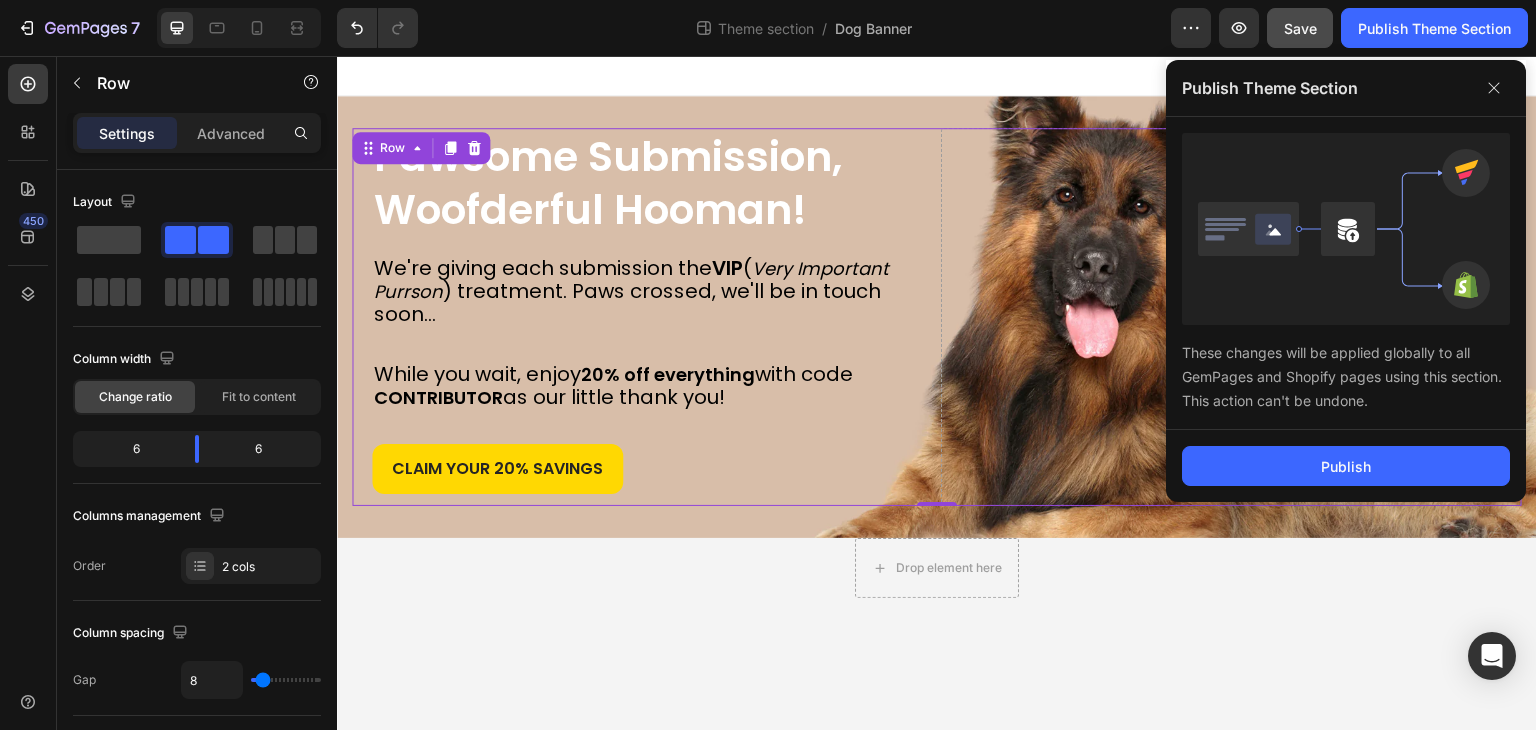 click at bounding box center (937, 76) 